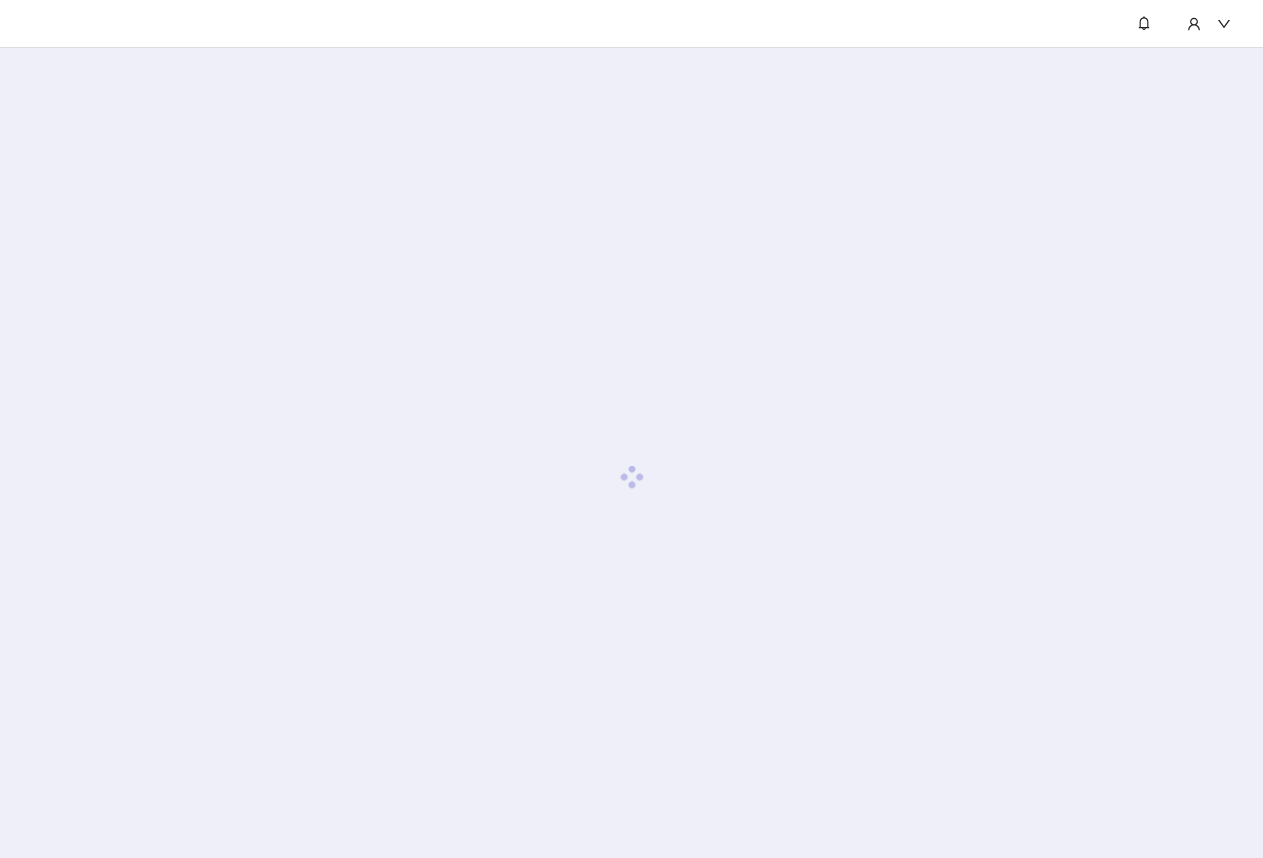 scroll, scrollTop: 0, scrollLeft: 0, axis: both 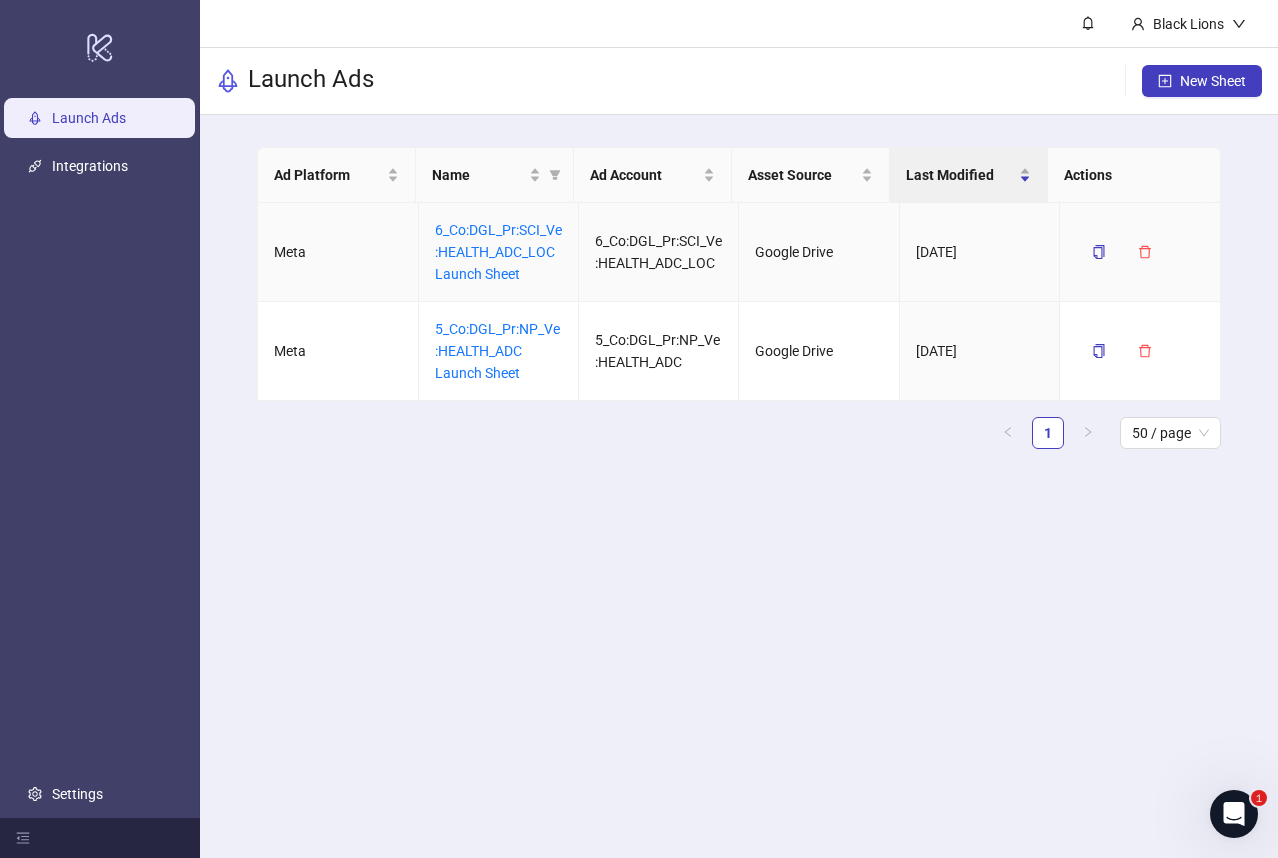 click on "Meta" at bounding box center (338, 252) 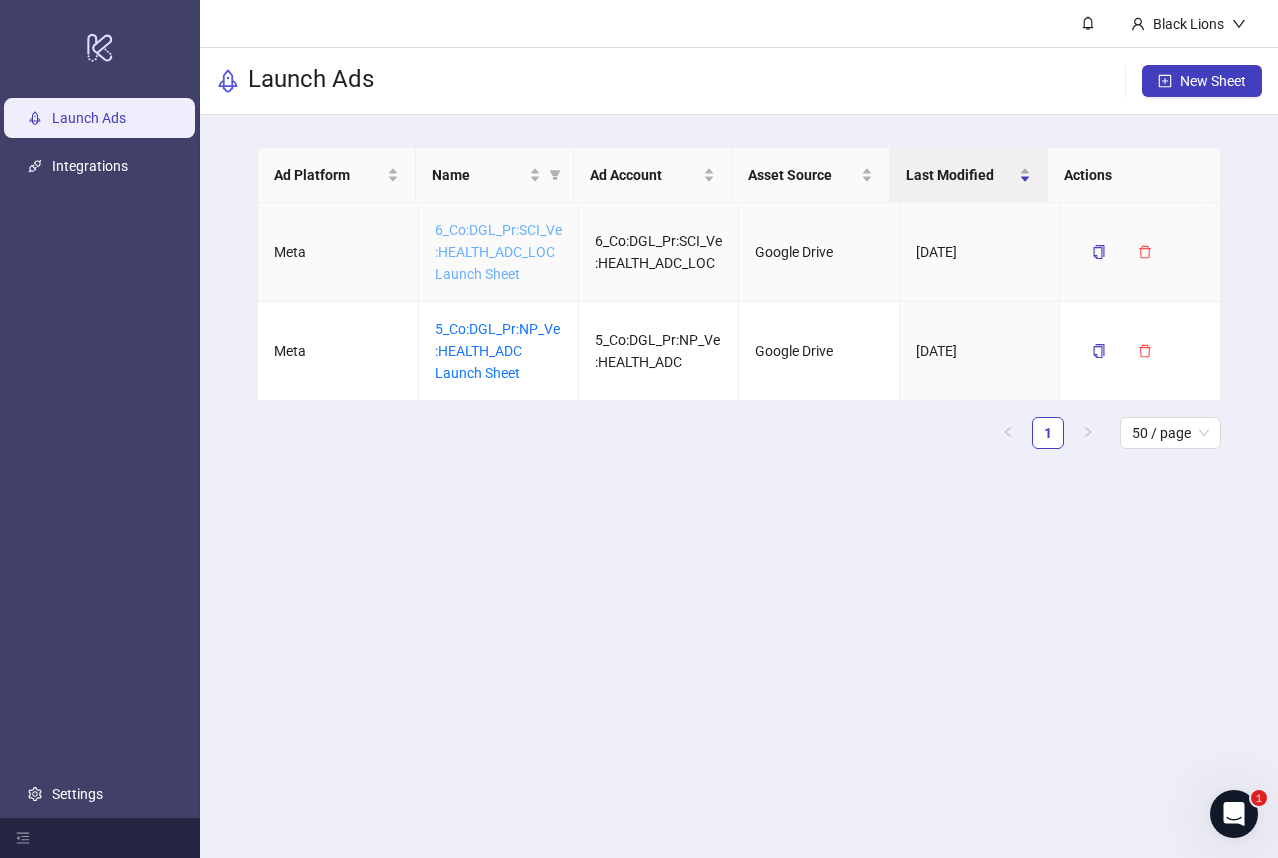 click on "6_Co:DGL_Pr:SCI_Ve:HEALTH_ADC_LOC Launch Sheet" at bounding box center [498, 252] 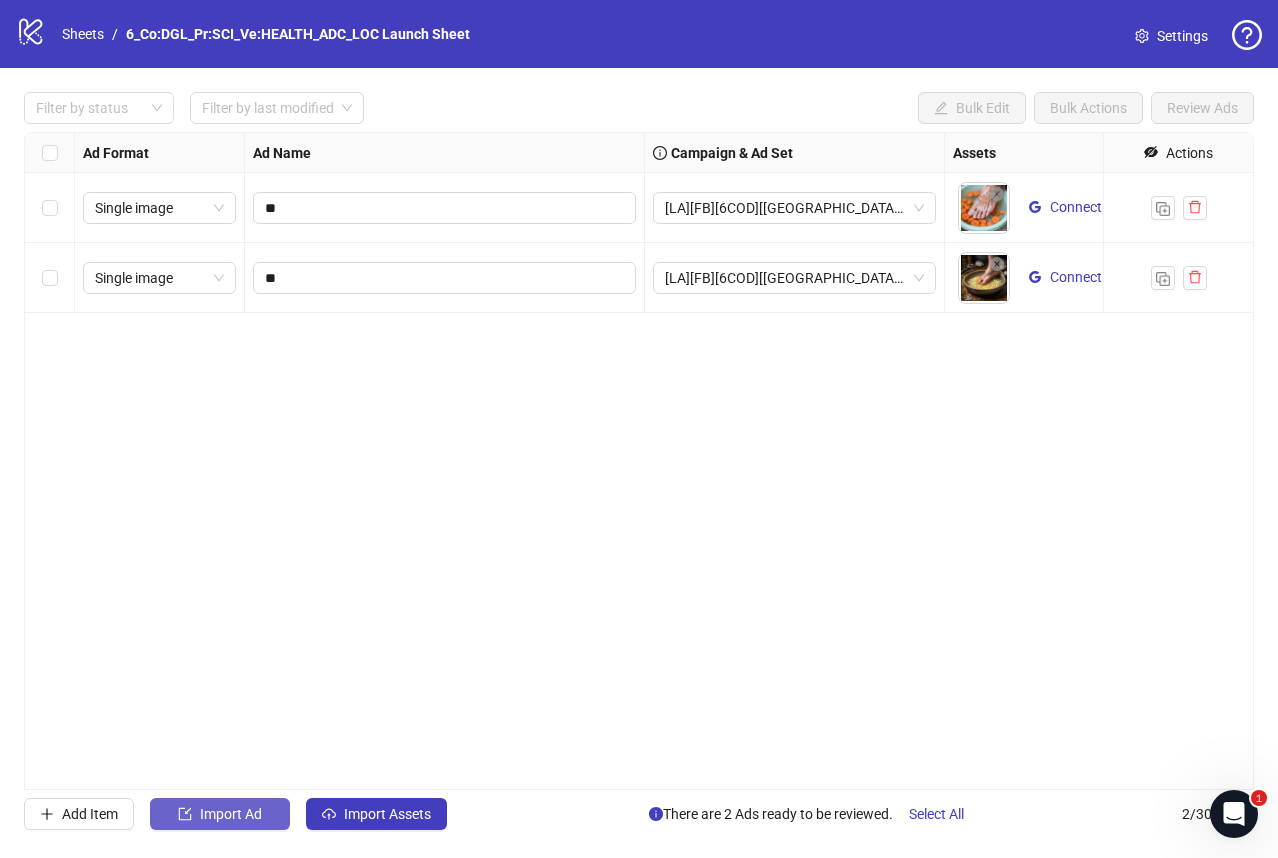 click on "Import Ad" at bounding box center (231, 814) 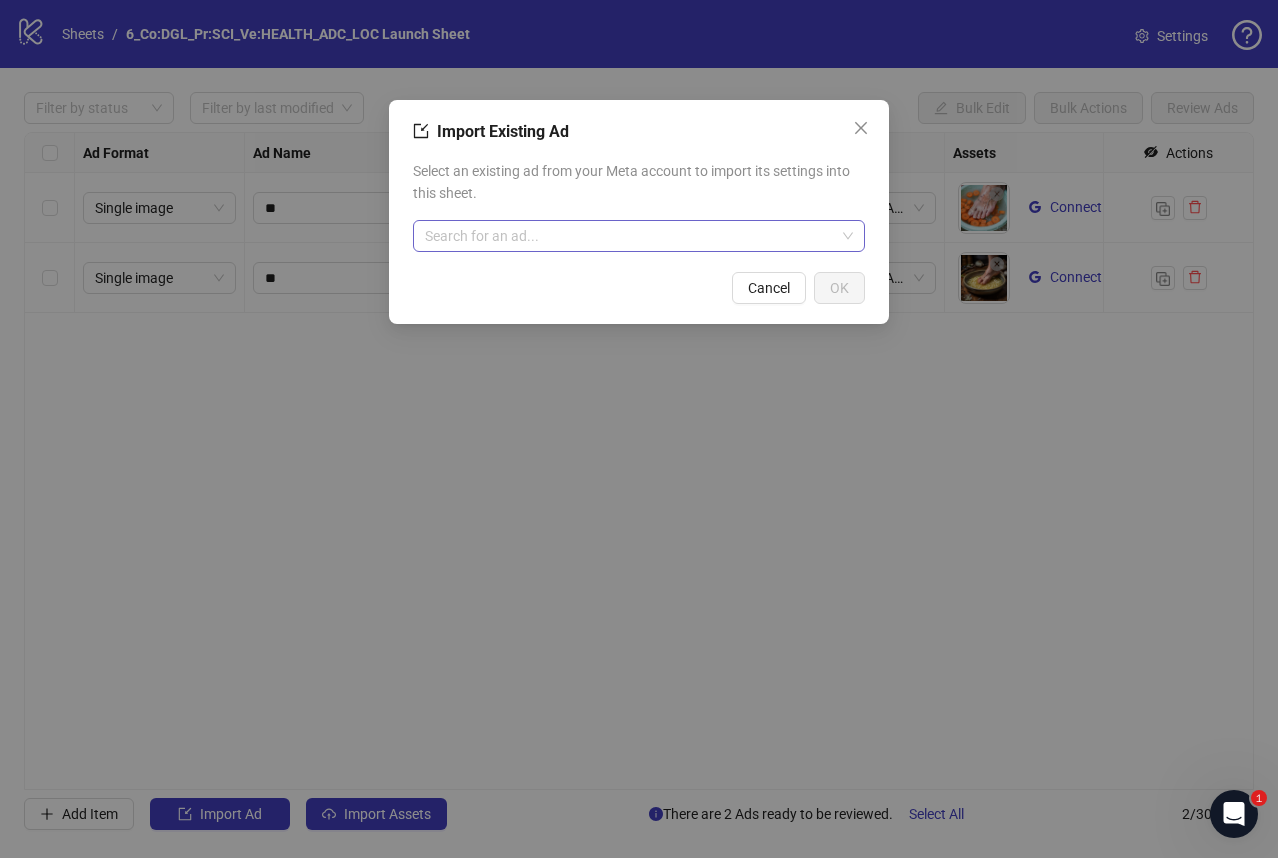 click at bounding box center [630, 236] 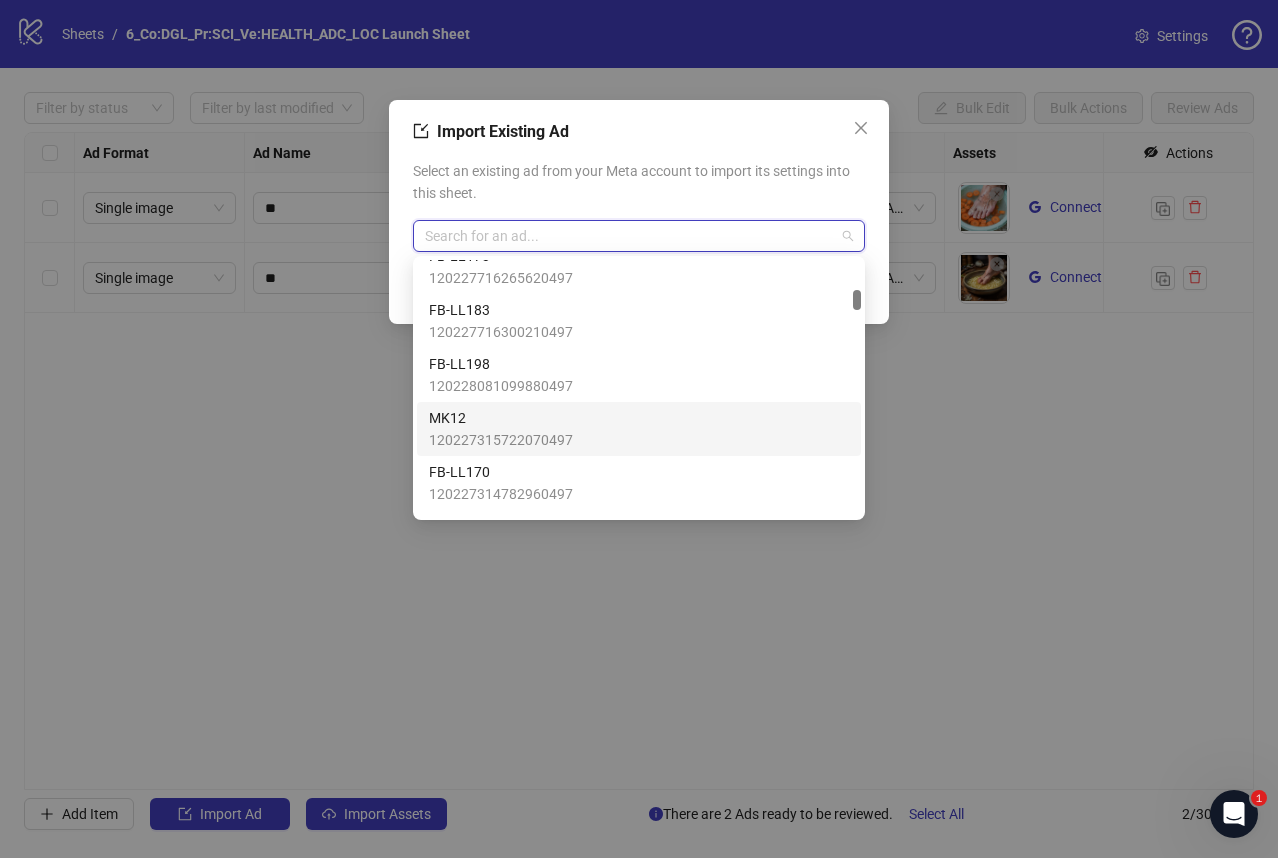 scroll, scrollTop: 1800, scrollLeft: 0, axis: vertical 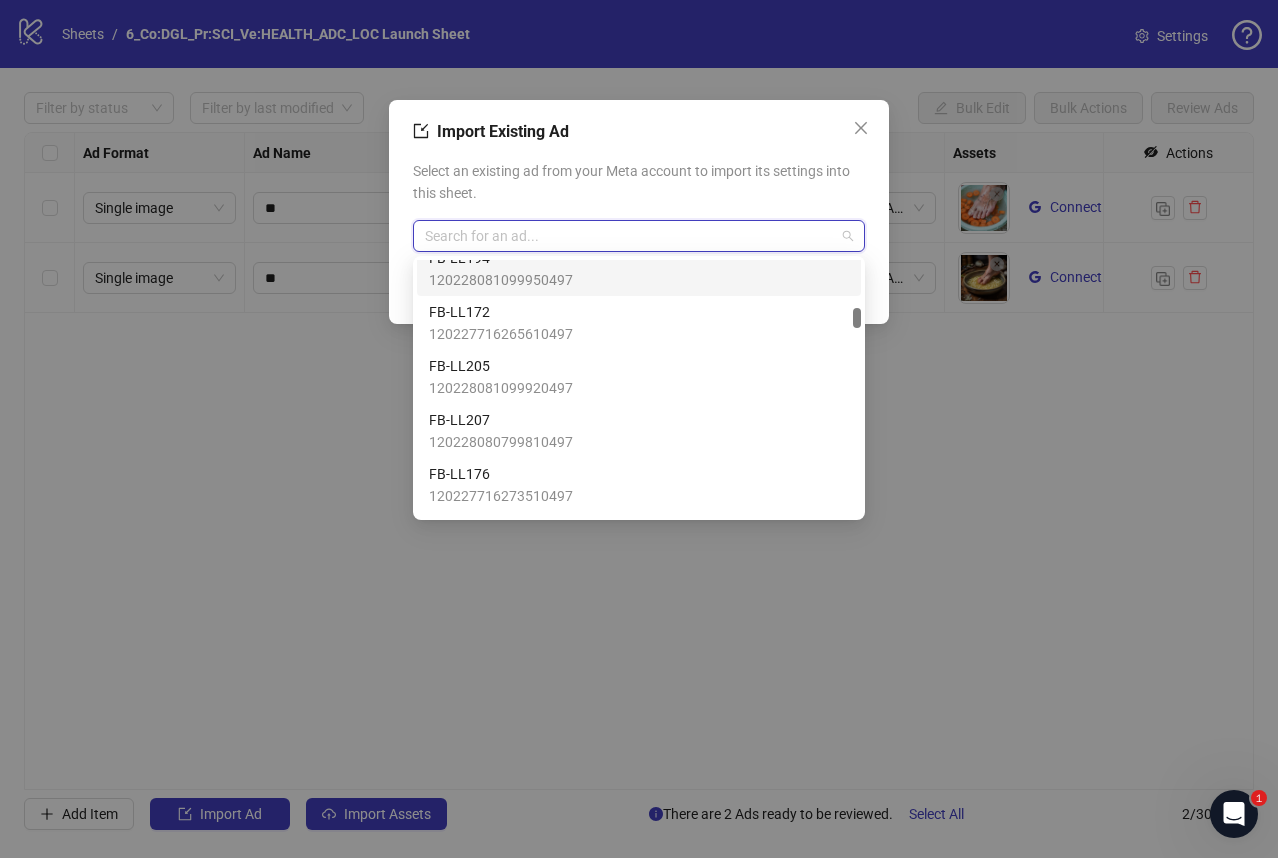 click at bounding box center [630, 236] 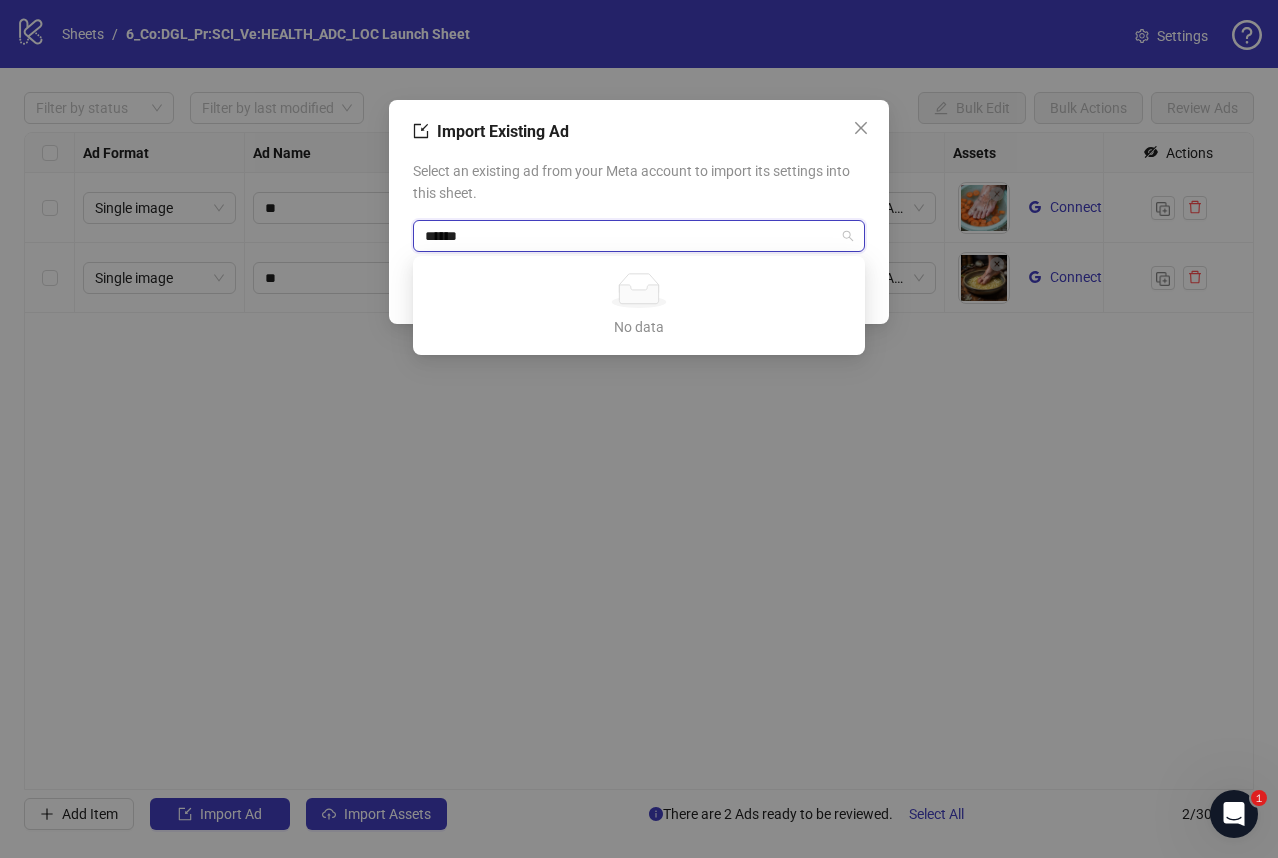 type on "******" 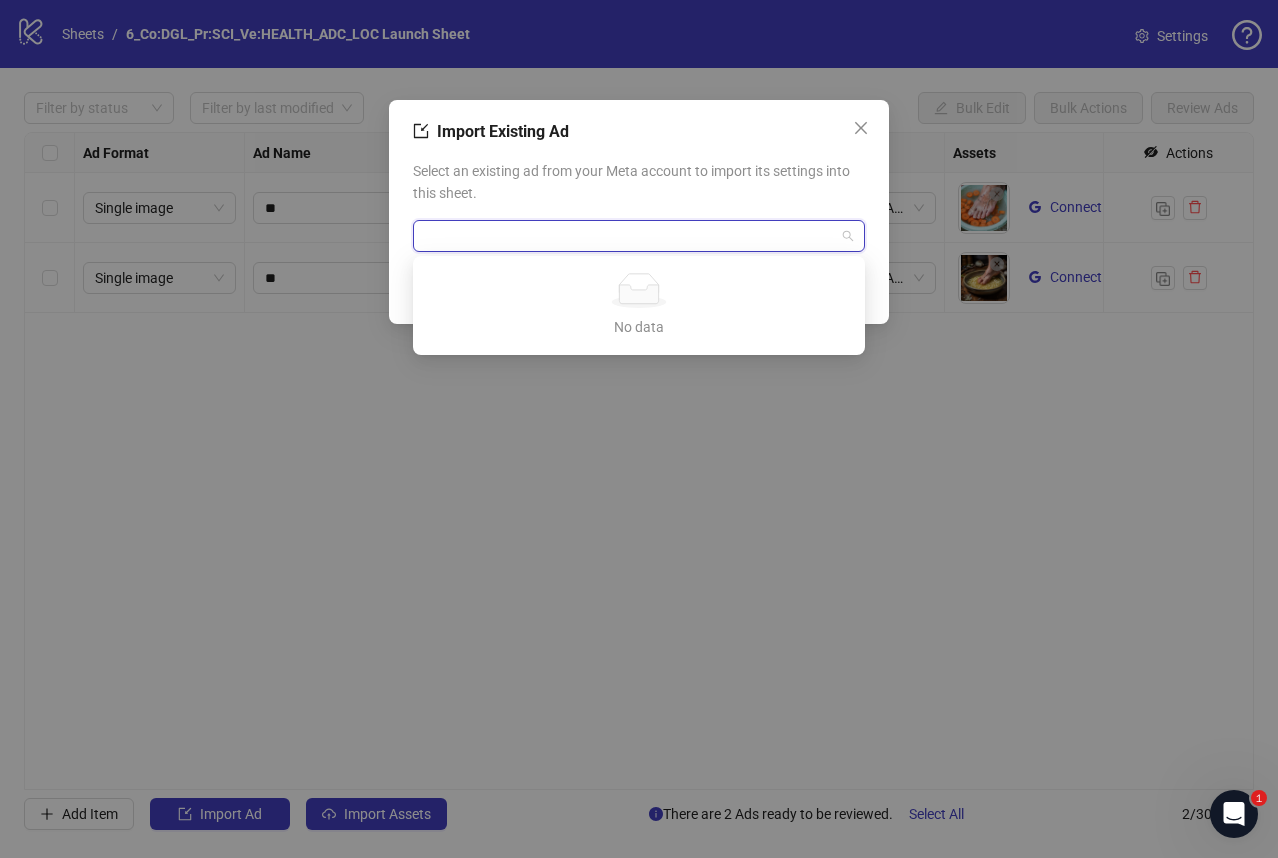 click on "Select an existing ad from your Meta account to import its settings into this sheet." at bounding box center (639, 182) 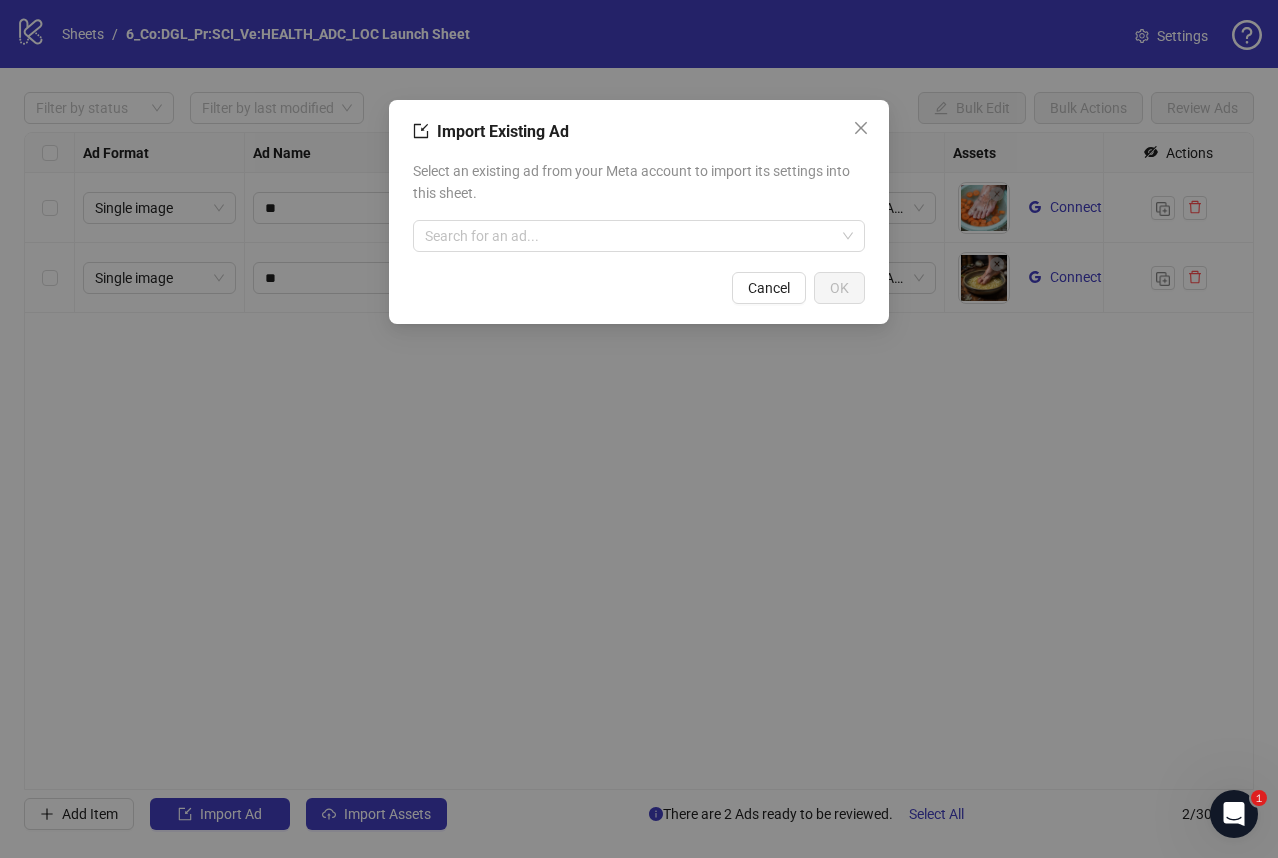 click 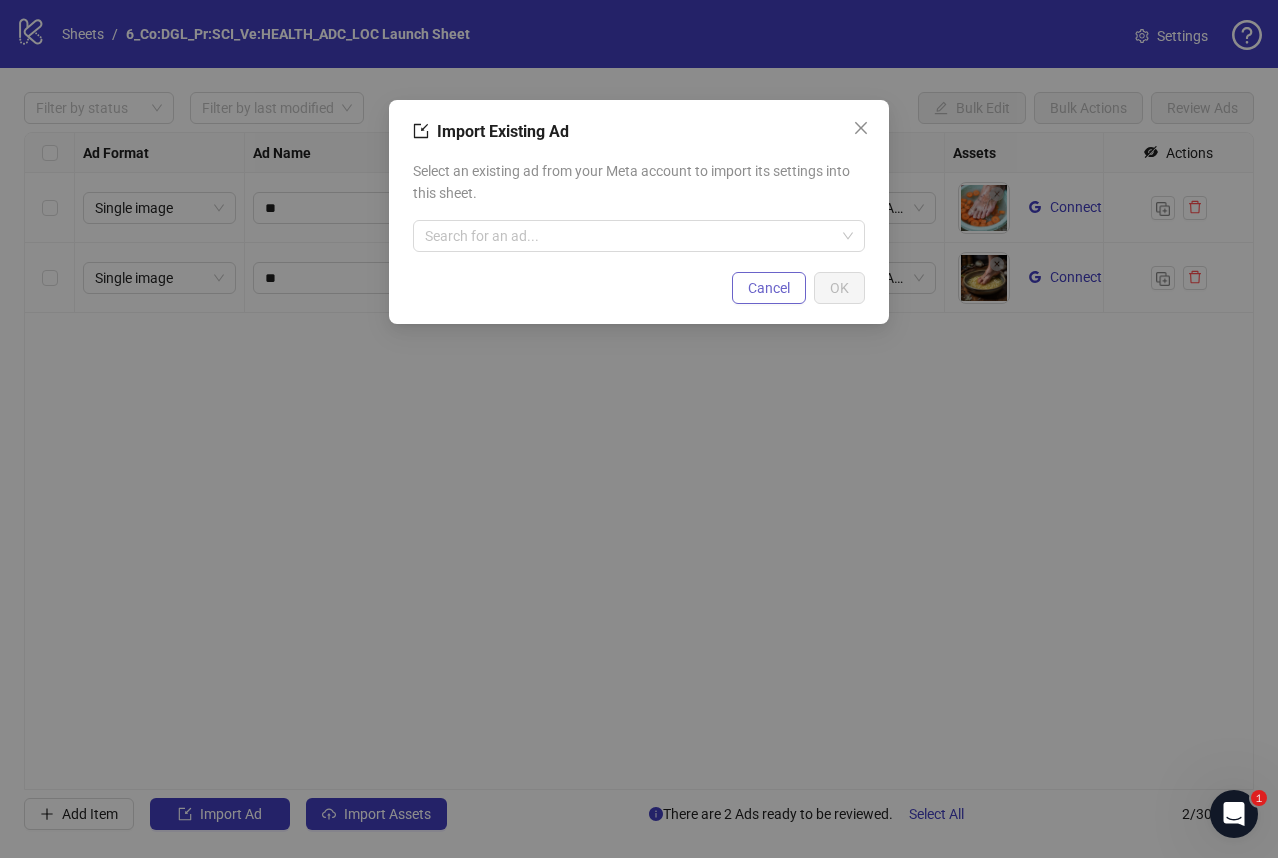 click on "Cancel" at bounding box center [769, 288] 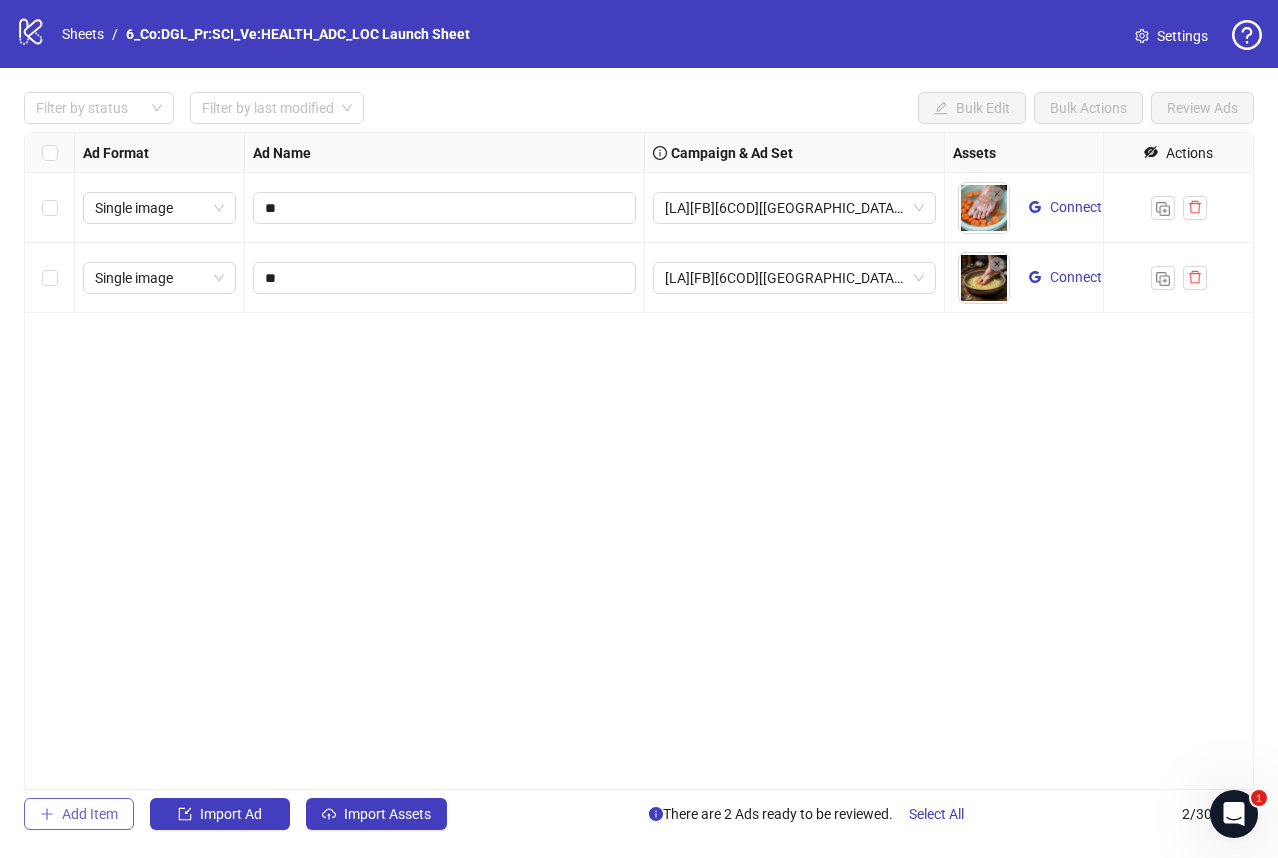 click on "Add Item" at bounding box center [90, 814] 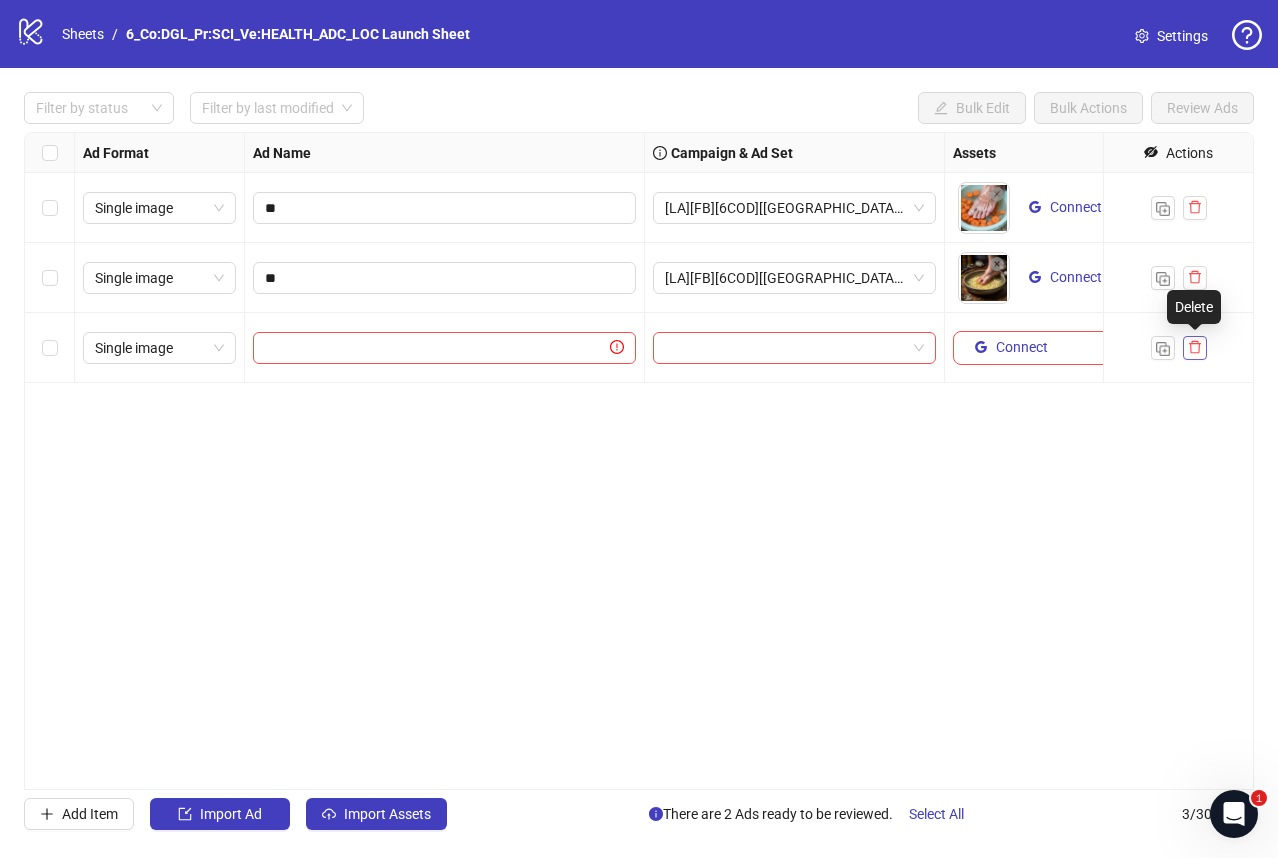 click at bounding box center (1195, 348) 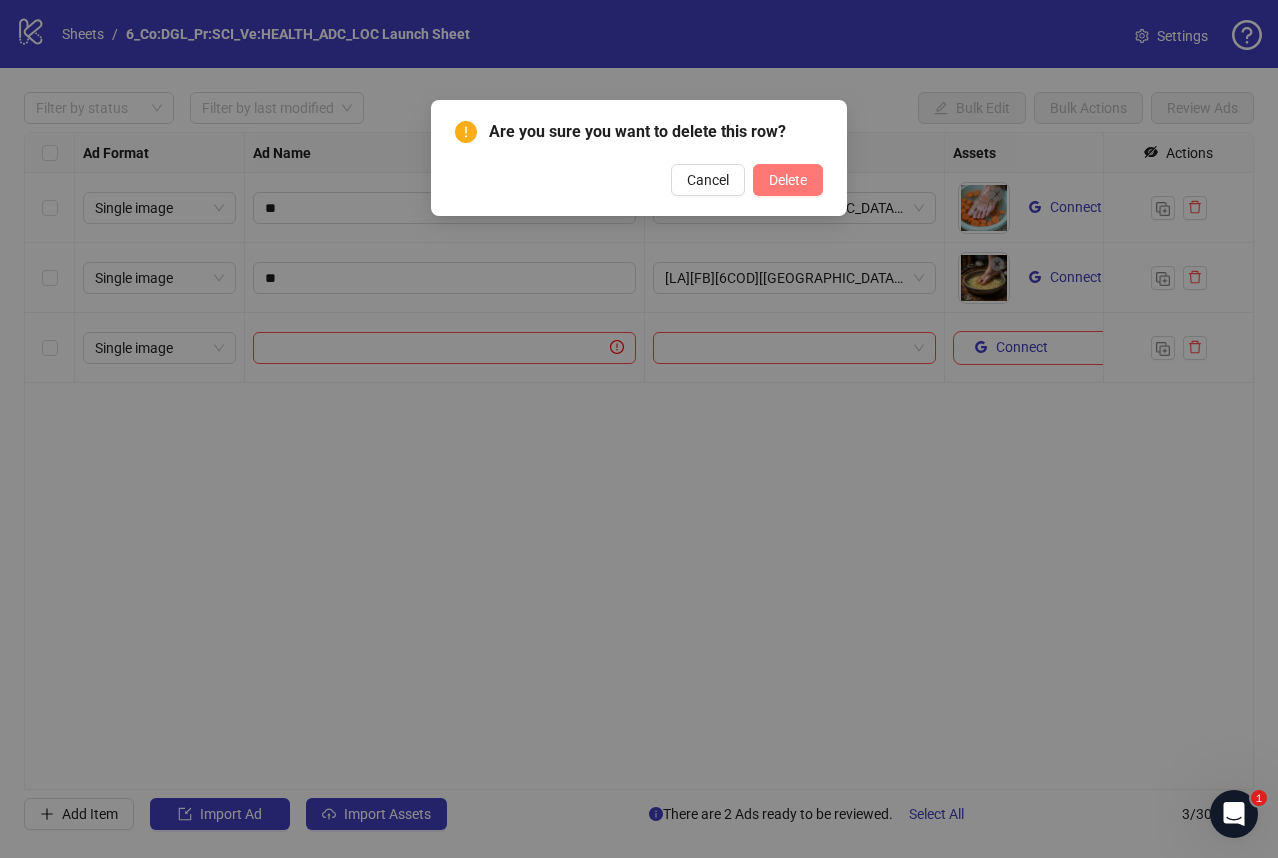 click on "Delete" at bounding box center [788, 180] 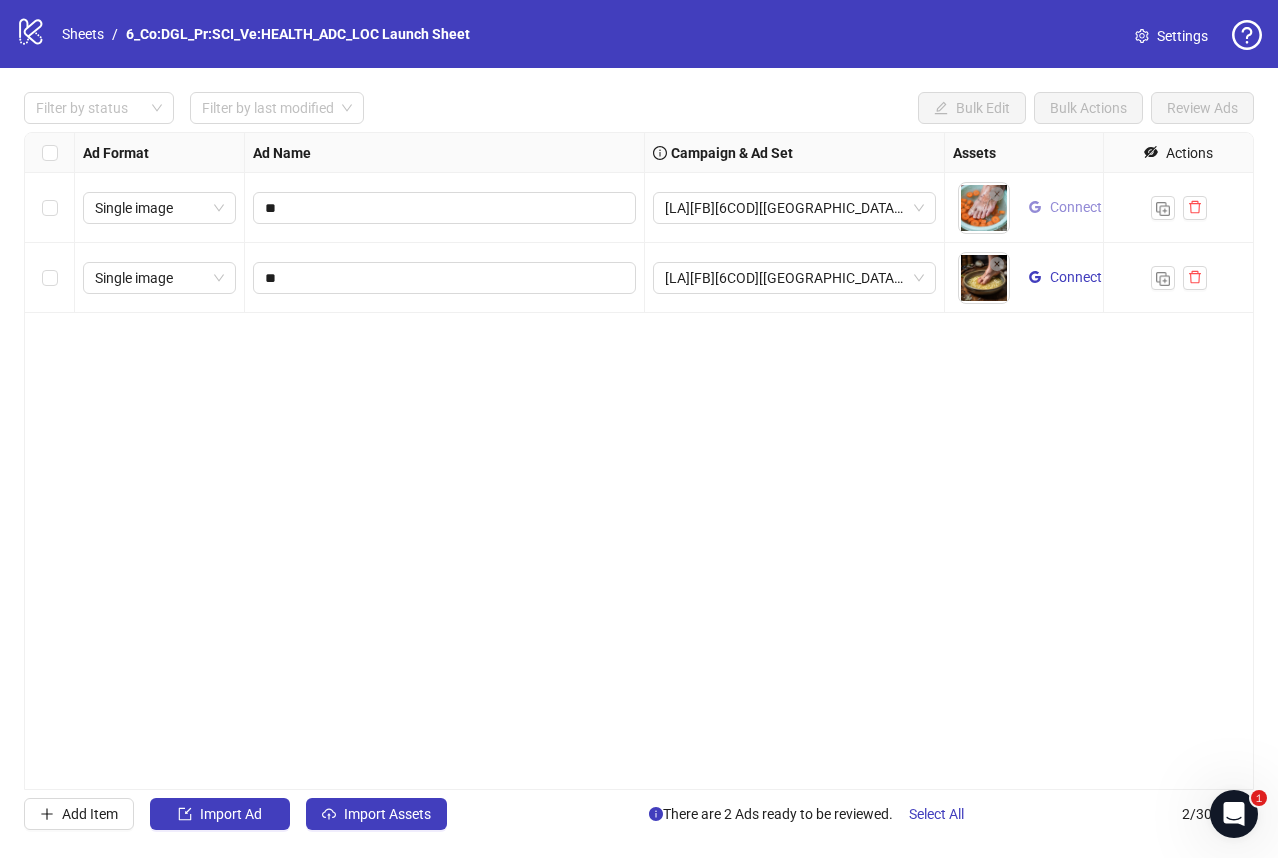 click 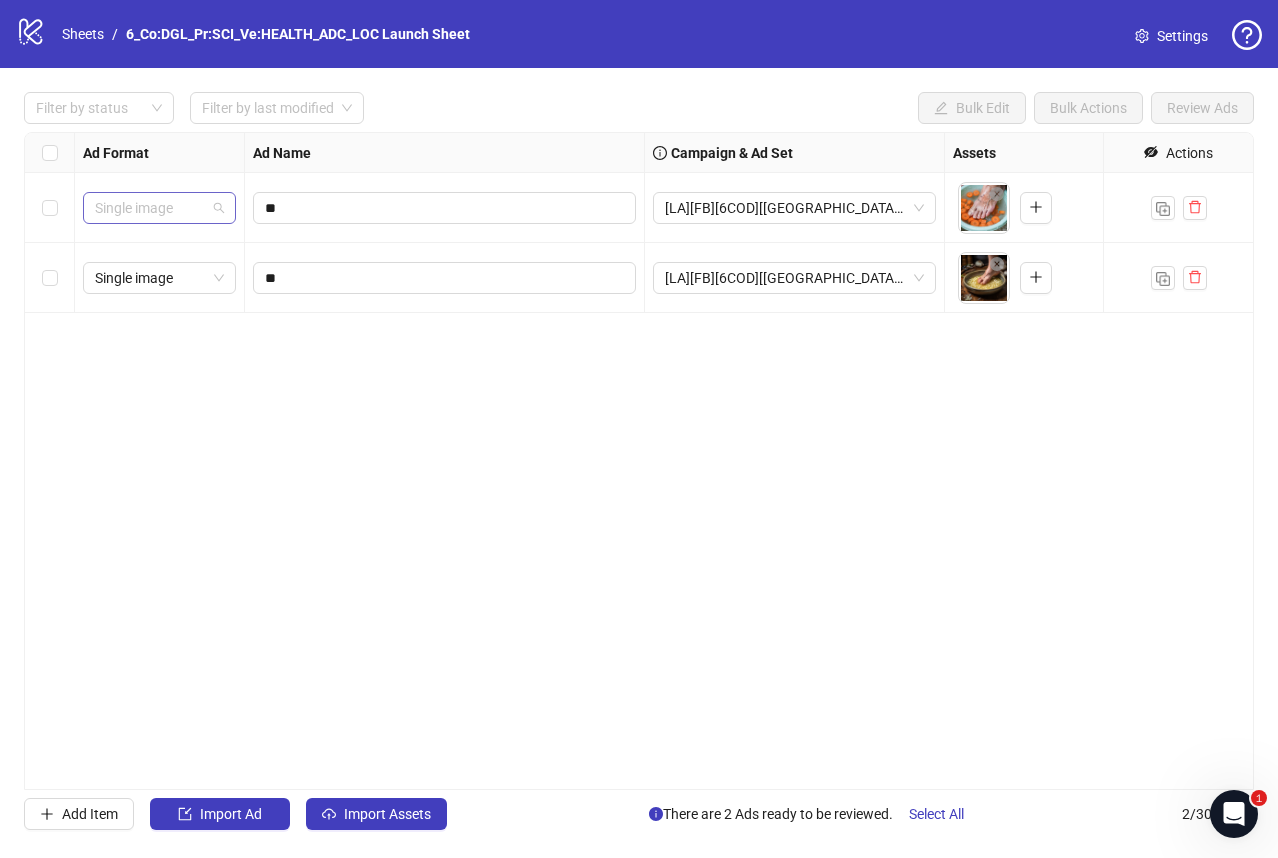 click on "Single image" at bounding box center (159, 208) 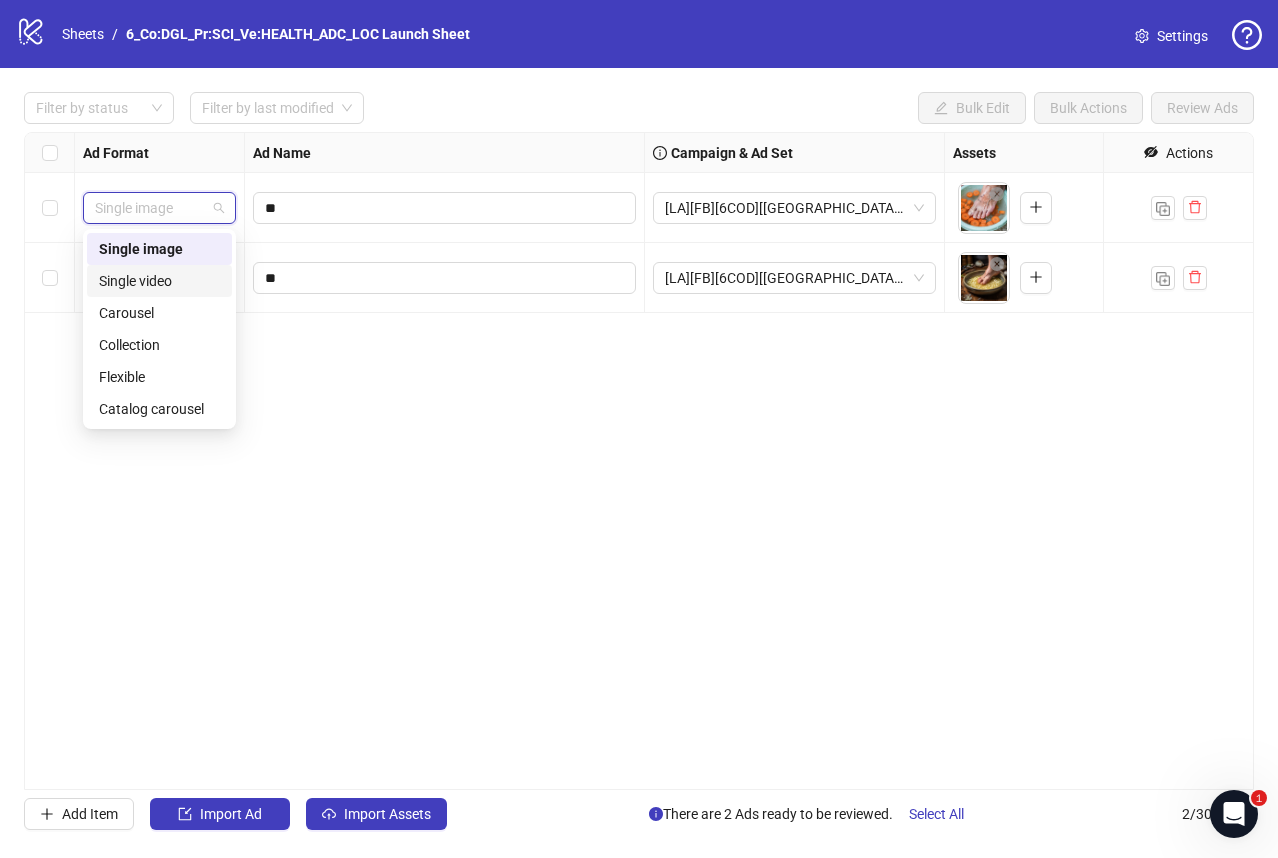 click on "Single video" at bounding box center [159, 281] 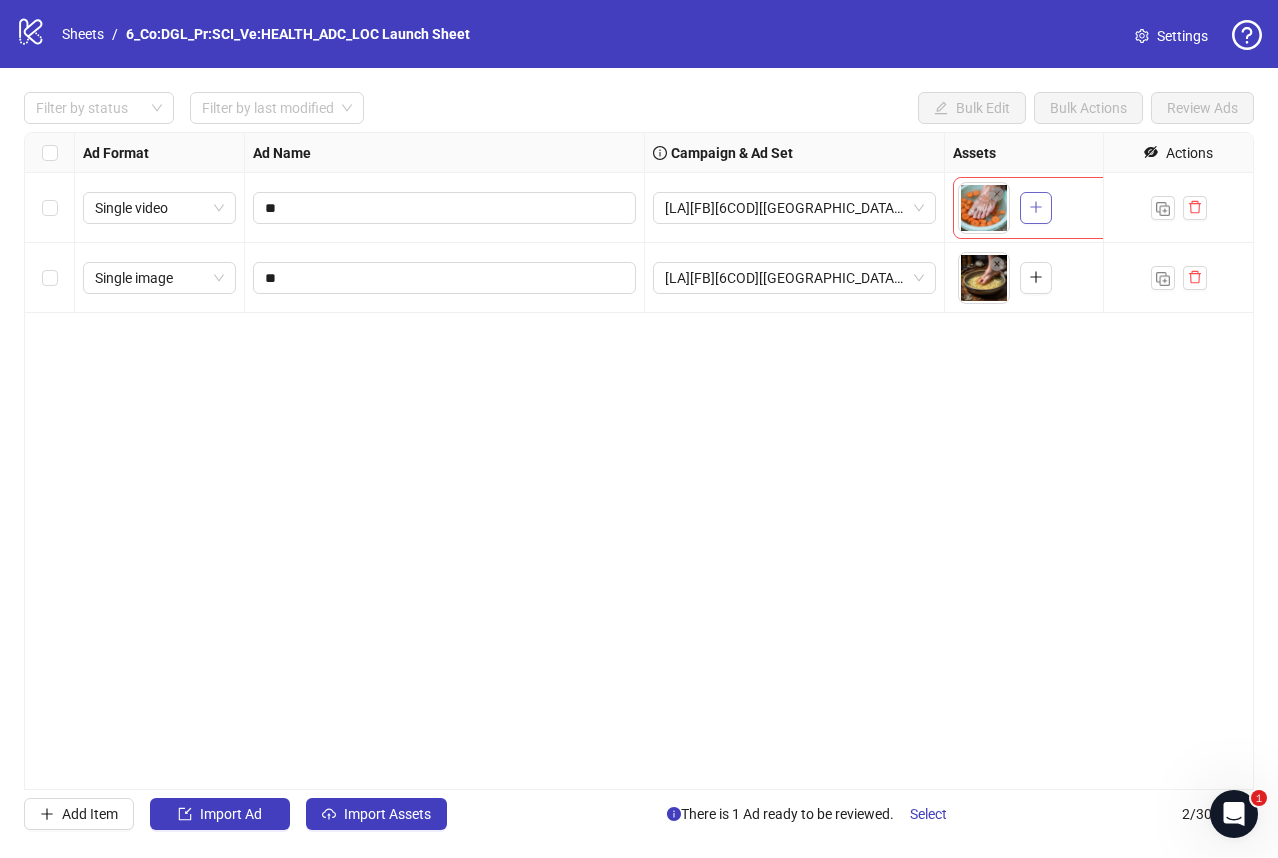click 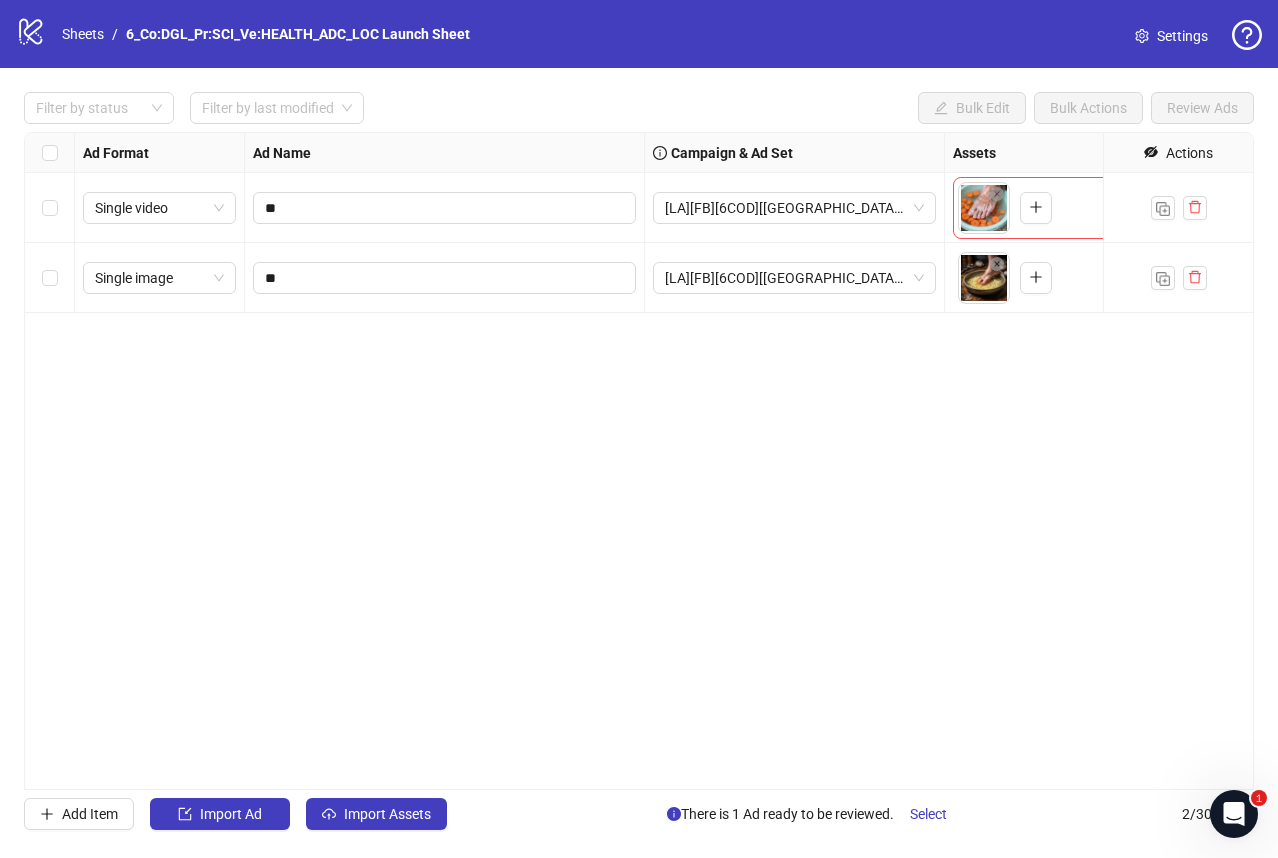 click on "**********" at bounding box center [639, 461] 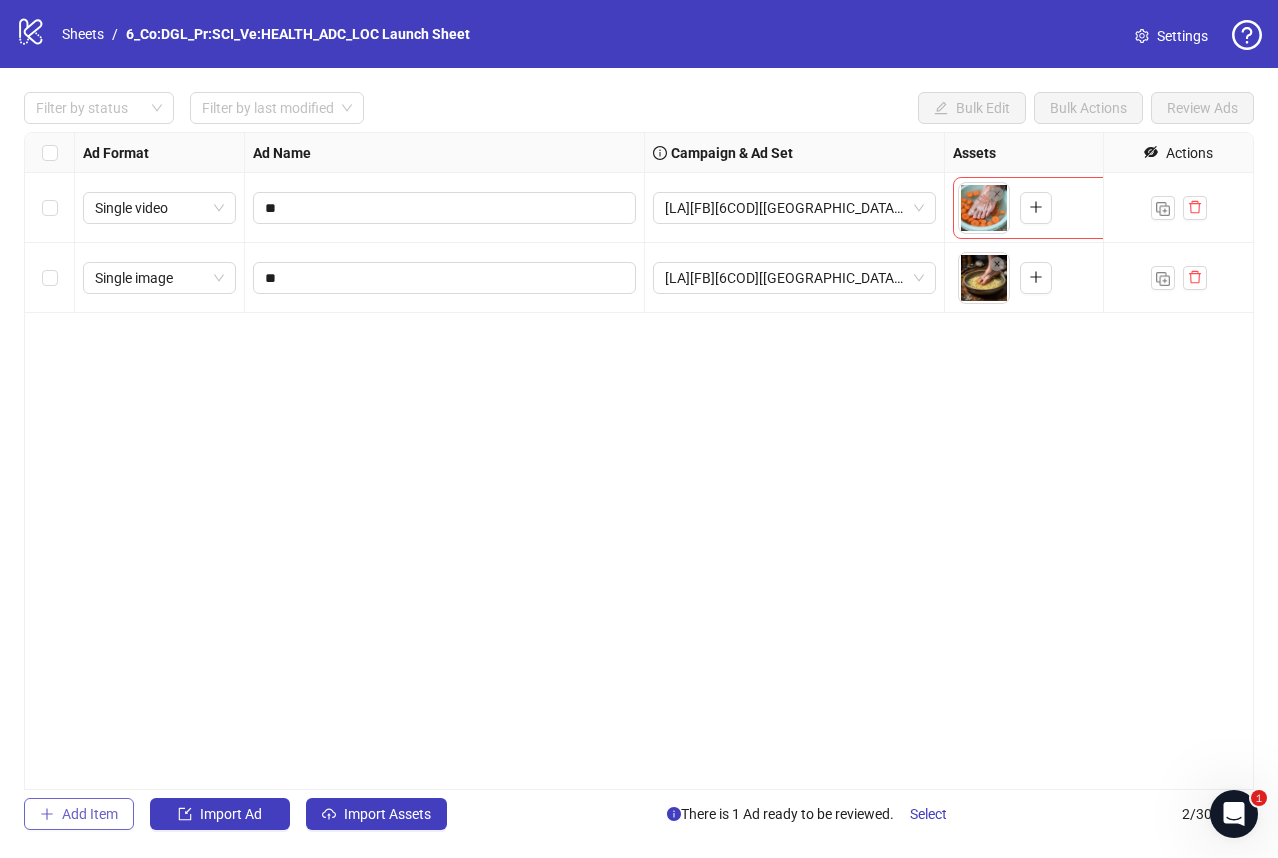 click on "Add Item" at bounding box center (90, 814) 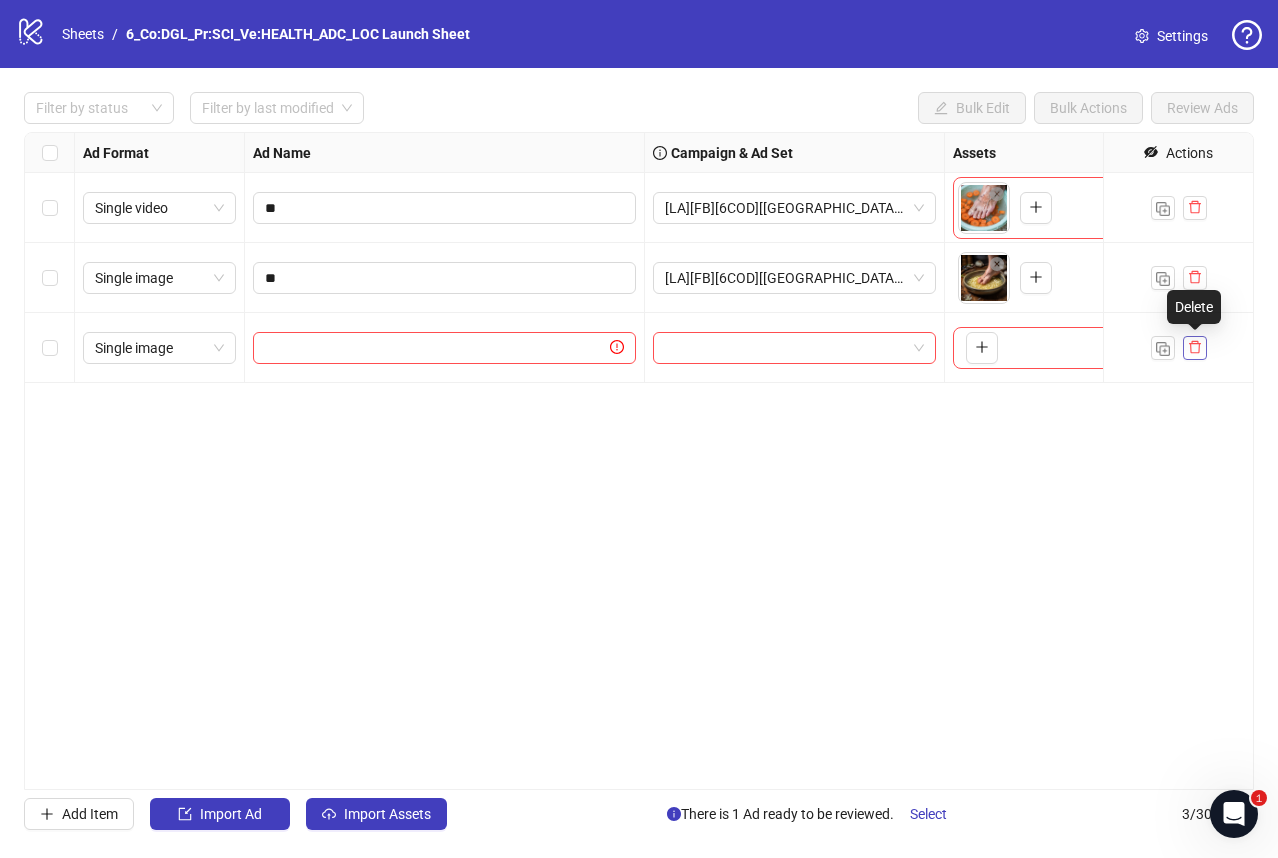 click 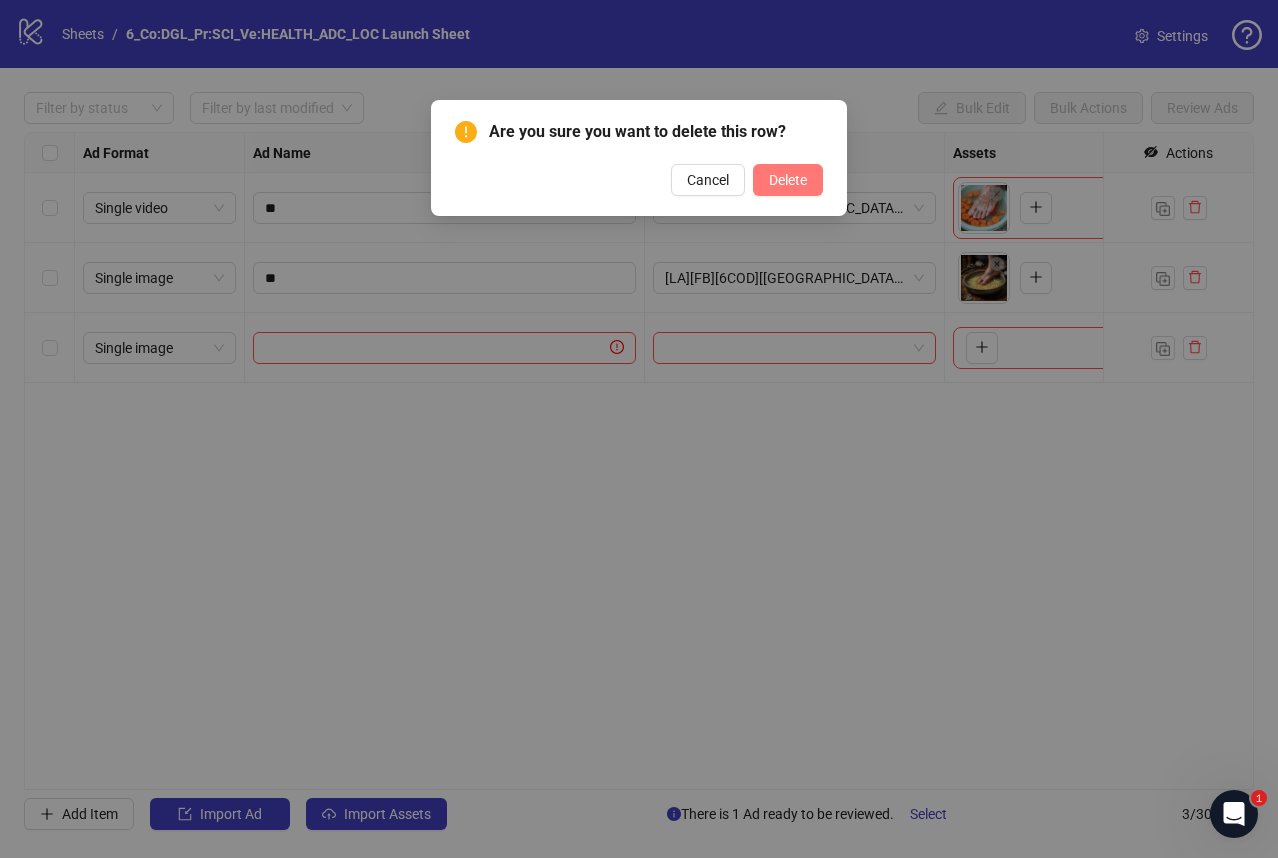 click on "Delete" at bounding box center [788, 180] 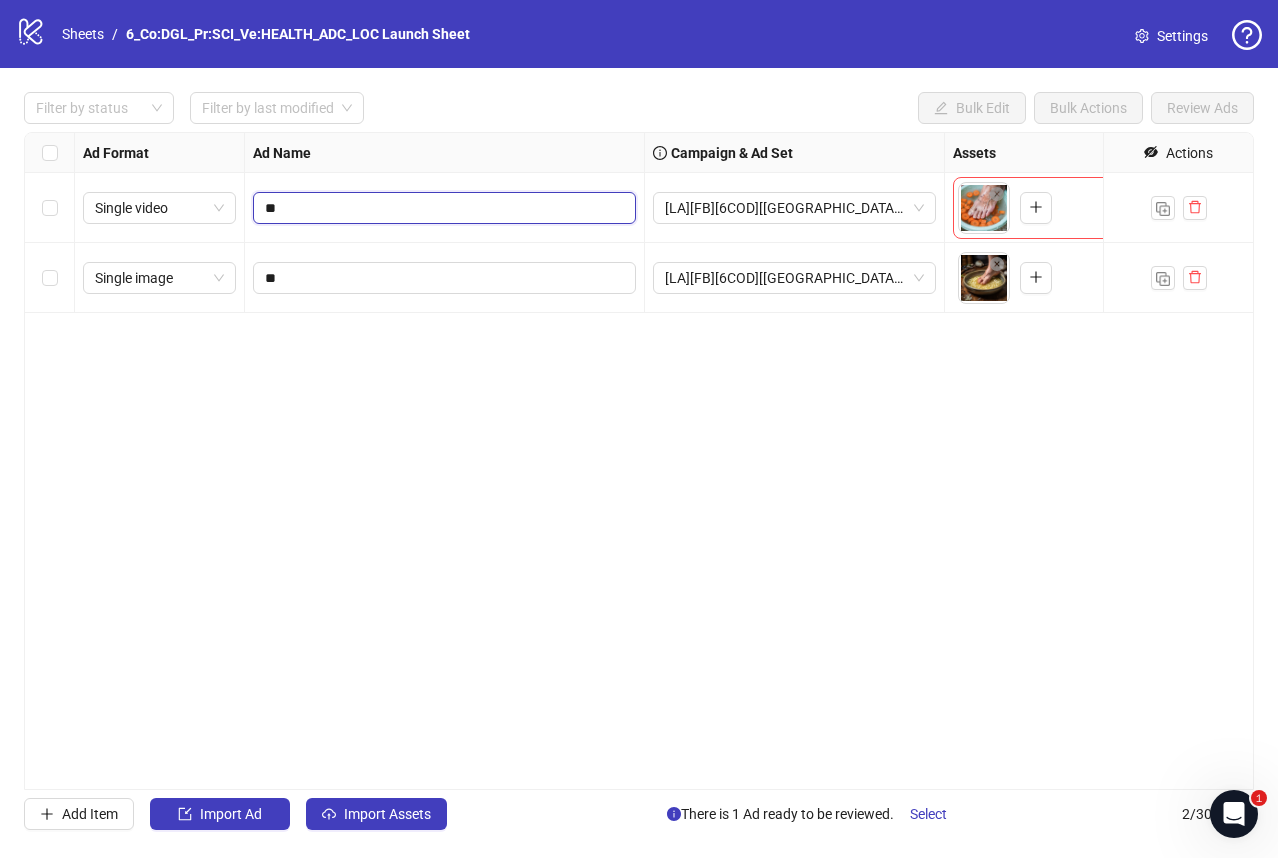 click on "**" at bounding box center [442, 208] 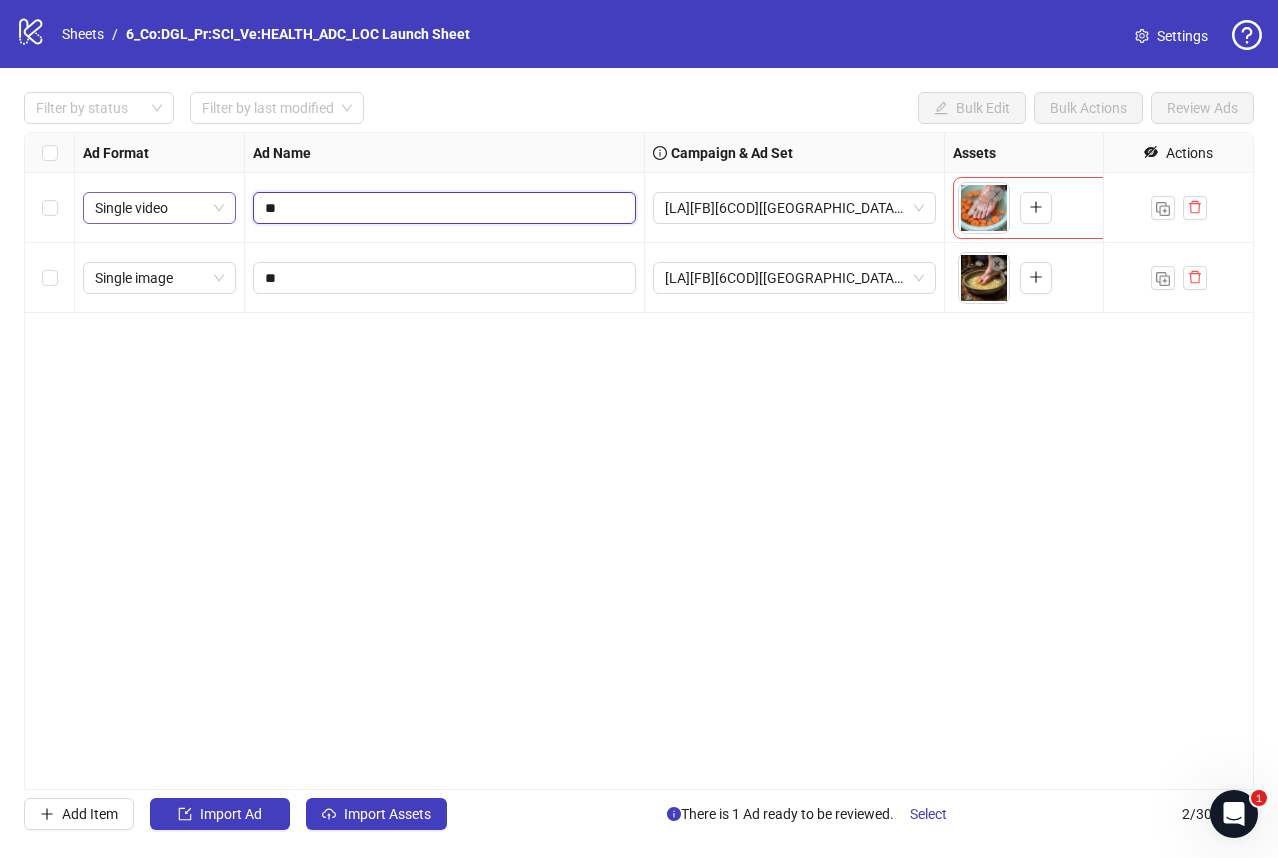 click on "Single video" at bounding box center (159, 208) 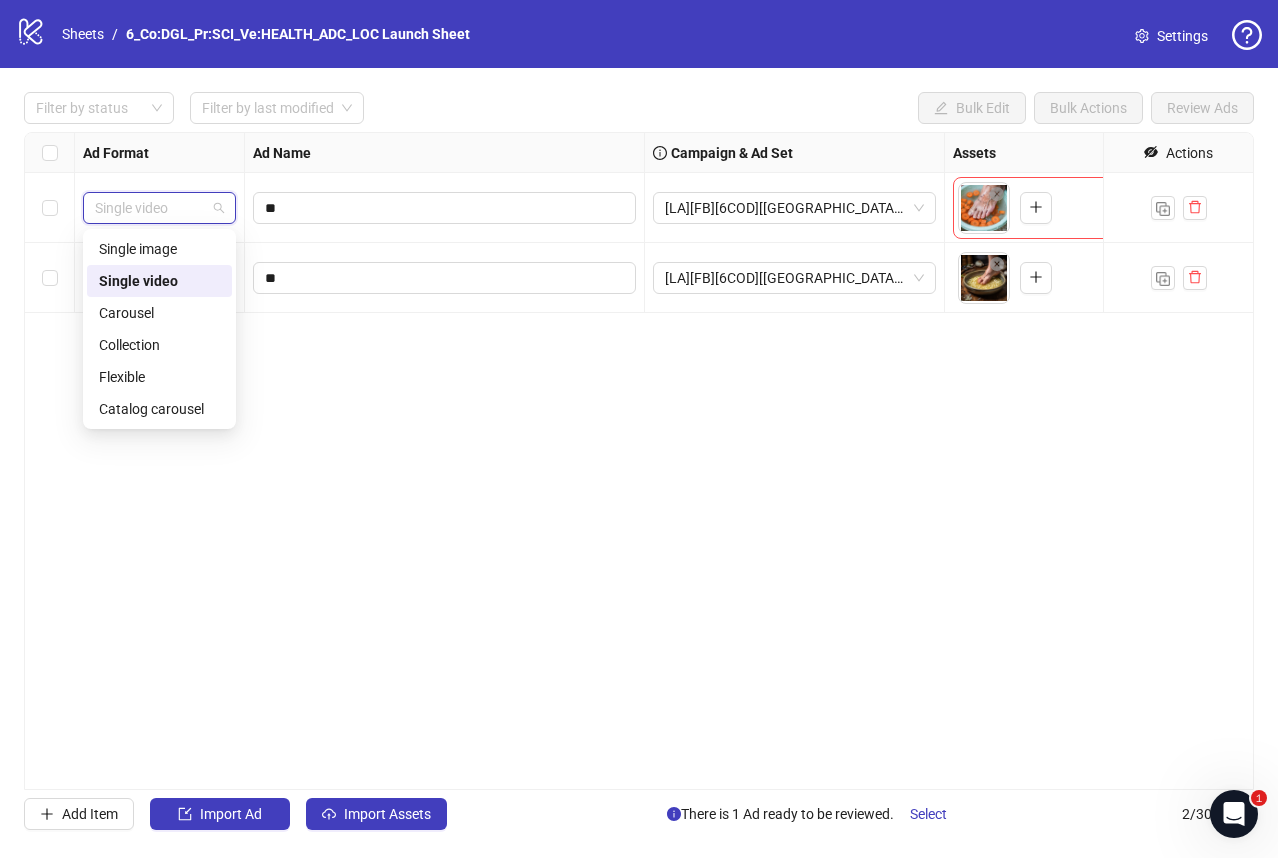 click on "Ad Name" at bounding box center (445, 153) 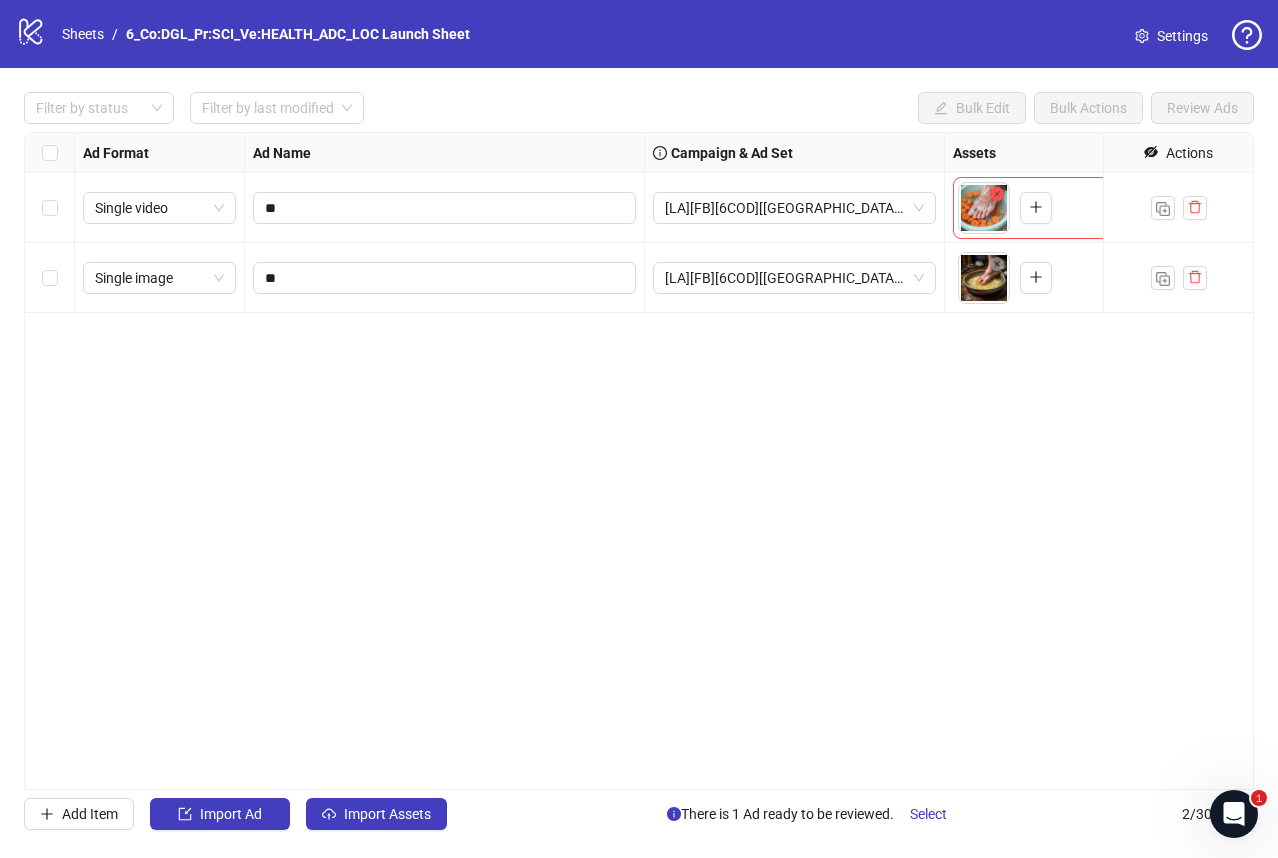 click 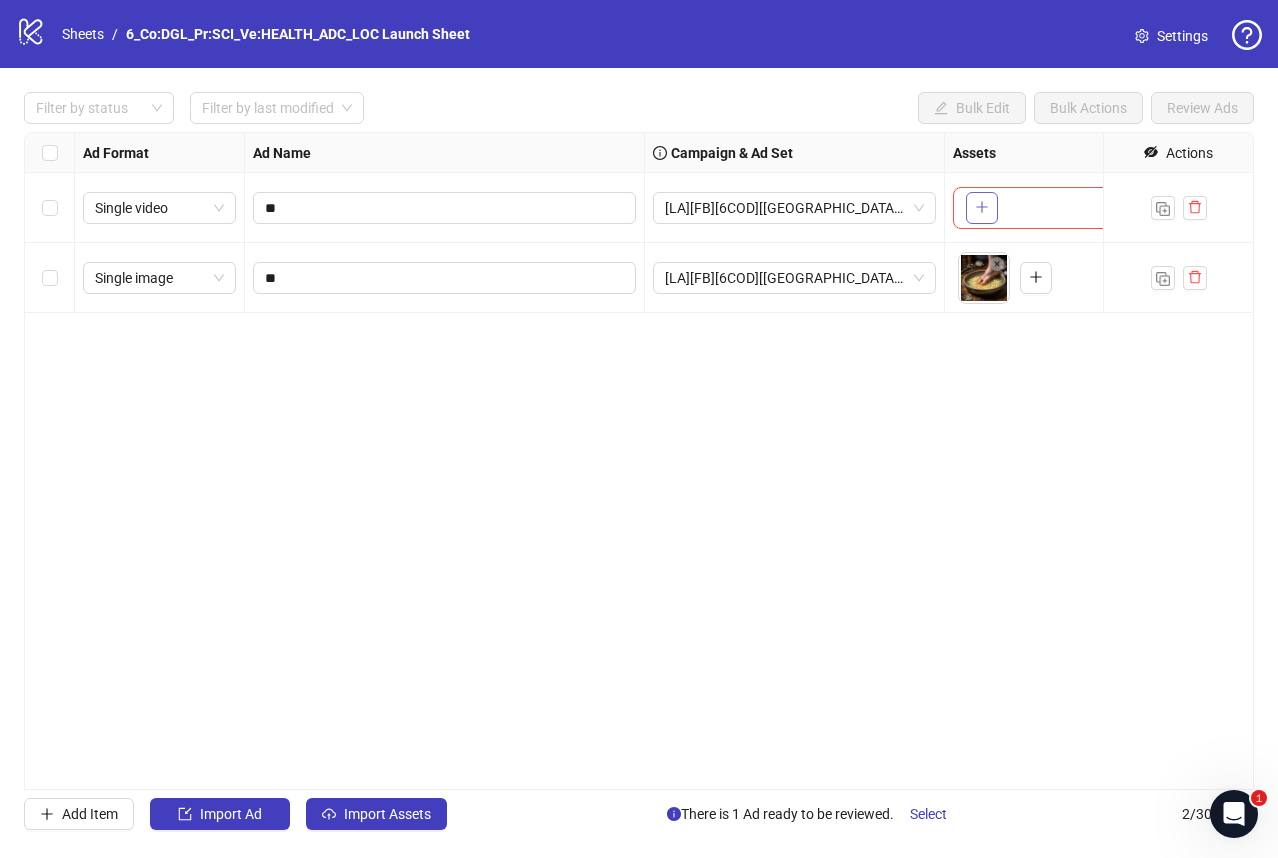 click at bounding box center [982, 208] 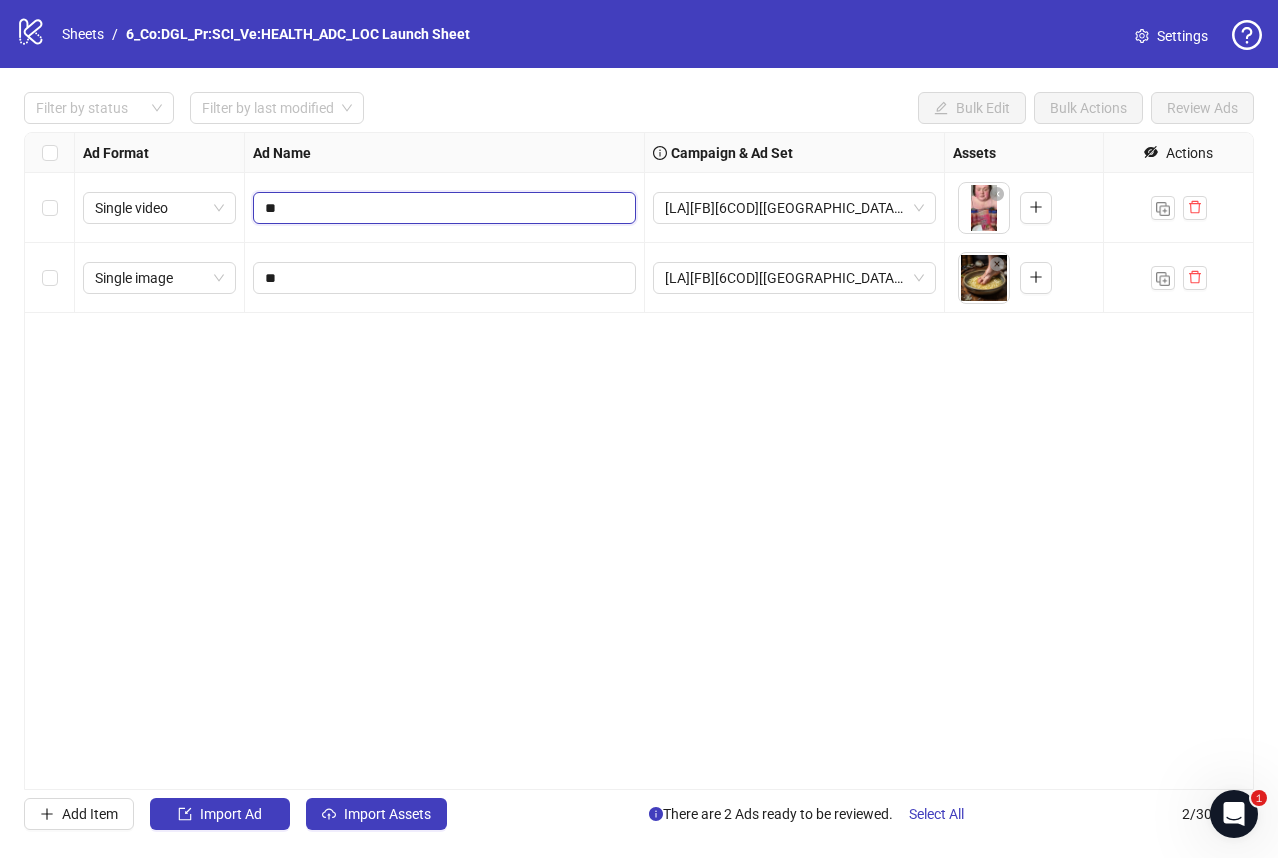 click on "**" at bounding box center (442, 208) 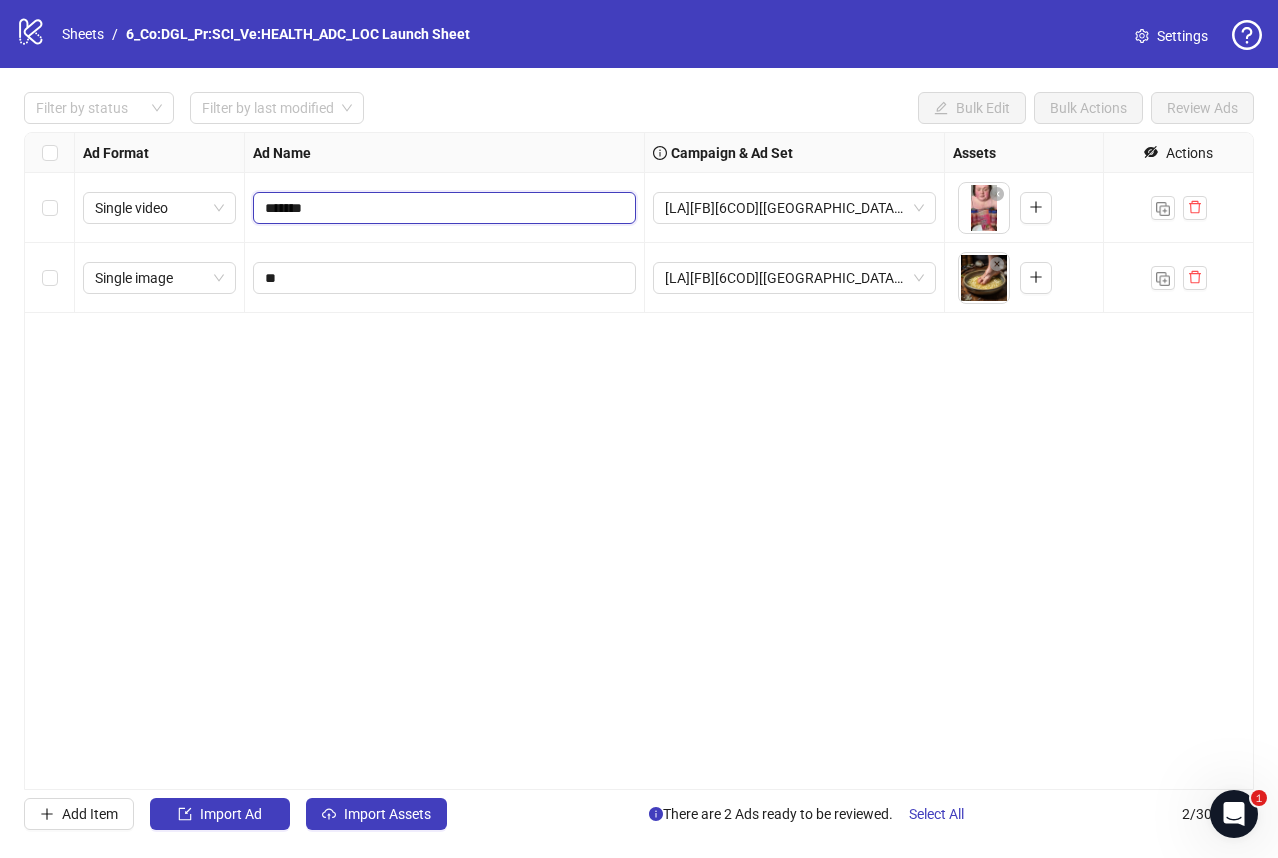 type on "********" 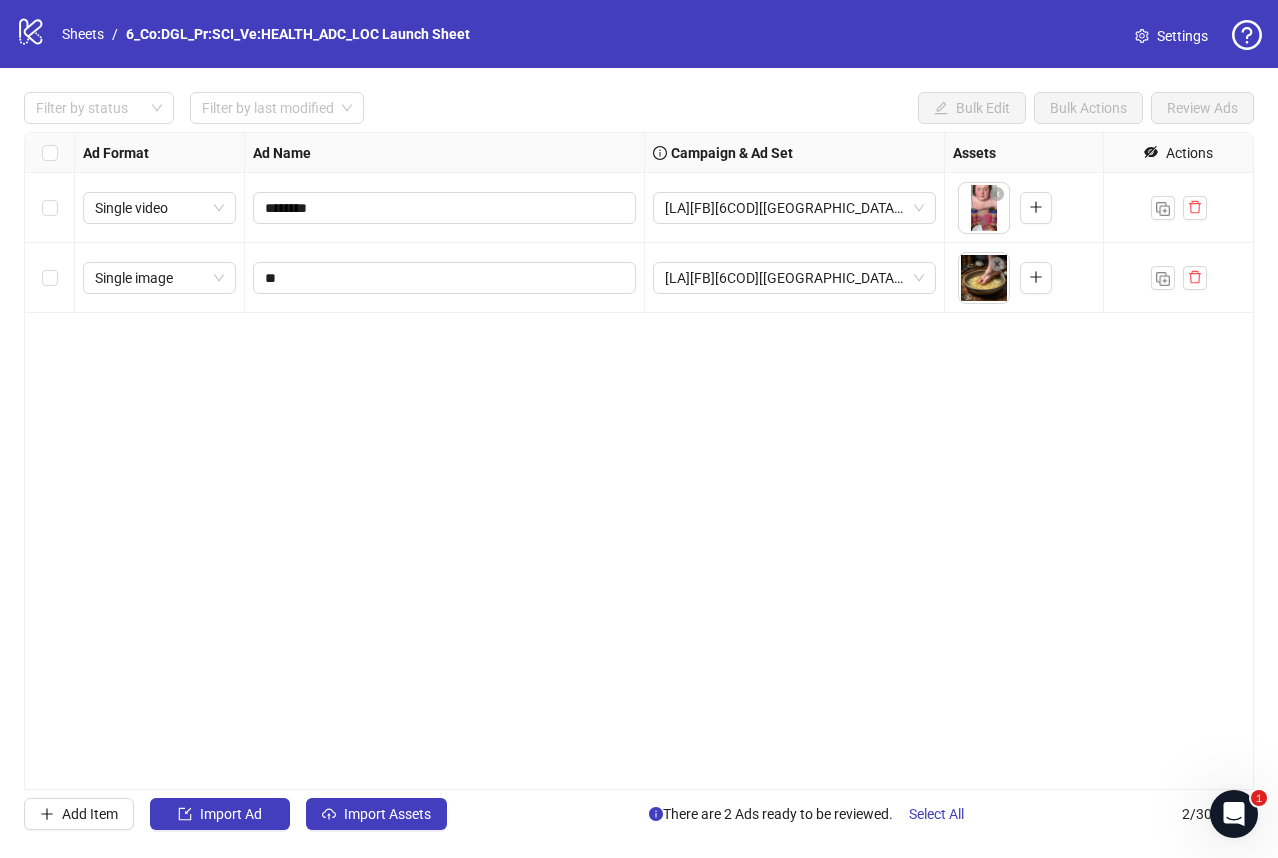 click on "**********" at bounding box center (639, 461) 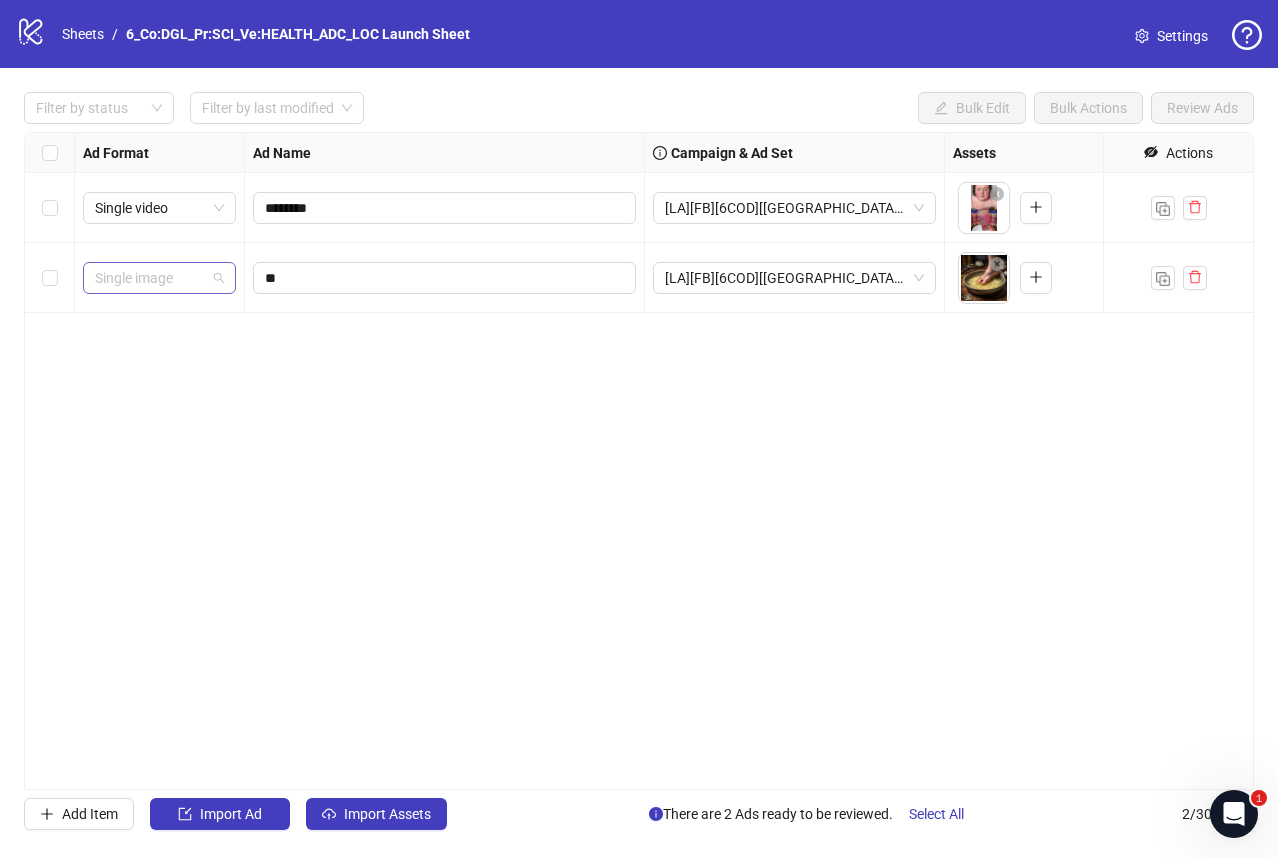 click on "Single image" at bounding box center [159, 278] 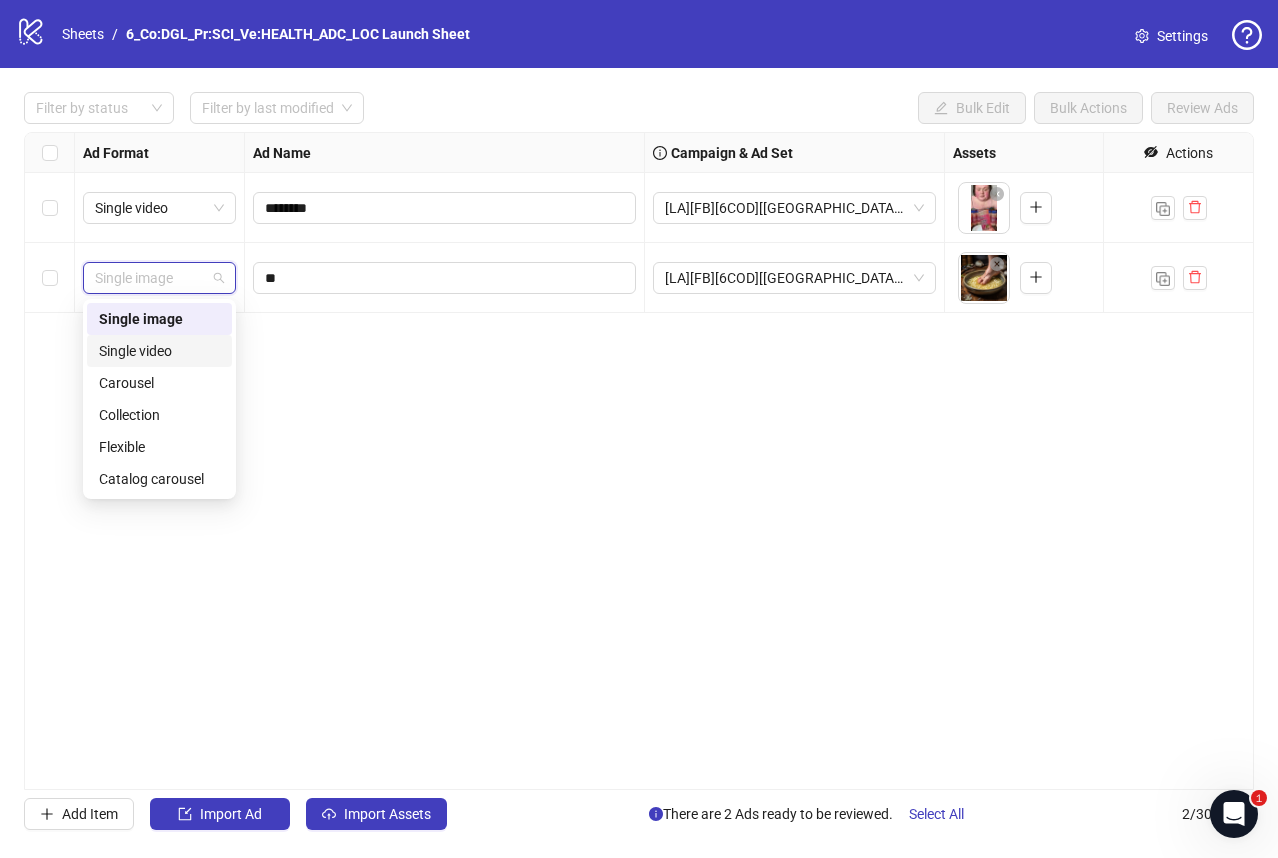 click on "Single video" at bounding box center [159, 351] 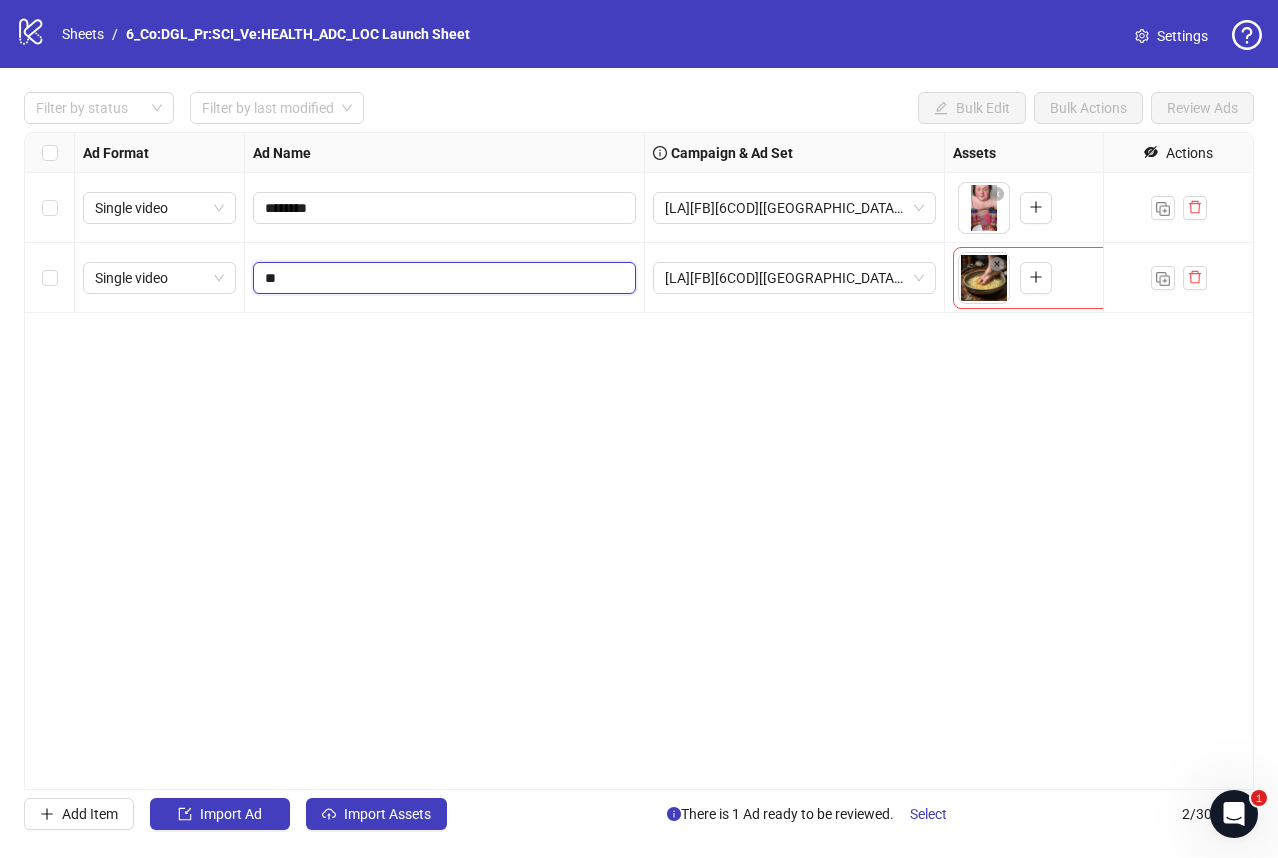 click on "**" at bounding box center [442, 278] 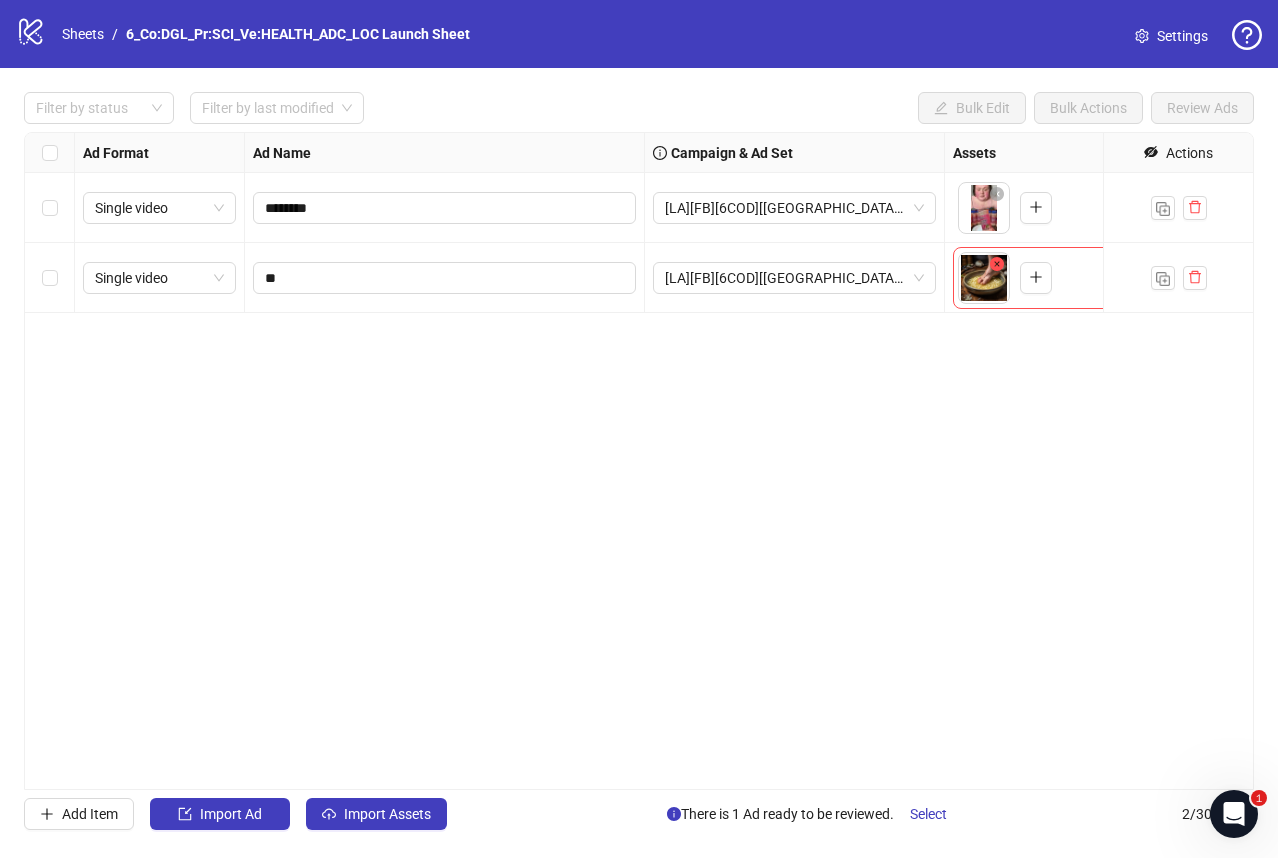 click 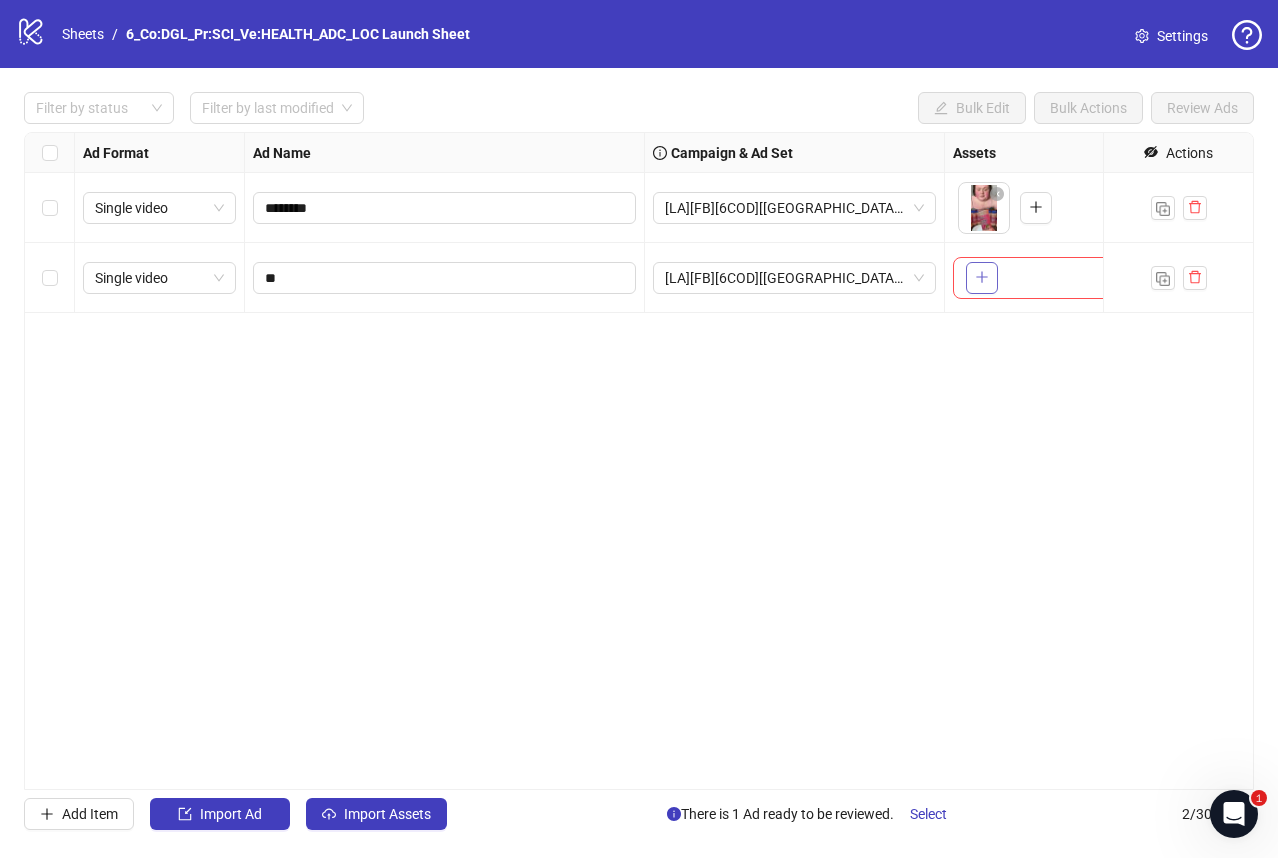 click 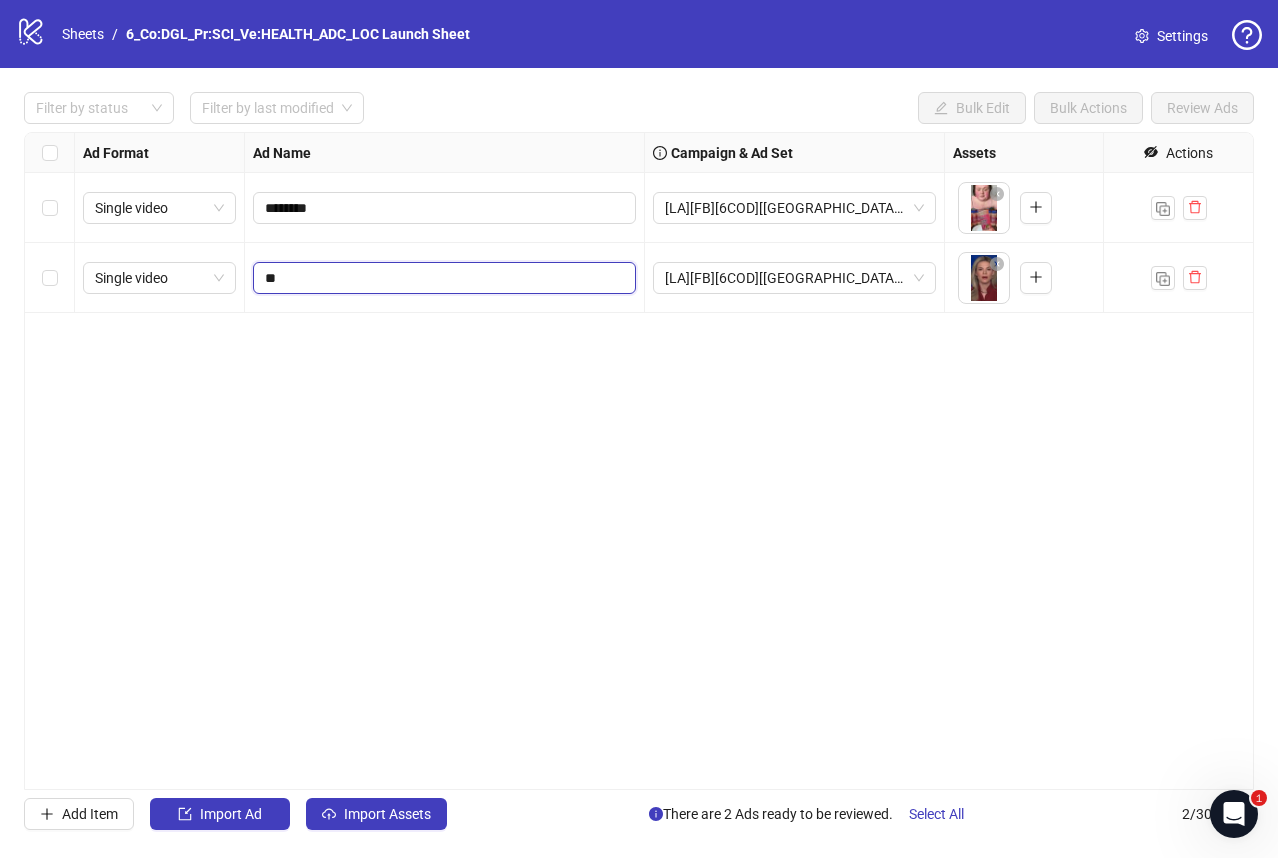 click on "**" at bounding box center (442, 278) 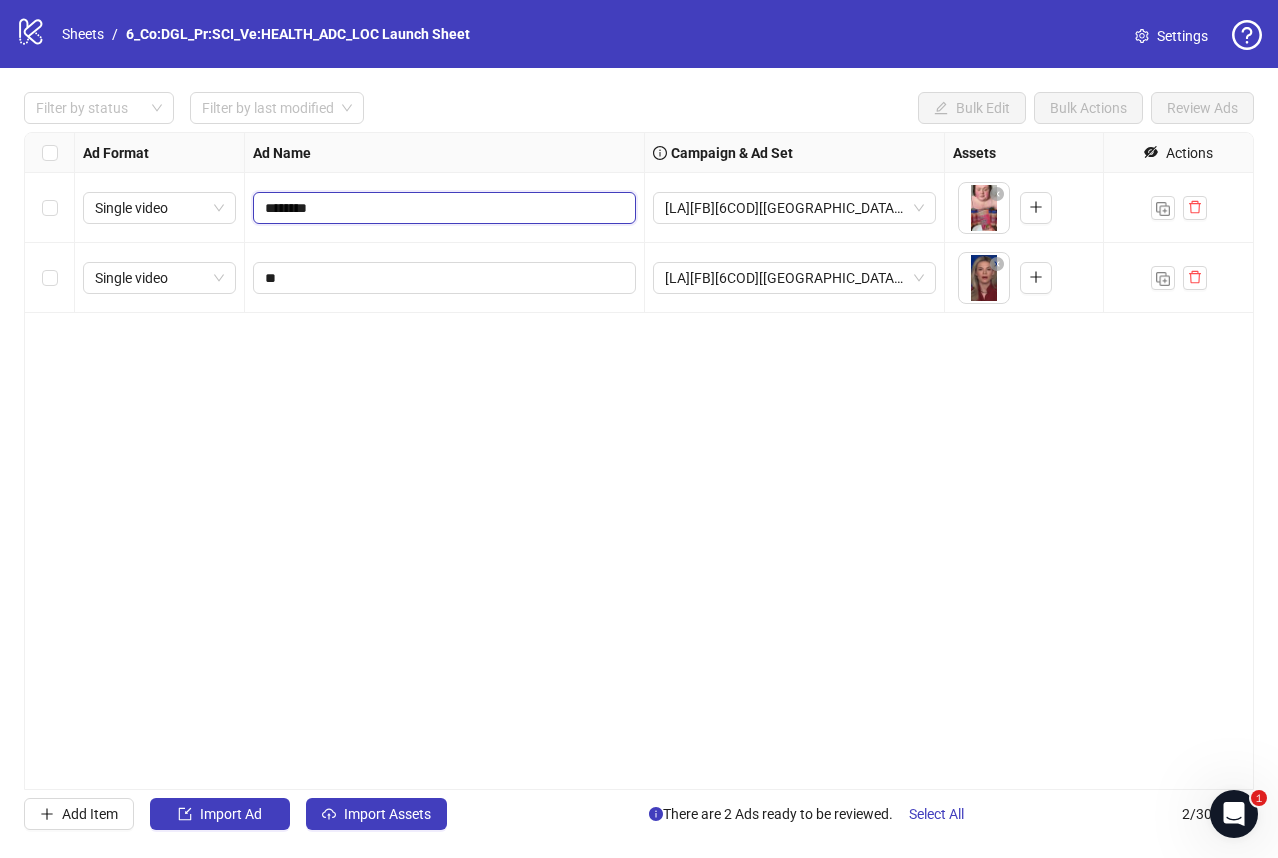 click on "********" at bounding box center (442, 208) 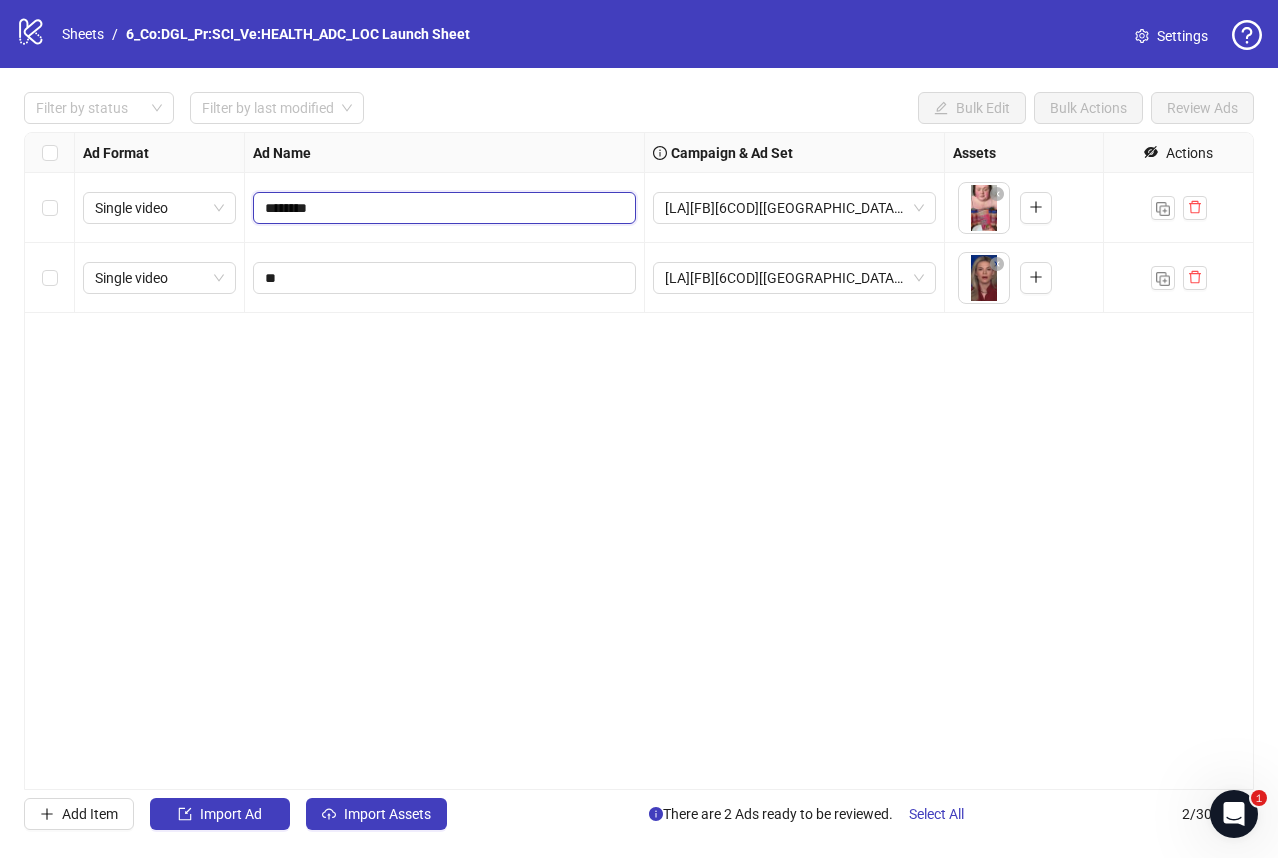 click on "********" at bounding box center [442, 208] 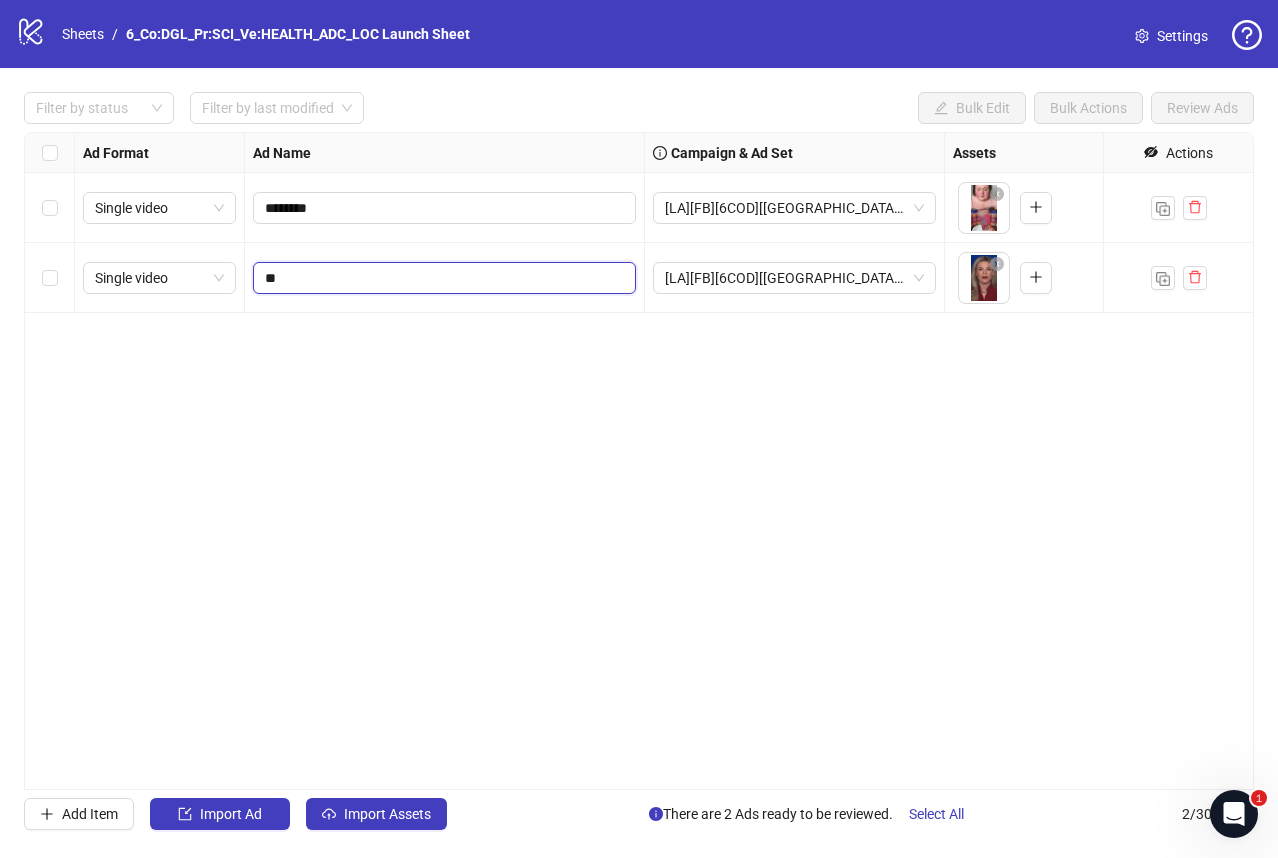 click on "**" at bounding box center [442, 278] 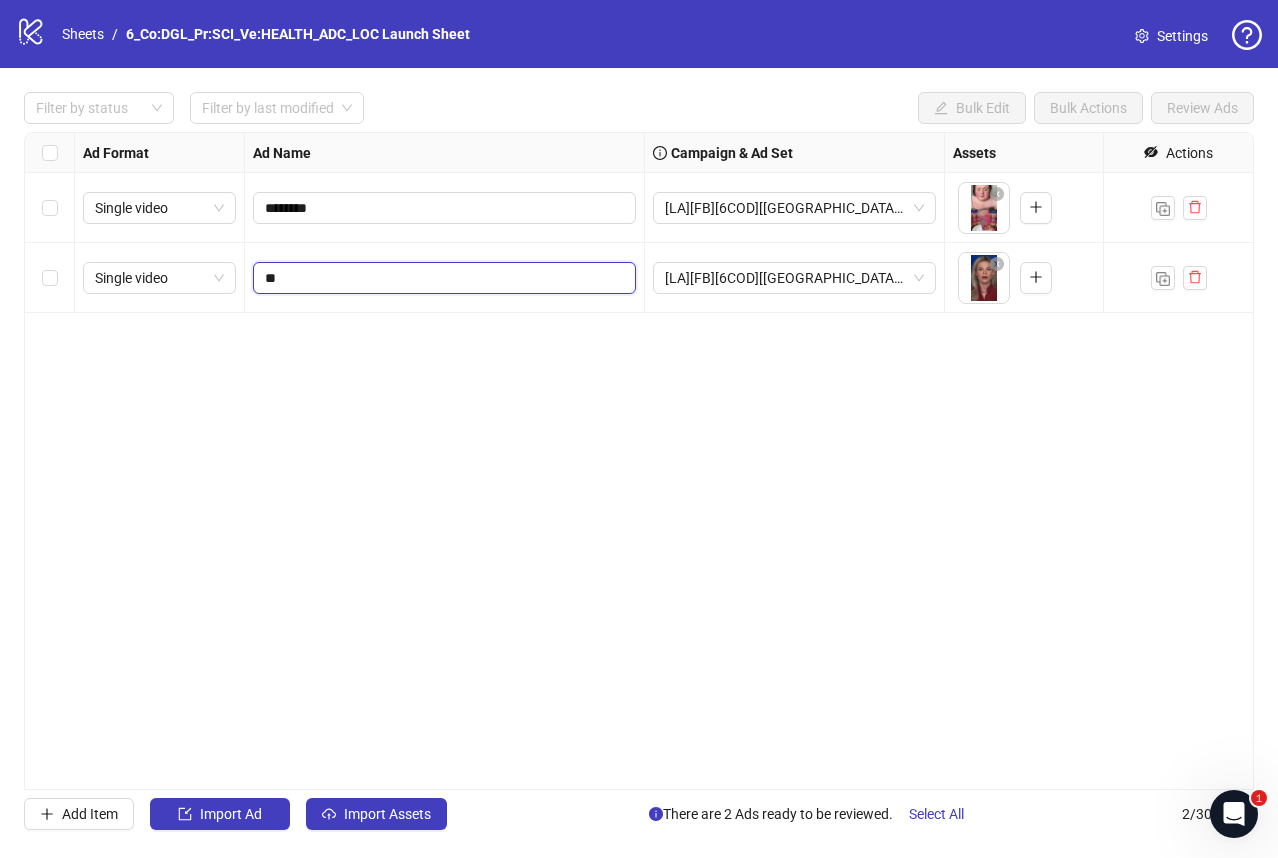 click on "**" at bounding box center [442, 278] 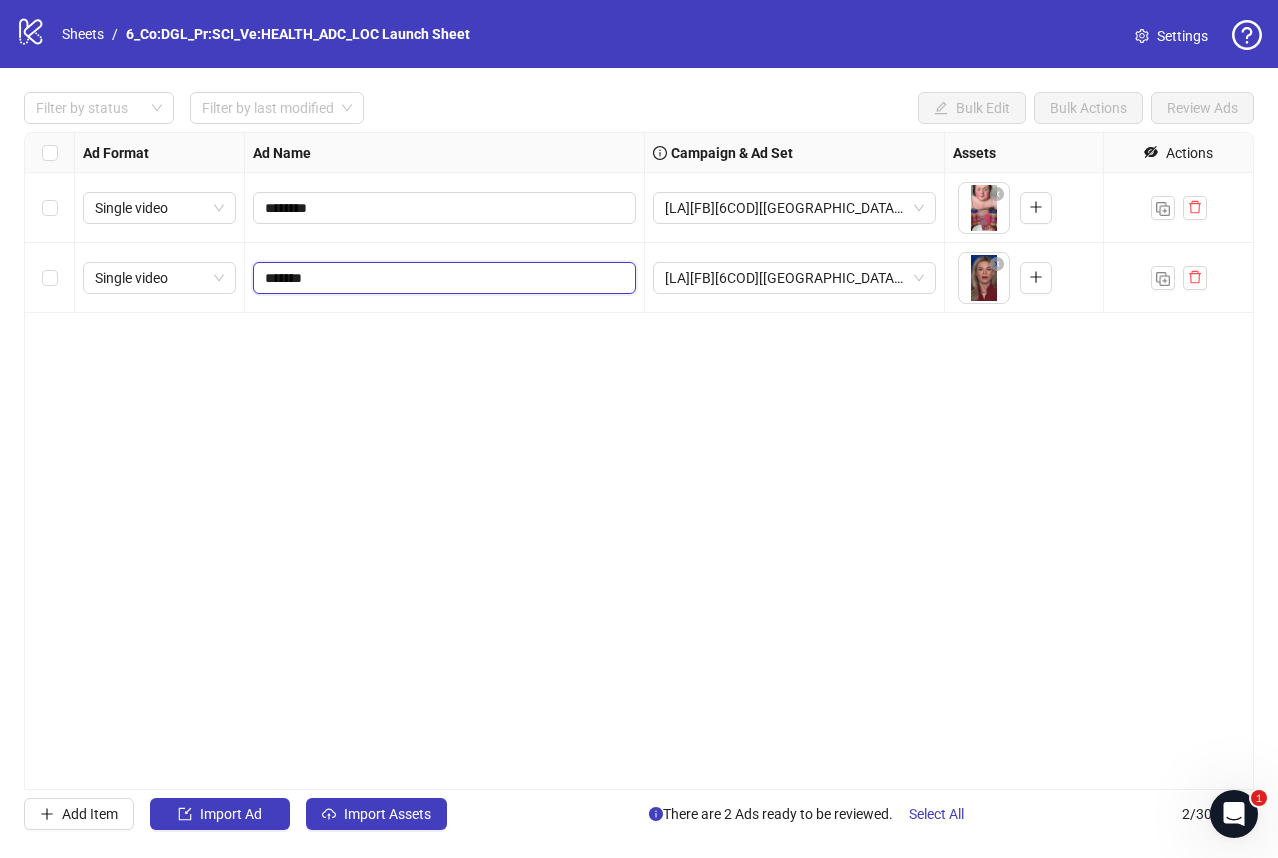 type on "********" 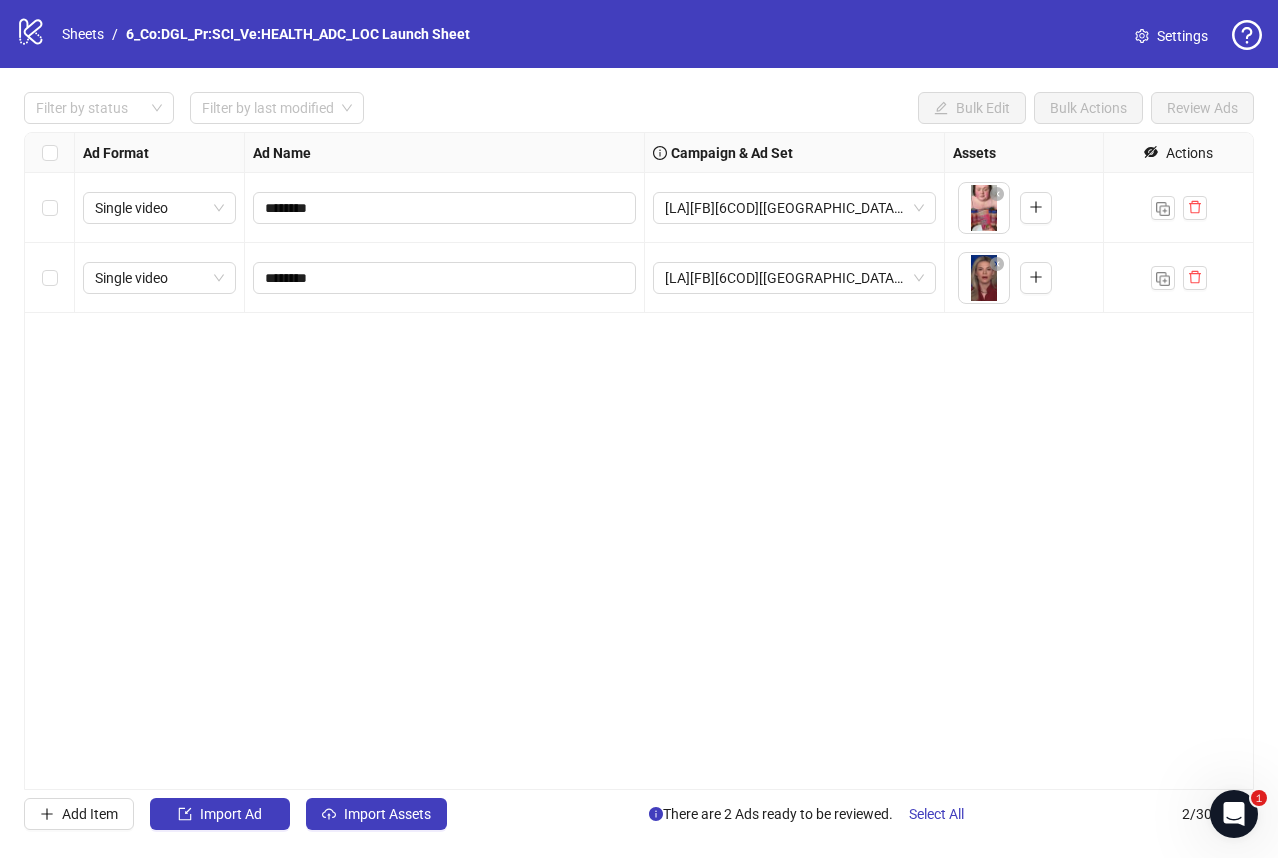 click on "**********" at bounding box center [639, 461] 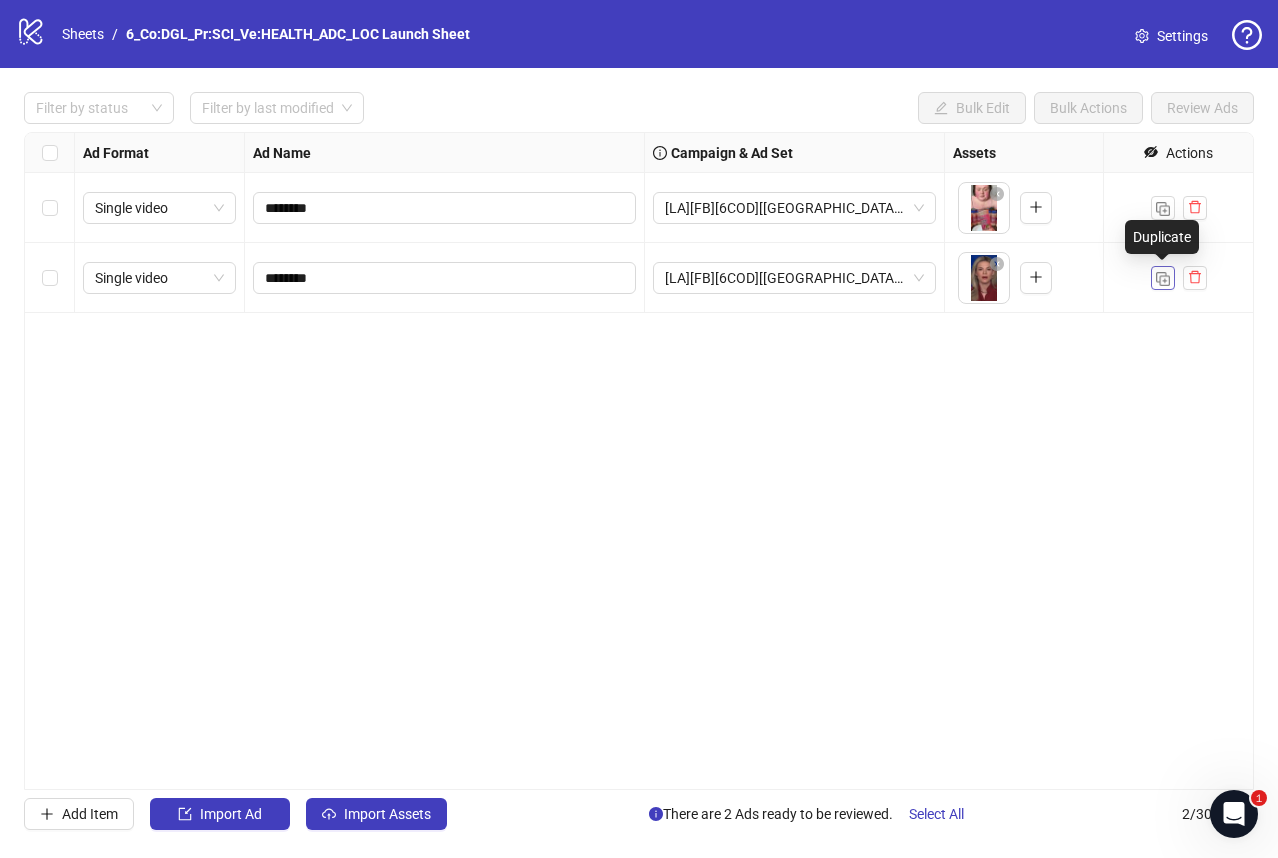 click at bounding box center (1163, 279) 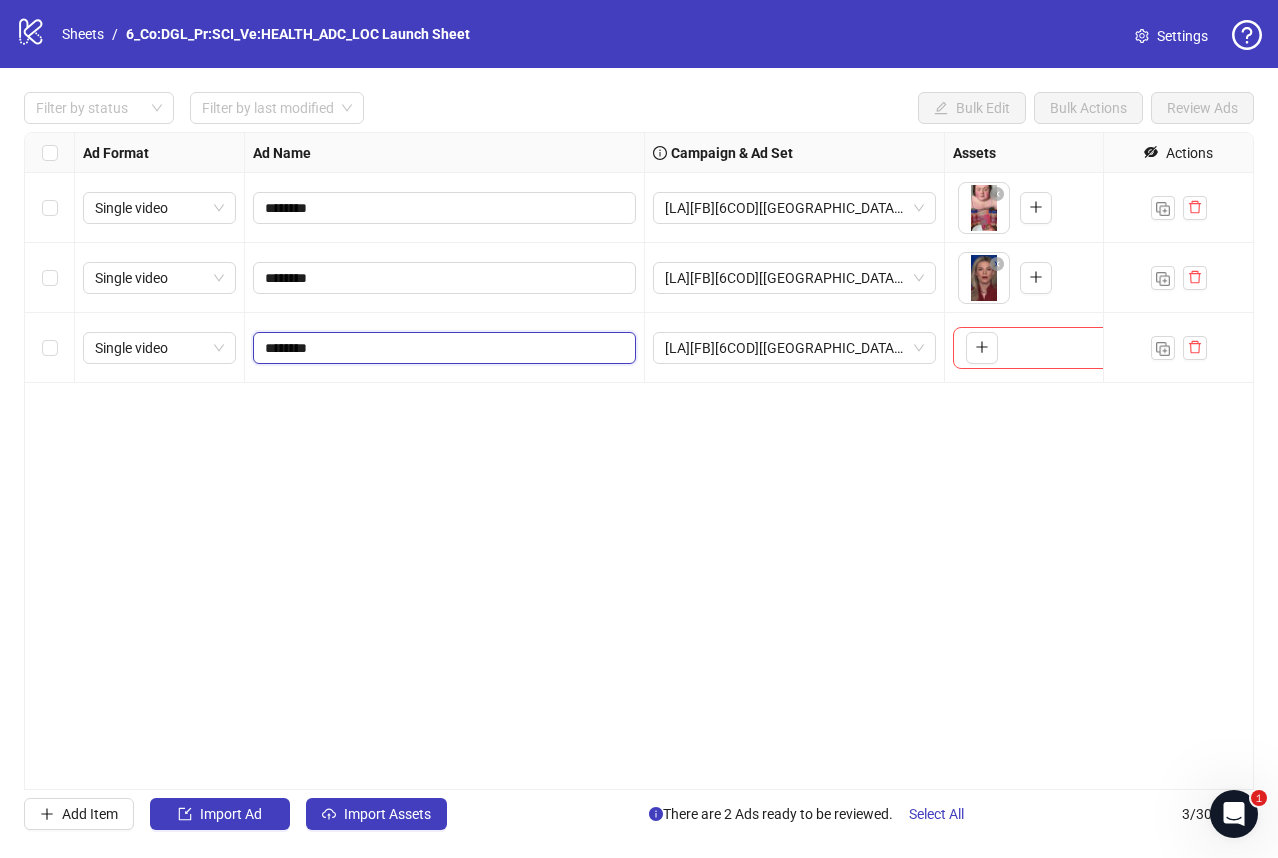 click on "********" at bounding box center [442, 348] 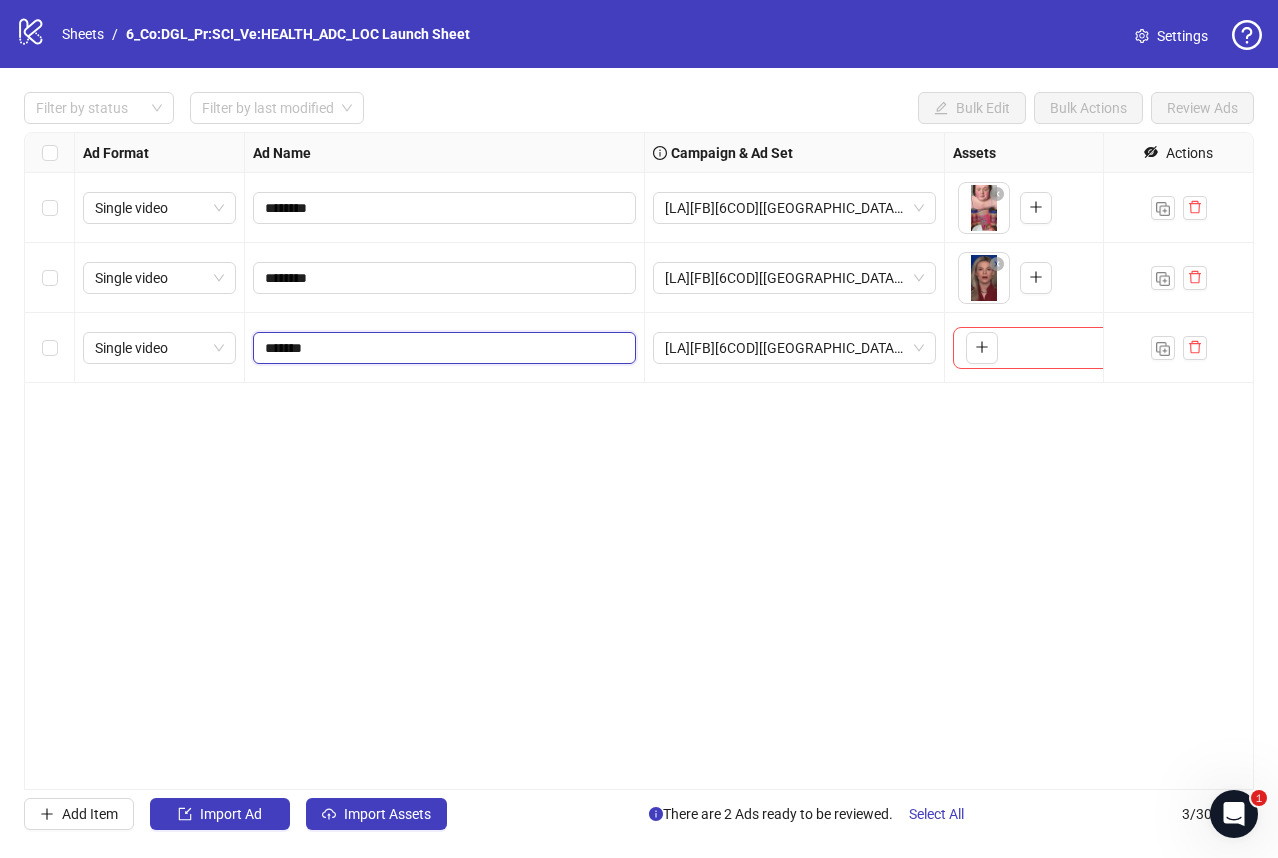 type on "********" 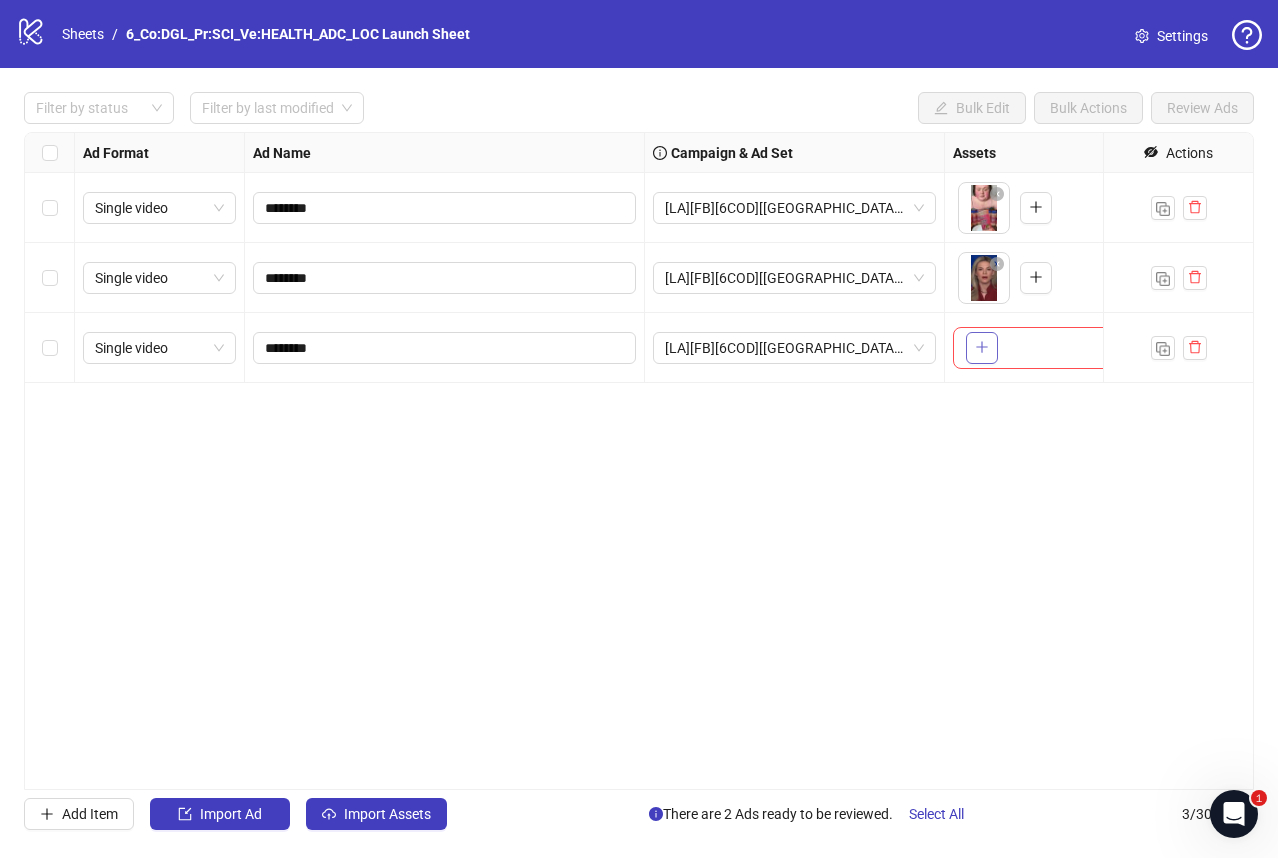 click at bounding box center [982, 347] 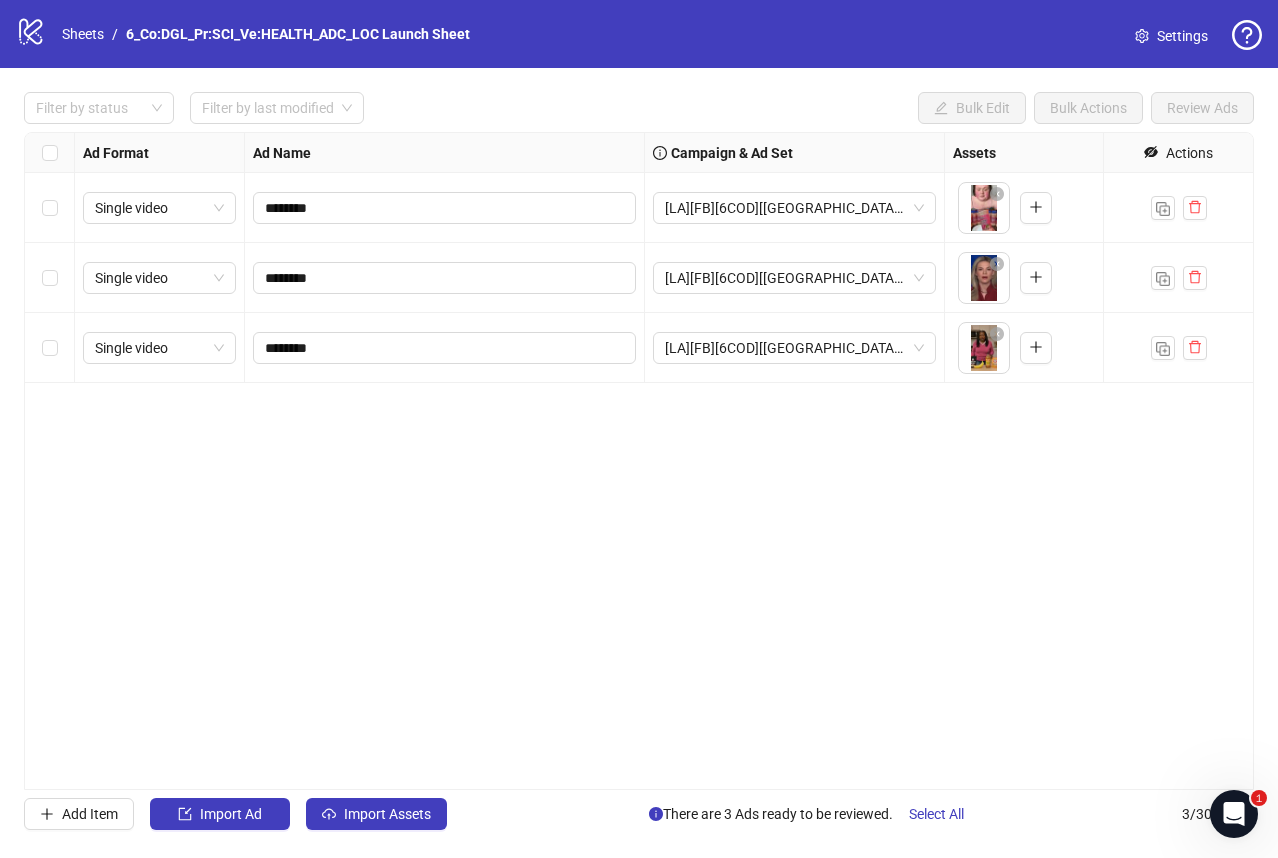 click at bounding box center [1179, 348] 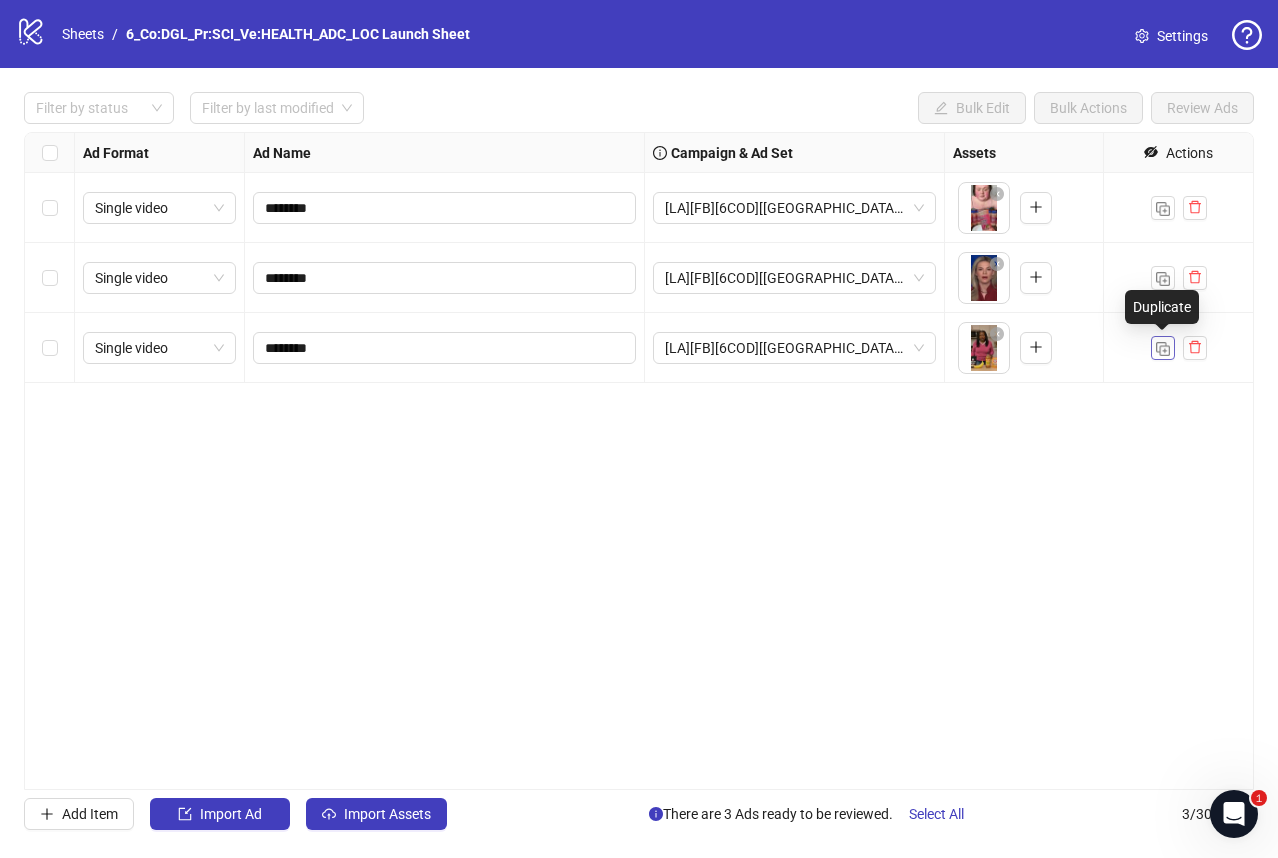 click at bounding box center [1163, 349] 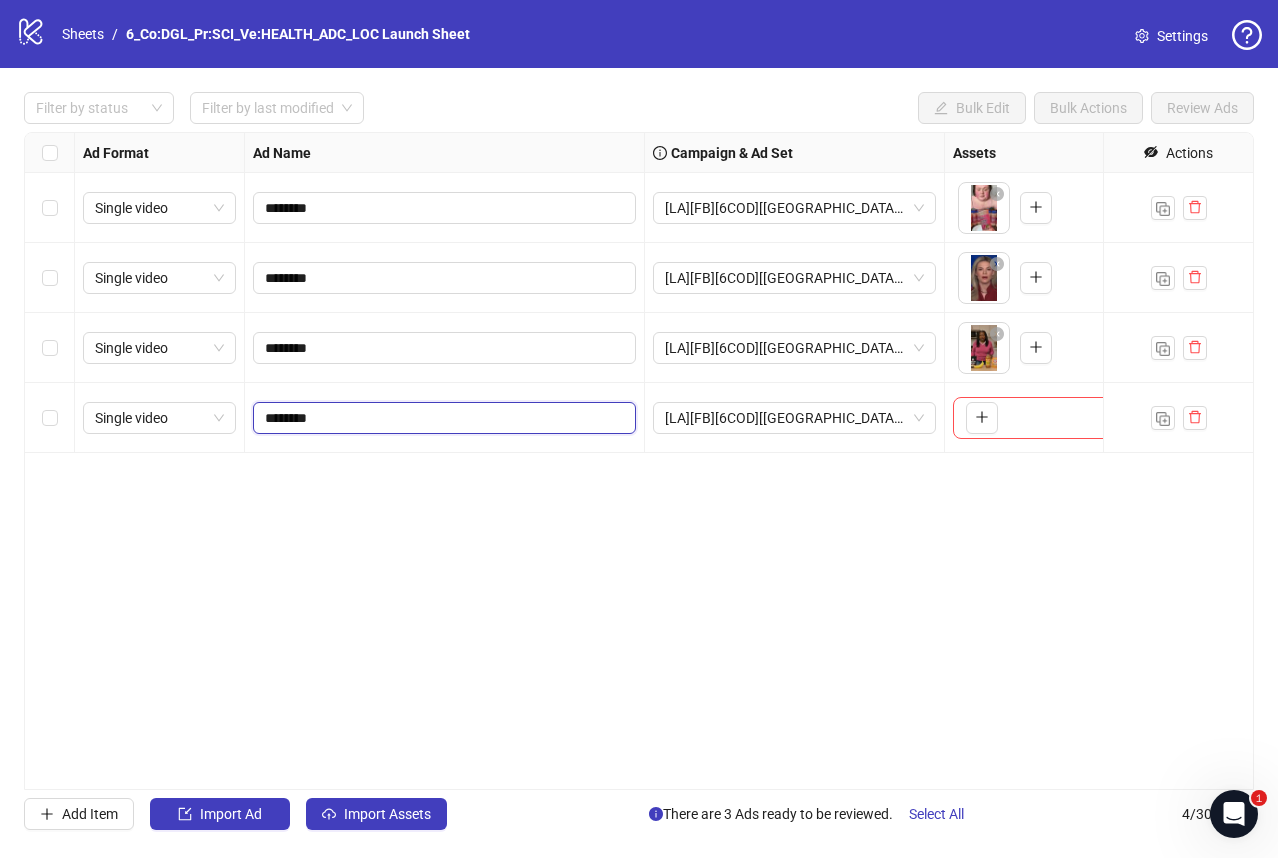 click on "********" at bounding box center [442, 418] 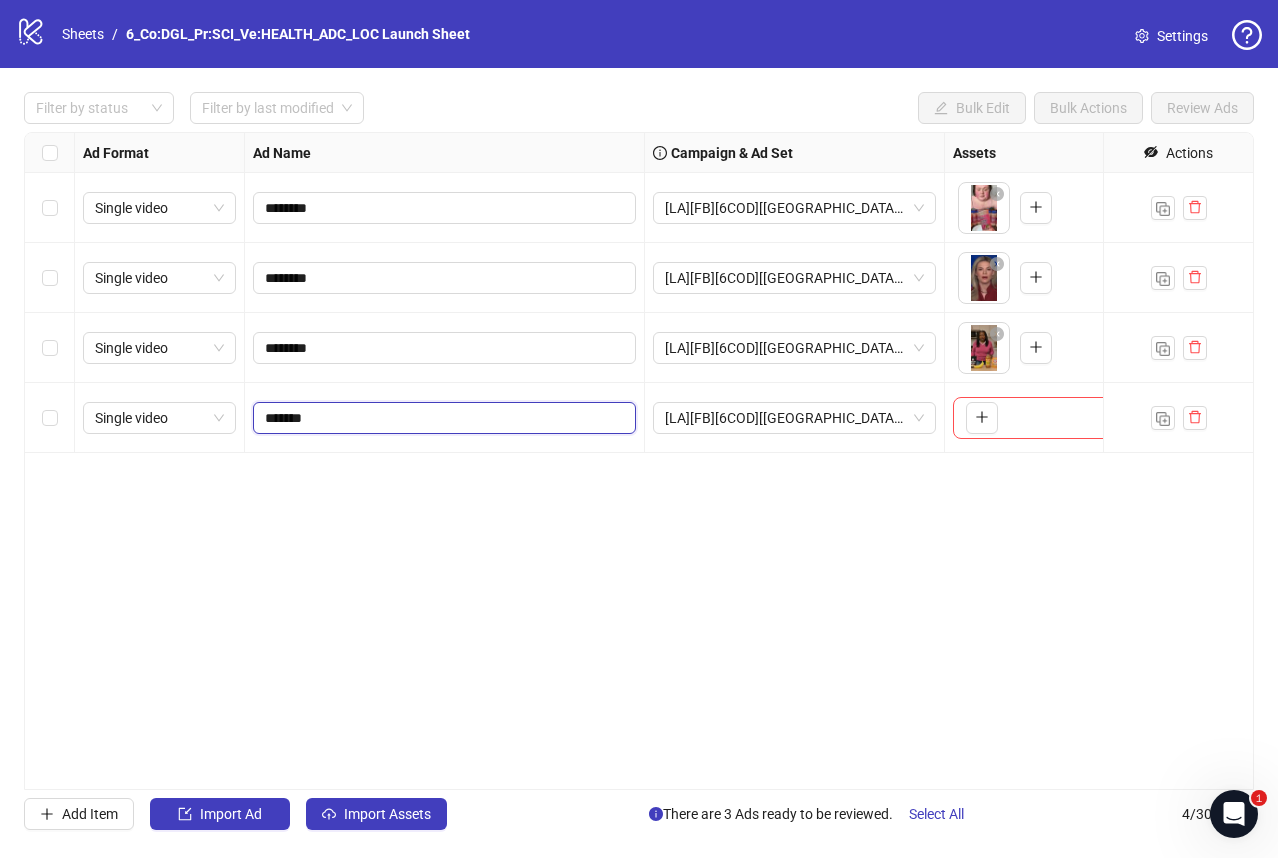 type on "********" 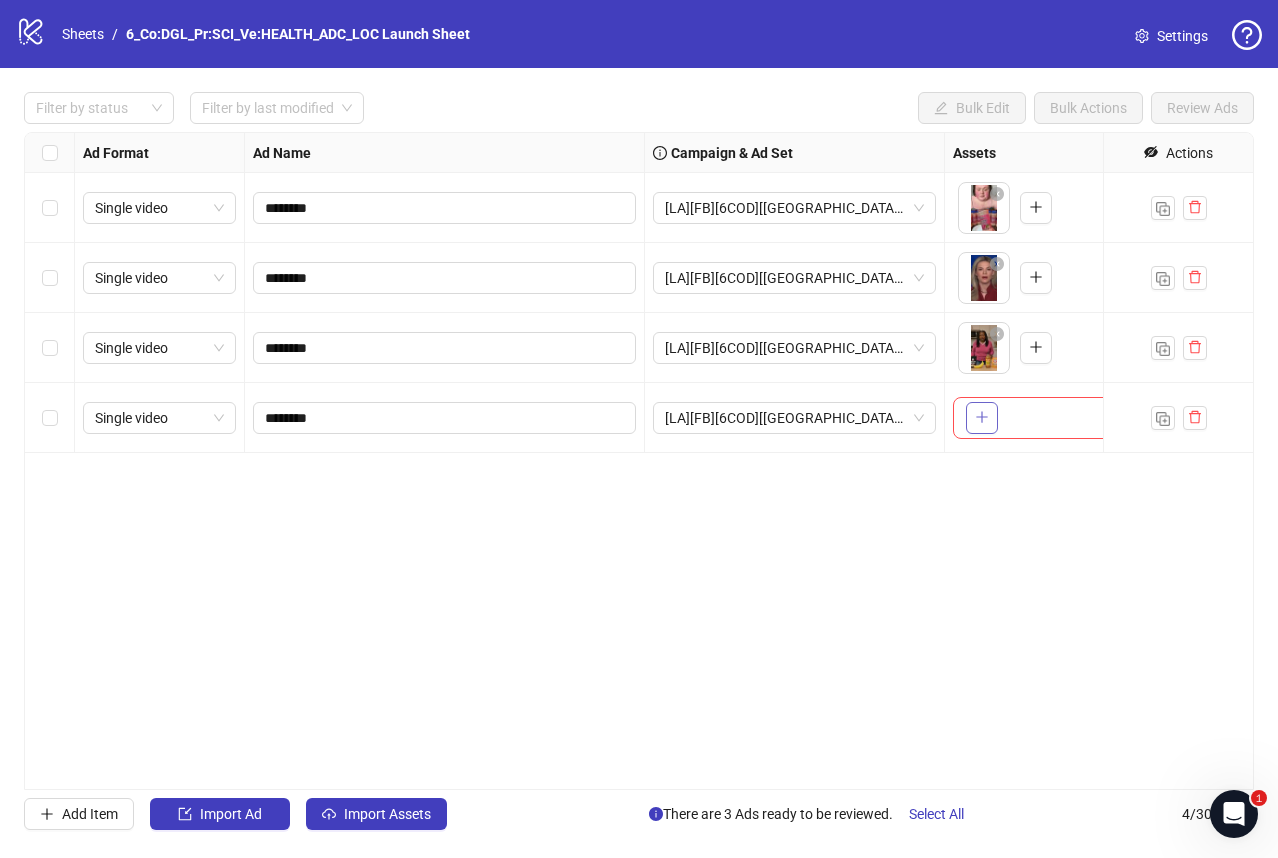 click 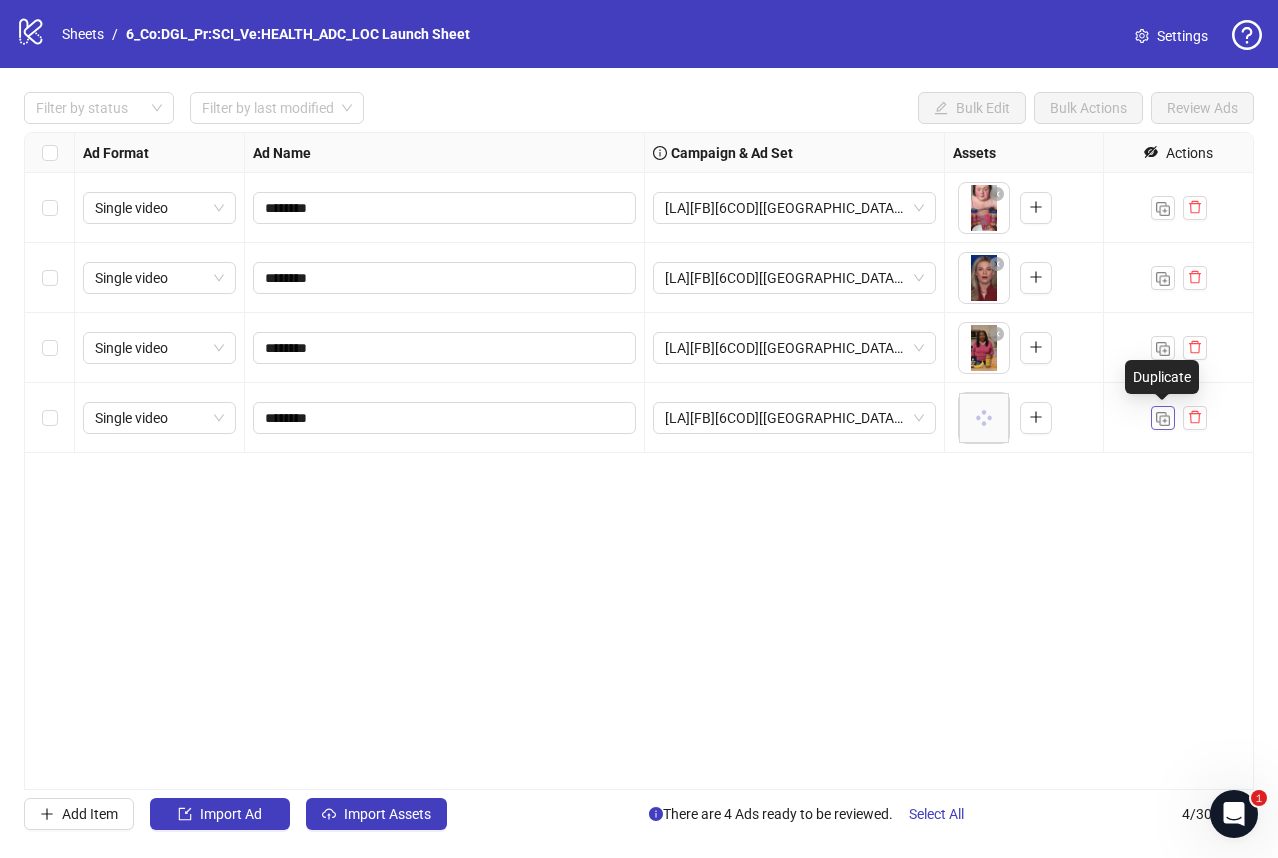 click at bounding box center [1163, 419] 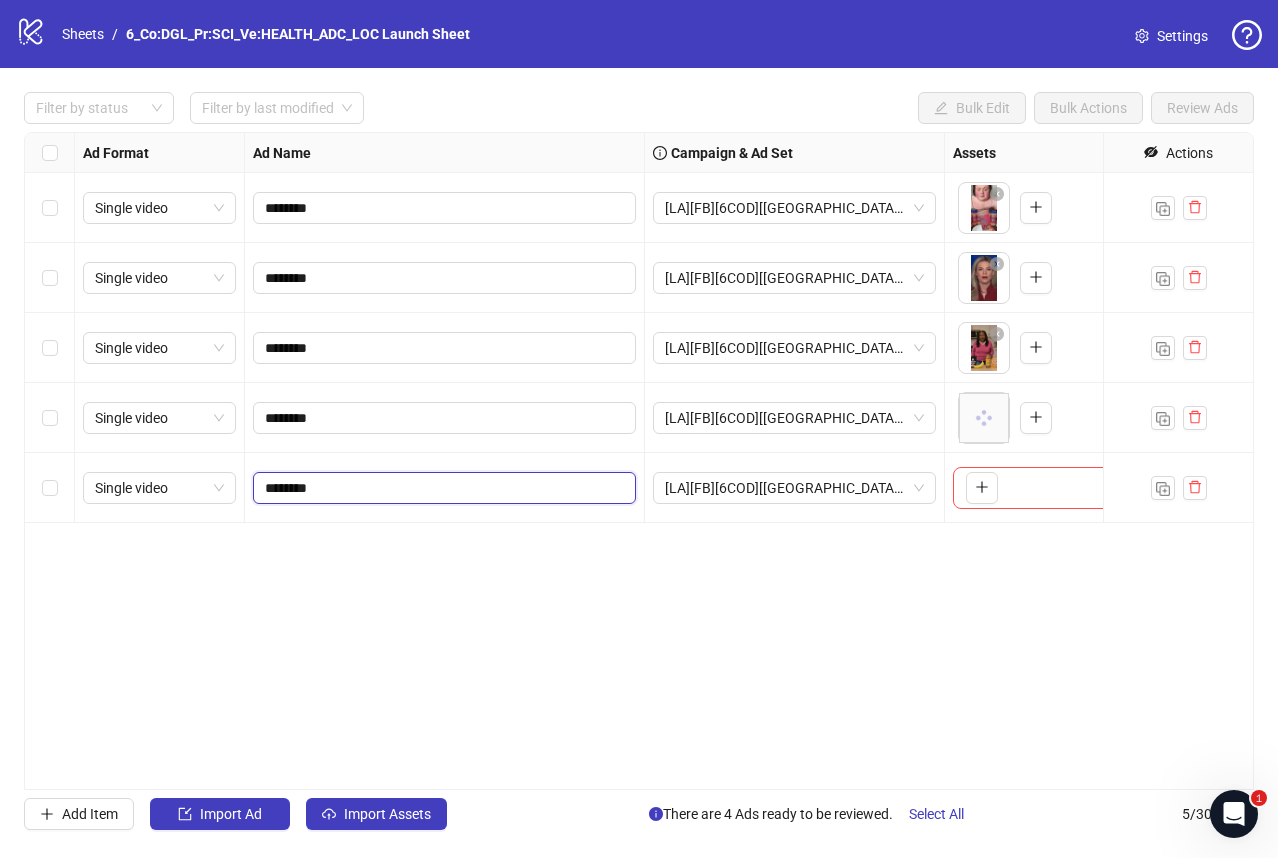 click on "********" at bounding box center [442, 488] 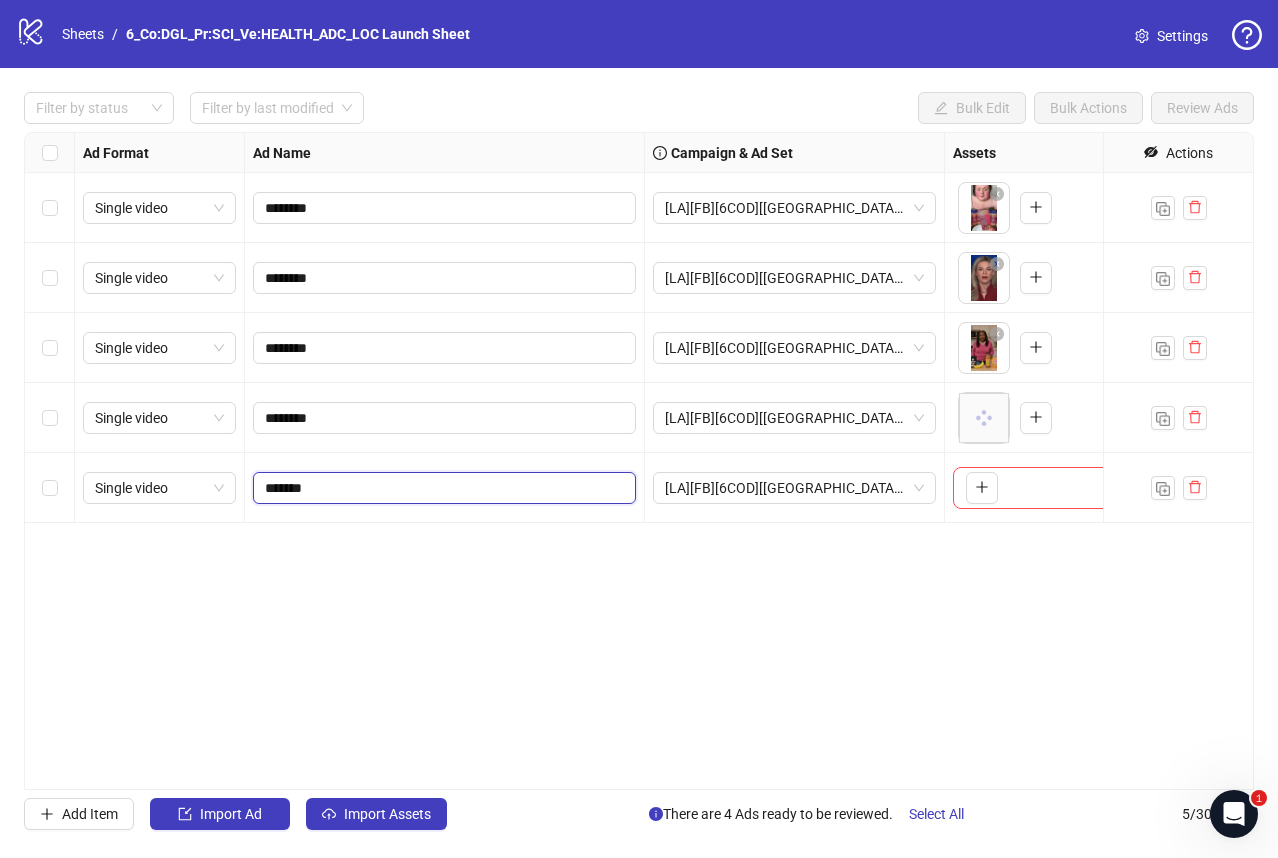 type on "********" 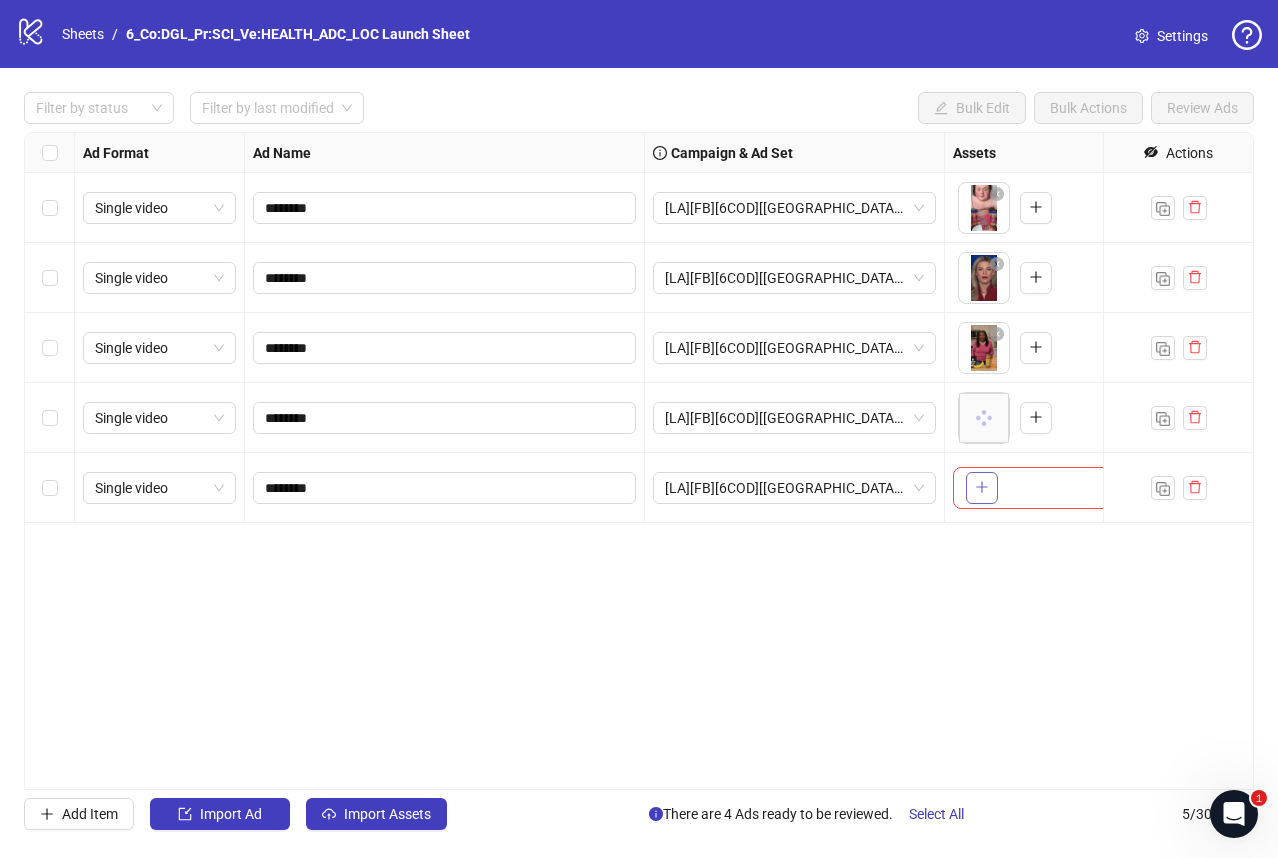 click 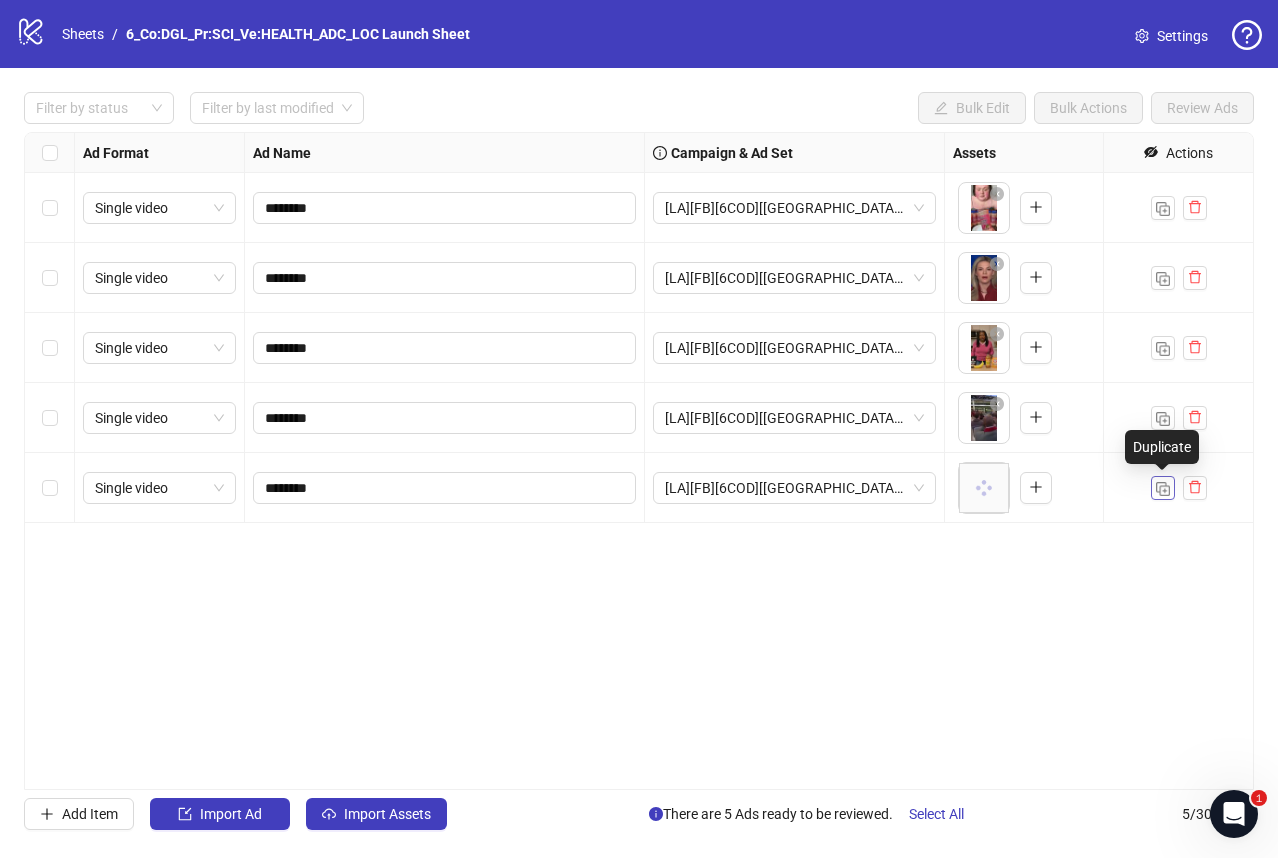 click at bounding box center (1163, 488) 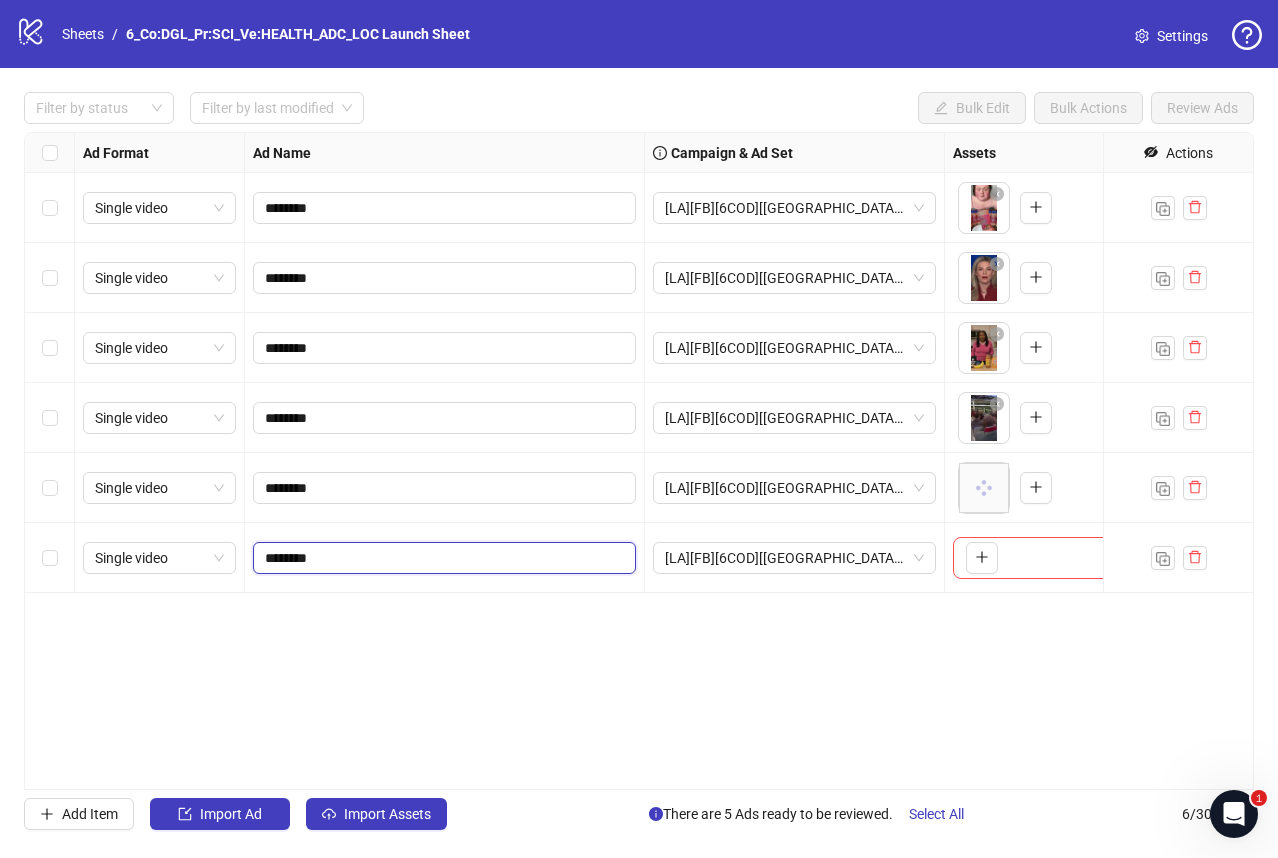 click on "********" at bounding box center (442, 558) 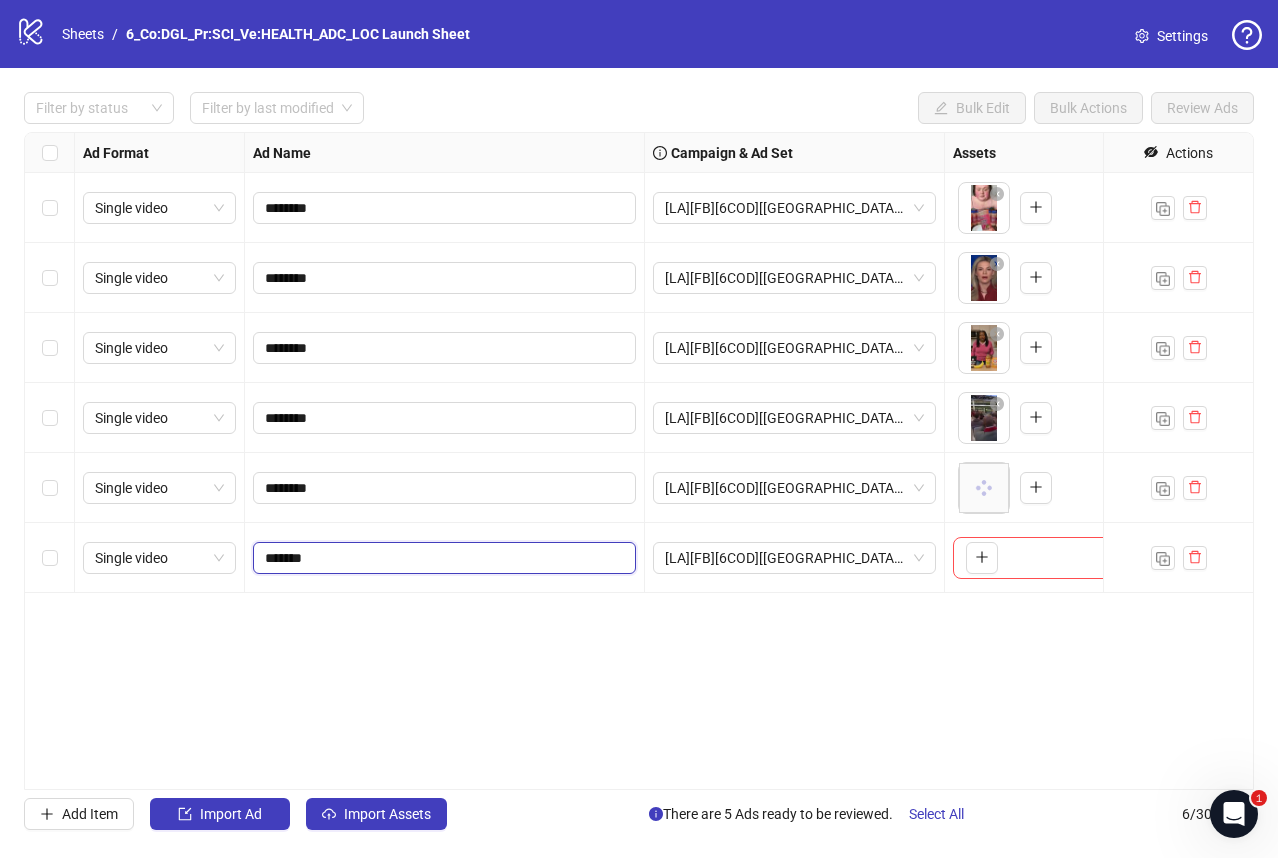 type on "********" 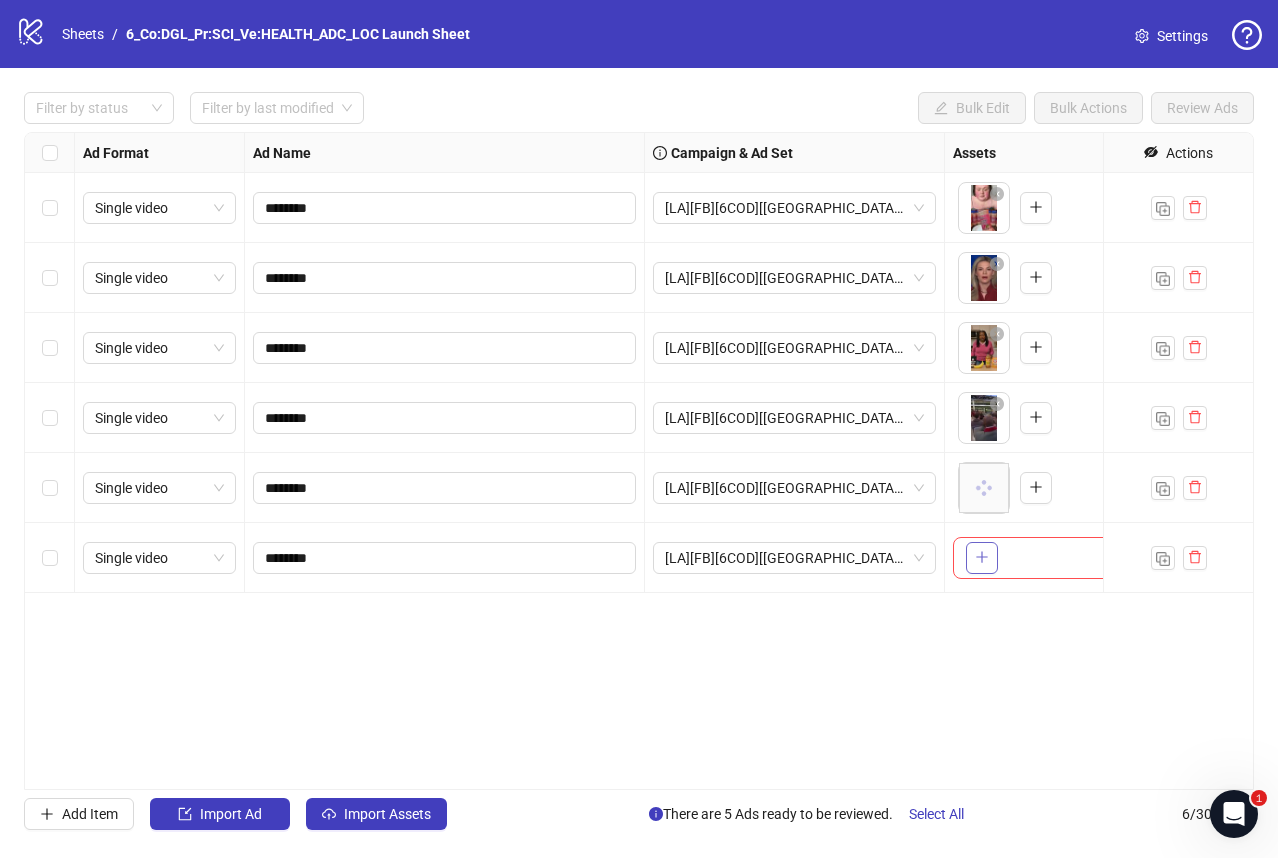 click 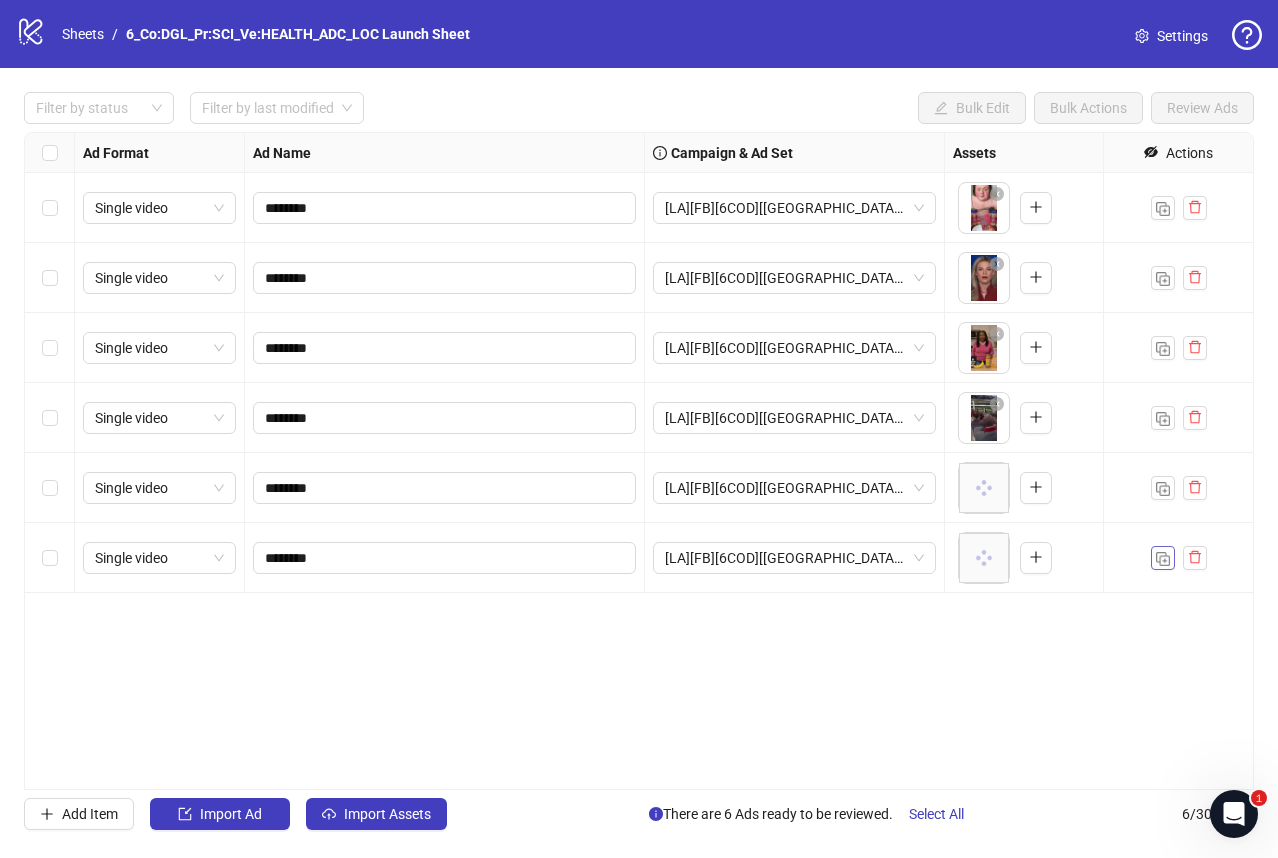 click at bounding box center (1163, 558) 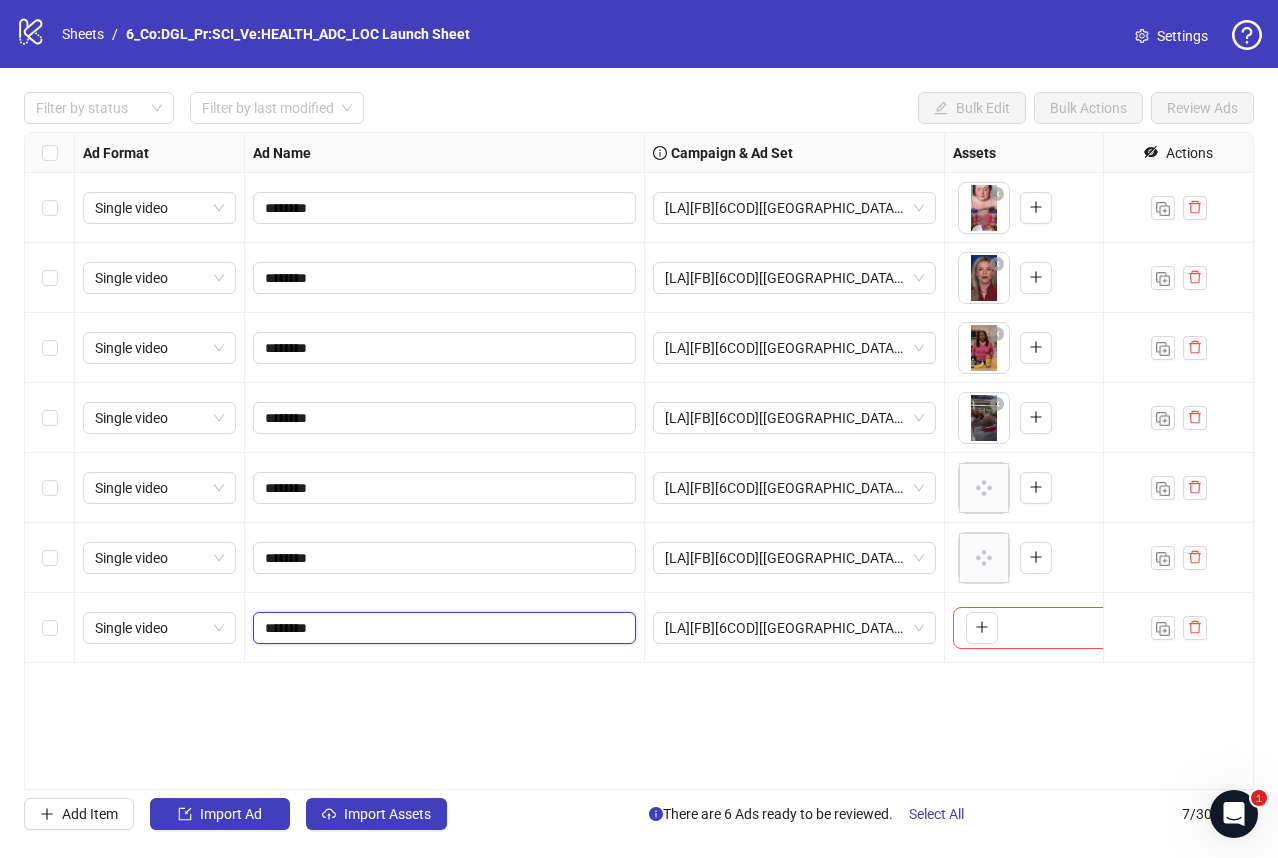 click on "********" at bounding box center [442, 628] 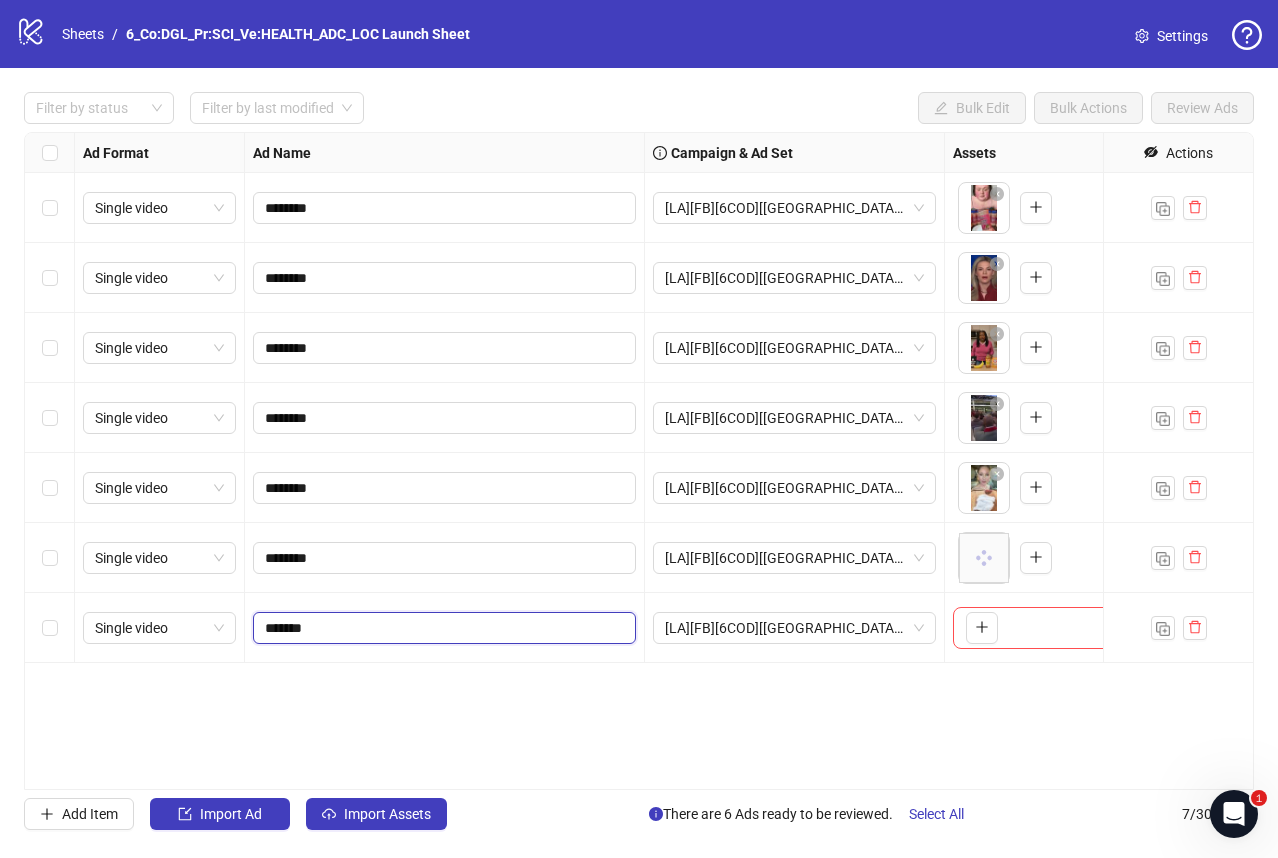 type on "********" 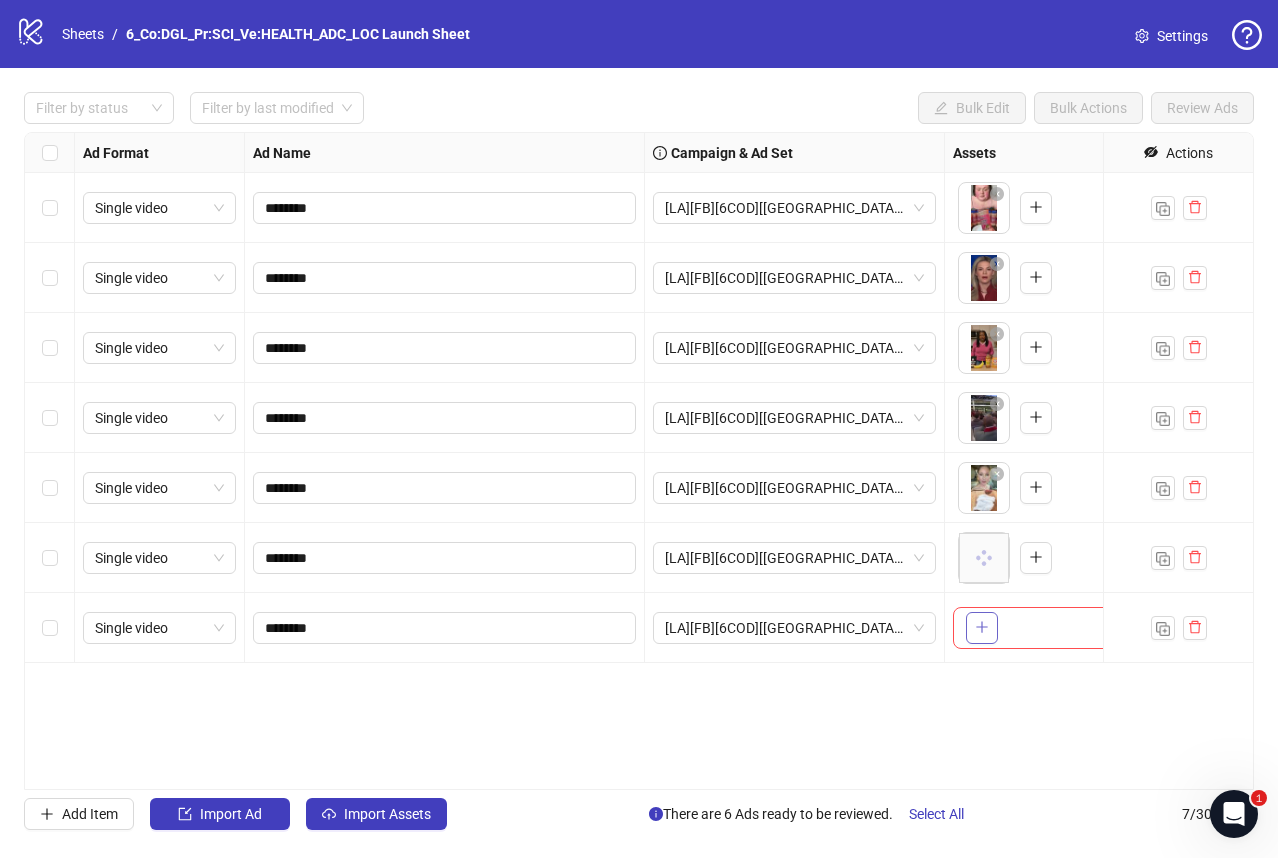 click 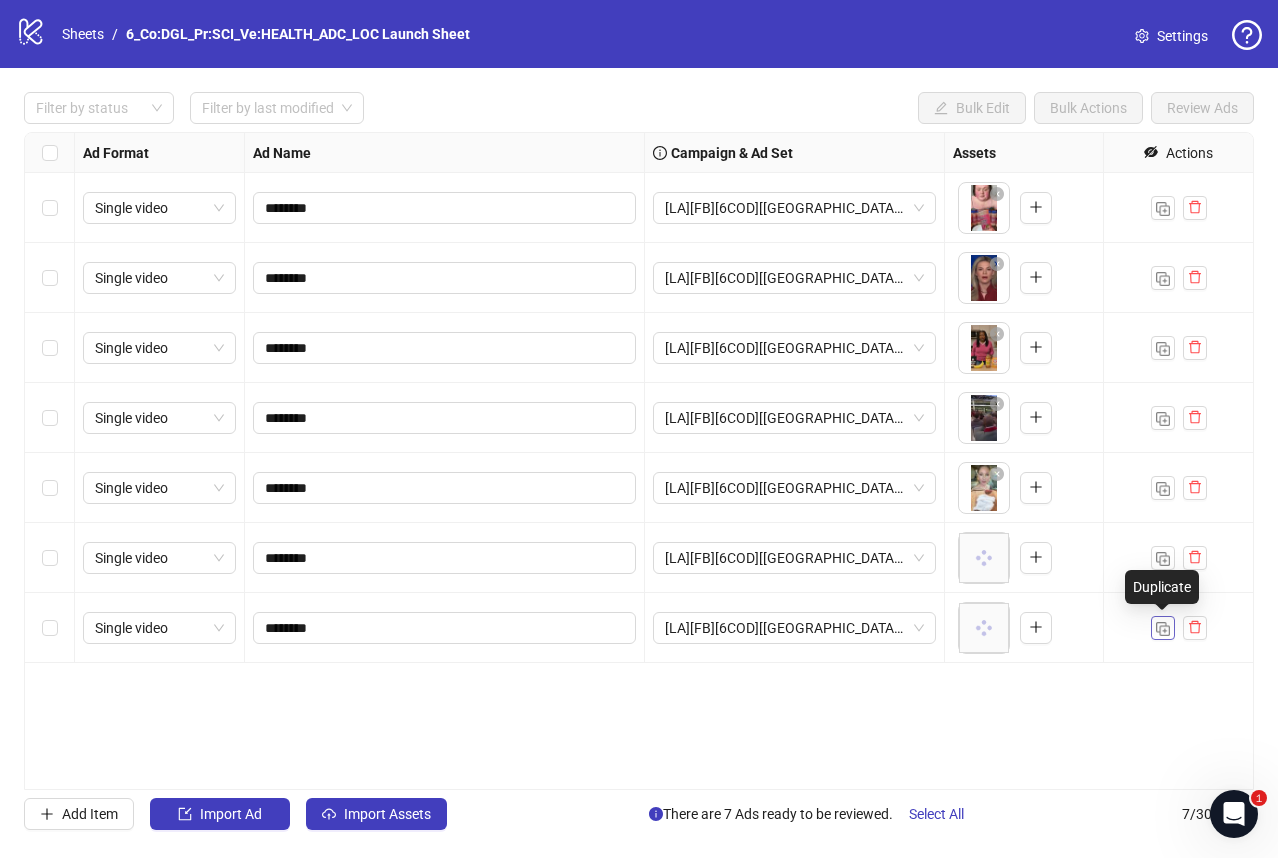 click at bounding box center (1163, 629) 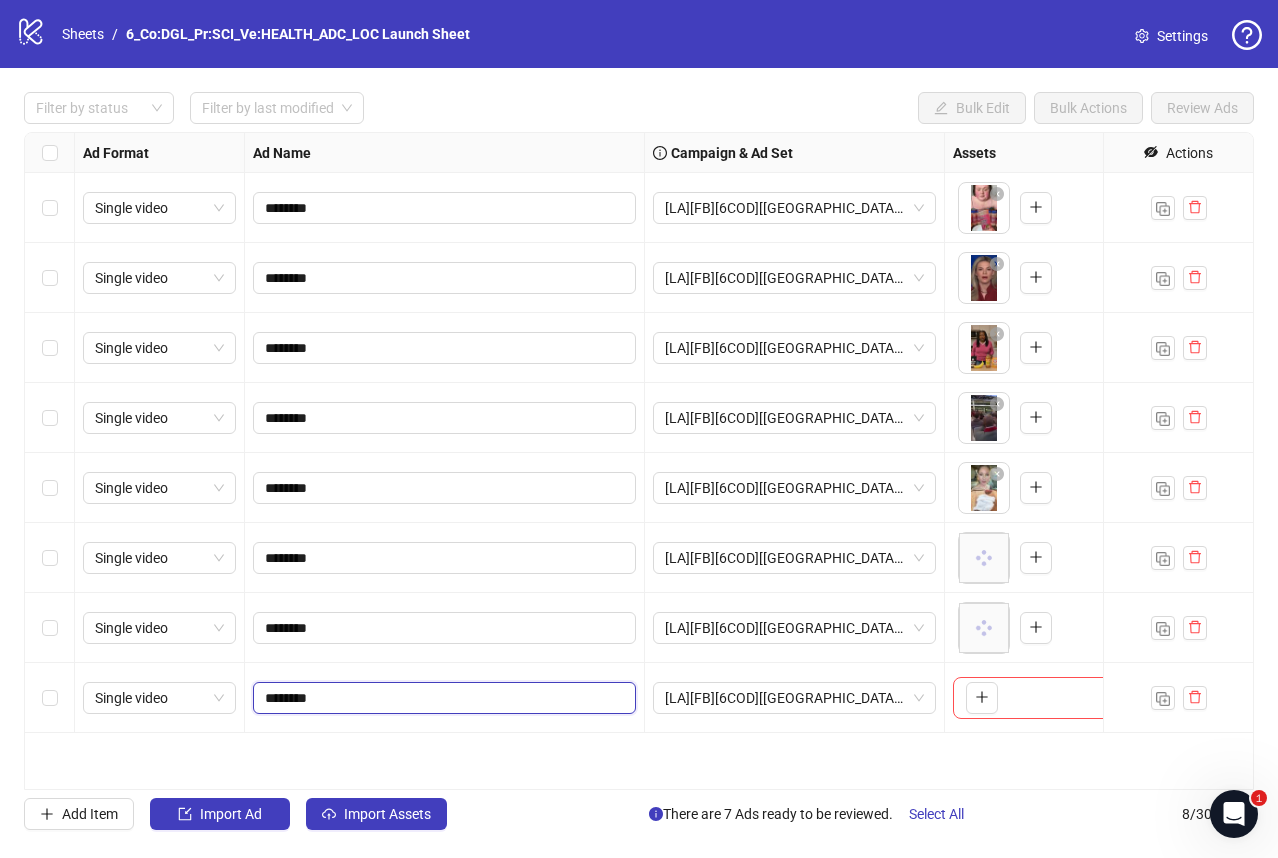 click on "********" at bounding box center [442, 698] 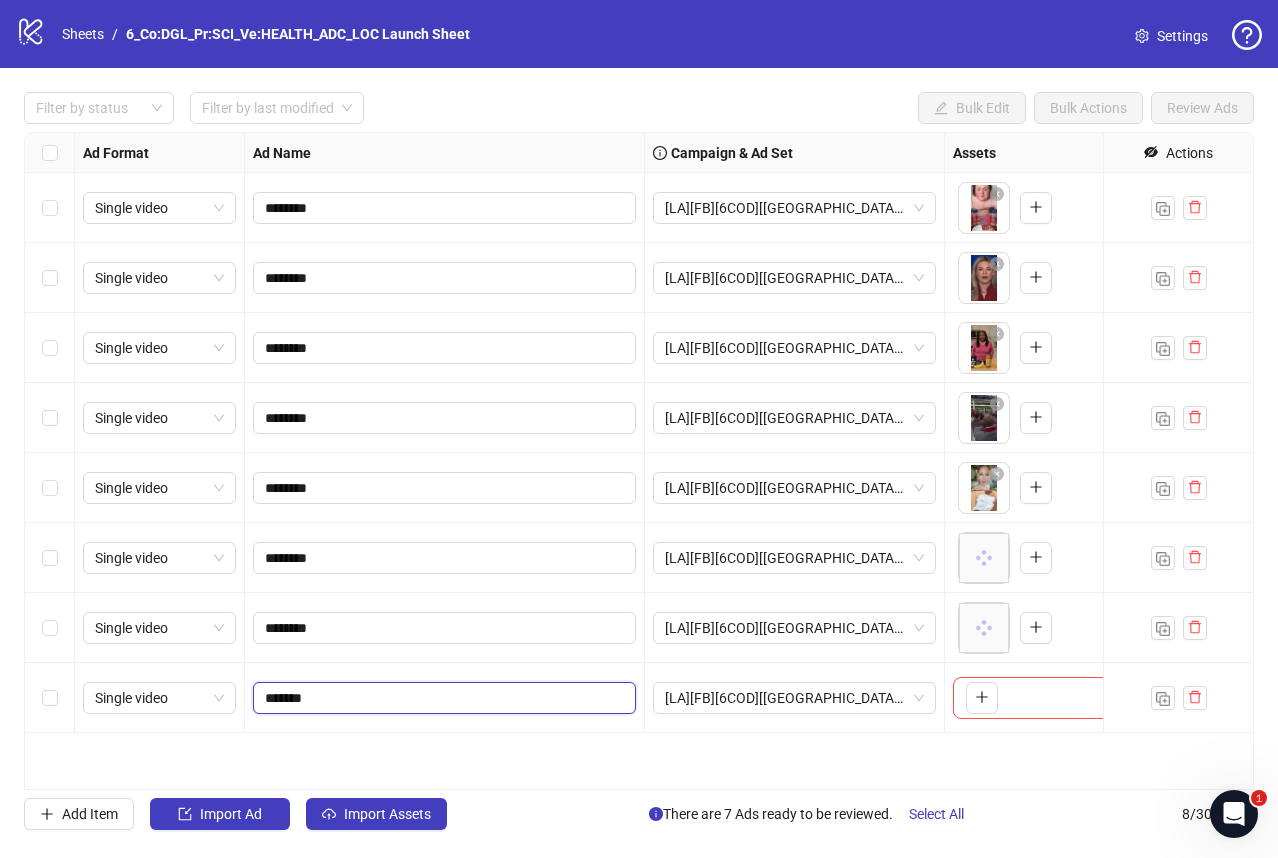 type on "********" 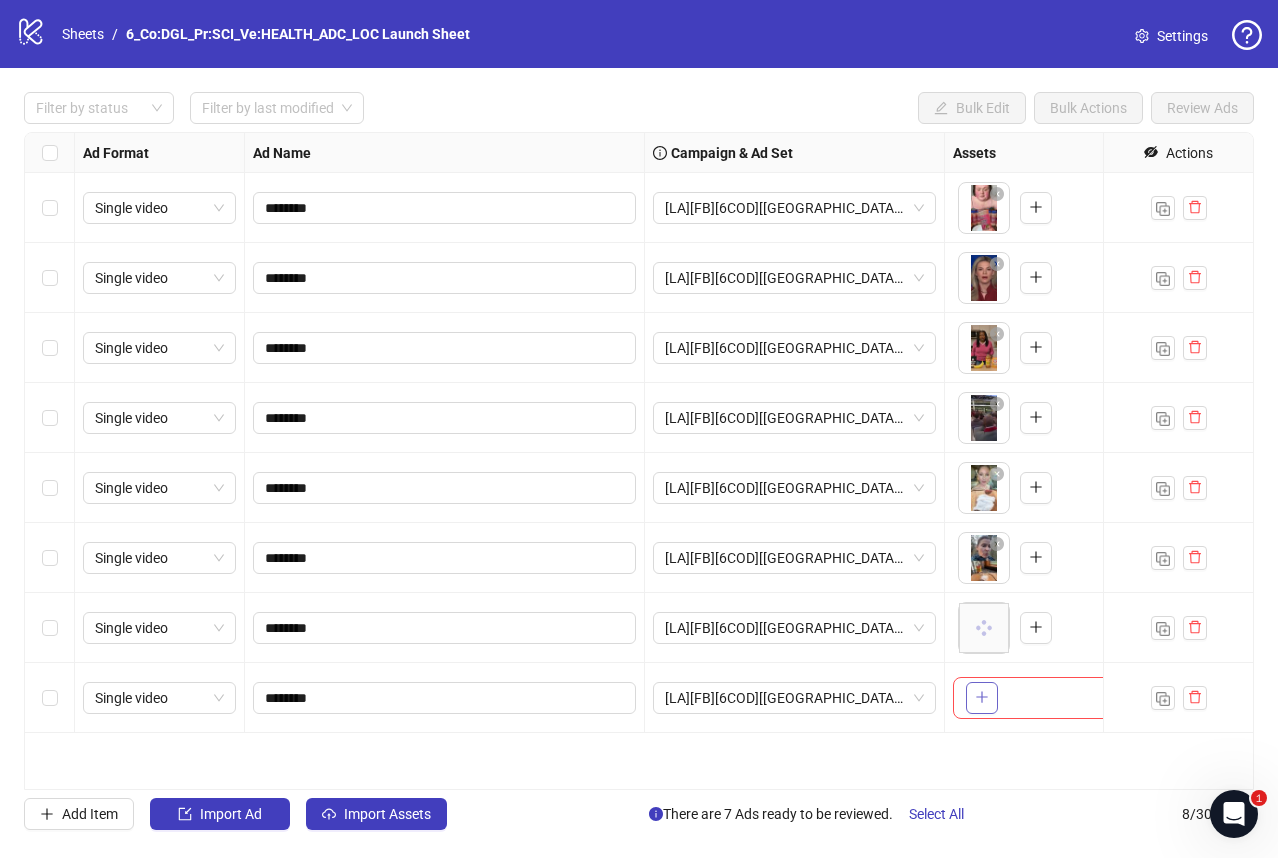 click 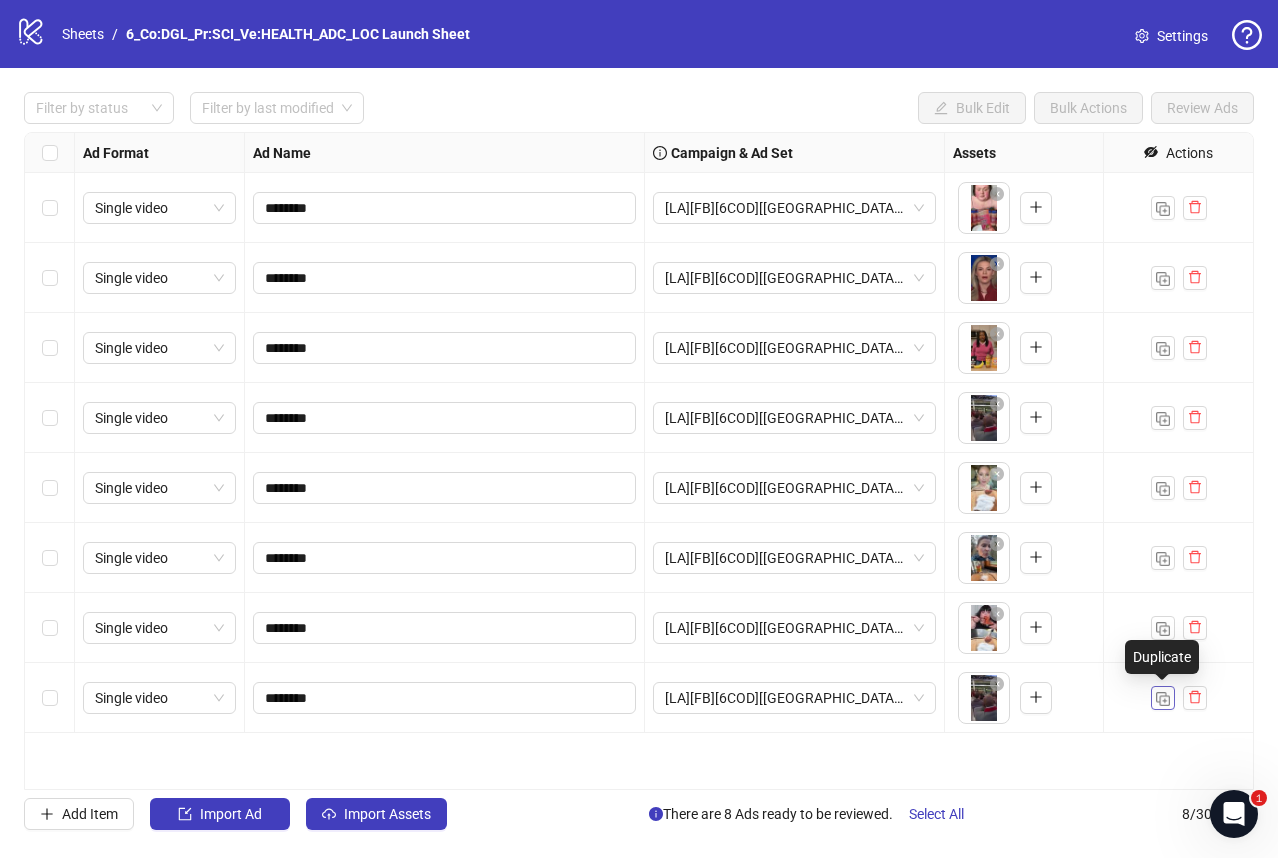 click at bounding box center (1163, 699) 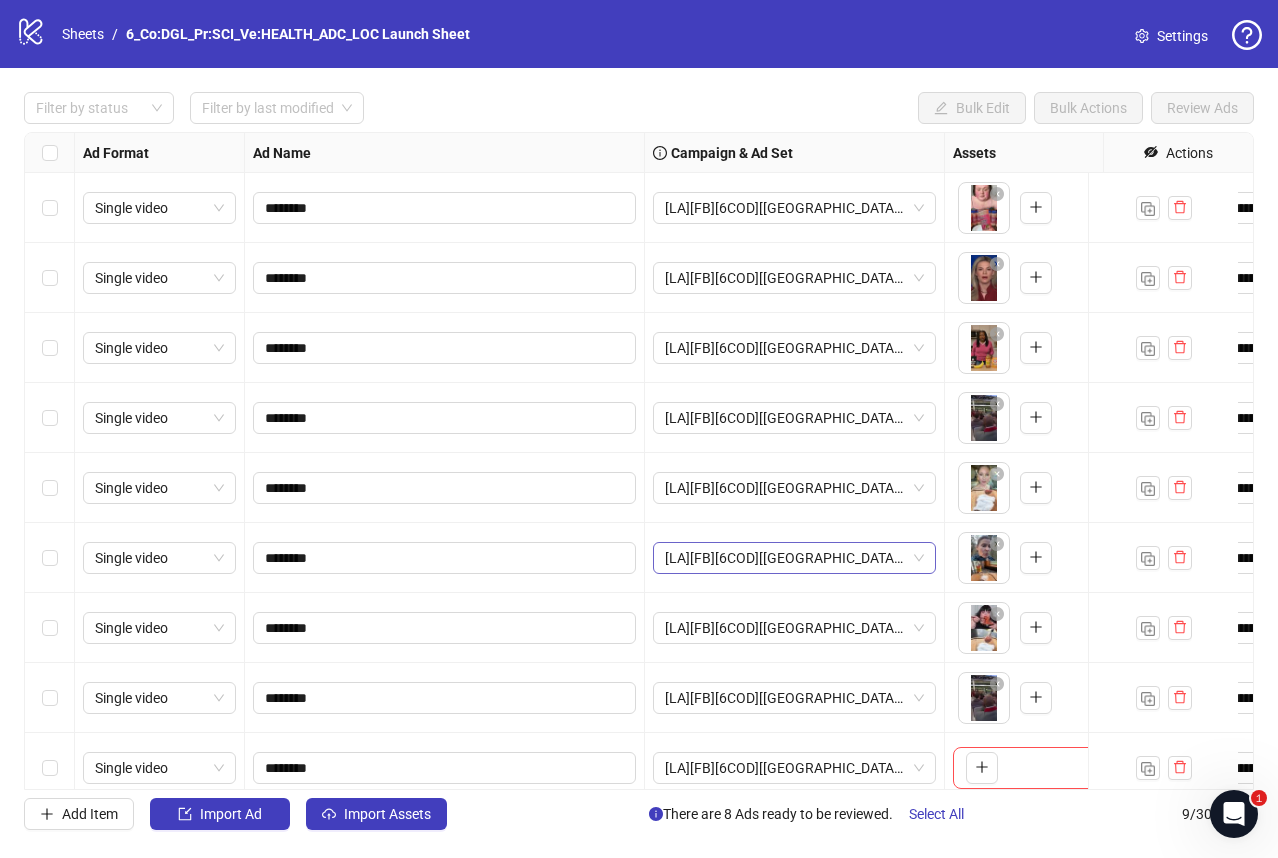 scroll, scrollTop: 29, scrollLeft: 0, axis: vertical 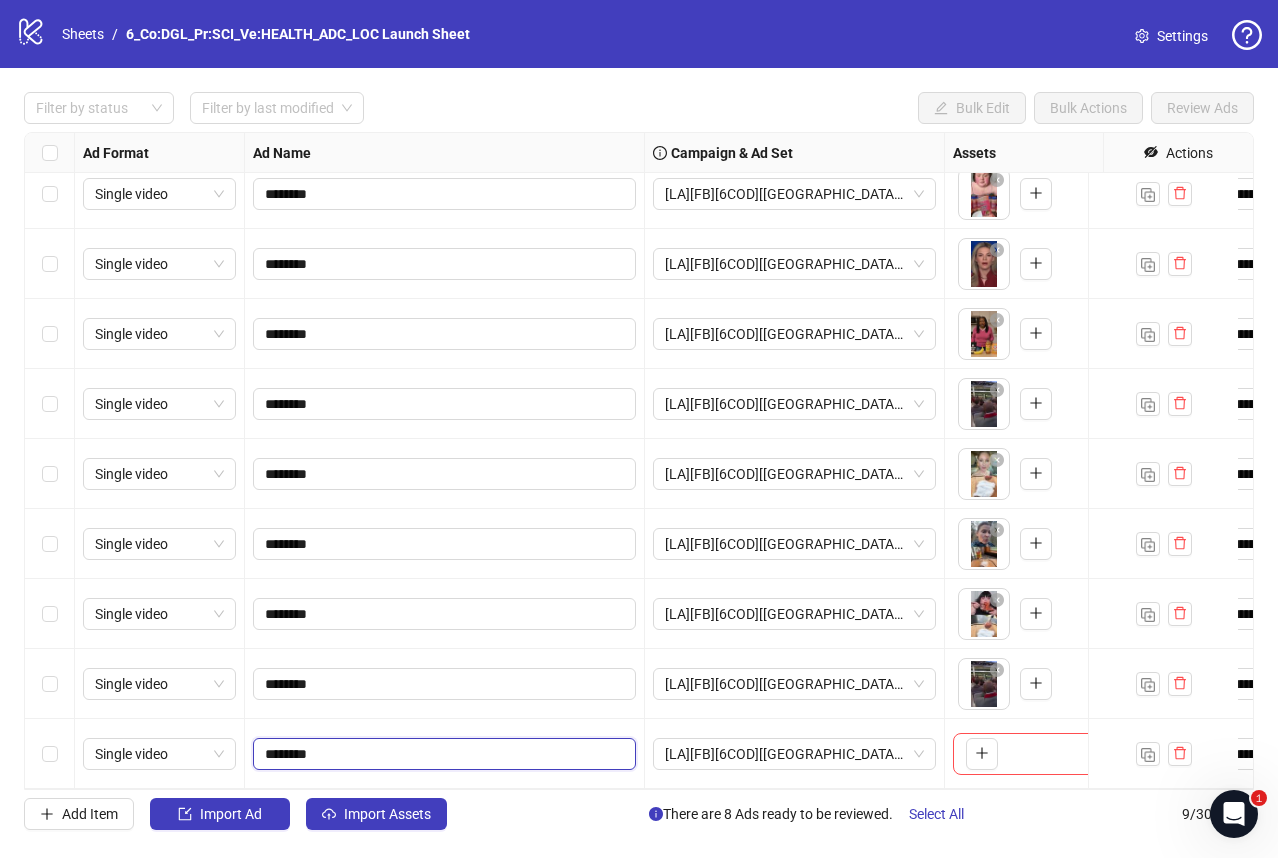 click on "********" at bounding box center (442, 754) 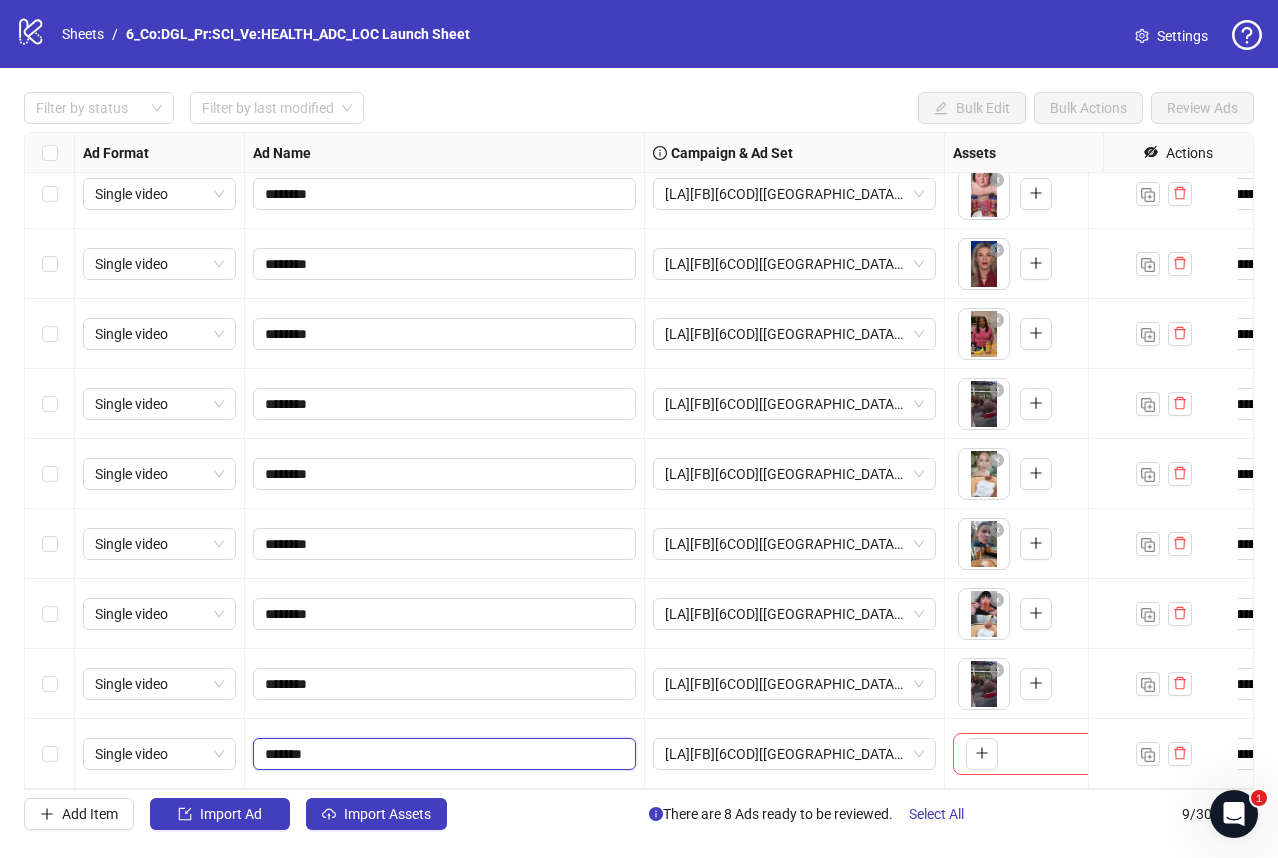 type on "********" 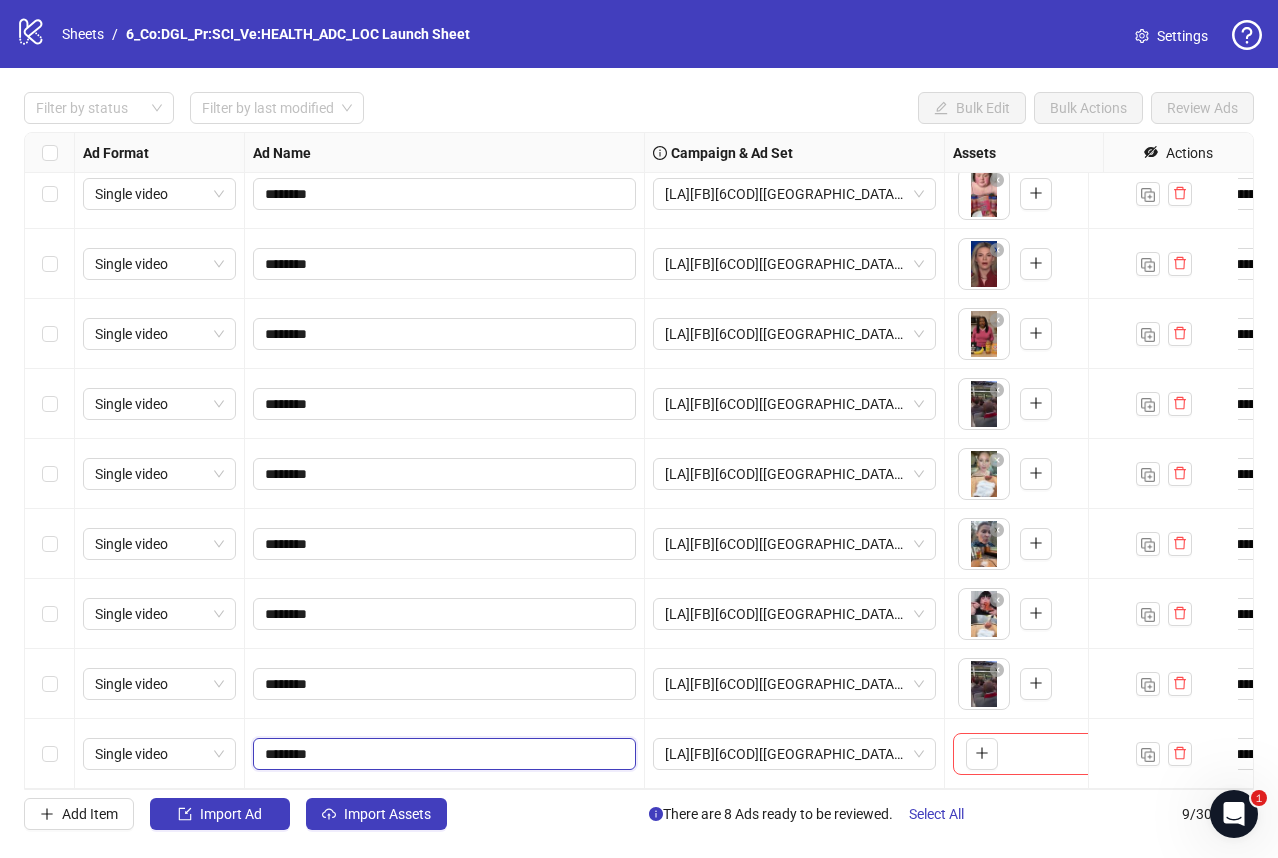 click on "********" at bounding box center [442, 754] 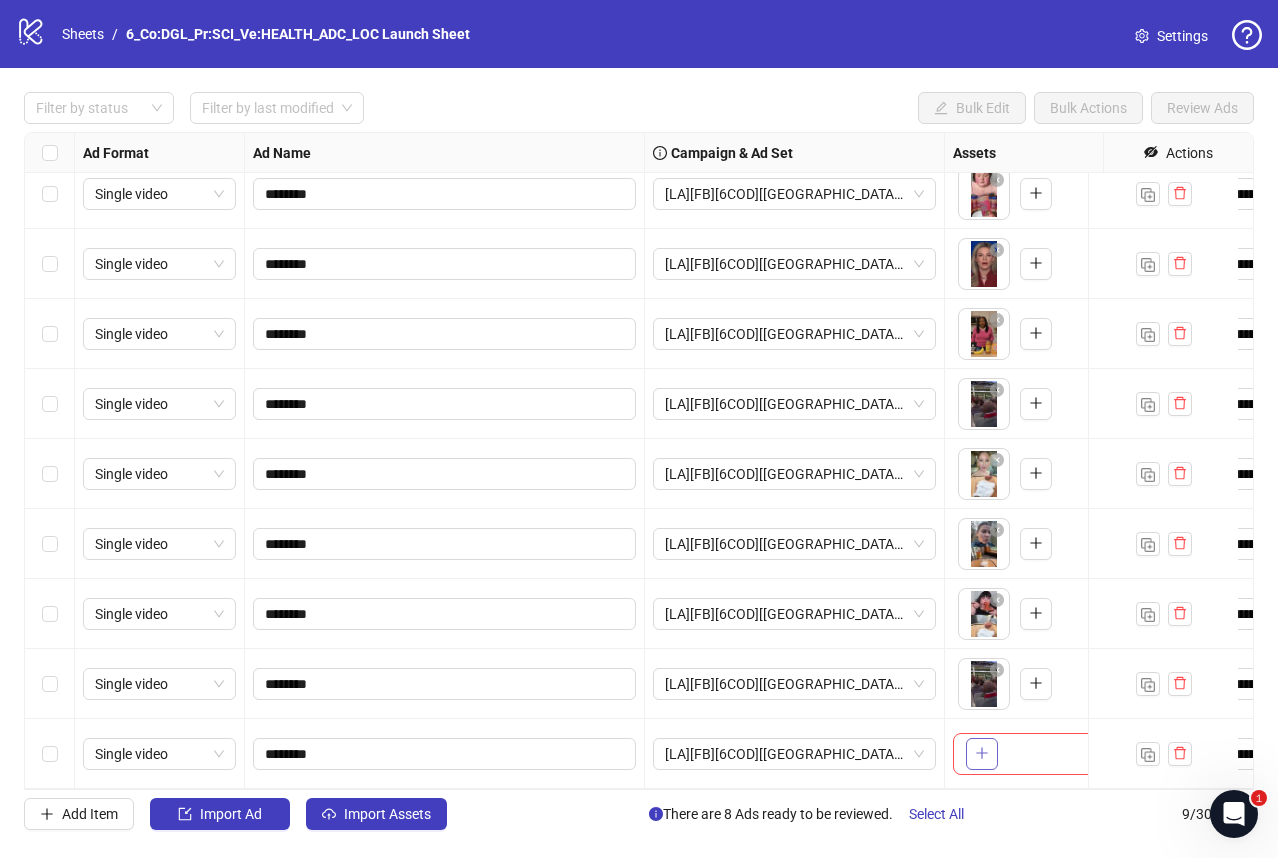click 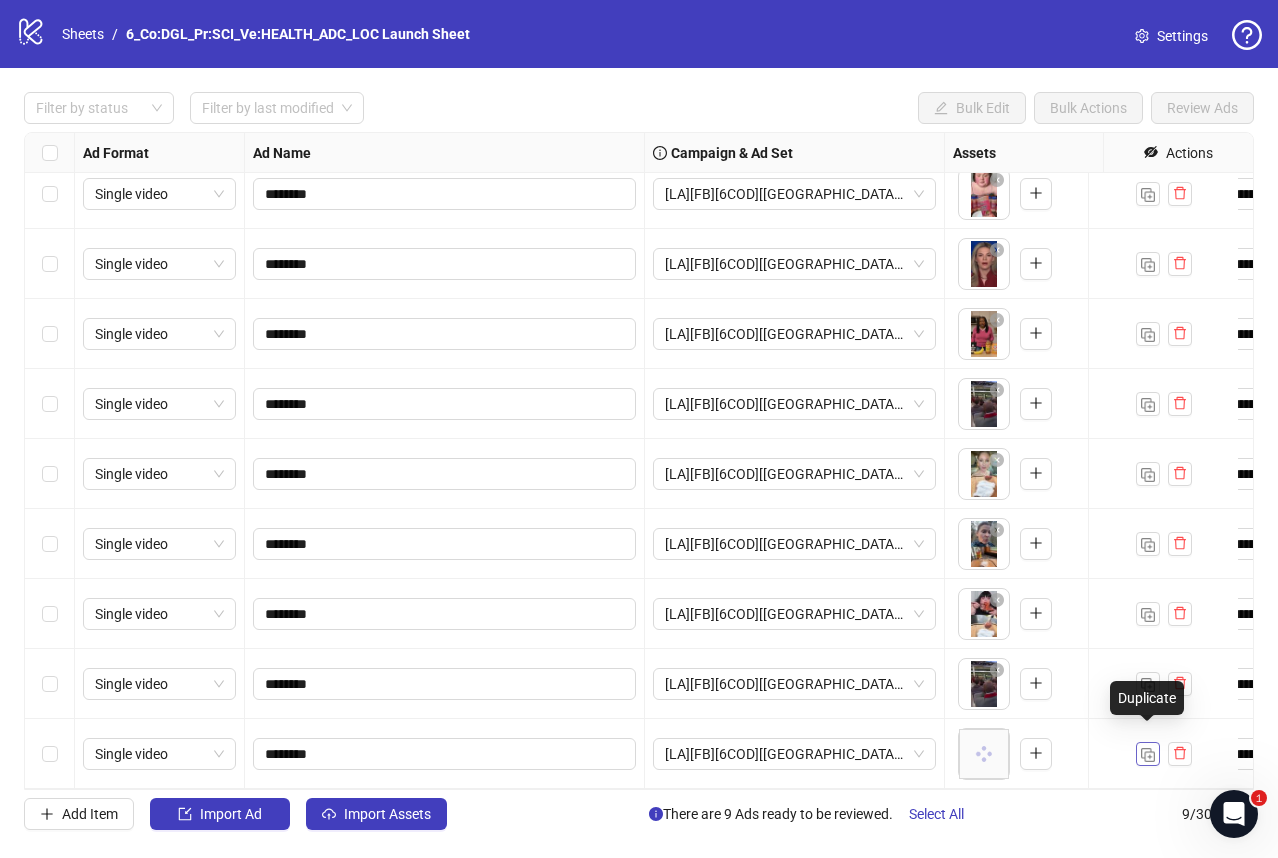 click at bounding box center [1148, 755] 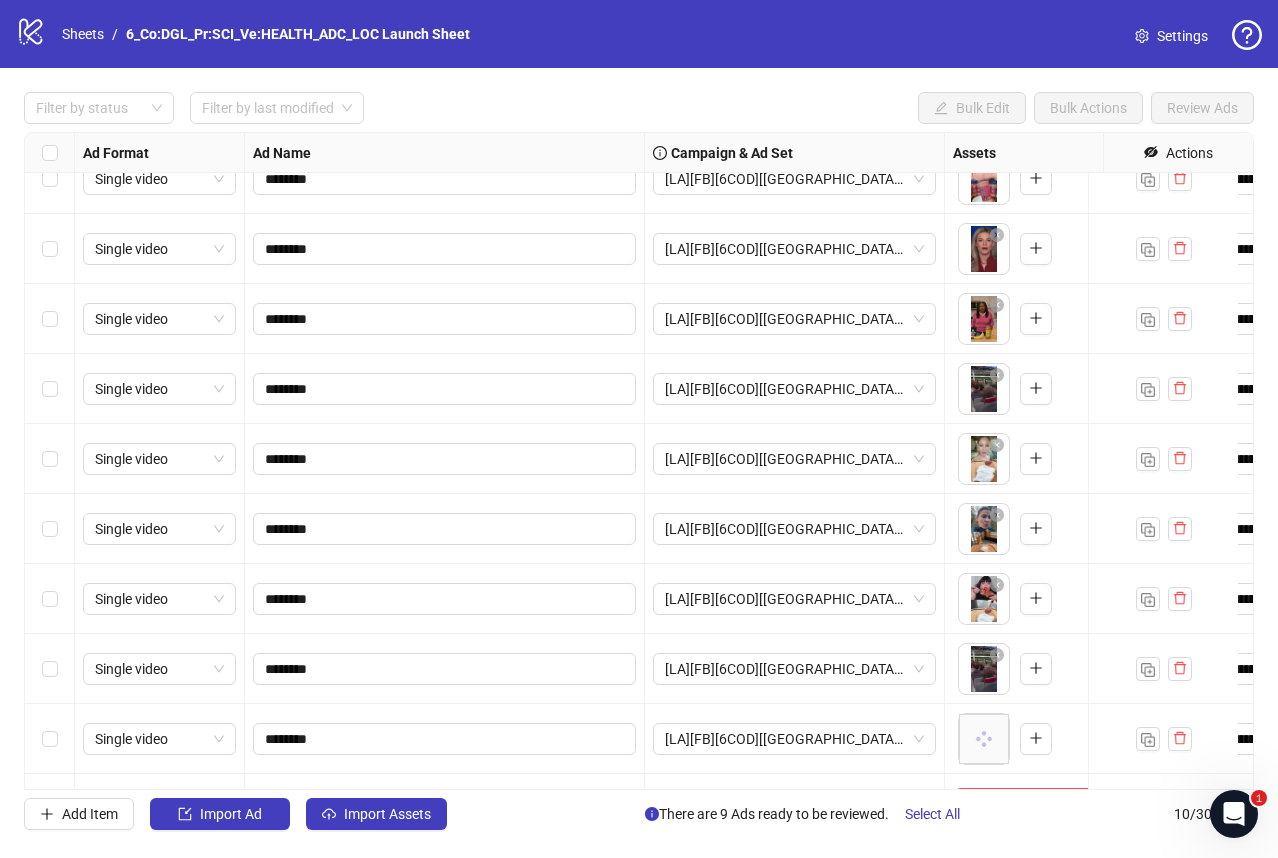 scroll, scrollTop: 99, scrollLeft: 0, axis: vertical 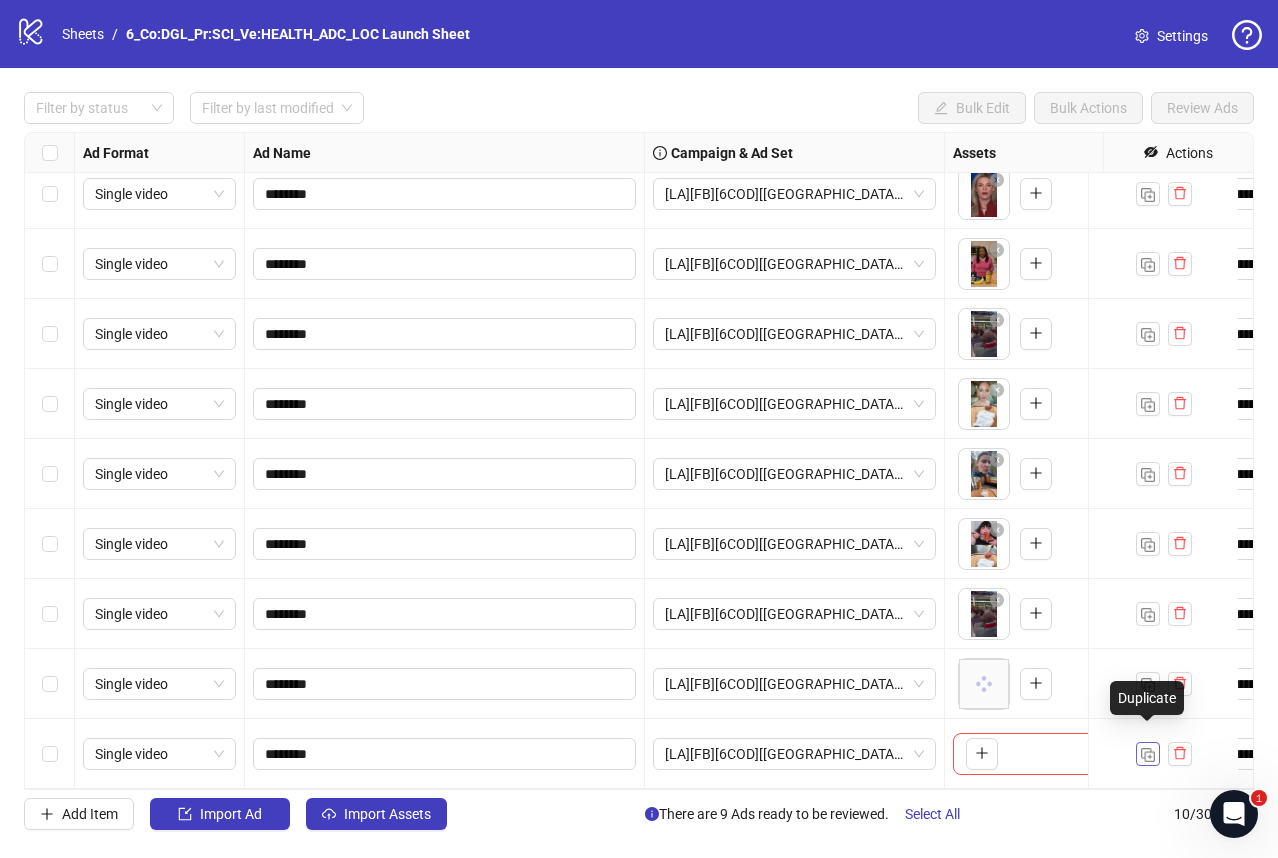 click at bounding box center [1148, 755] 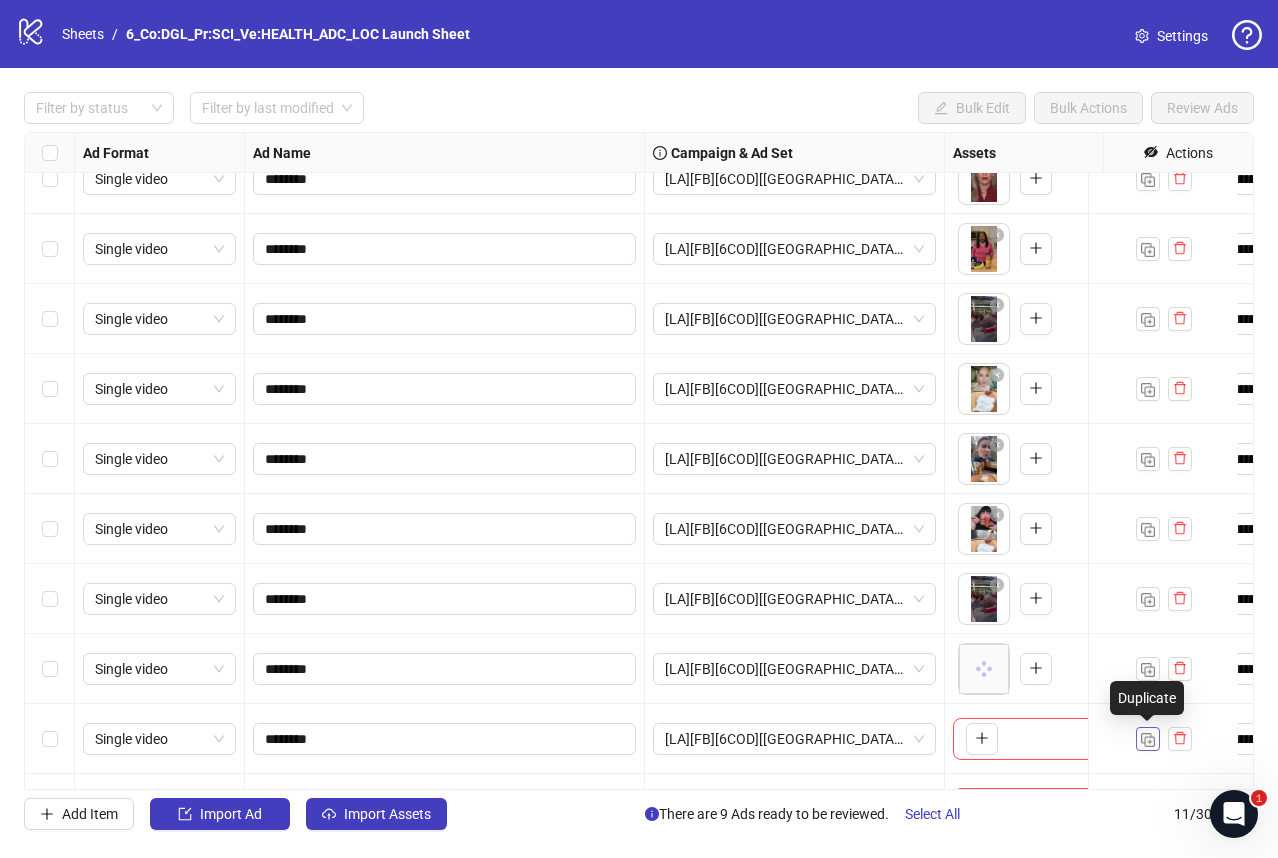 click at bounding box center (1148, 740) 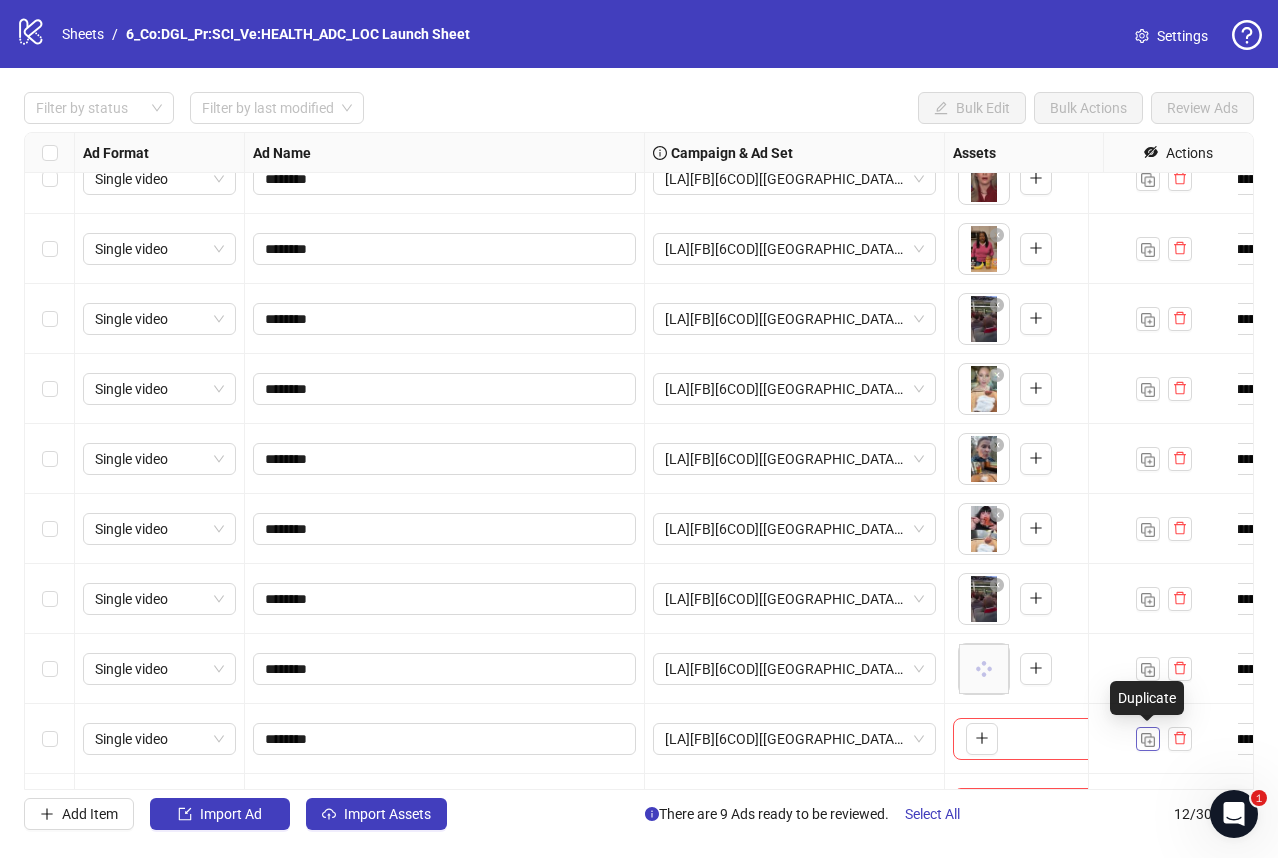 click at bounding box center (1148, 740) 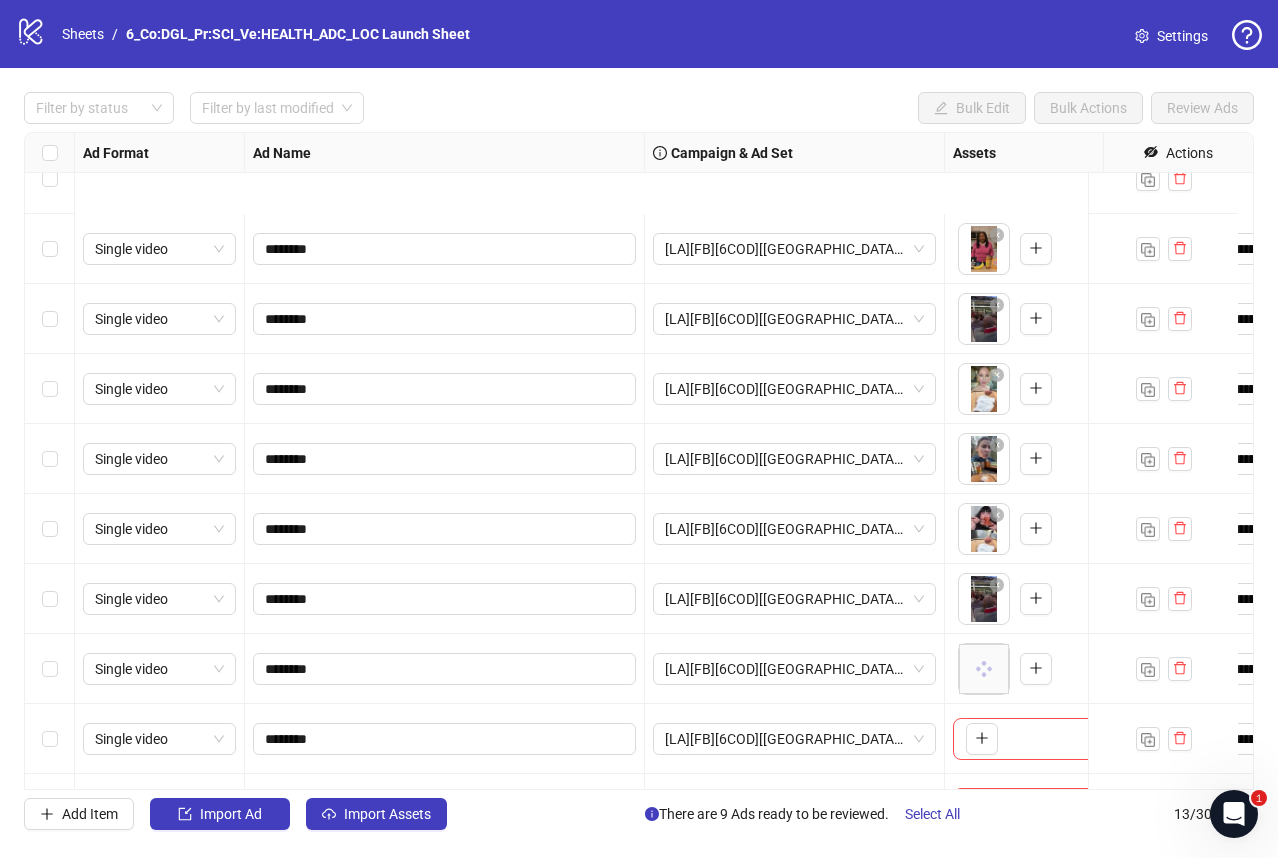 scroll, scrollTop: 309, scrollLeft: 0, axis: vertical 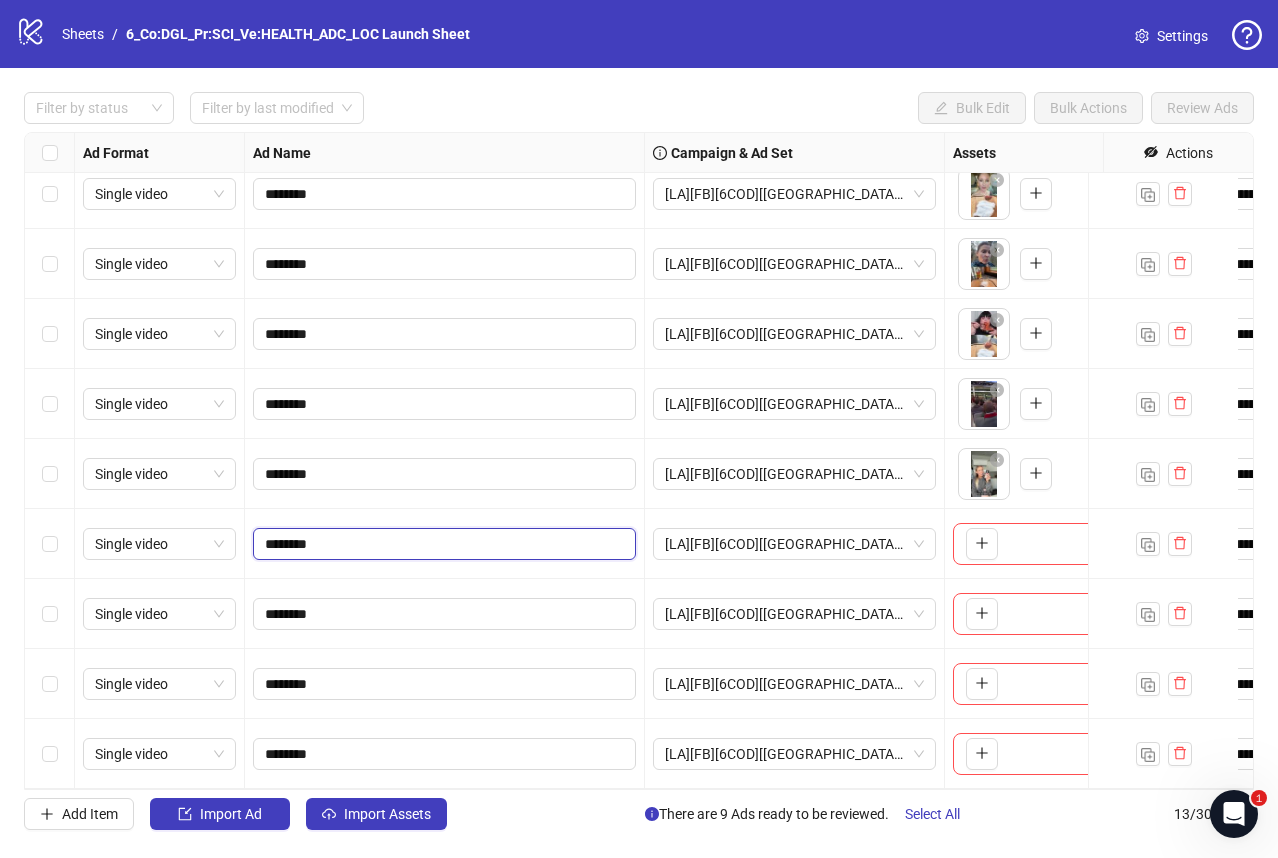 click on "********" at bounding box center [442, 544] 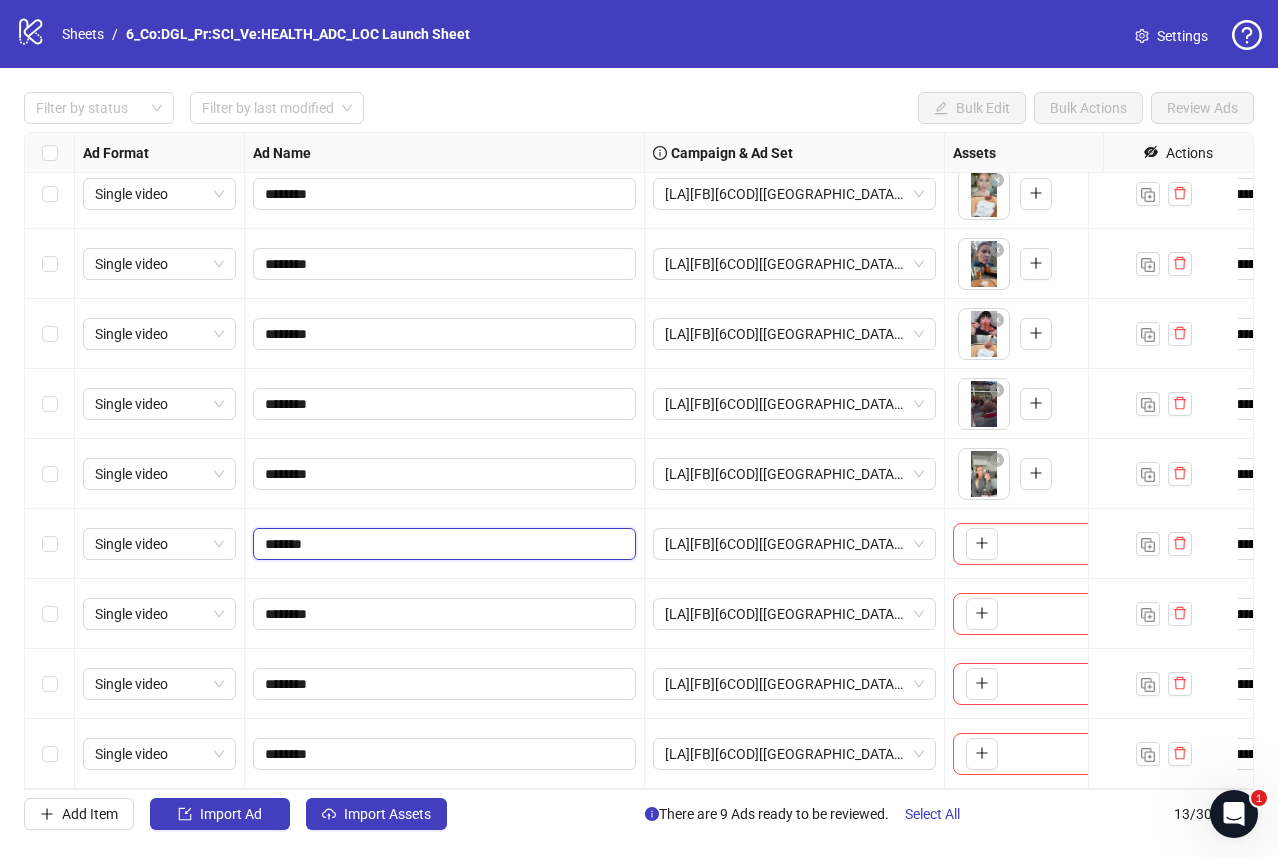 type on "********" 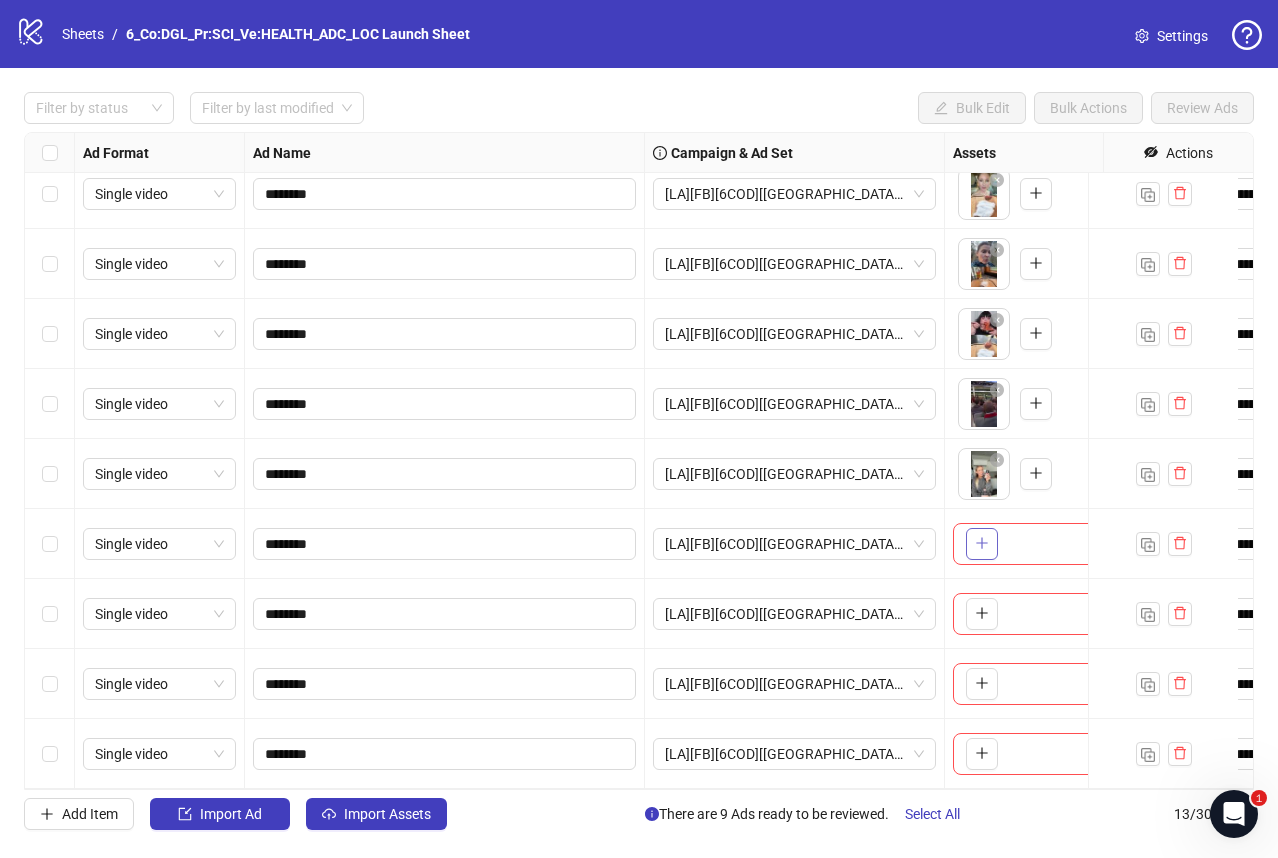 click 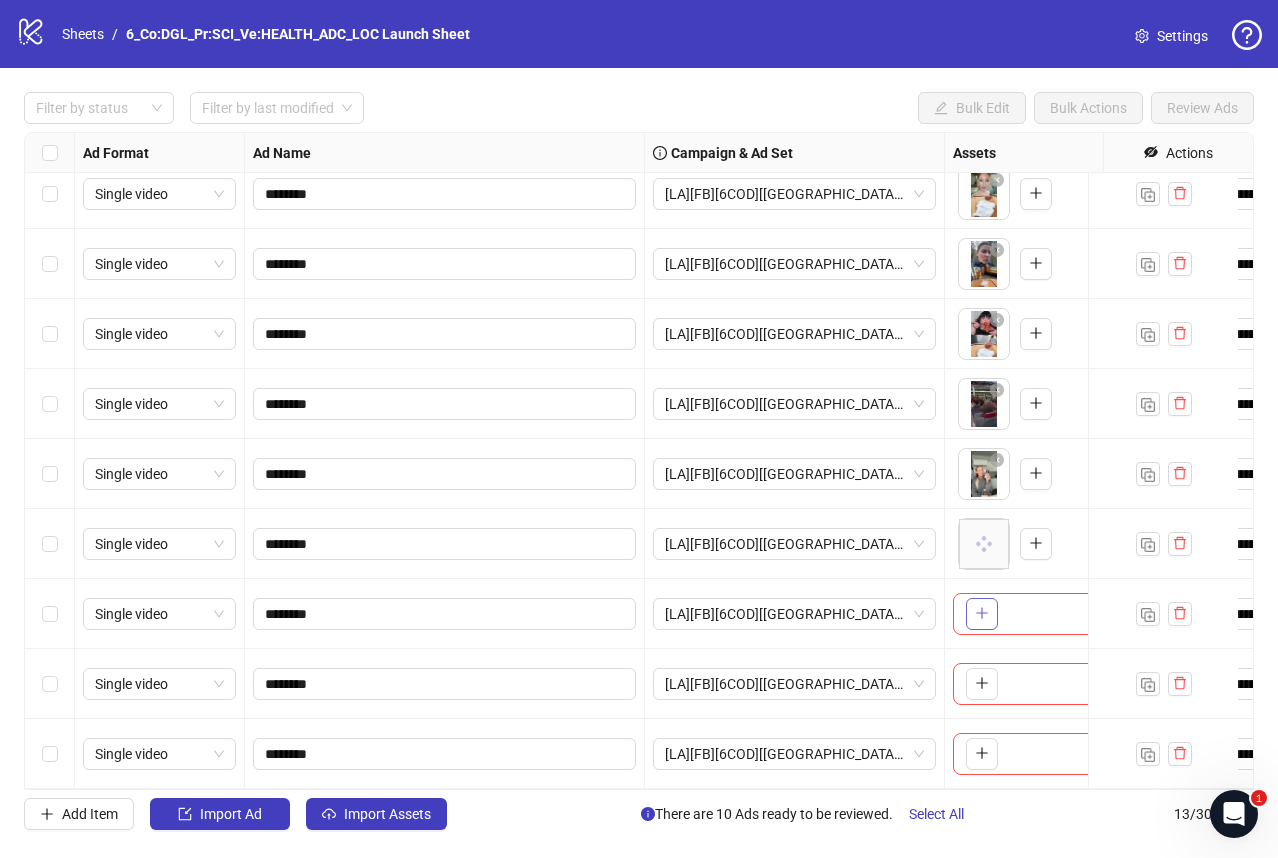 click 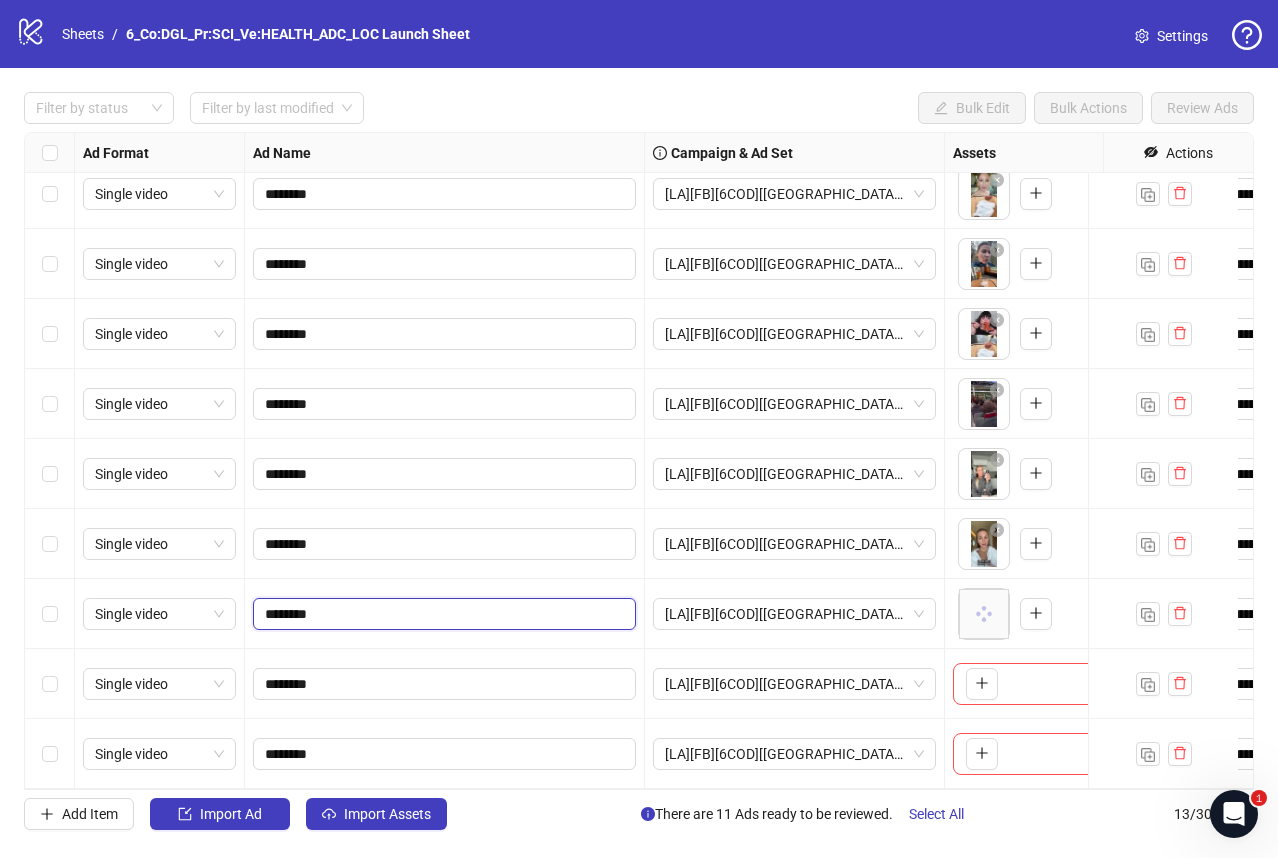 click on "********" at bounding box center [442, 614] 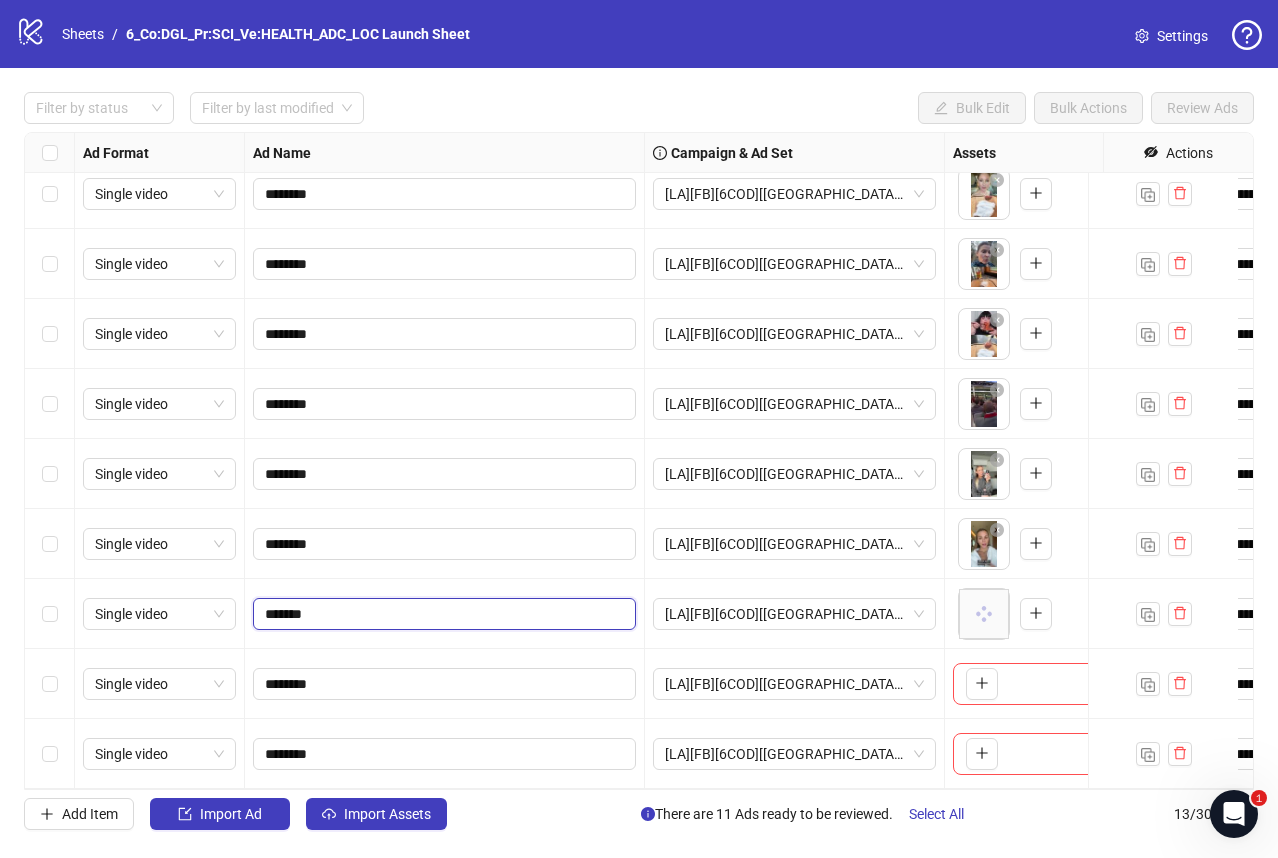 type on "********" 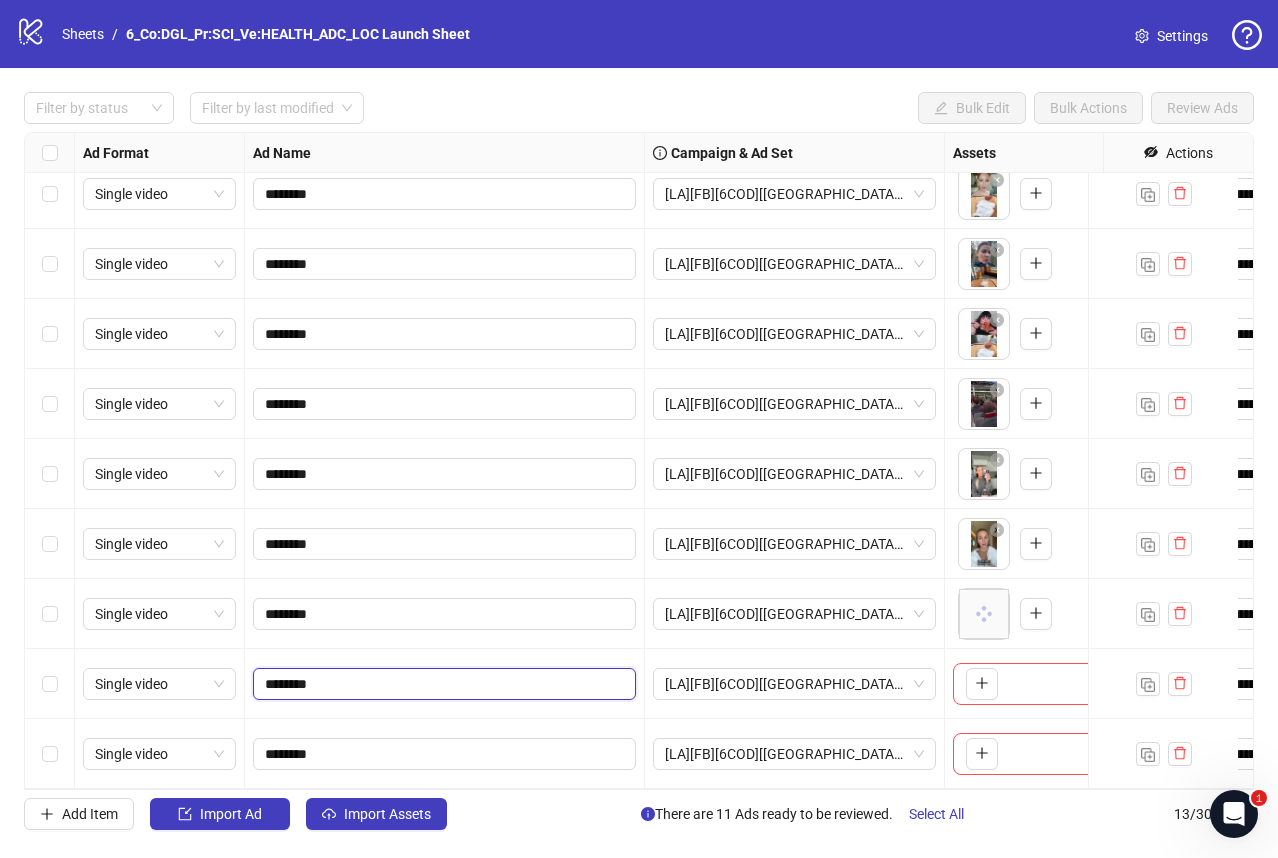 click on "********" at bounding box center (442, 684) 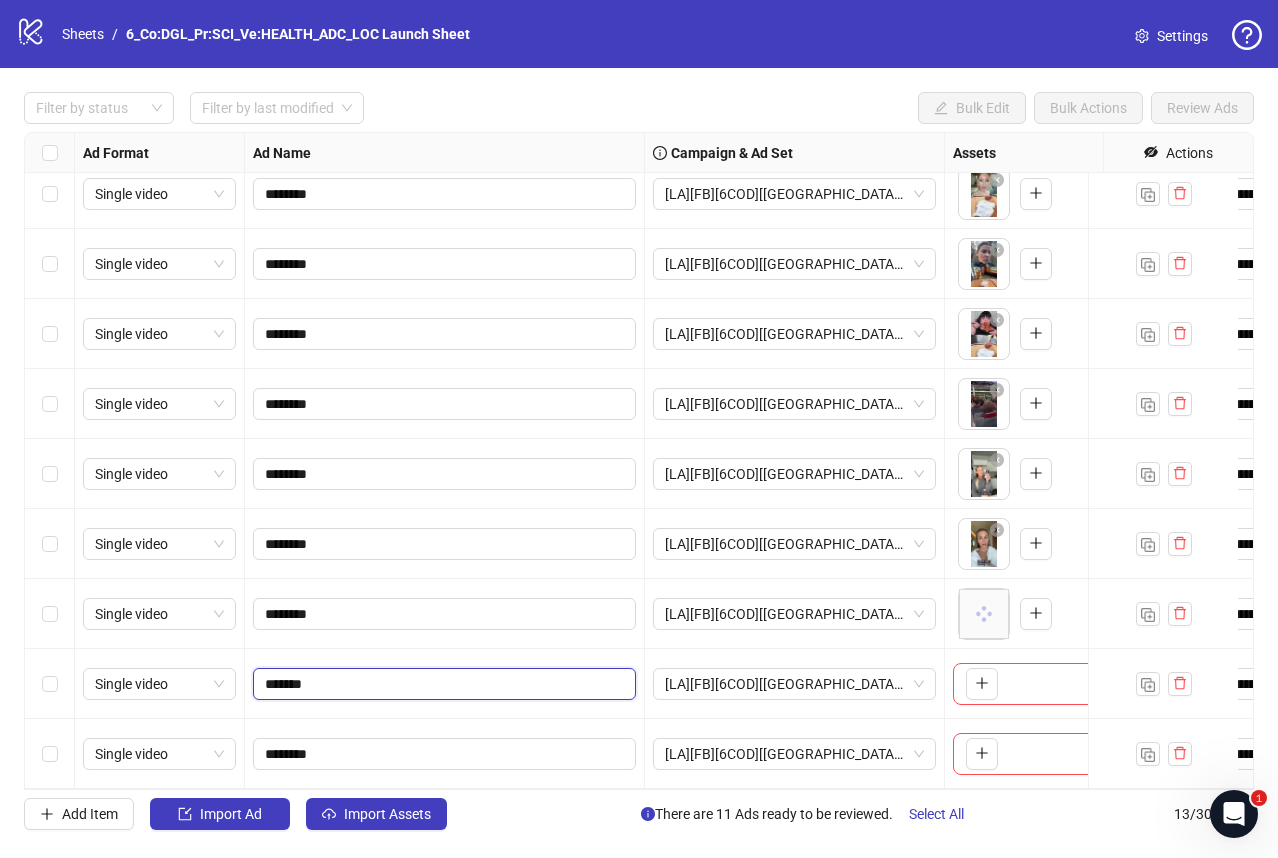 type on "********" 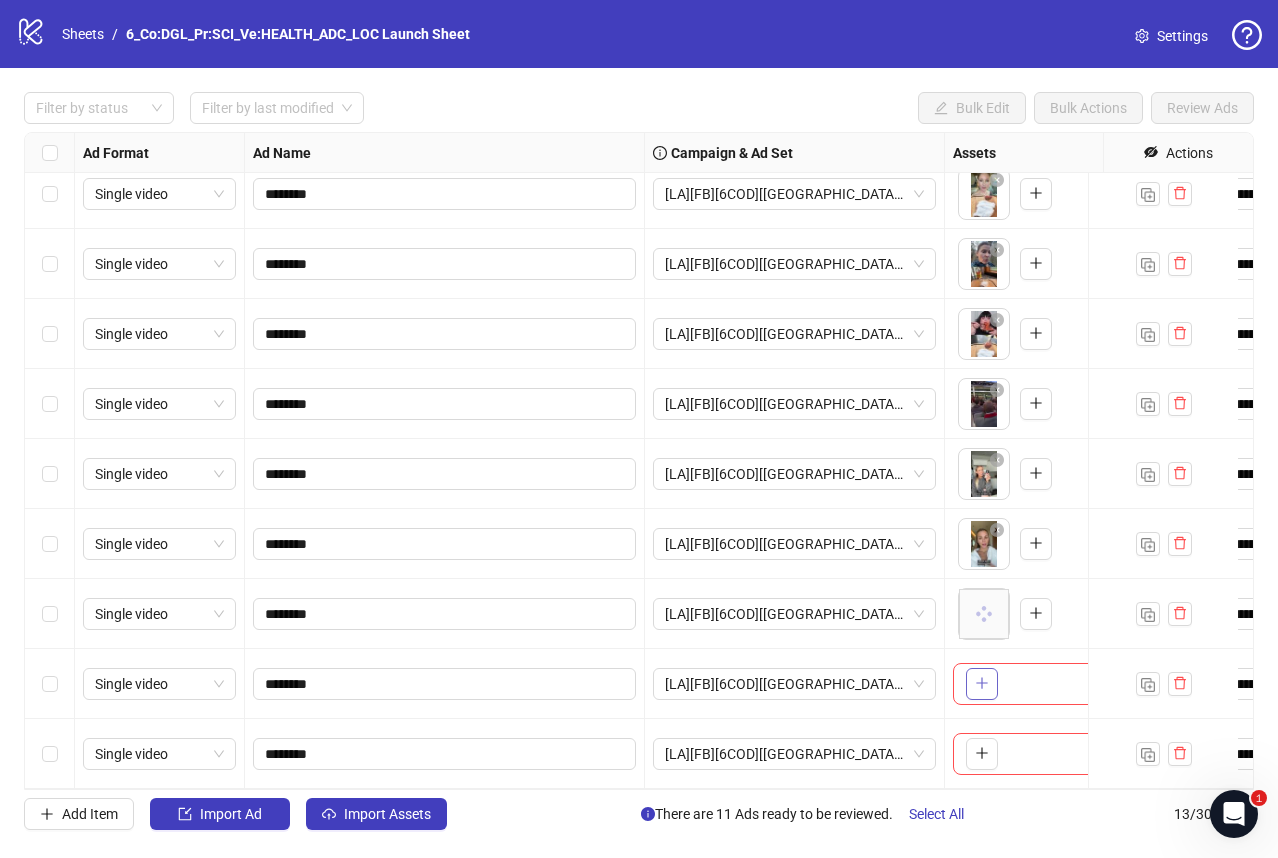 click 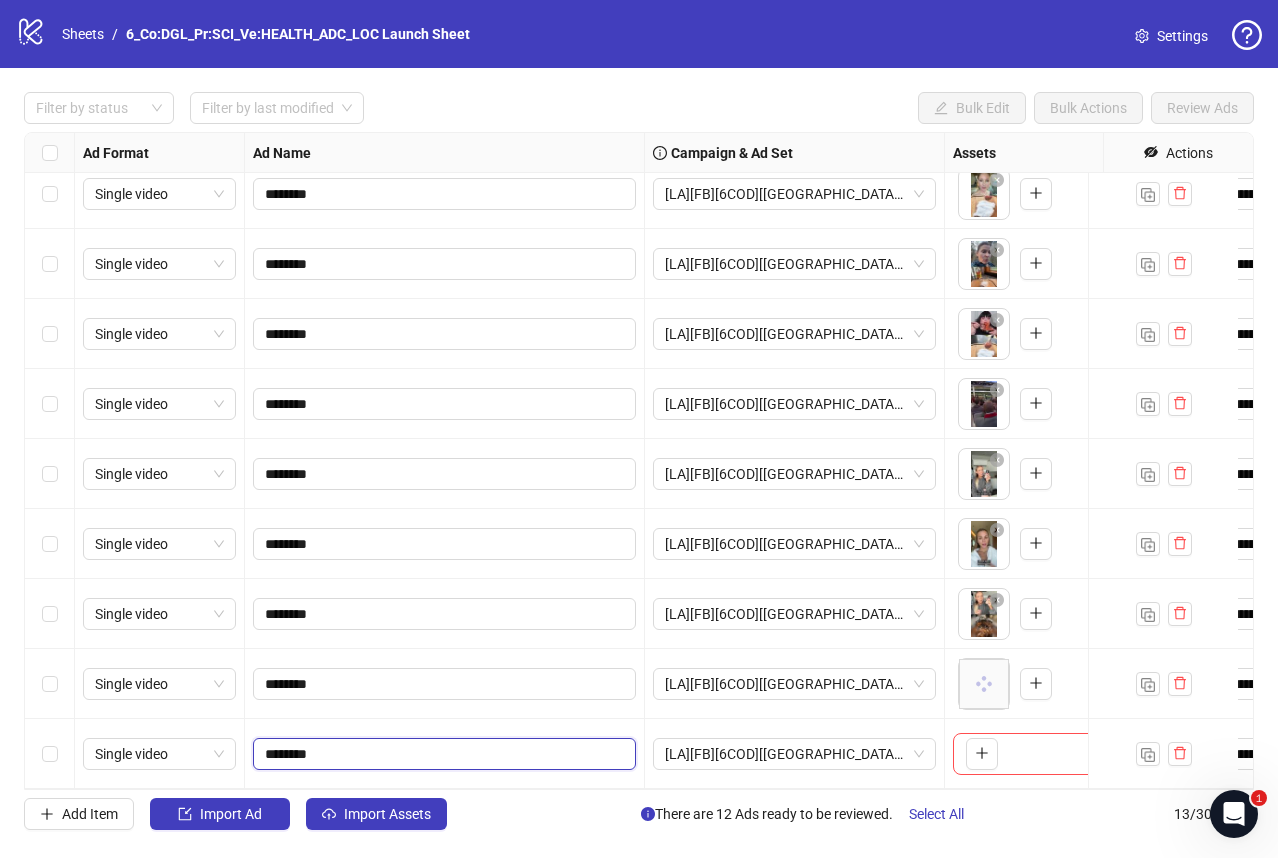 click on "********" at bounding box center [442, 754] 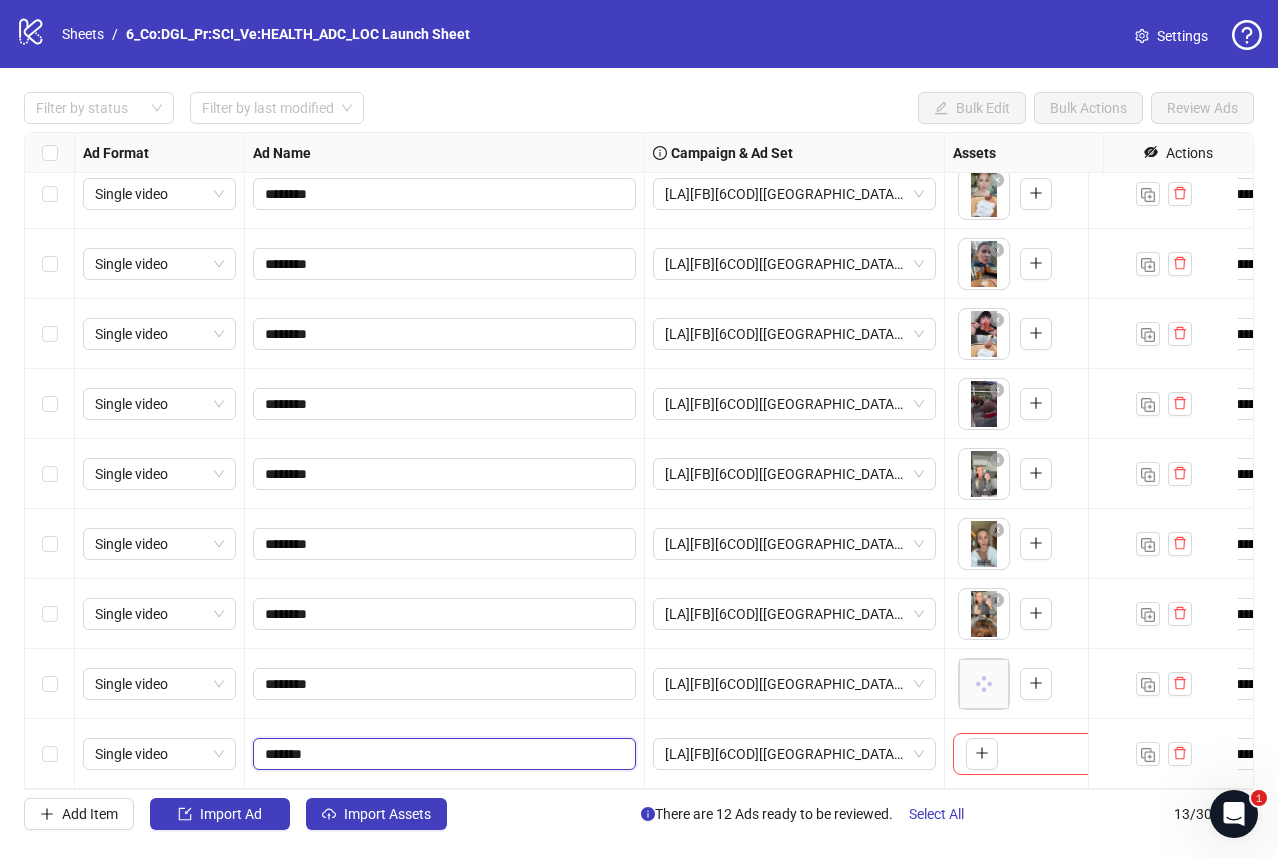 type on "********" 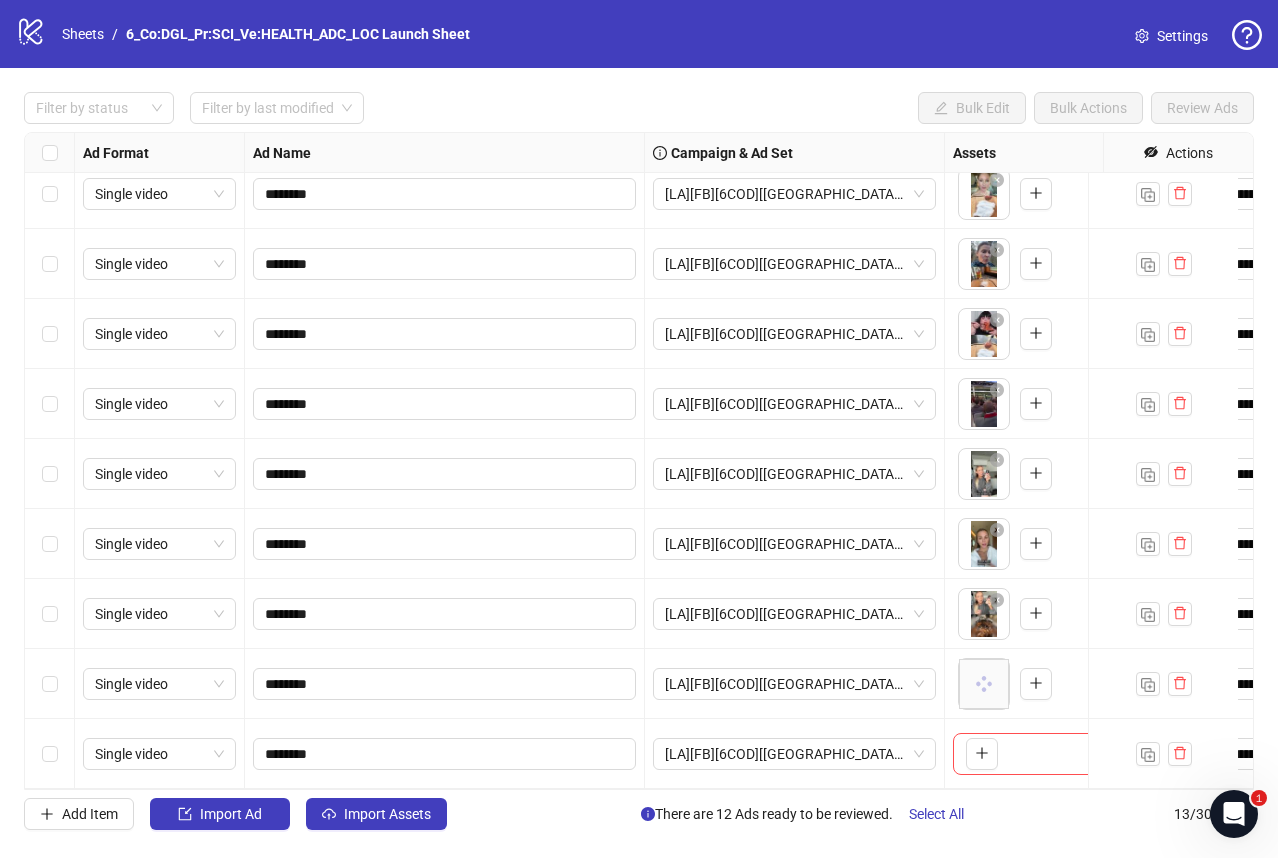 click at bounding box center [1164, 754] 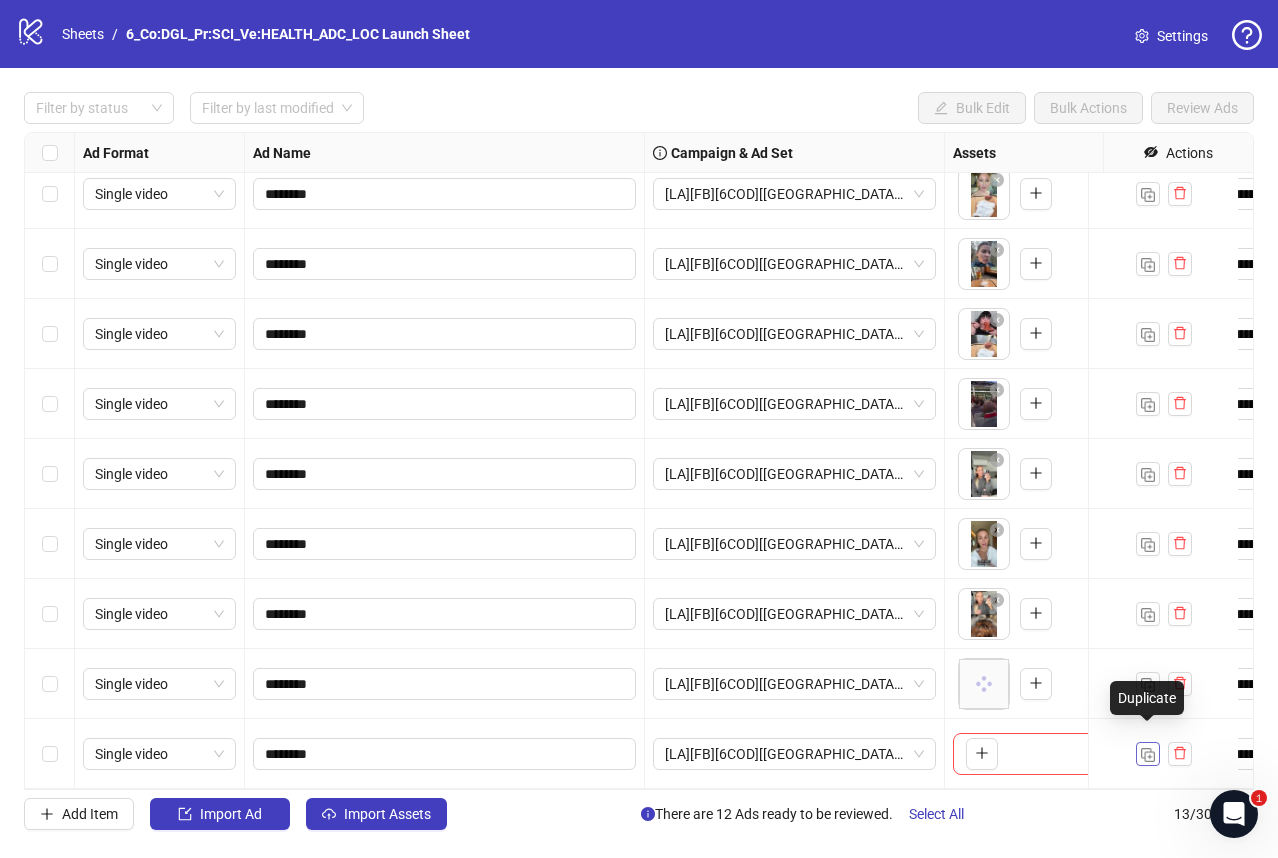 click at bounding box center (1148, 754) 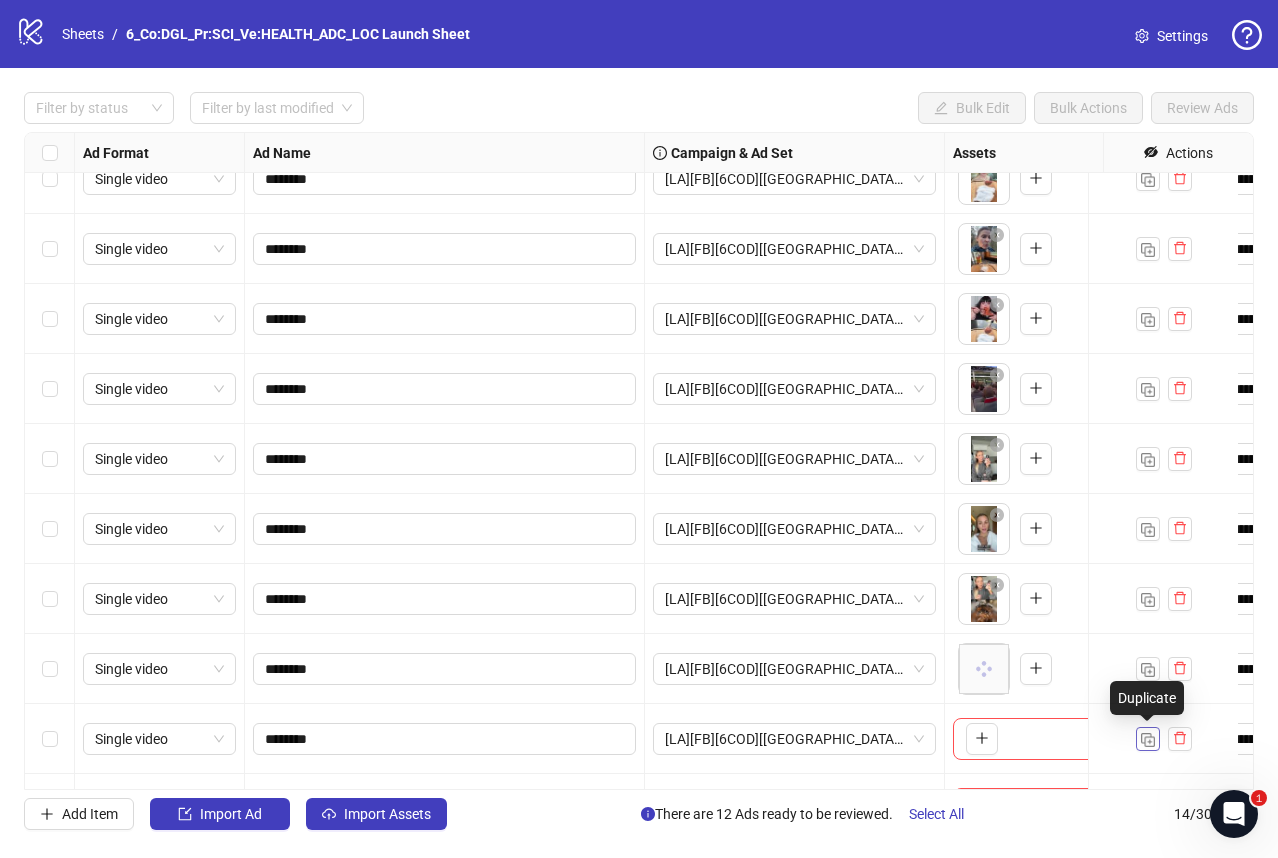 click at bounding box center (1148, 739) 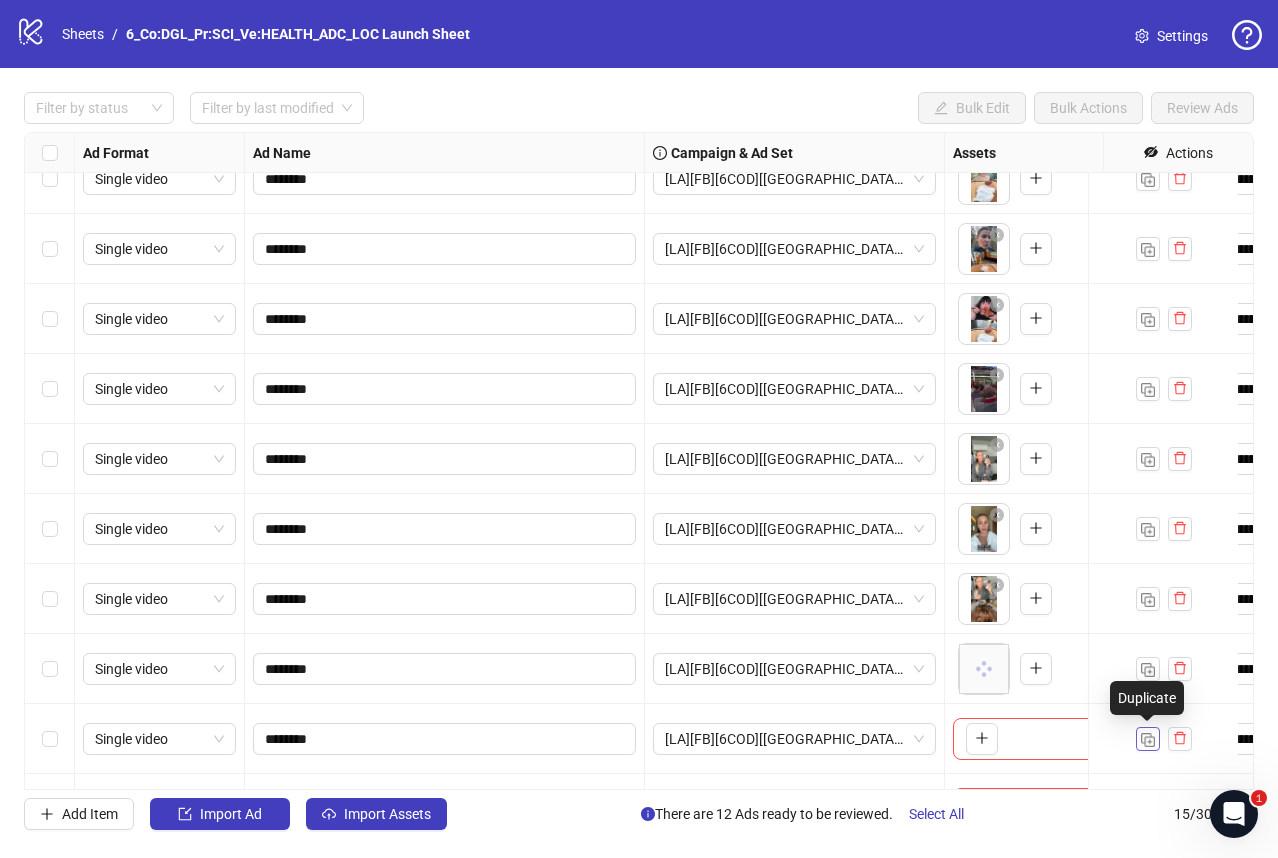 click at bounding box center (1148, 739) 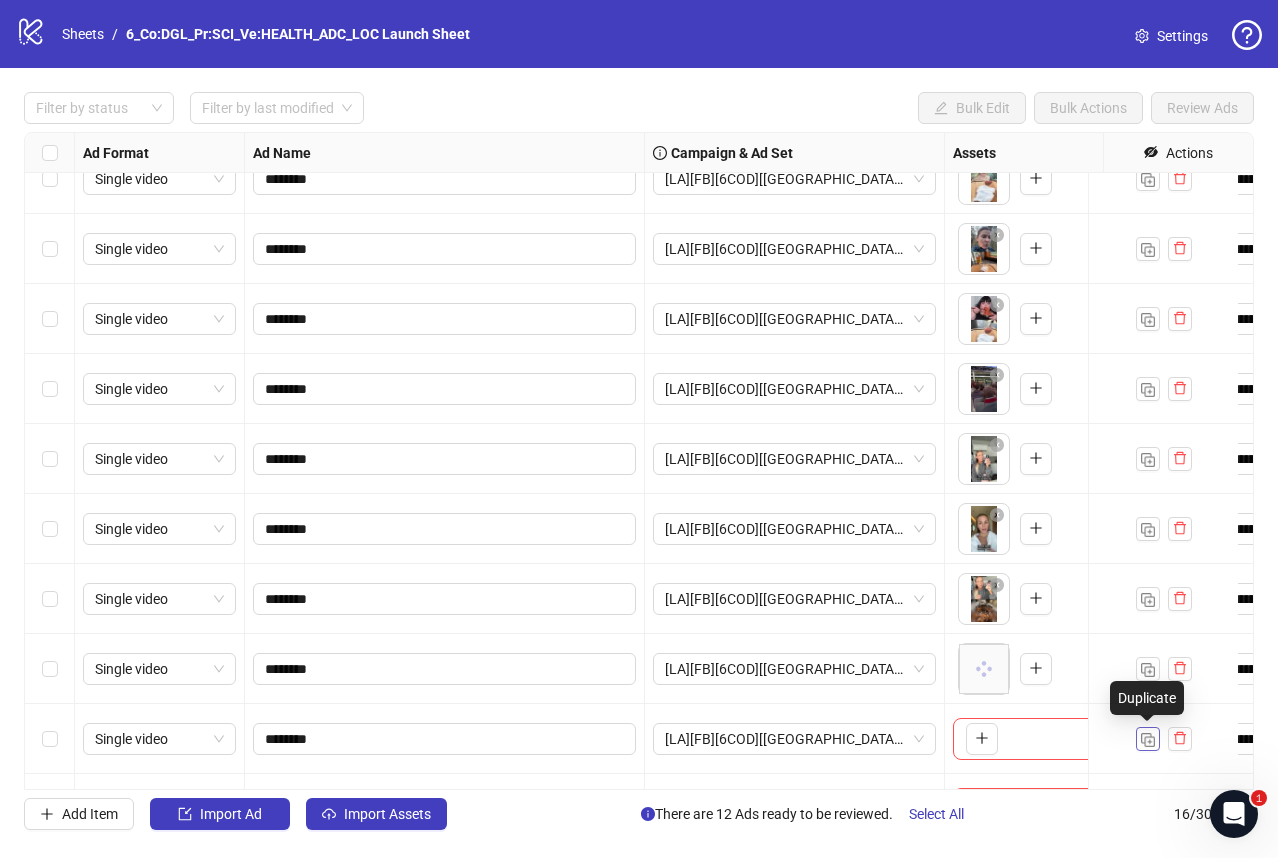 click at bounding box center (1148, 740) 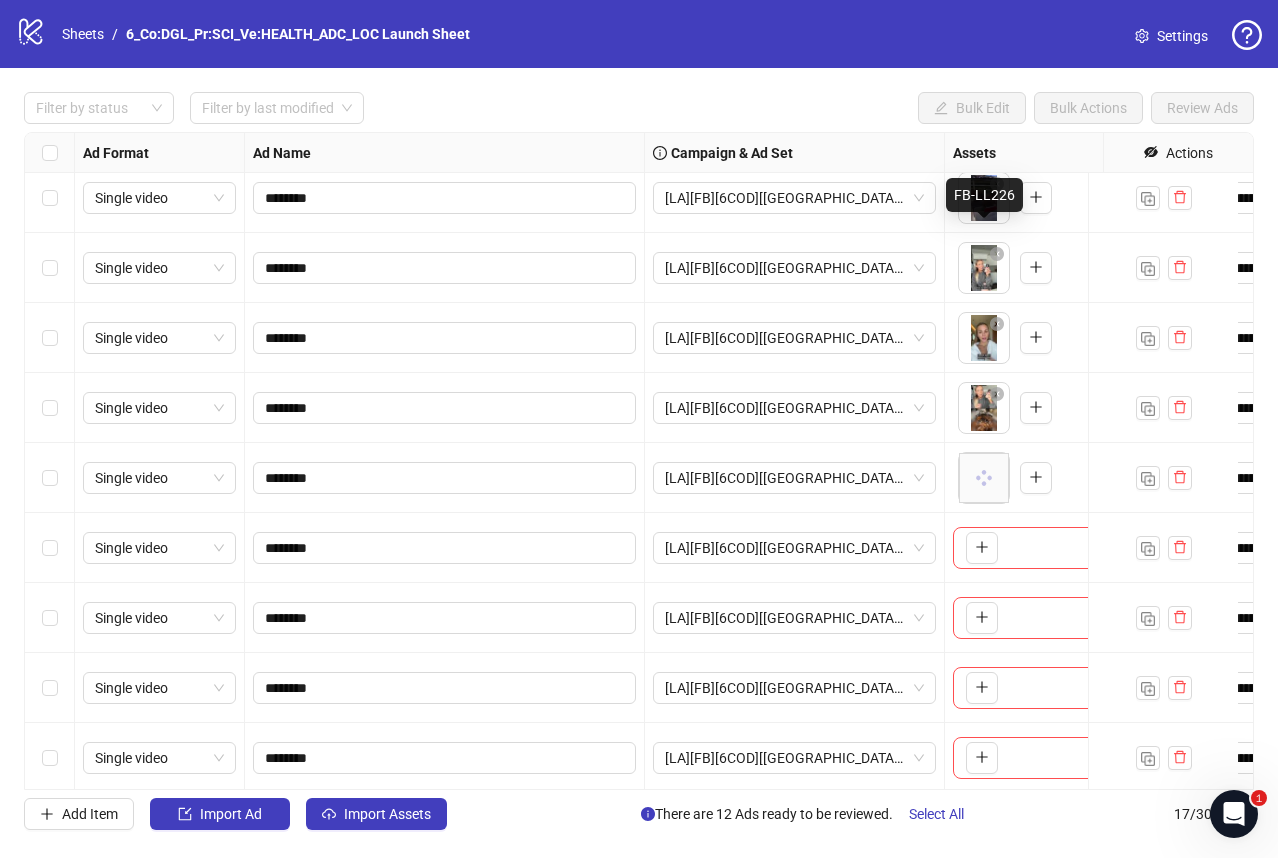 scroll, scrollTop: 589, scrollLeft: 0, axis: vertical 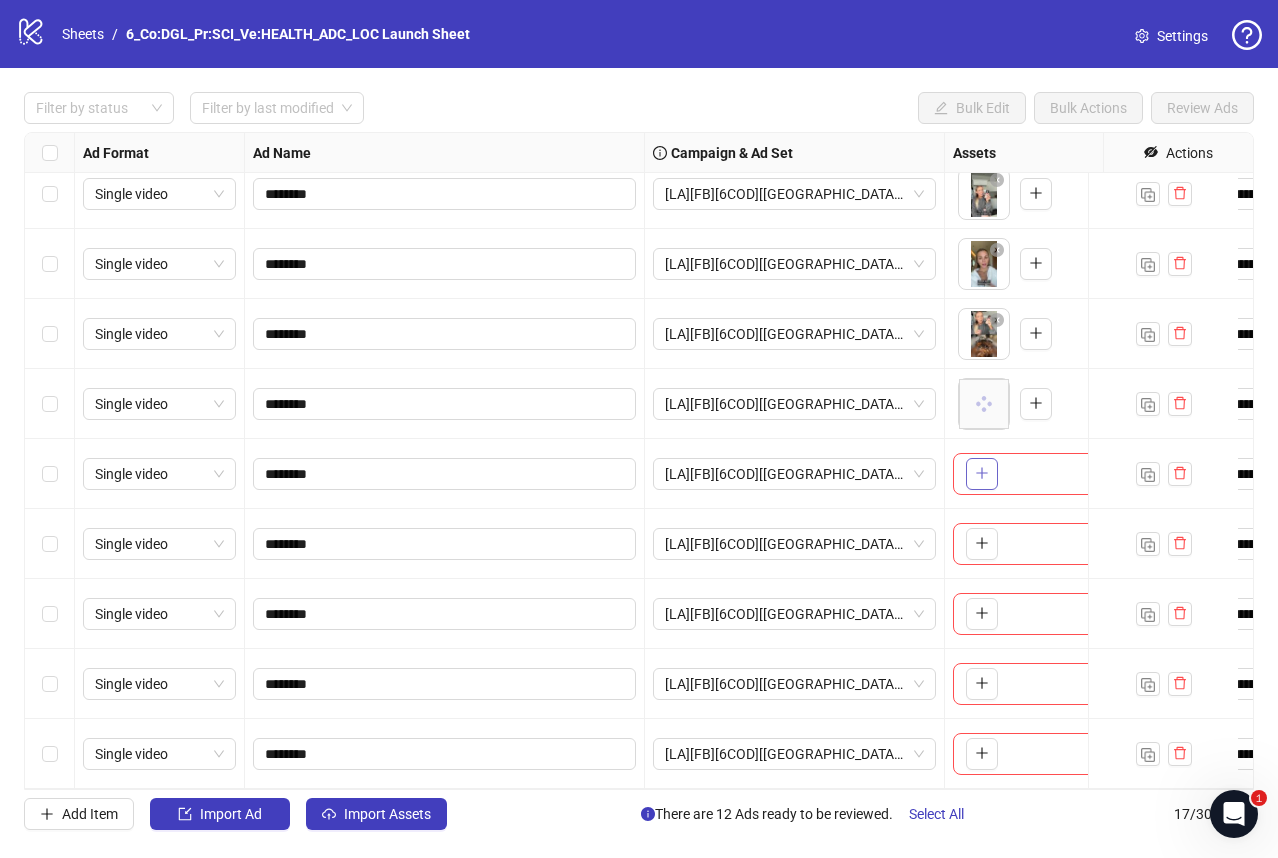 click 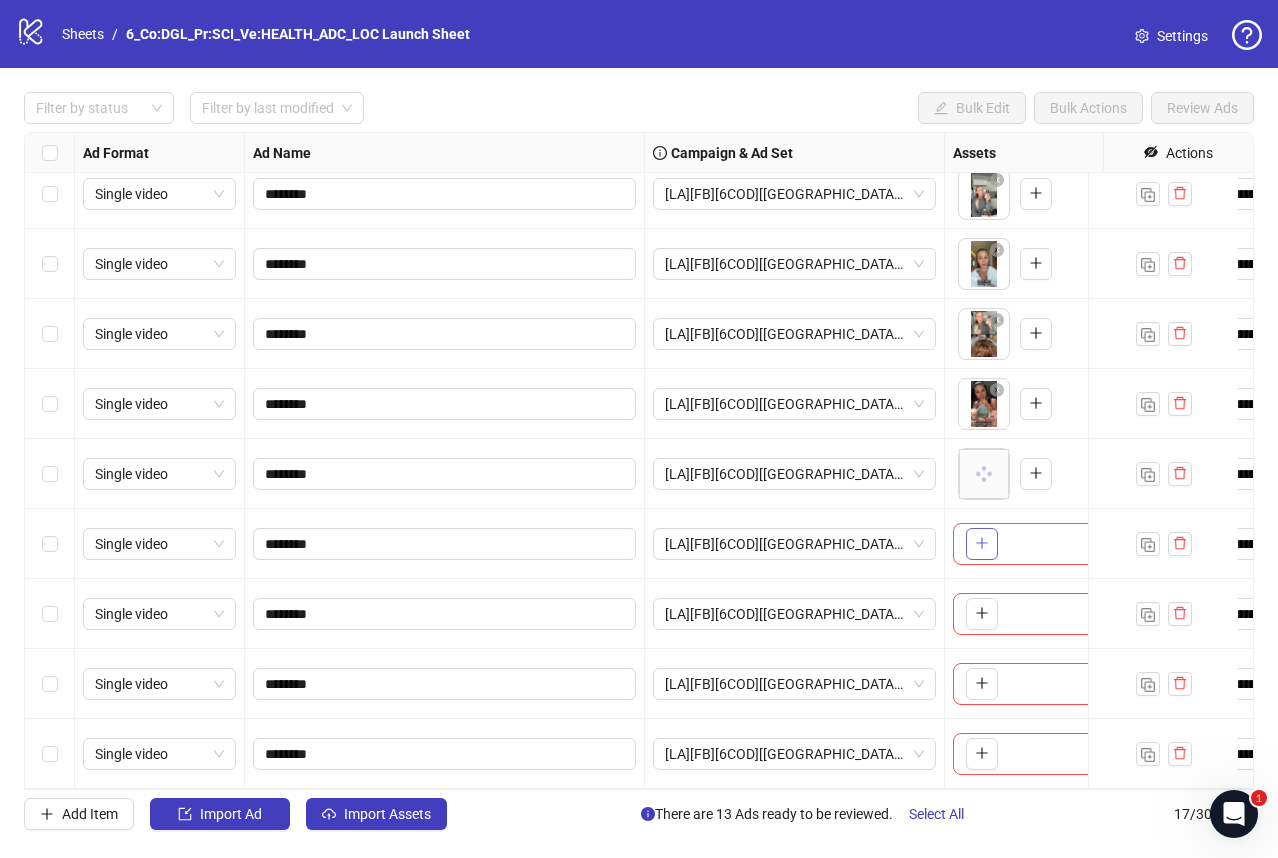 click at bounding box center (982, 544) 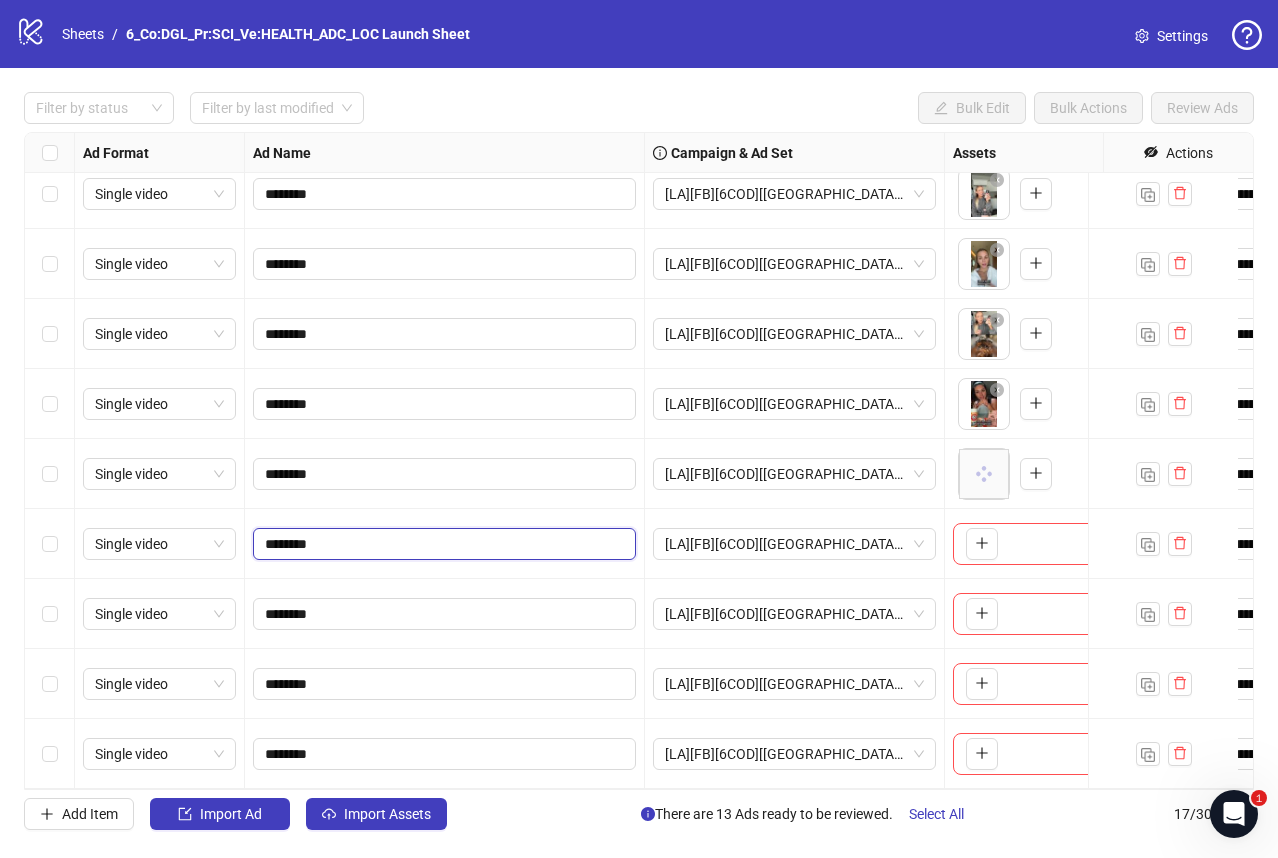 click on "********" at bounding box center [442, 544] 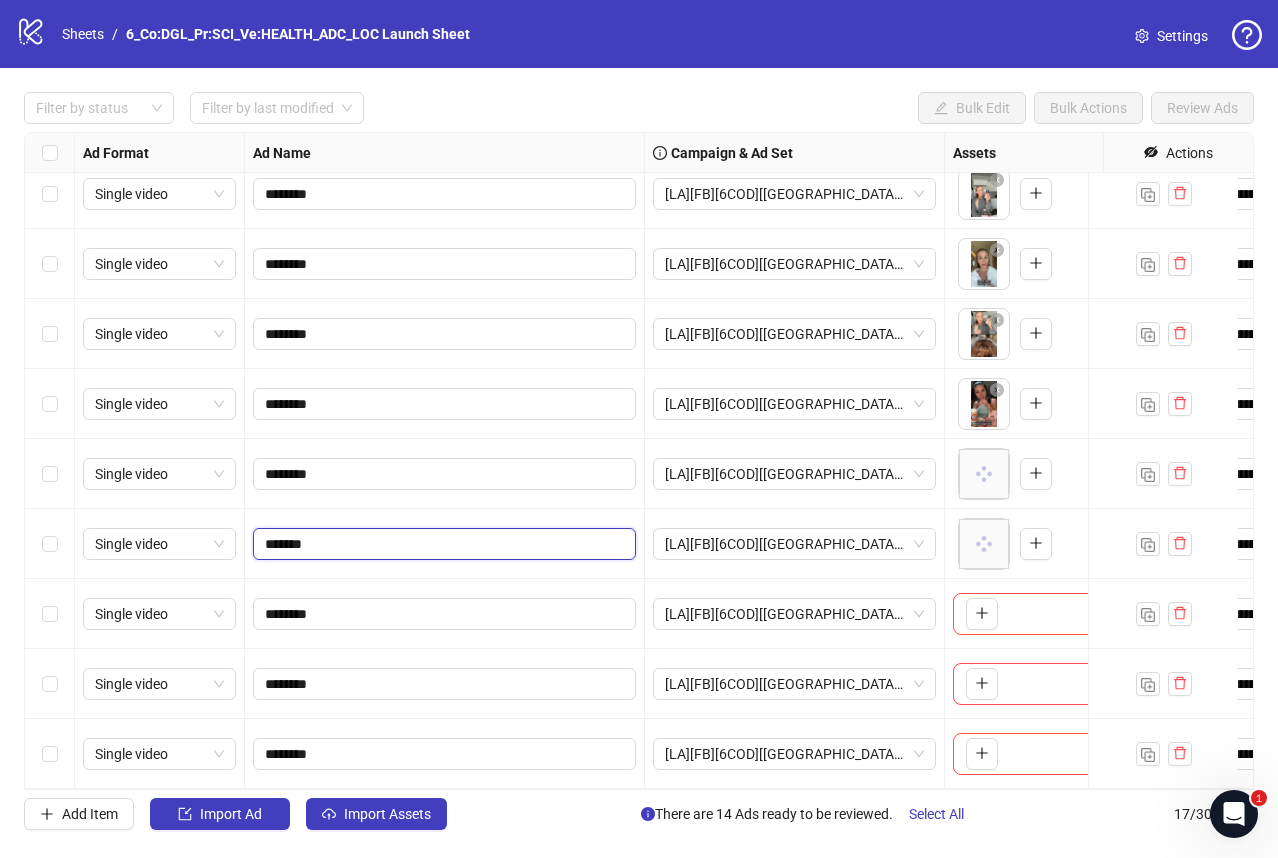type on "********" 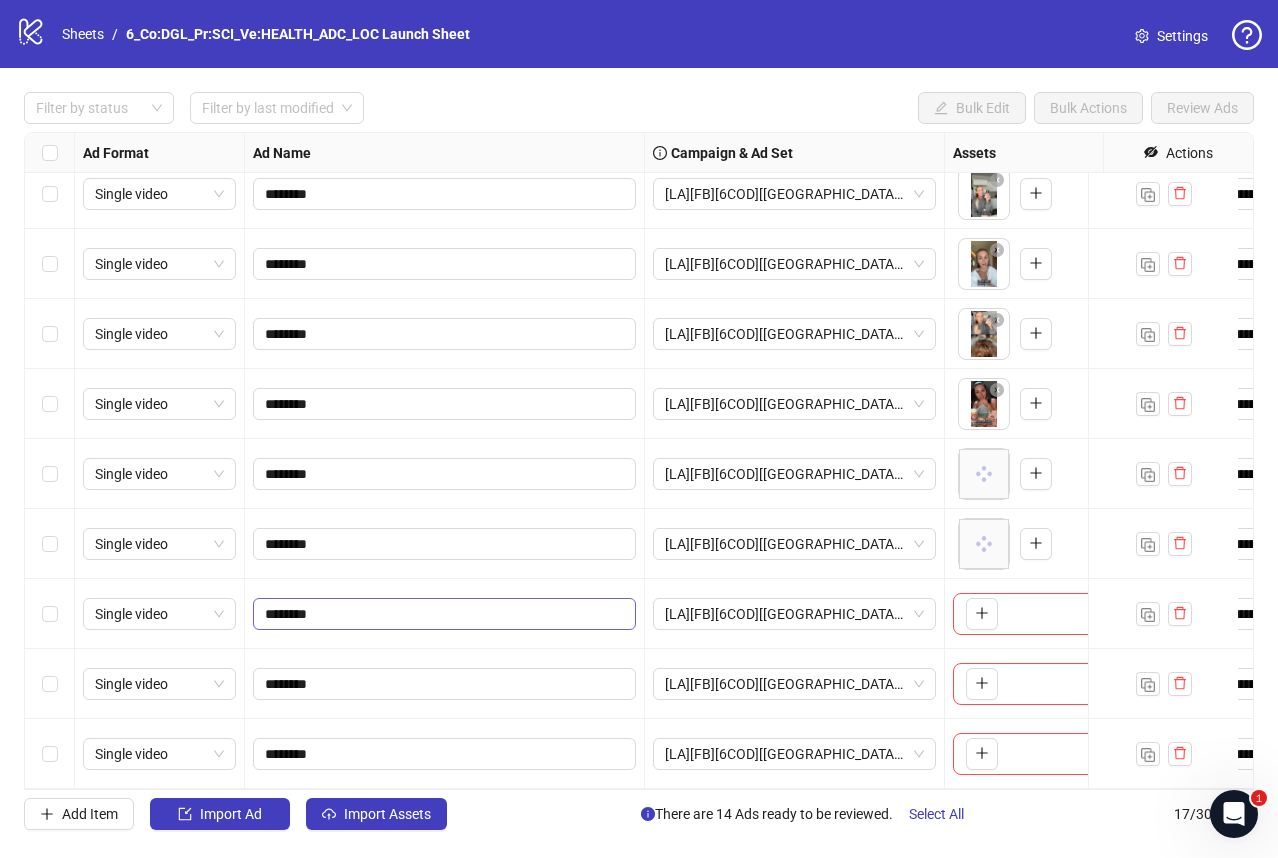 click on "********" at bounding box center (444, 614) 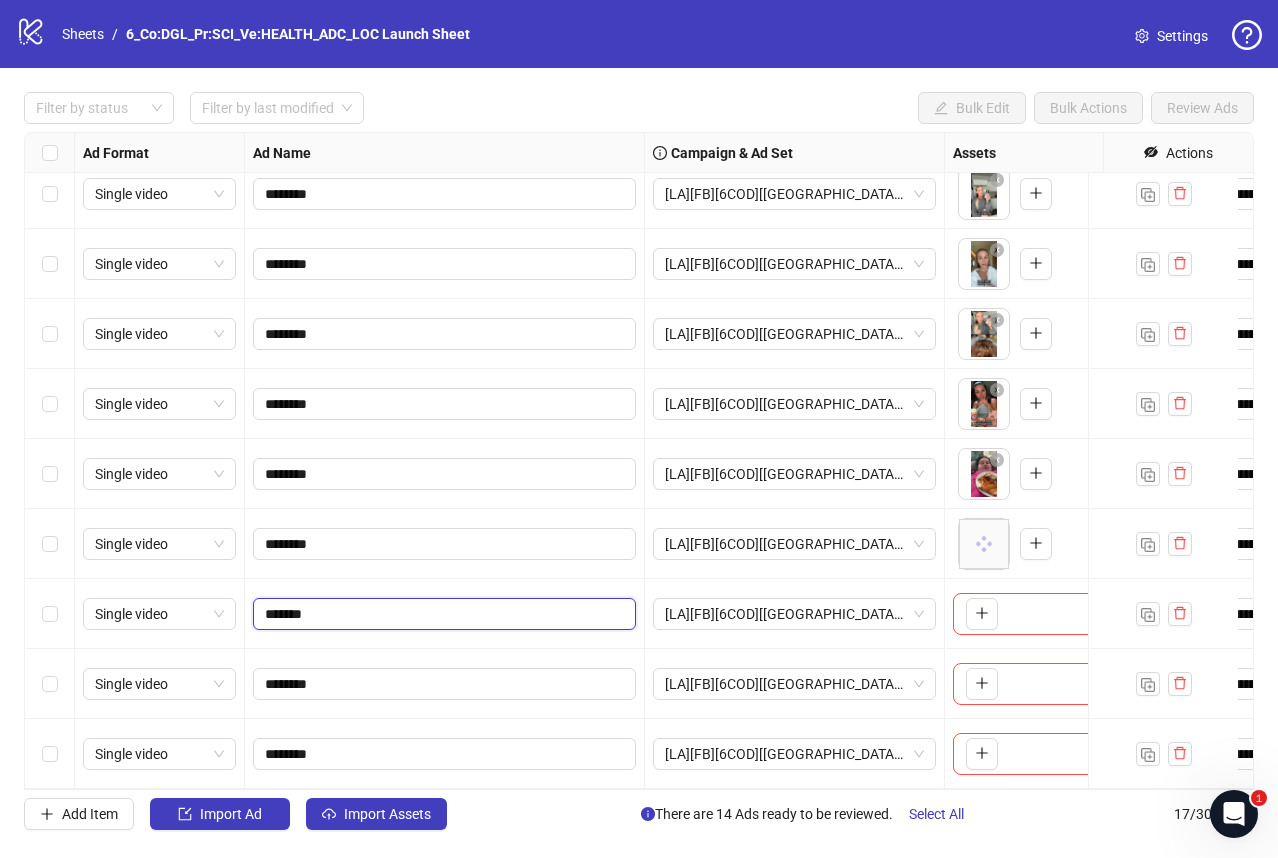 type on "********" 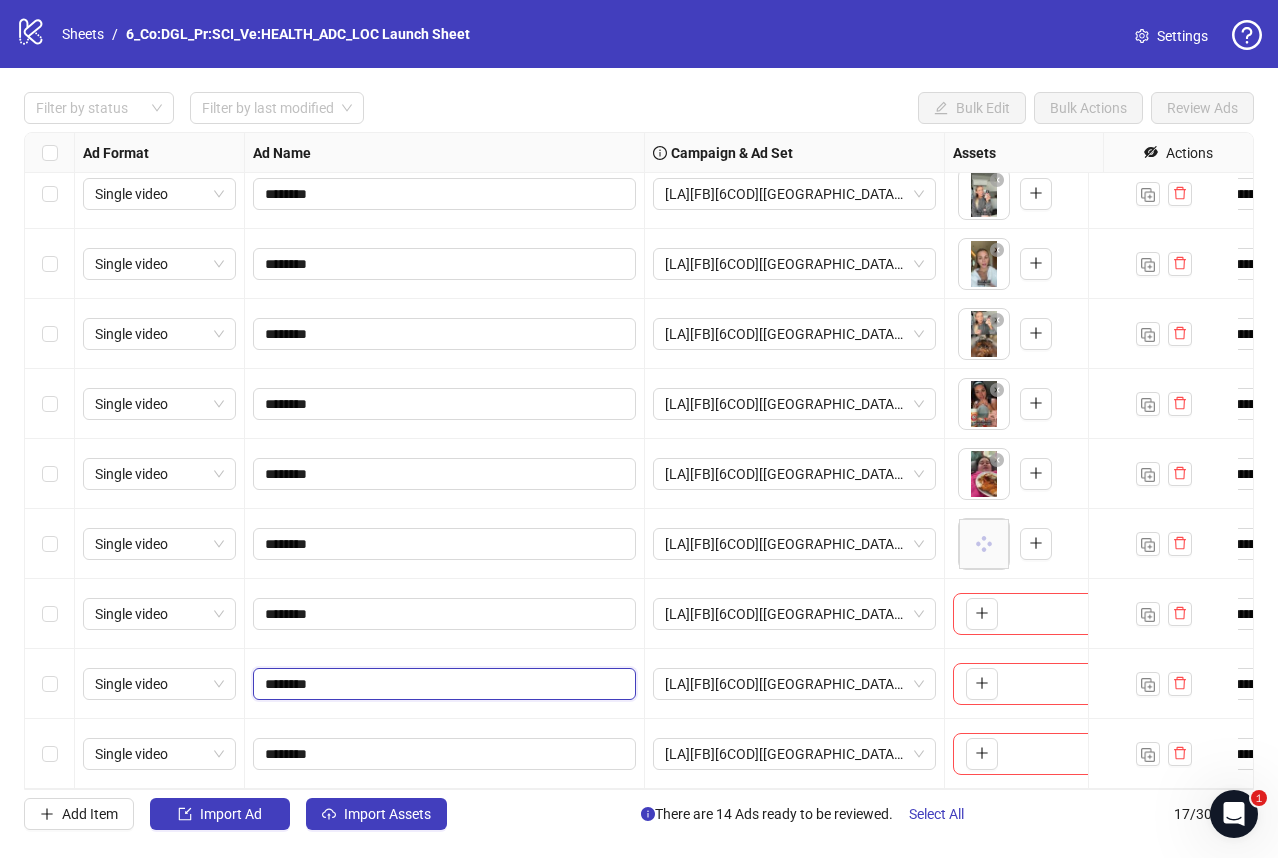 click on "********" at bounding box center [442, 684] 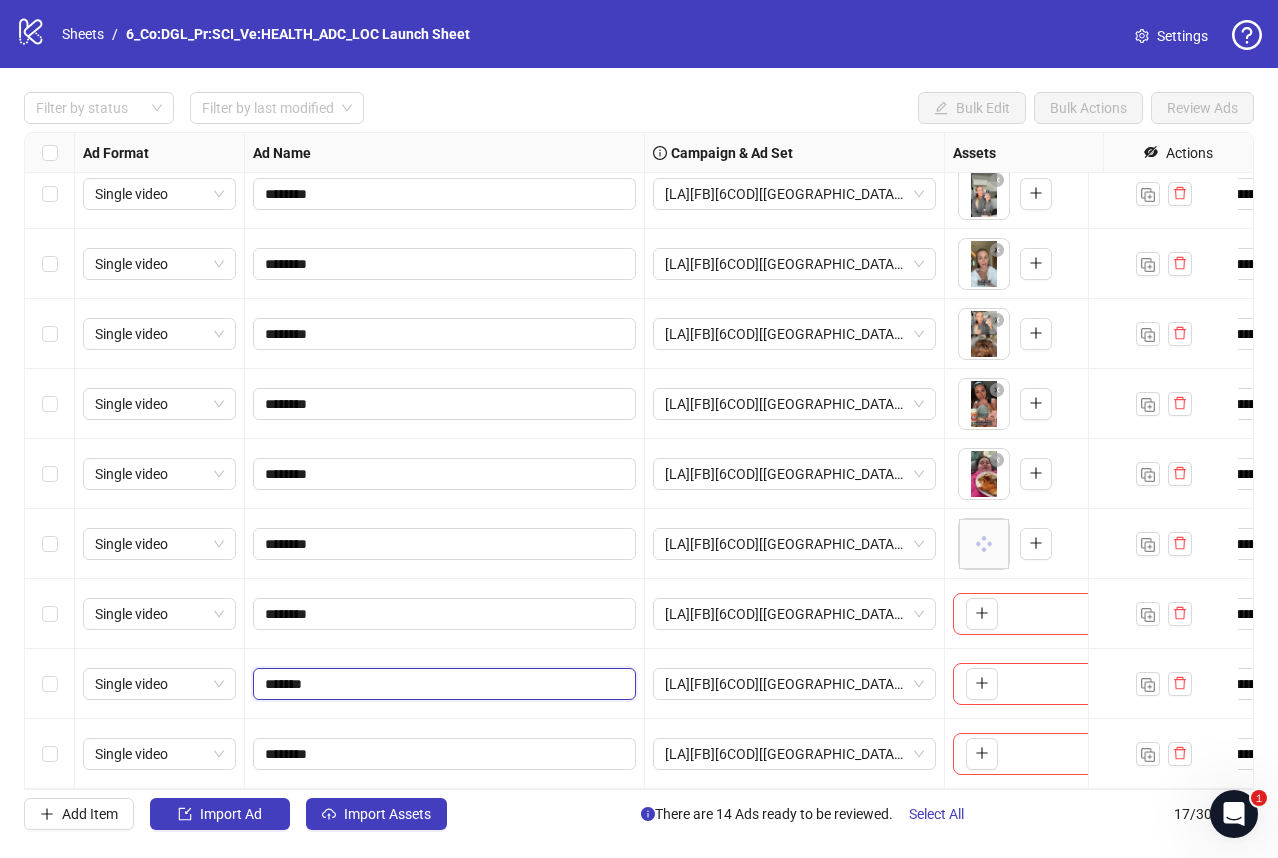 type on "********" 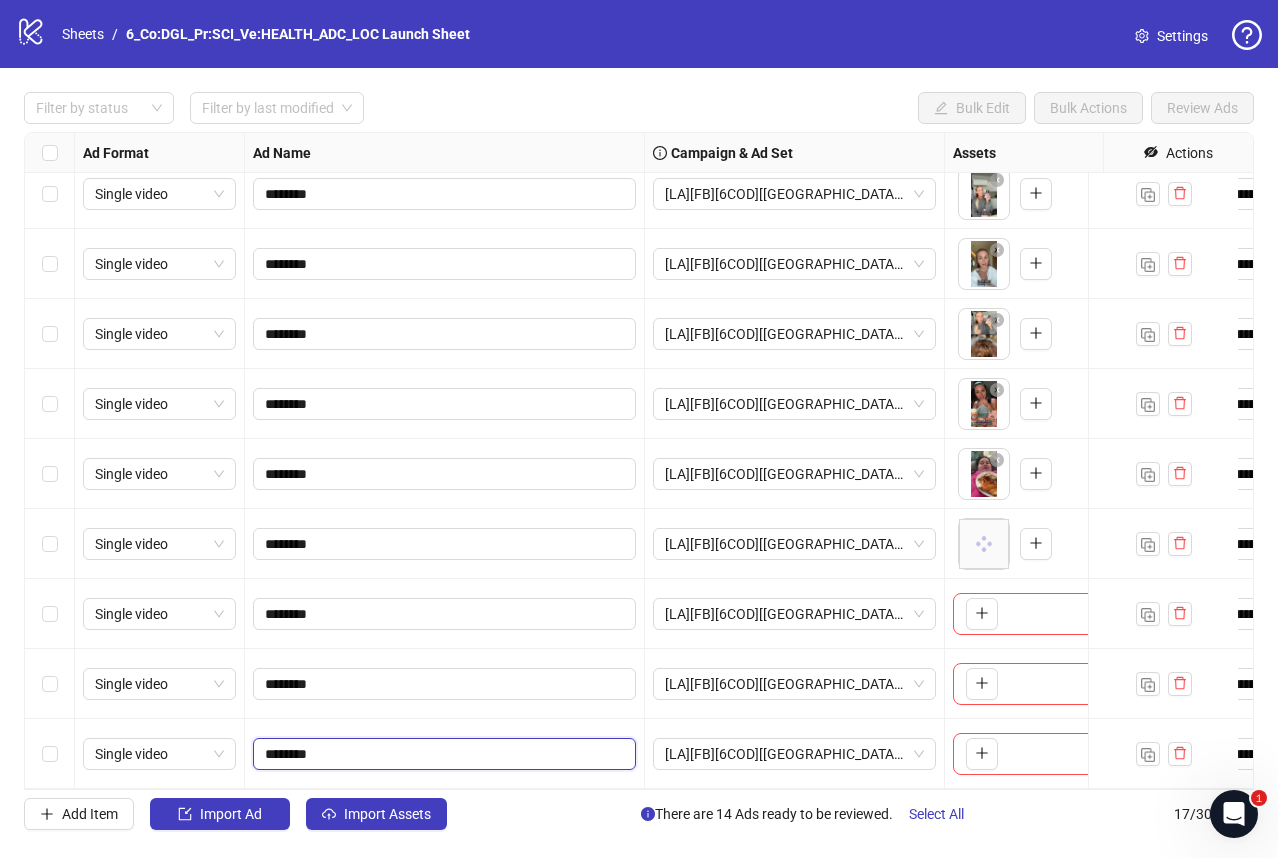 click on "********" at bounding box center (442, 754) 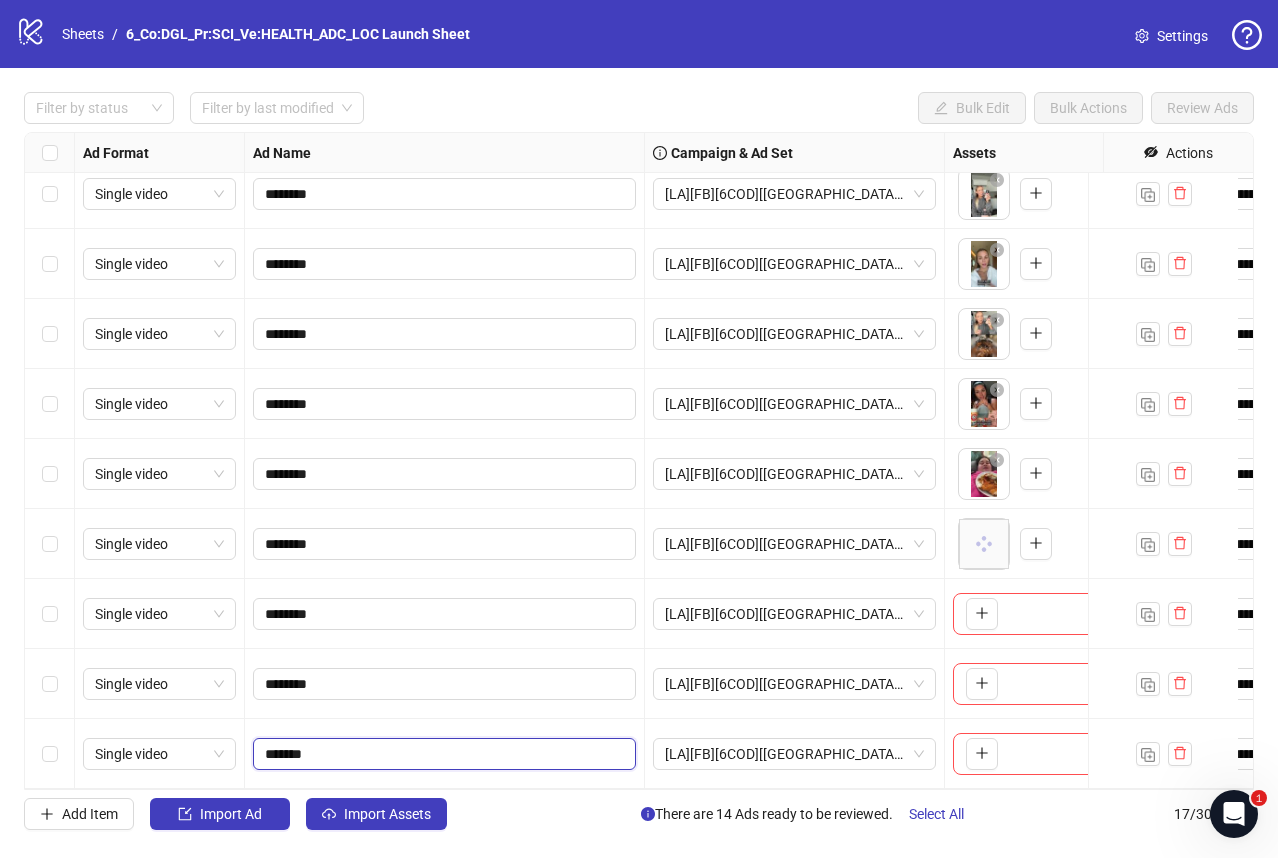 type on "********" 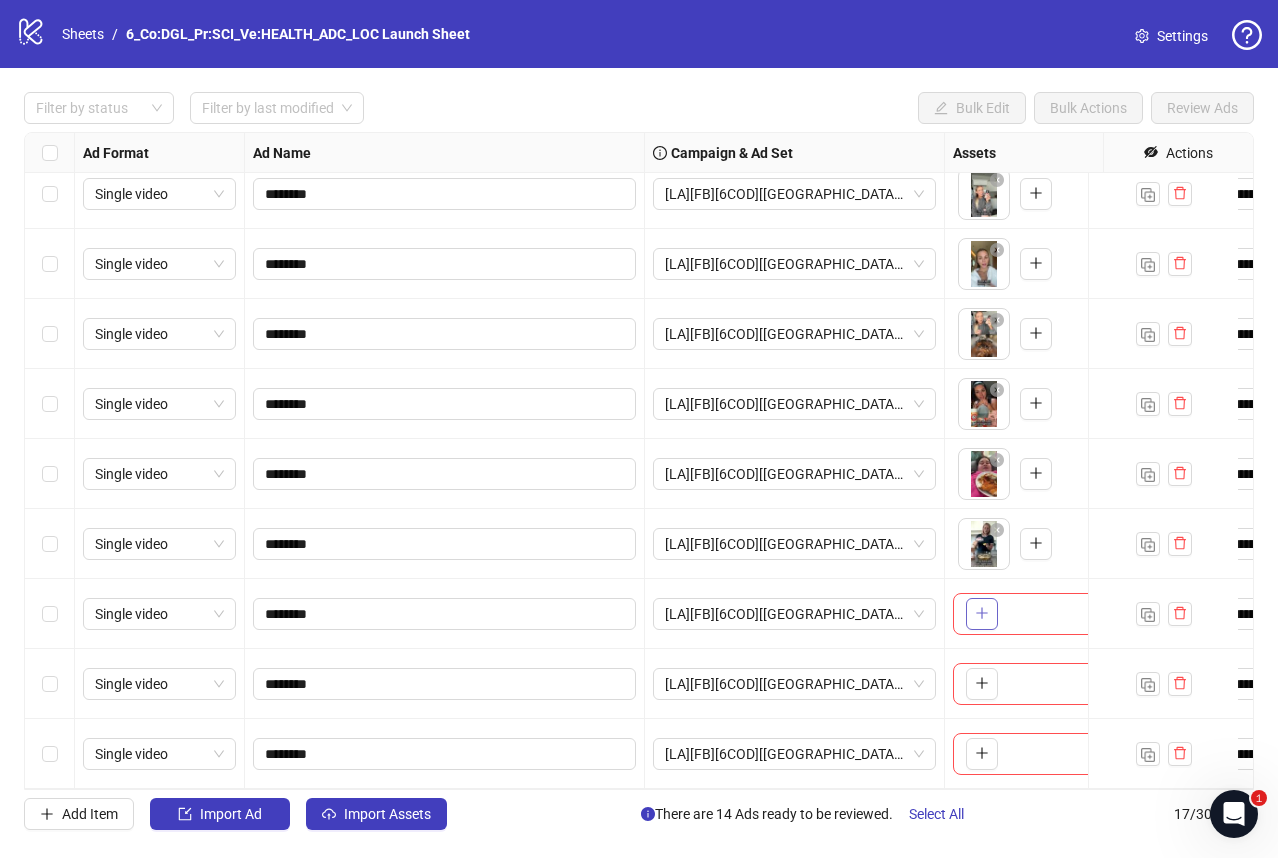 click 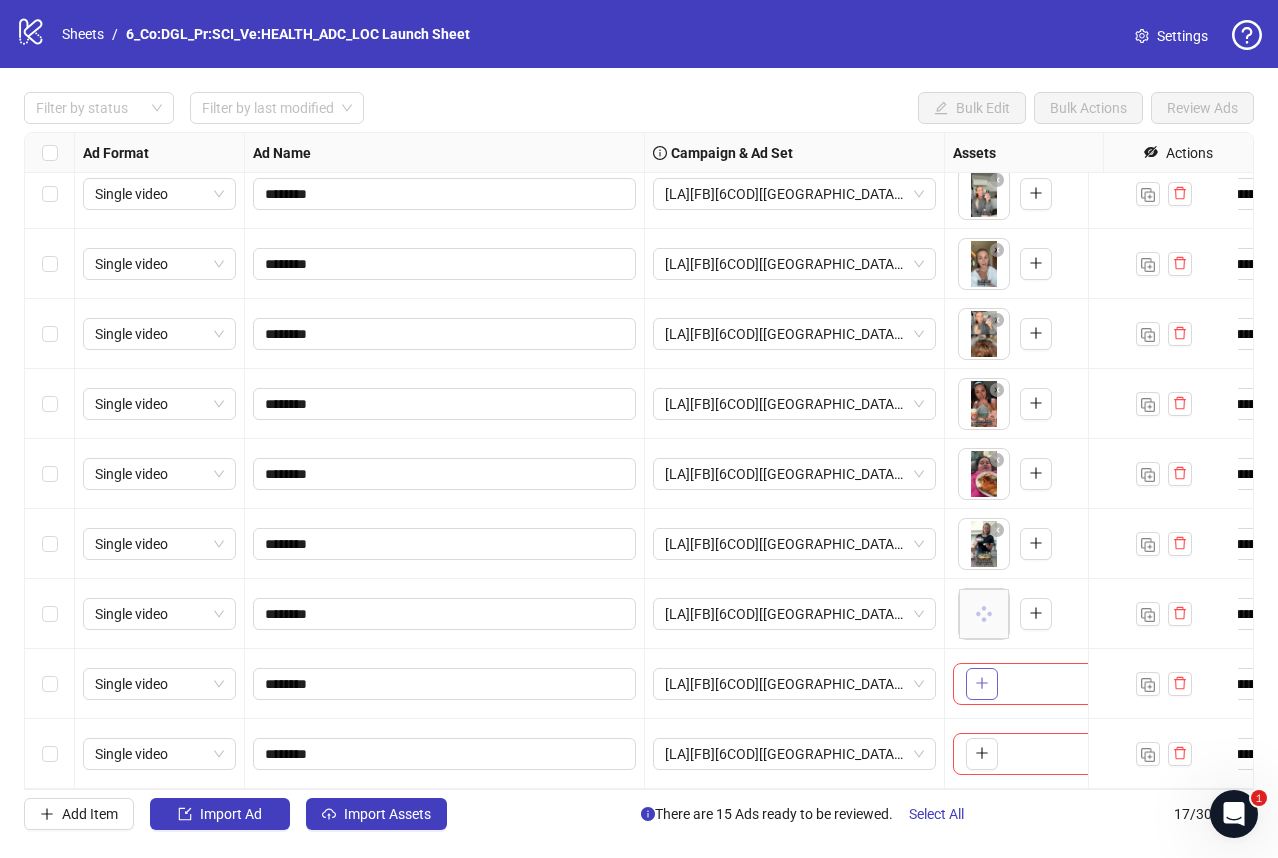 click at bounding box center [982, 684] 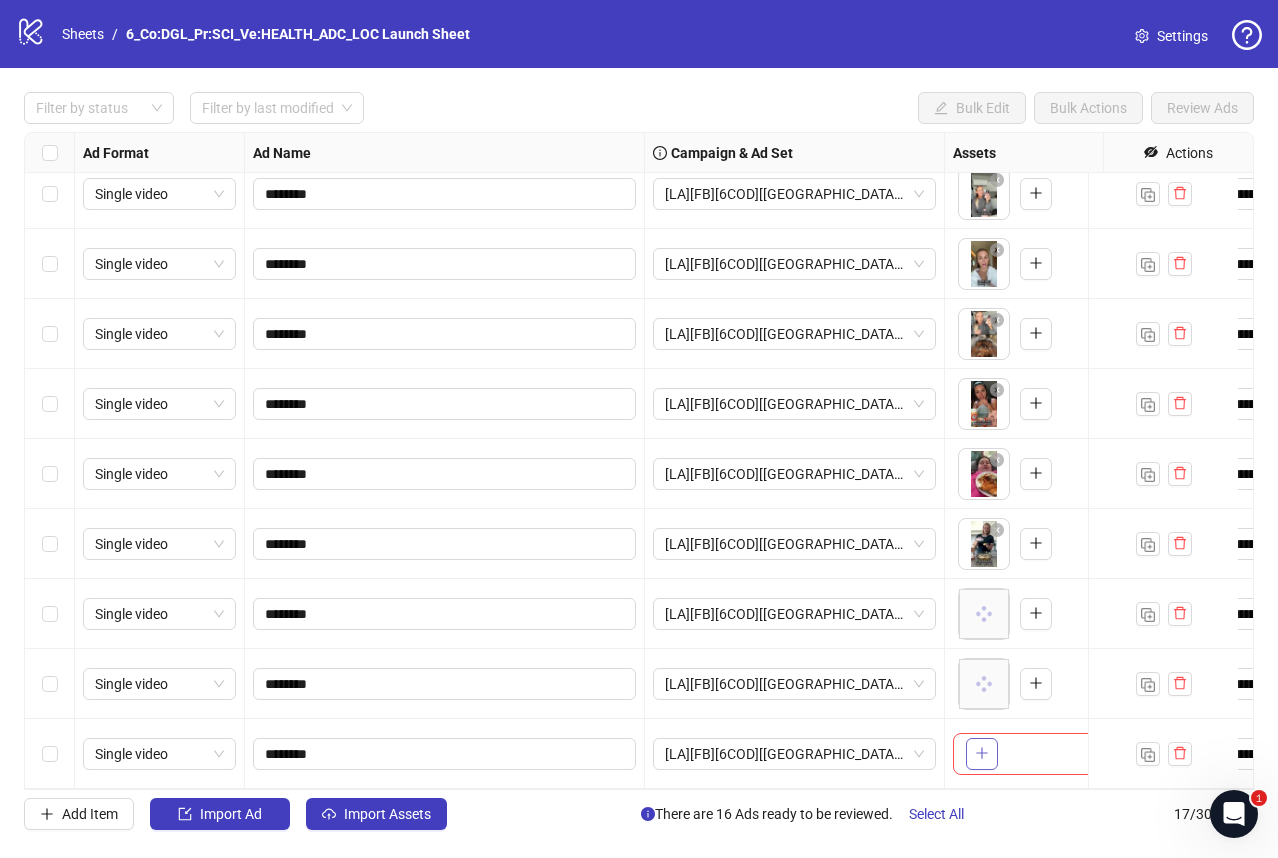 click 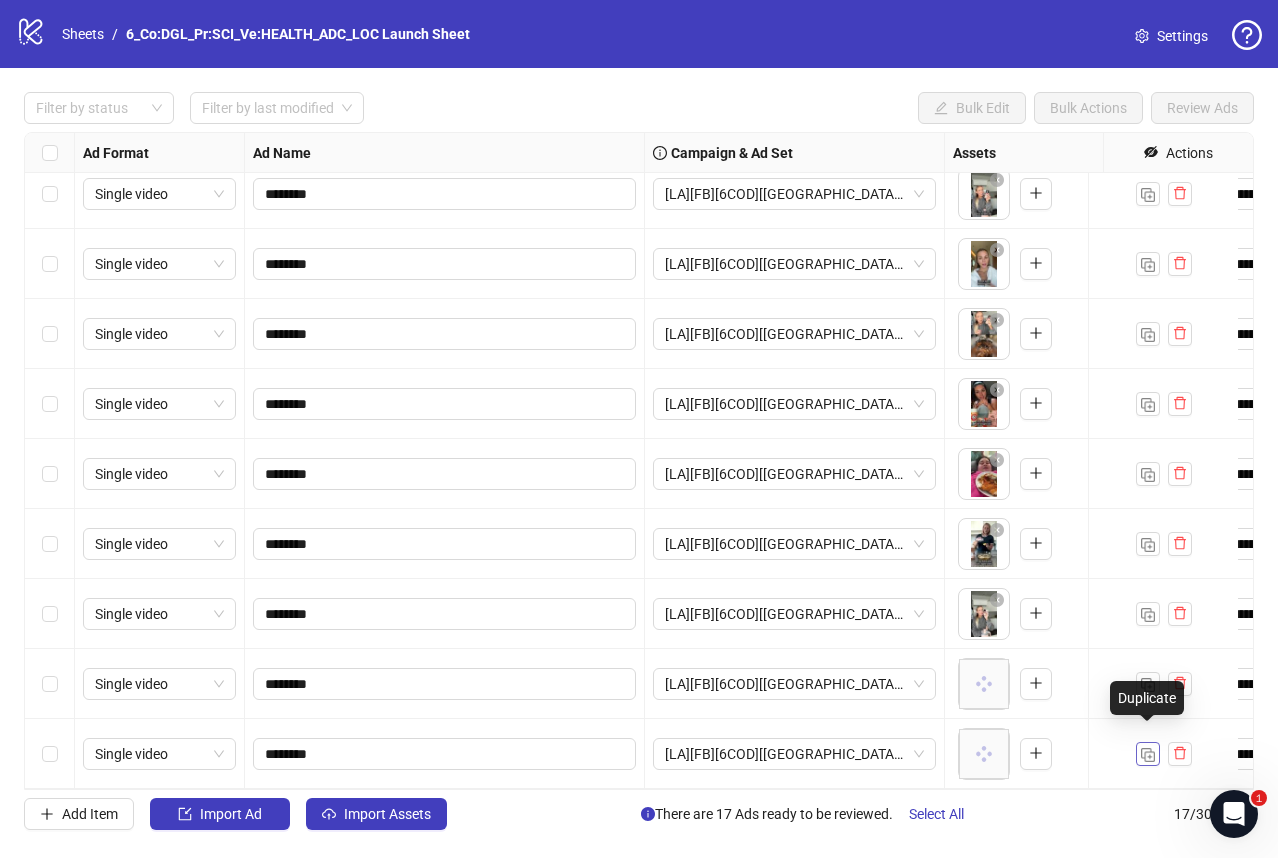 click at bounding box center [1148, 755] 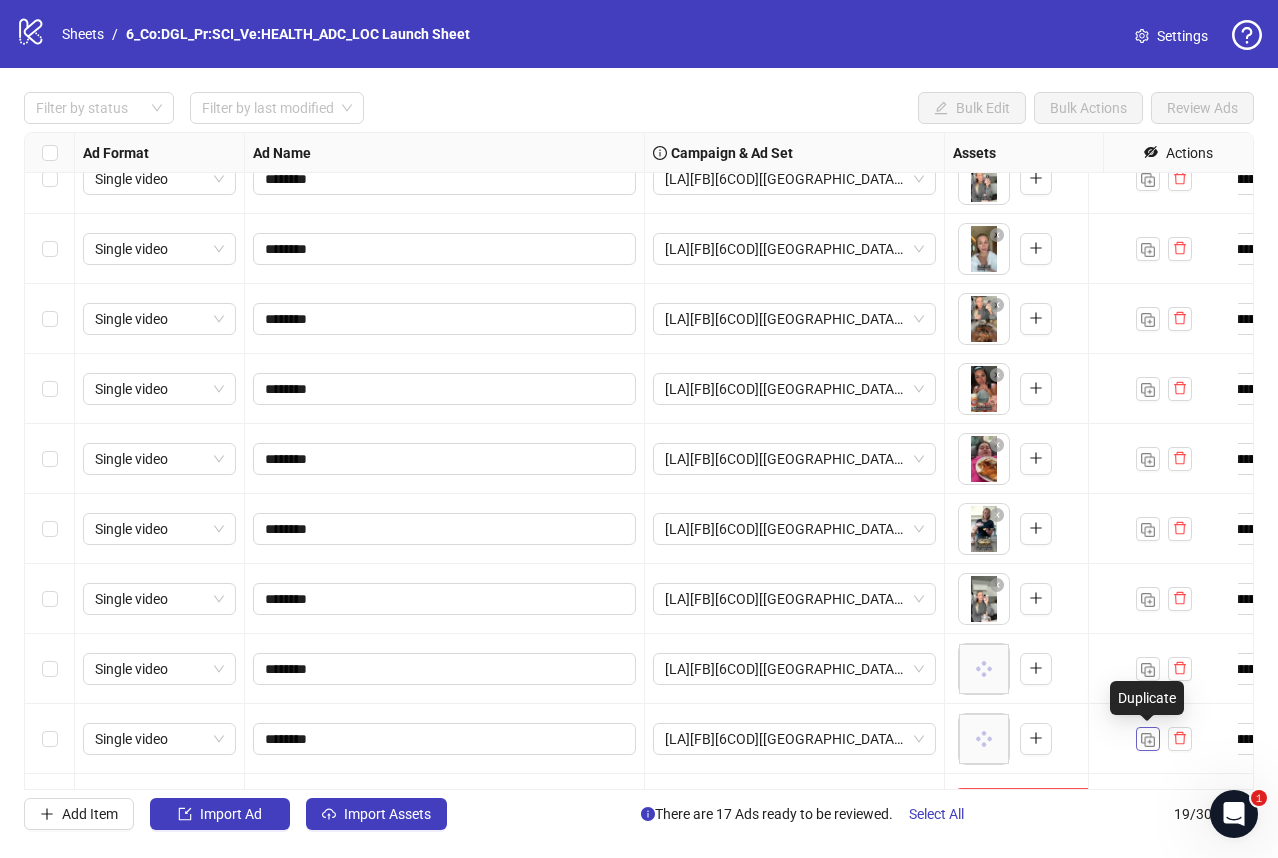 click at bounding box center [1148, 740] 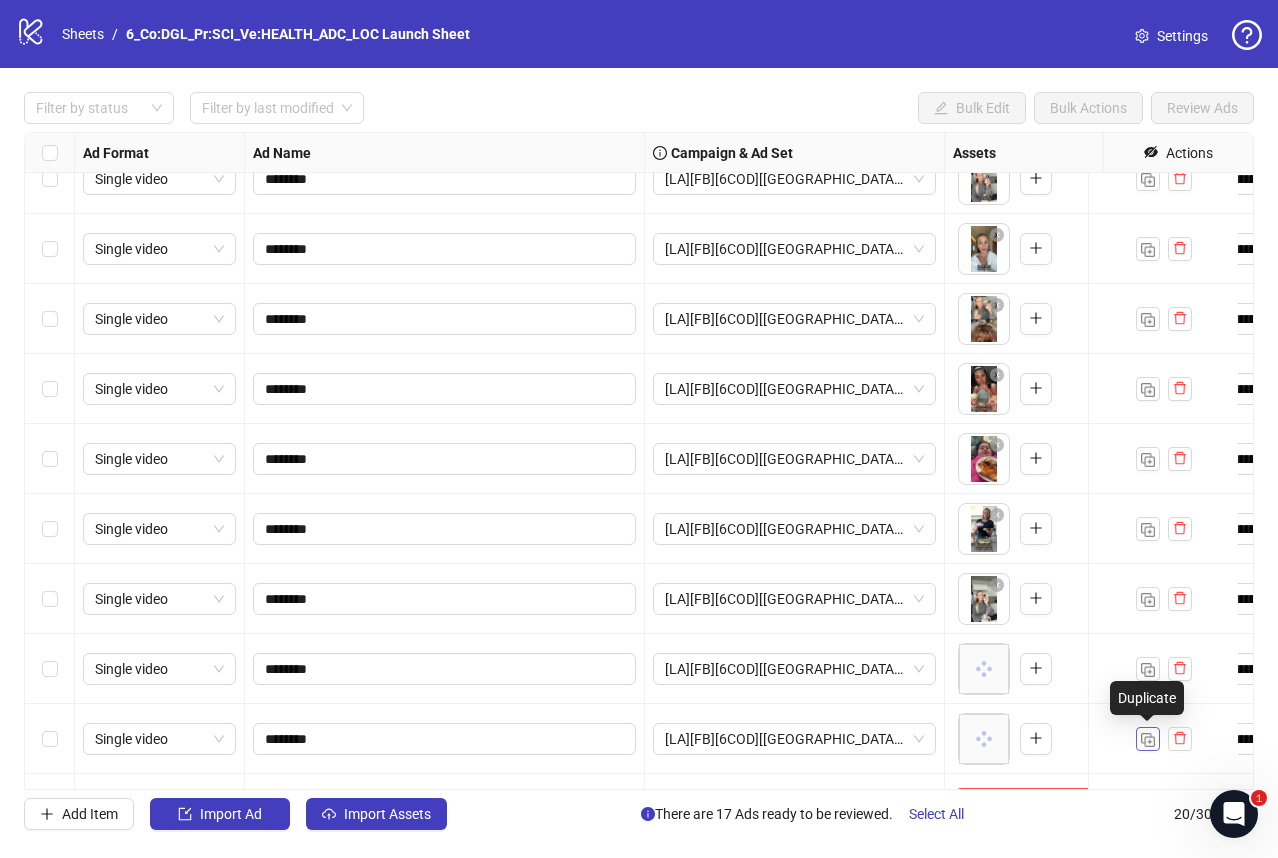 click at bounding box center [1148, 740] 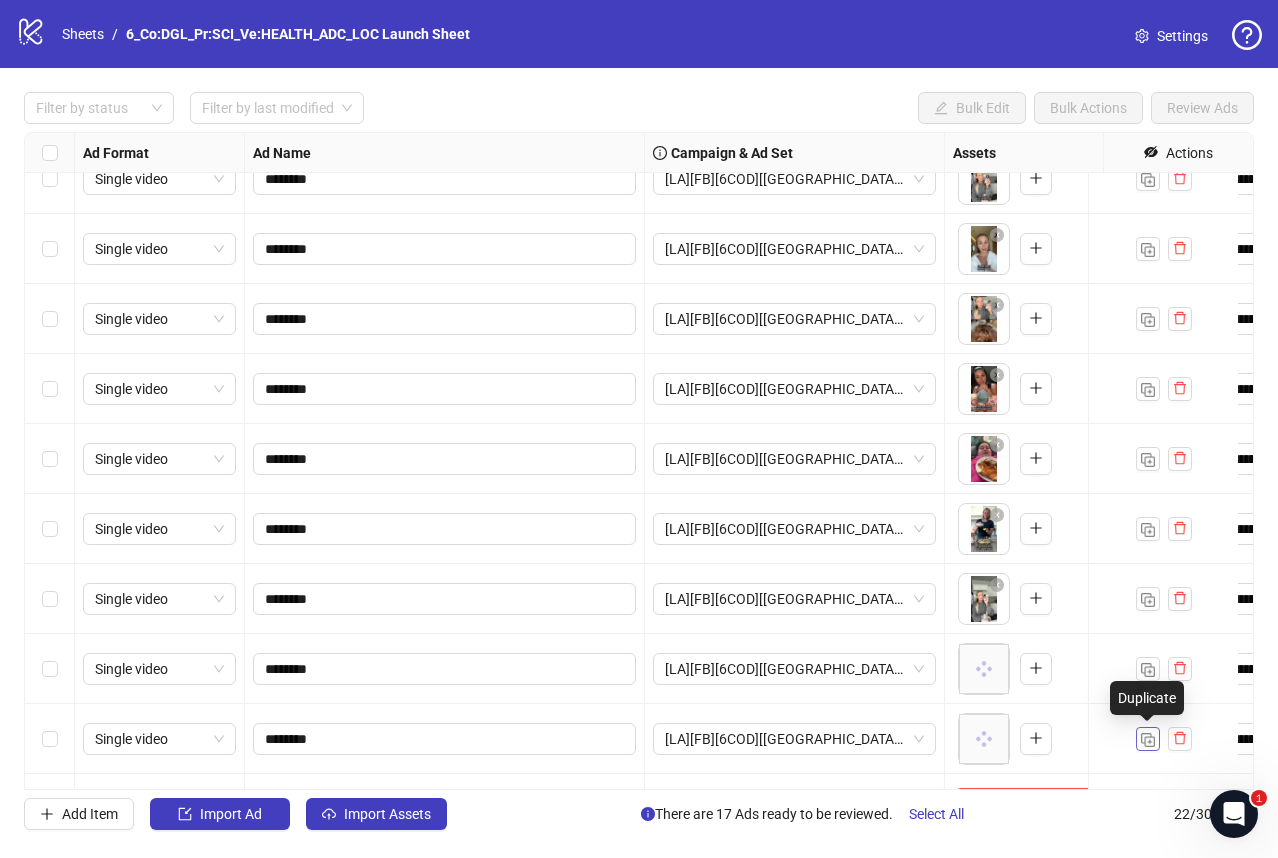 click at bounding box center (1148, 740) 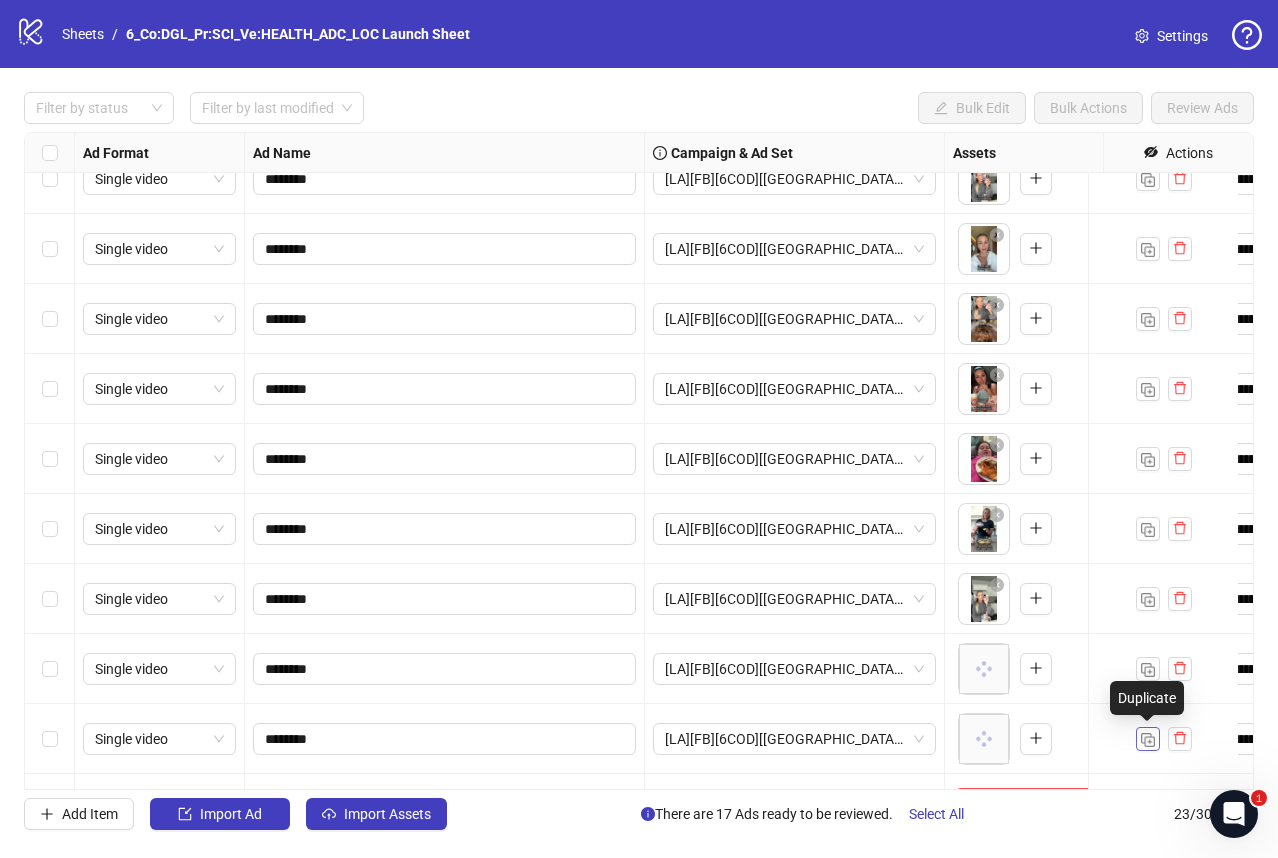 click at bounding box center [1148, 740] 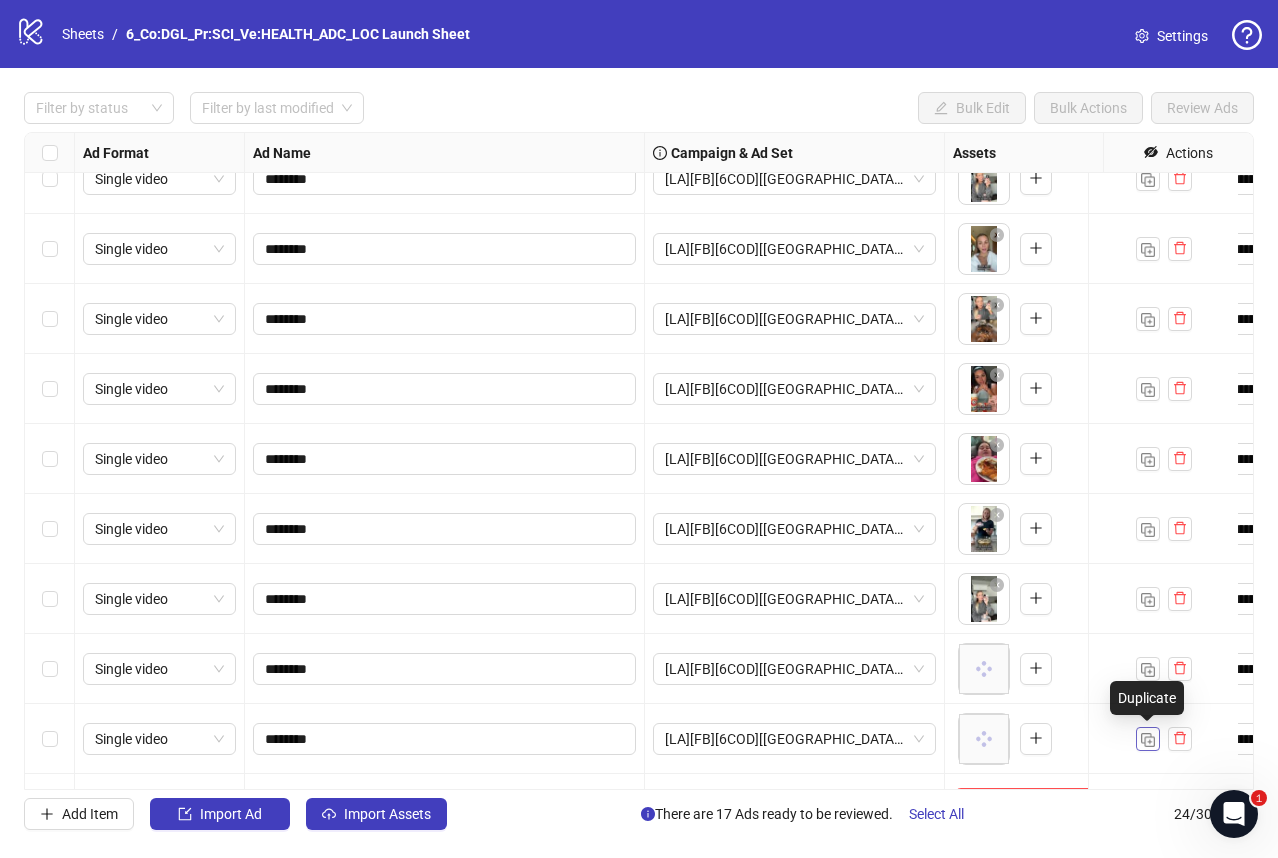 click at bounding box center [1148, 740] 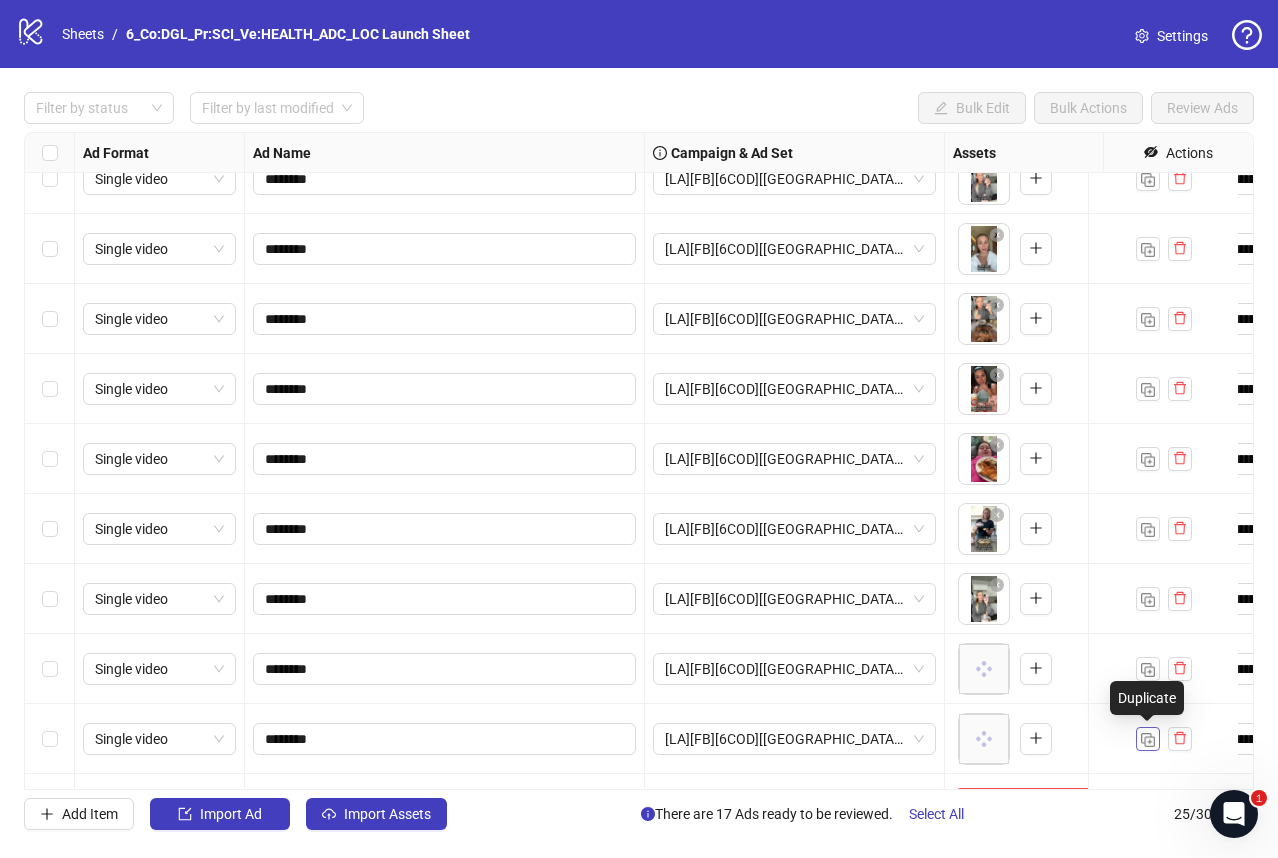 click at bounding box center [1148, 740] 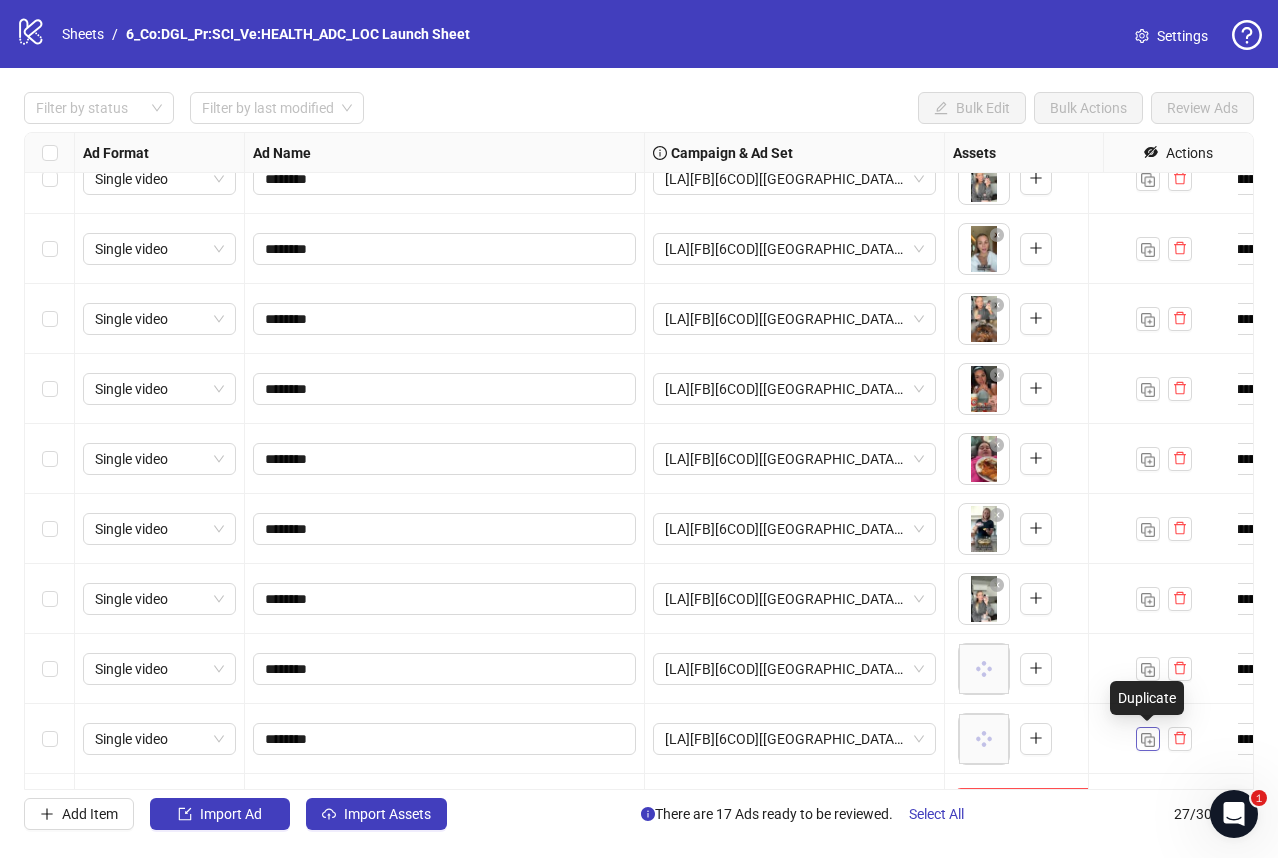 click at bounding box center [1148, 740] 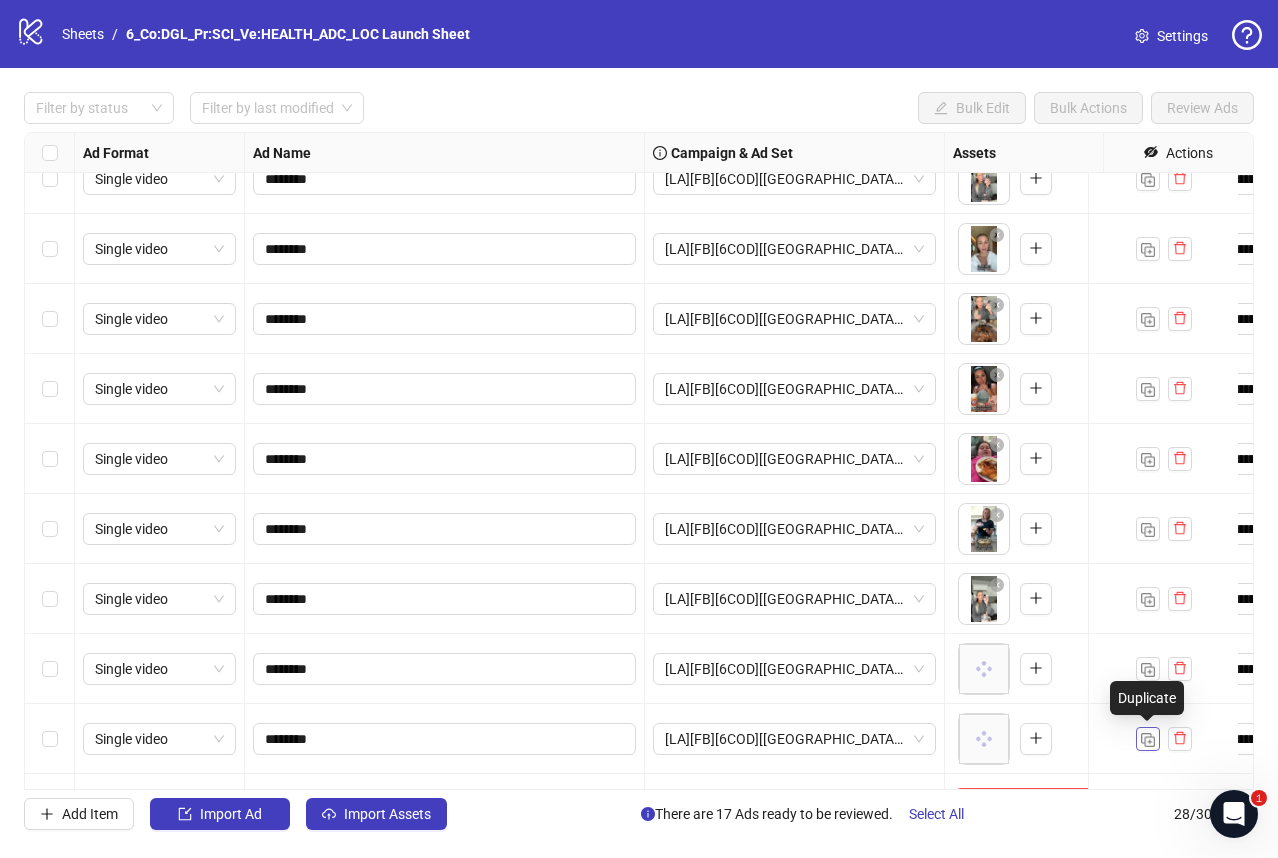 click at bounding box center (1148, 740) 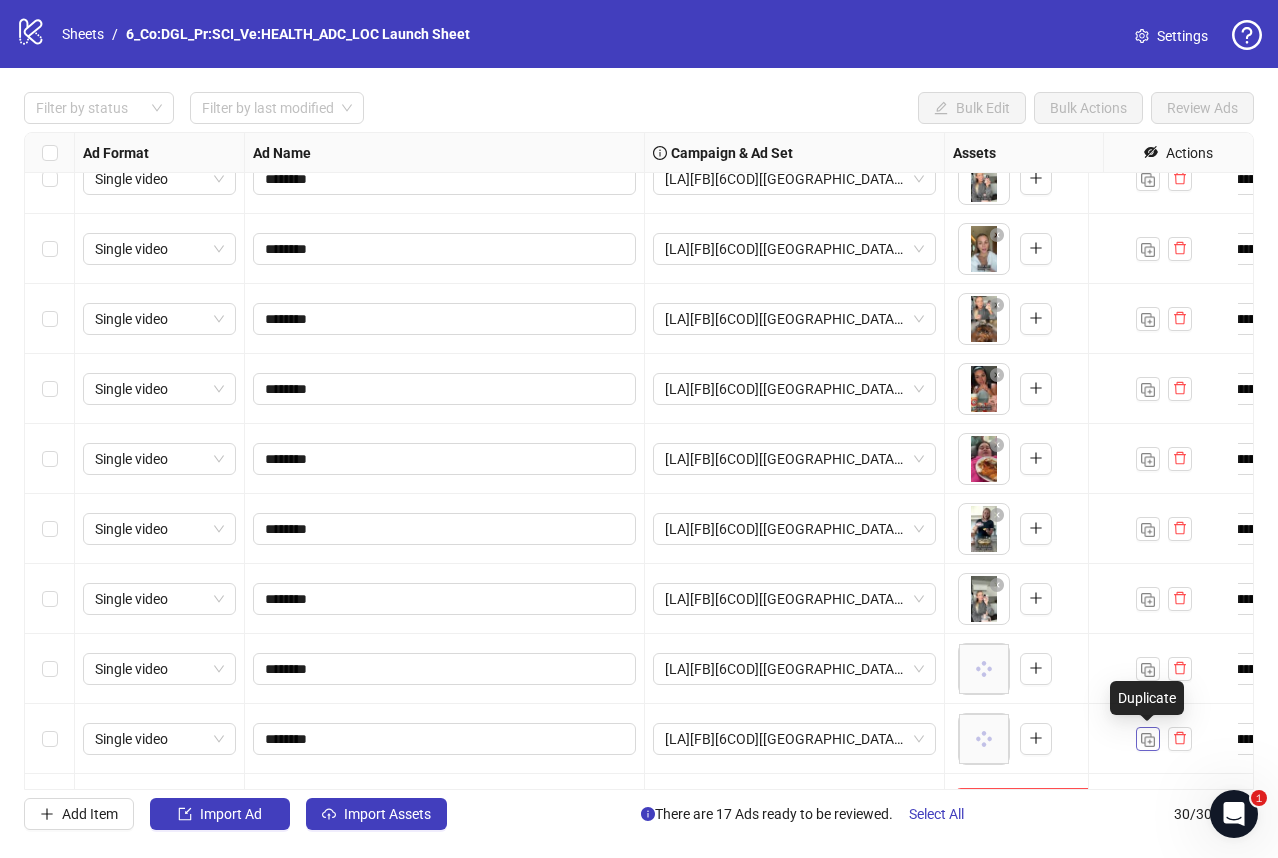 click at bounding box center (1148, 740) 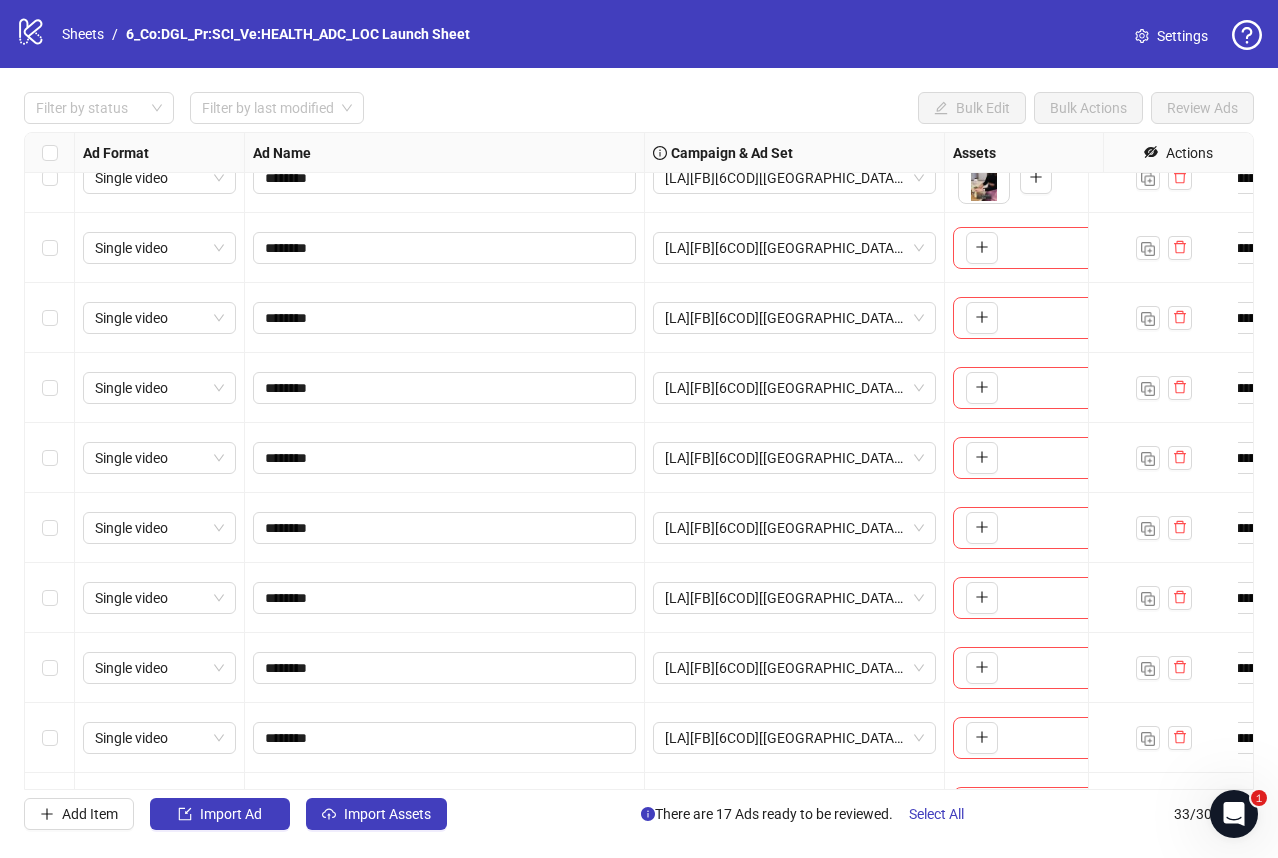 scroll, scrollTop: 1089, scrollLeft: 0, axis: vertical 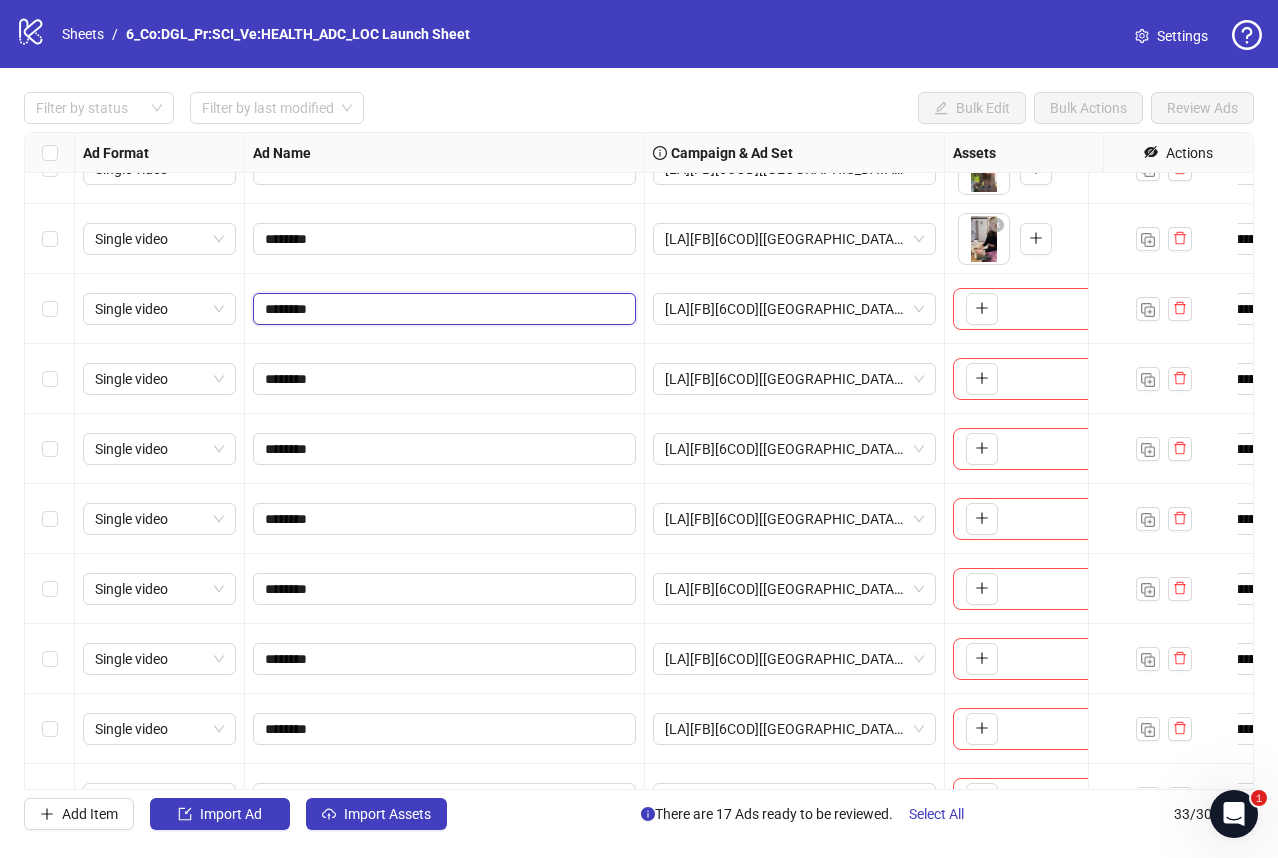click on "********" at bounding box center [442, 309] 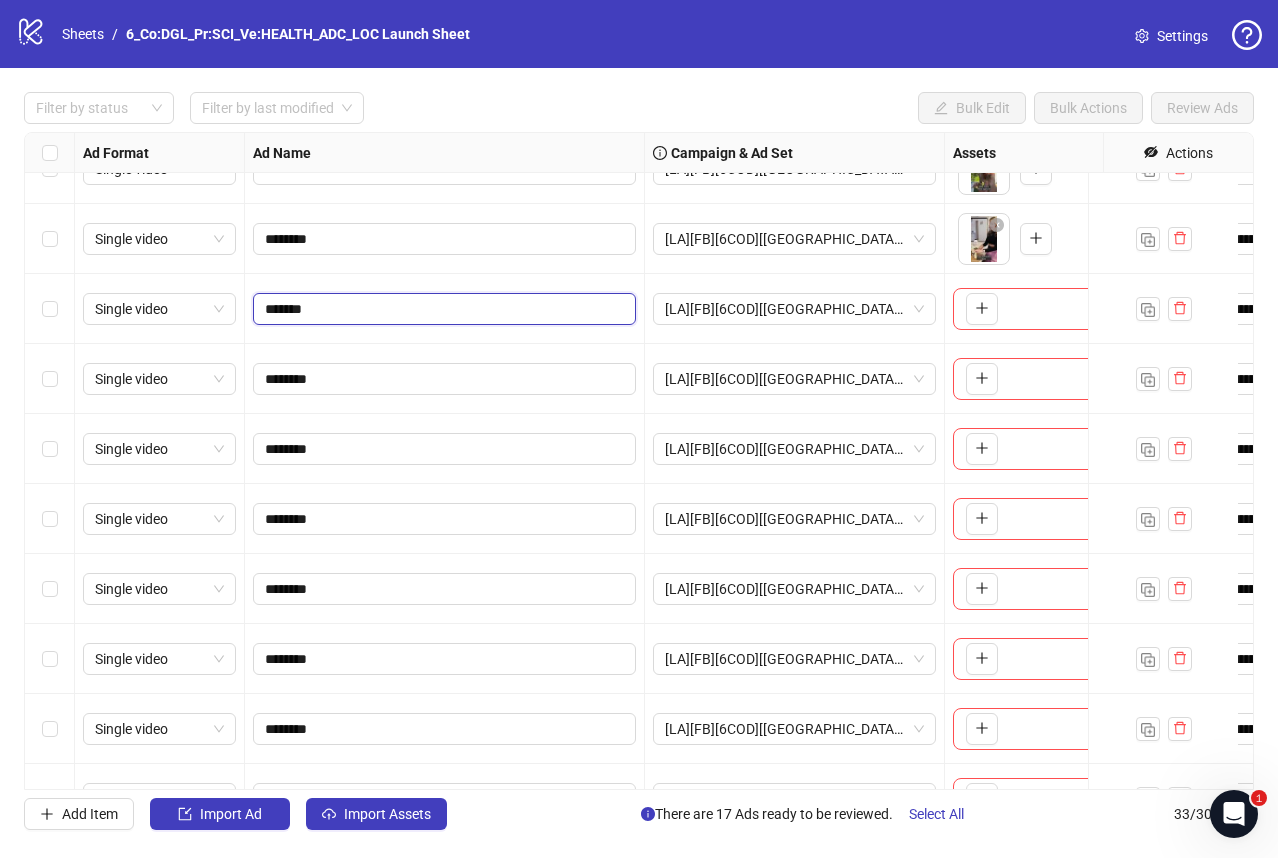 type on "********" 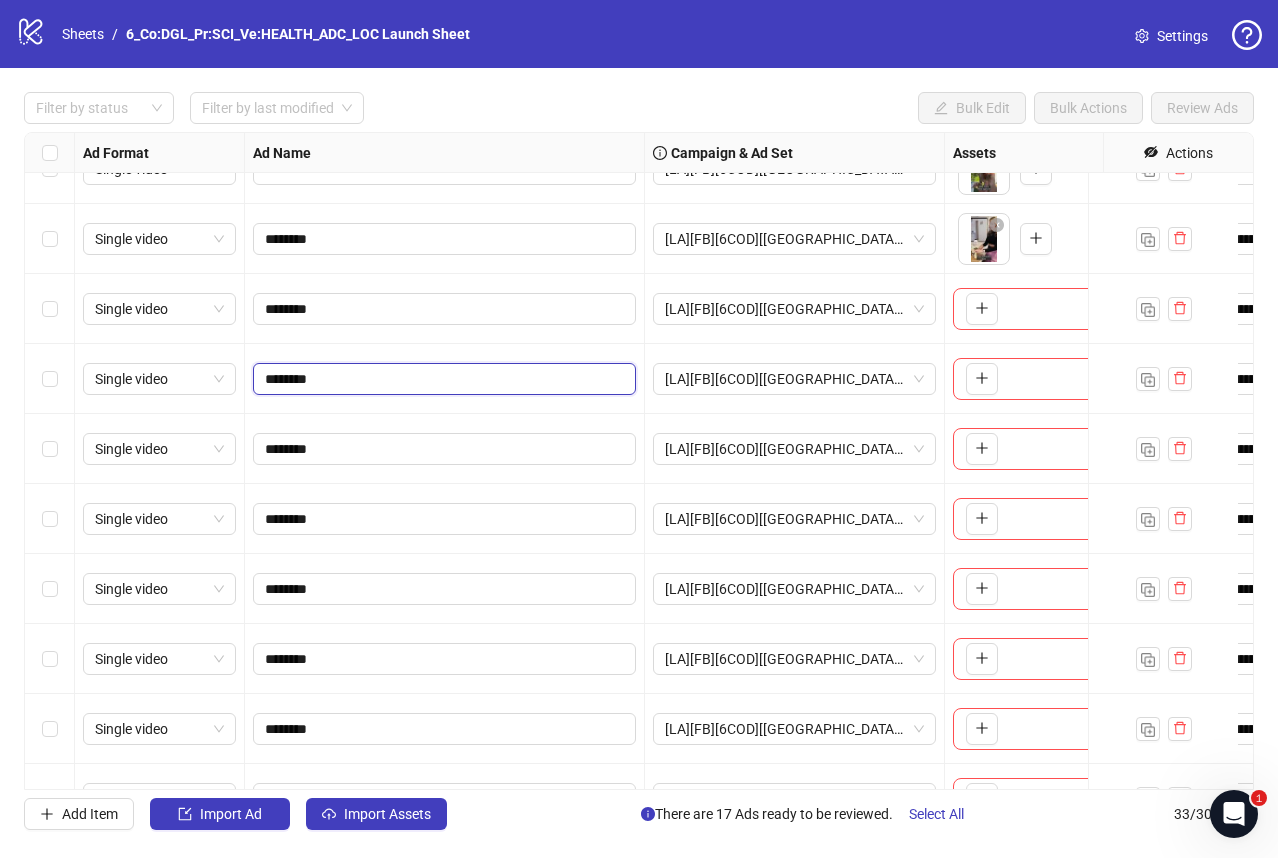 click on "********" at bounding box center (442, 379) 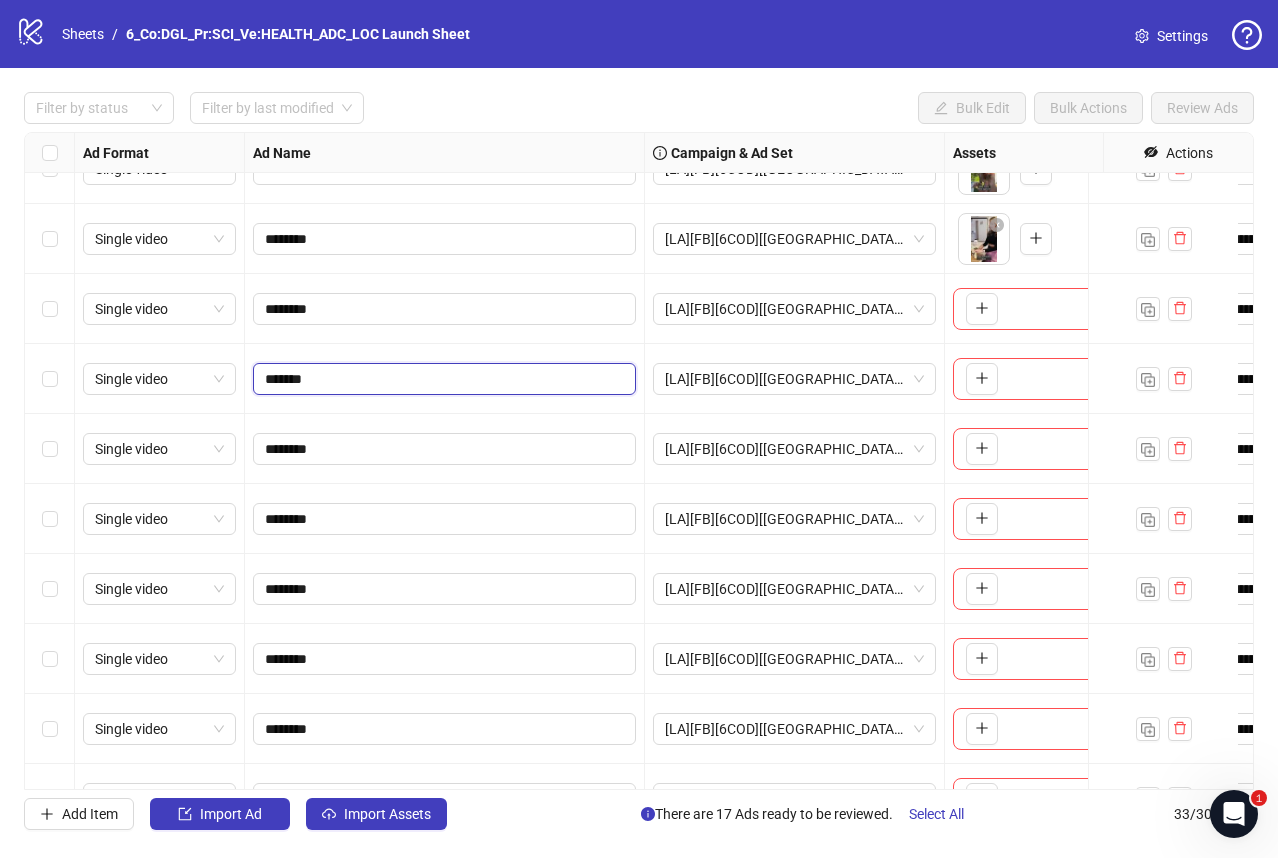 type on "********" 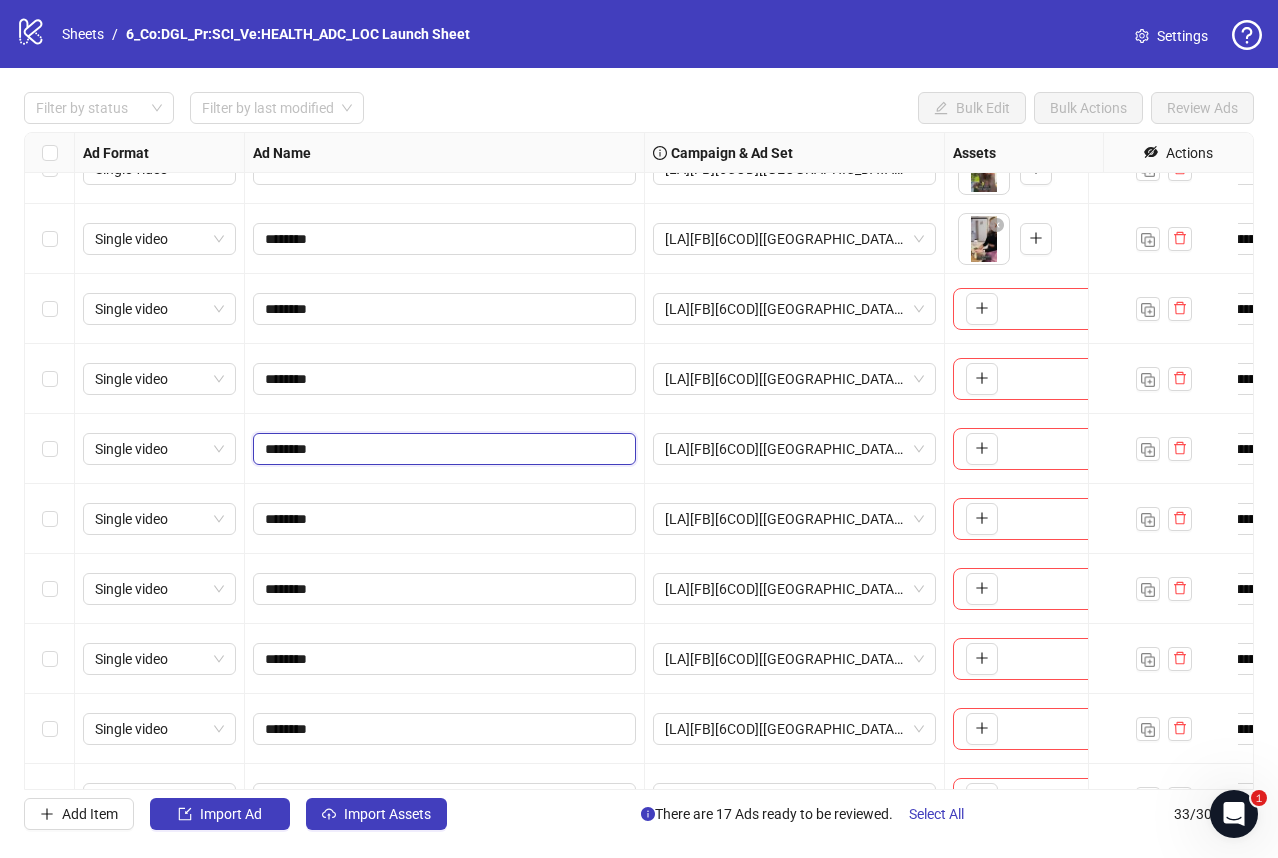 click on "********" at bounding box center (442, 449) 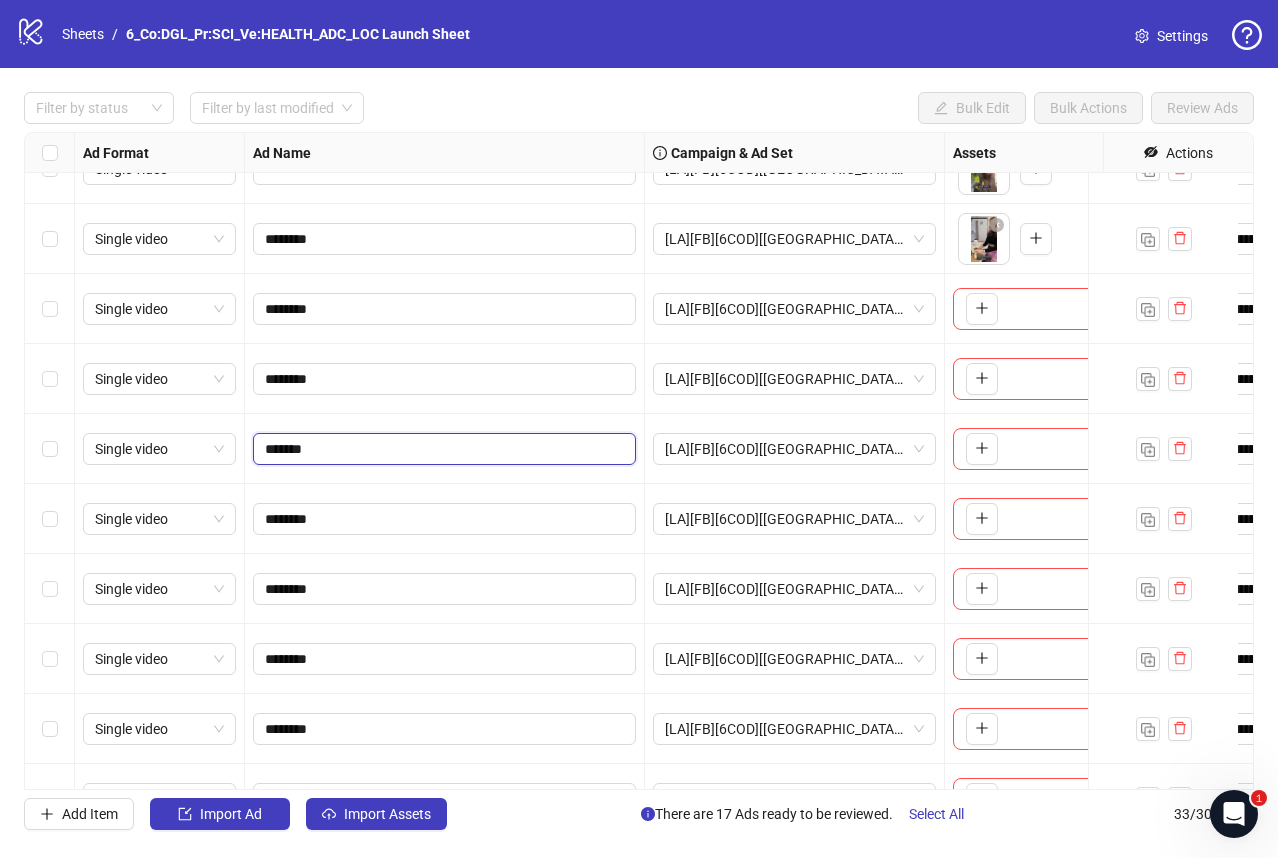type on "********" 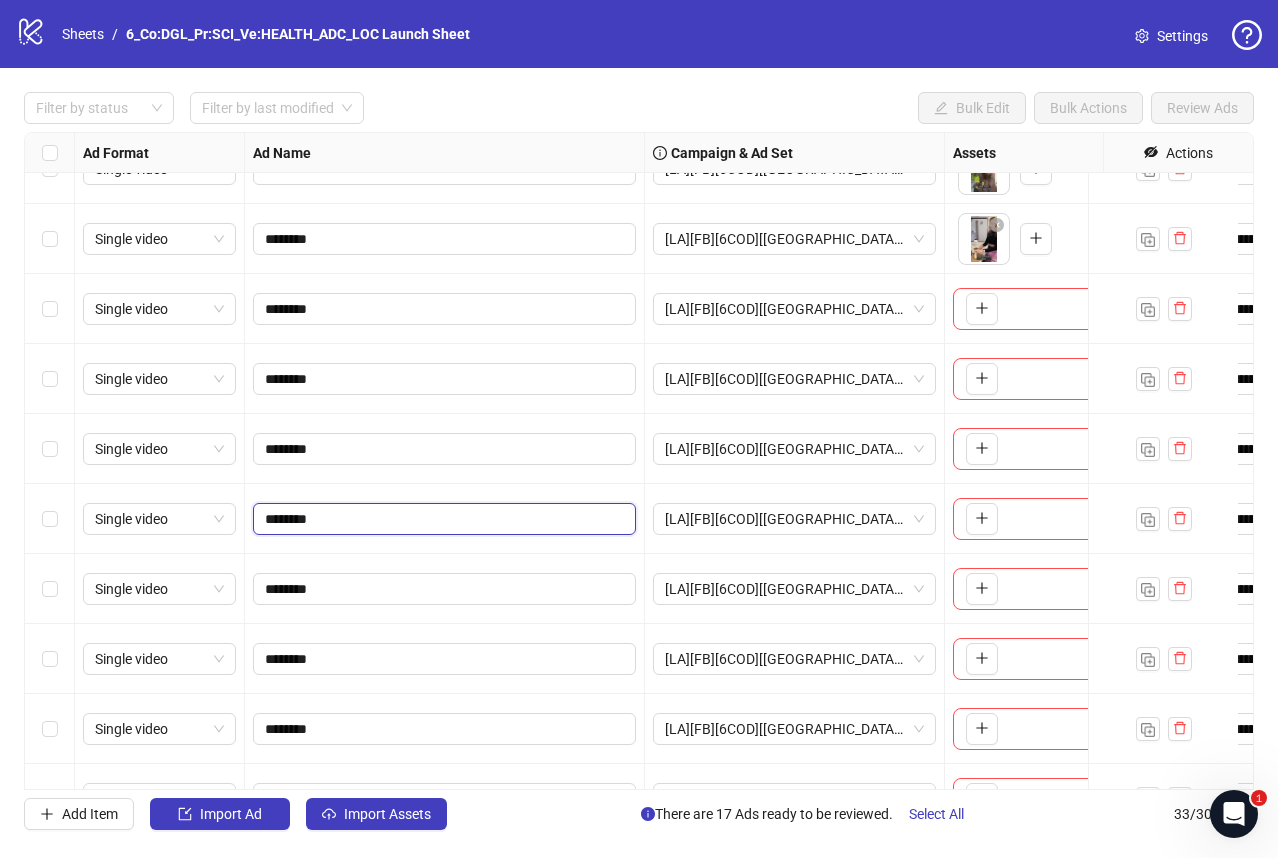 click on "********" at bounding box center (442, 519) 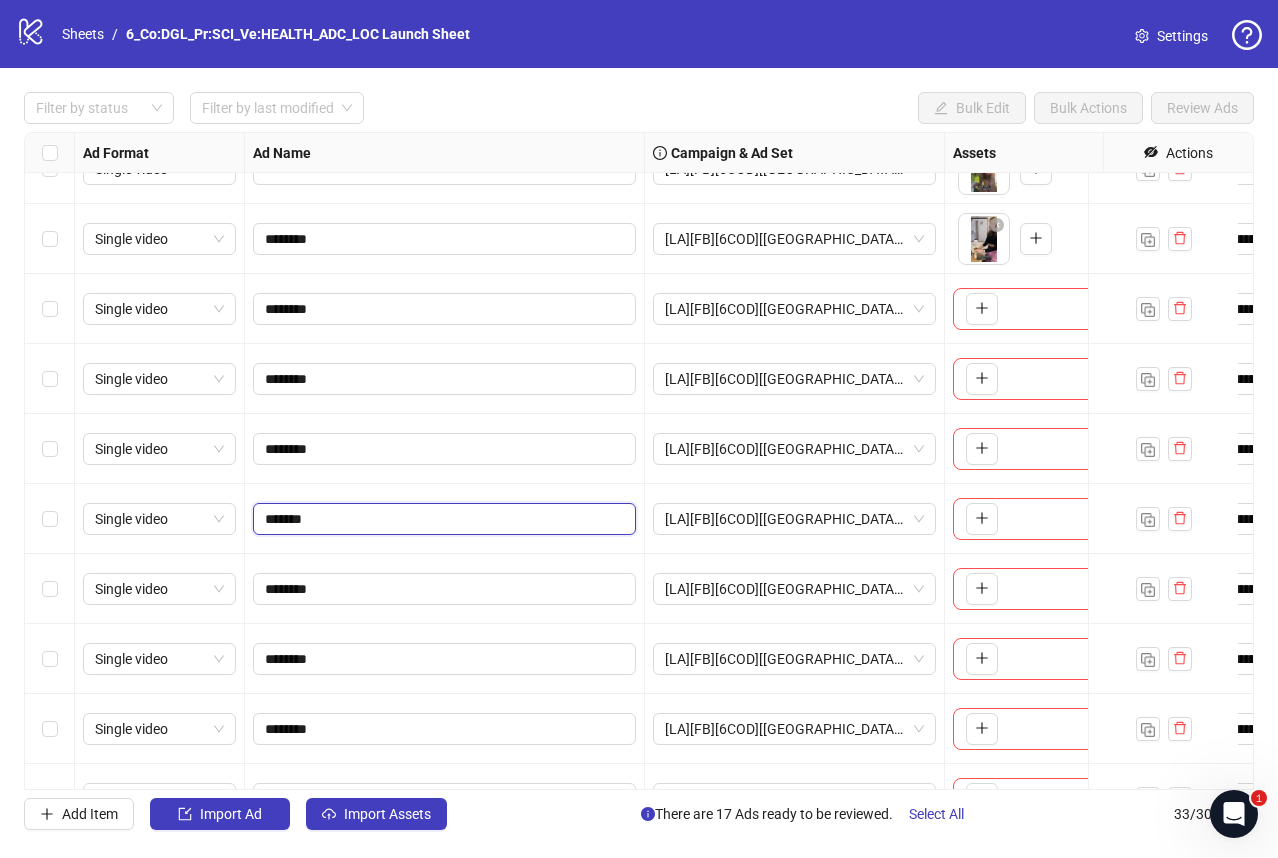 type on "********" 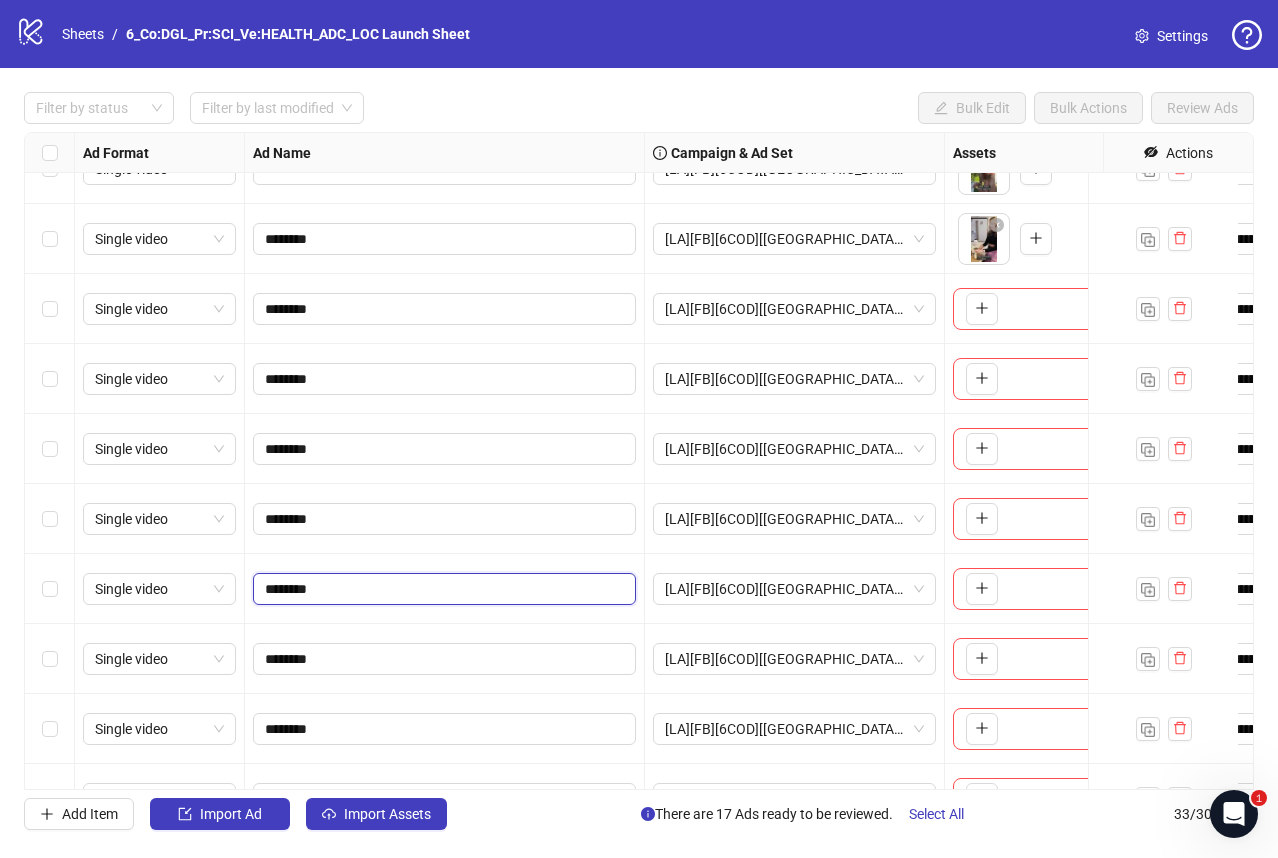 click on "********" at bounding box center (442, 589) 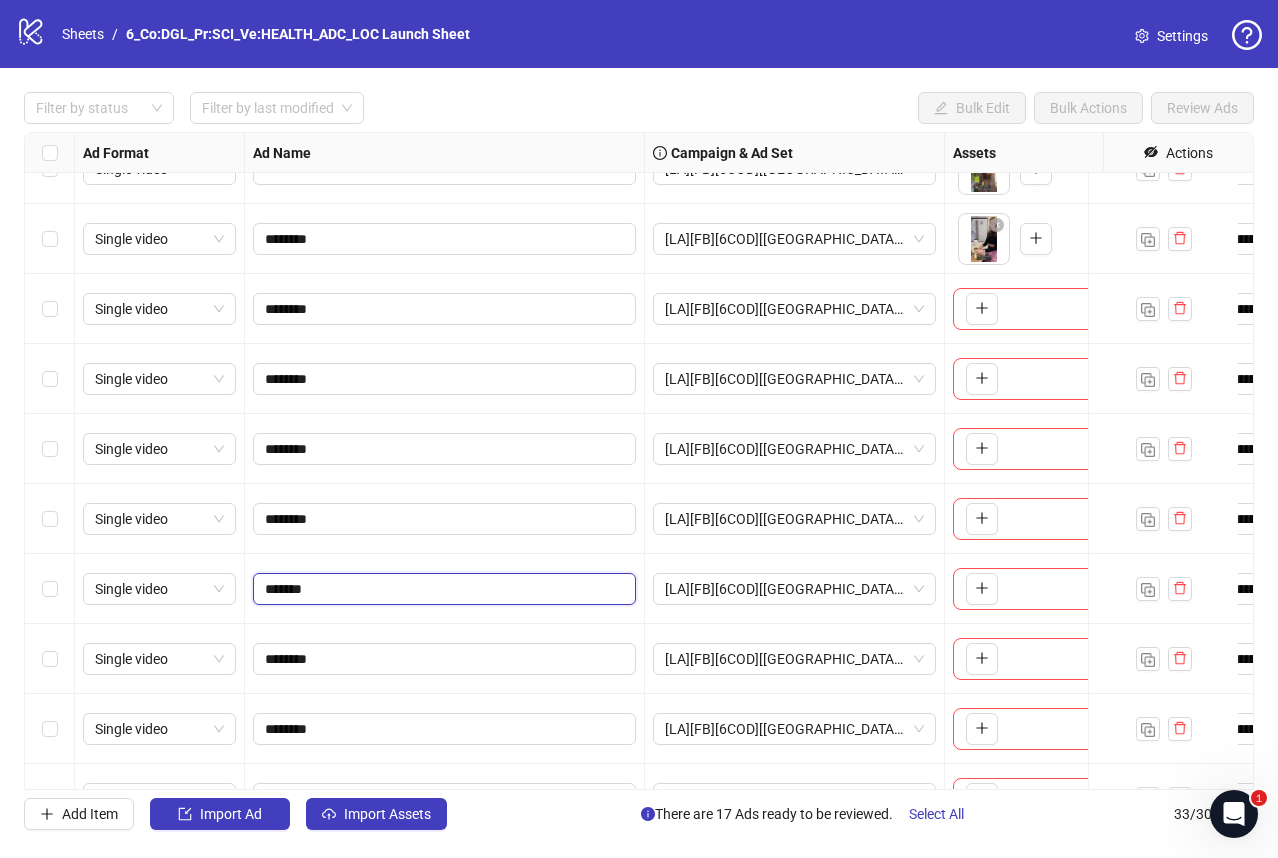 type on "********" 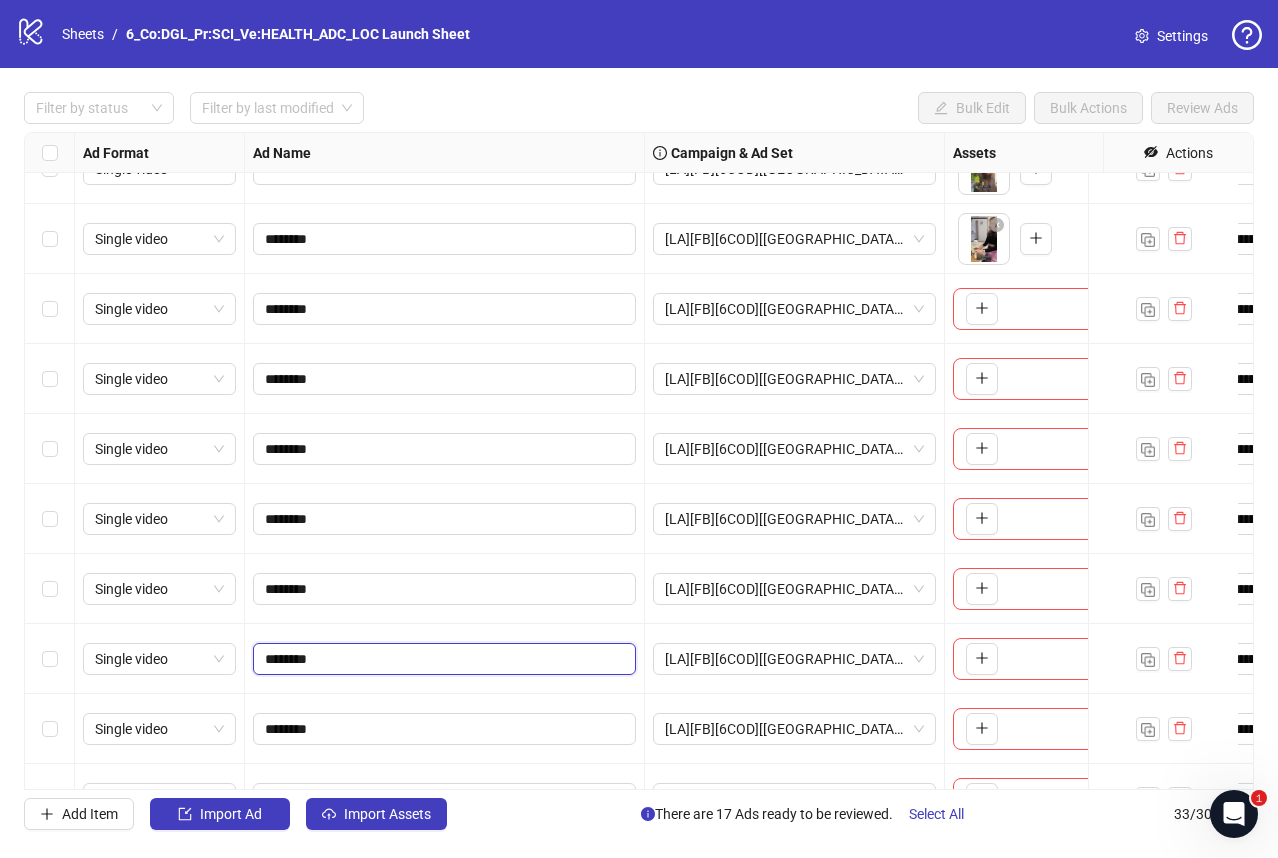 click on "********" at bounding box center (442, 659) 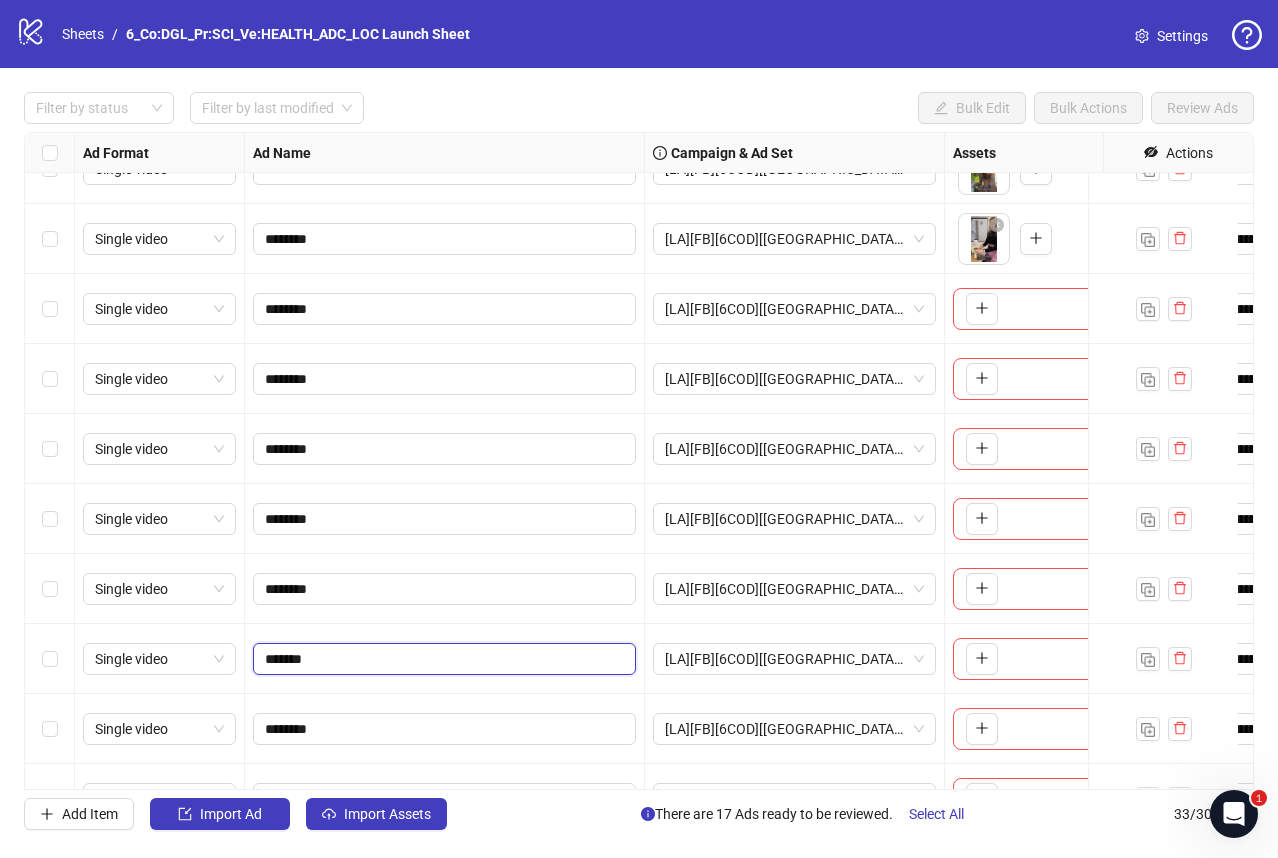 type on "********" 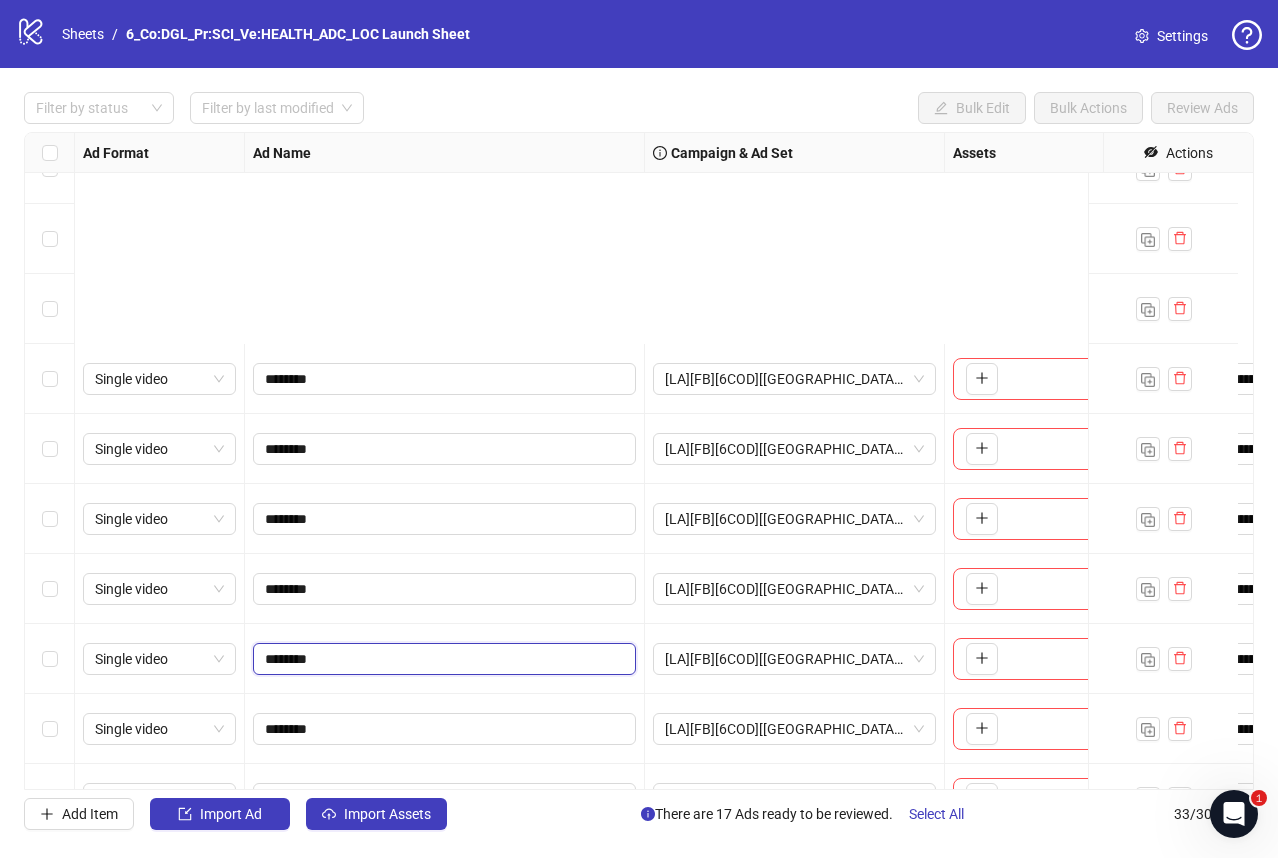 scroll, scrollTop: 1389, scrollLeft: 0, axis: vertical 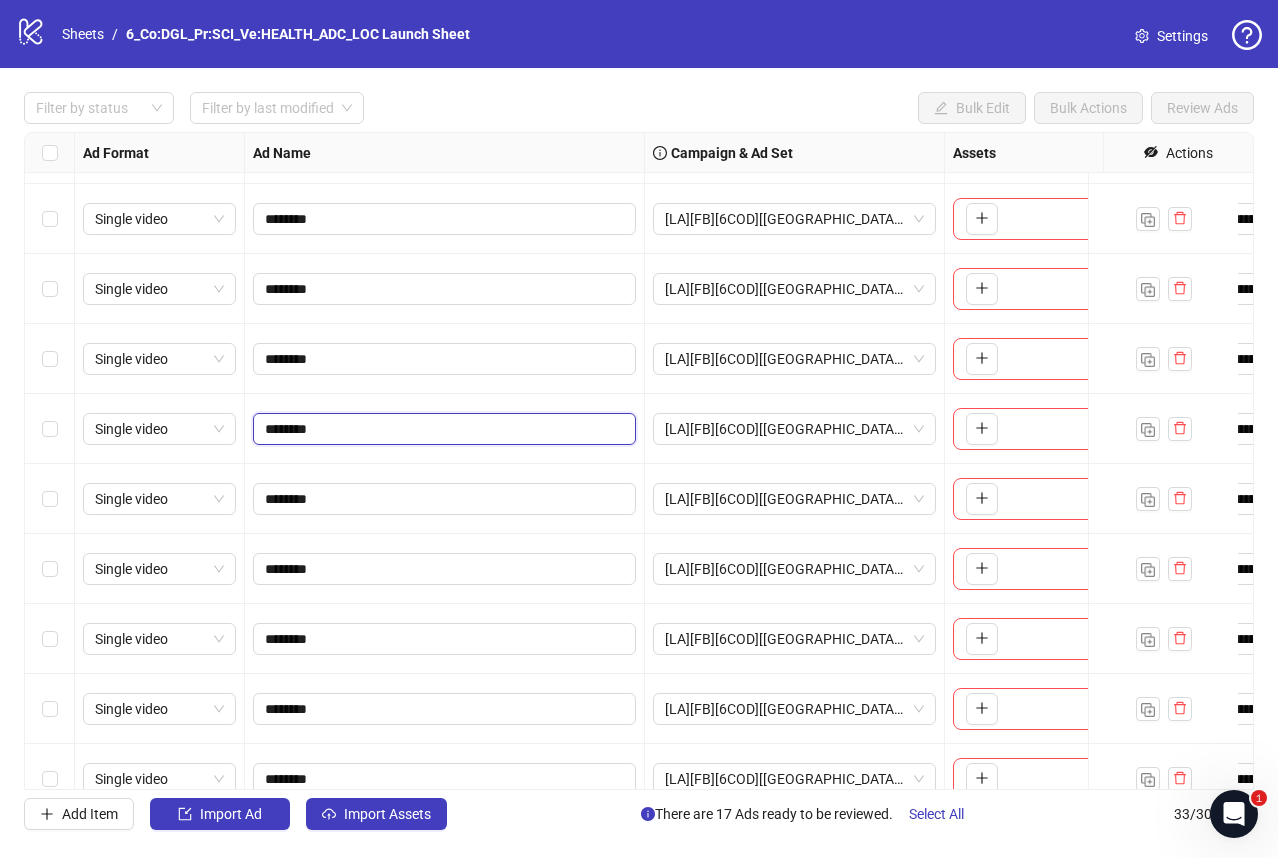 click on "********" at bounding box center [442, 429] 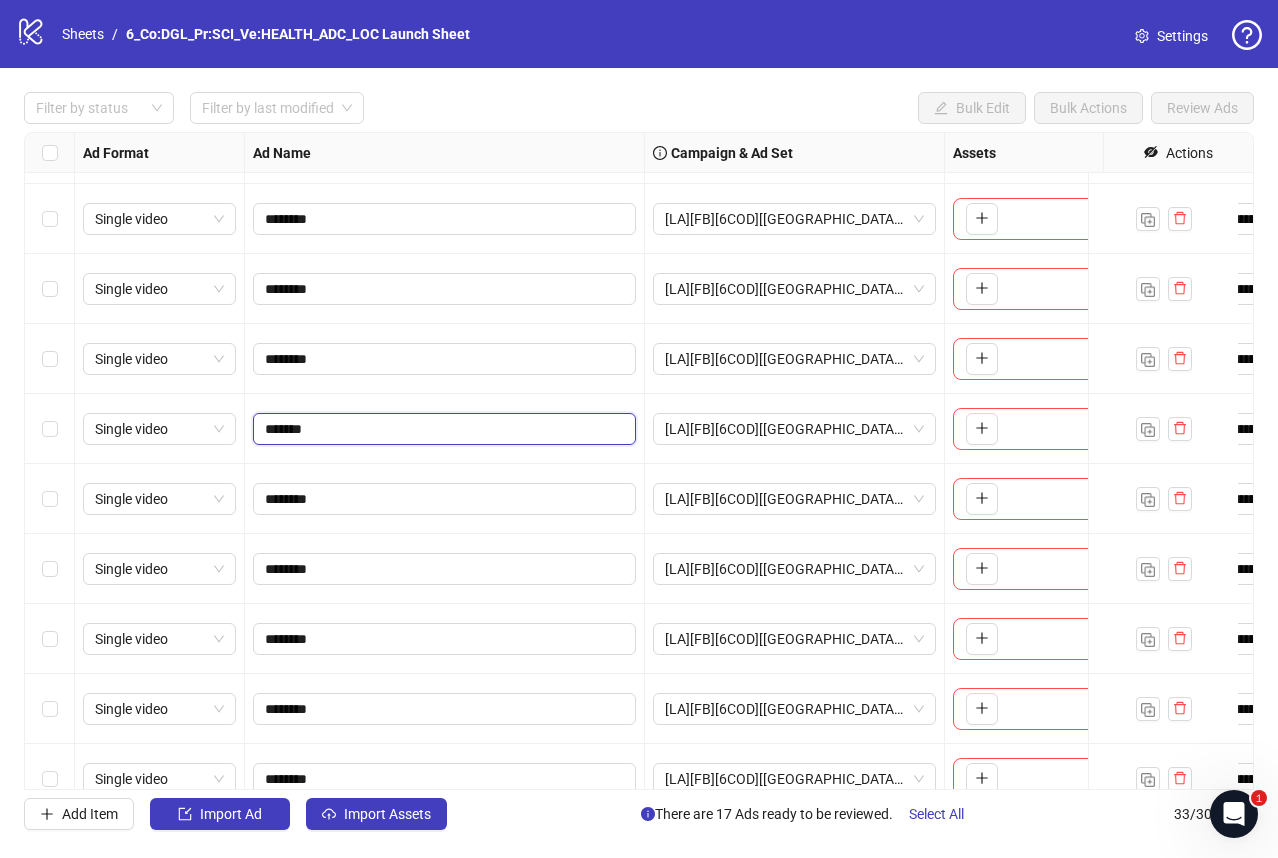 type on "********" 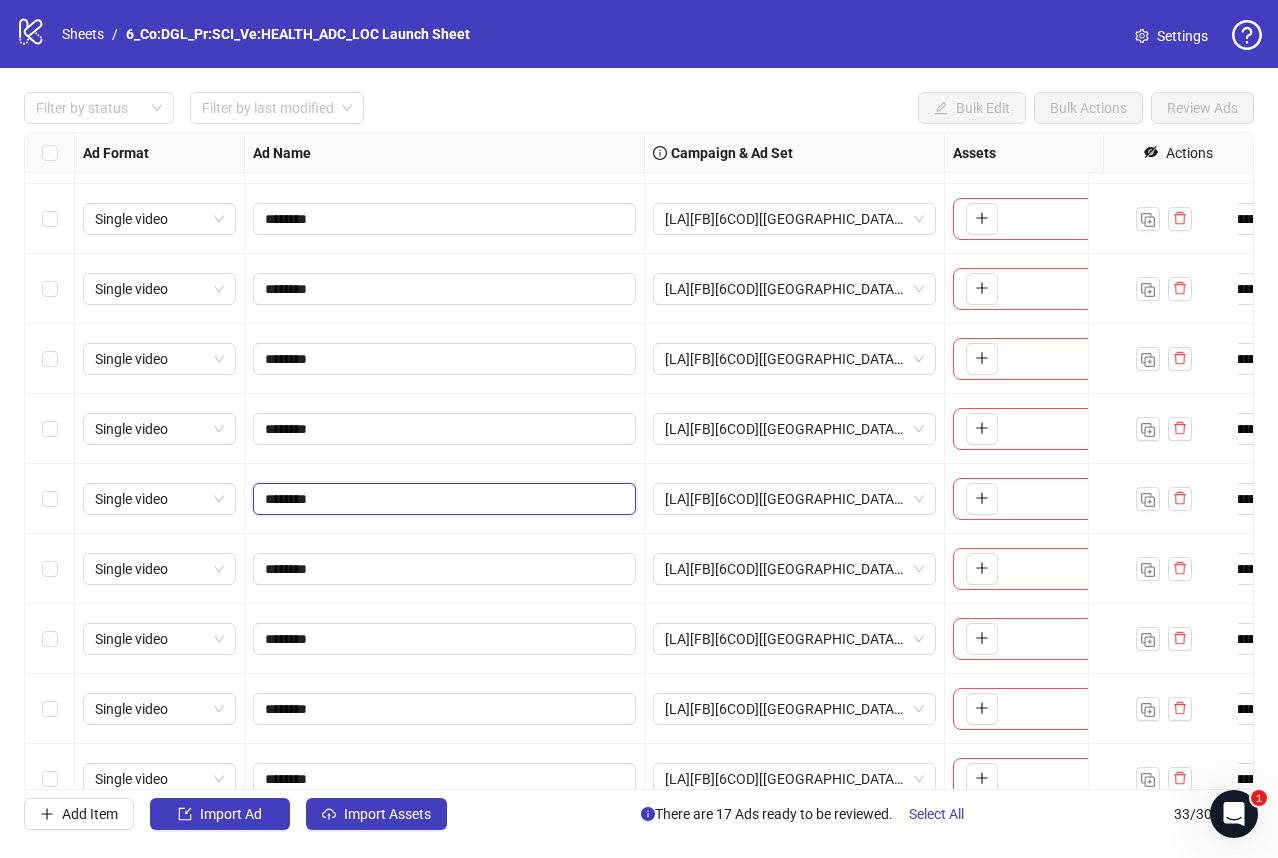 click on "********" at bounding box center (442, 499) 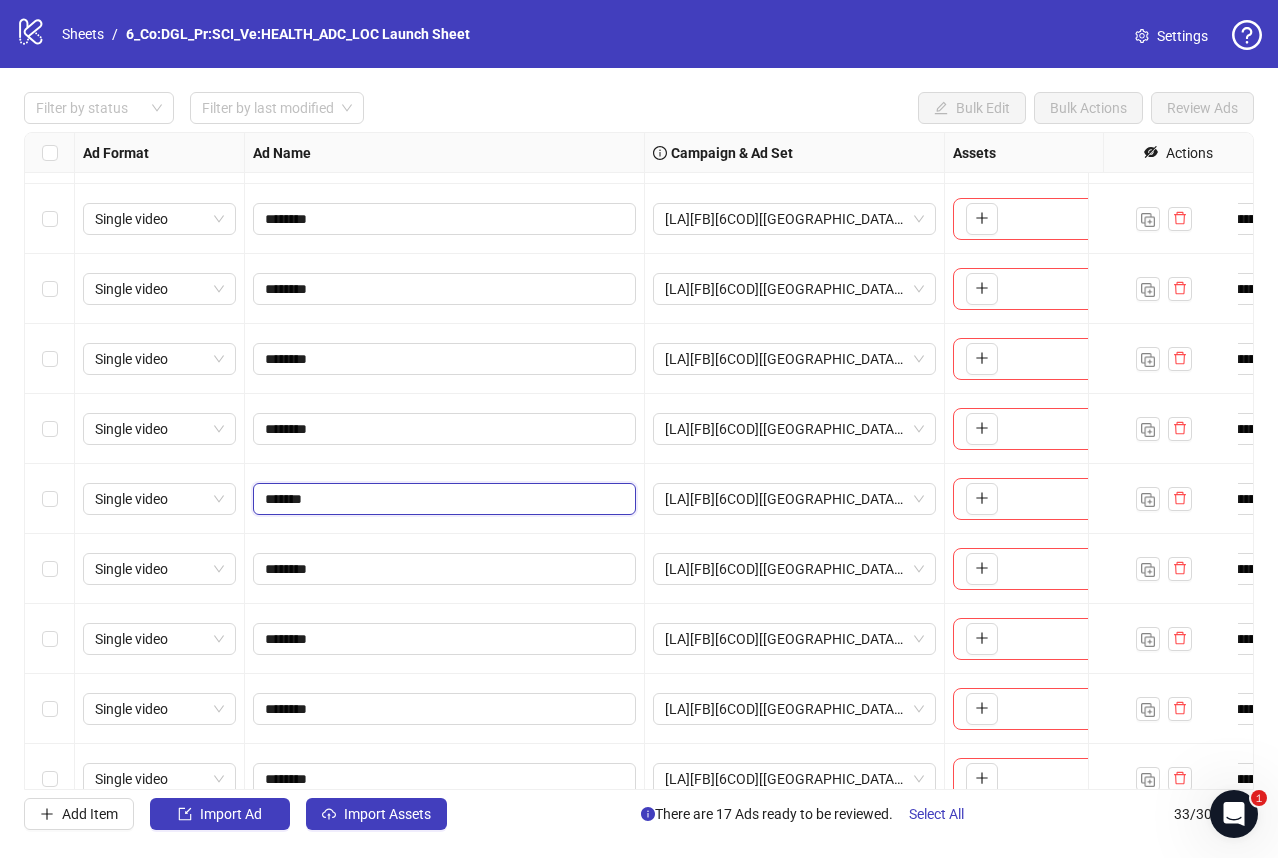 type on "********" 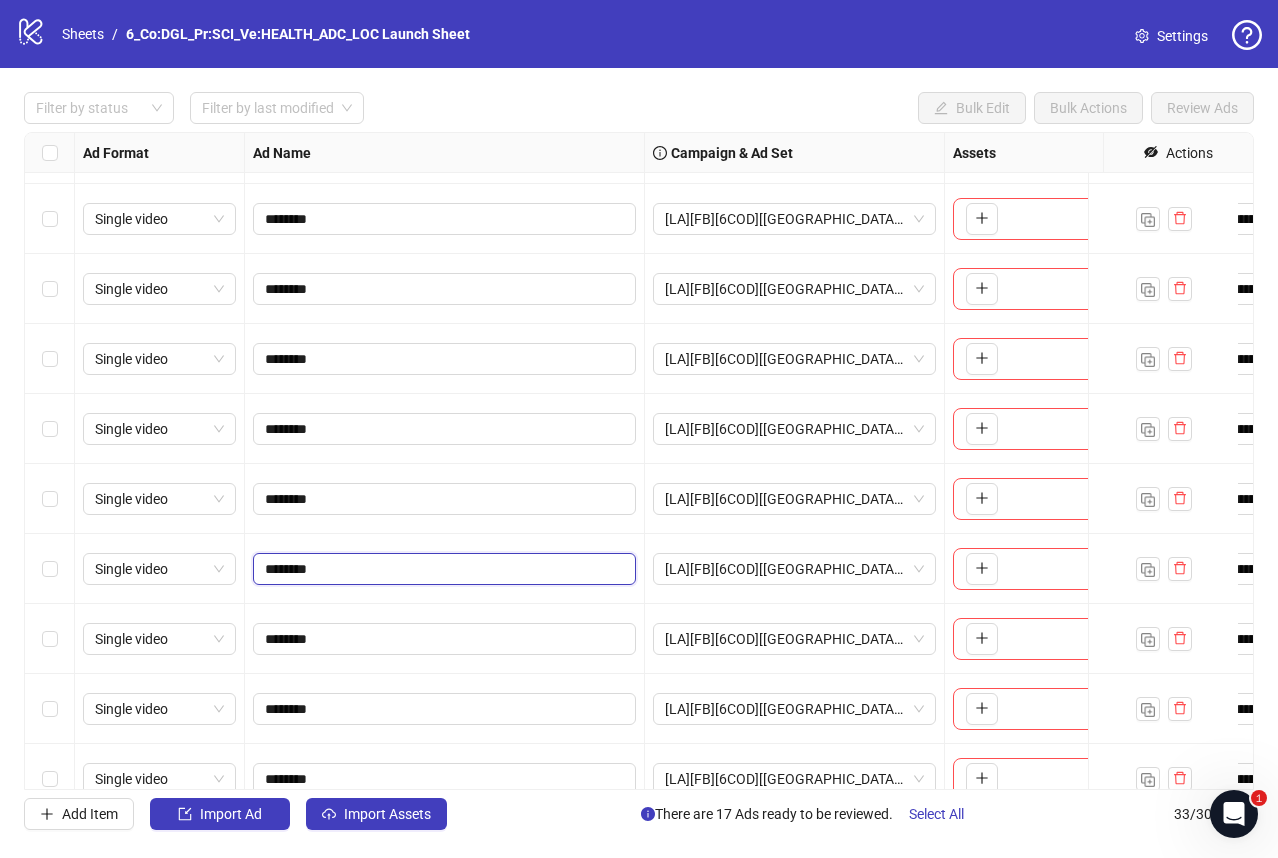 click on "********" at bounding box center [442, 569] 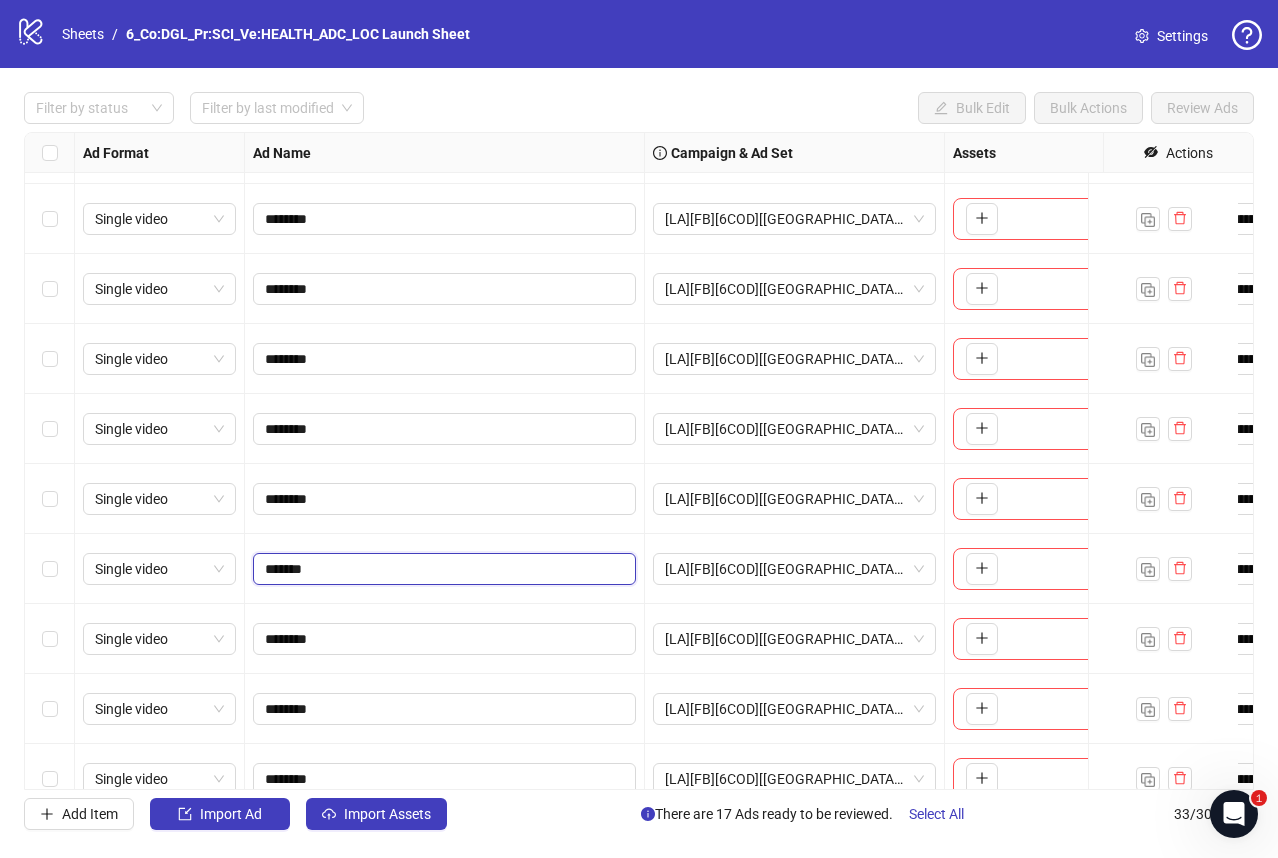 type on "********" 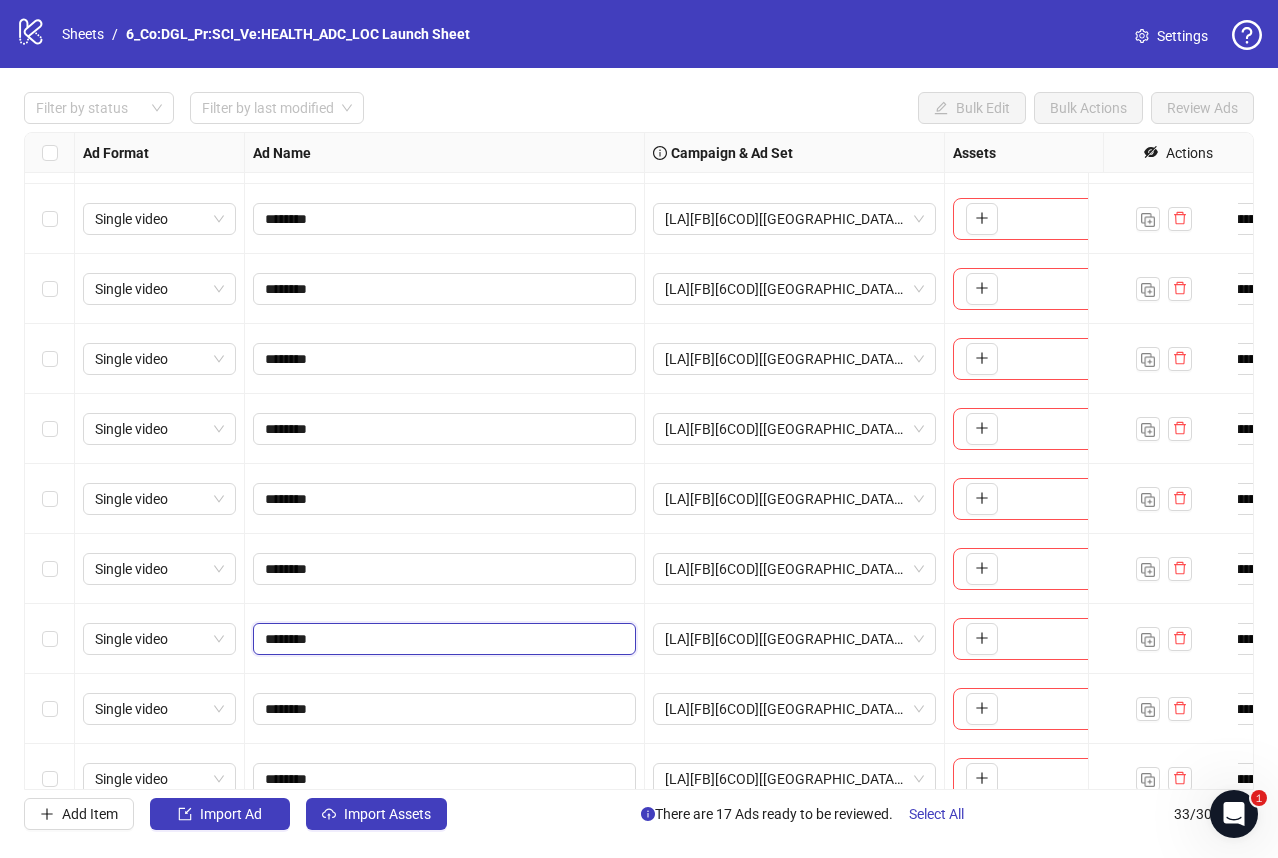 click on "********" at bounding box center [442, 639] 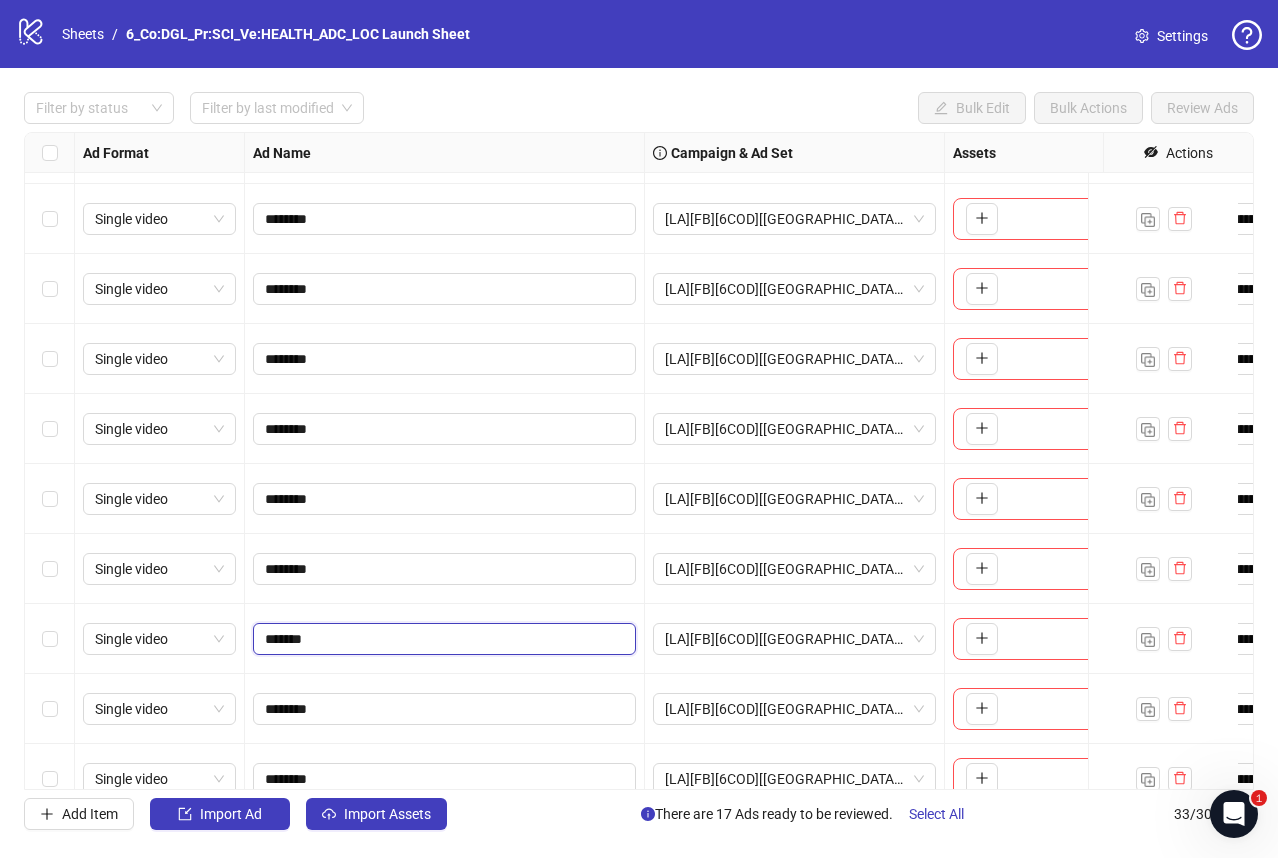 type on "********" 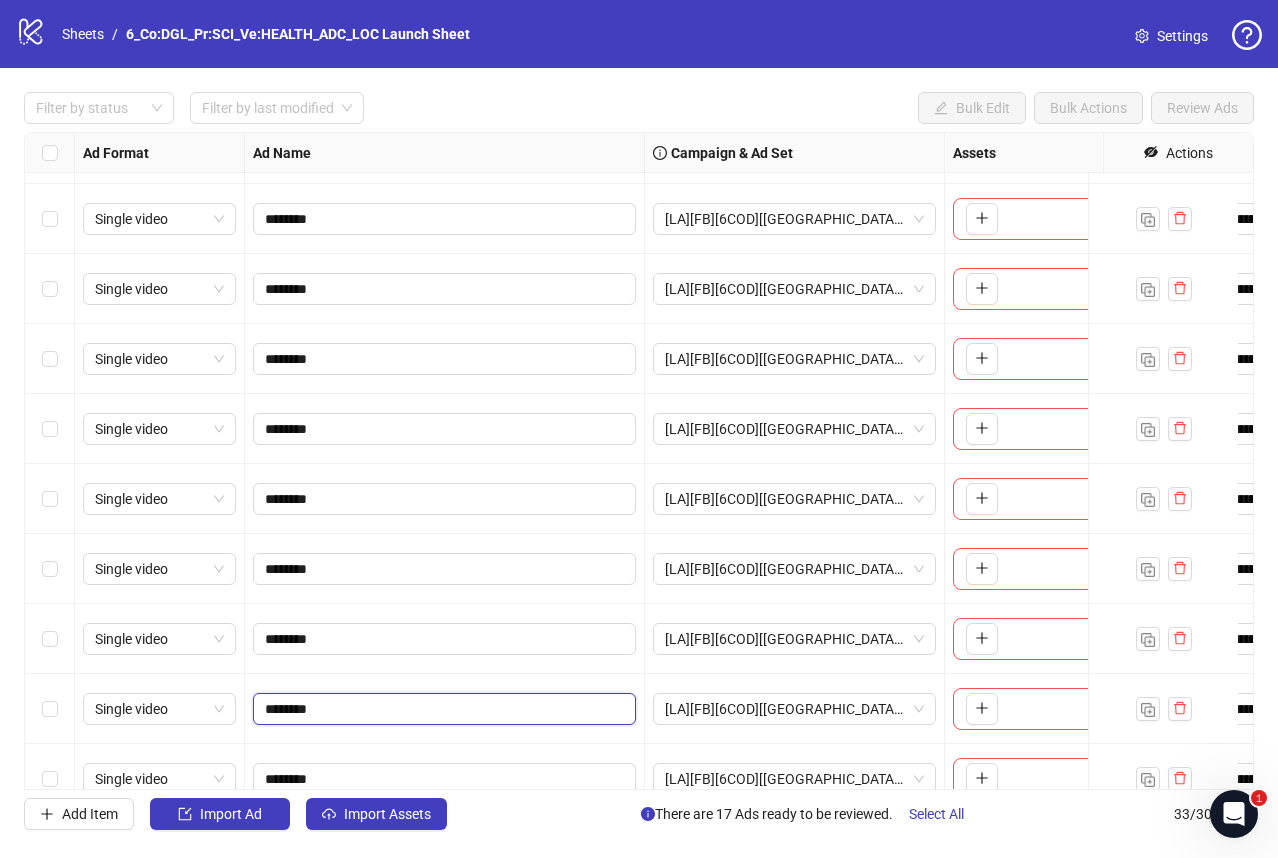 click on "********" at bounding box center (442, 709) 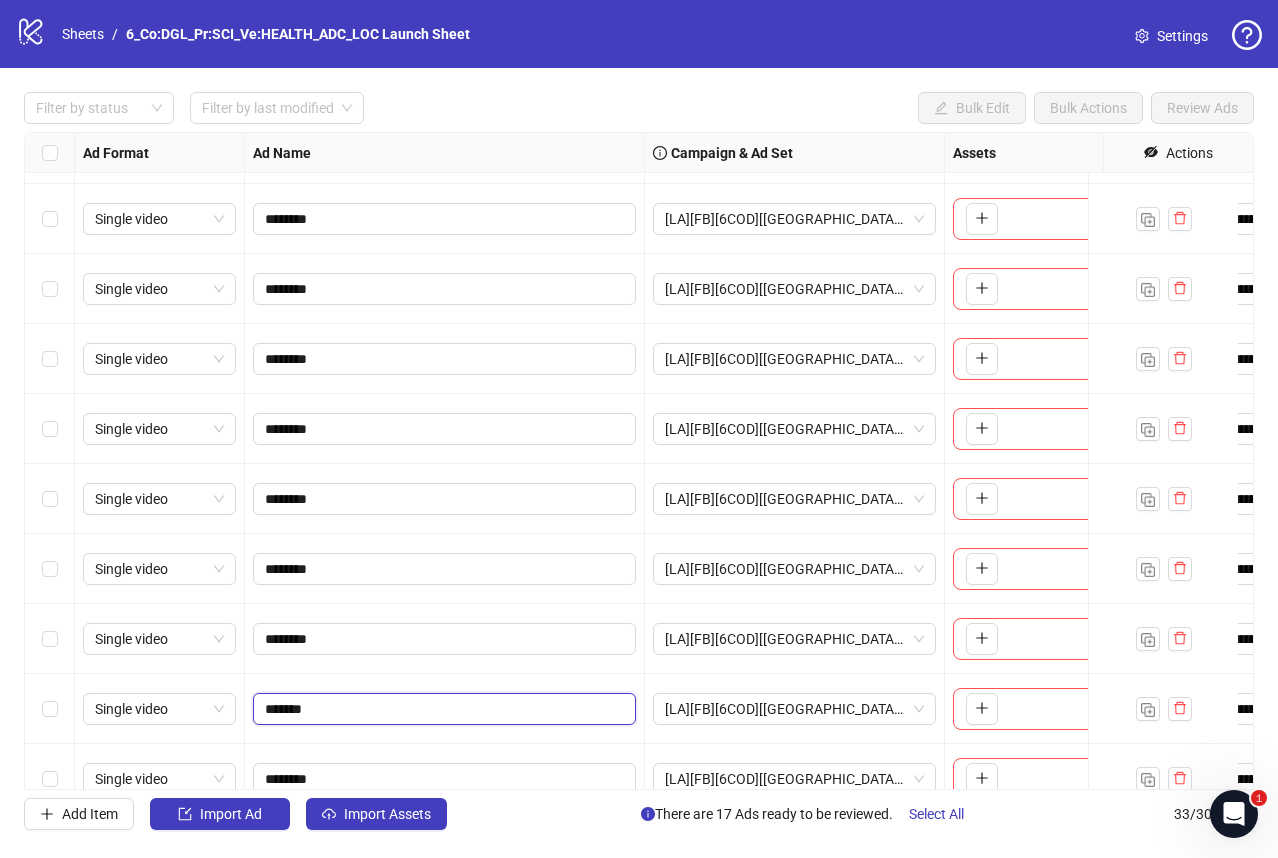 type on "********" 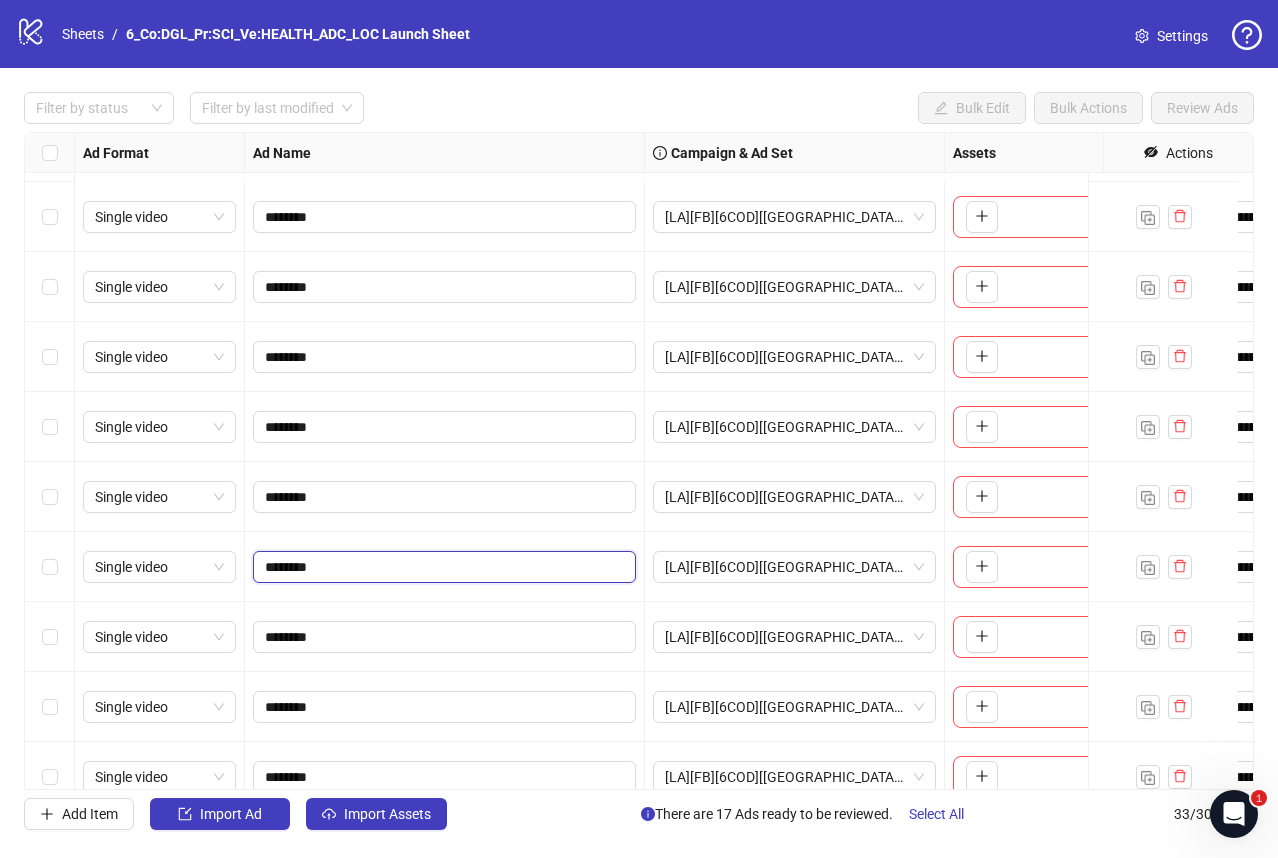 scroll, scrollTop: 1709, scrollLeft: 0, axis: vertical 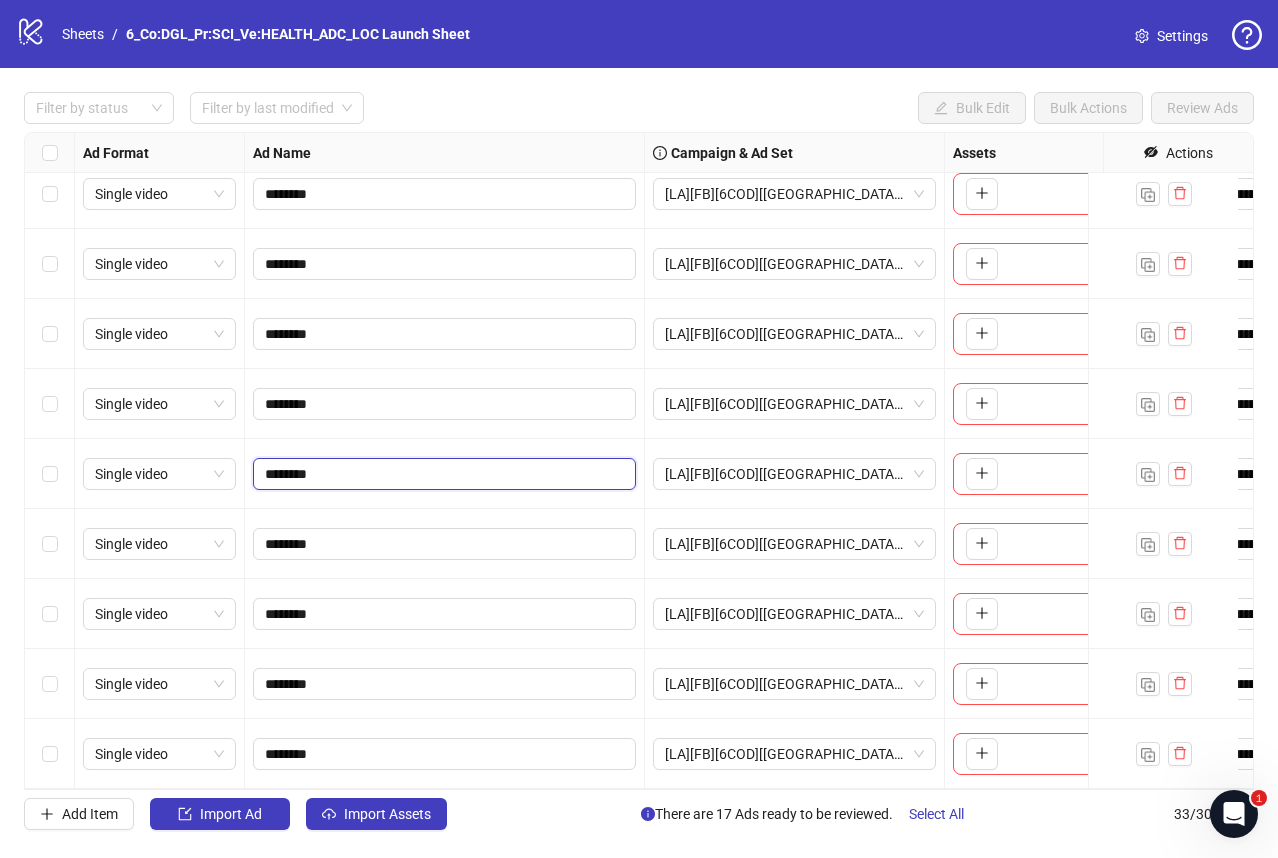 click on "********" at bounding box center (442, 474) 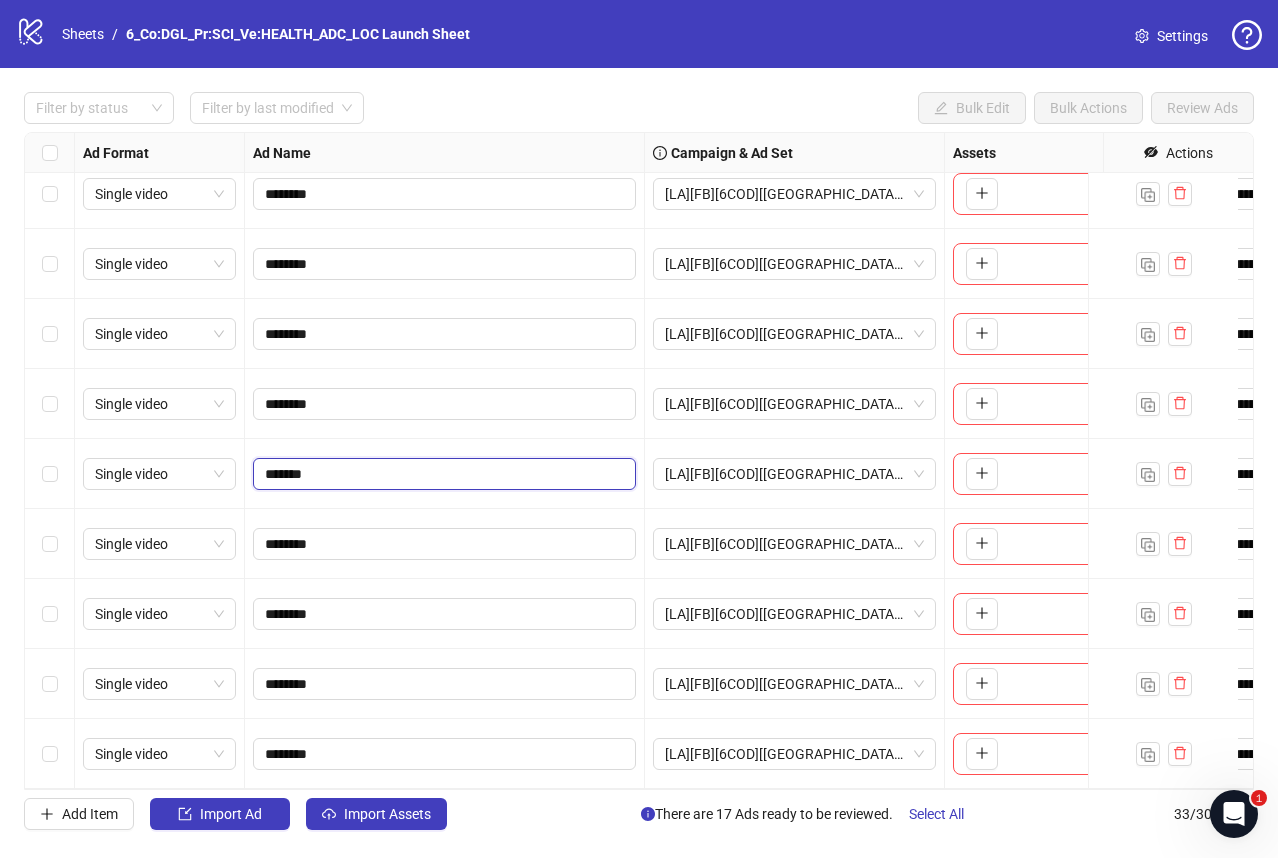 type on "********" 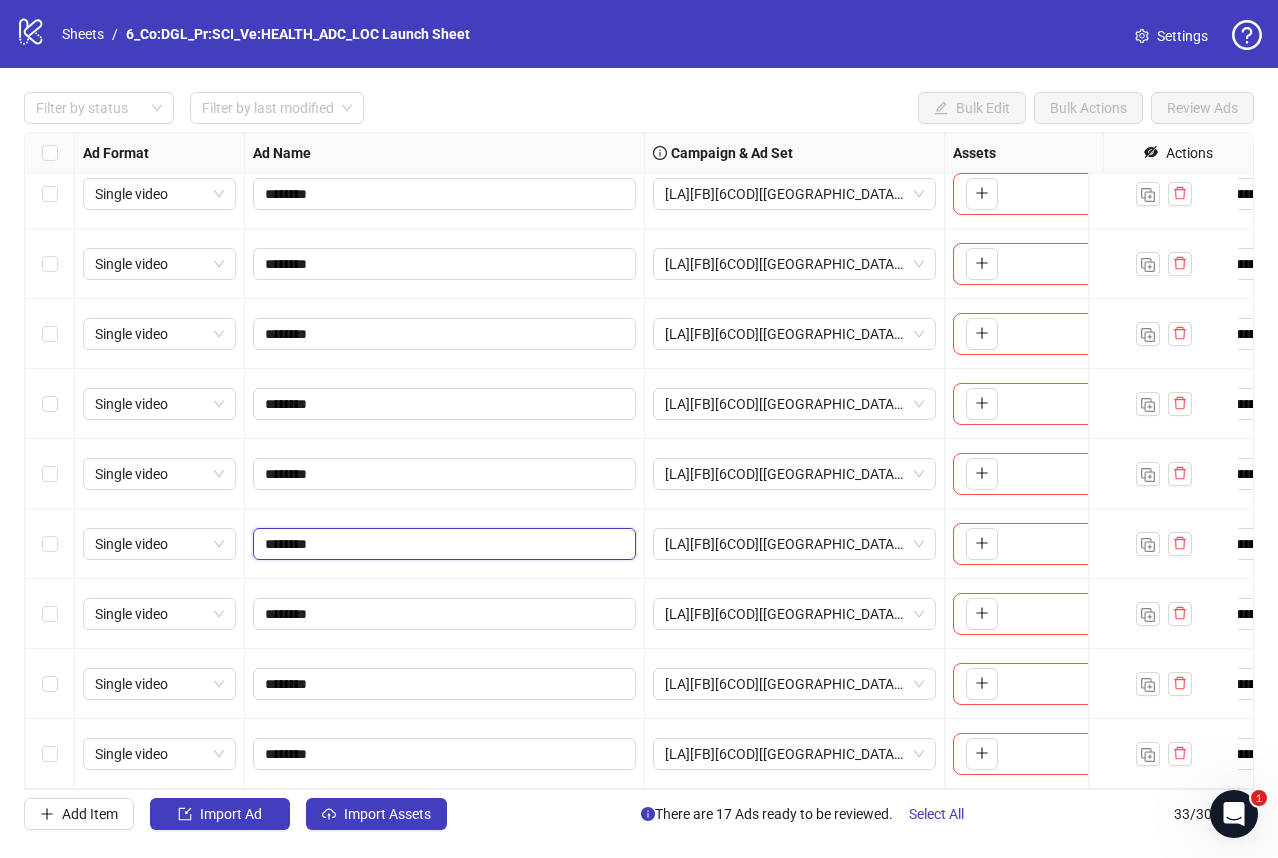 click on "********" at bounding box center [442, 544] 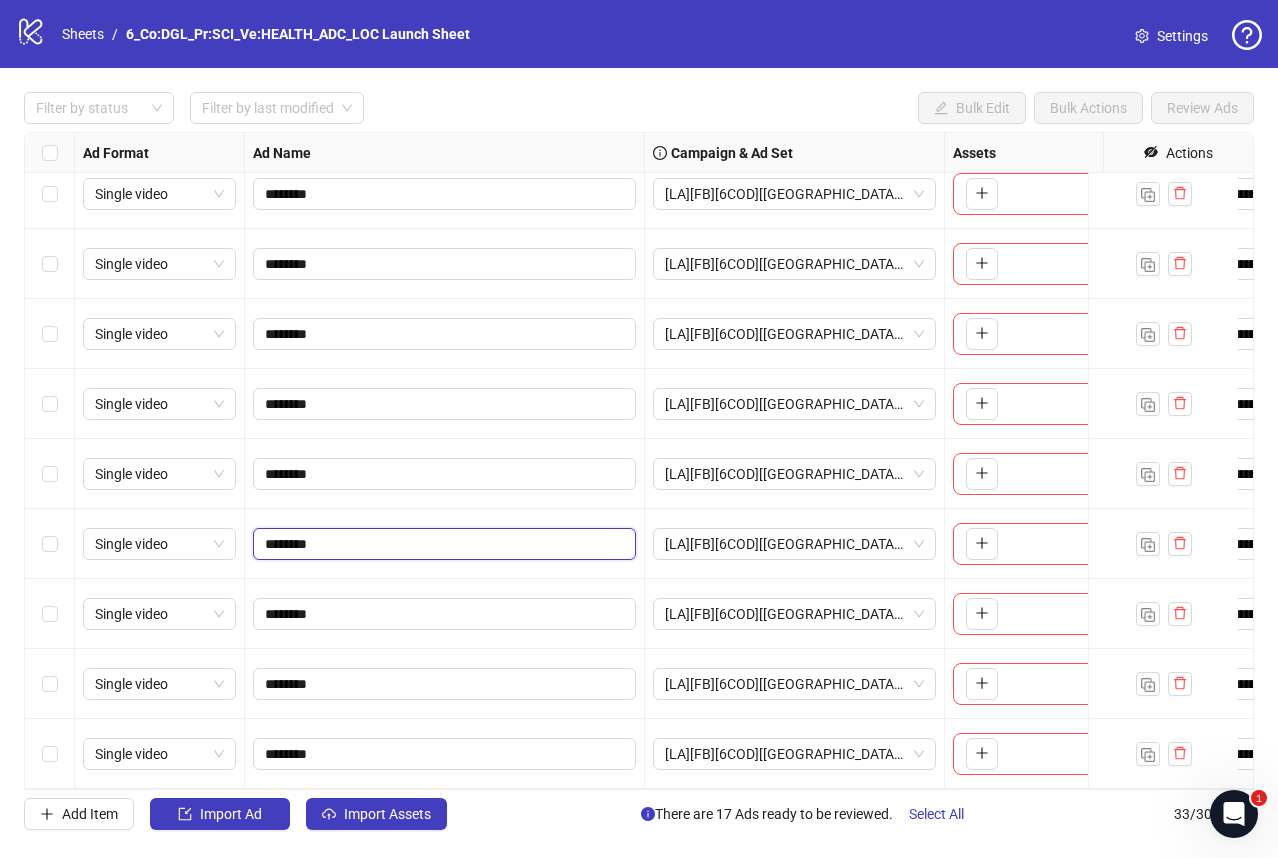 click on "********" at bounding box center [442, 544] 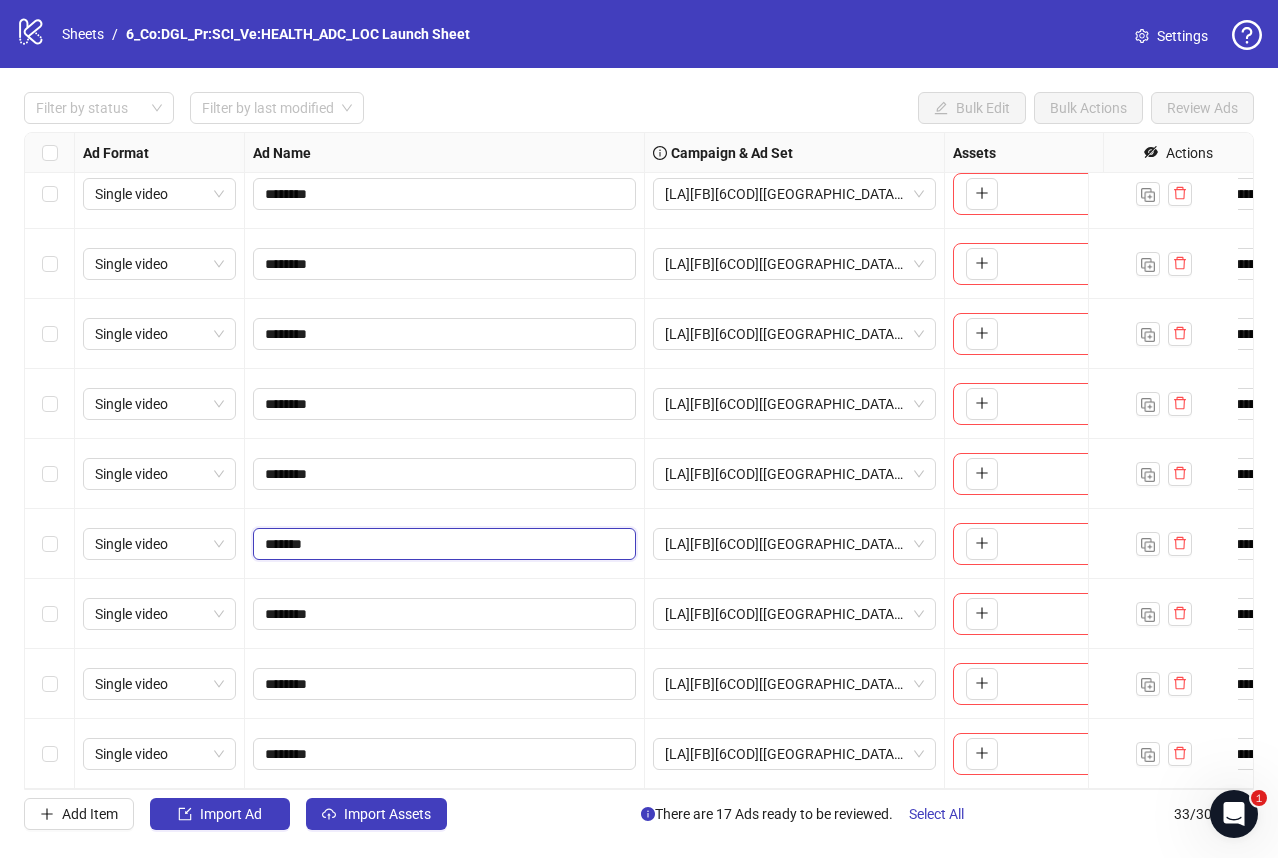type on "********" 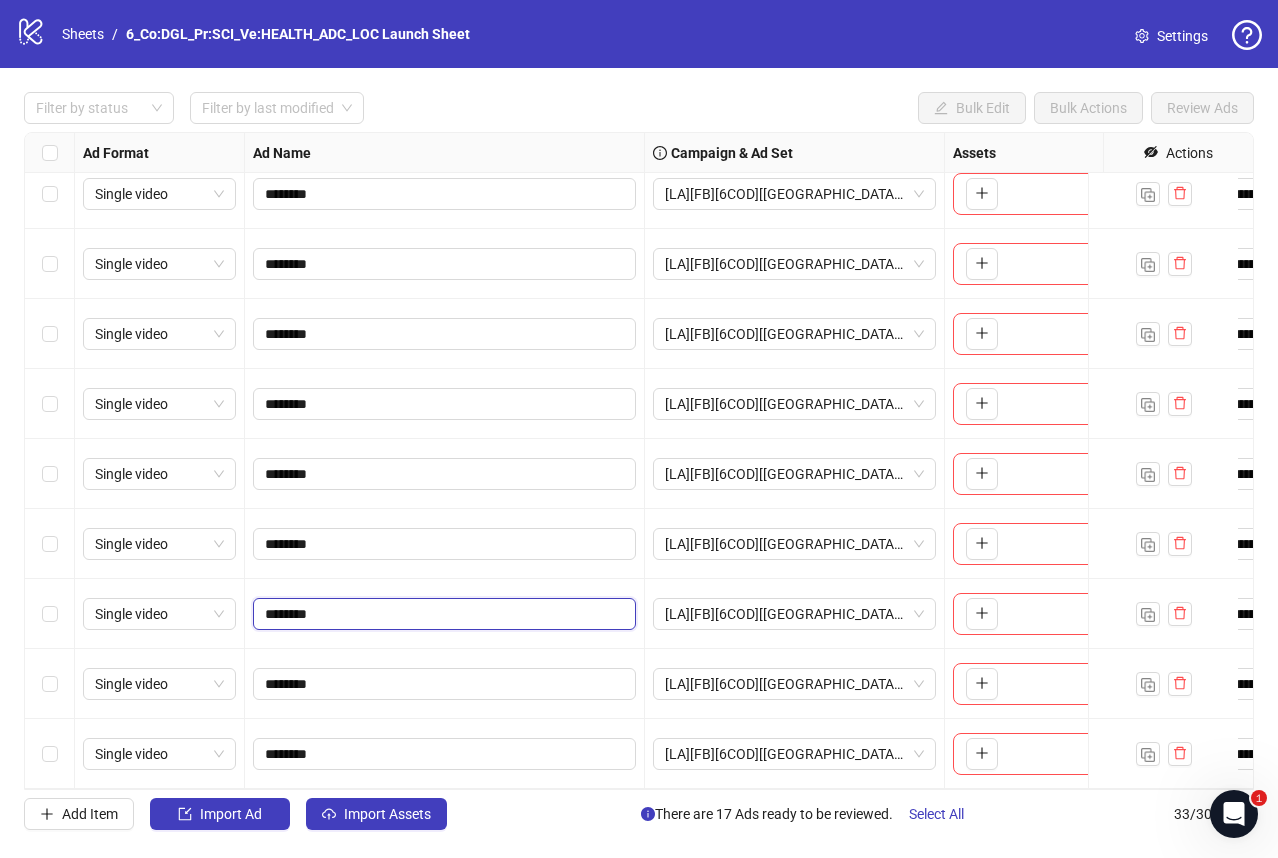 click on "********" at bounding box center (442, 614) 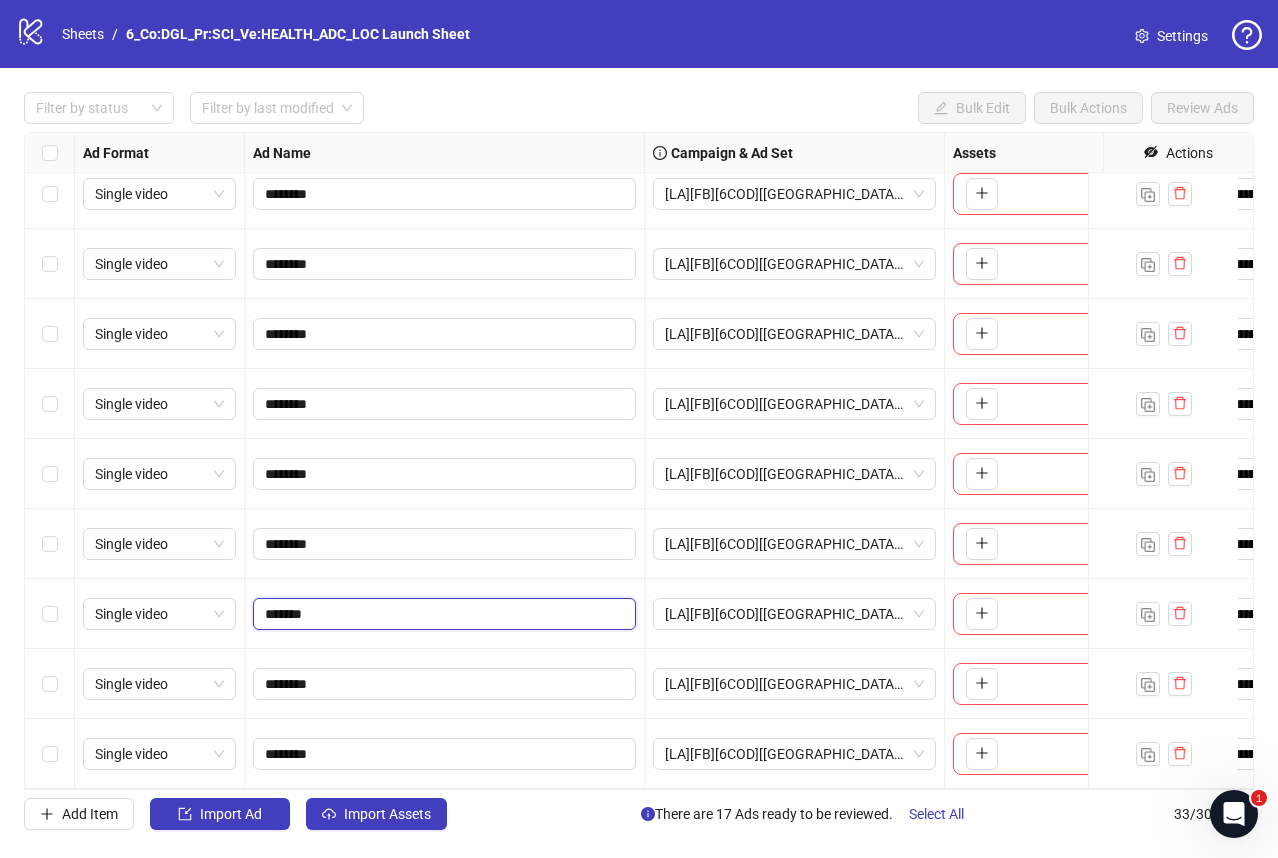 type on "********" 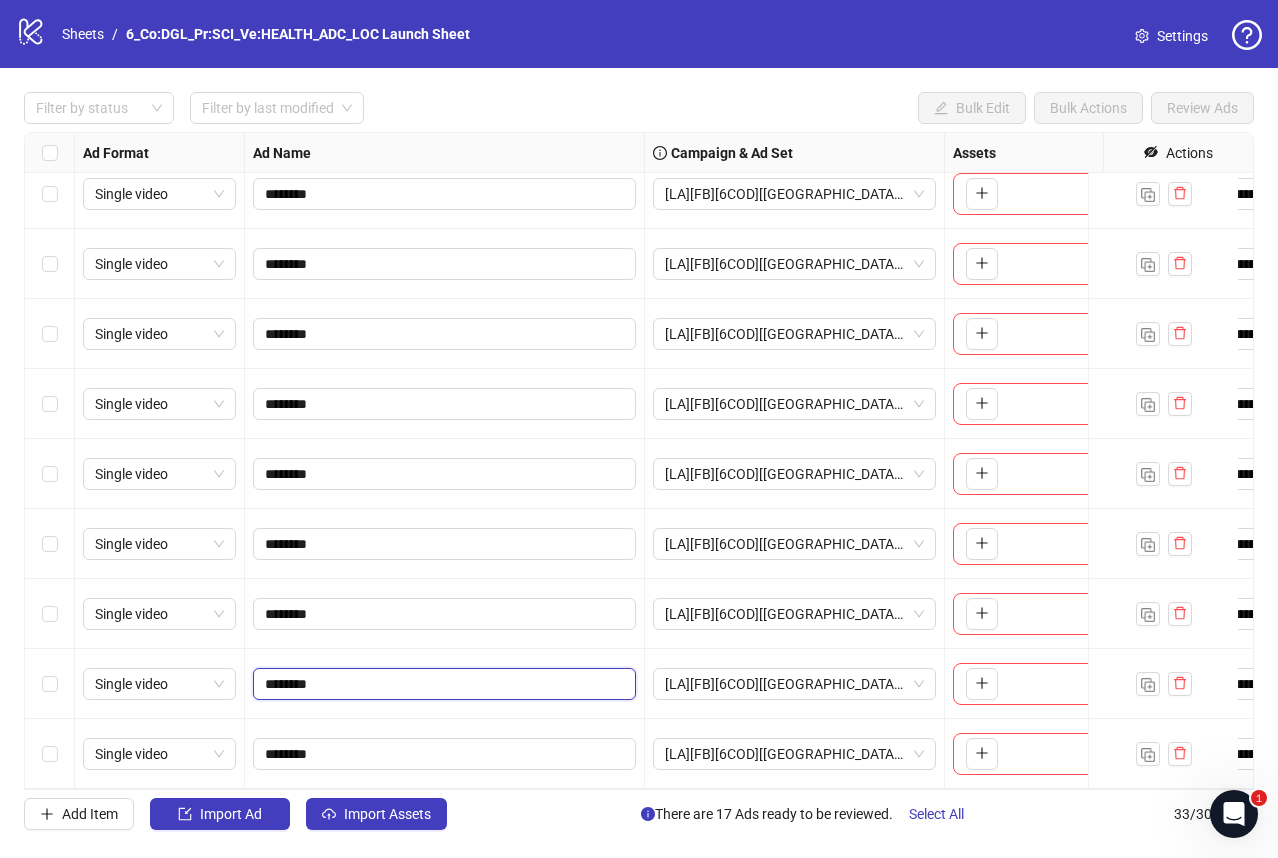 click on "********" at bounding box center [442, 684] 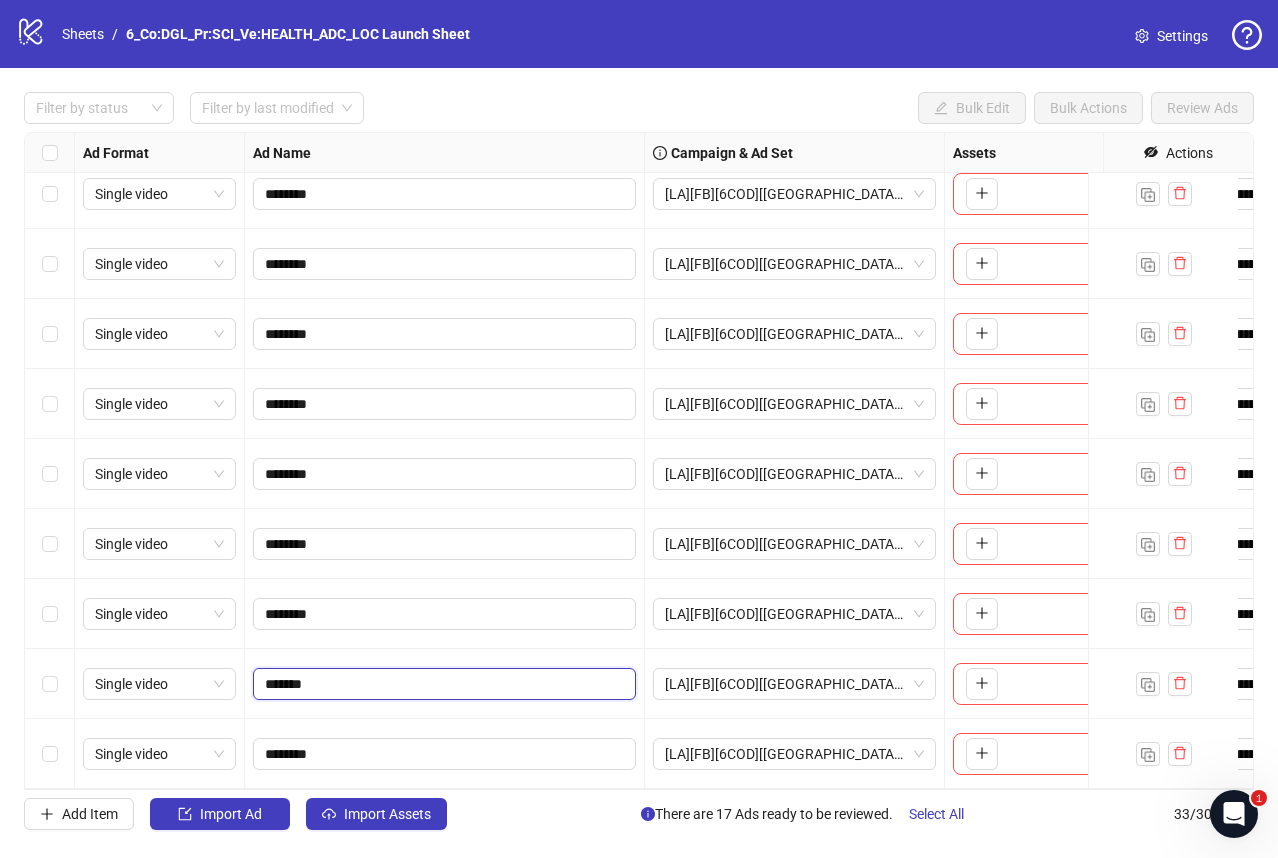 type on "********" 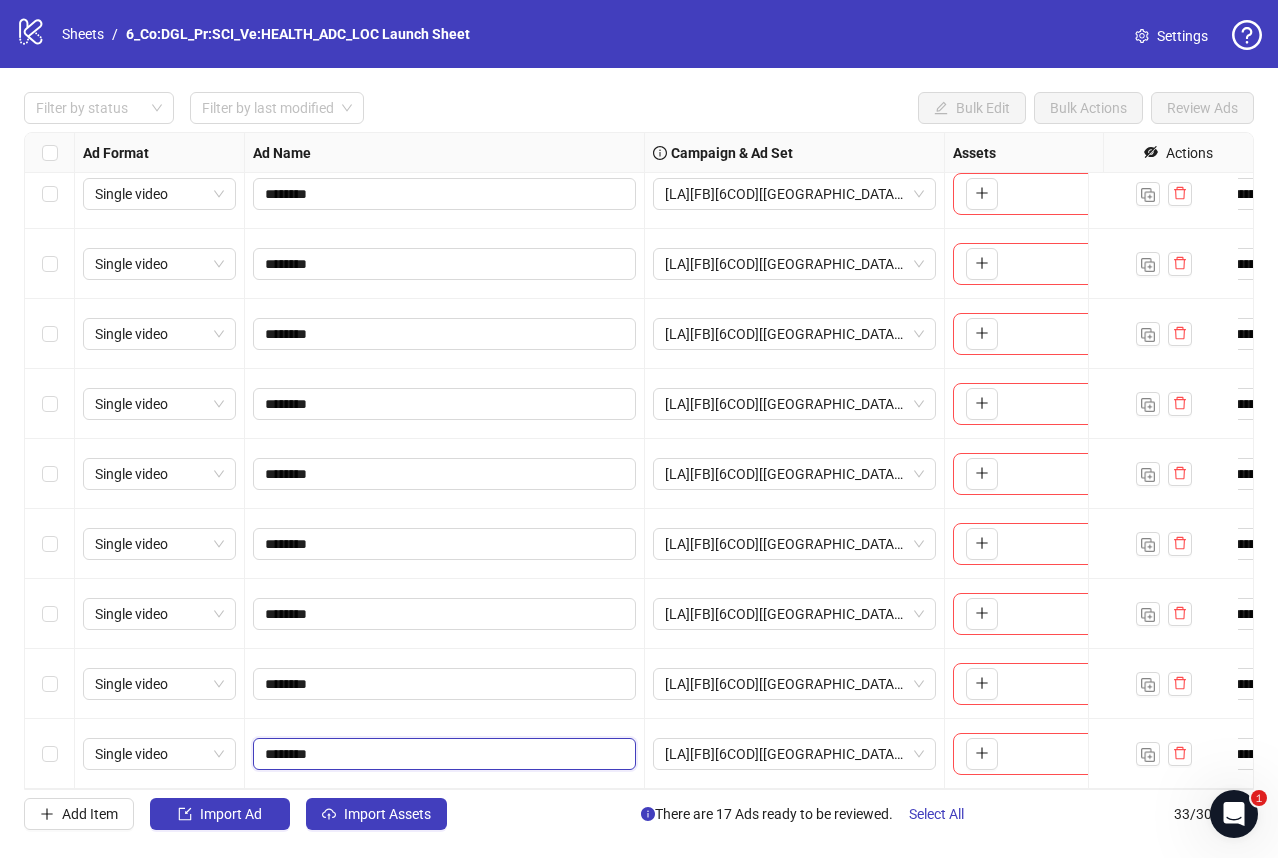 click on "********" at bounding box center (442, 754) 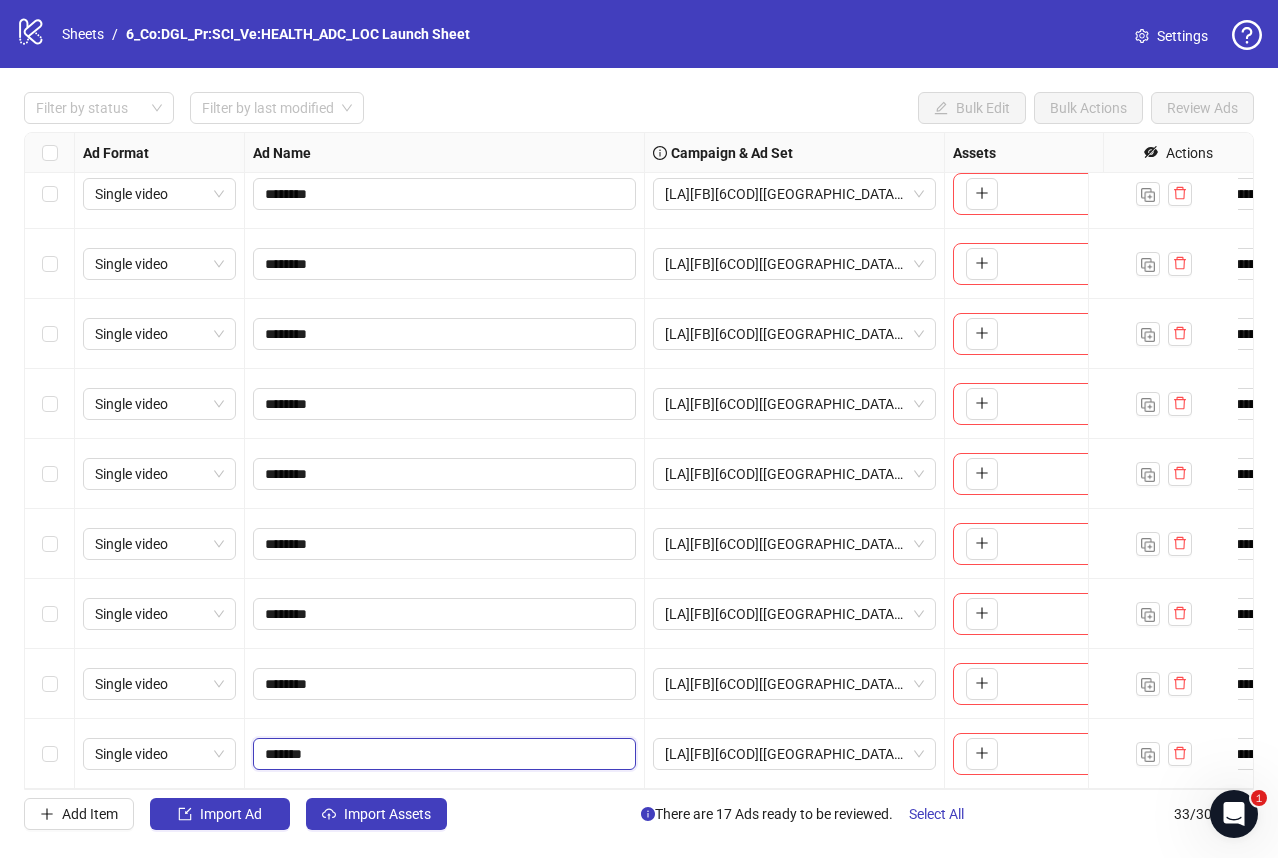 type on "********" 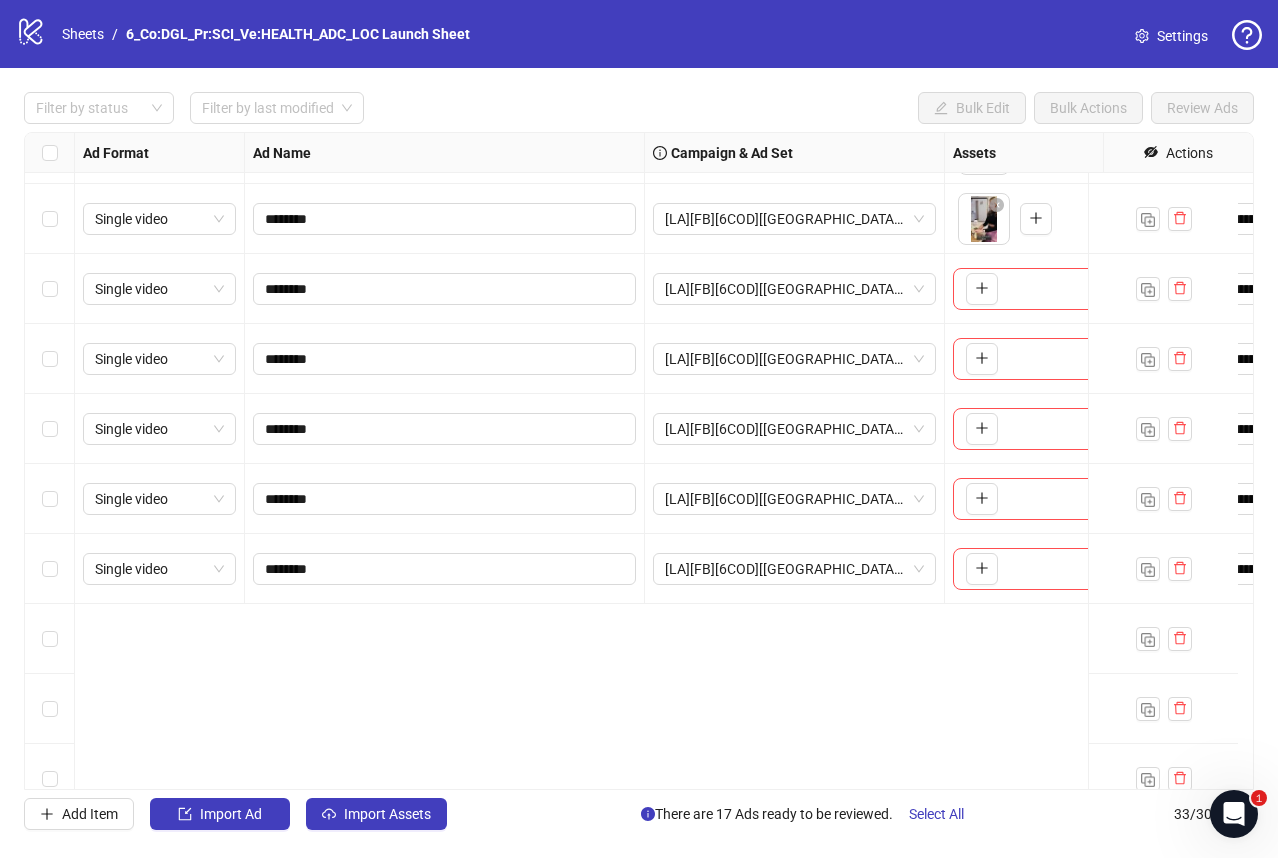 scroll, scrollTop: 809, scrollLeft: 0, axis: vertical 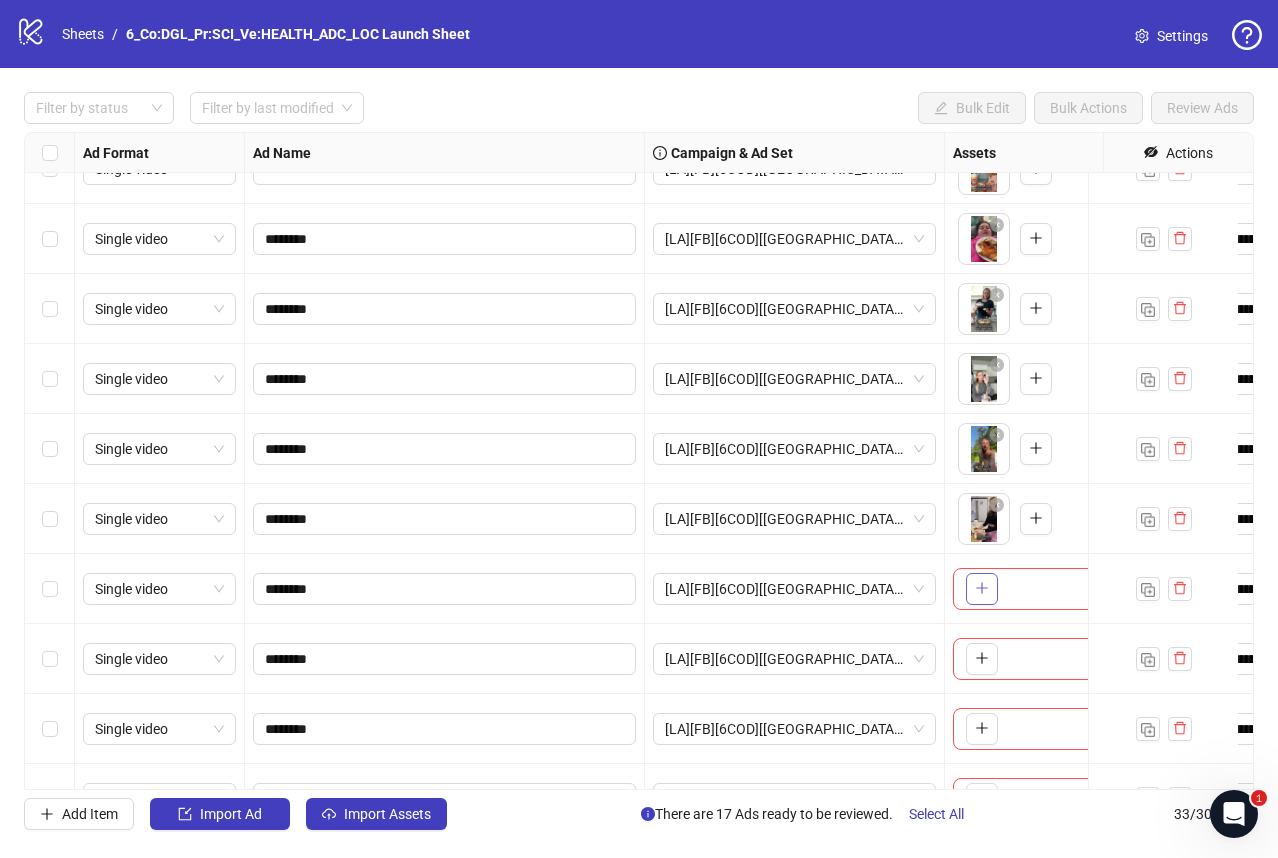 click 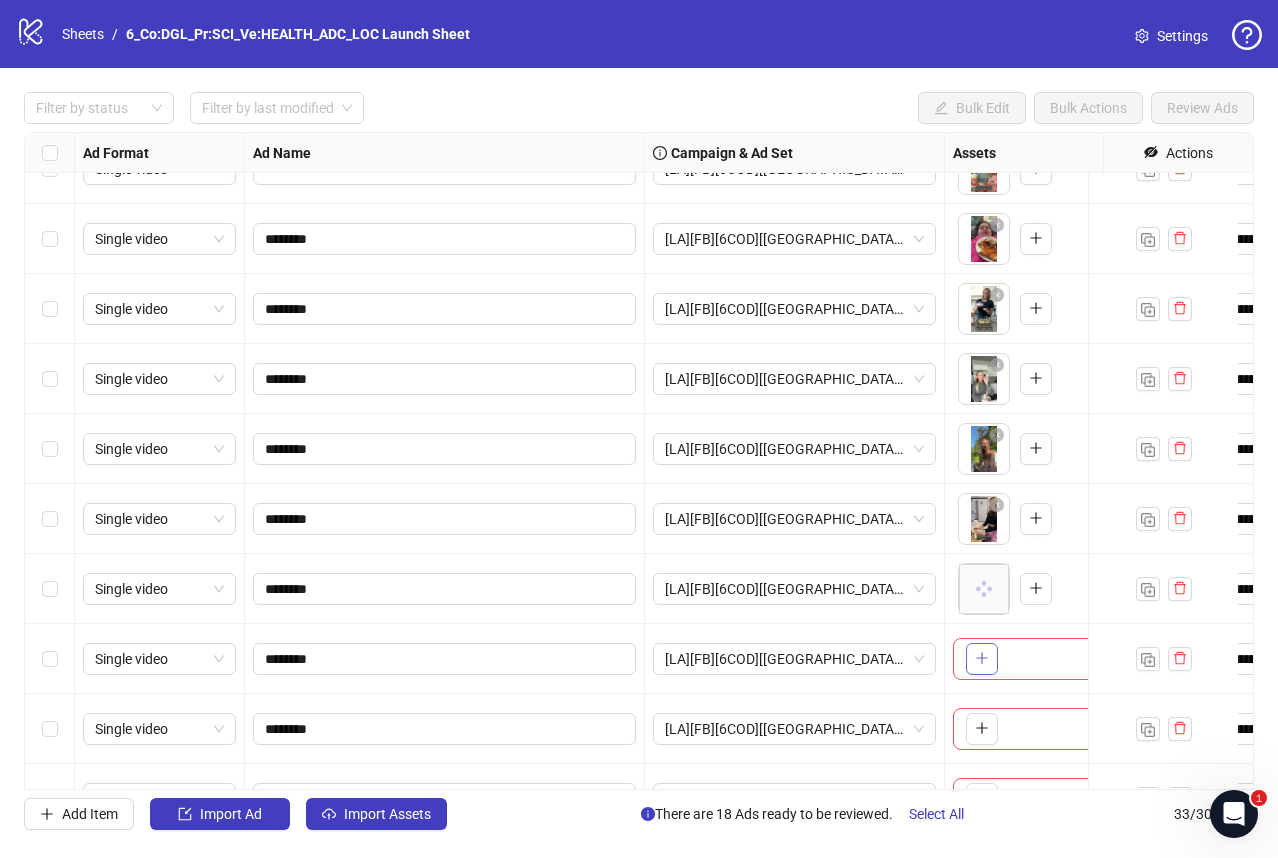 click at bounding box center [982, 658] 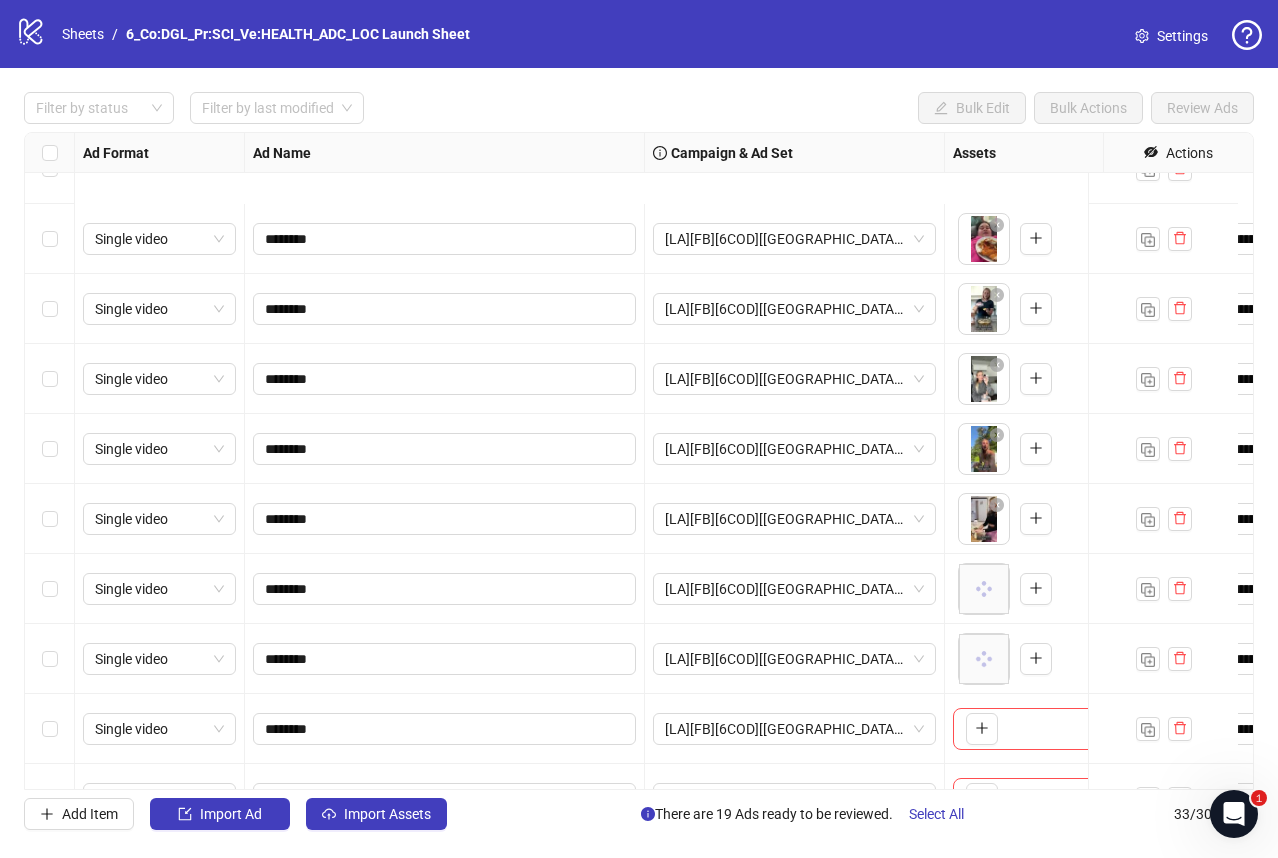 scroll, scrollTop: 1009, scrollLeft: 0, axis: vertical 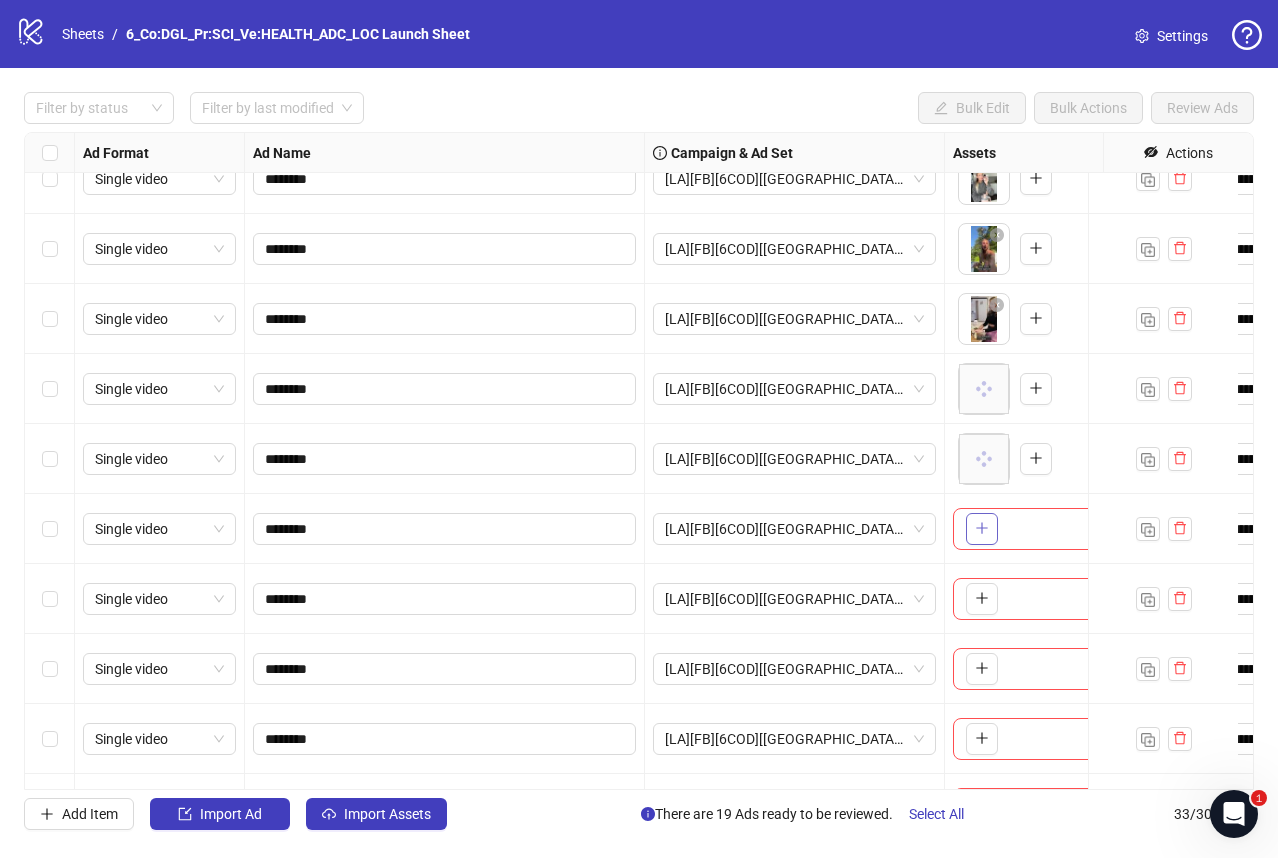 click 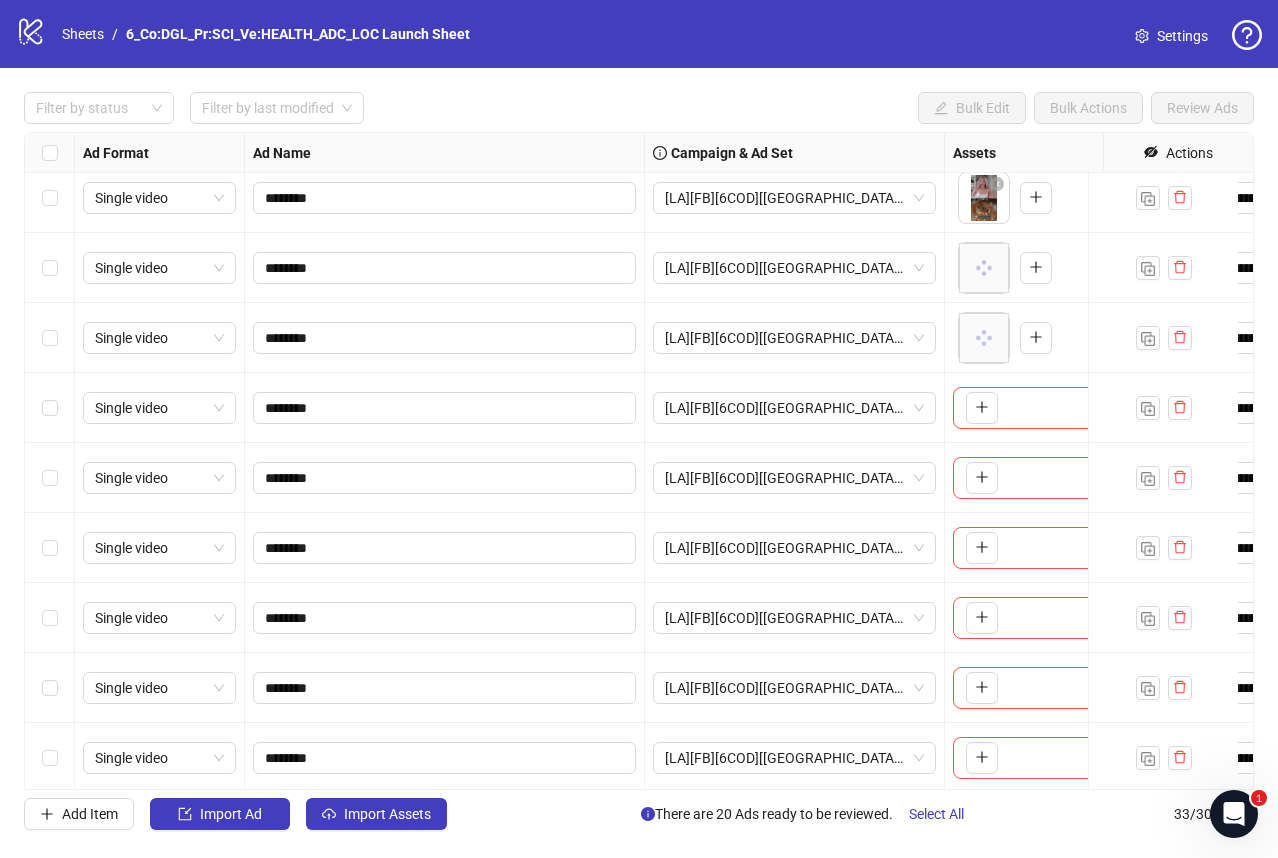 scroll, scrollTop: 1209, scrollLeft: 0, axis: vertical 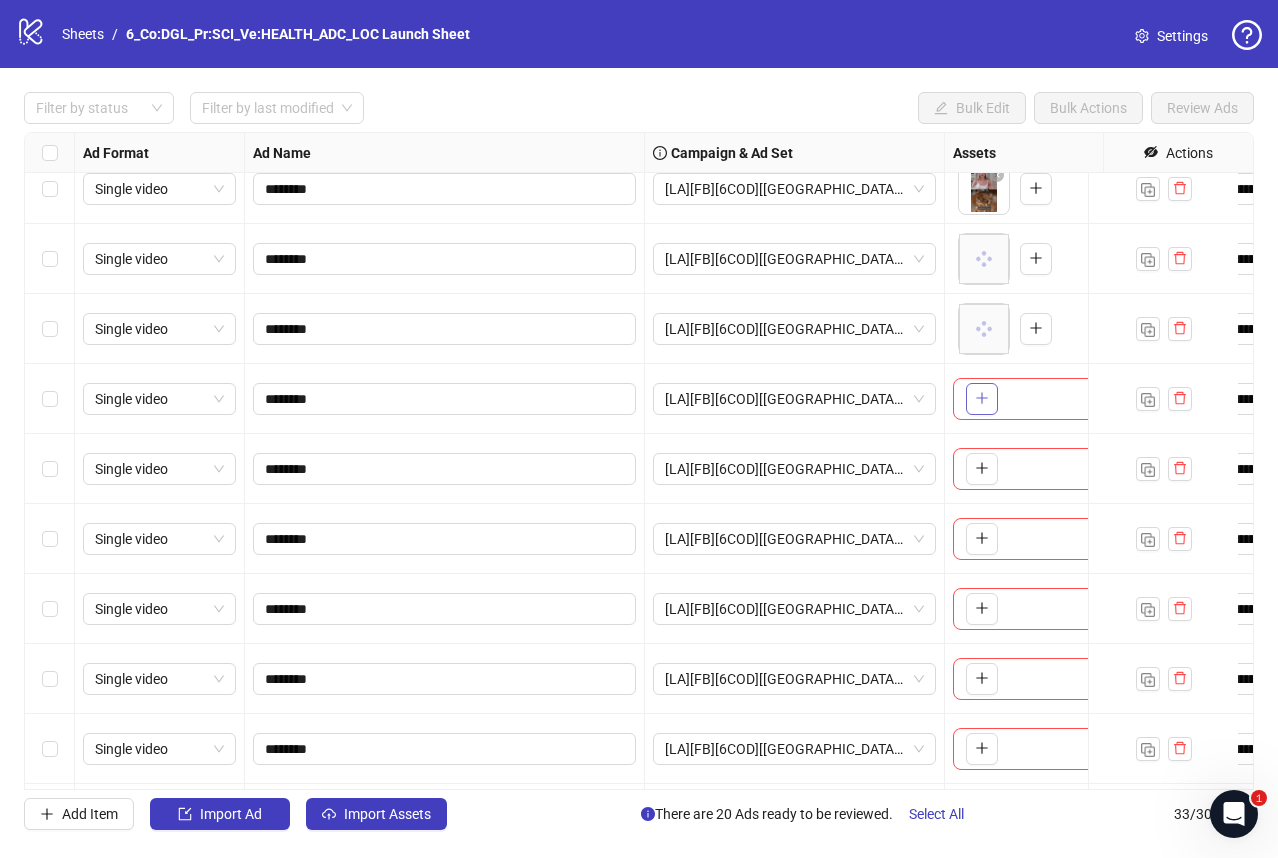 click 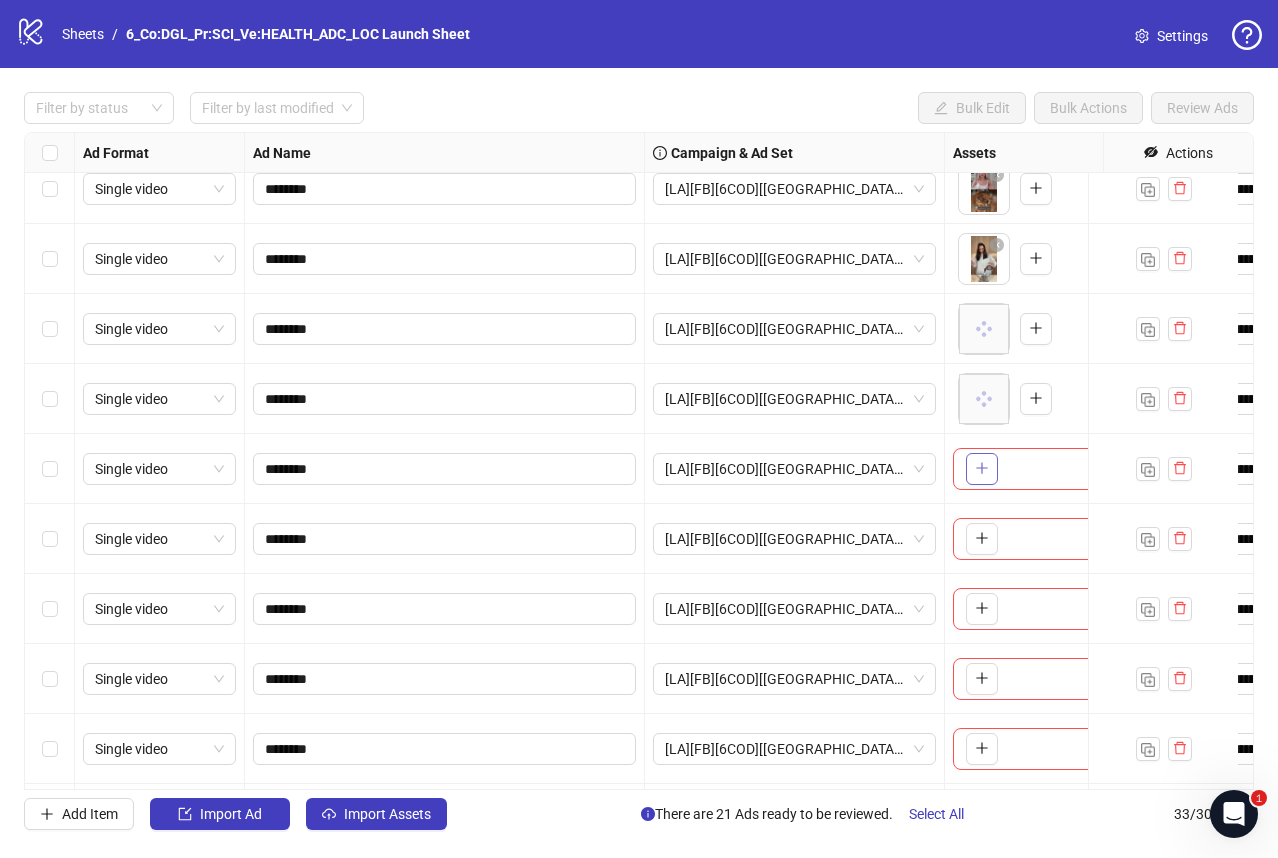 click 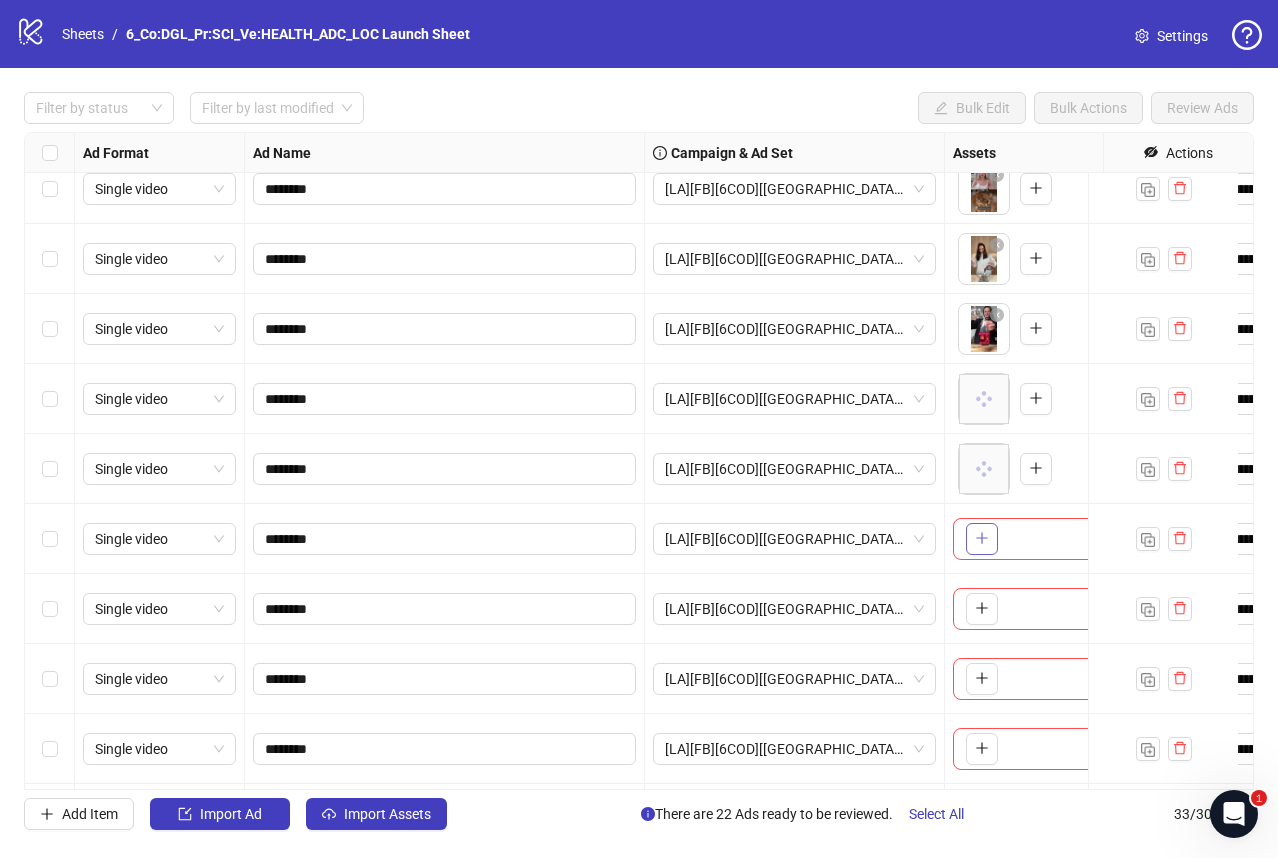 click at bounding box center [982, 539] 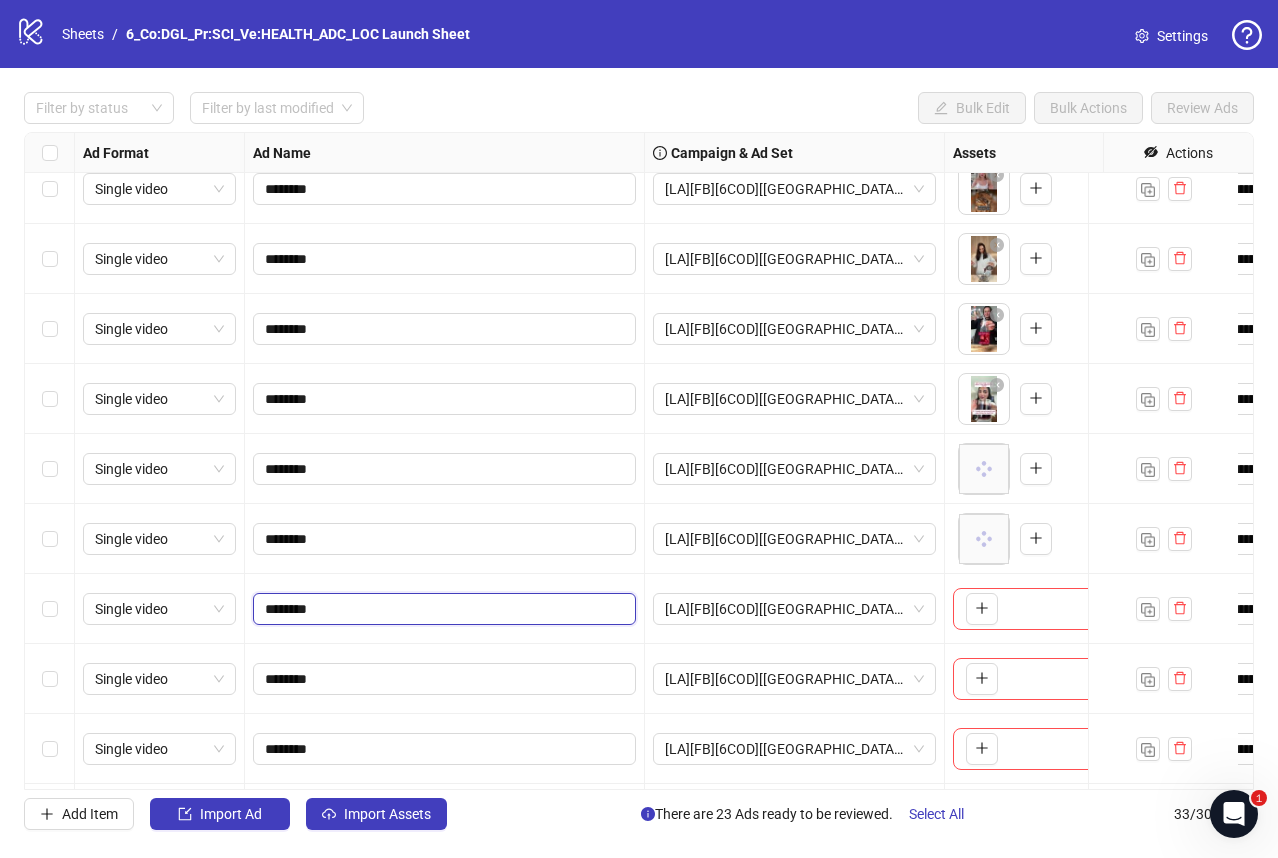 click on "********" at bounding box center [442, 609] 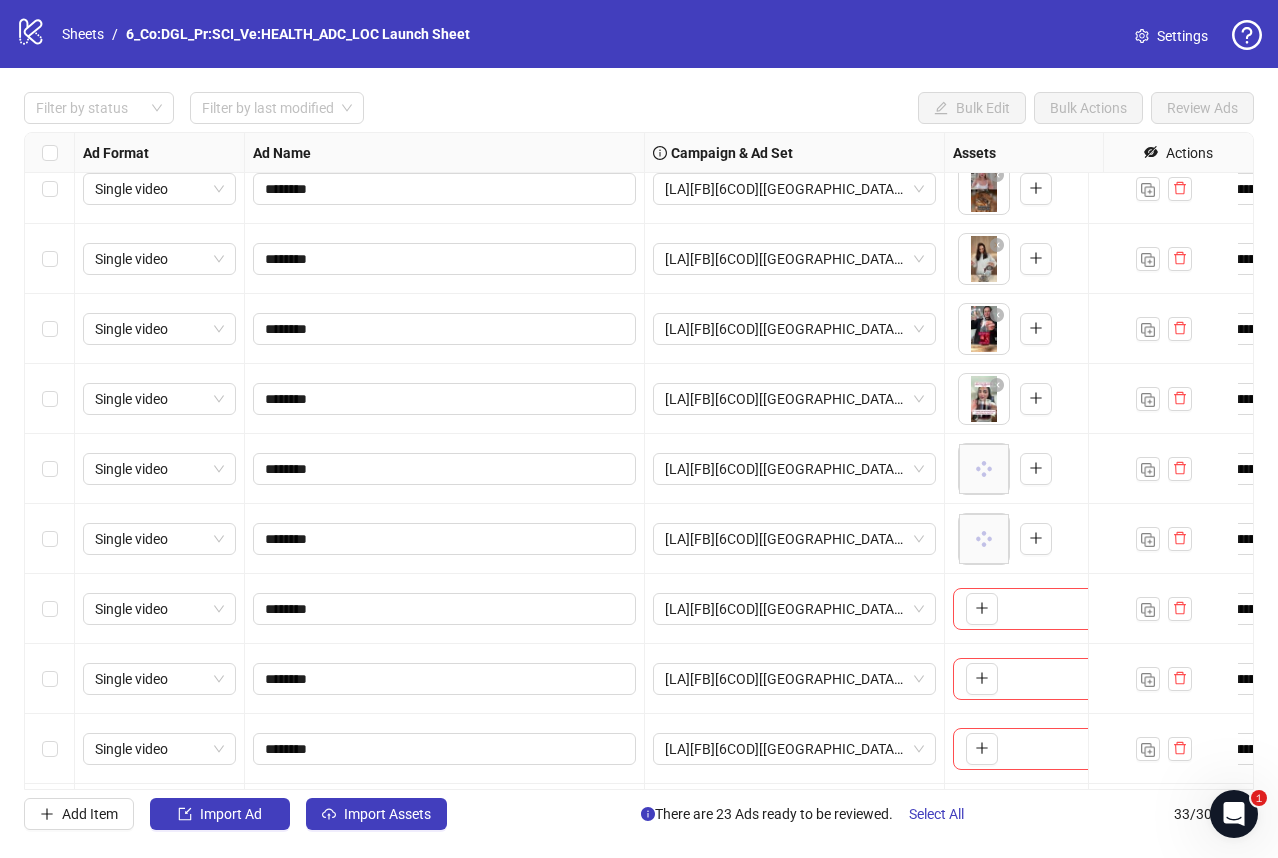 click on "To pick up a draggable item, press the space bar.
While dragging, use the arrow keys to move the item.
Press space again to drop the item in its new position, or press escape to cancel." at bounding box center (978, 609) 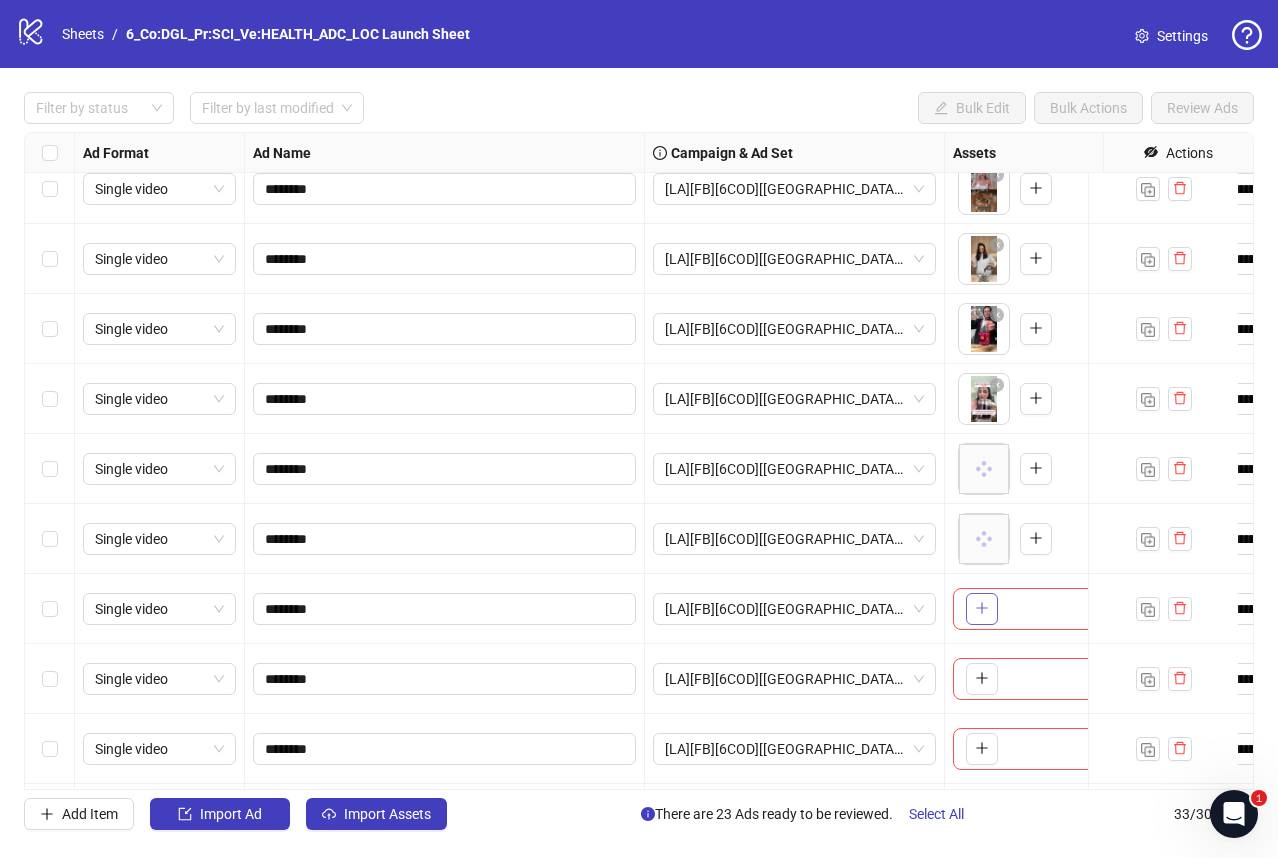 click at bounding box center [982, 609] 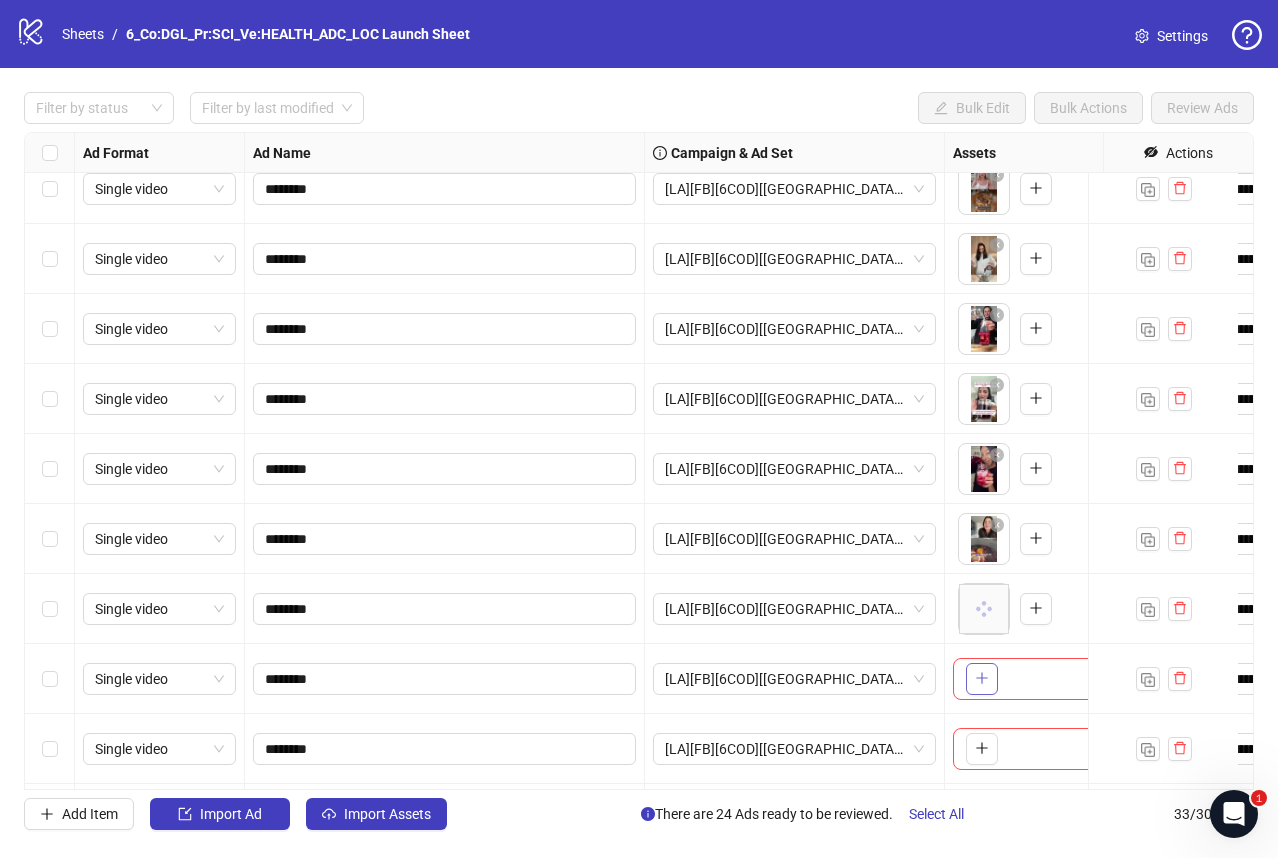 click 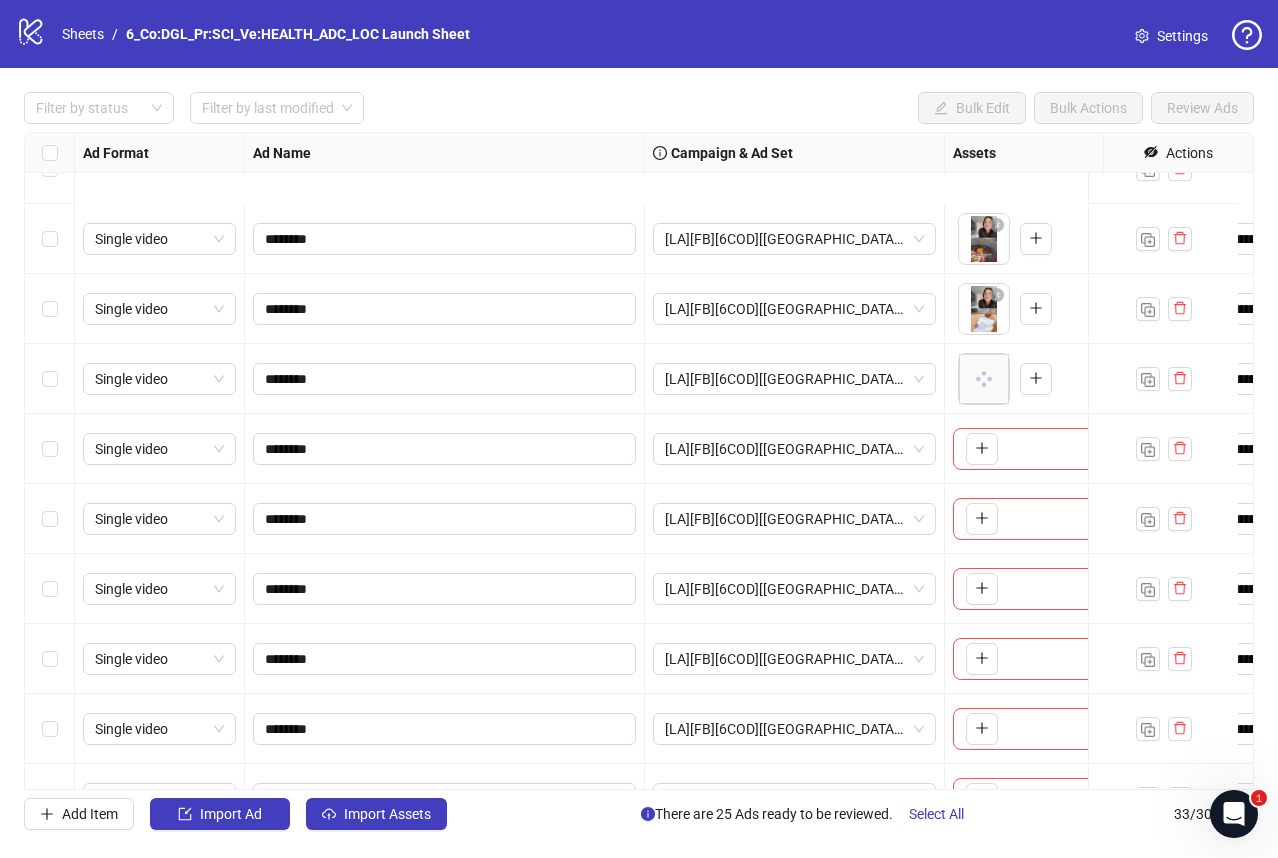 scroll, scrollTop: 1709, scrollLeft: 0, axis: vertical 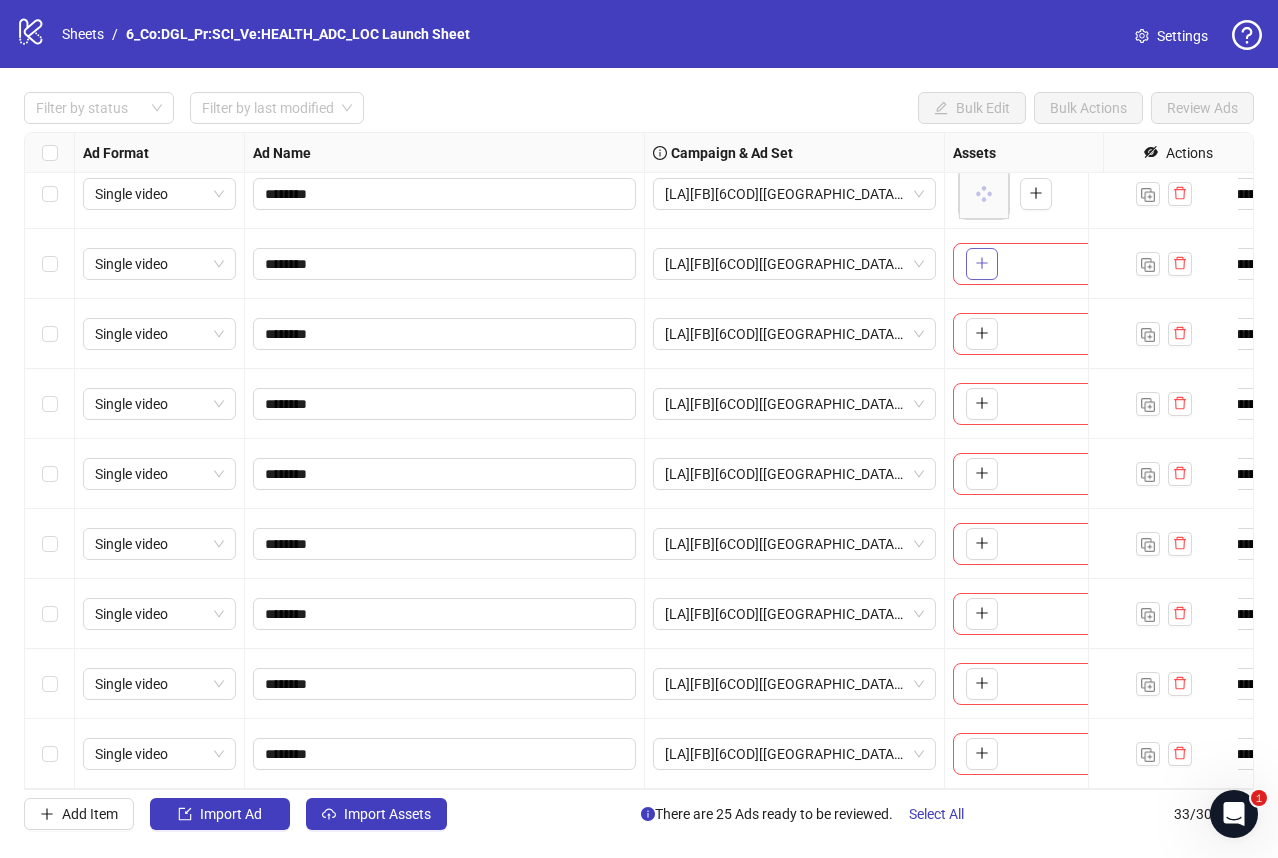 click at bounding box center [982, 264] 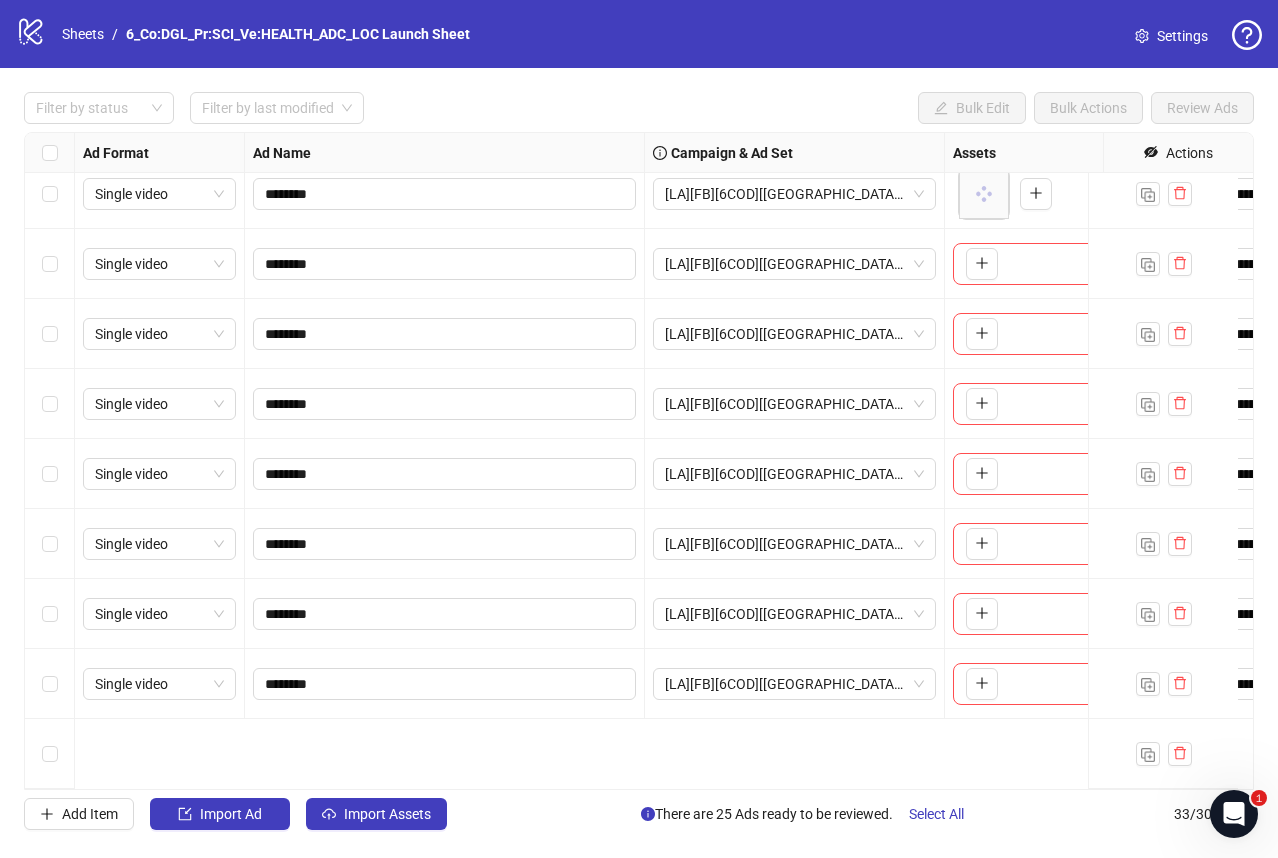 scroll, scrollTop: 1509, scrollLeft: 0, axis: vertical 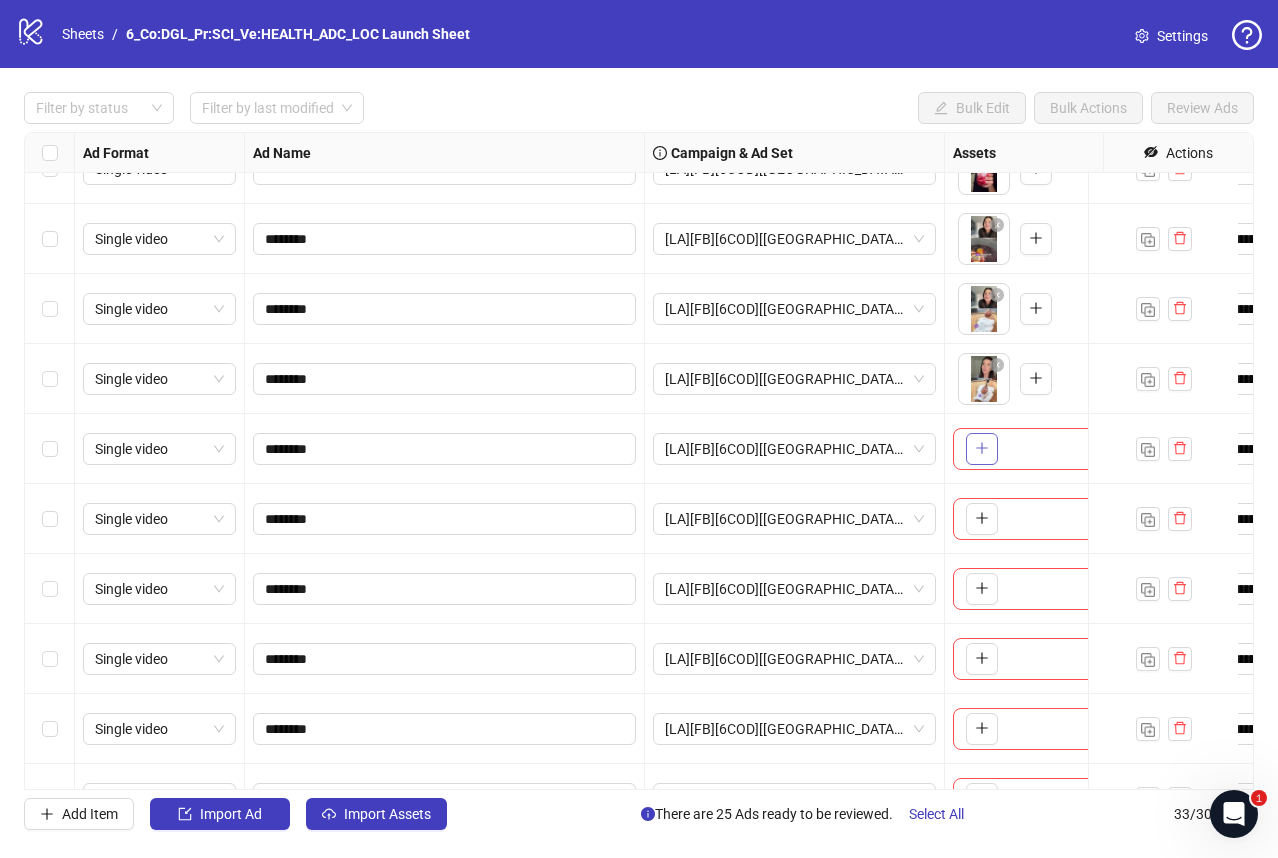 click at bounding box center (982, 449) 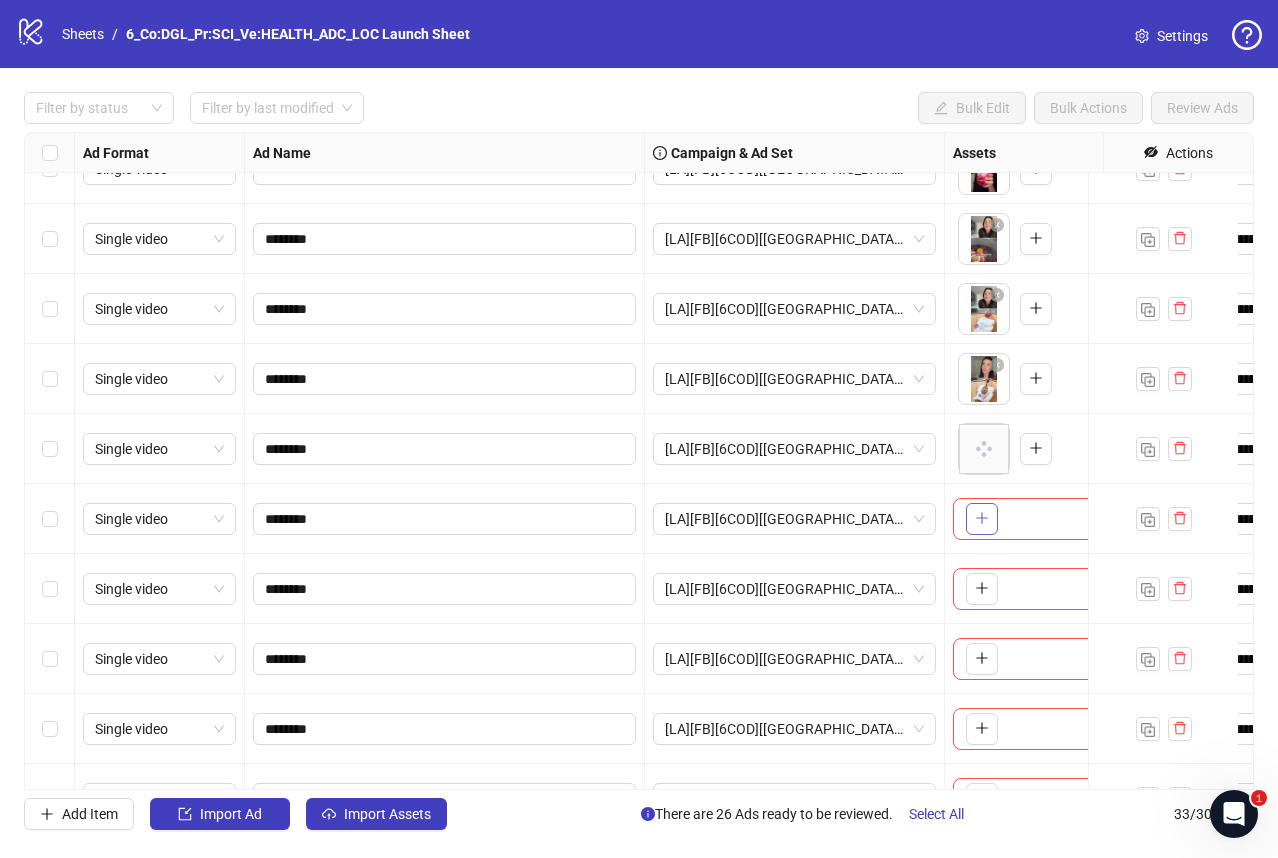 click at bounding box center [982, 519] 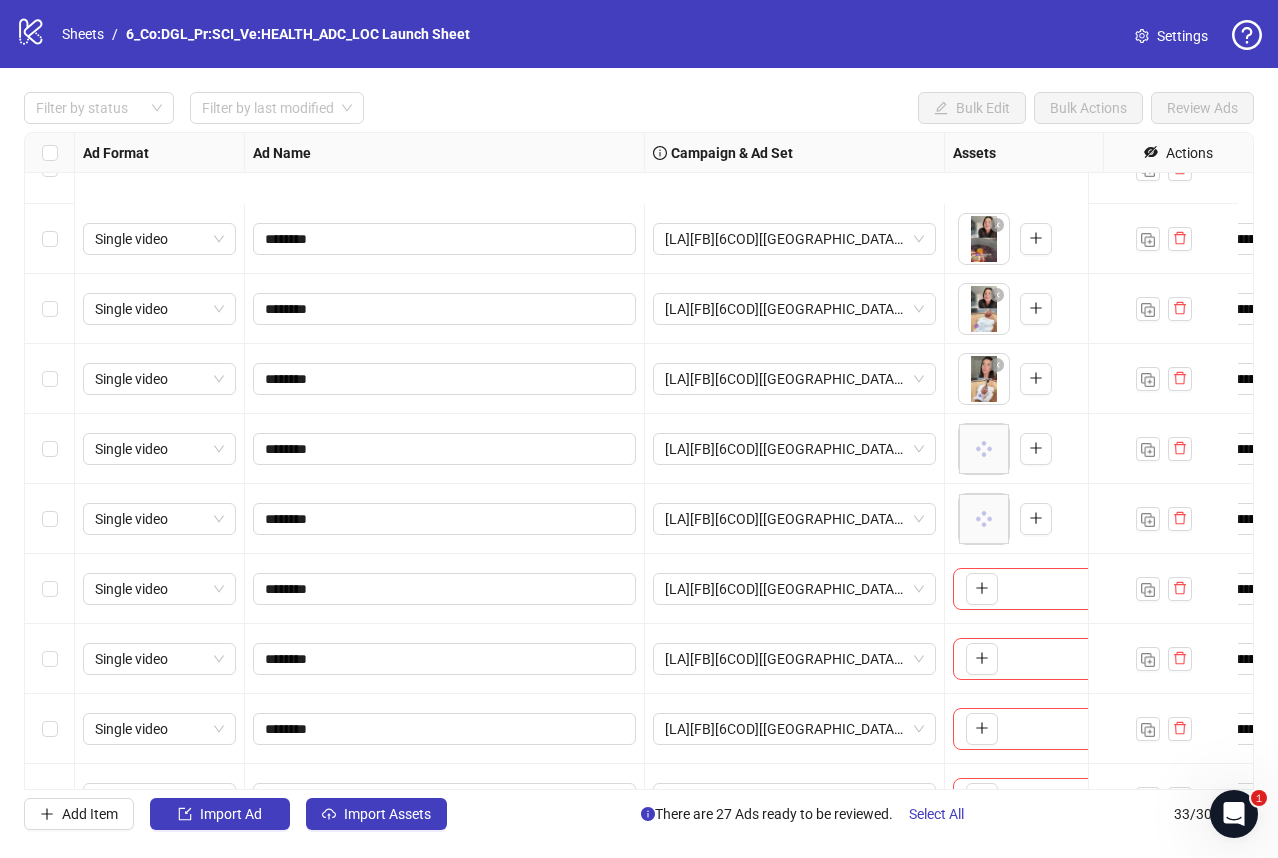 scroll, scrollTop: 1709, scrollLeft: 0, axis: vertical 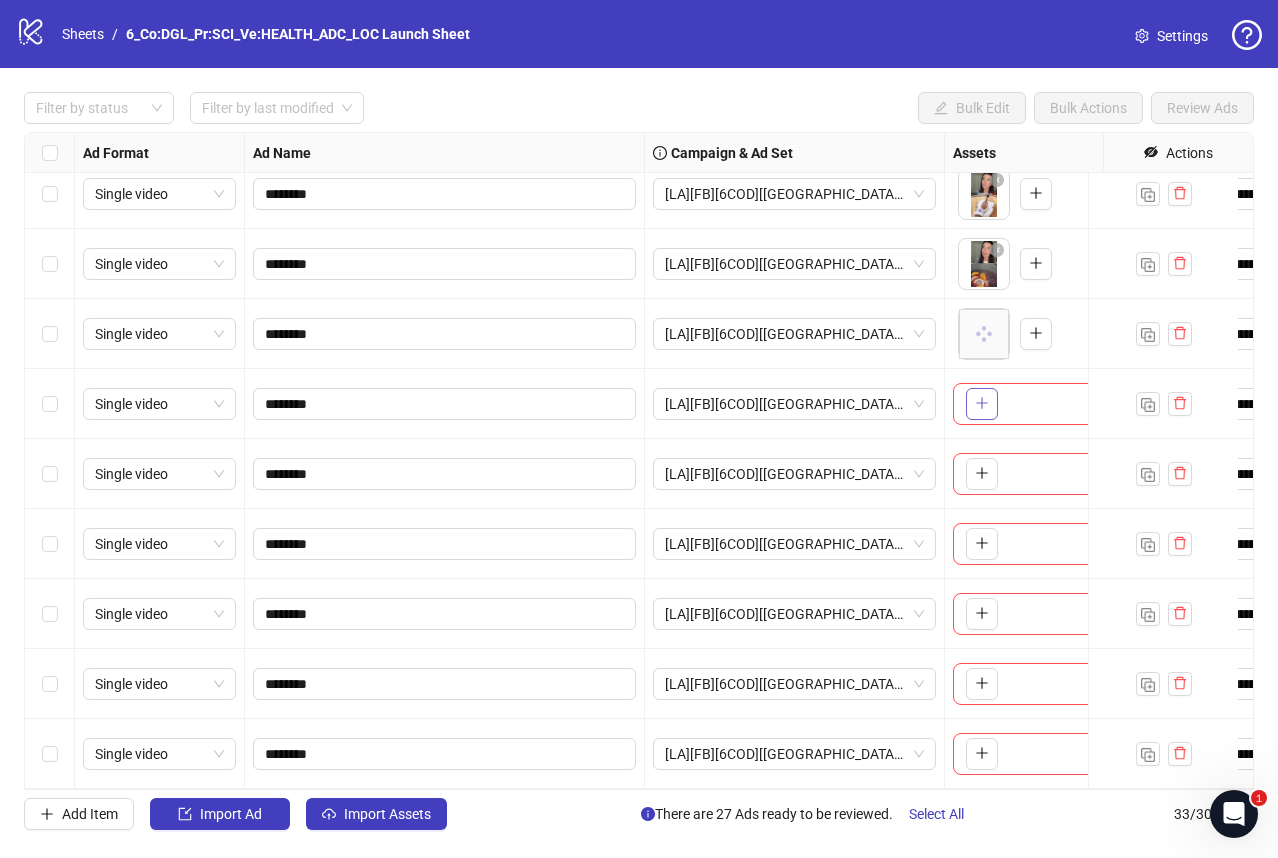 click 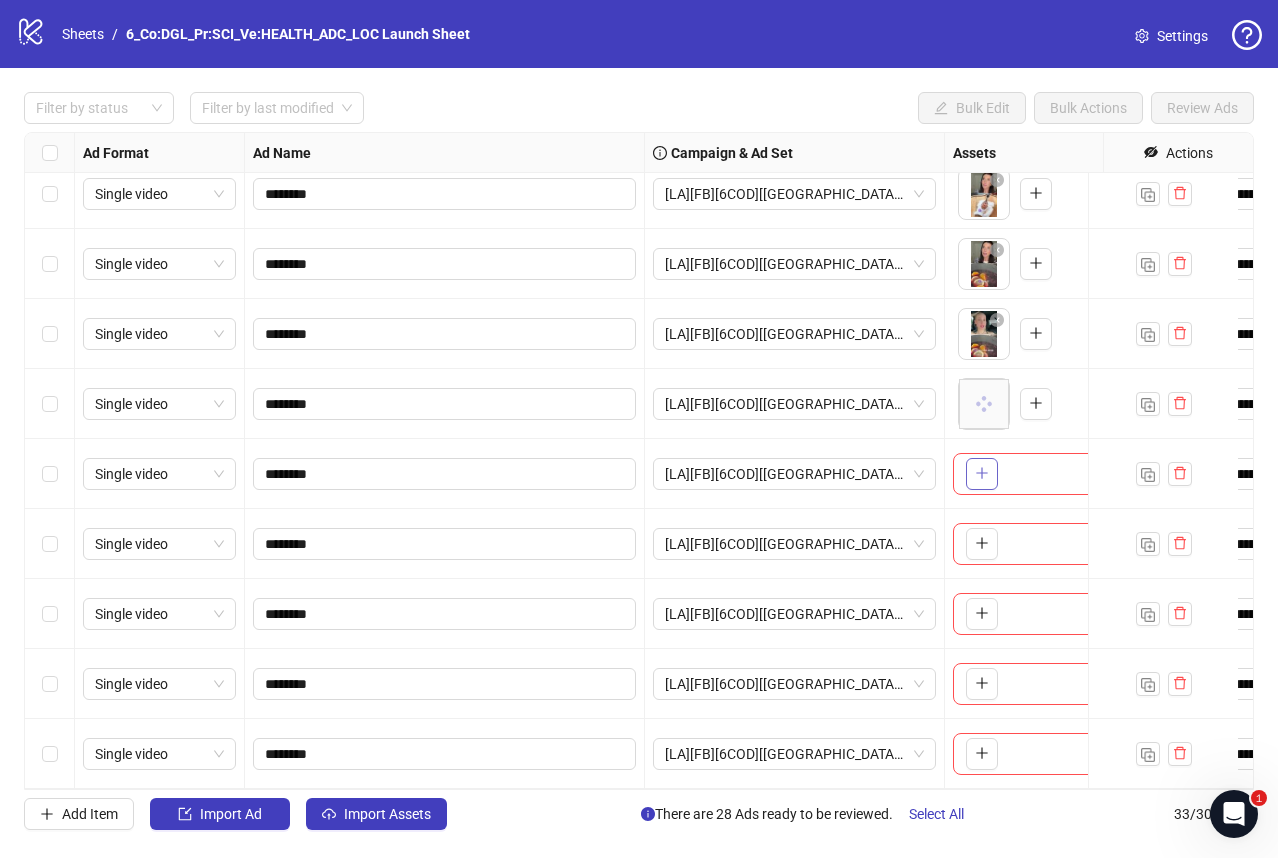 click 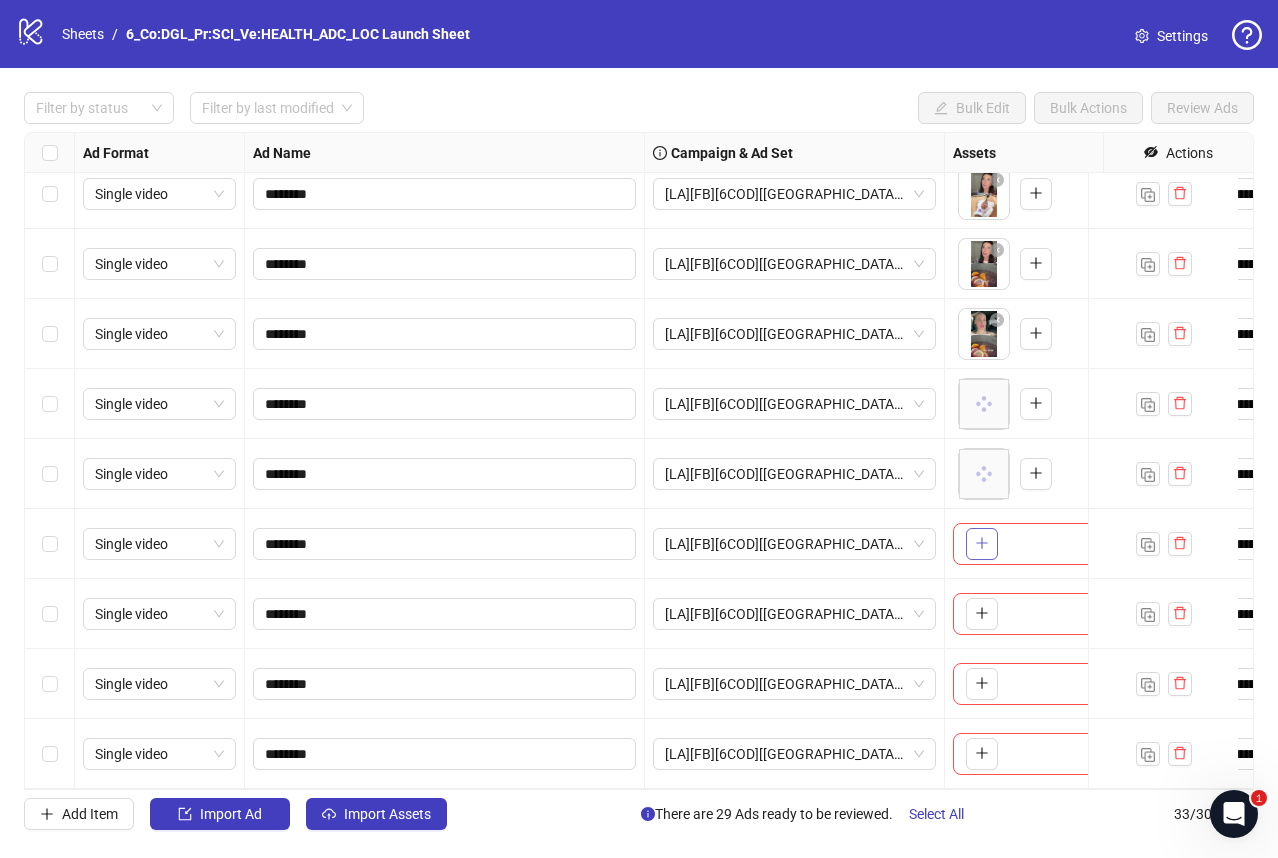 click at bounding box center (982, 544) 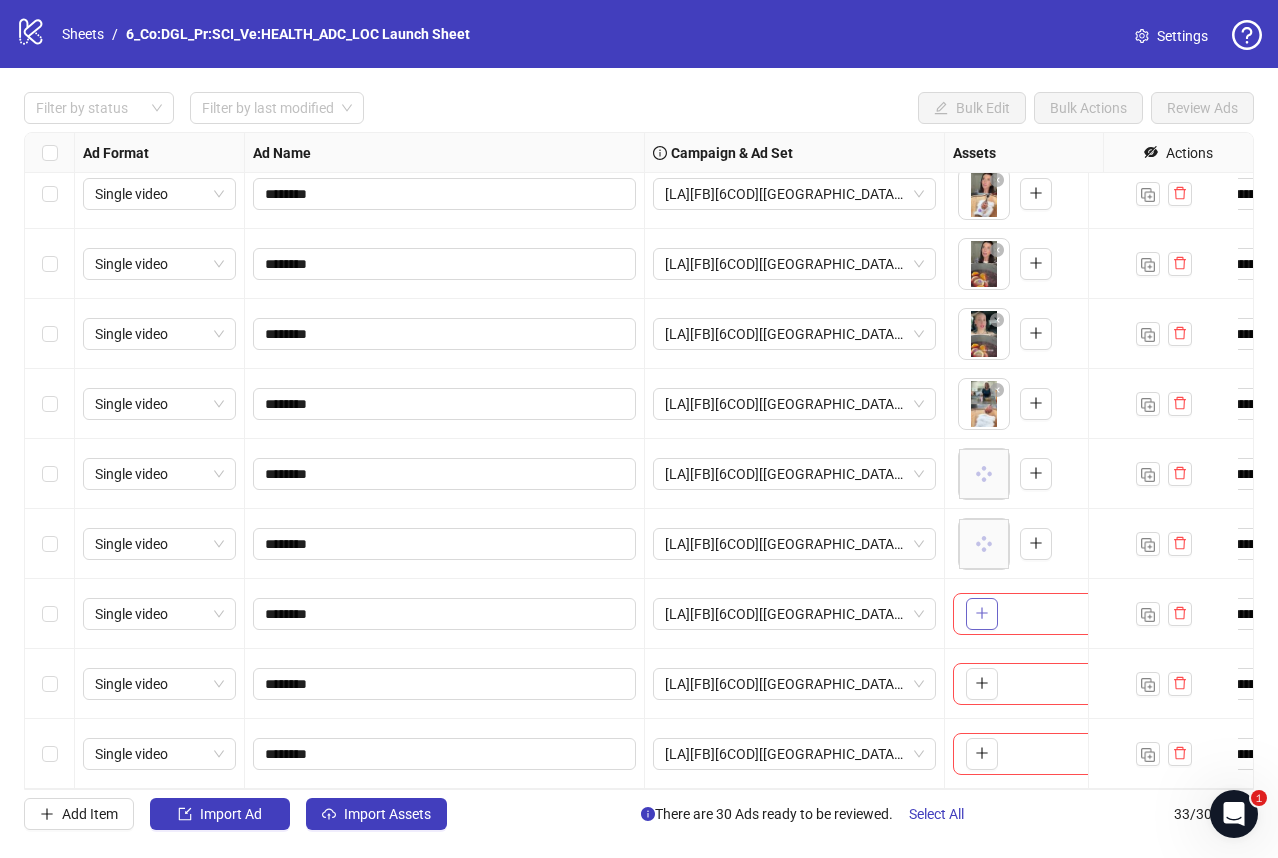 click 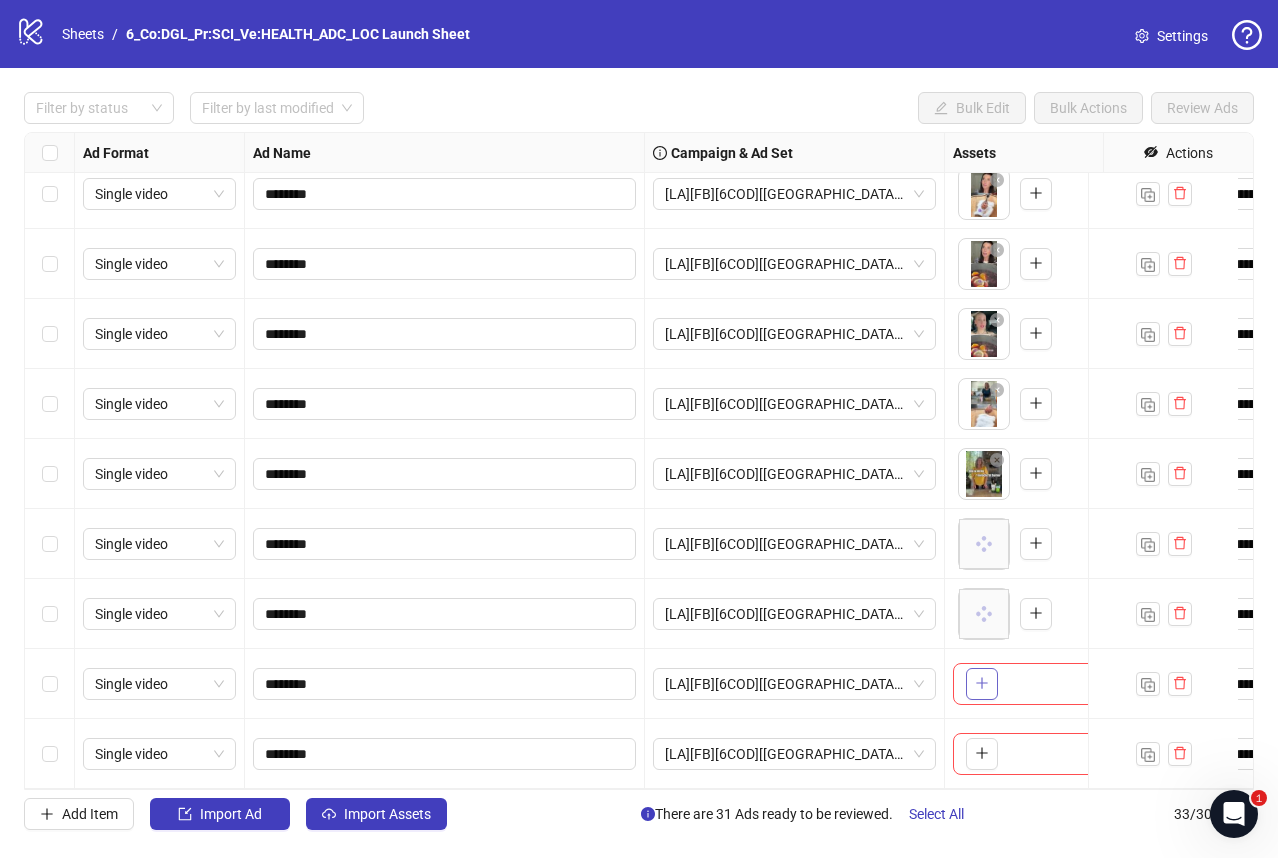 click 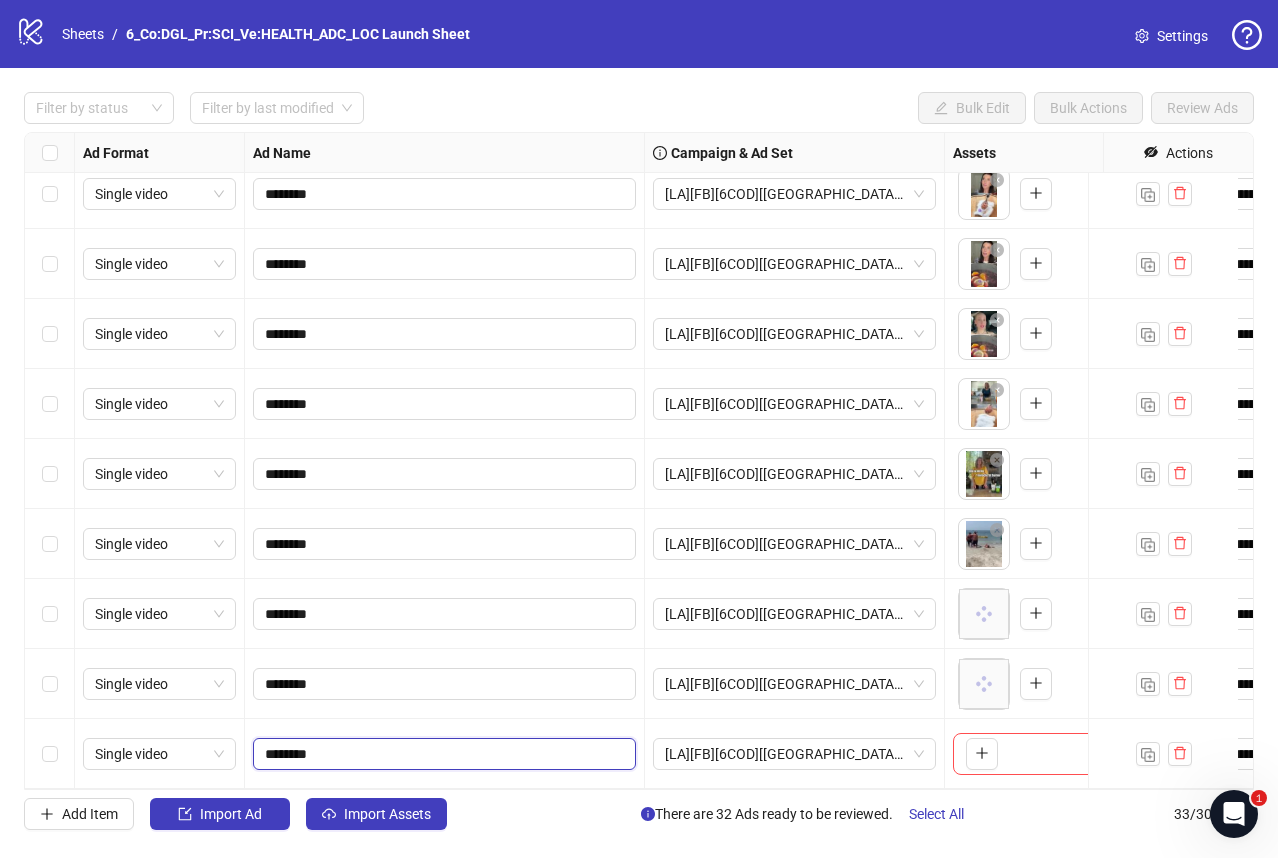 click on "********" at bounding box center [442, 754] 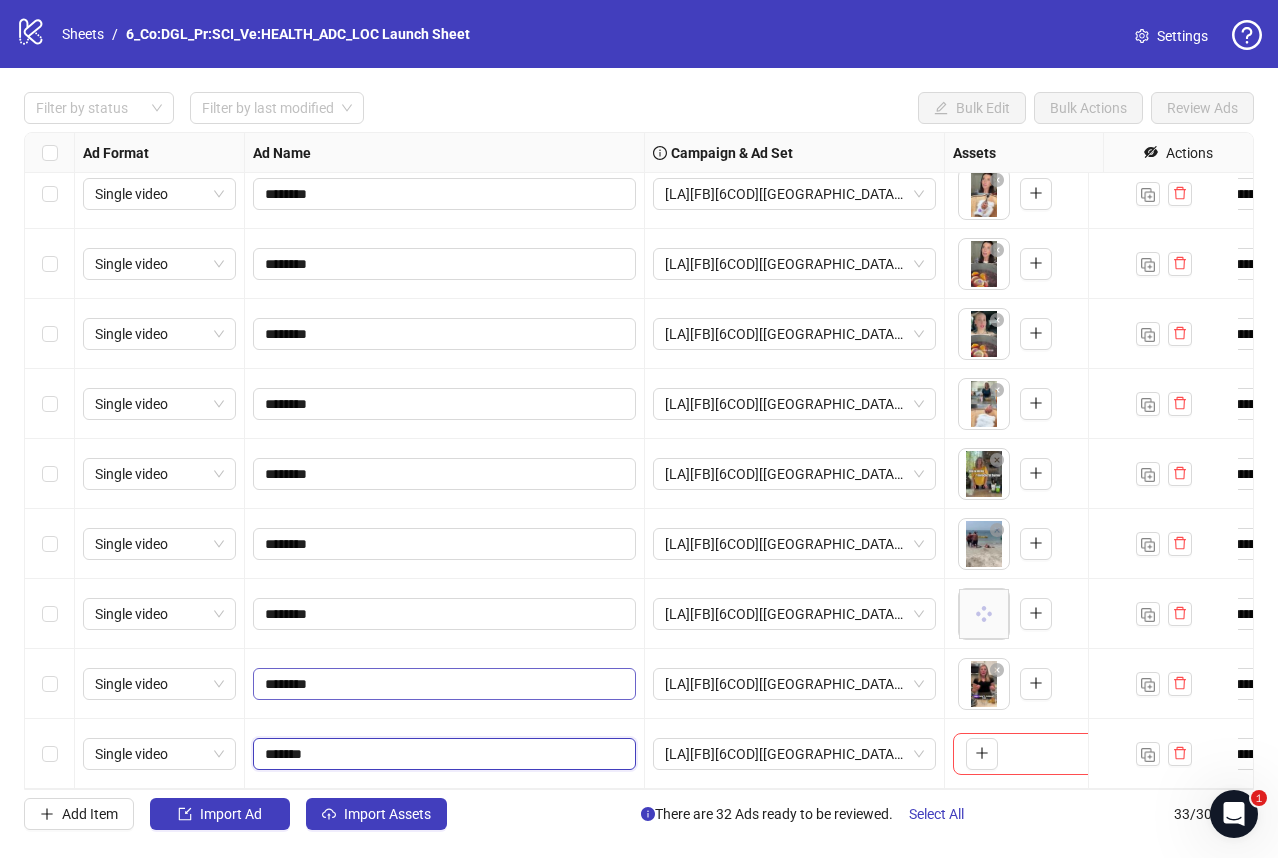 type on "********" 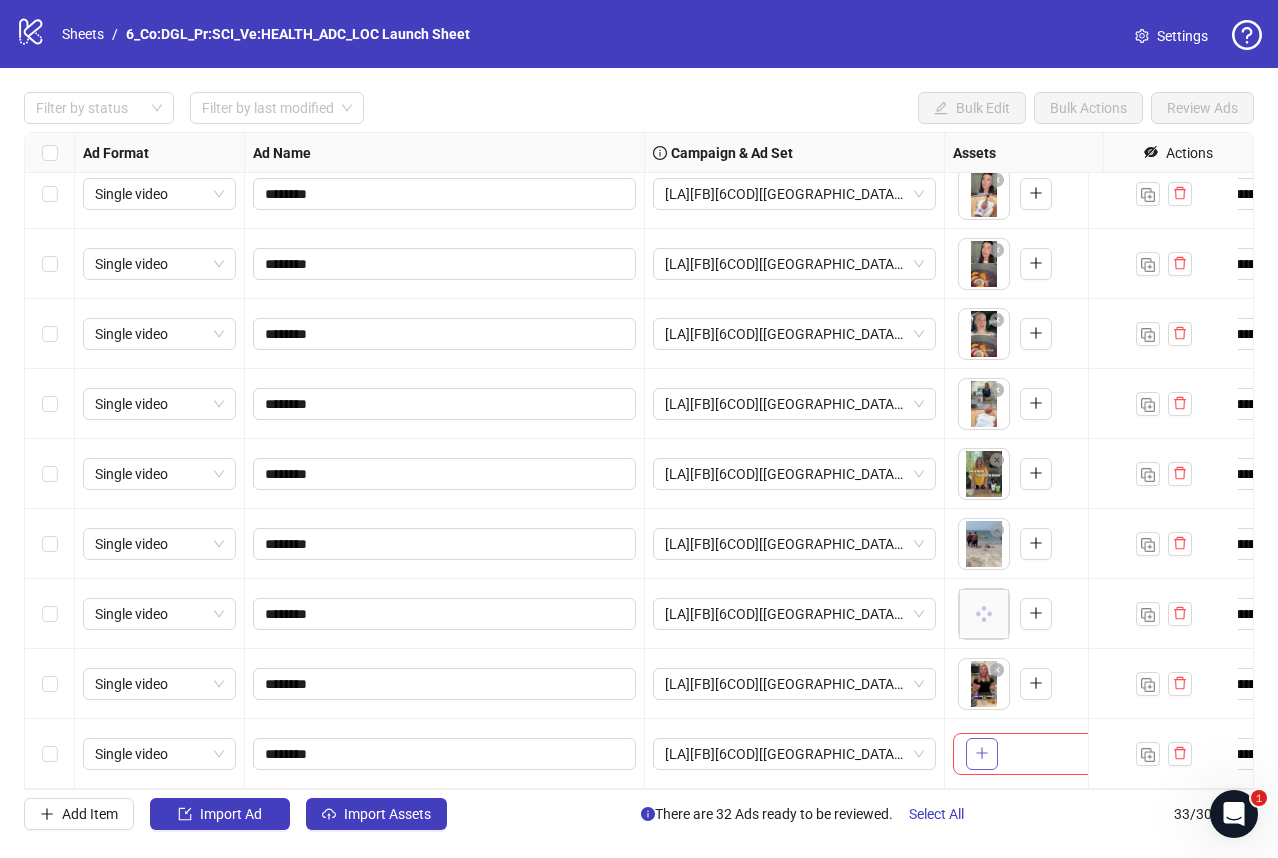 click at bounding box center [982, 753] 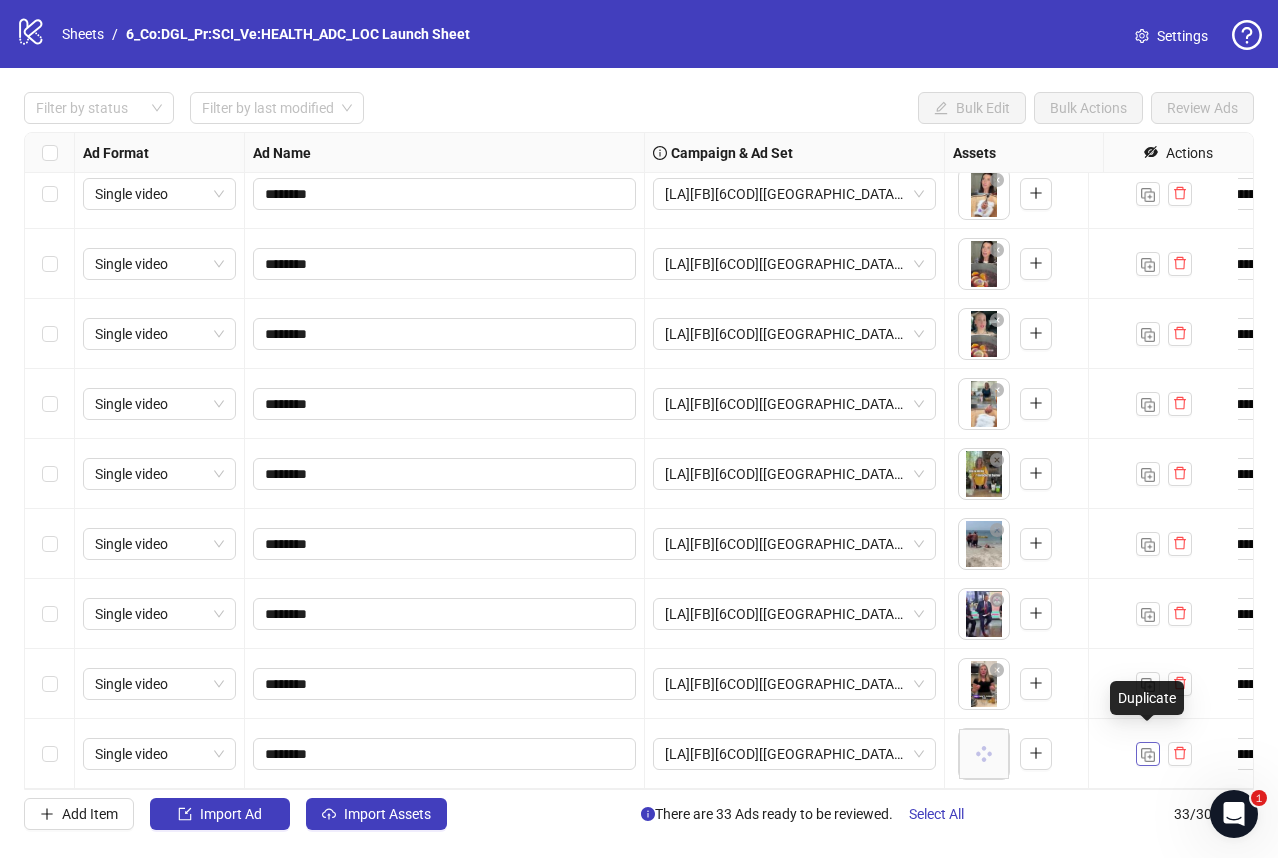 click at bounding box center (1148, 754) 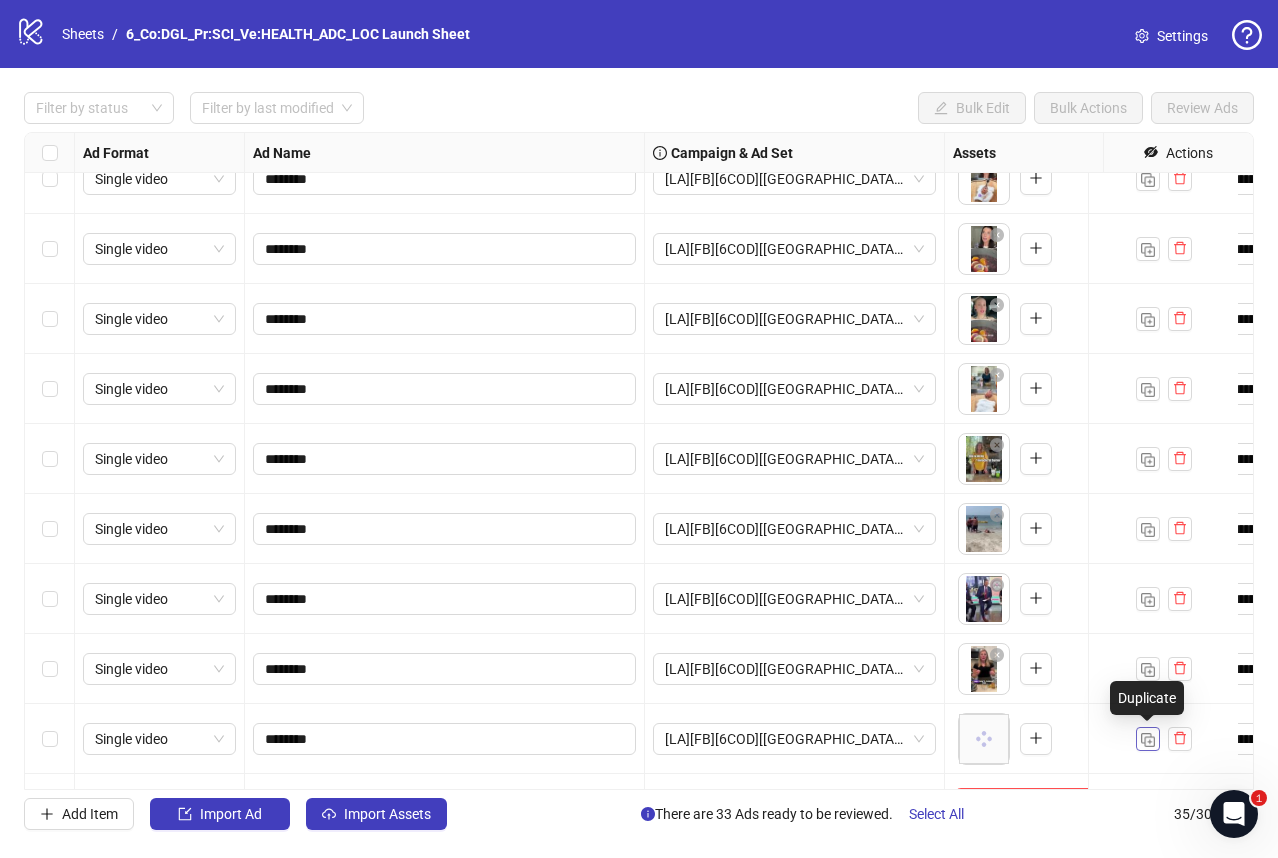 click at bounding box center [1148, 739] 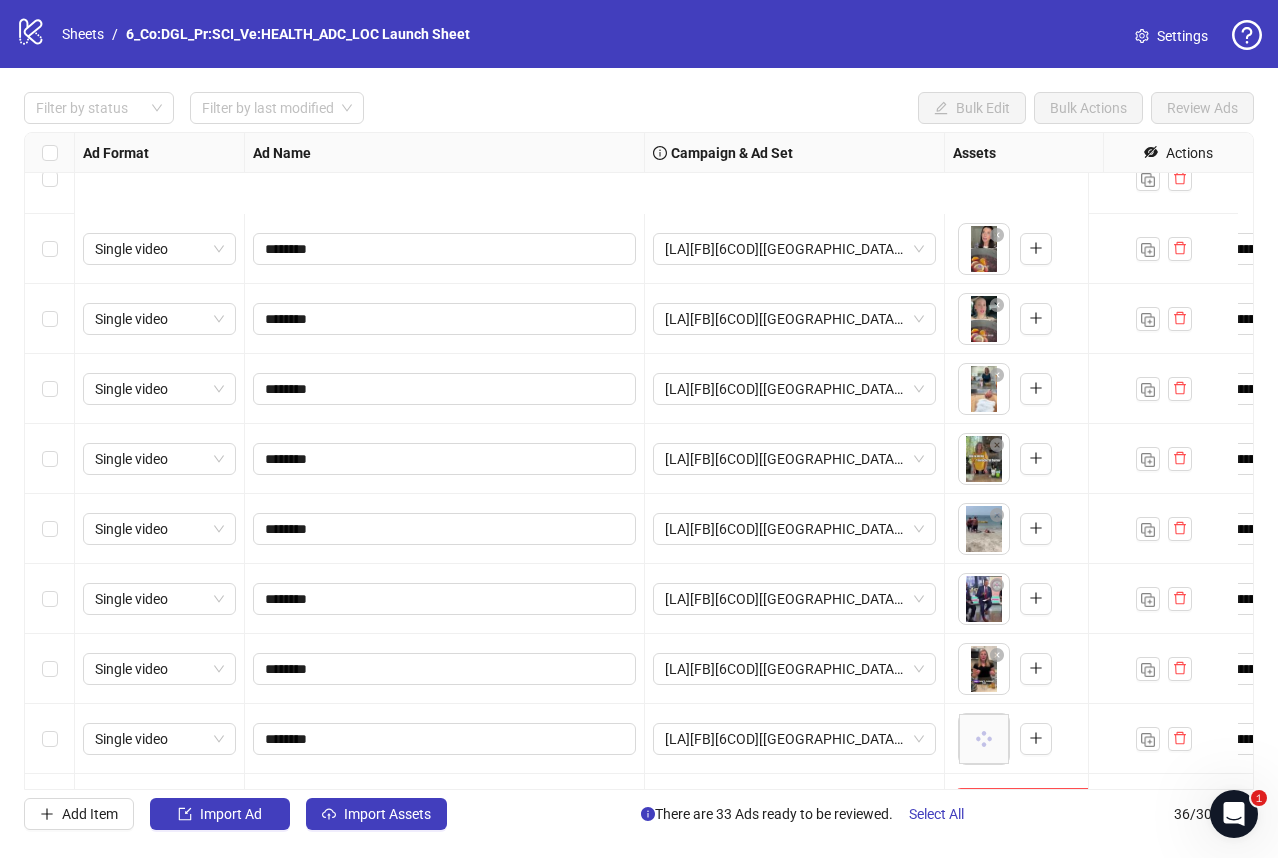 scroll, scrollTop: 1919, scrollLeft: 0, axis: vertical 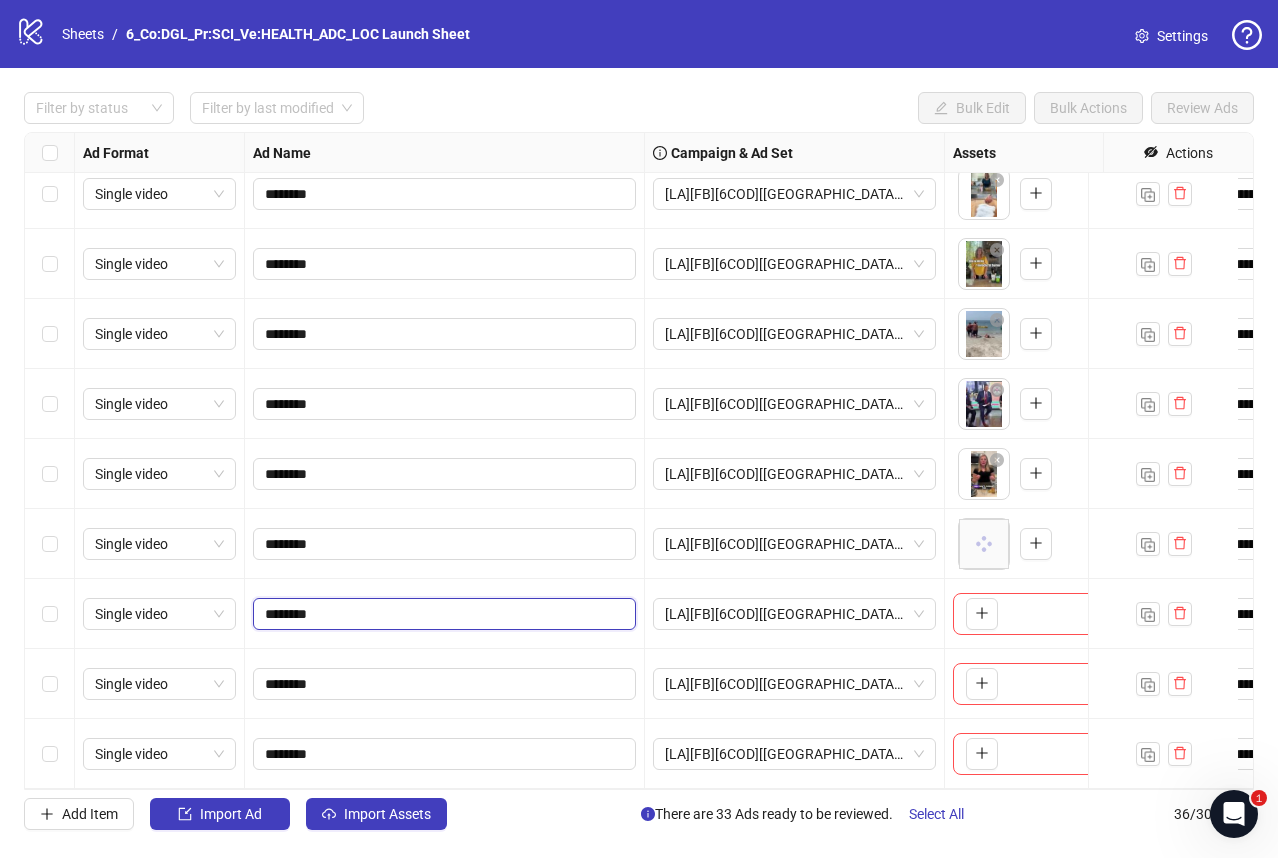 click on "********" at bounding box center [442, 614] 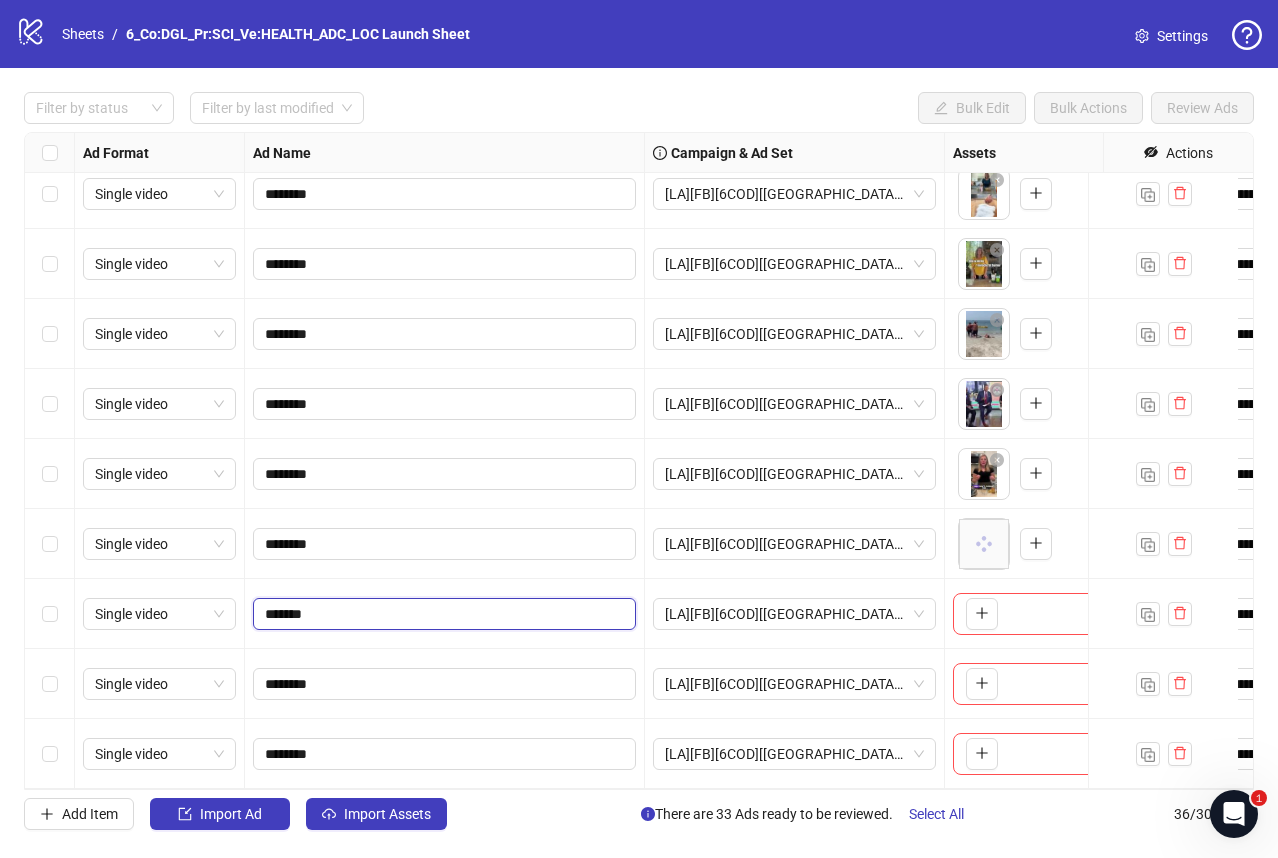 type on "********" 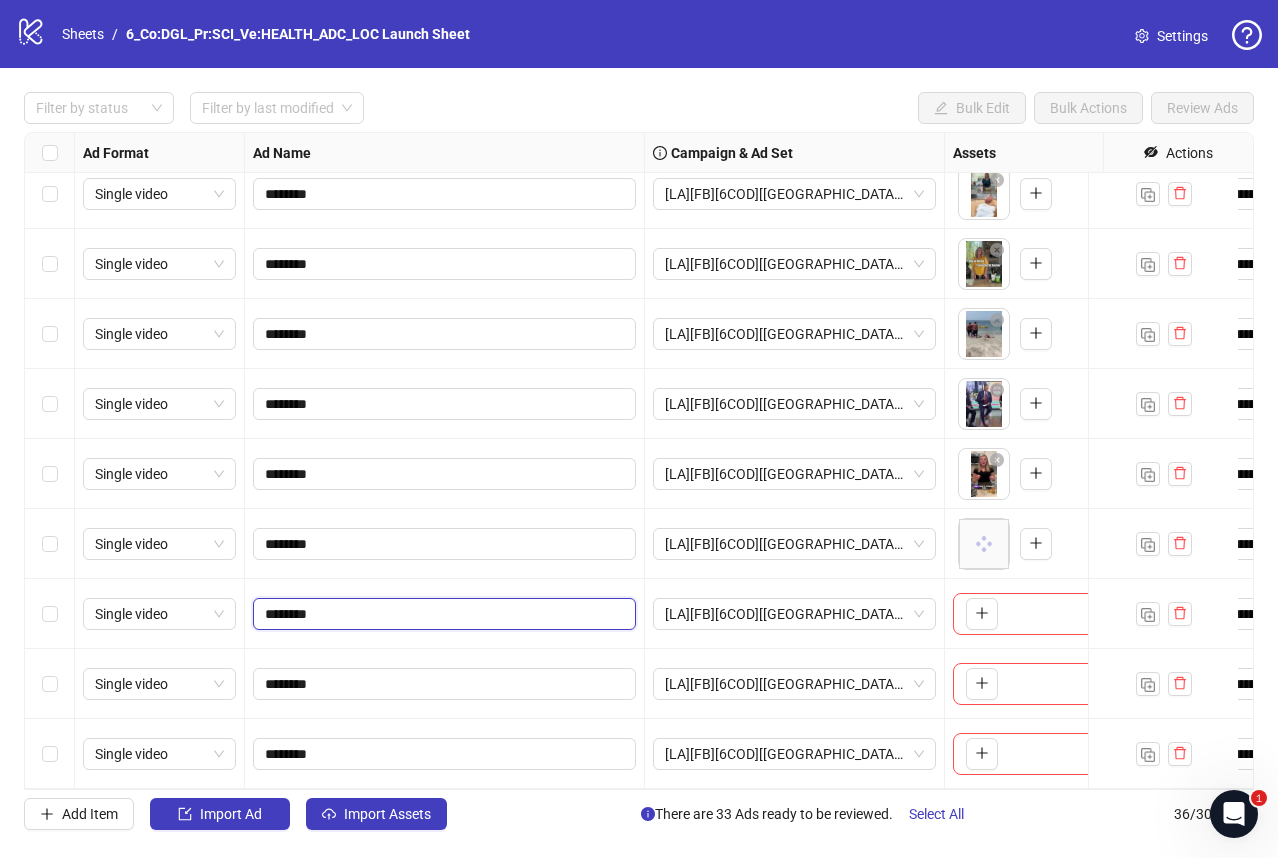 click on "********" at bounding box center [442, 614] 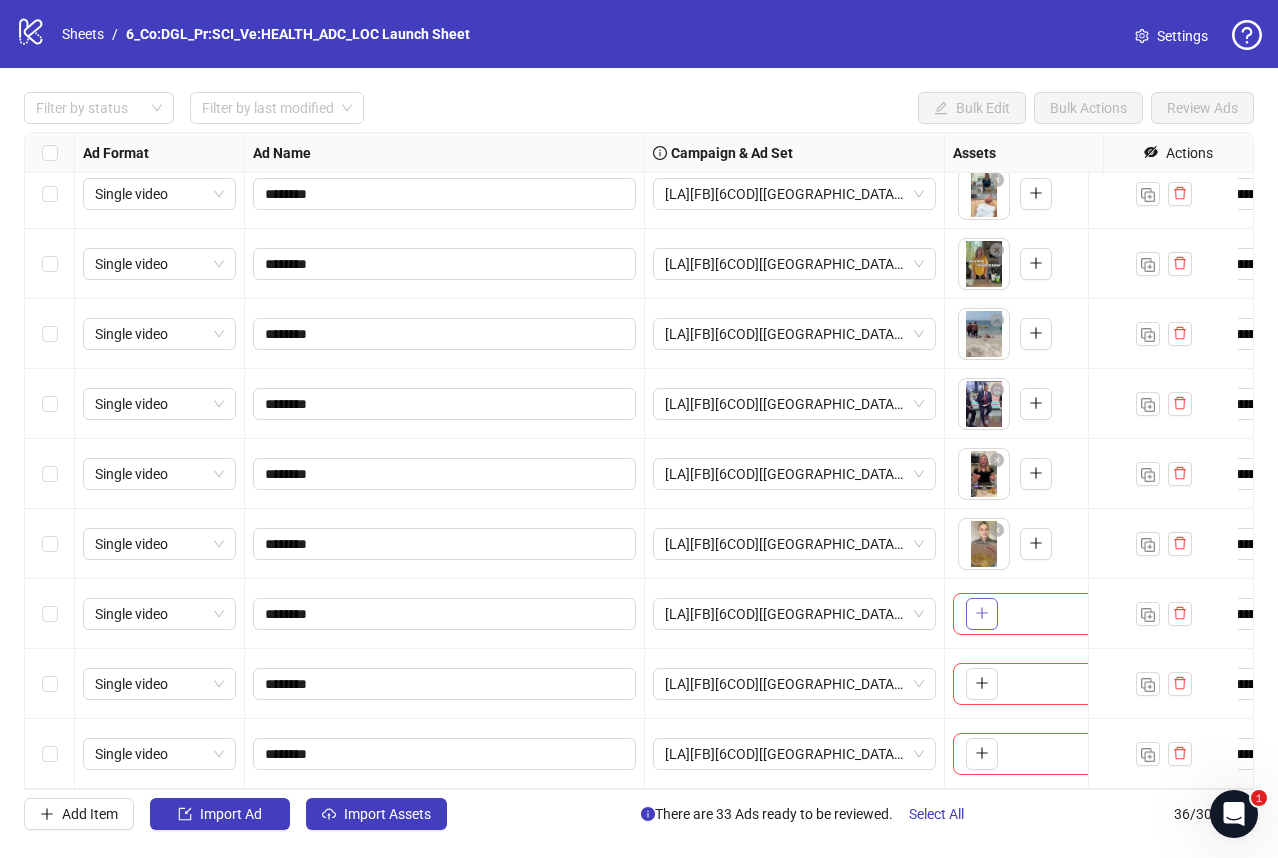 click at bounding box center [982, 614] 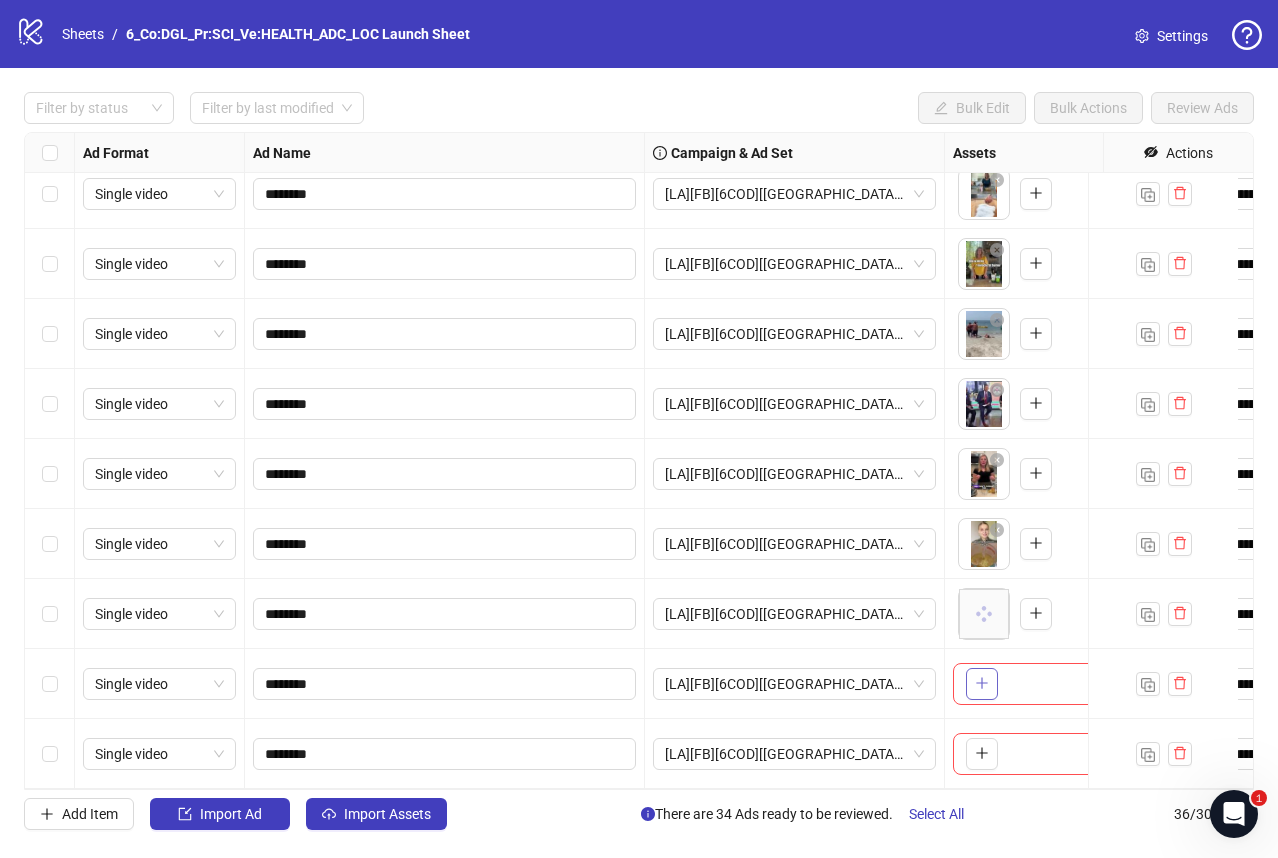 click 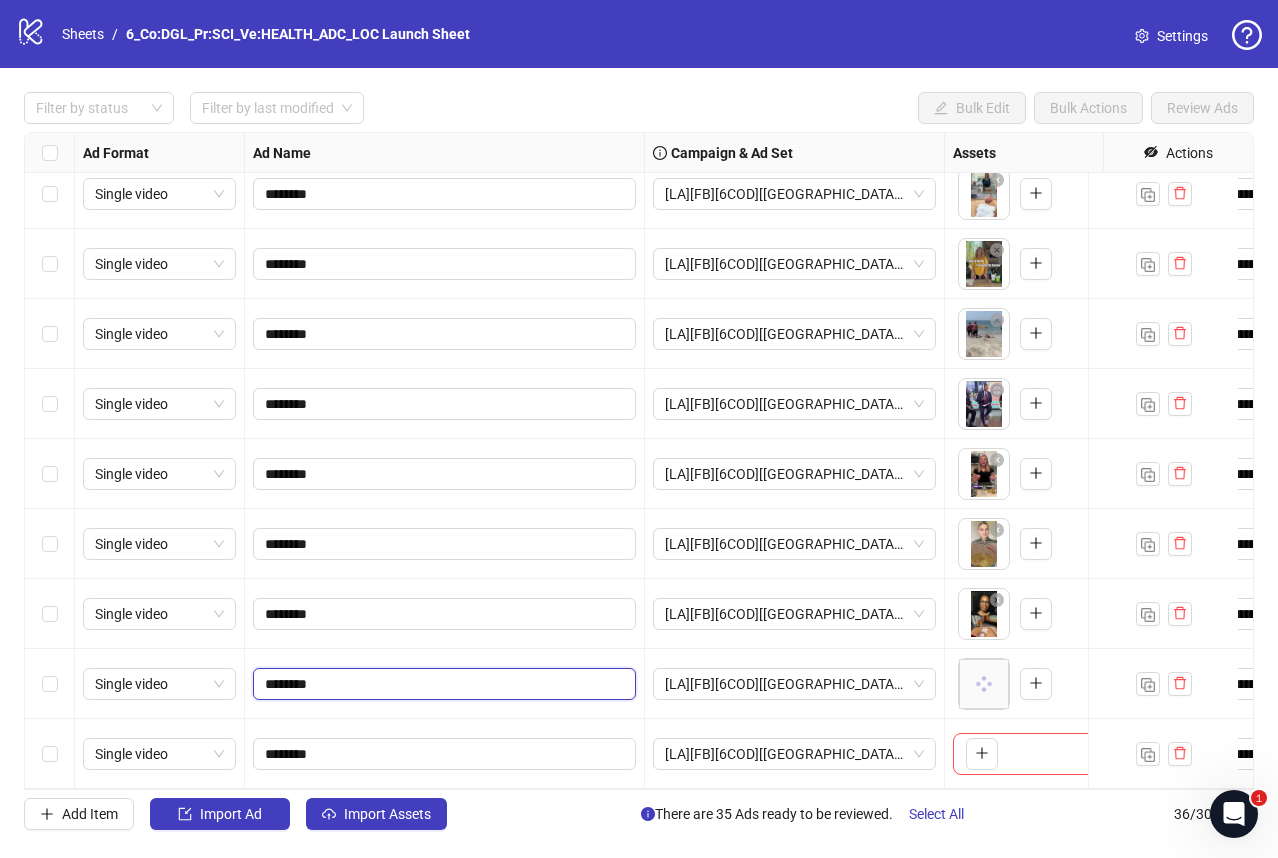 click on "********" at bounding box center (442, 684) 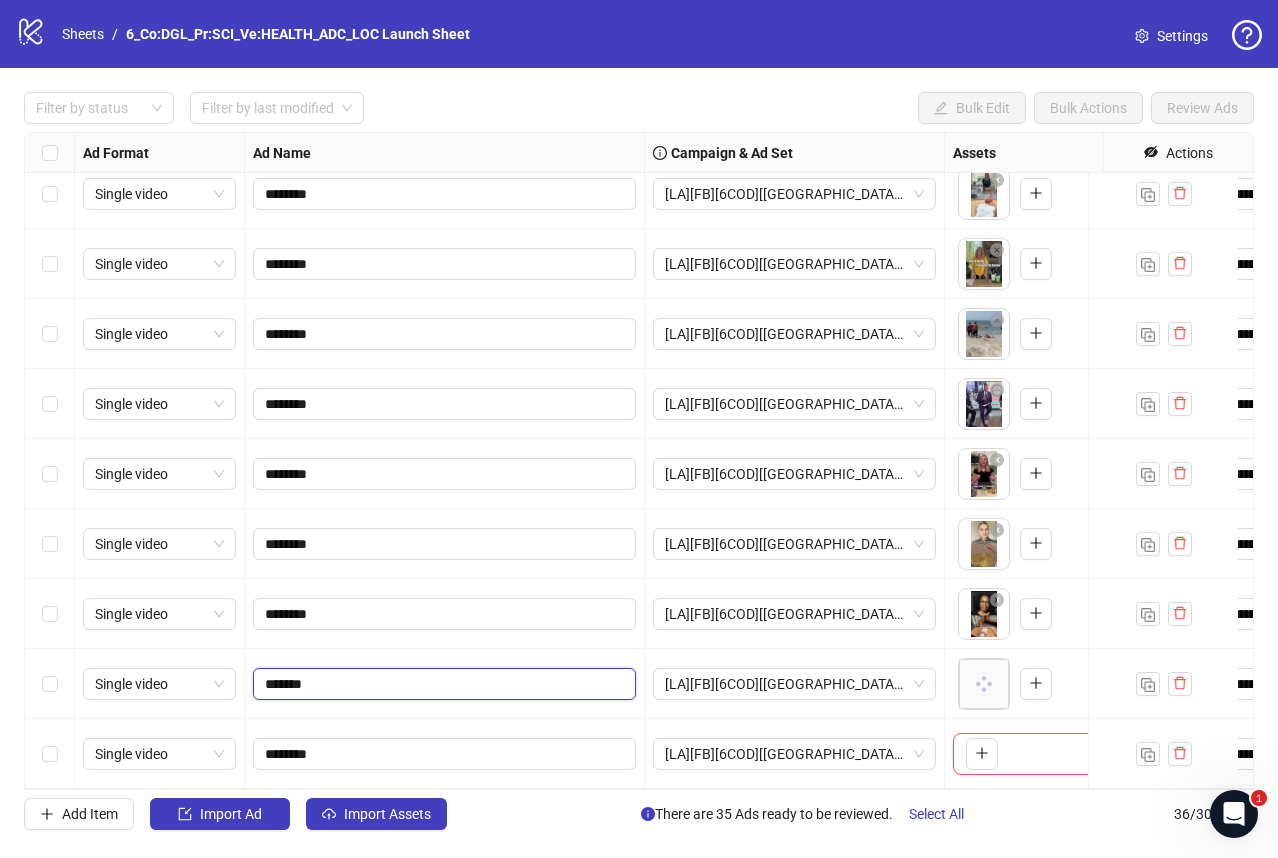 type on "********" 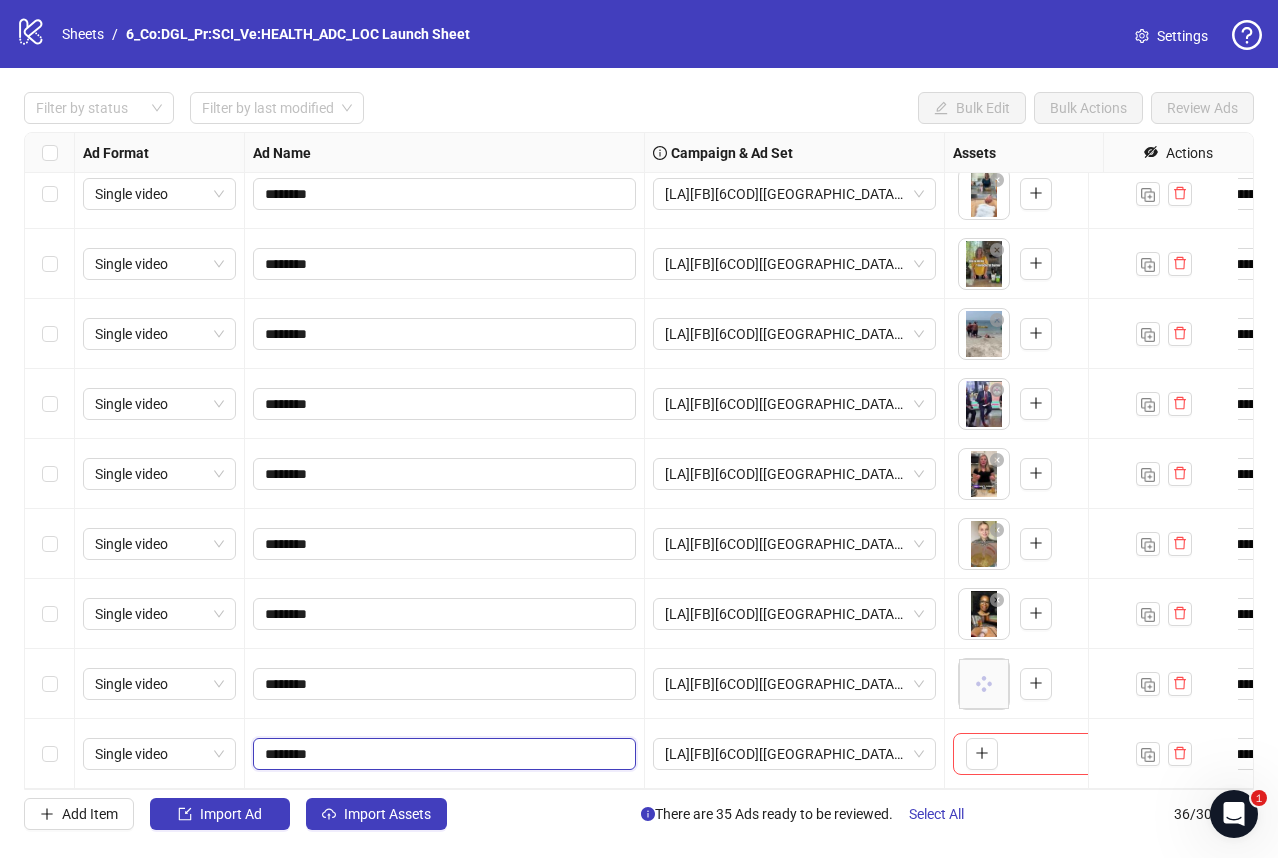 click on "********" at bounding box center [442, 754] 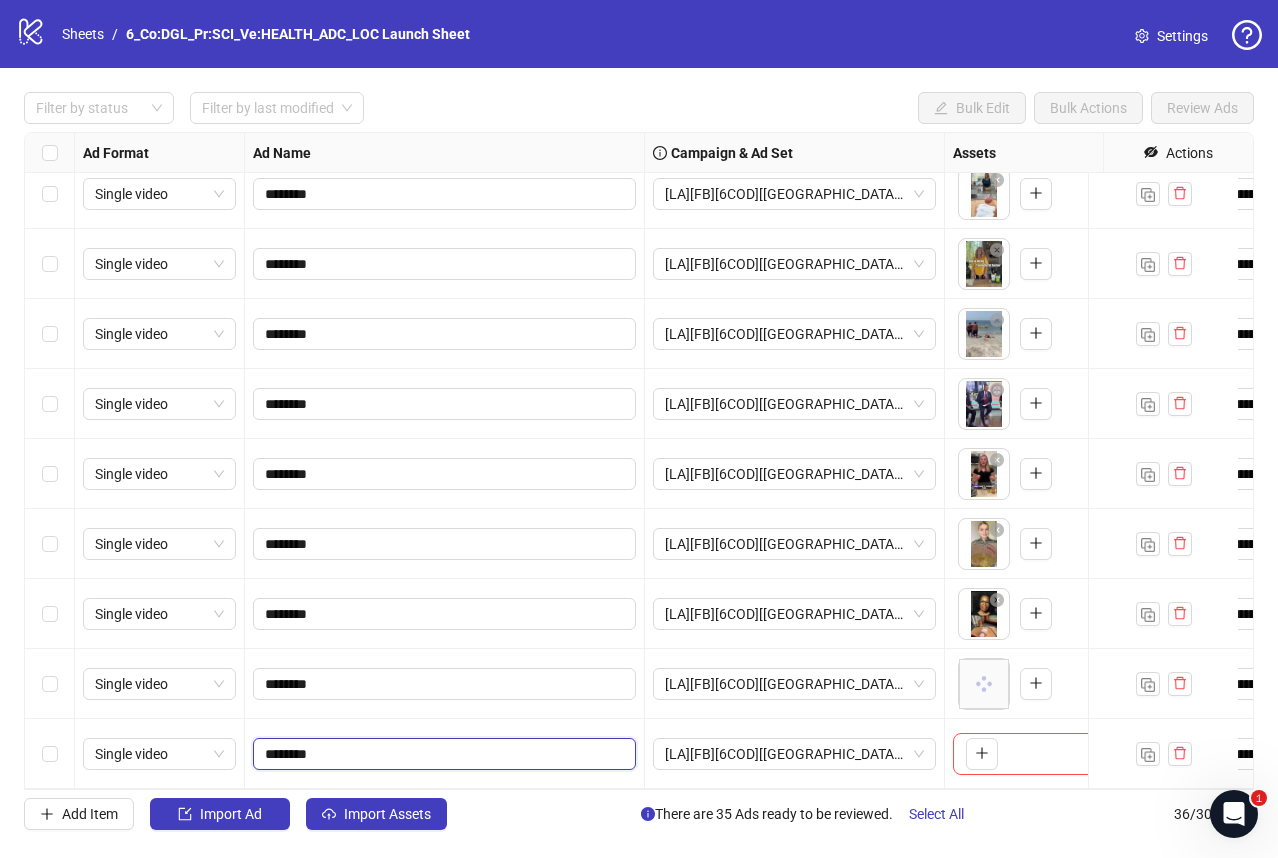 click on "********" at bounding box center [442, 754] 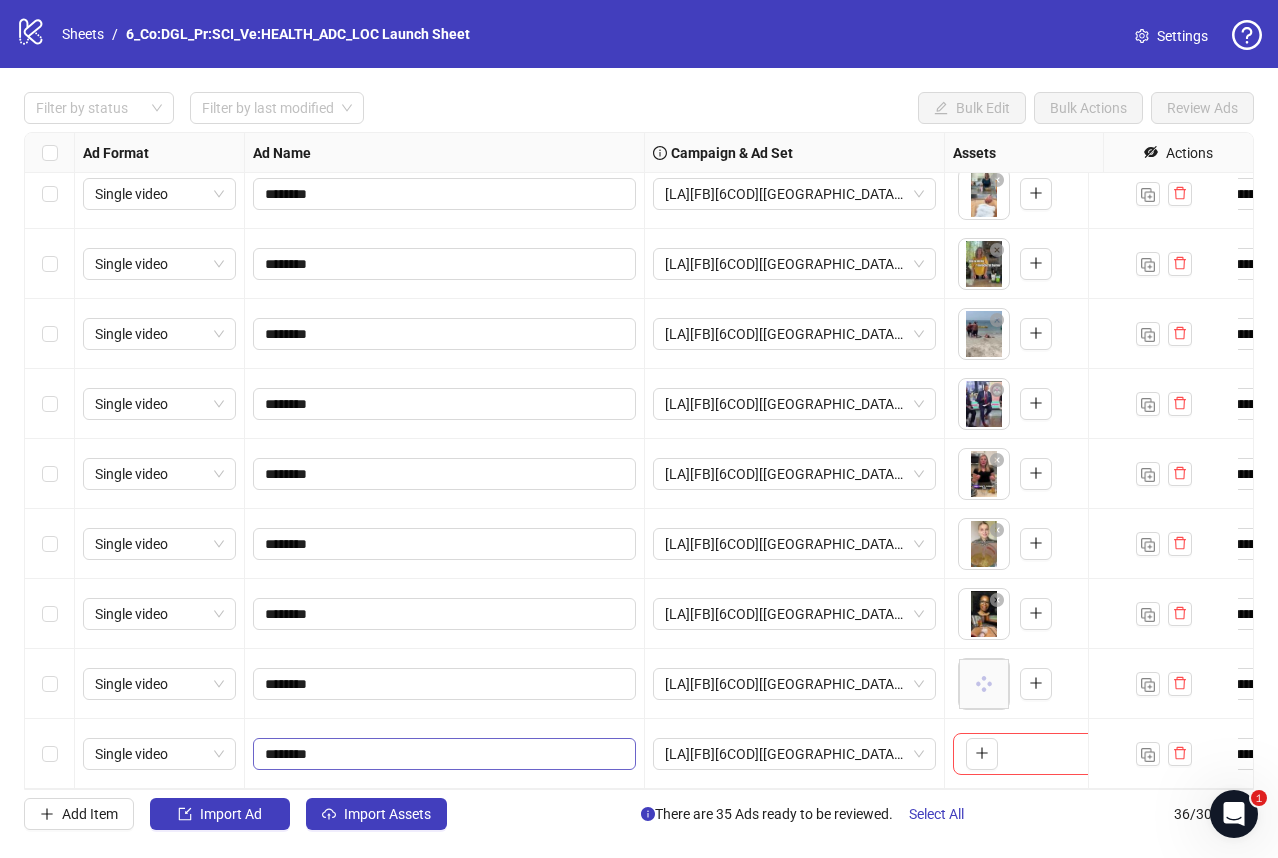 click on "********" at bounding box center (444, 754) 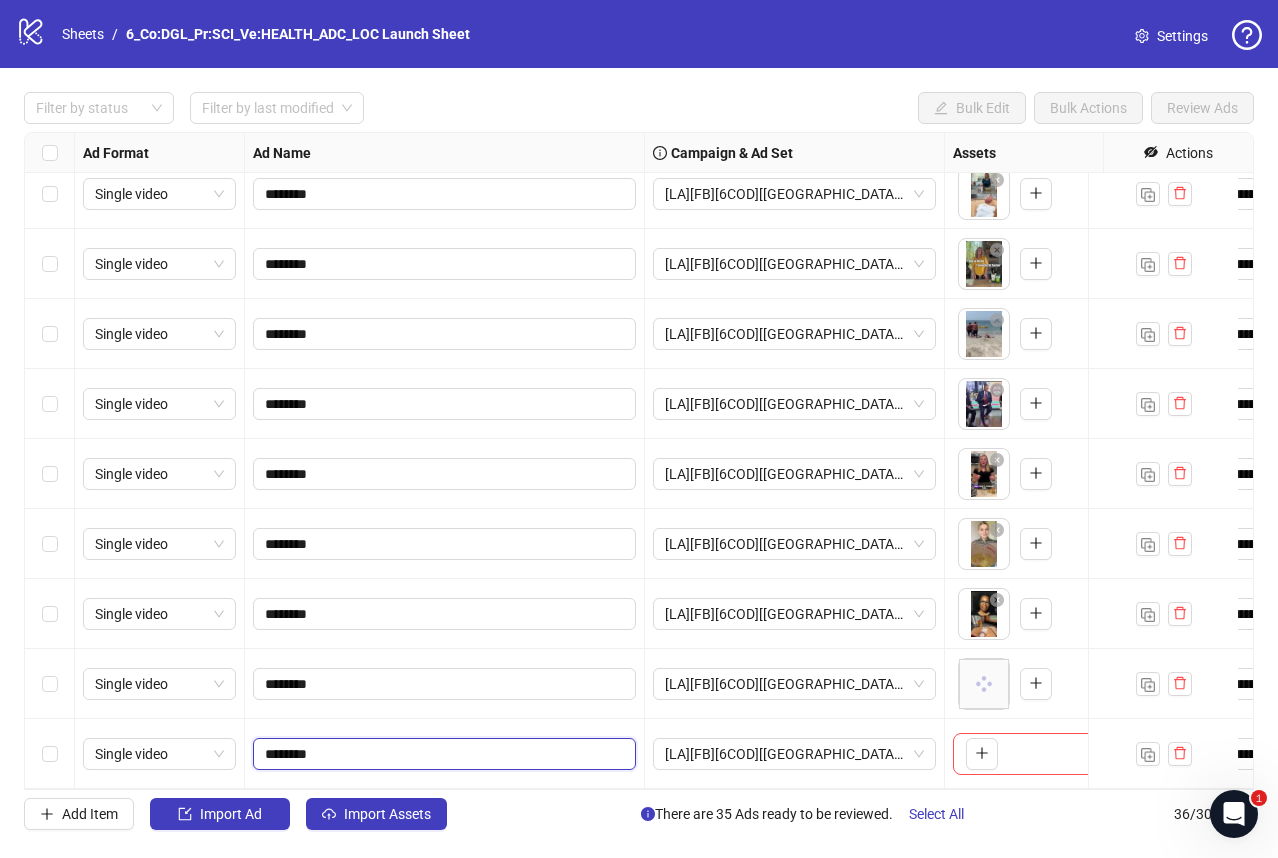 click on "********" at bounding box center [442, 754] 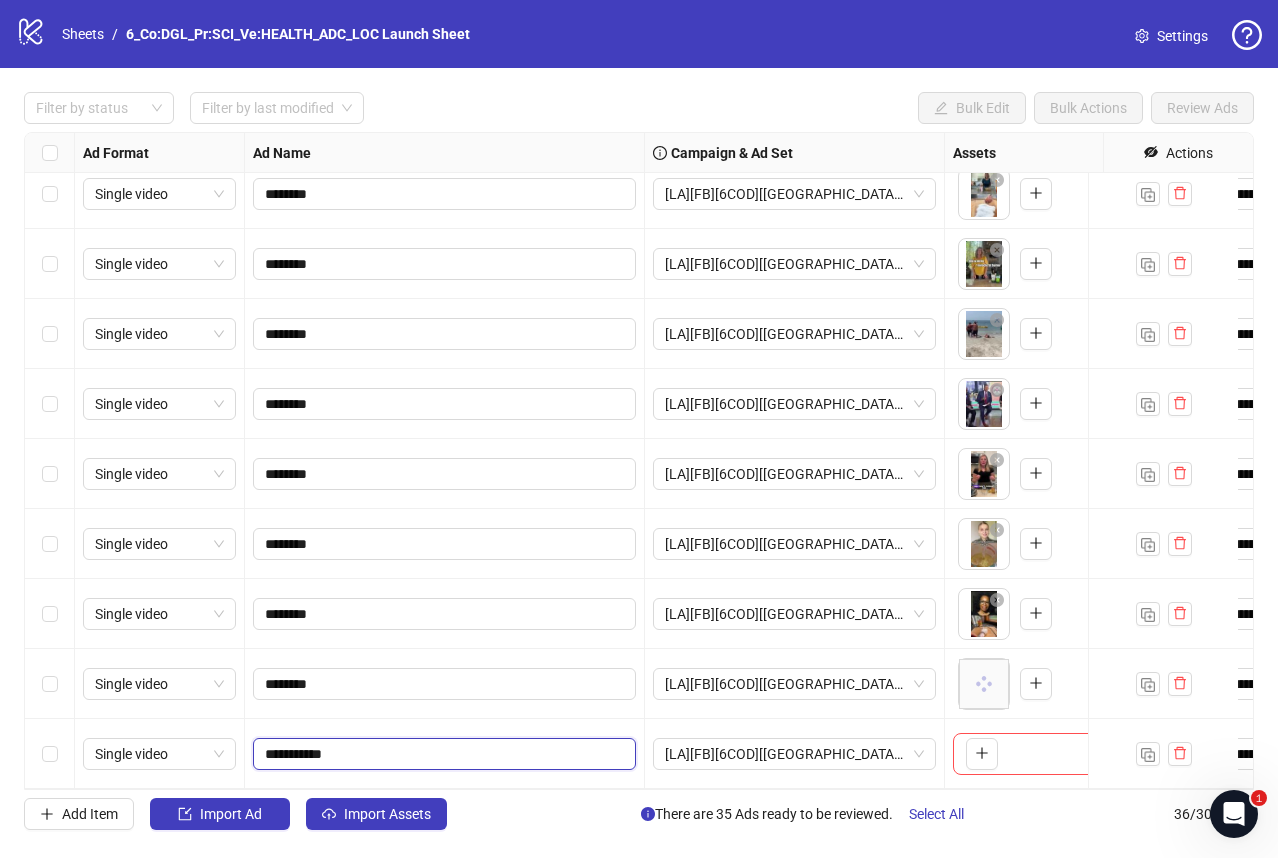 click on "**********" at bounding box center [442, 754] 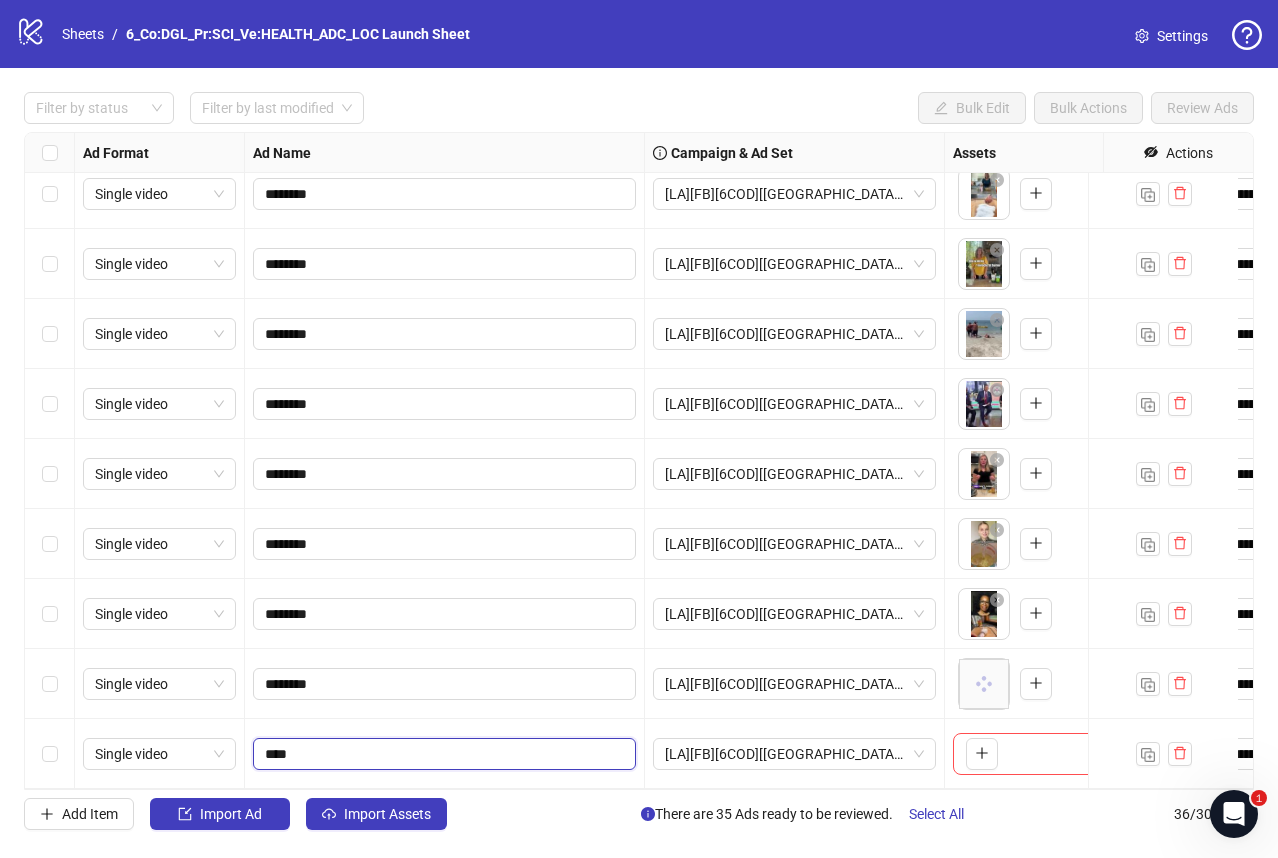 type on "*****" 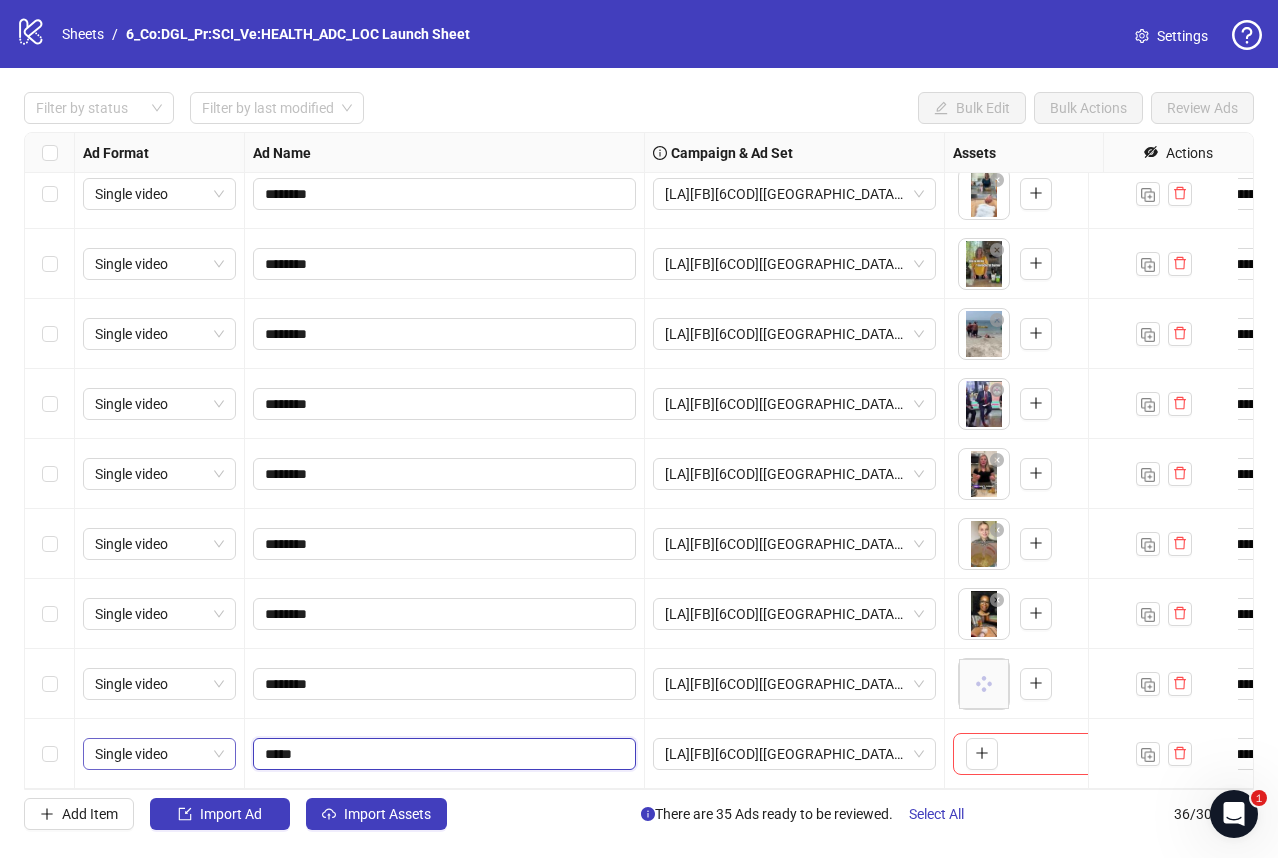 click on "Single video" at bounding box center (159, 754) 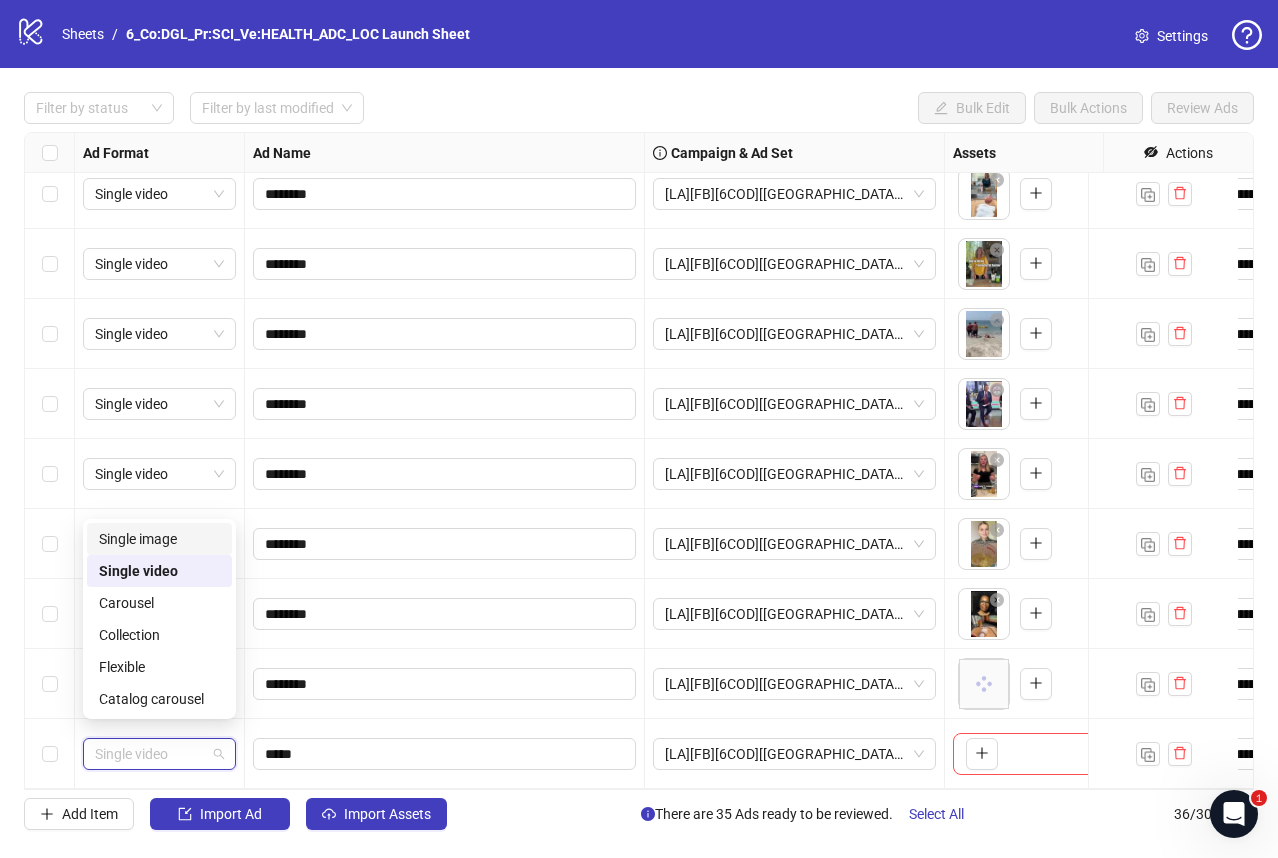 click on "single_image single_video Single image Single video Carousel Collection Flexible Catalog carousel" at bounding box center (159, 619) 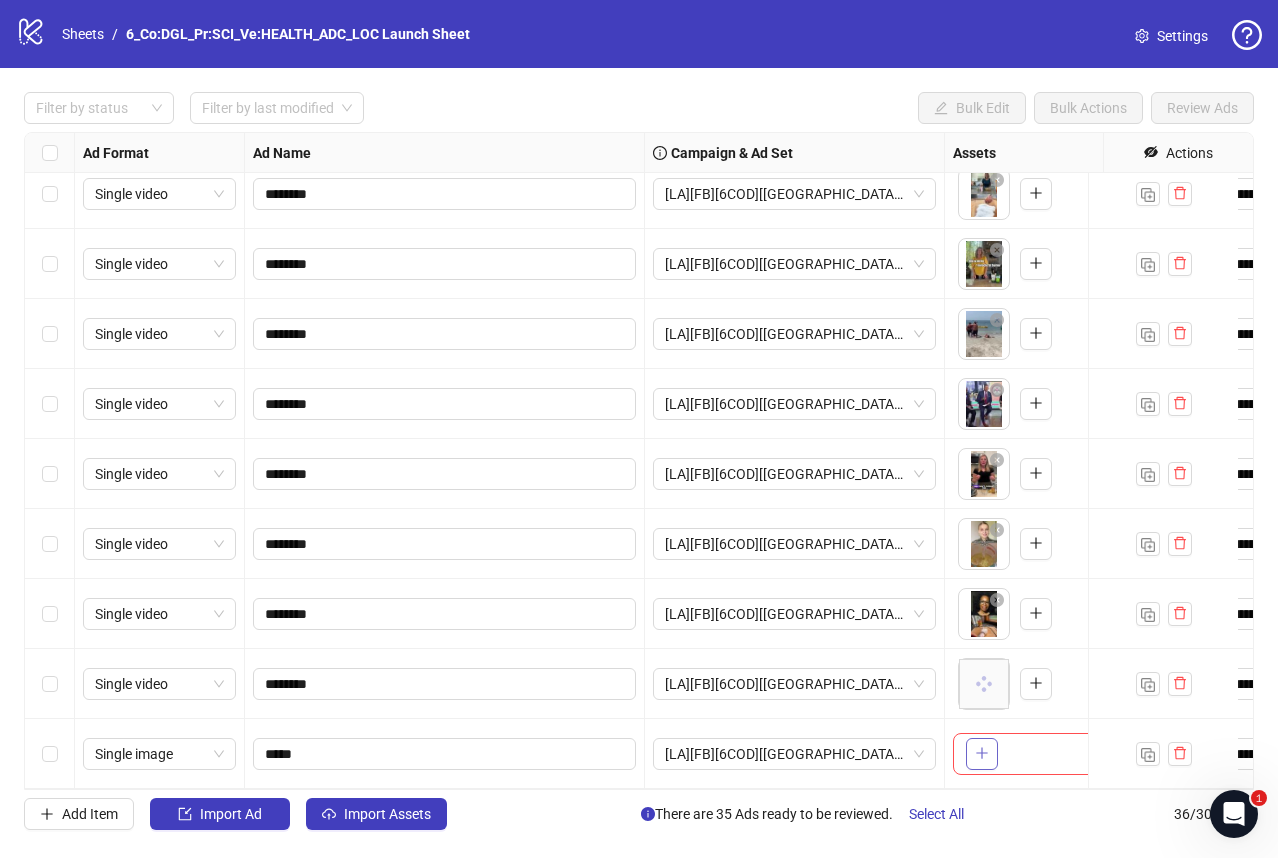 click at bounding box center (982, 754) 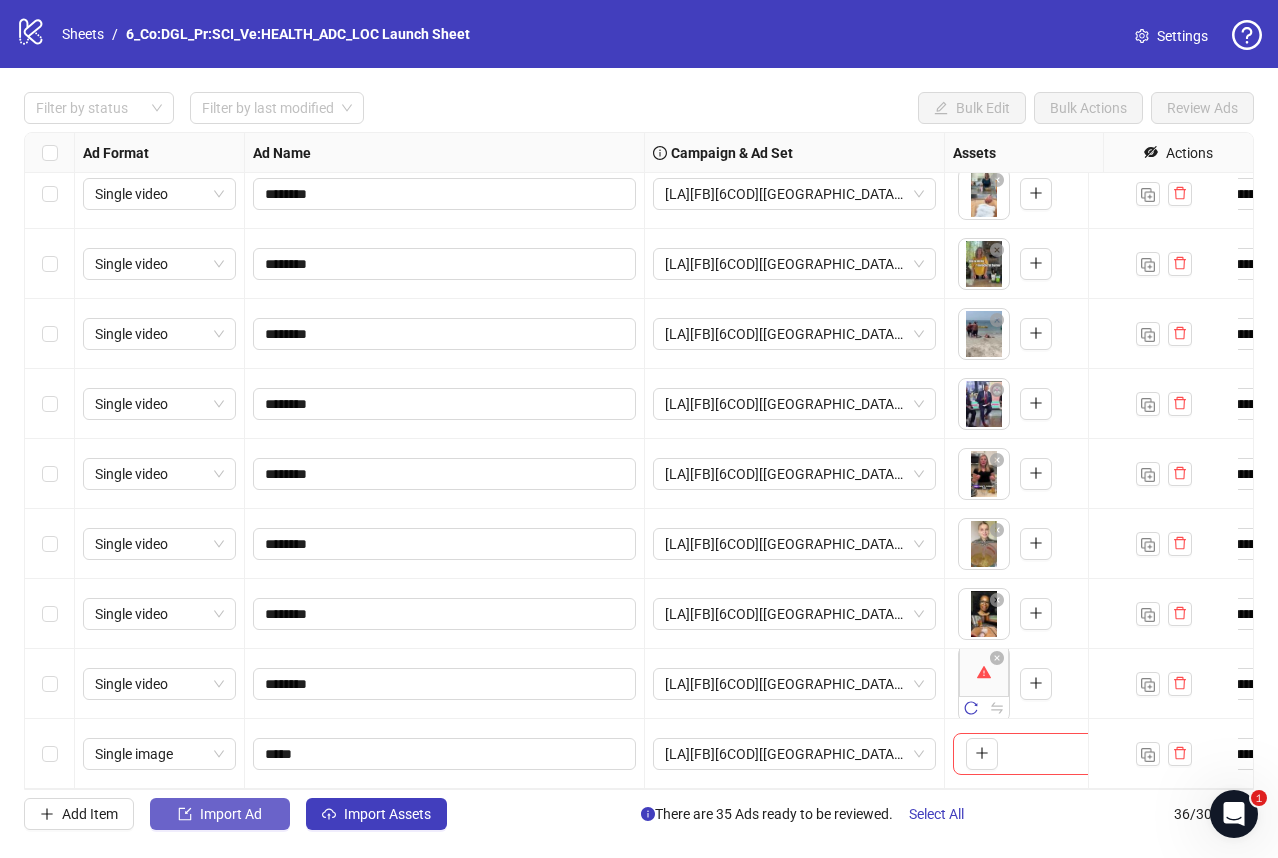 click on "Import Ad" at bounding box center (231, 814) 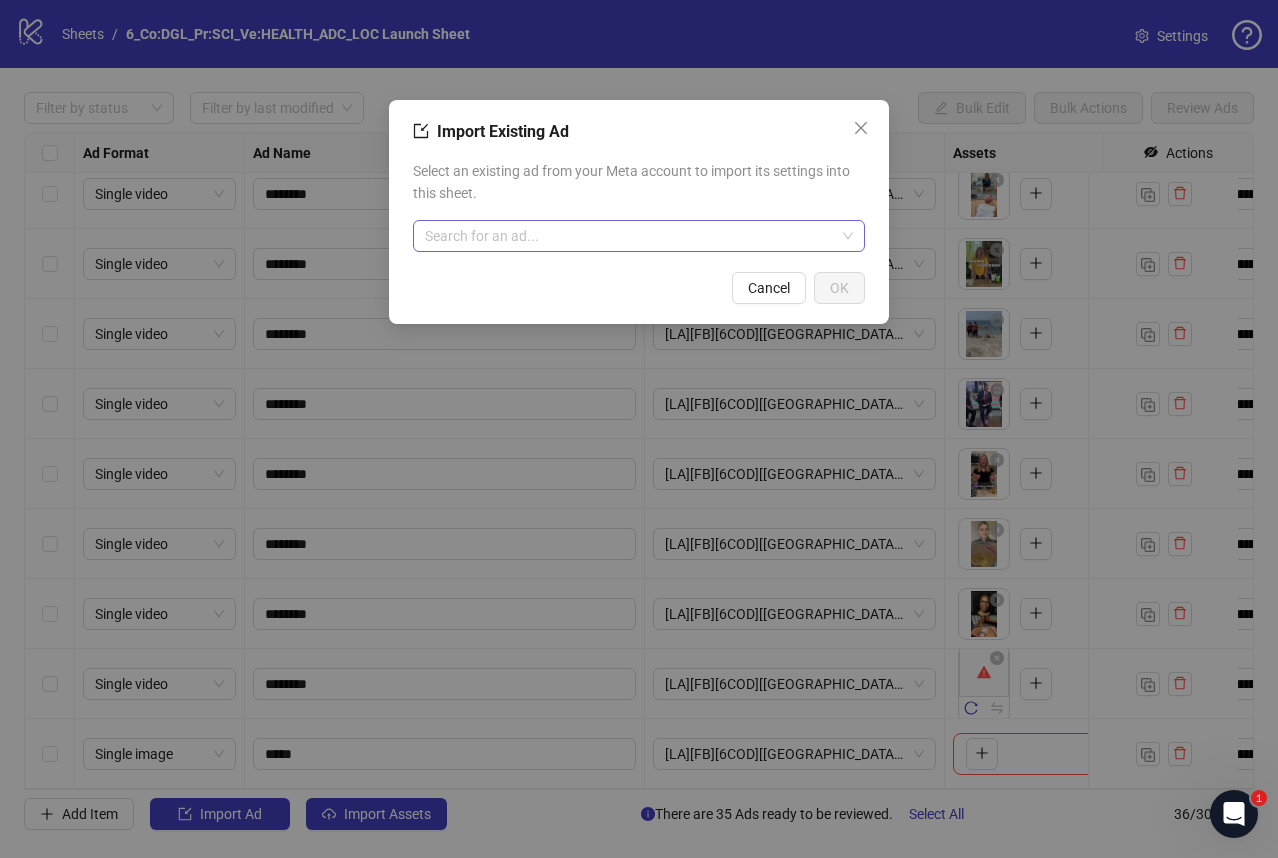 click at bounding box center [630, 236] 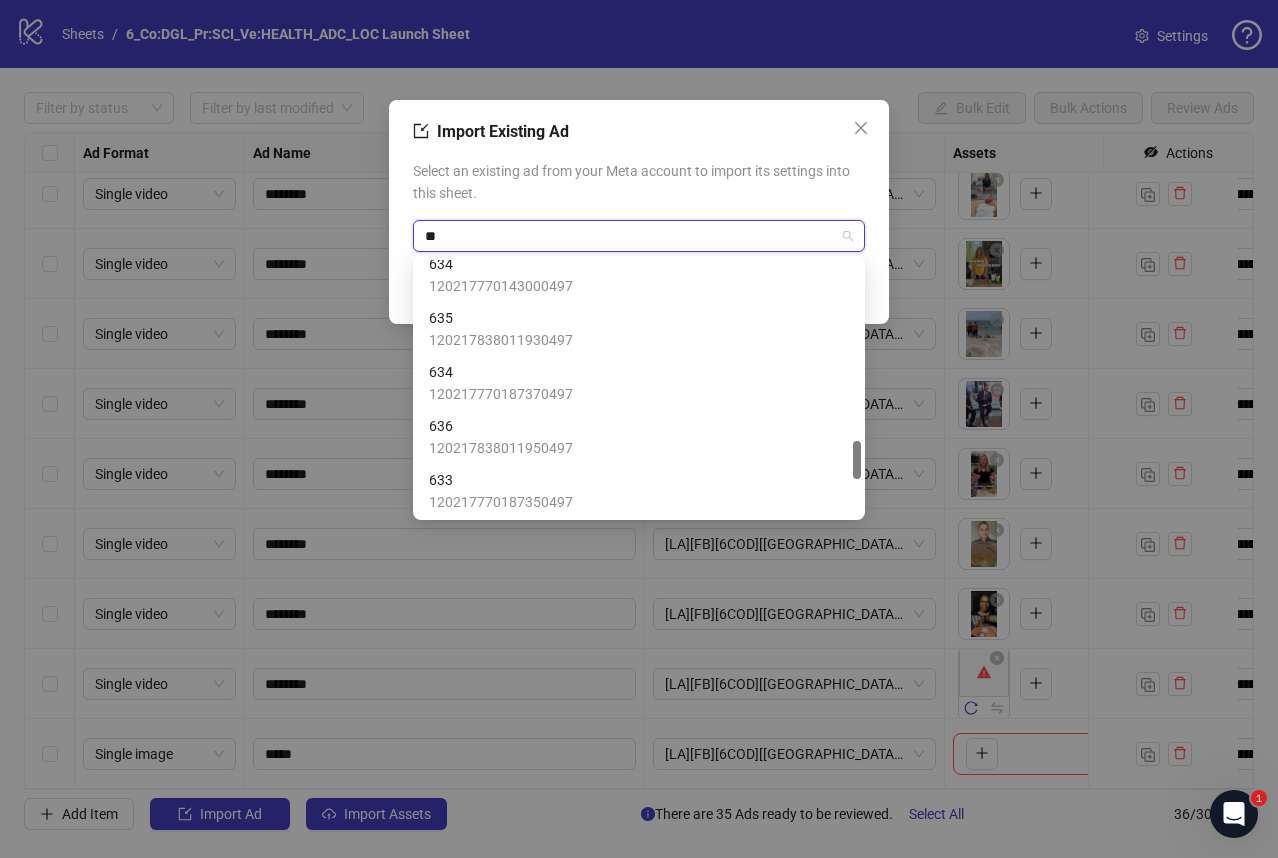 scroll, scrollTop: 1580, scrollLeft: 0, axis: vertical 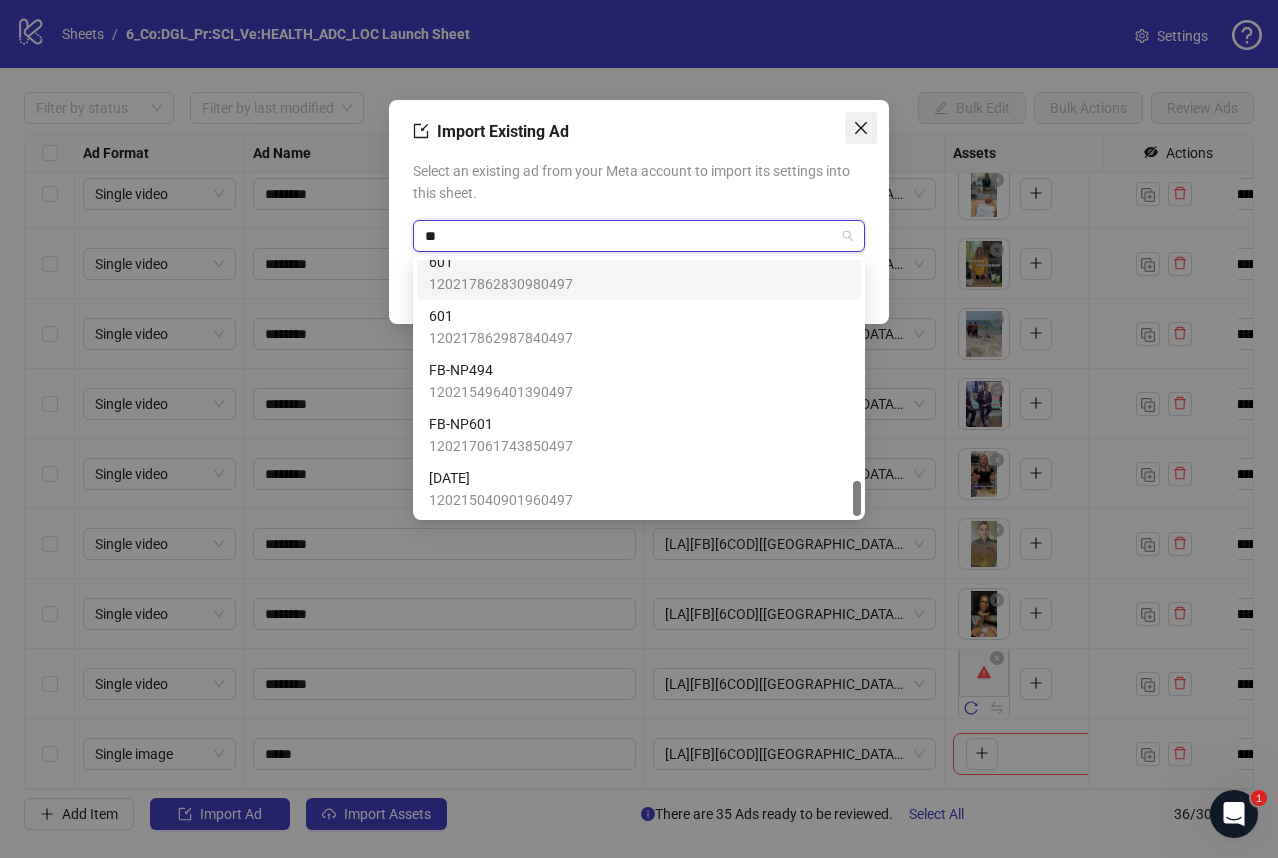 type on "**" 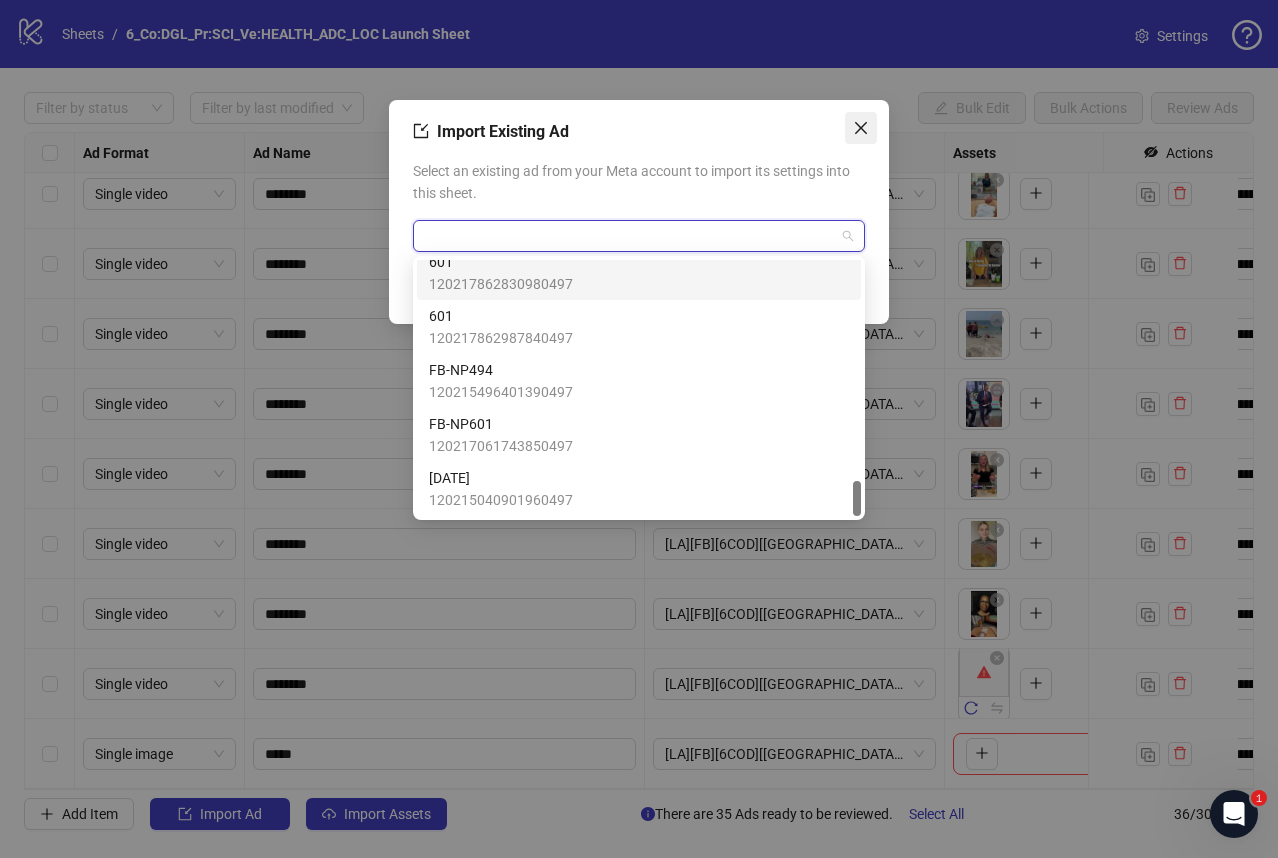 click at bounding box center (861, 128) 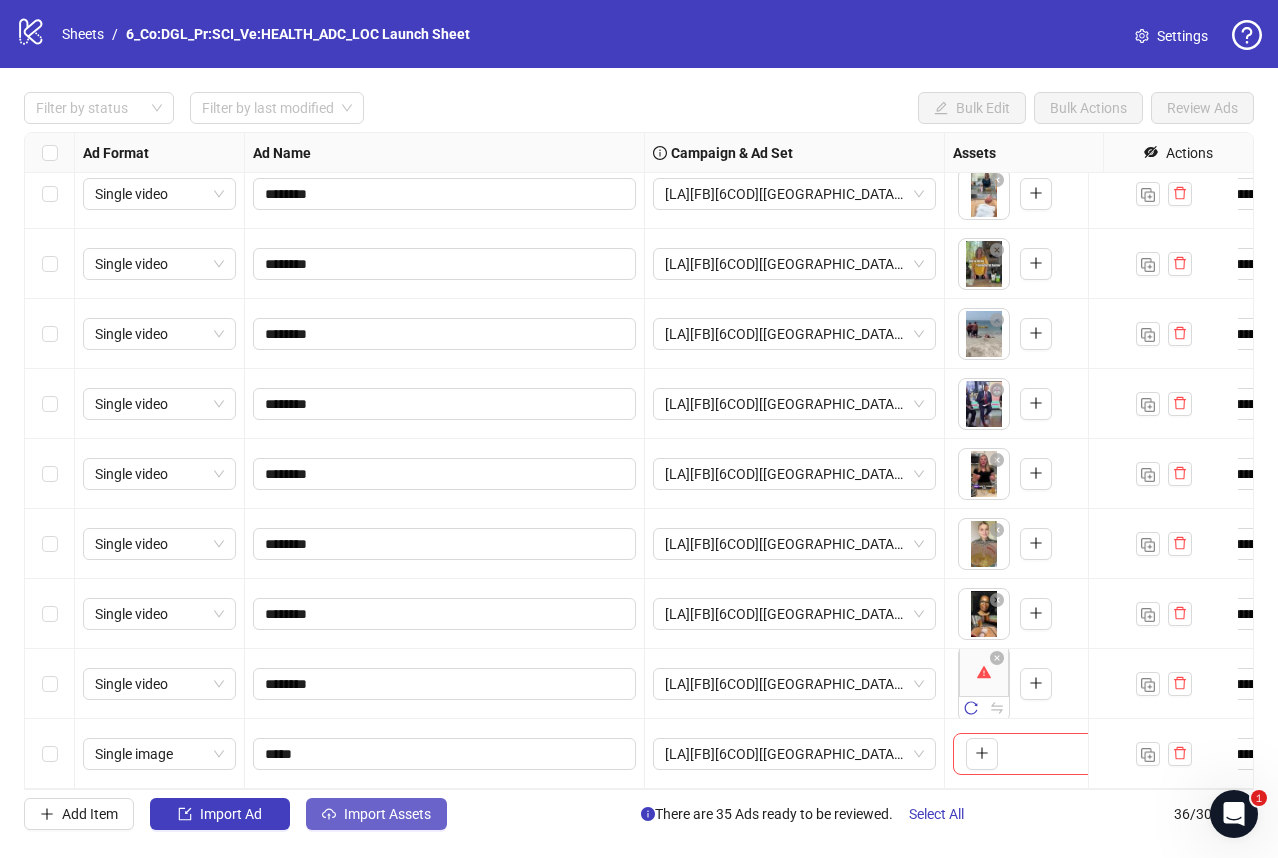 click on "Import Assets" at bounding box center (387, 814) 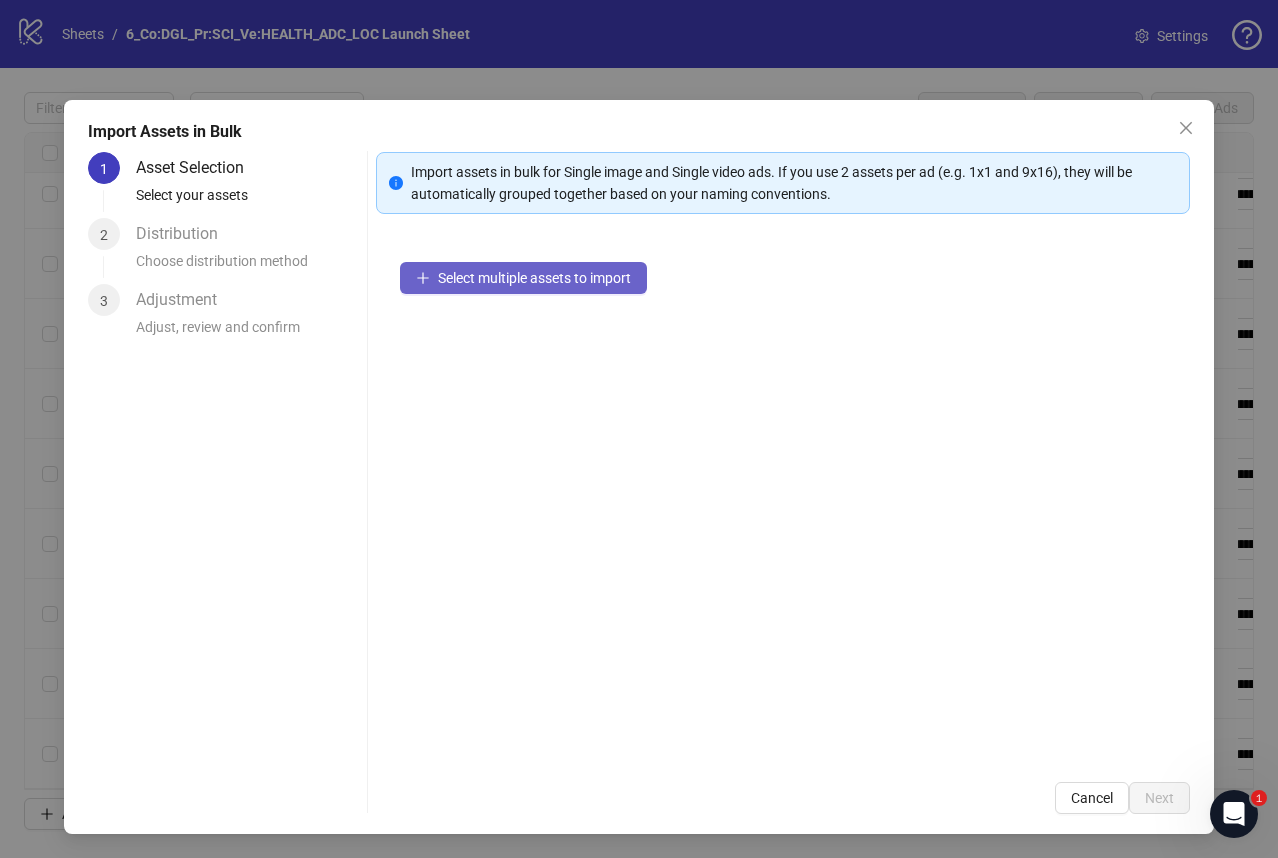 click on "Select multiple assets to import" at bounding box center [523, 278] 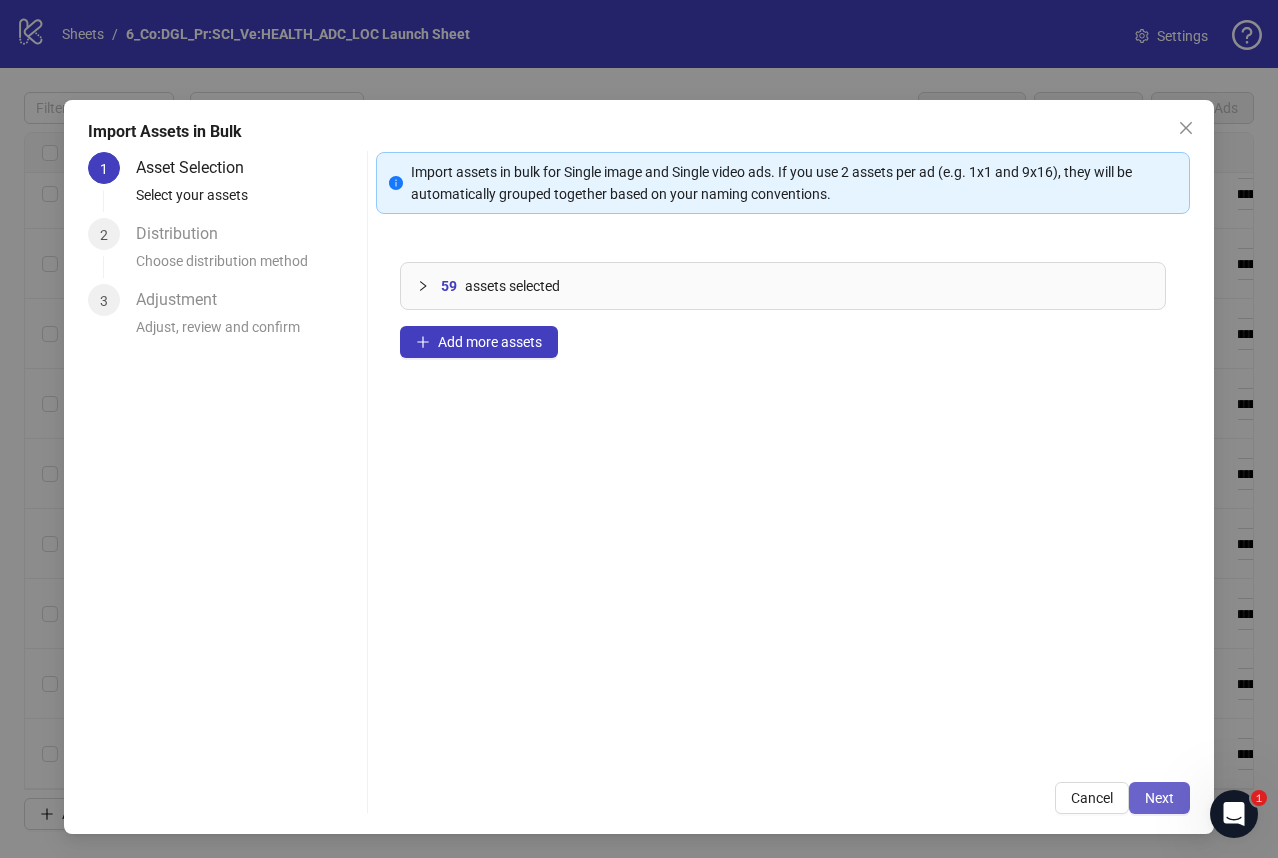 click on "Next" at bounding box center (1159, 798) 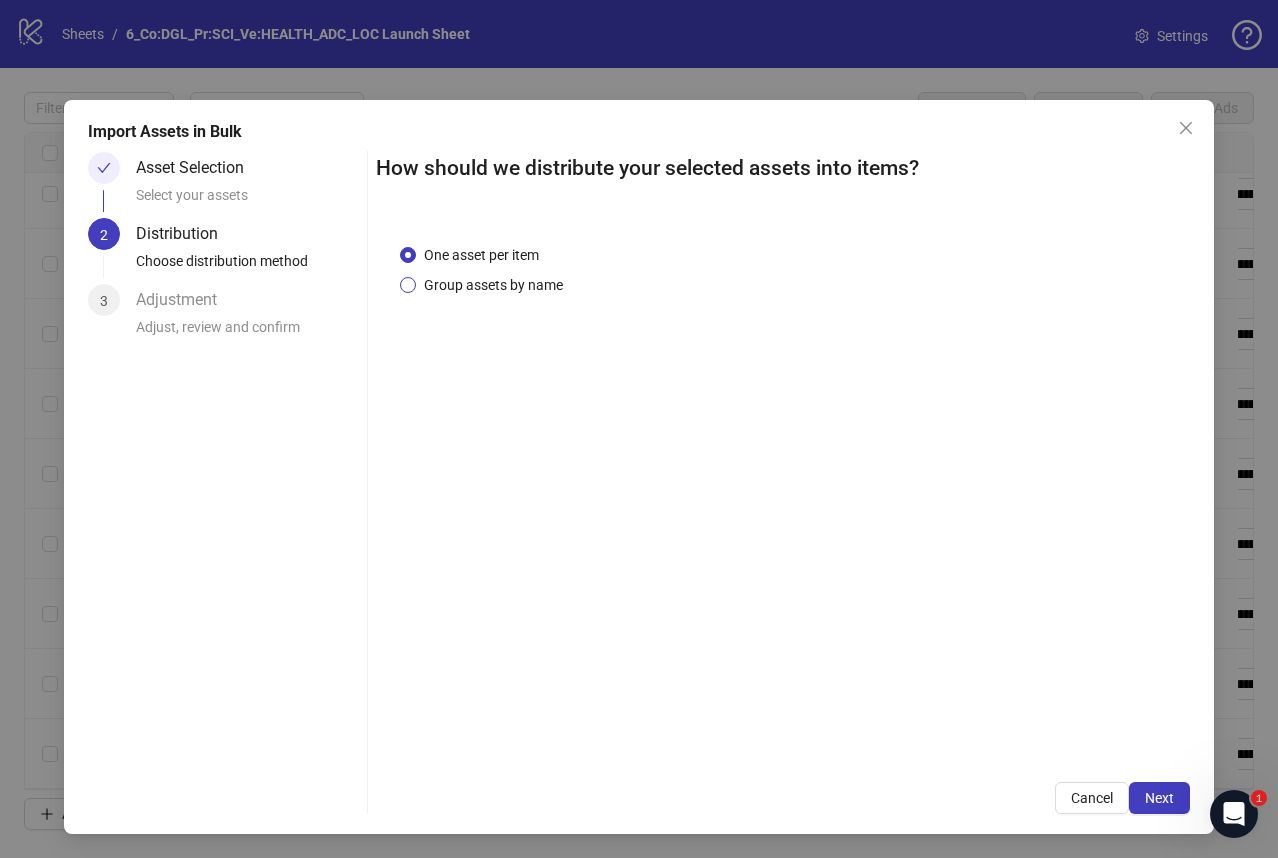 click on "Group assets by name" at bounding box center [493, 285] 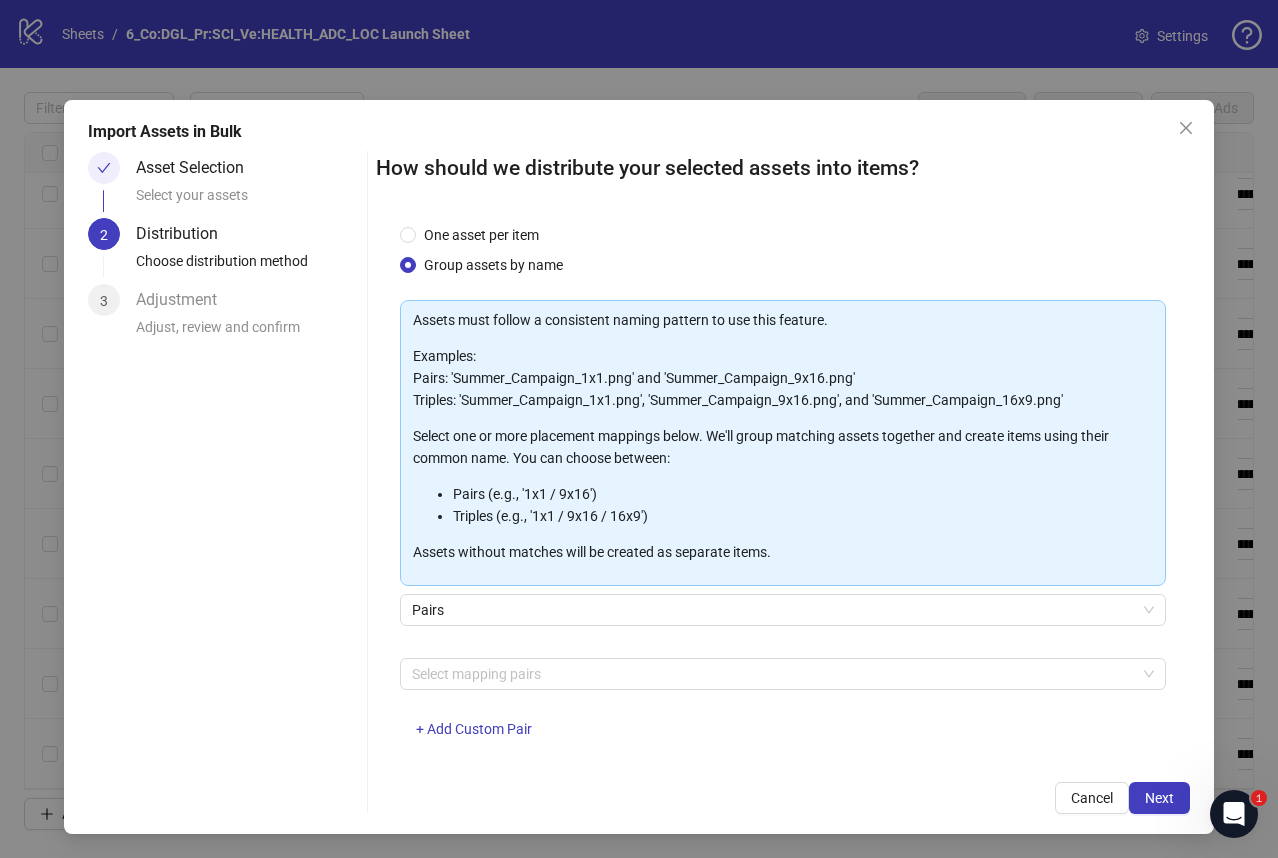 scroll, scrollTop: 0, scrollLeft: 0, axis: both 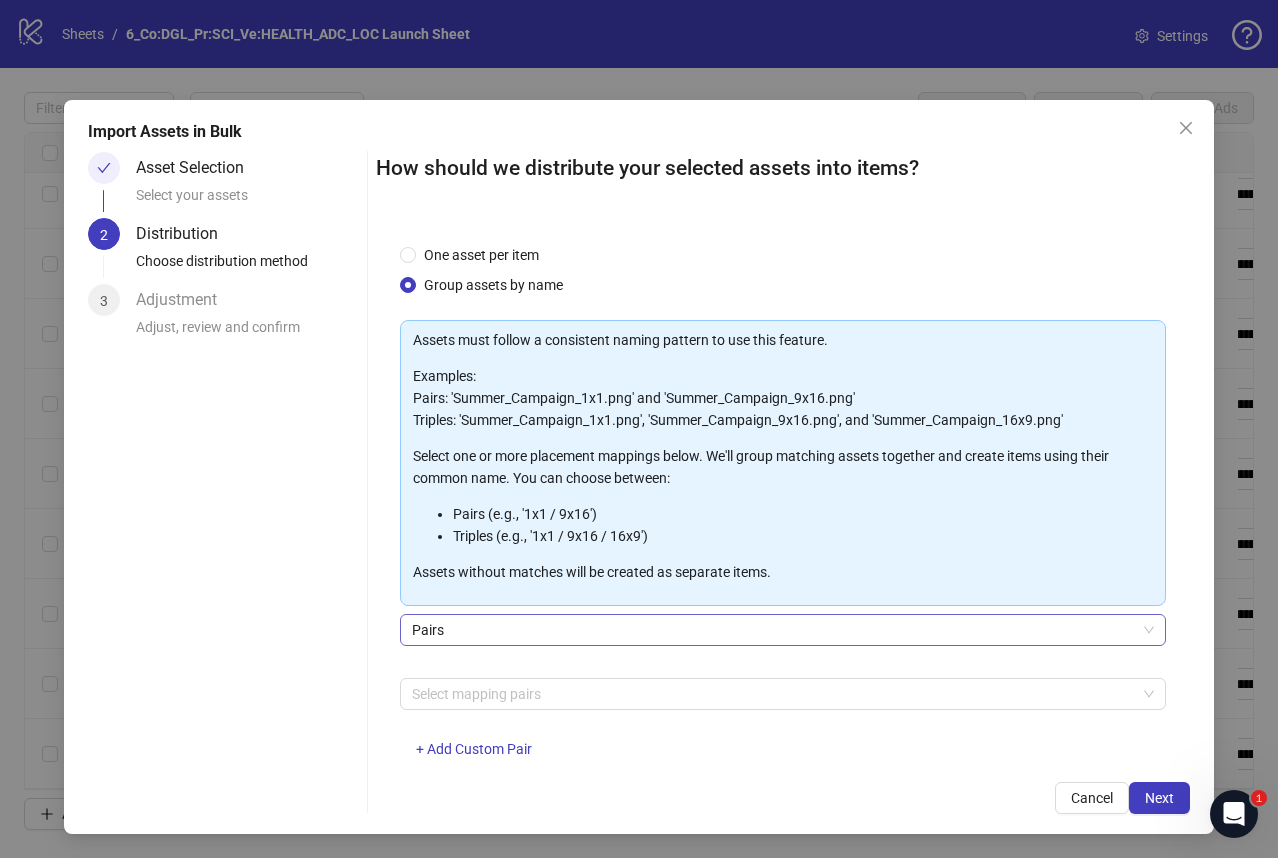 click on "Pairs" at bounding box center [783, 630] 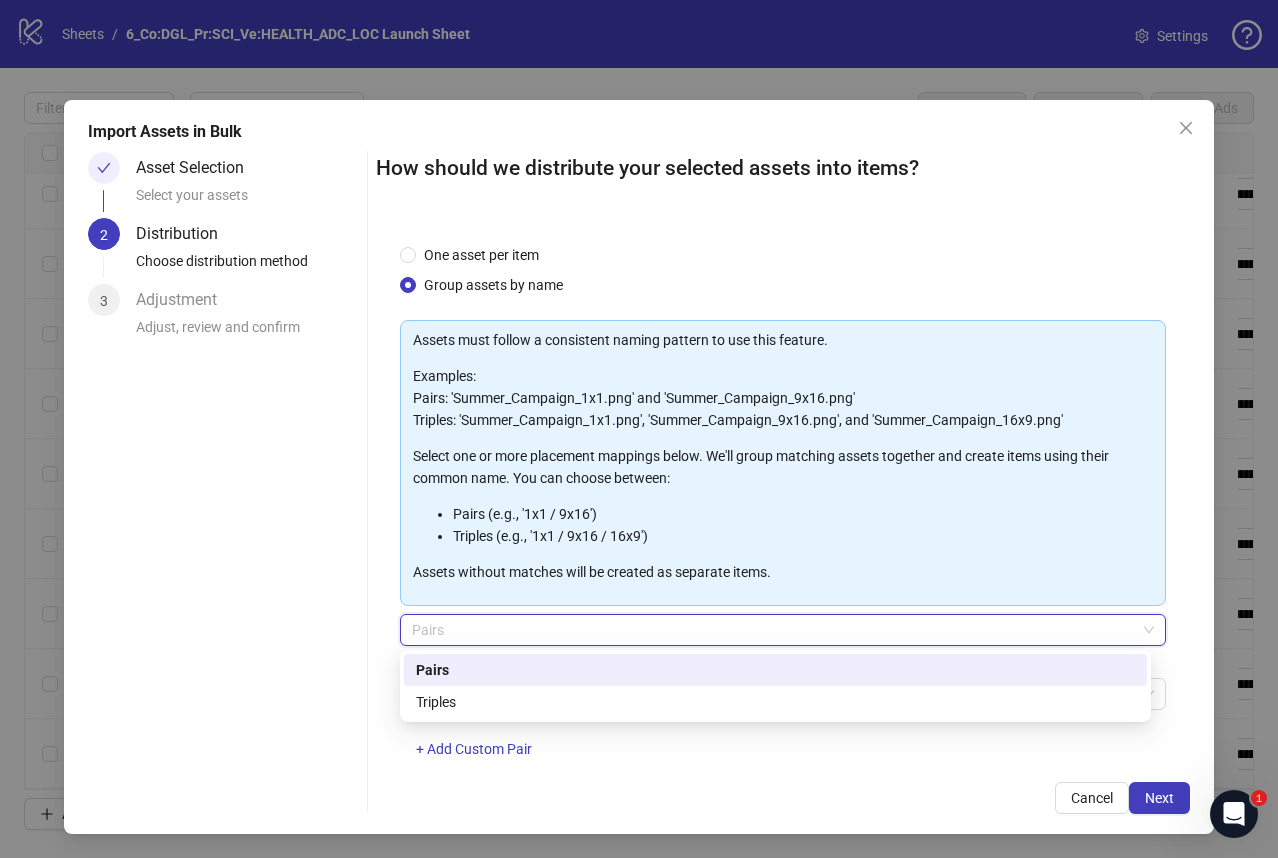 click on "Pairs" at bounding box center (783, 630) 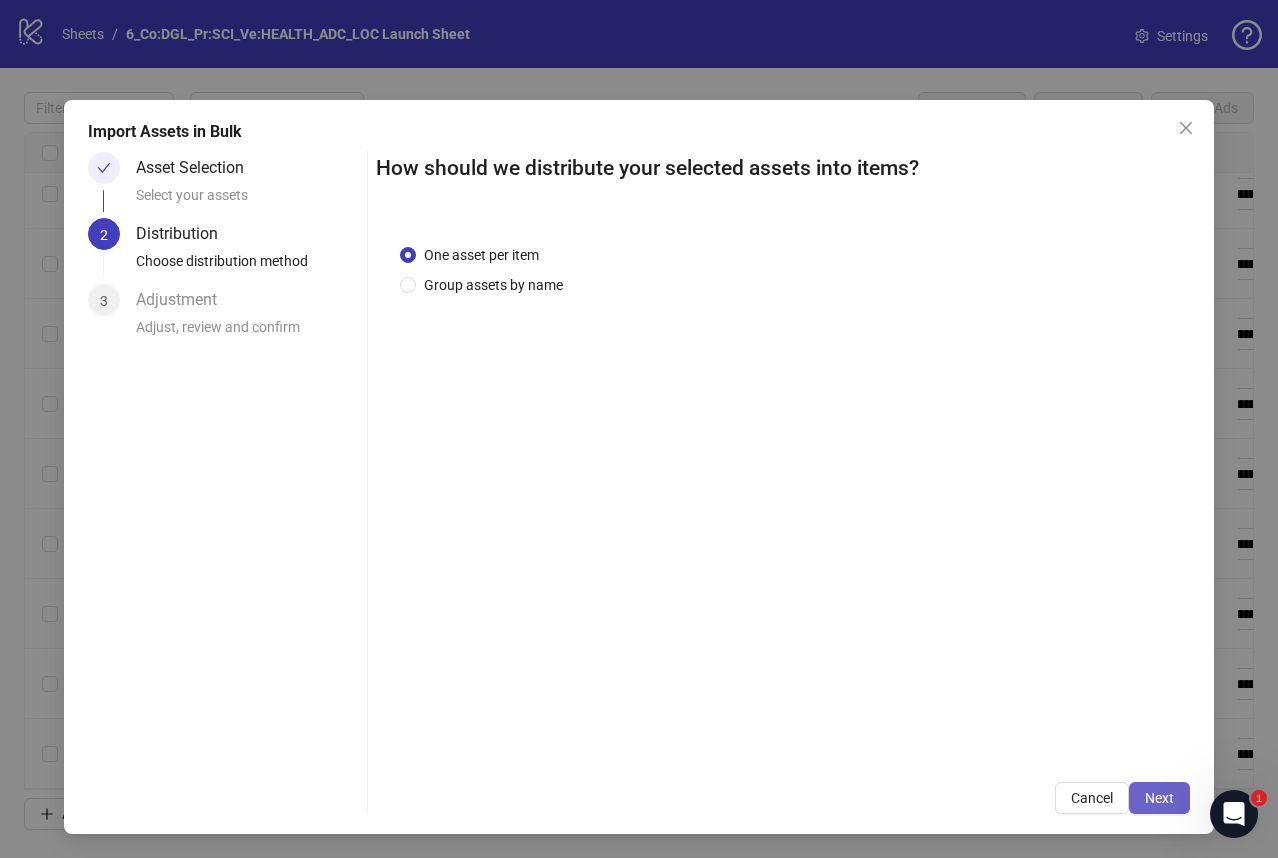 click on "Next" at bounding box center (1159, 798) 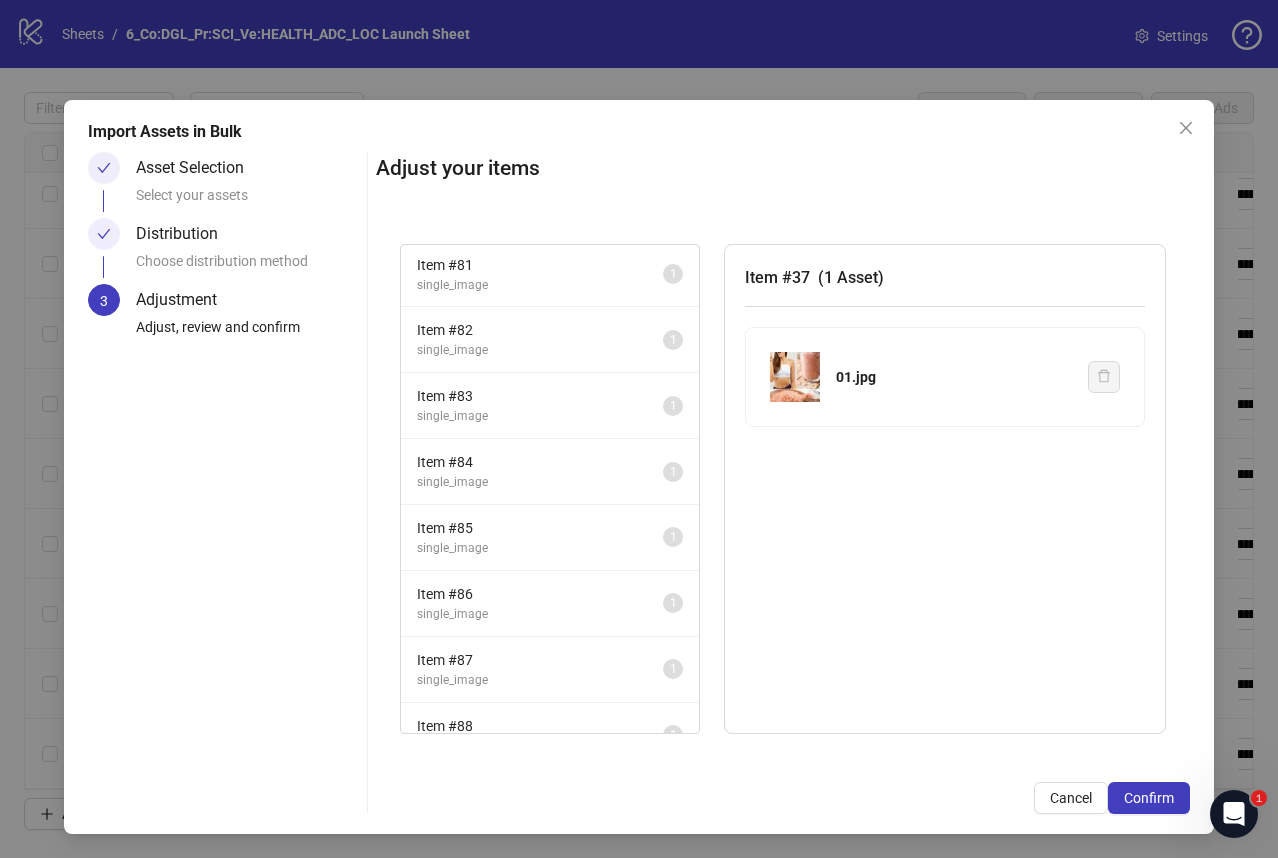 scroll, scrollTop: 3395, scrollLeft: 0, axis: vertical 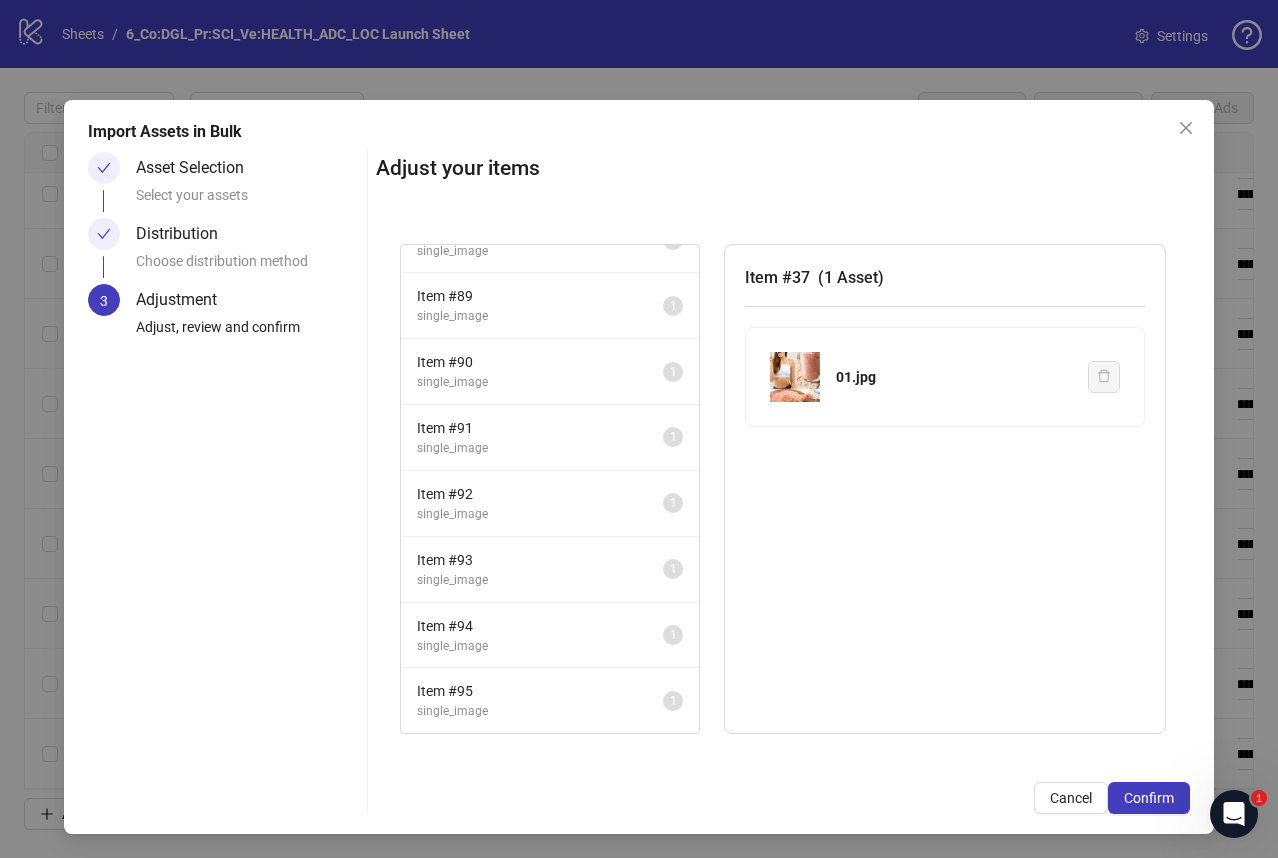 click on "Confirm" at bounding box center [1149, 798] 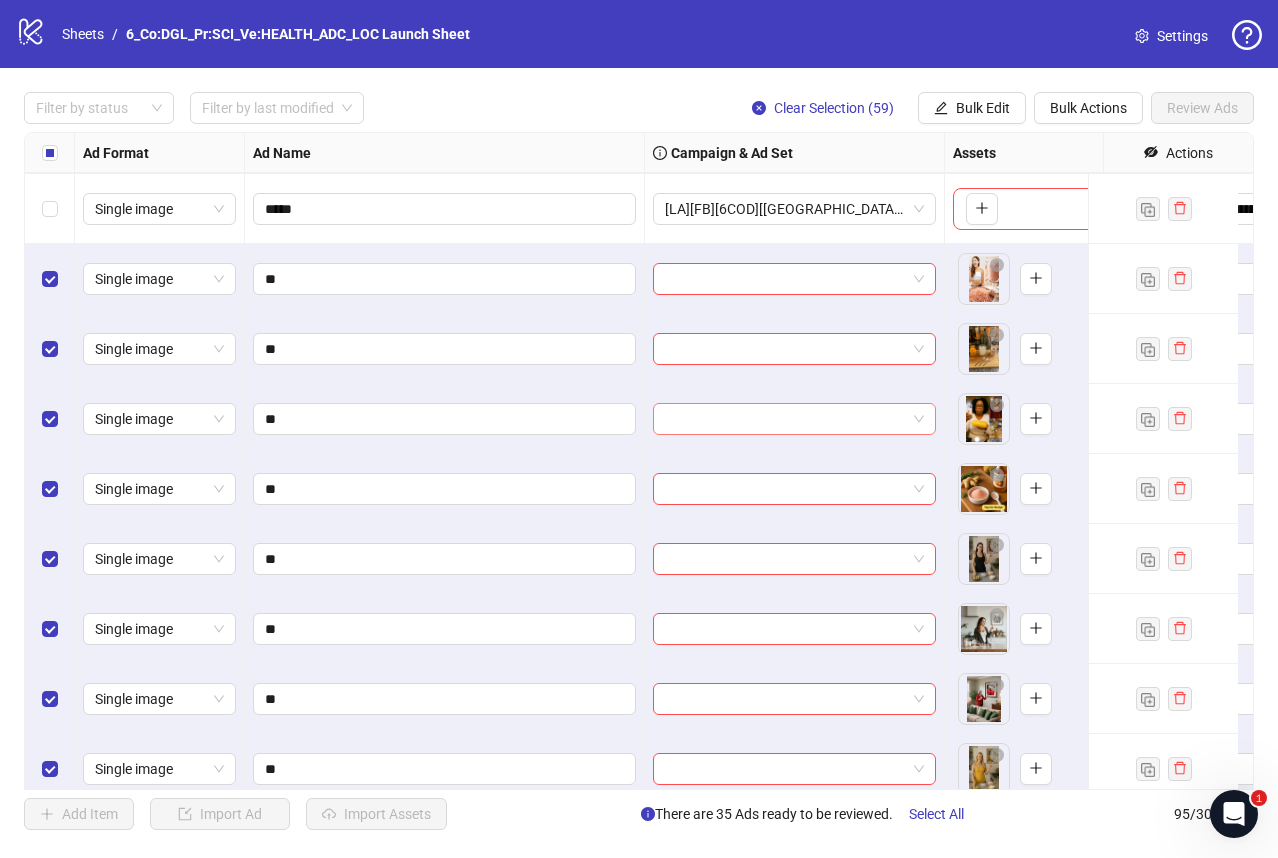 scroll, scrollTop: 2349, scrollLeft: 0, axis: vertical 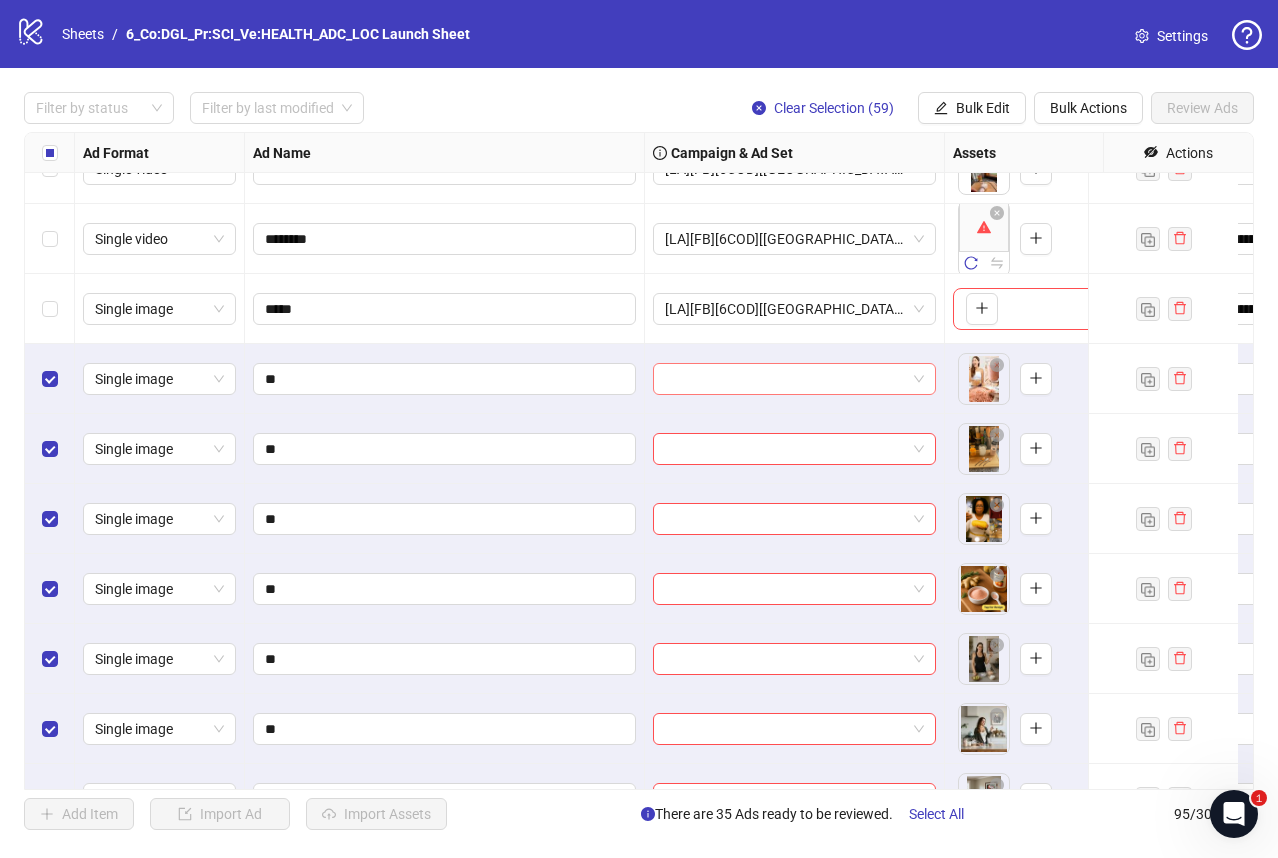 click at bounding box center (785, 379) 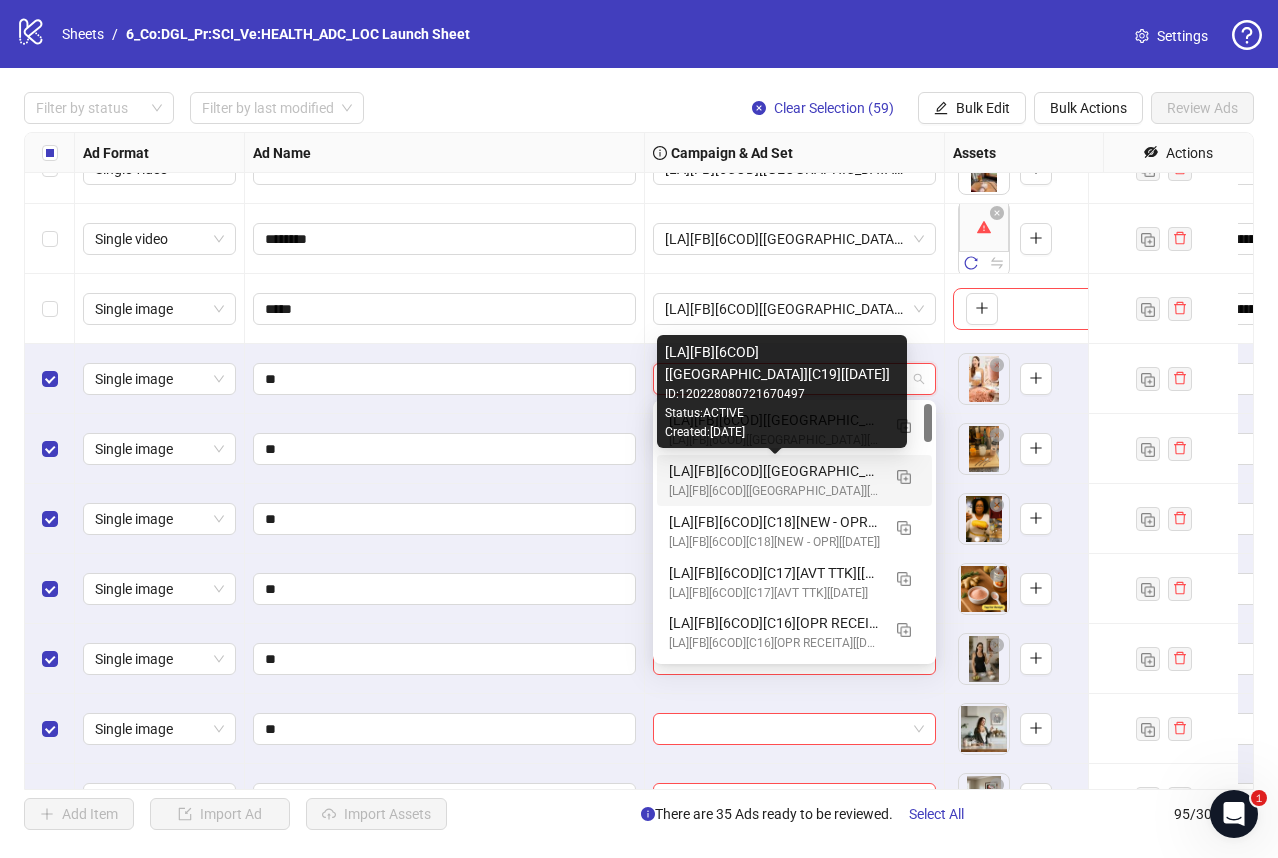 drag, startPoint x: 781, startPoint y: 470, endPoint x: 790, endPoint y: 416, distance: 54.74486 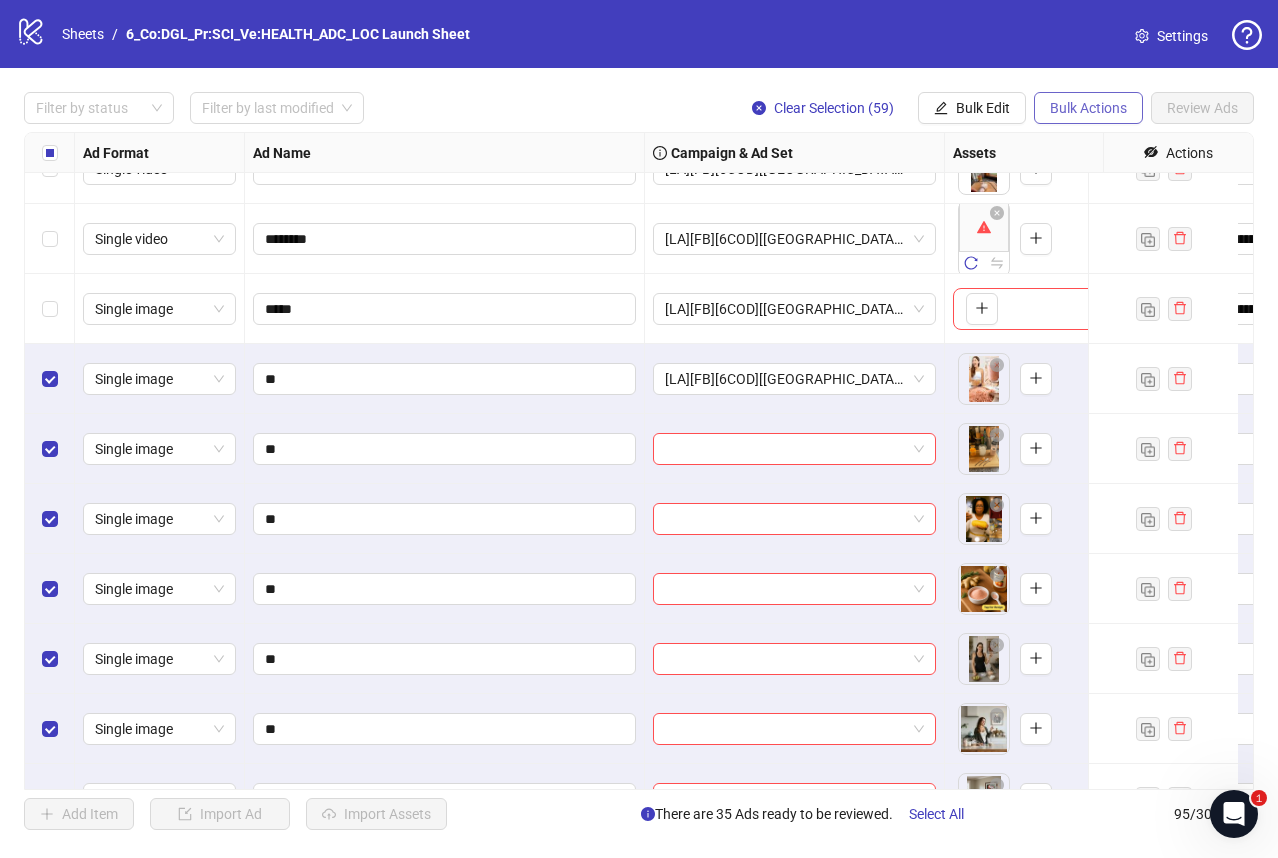 click on "Bulk Actions" at bounding box center [1088, 108] 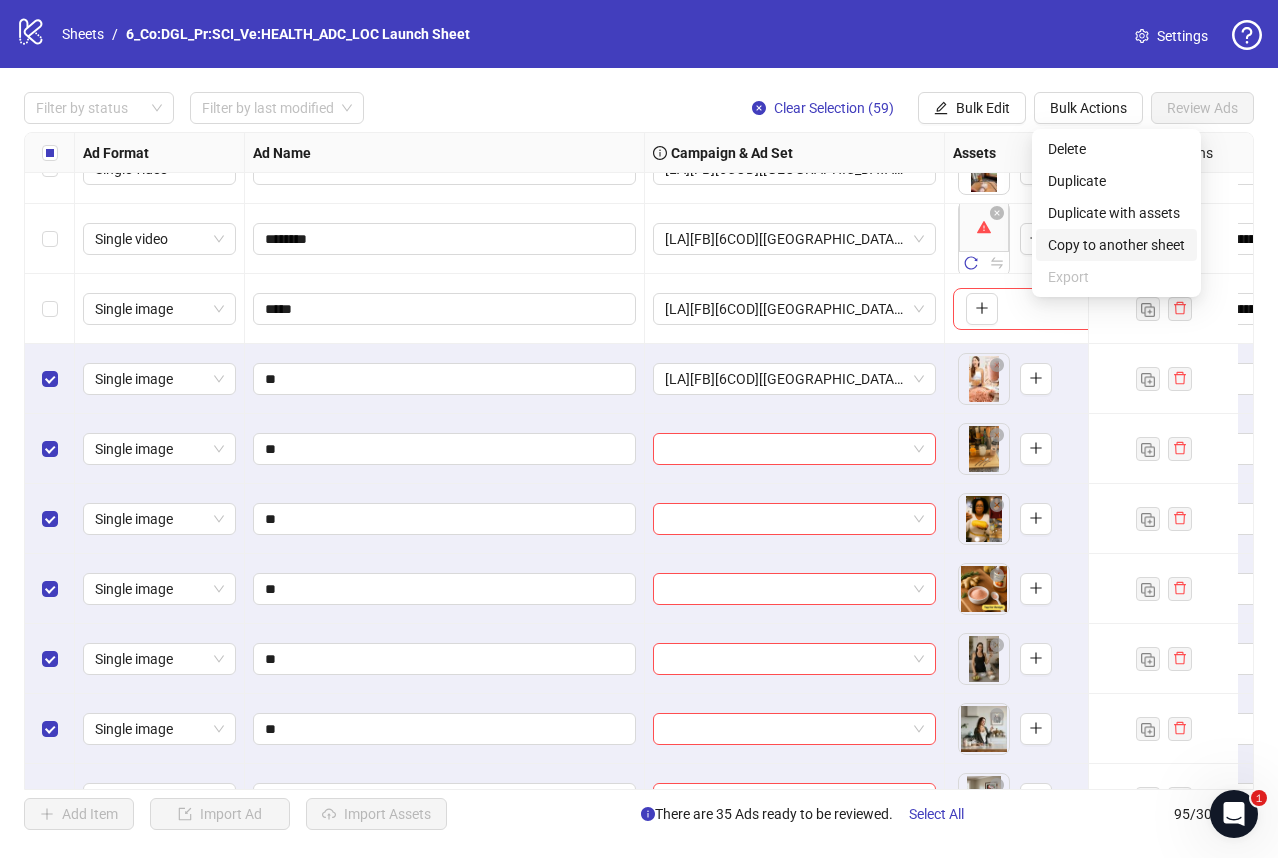 click on "Copy to another sheet" at bounding box center [1116, 245] 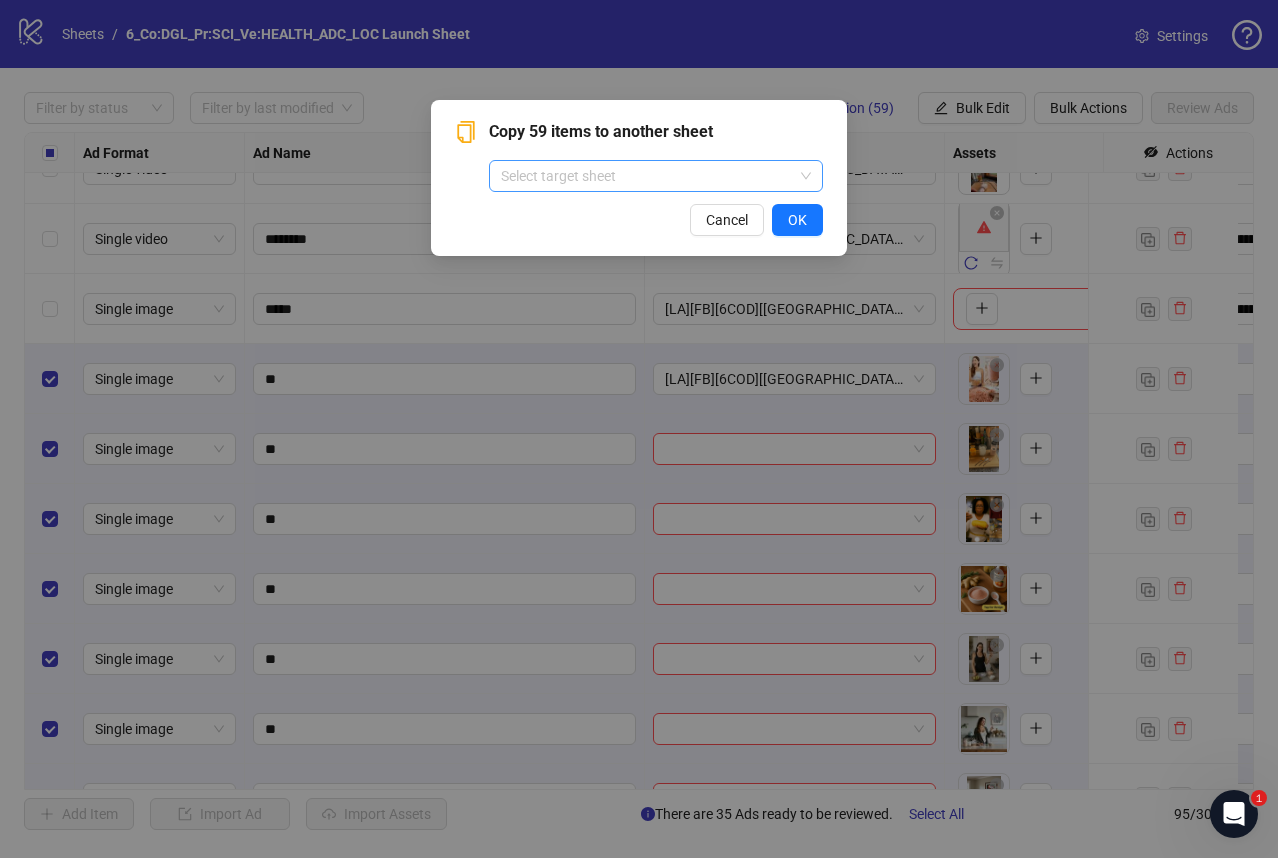 click at bounding box center [647, 176] 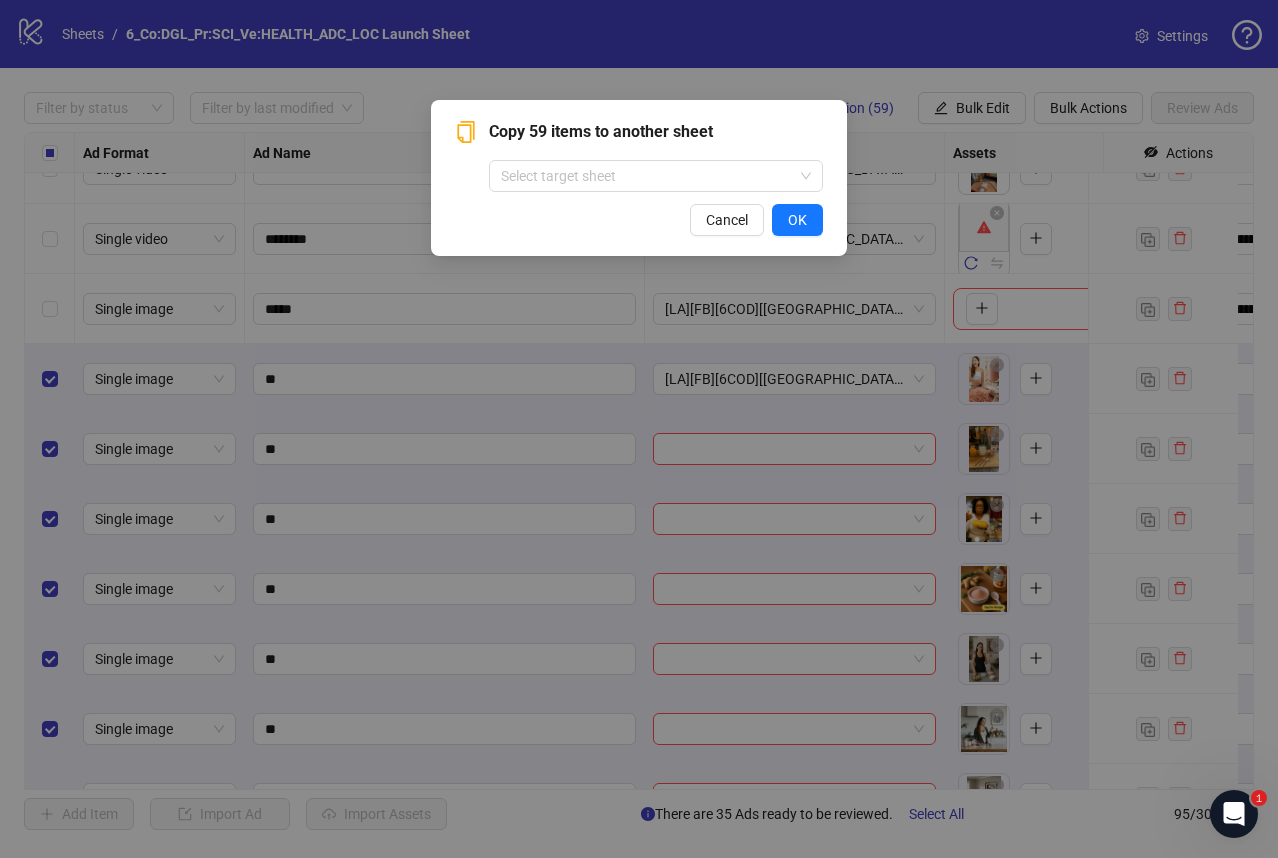 click on "Copy 59 items to another sheet" at bounding box center (656, 132) 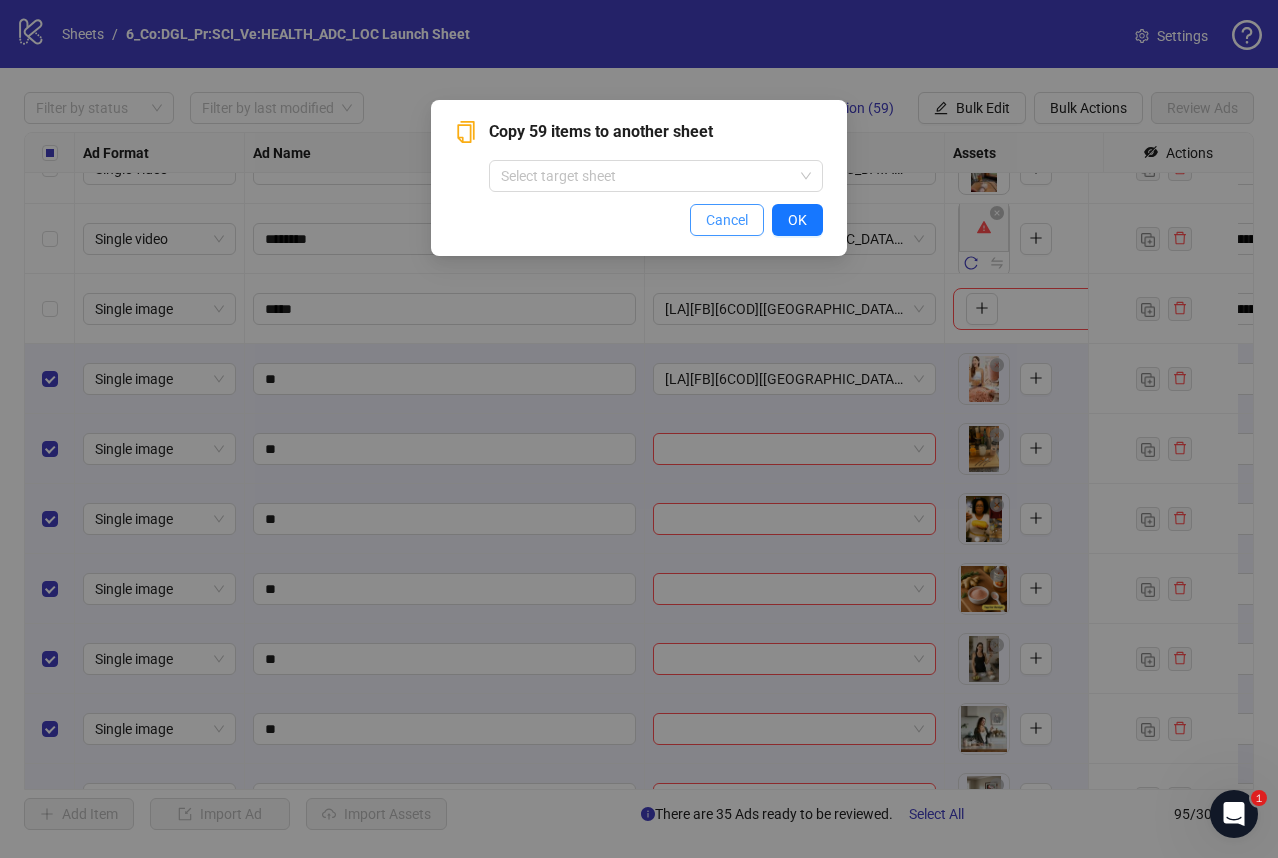 click on "Cancel" at bounding box center (727, 220) 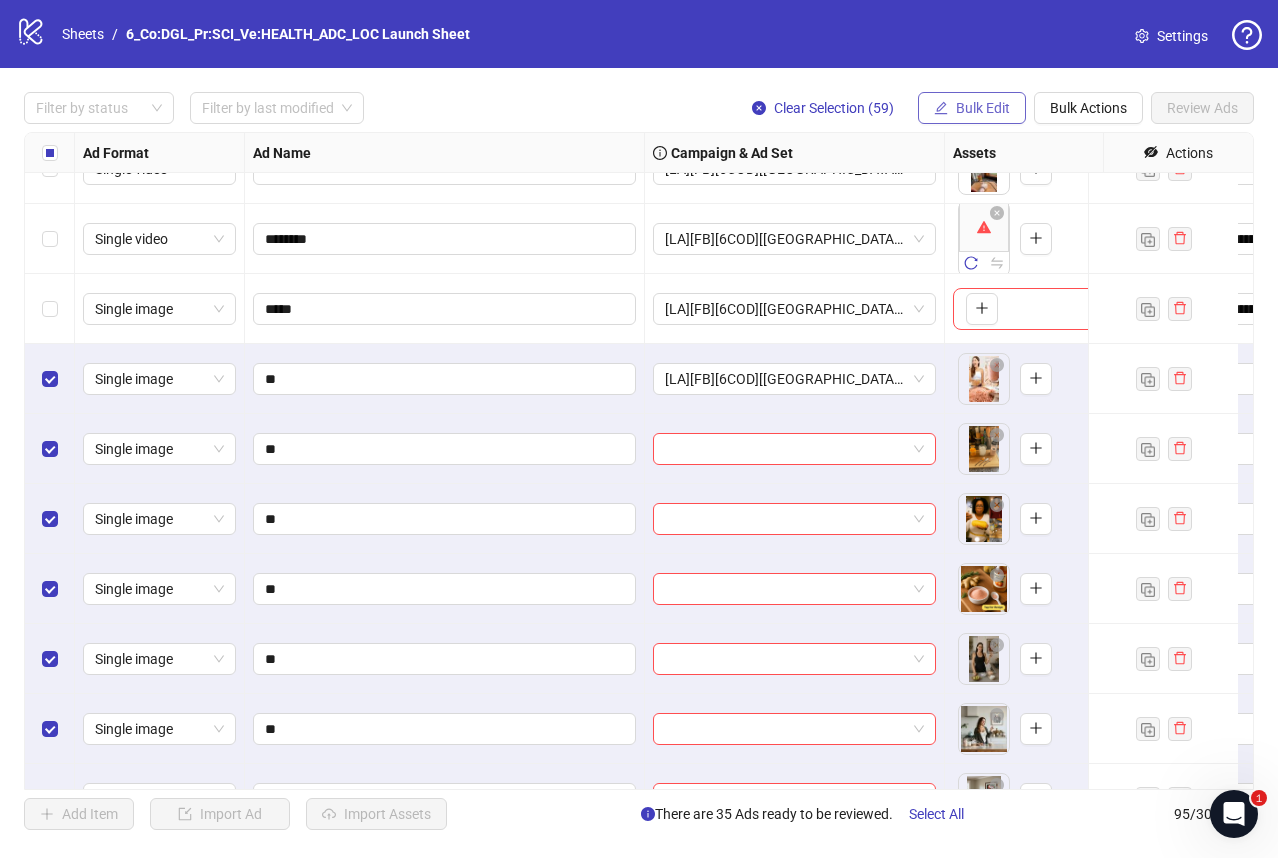 click on "Bulk Edit" at bounding box center [983, 108] 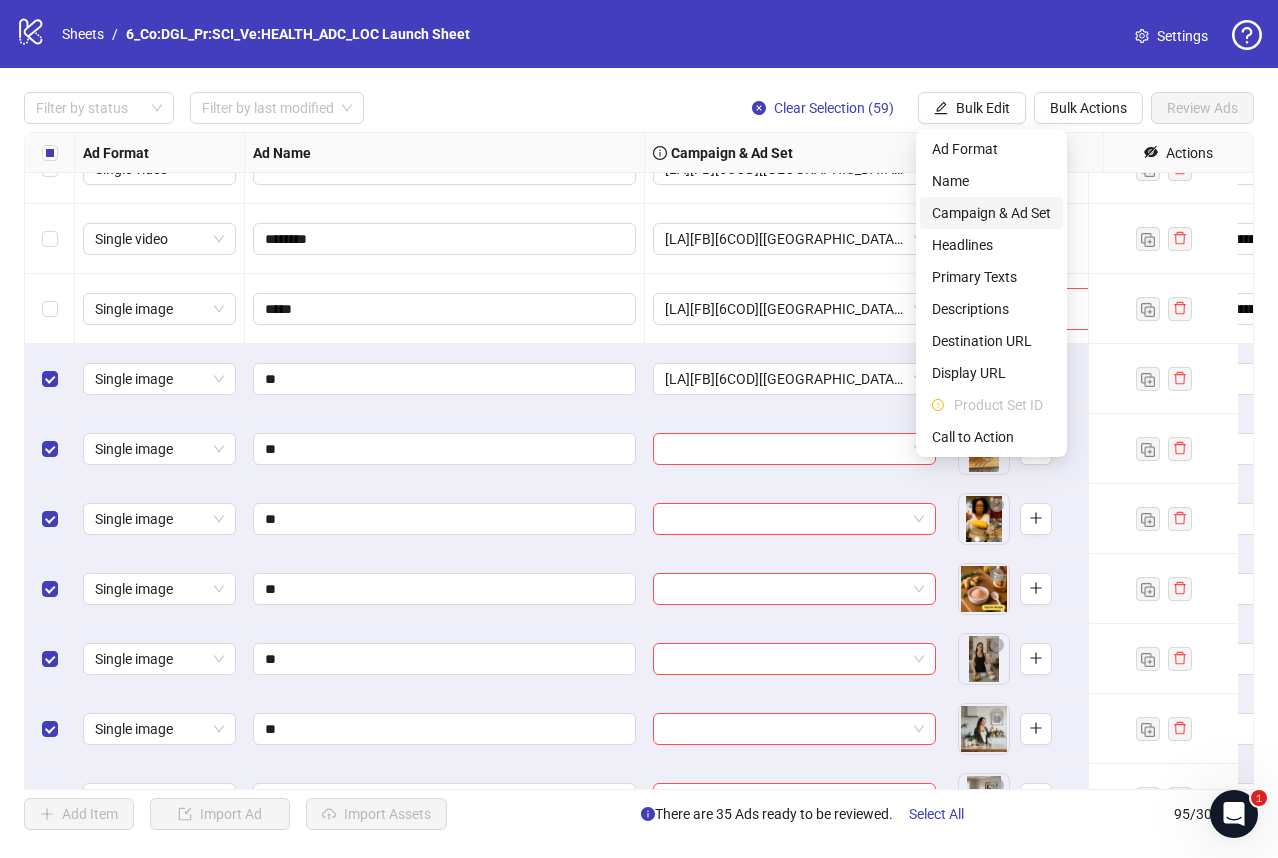 click on "Campaign & Ad Set" at bounding box center (991, 213) 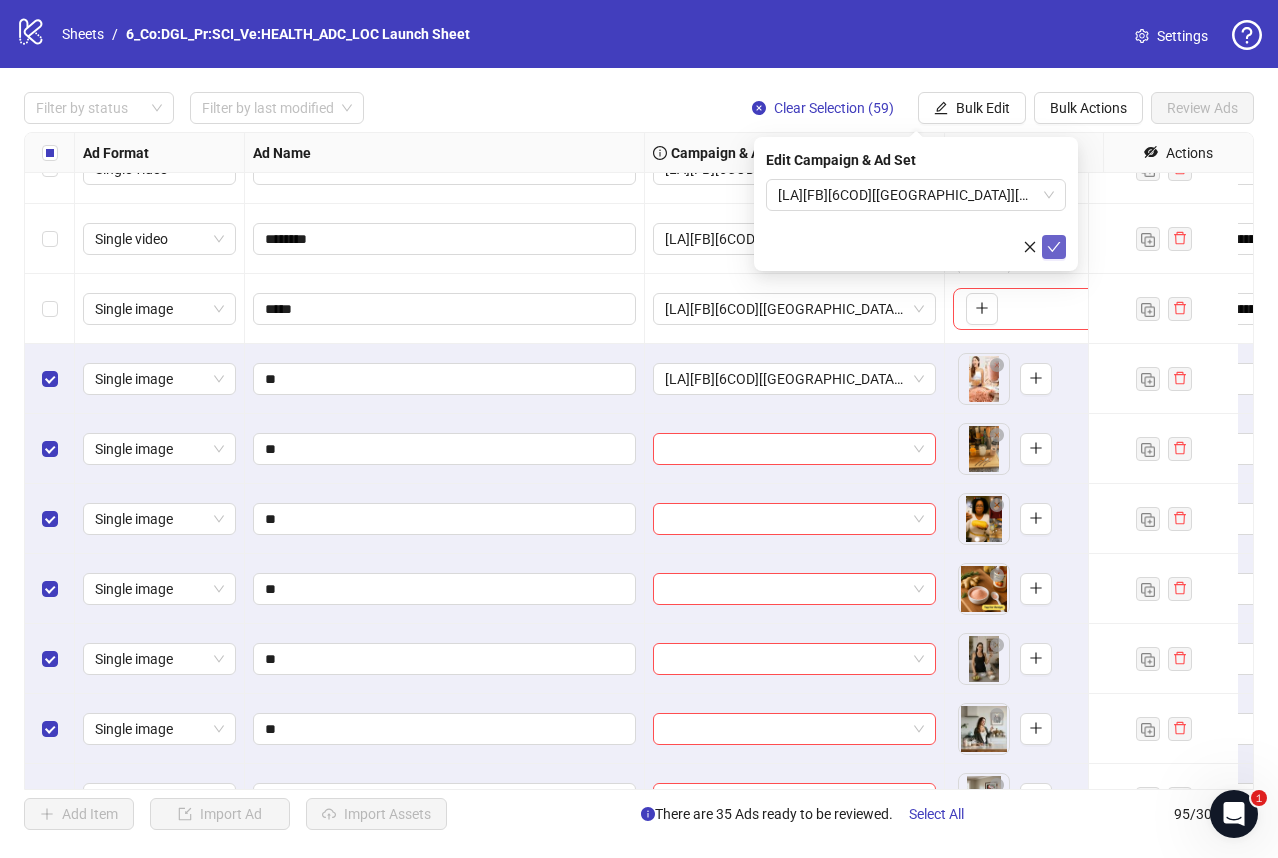 click at bounding box center [1054, 247] 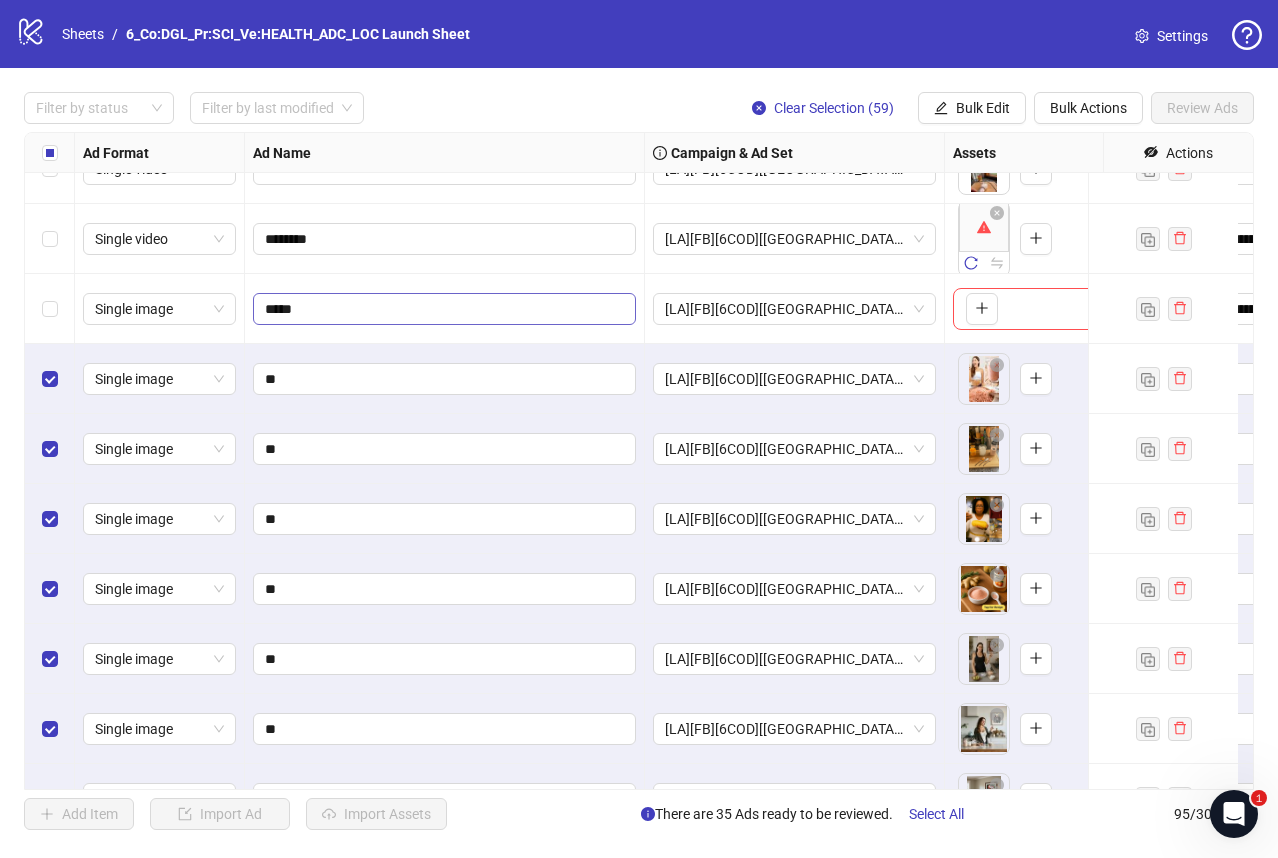 click on "*****" at bounding box center [444, 309] 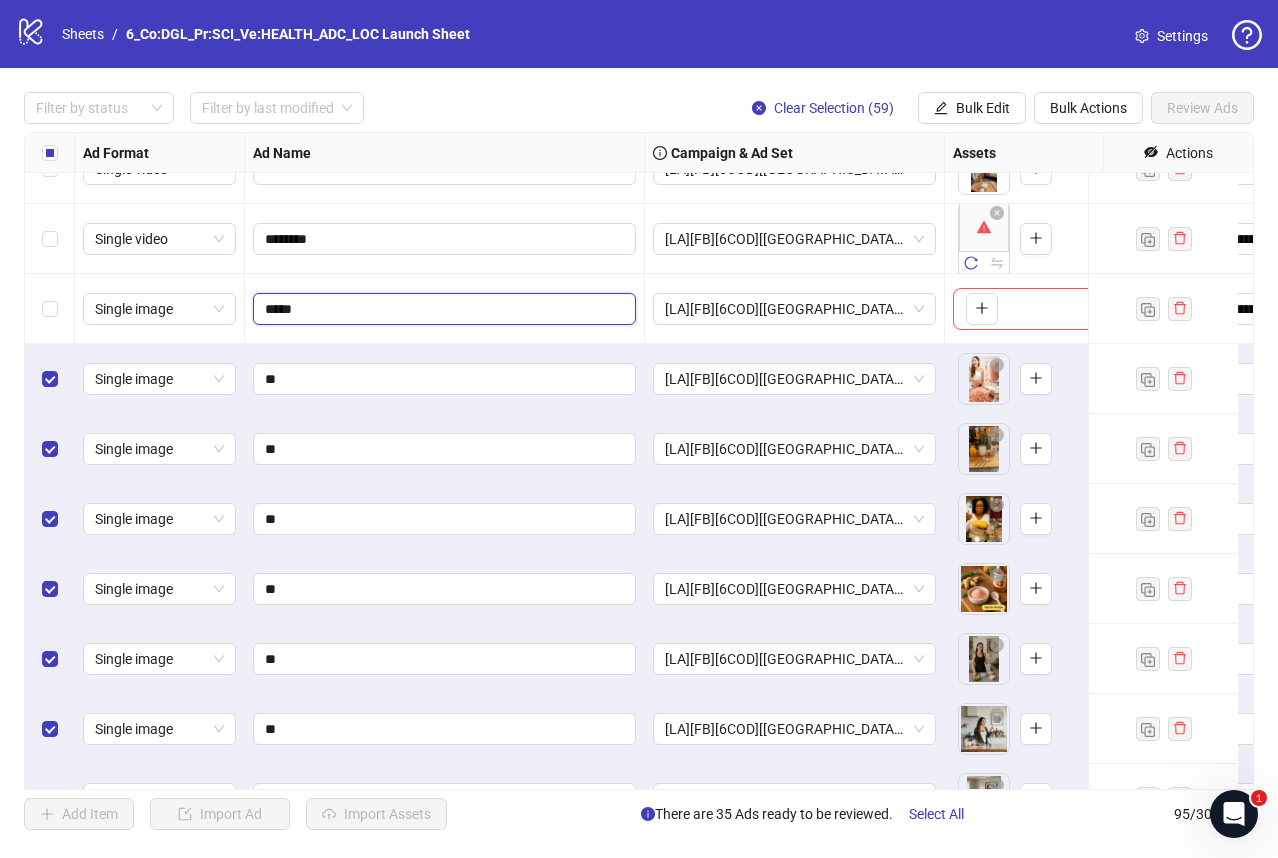click on "*****" at bounding box center (442, 309) 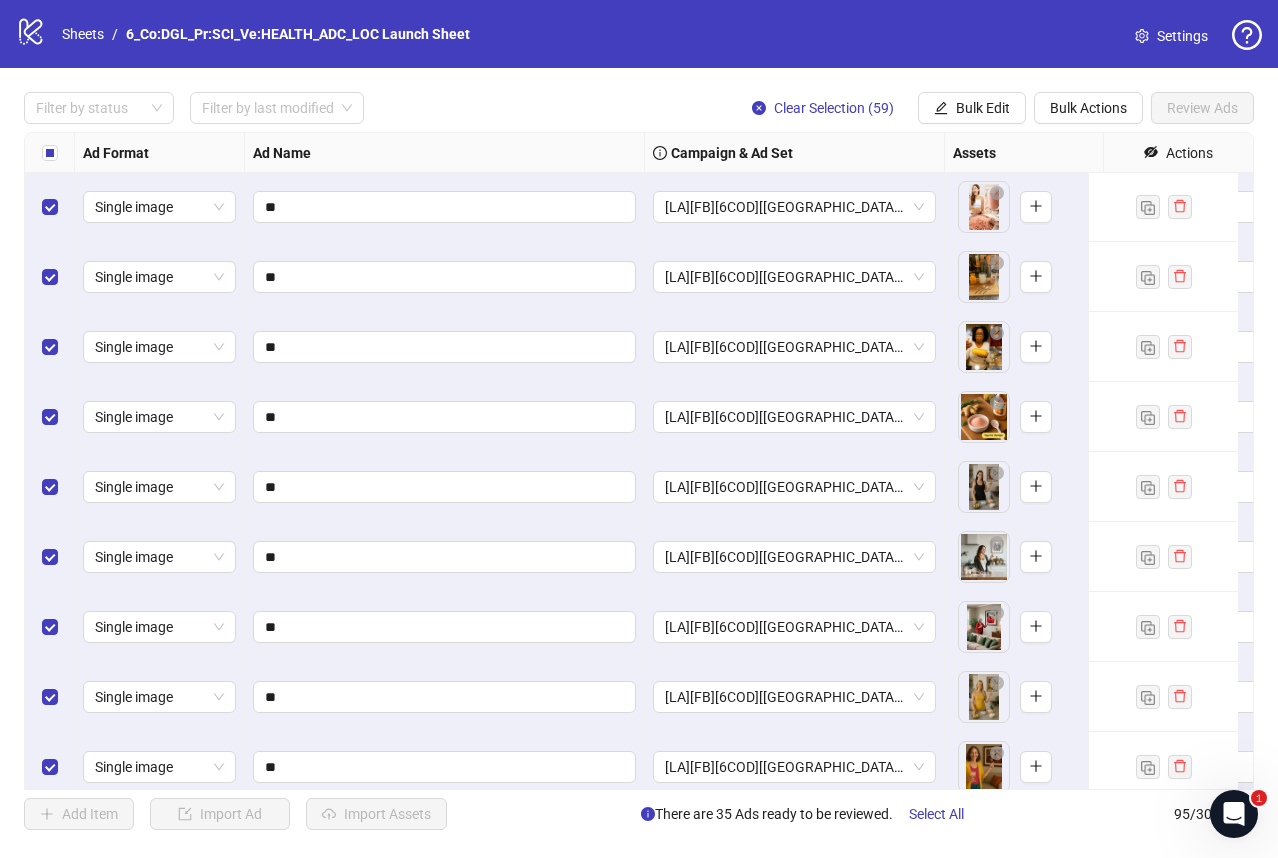 scroll, scrollTop: 2449, scrollLeft: 0, axis: vertical 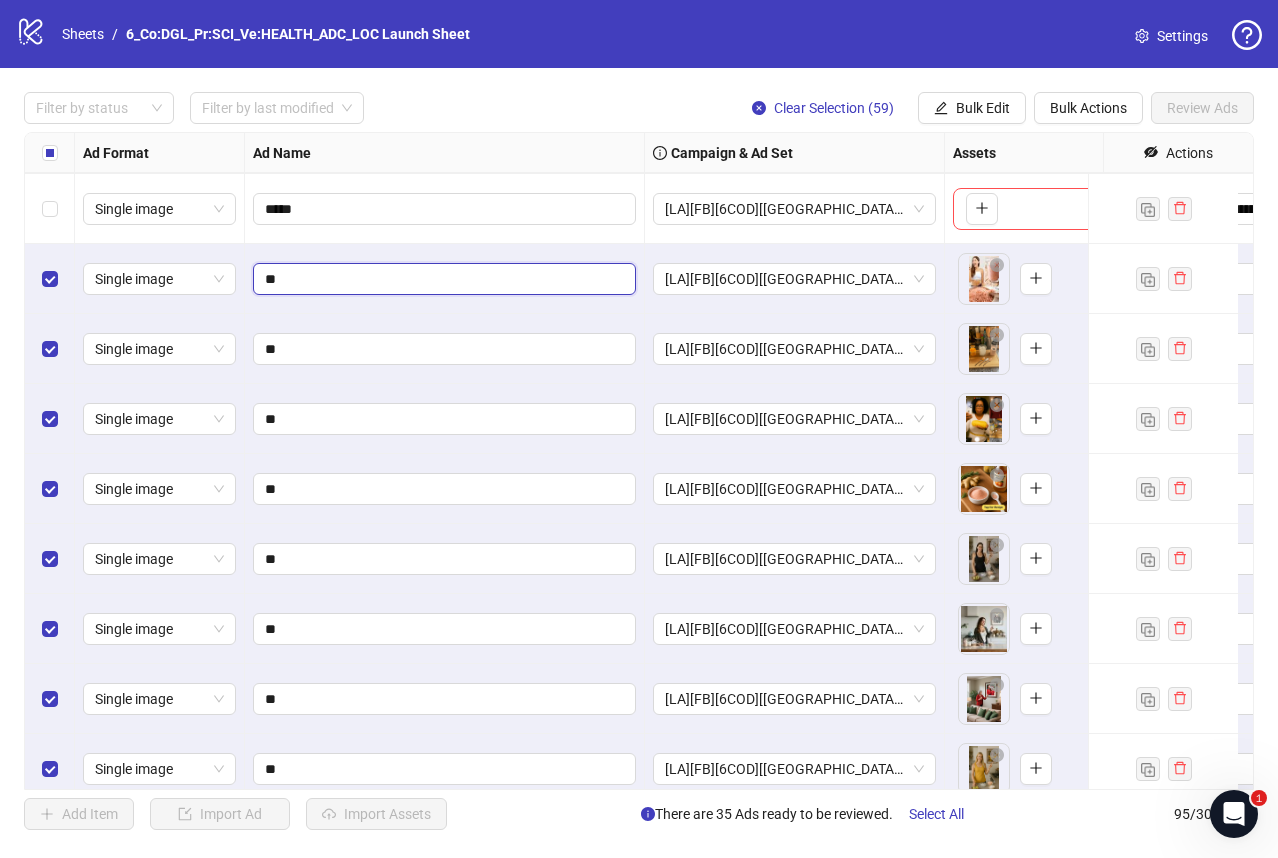 click on "**" at bounding box center [442, 279] 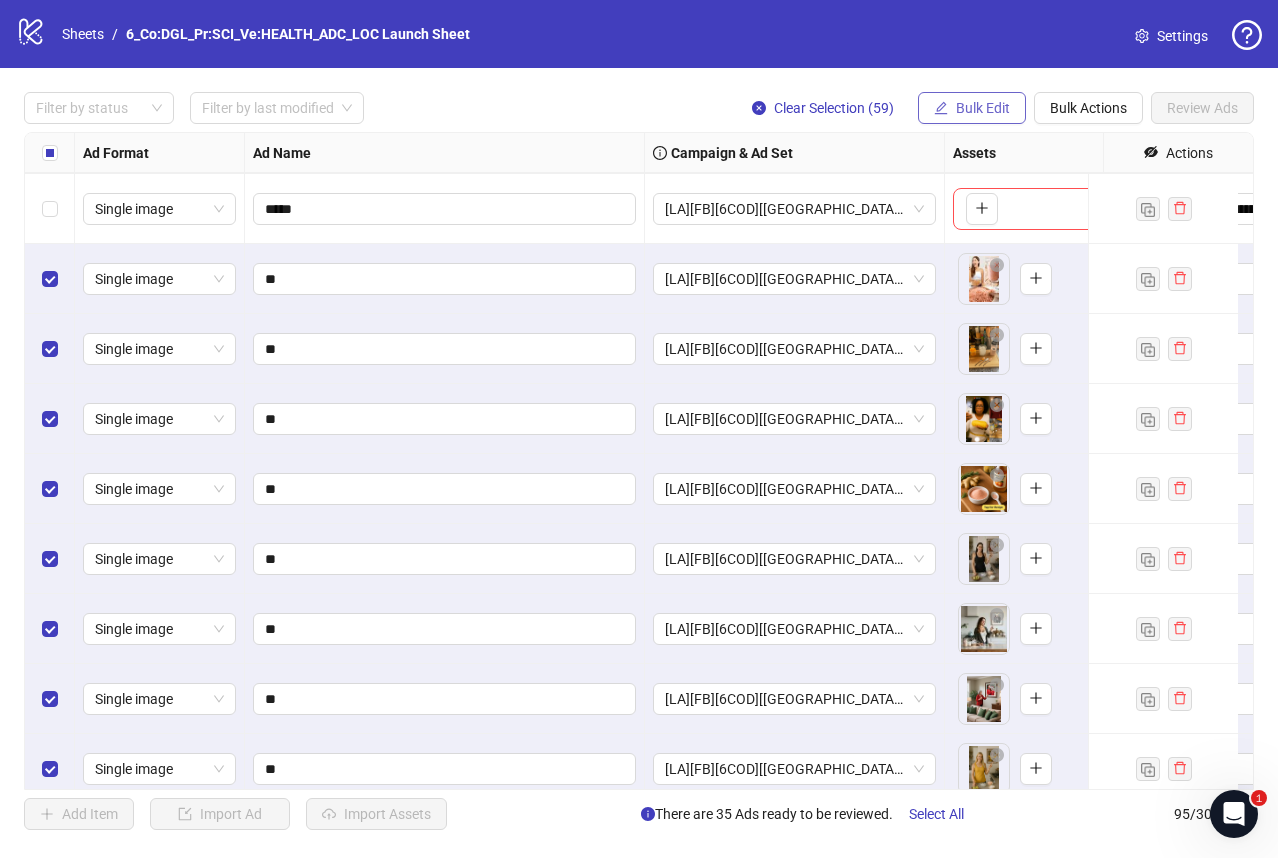 click on "Bulk Edit" at bounding box center (972, 108) 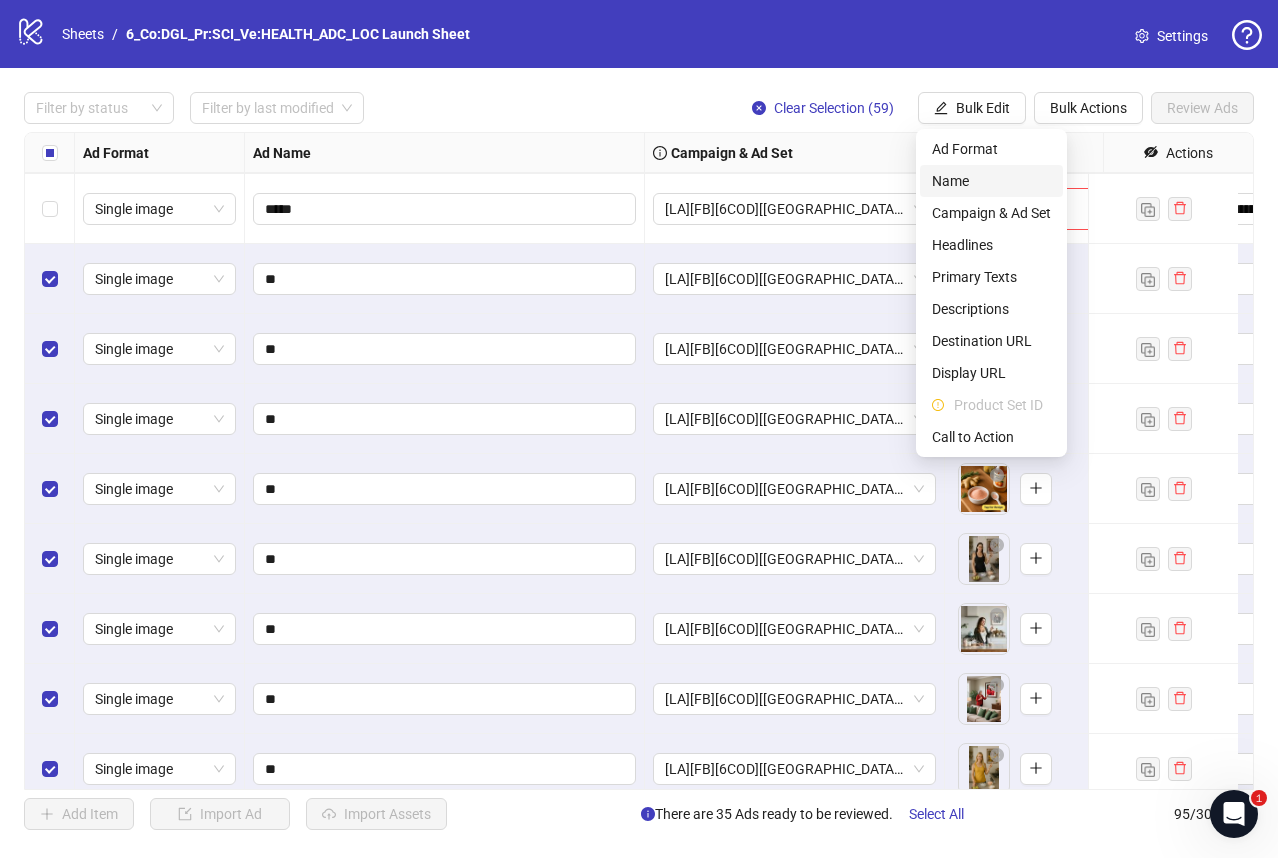 click on "Name" at bounding box center [991, 181] 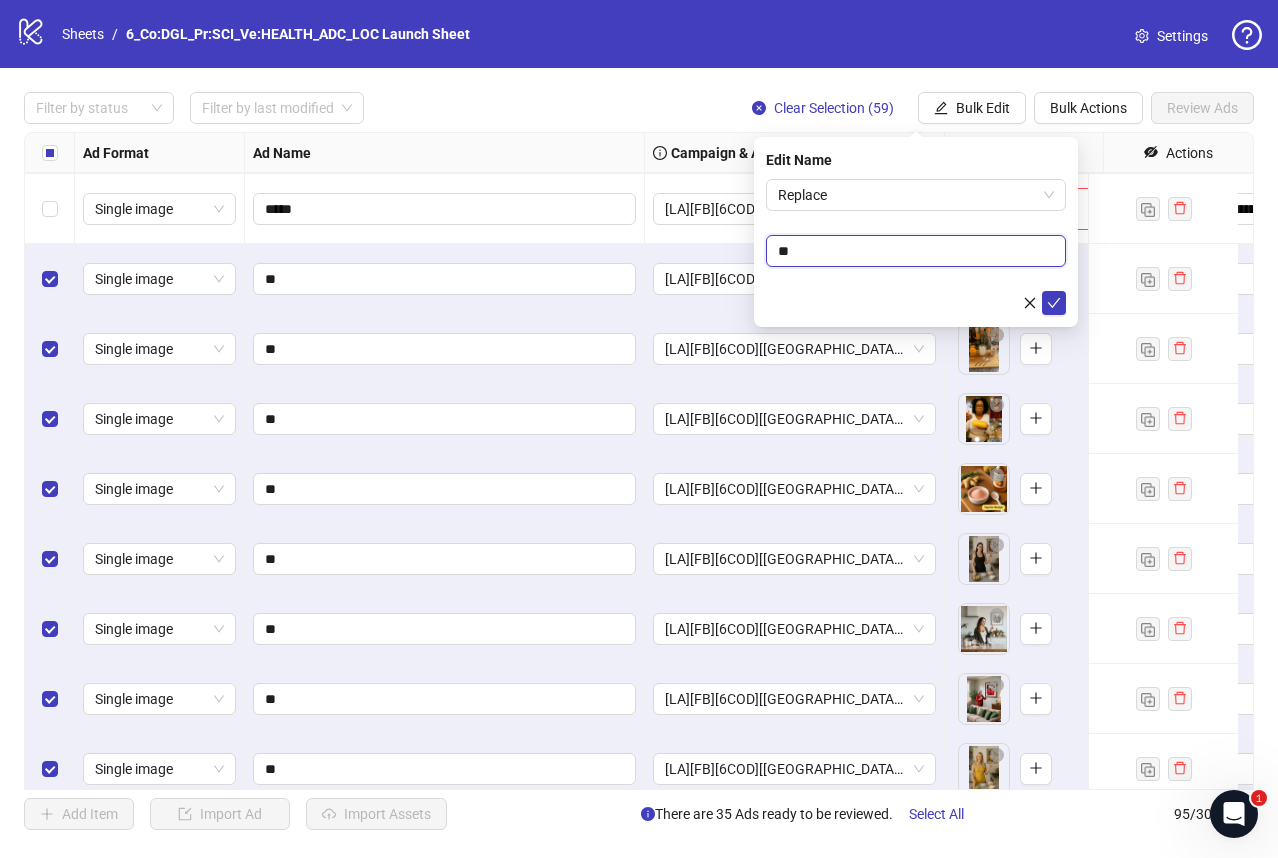 click on "**" at bounding box center (916, 251) 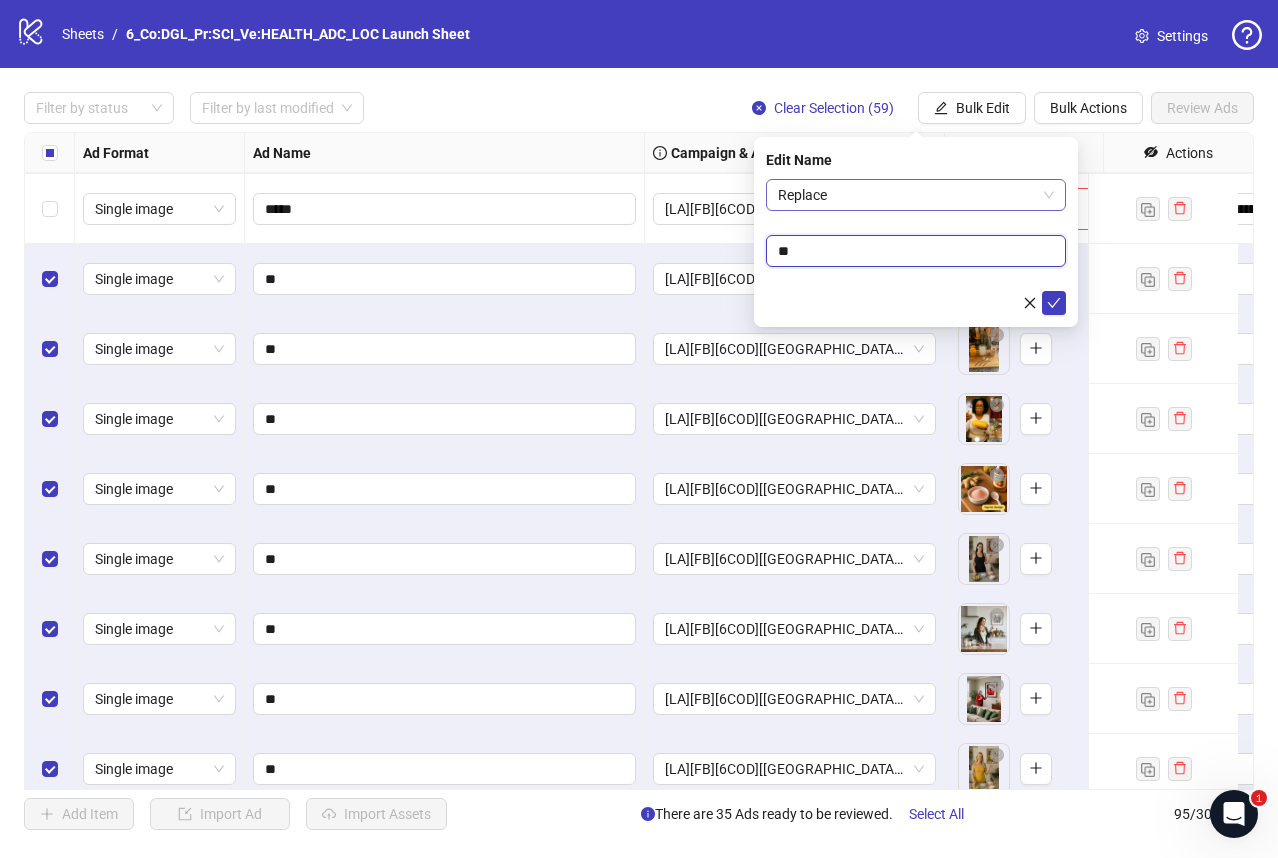 click on "Replace" at bounding box center (916, 195) 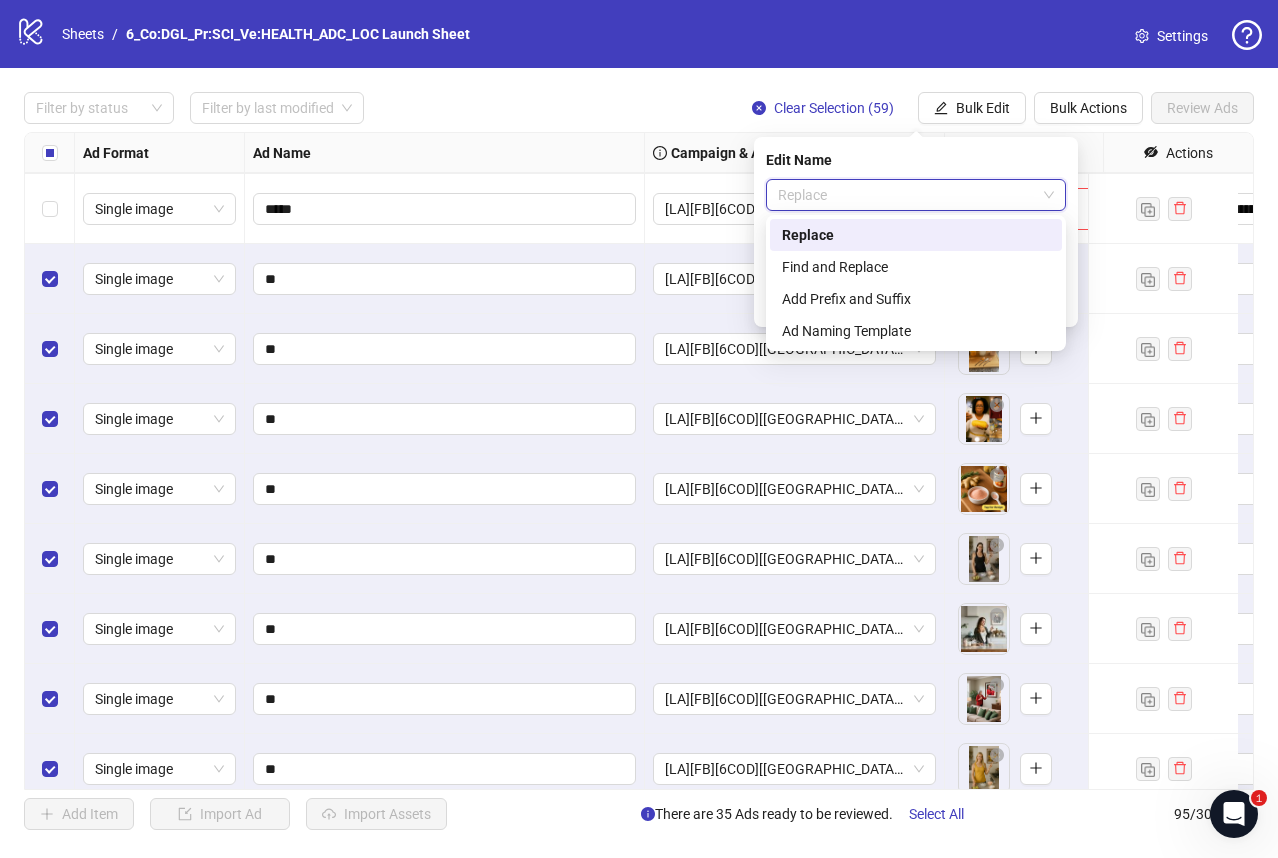 click on "Replace" at bounding box center [916, 195] 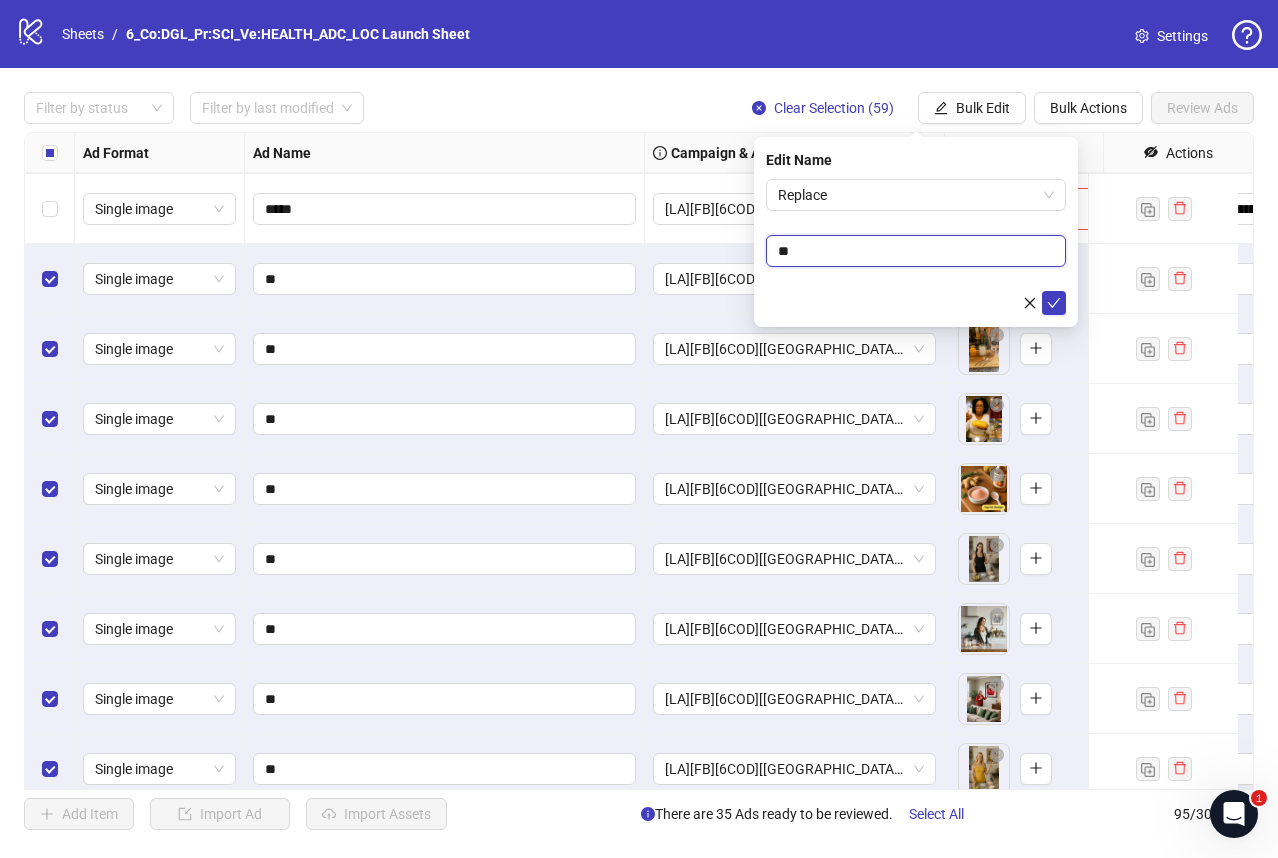 click on "**" at bounding box center (916, 251) 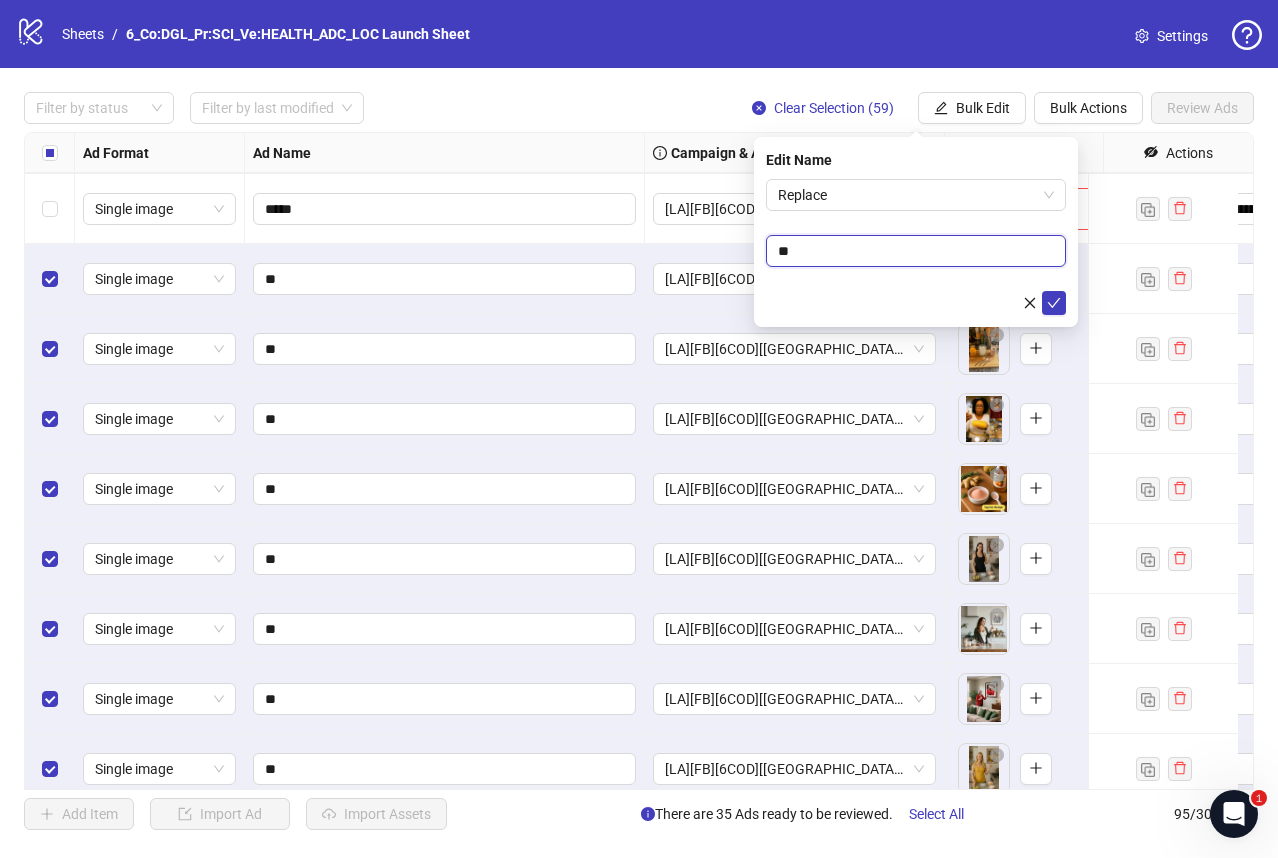 paste on "***" 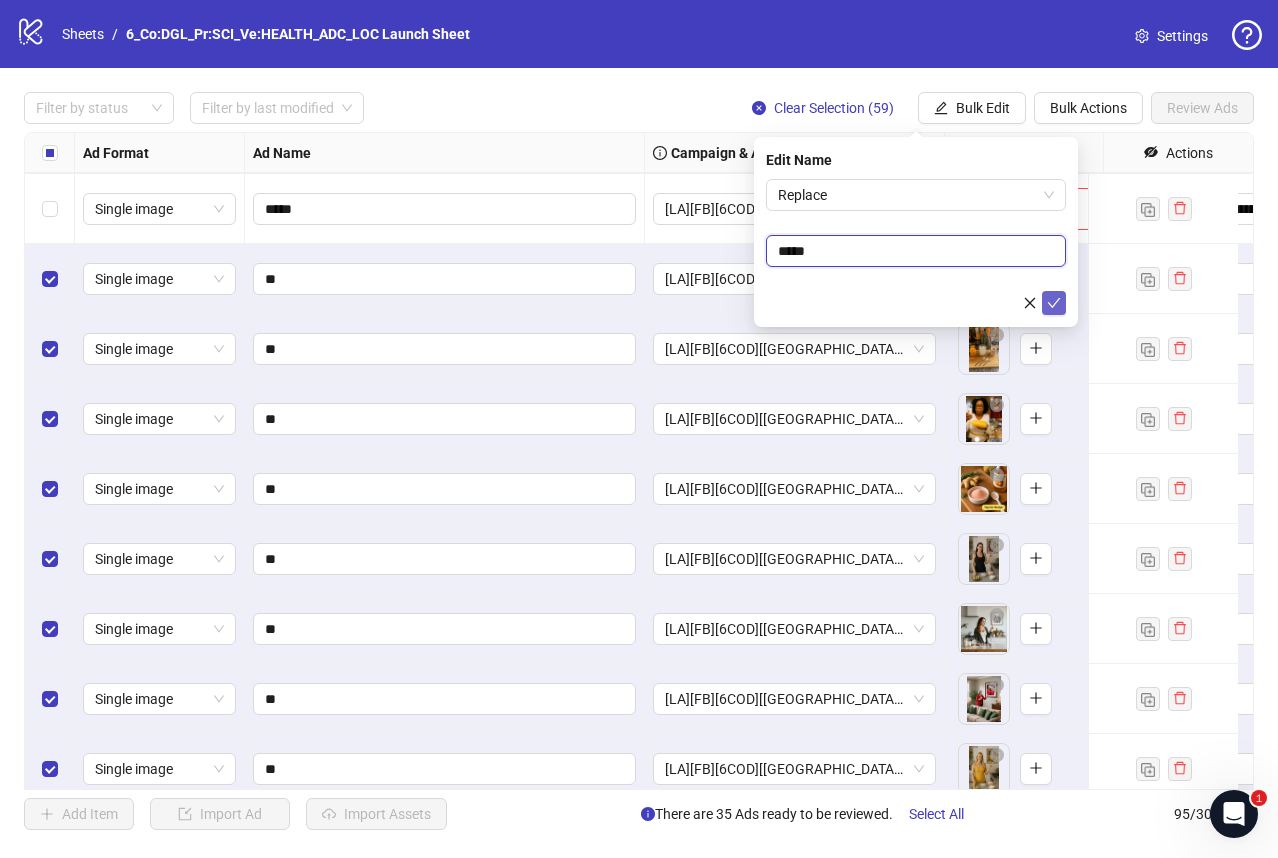 type on "*****" 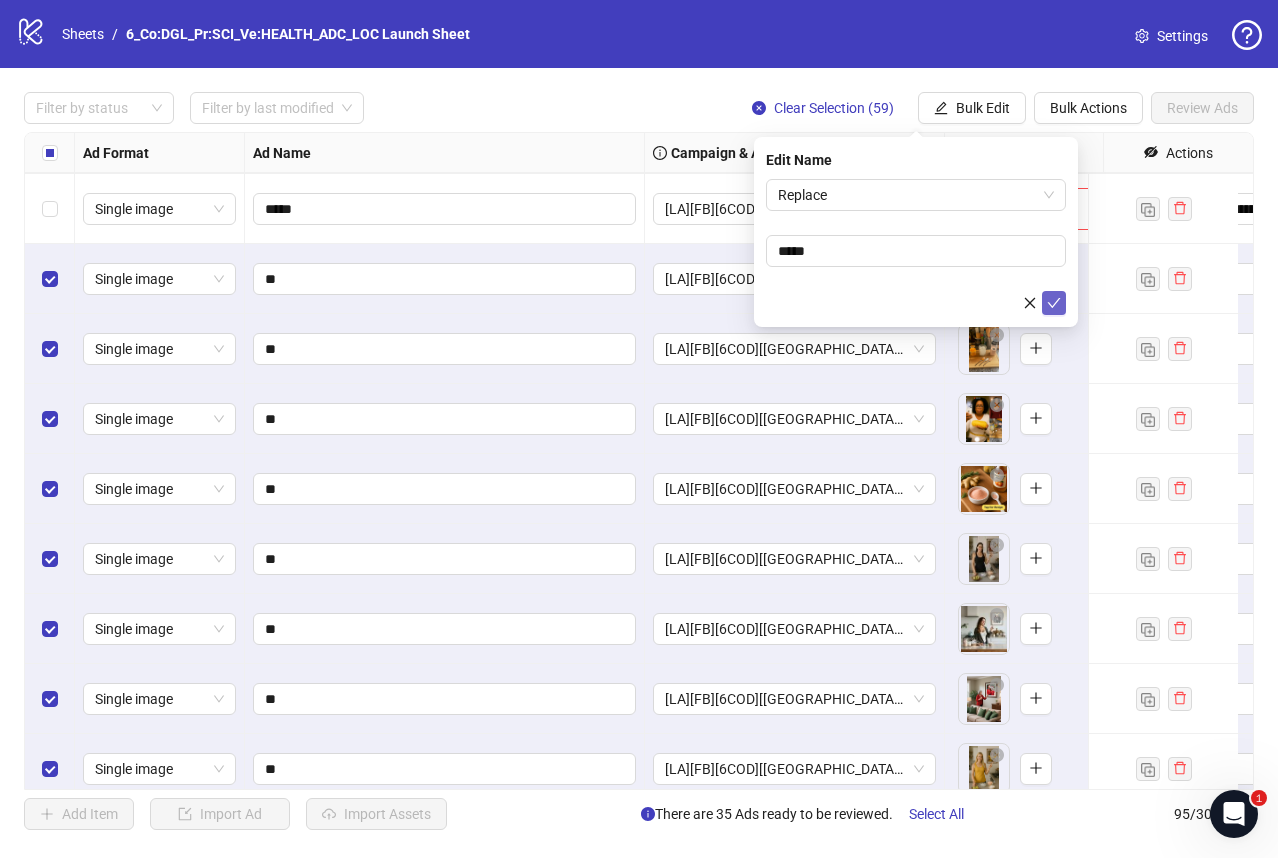 click 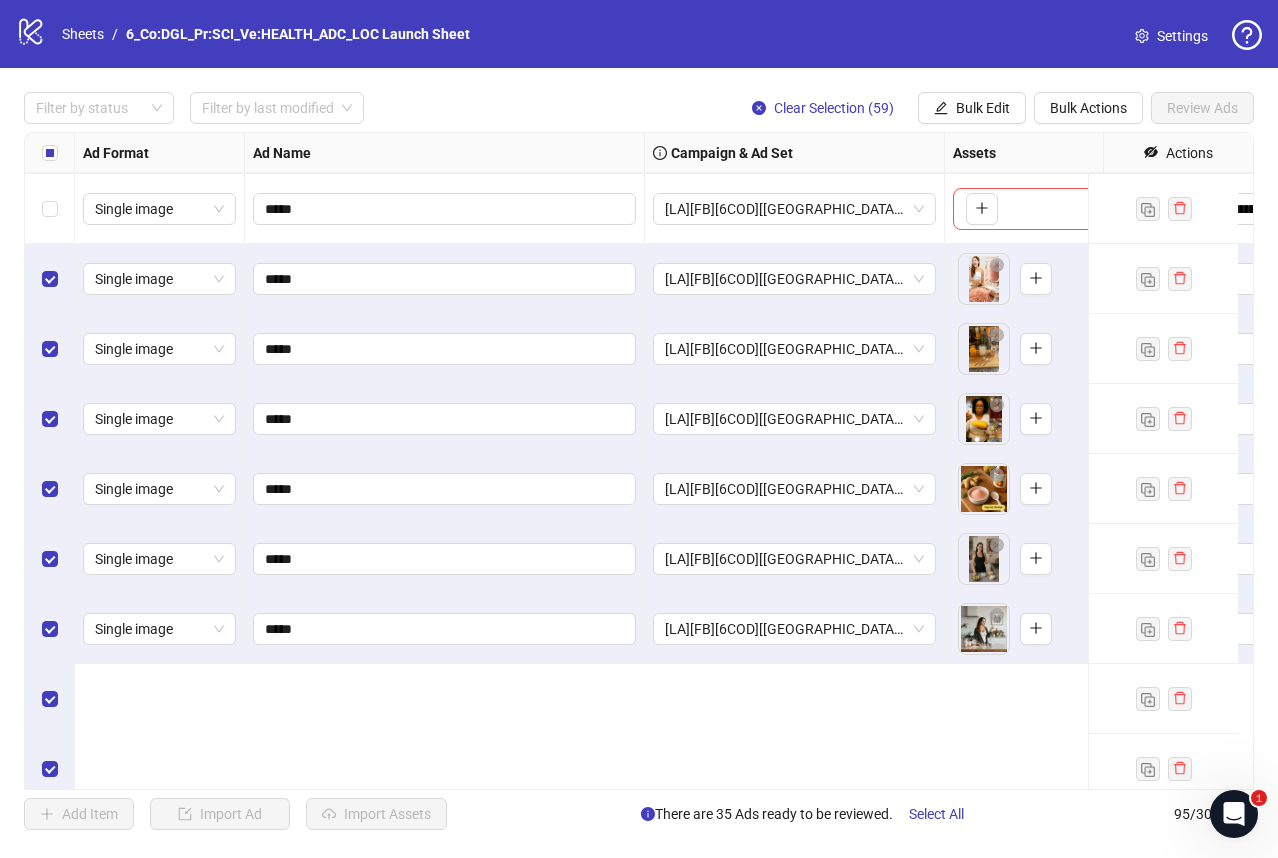 scroll, scrollTop: 2249, scrollLeft: 0, axis: vertical 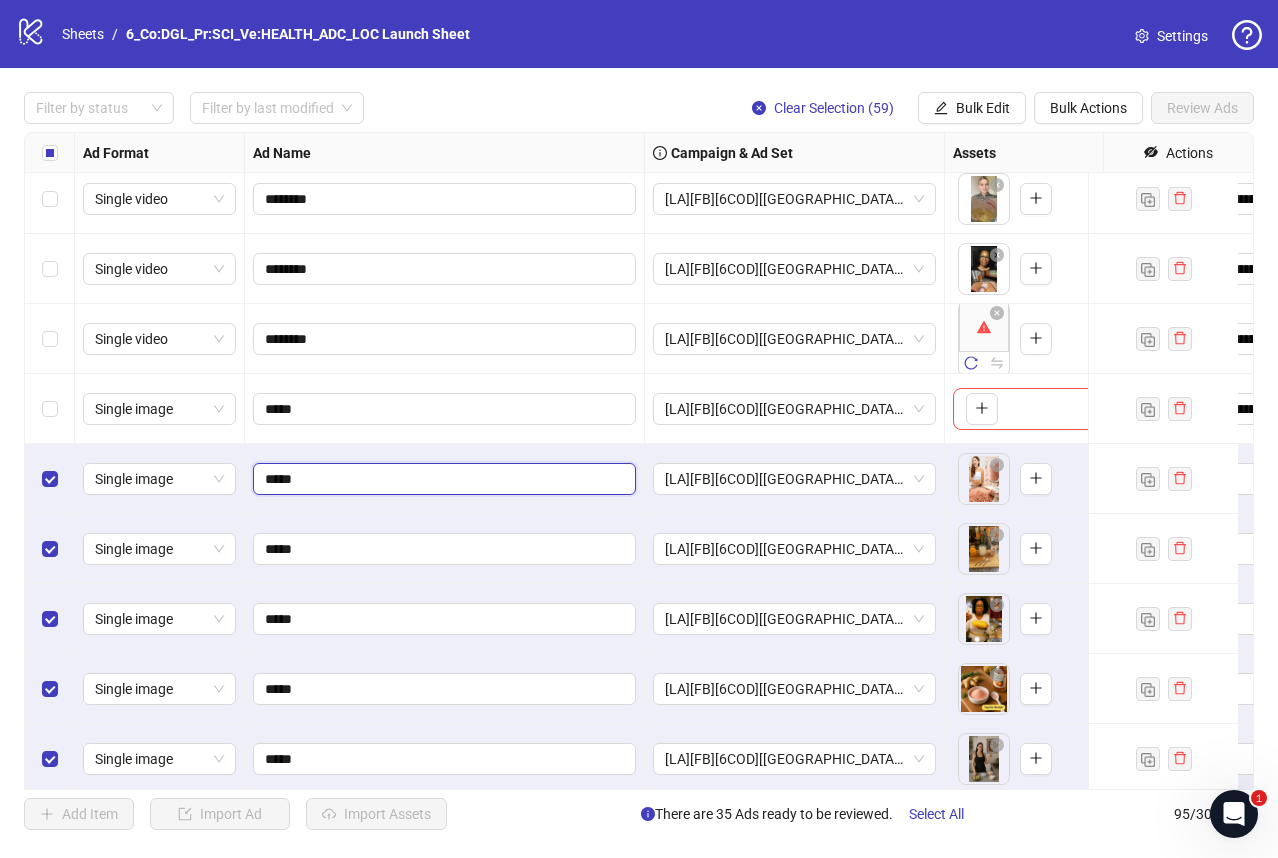 click on "*****" at bounding box center [442, 479] 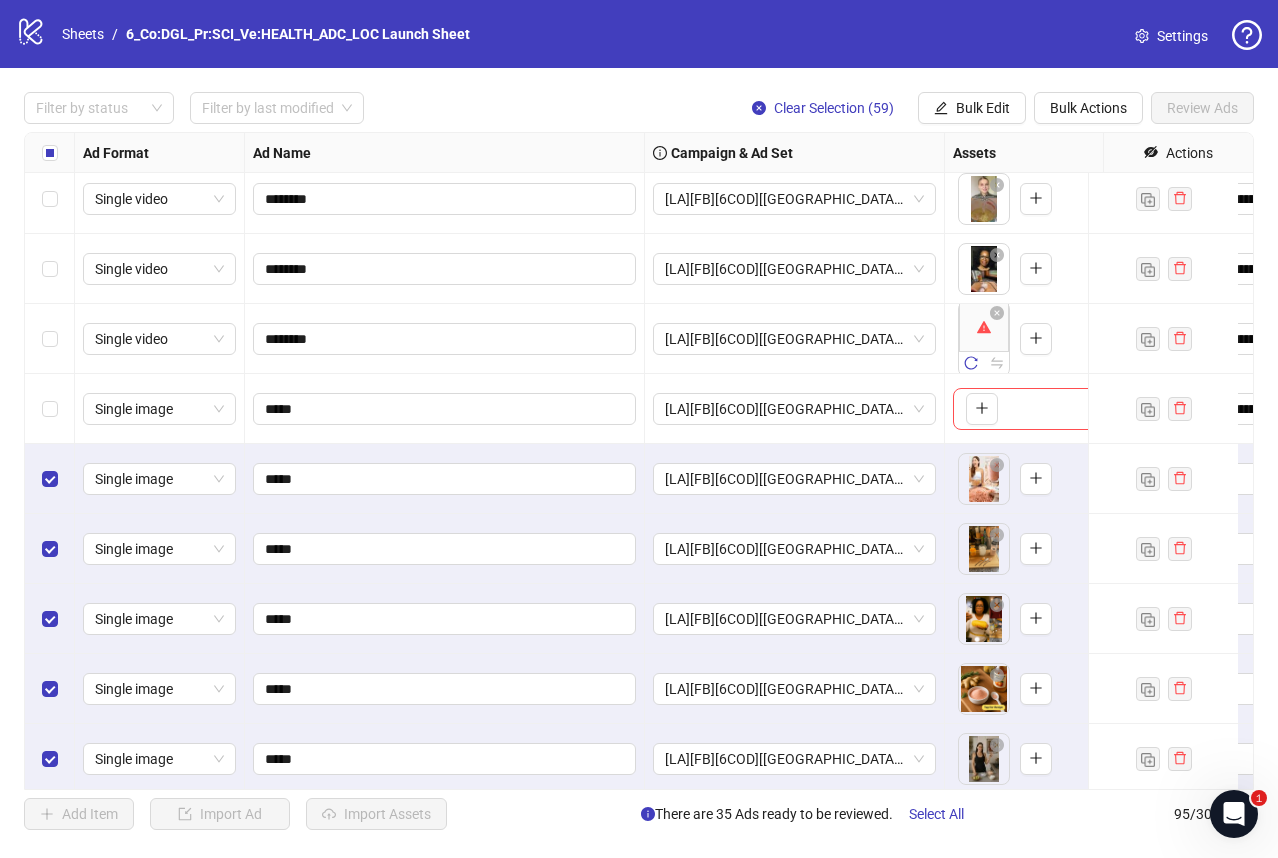 click on "*****" at bounding box center (445, 549) 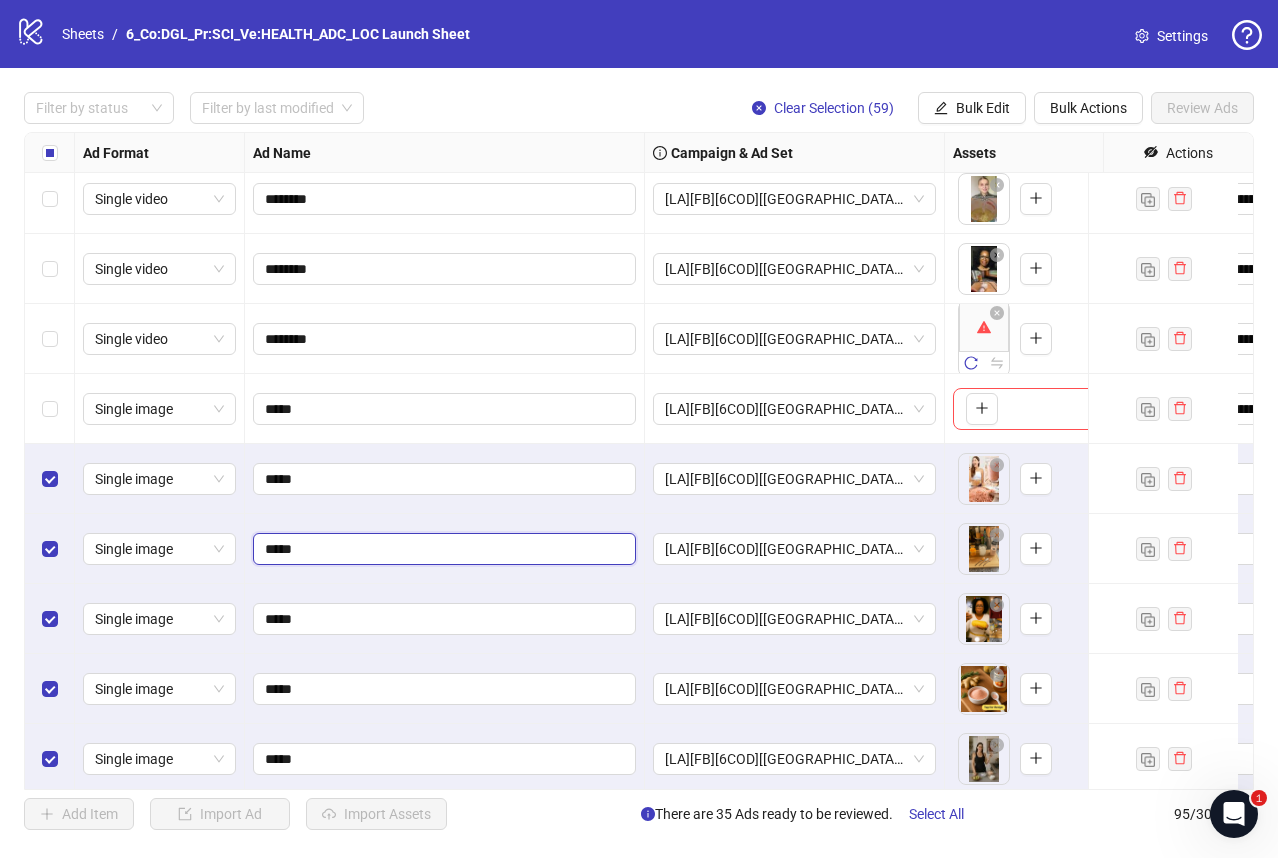 click on "*****" at bounding box center [442, 549] 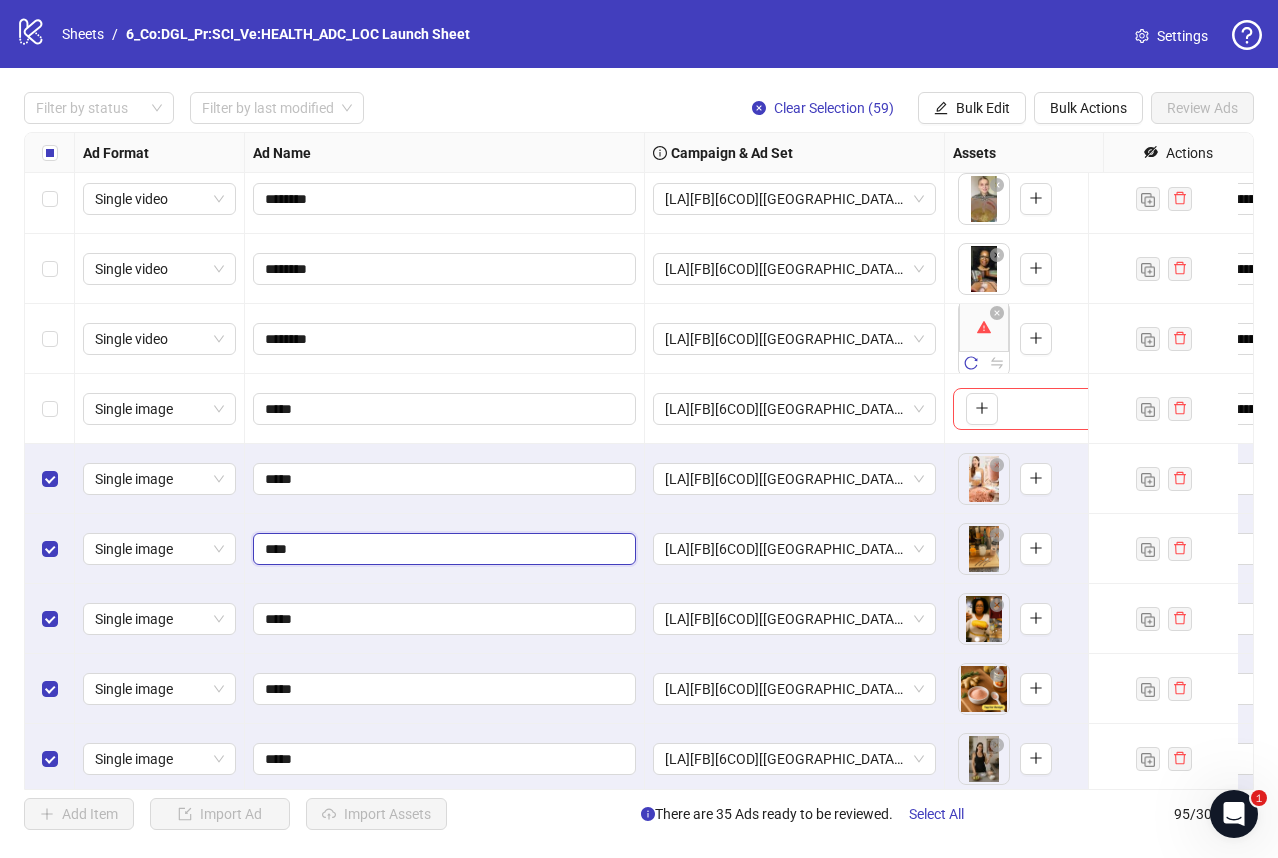 type on "*****" 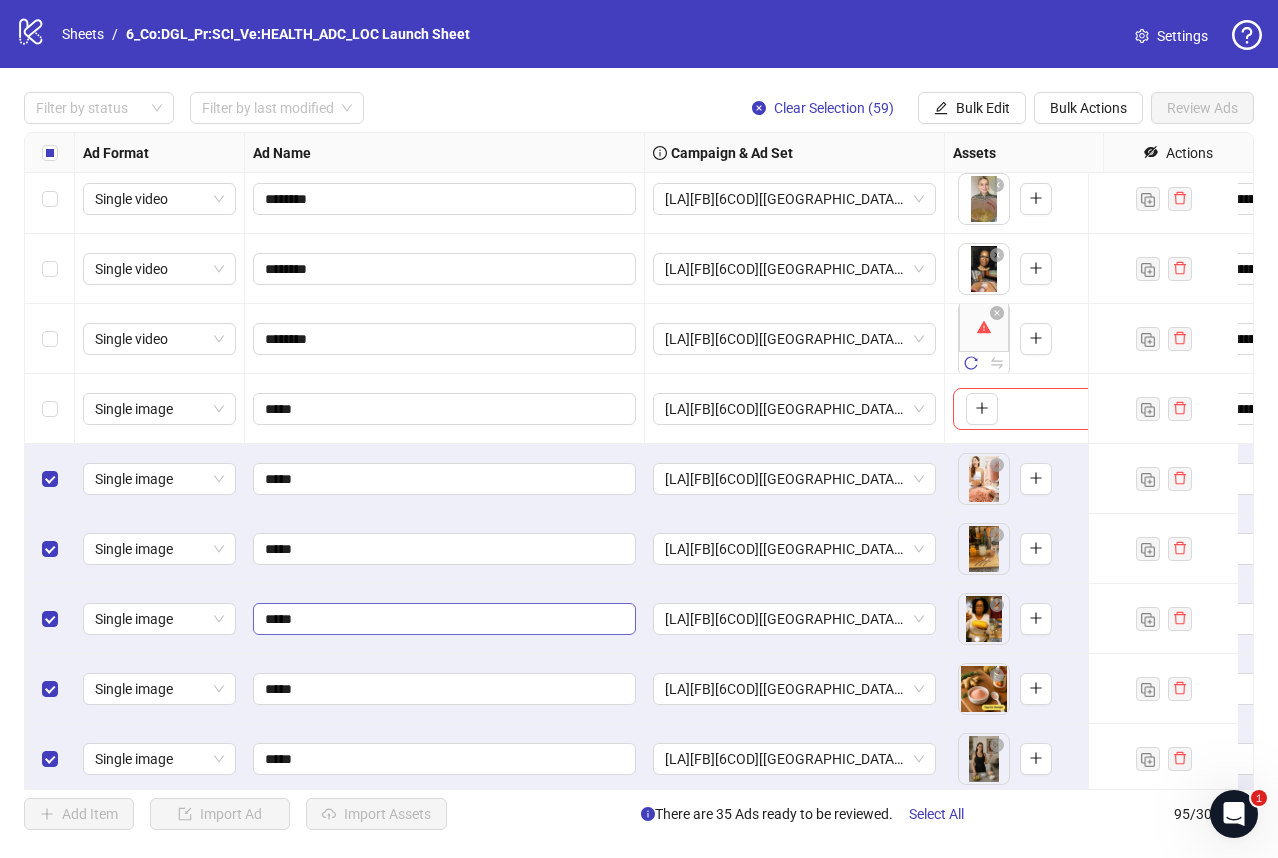 click on "*****" at bounding box center (444, 619) 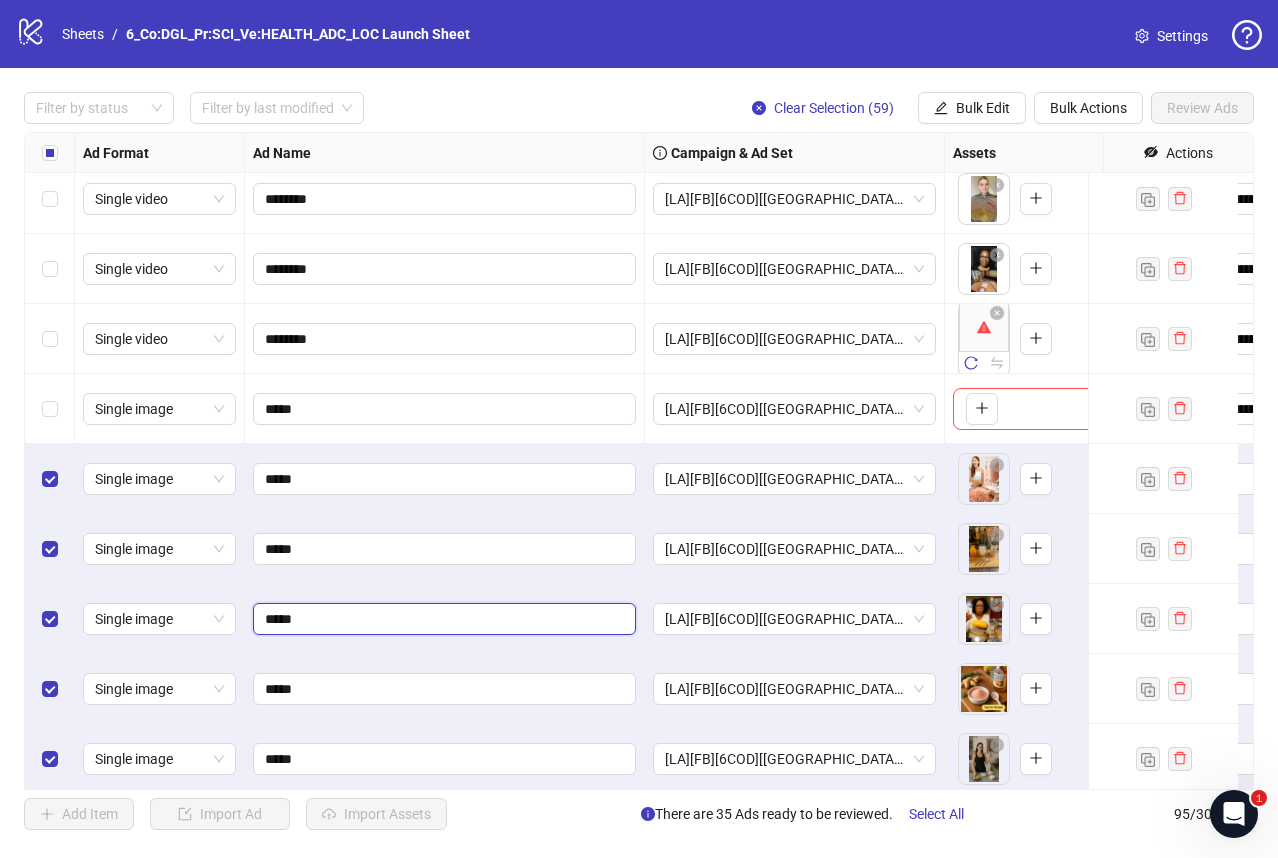 click on "*****" at bounding box center [442, 619] 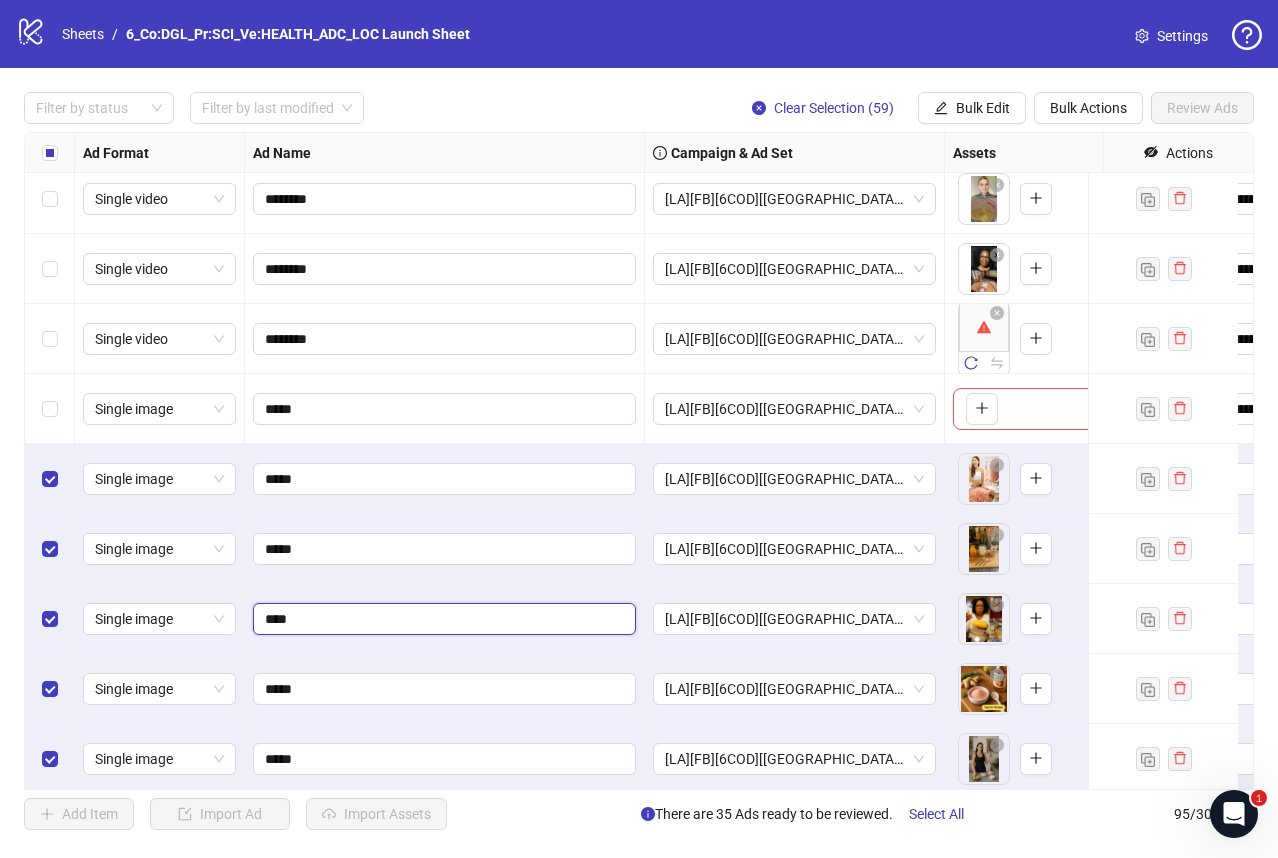 type on "*****" 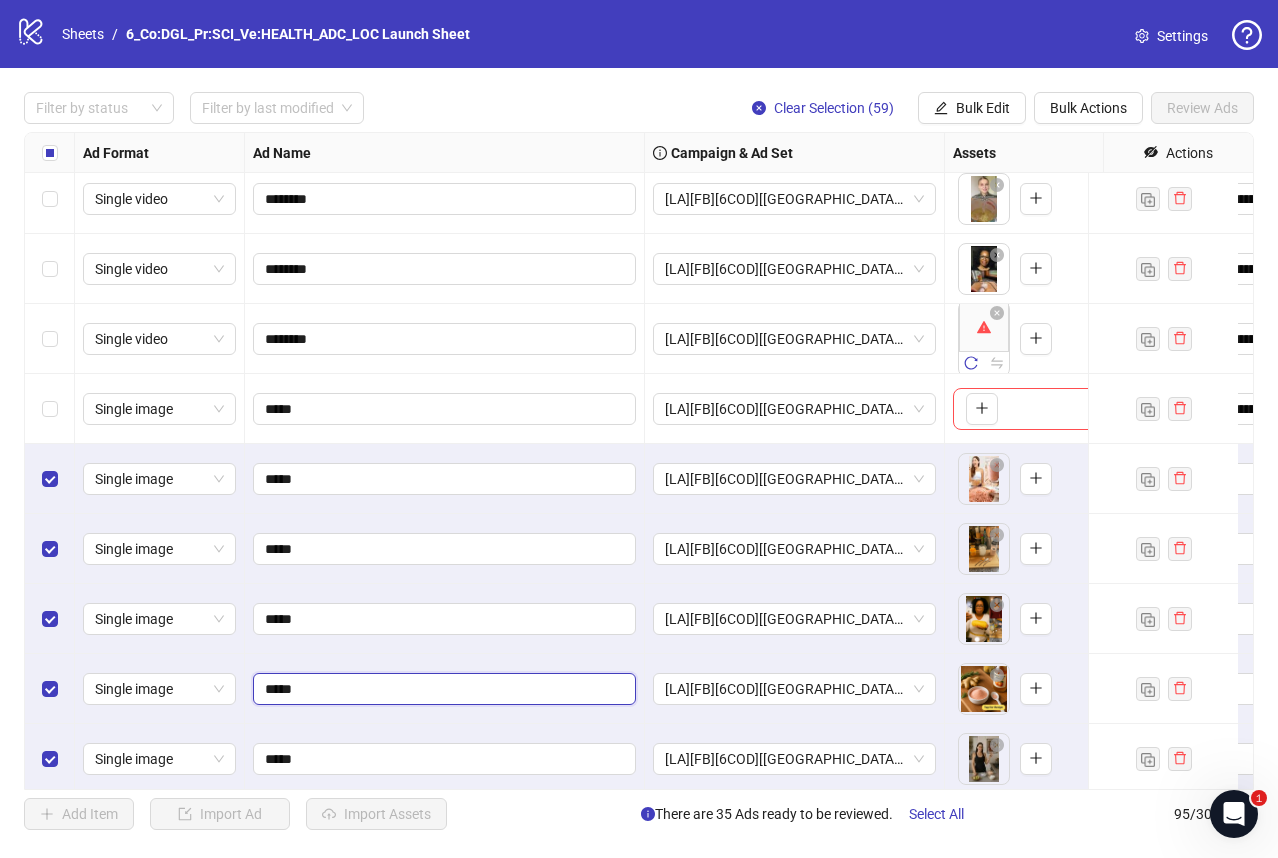 click on "*****" at bounding box center [442, 689] 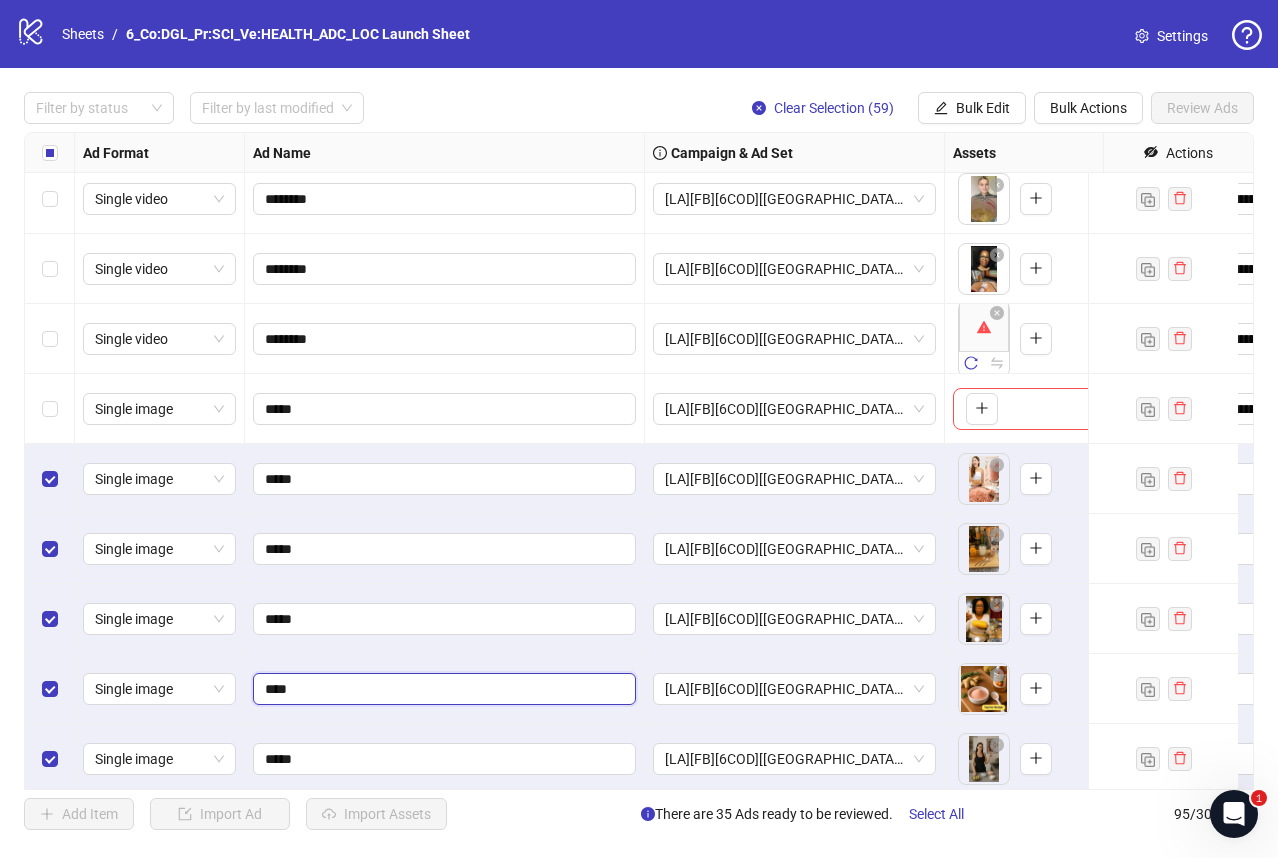 type on "*****" 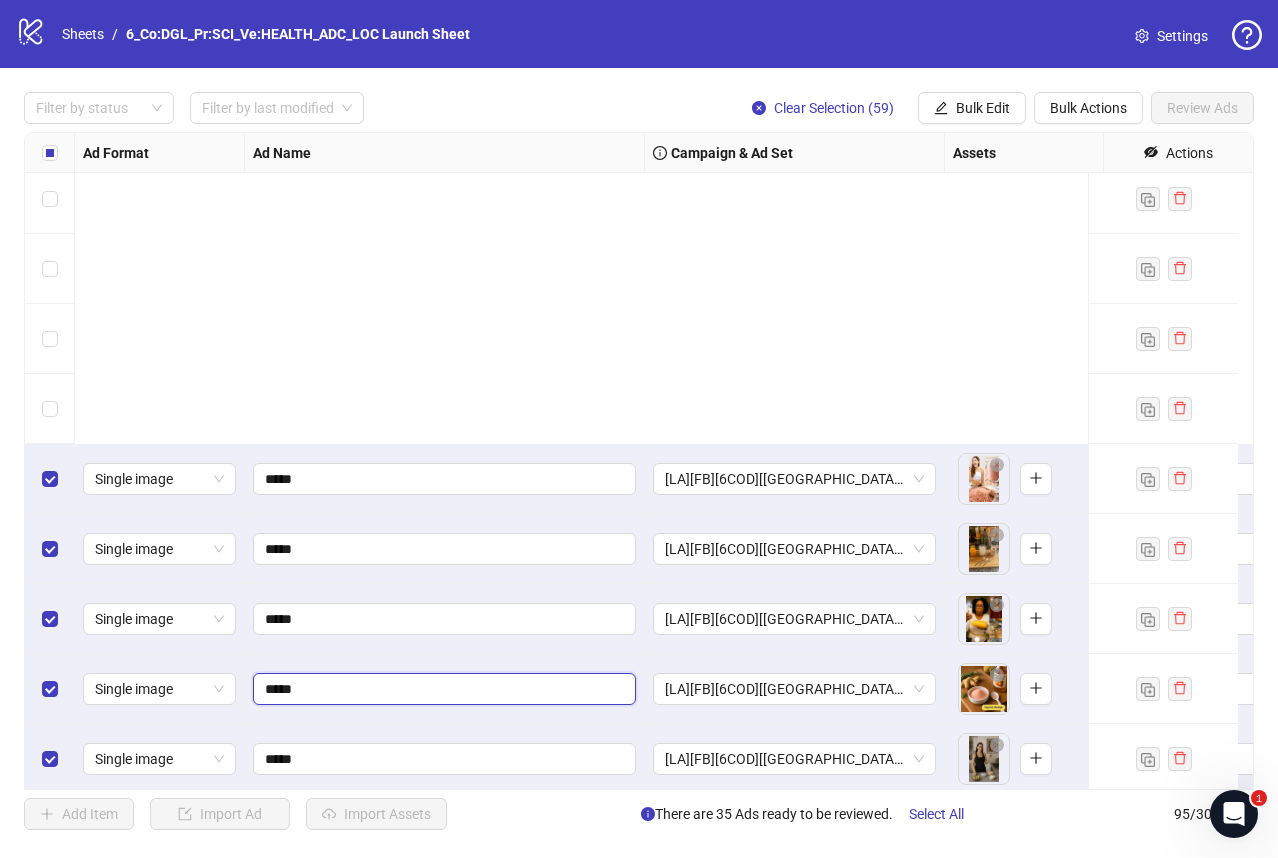 scroll, scrollTop: 2649, scrollLeft: 0, axis: vertical 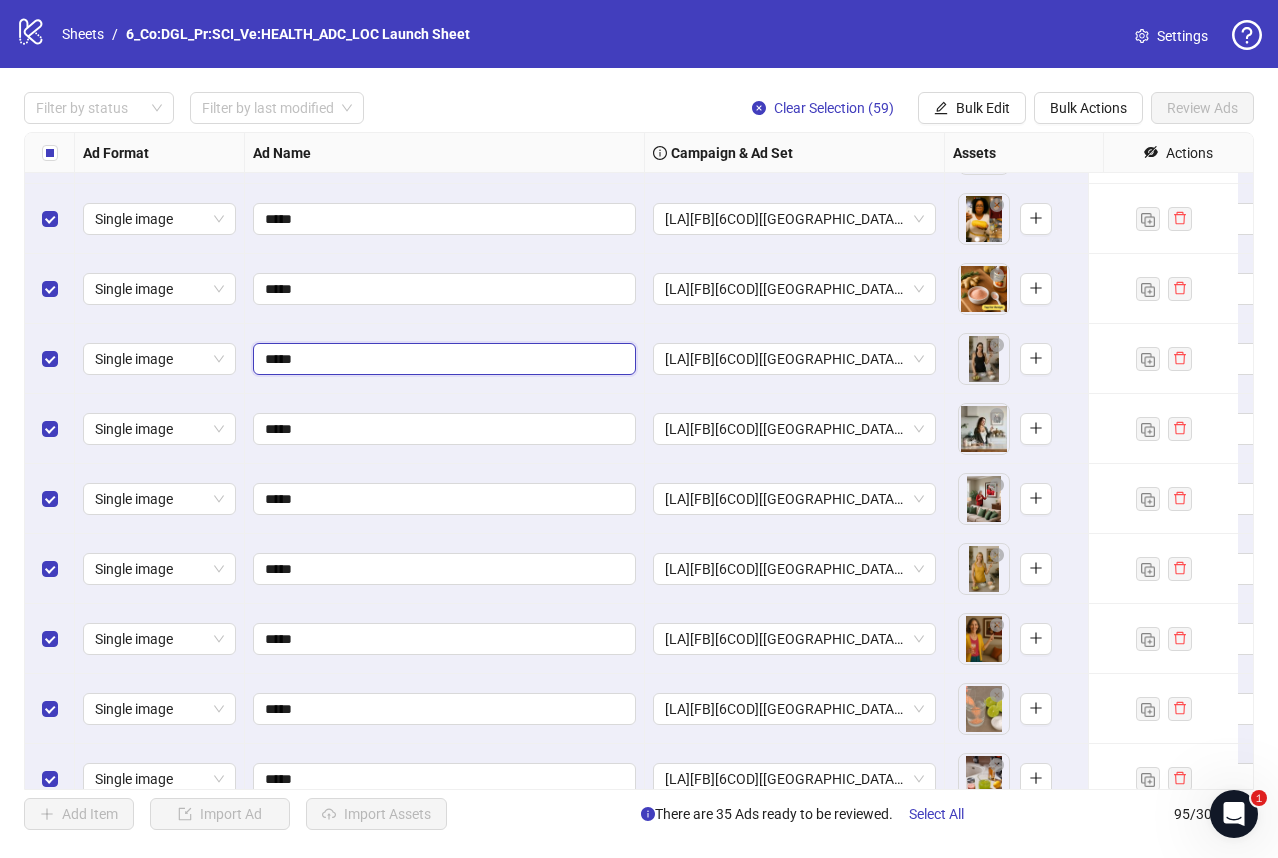 click on "*****" at bounding box center [442, 359] 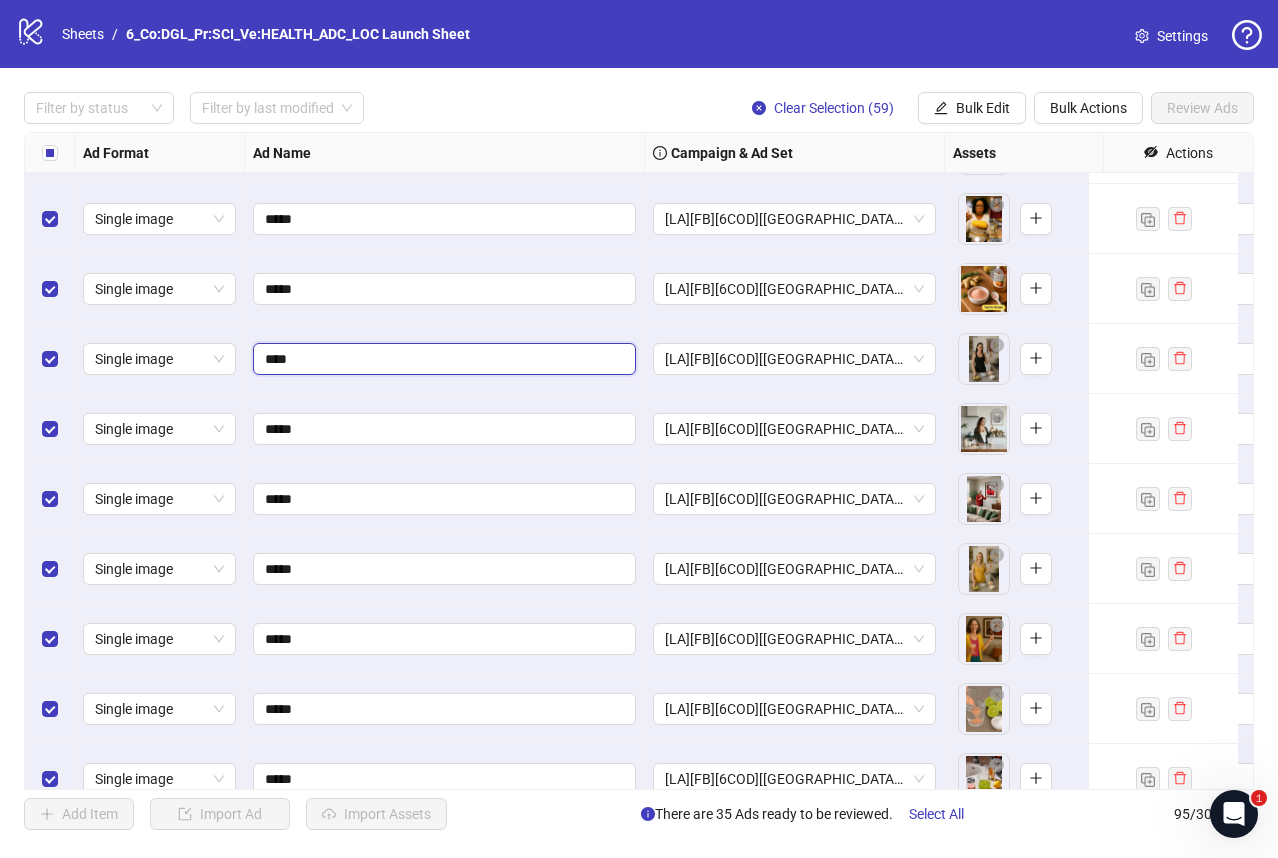 type on "*****" 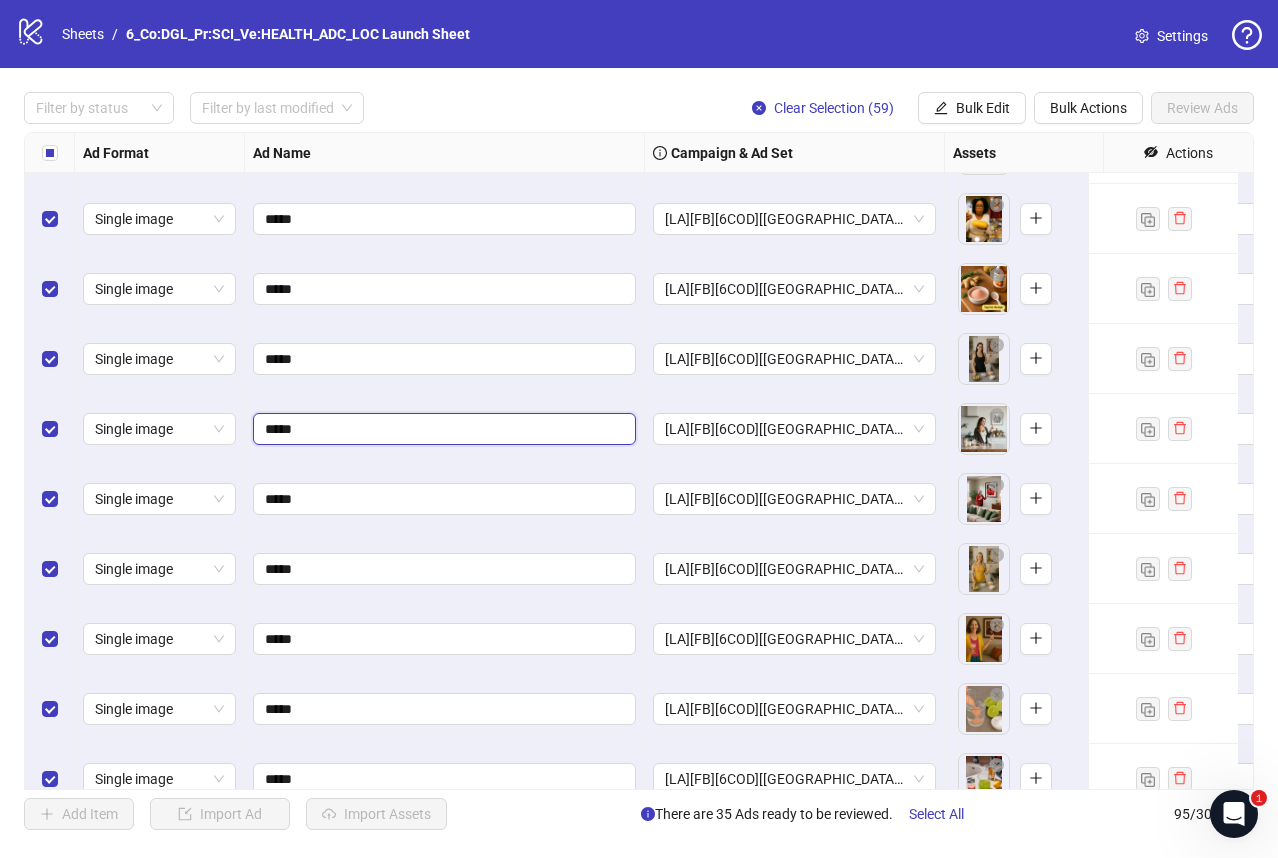 click on "*****" at bounding box center [442, 429] 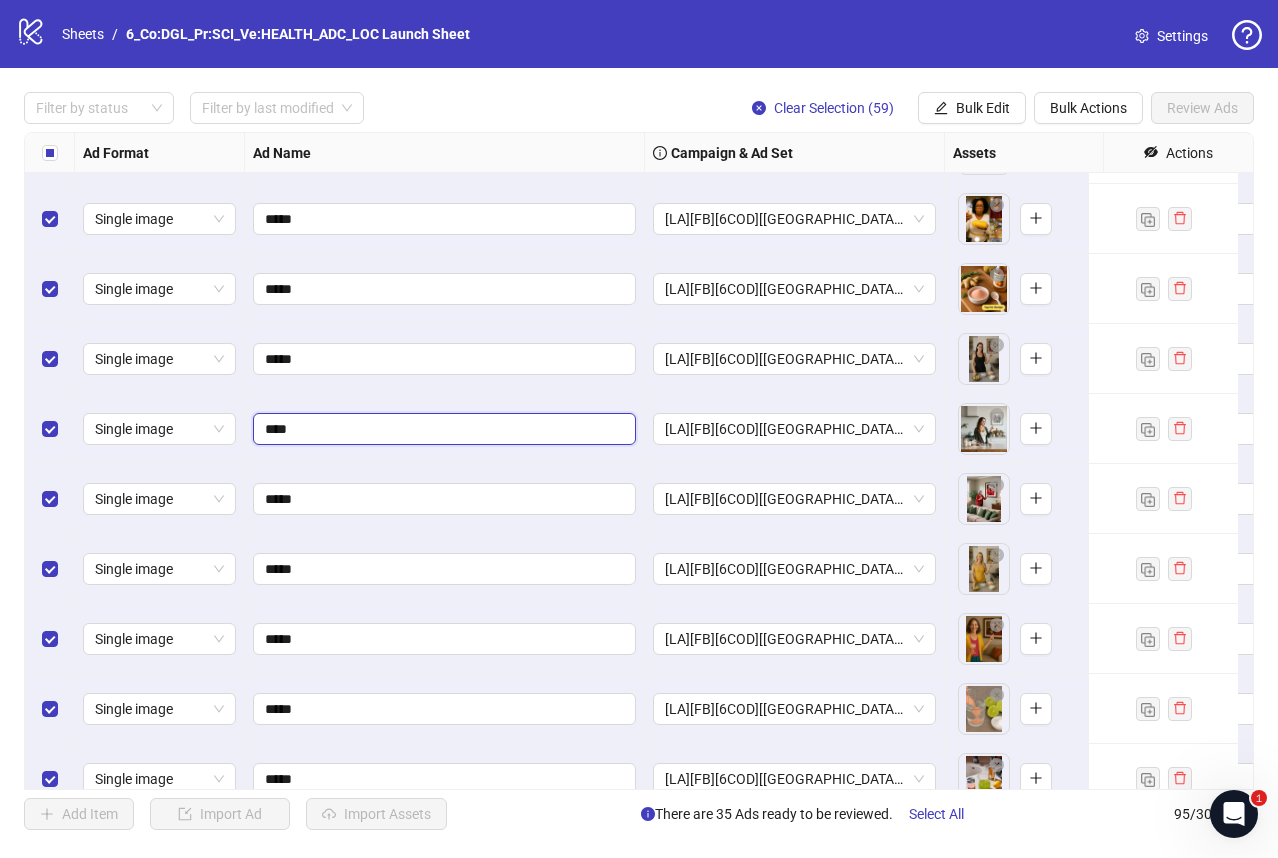 type on "*****" 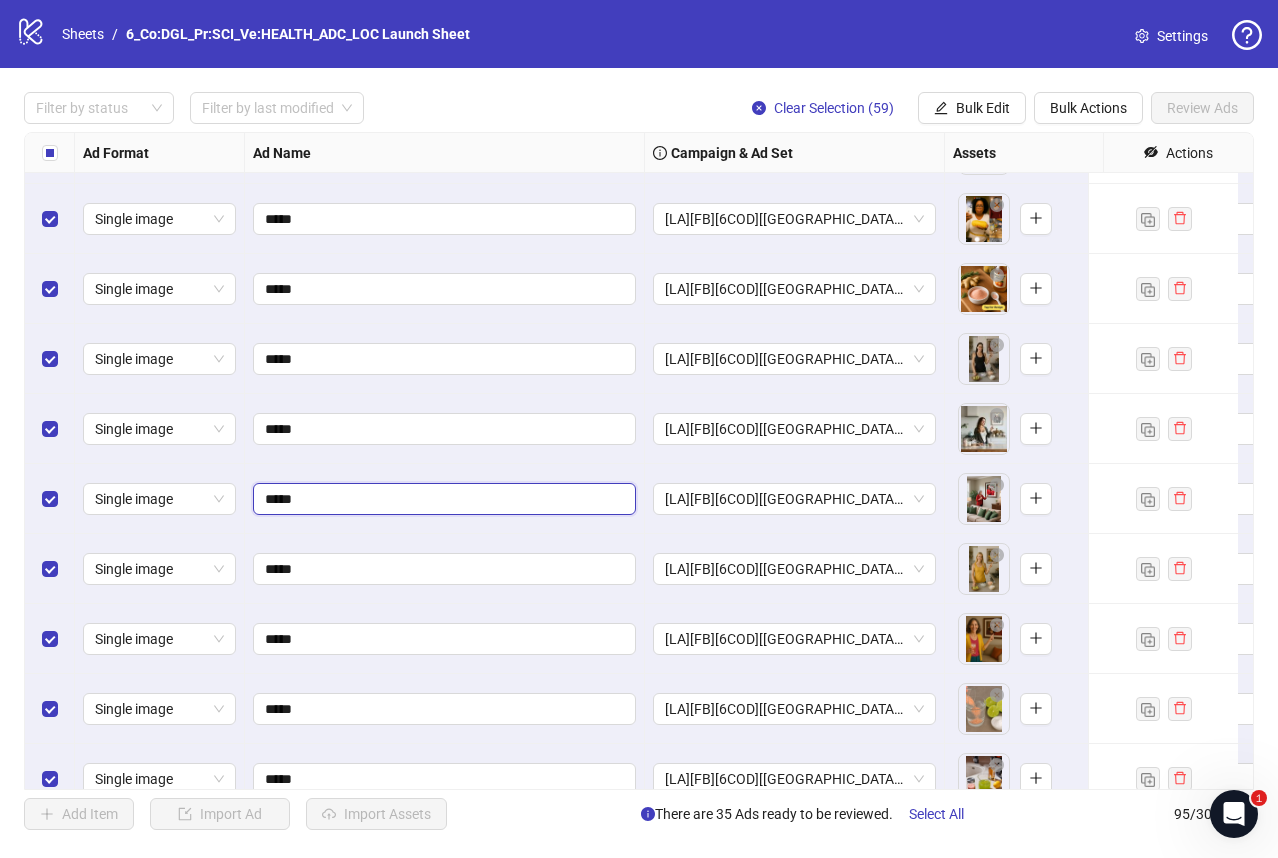 click on "*****" at bounding box center [442, 499] 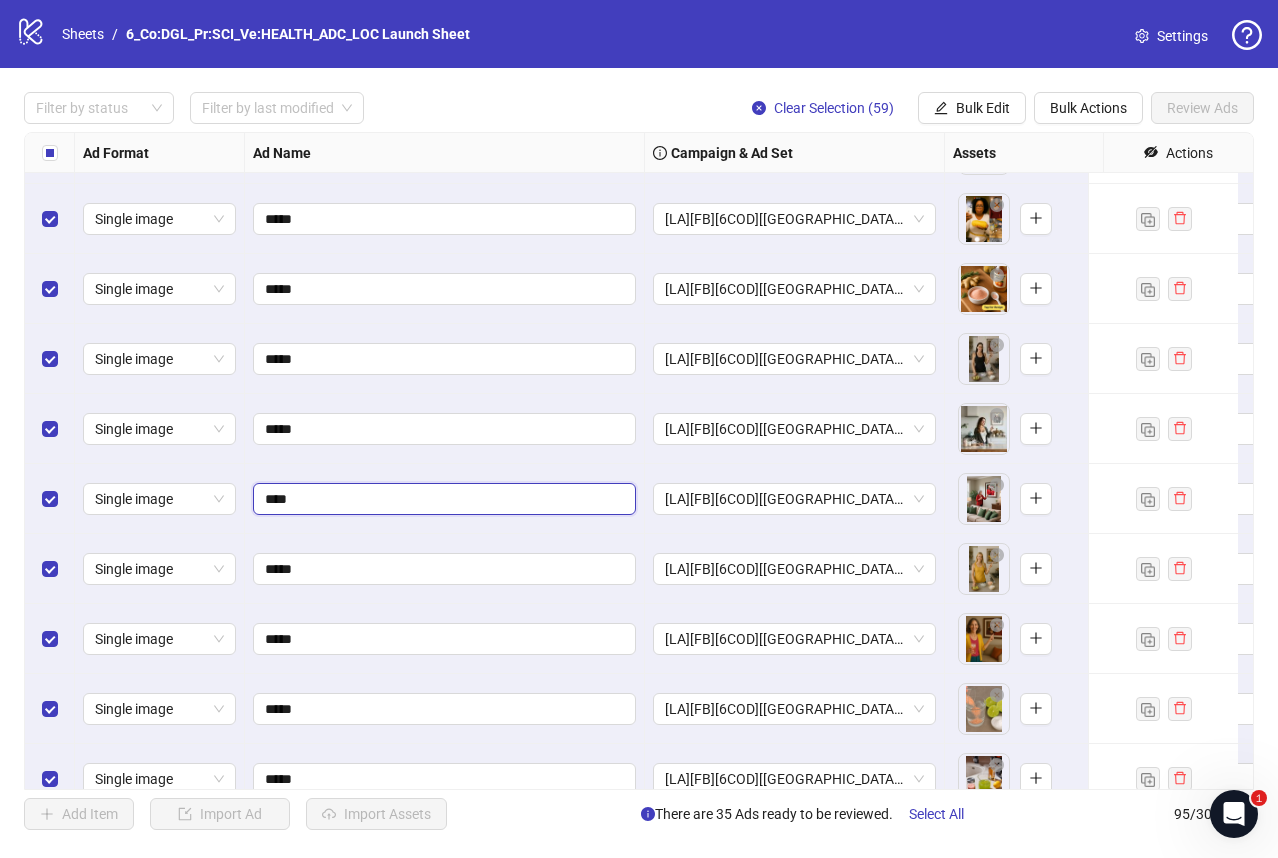 type on "*****" 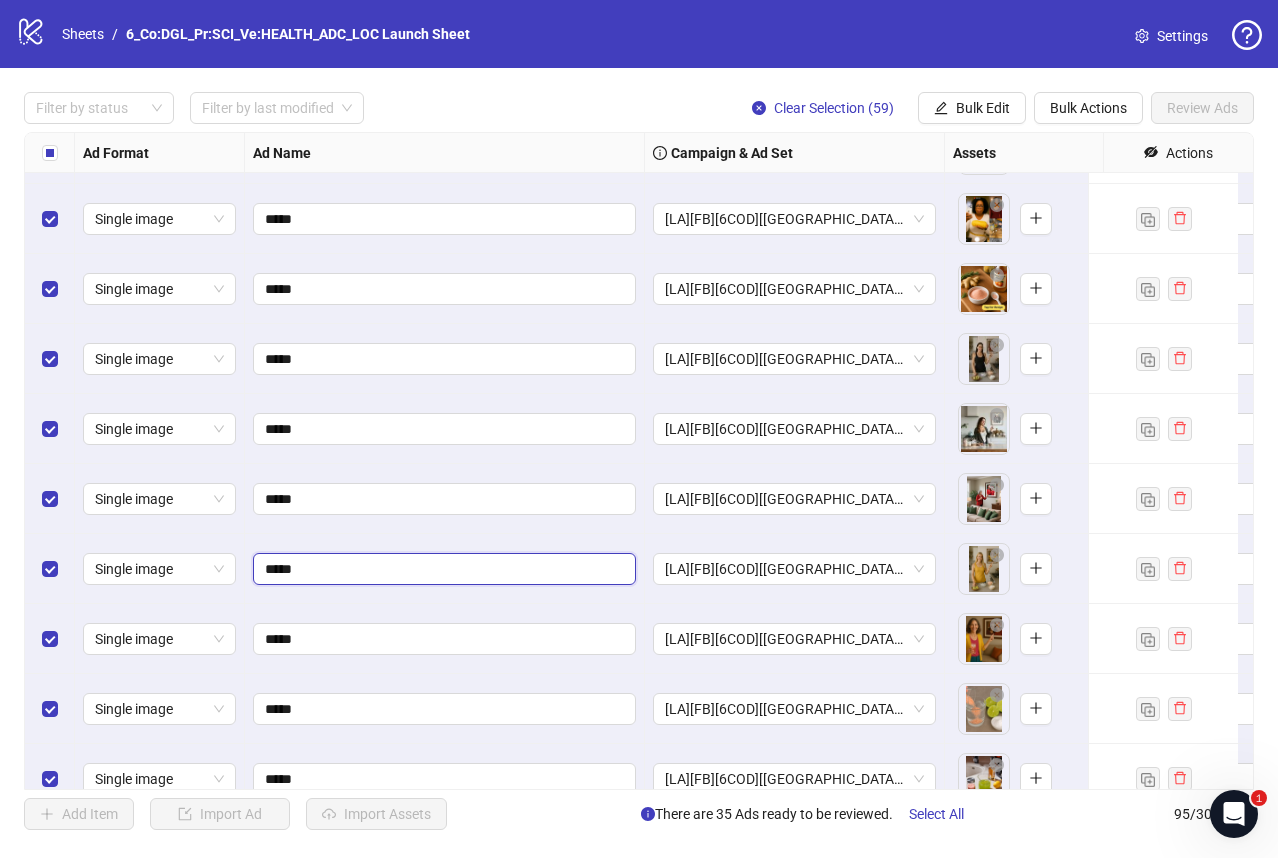 click on "*****" at bounding box center (442, 569) 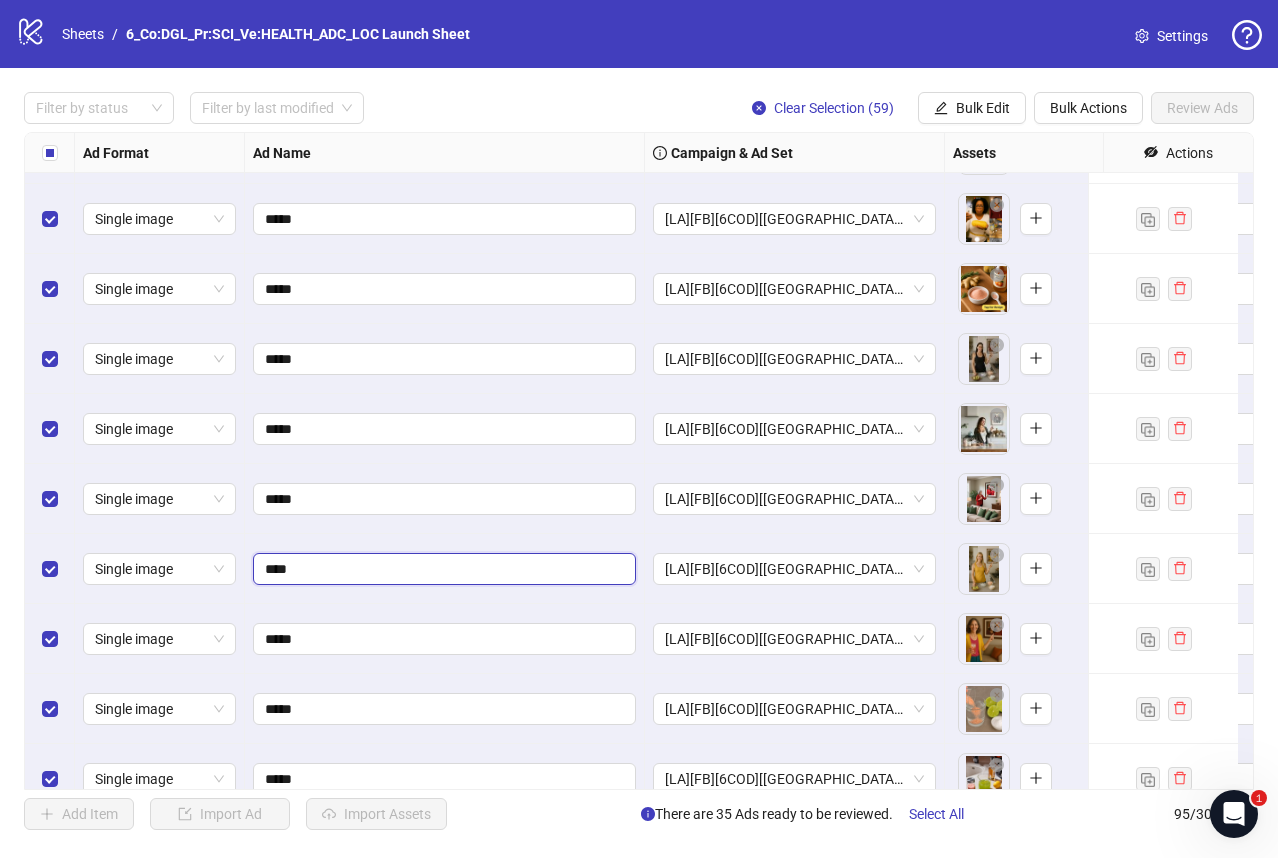 type on "*****" 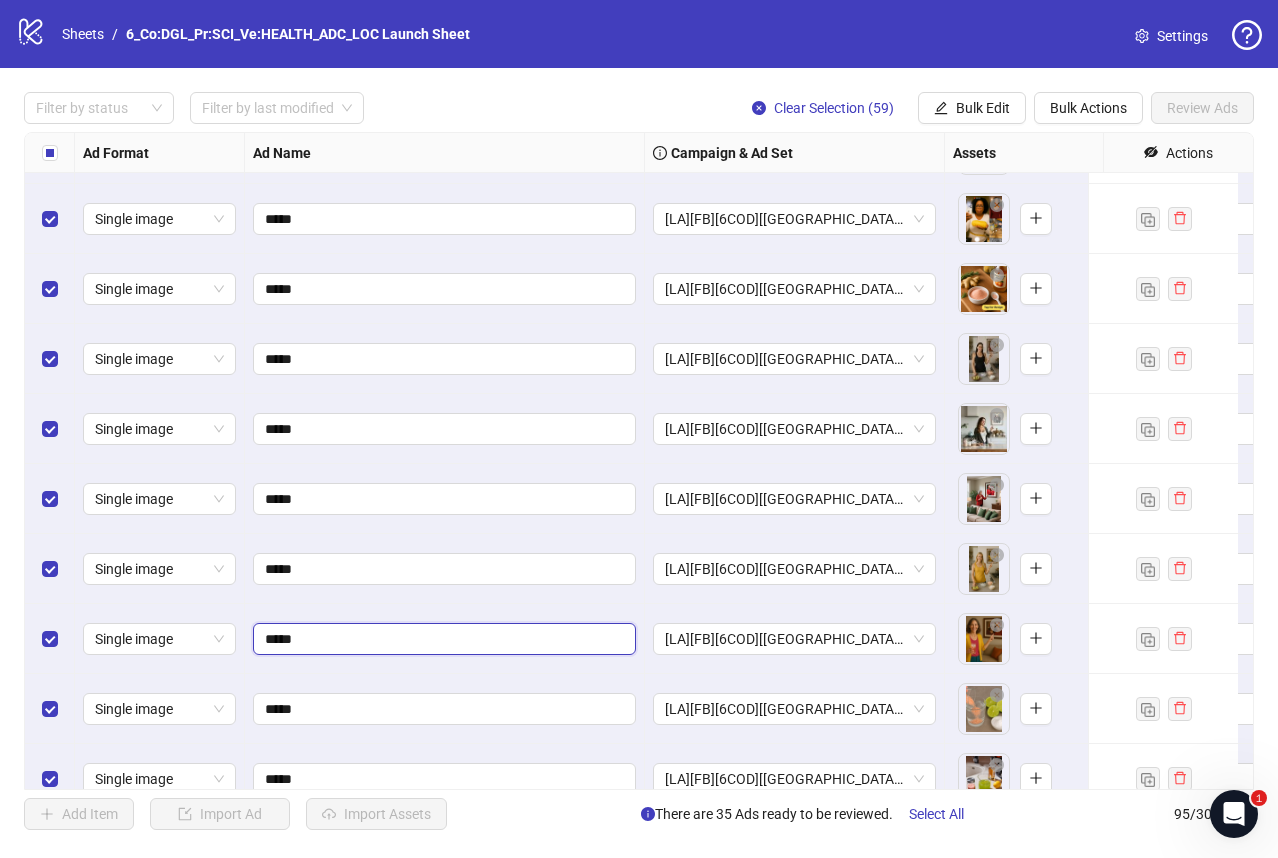 click on "*****" at bounding box center [442, 639] 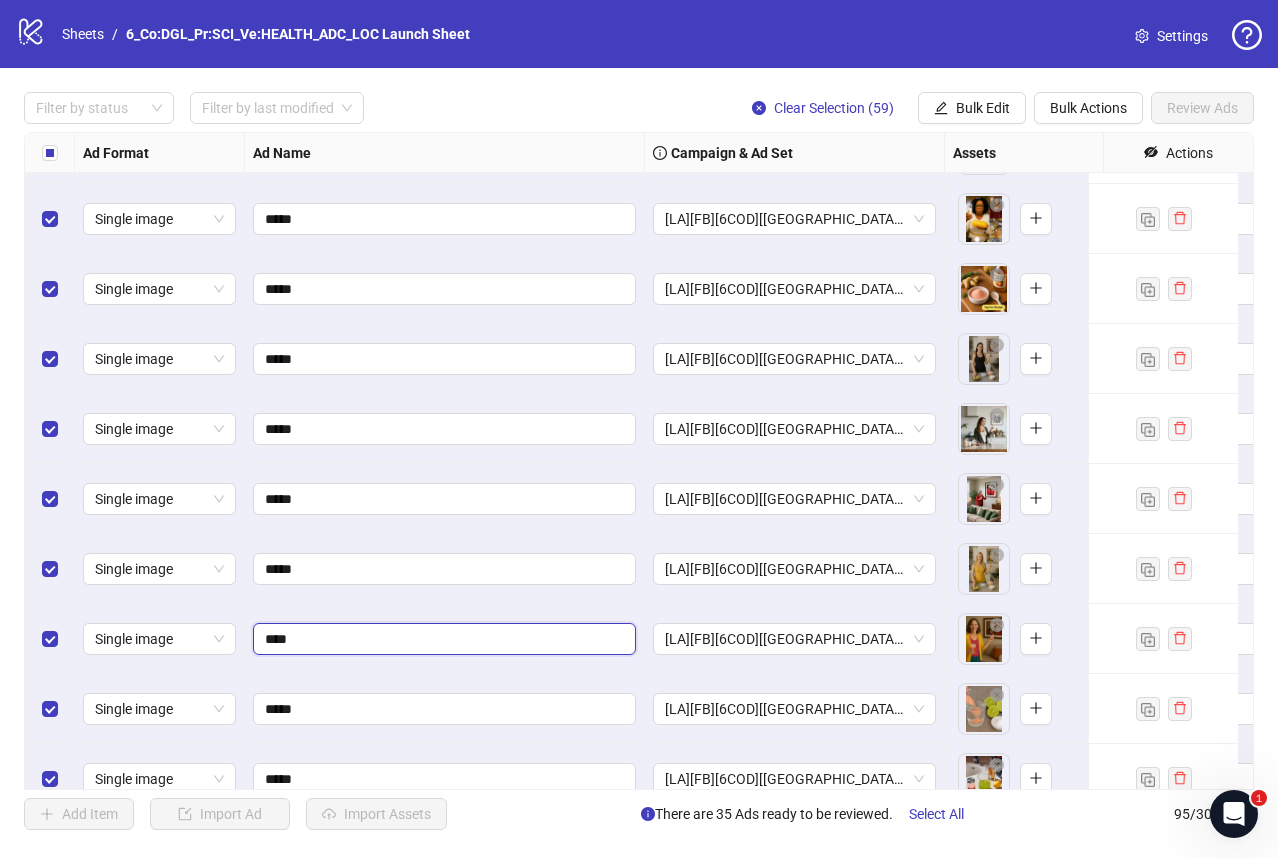 type on "*****" 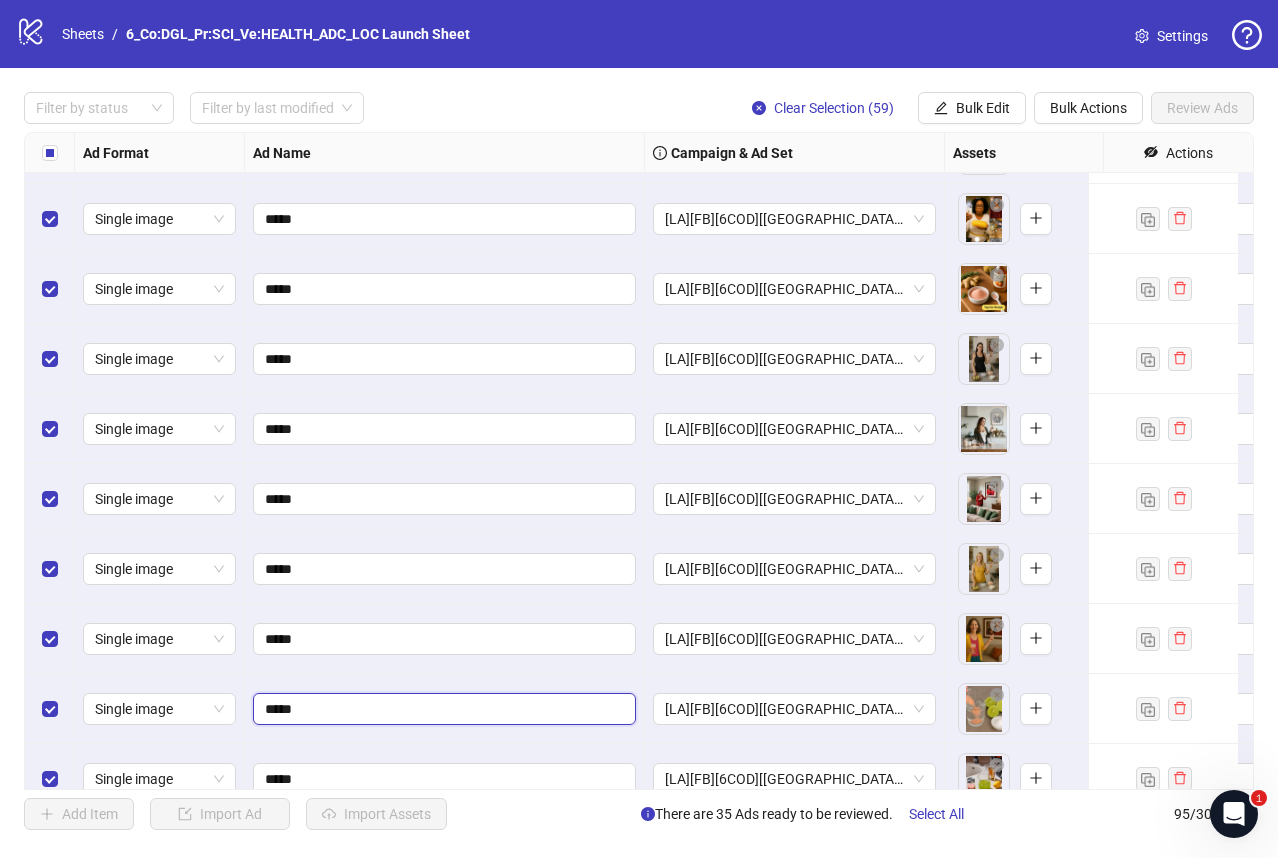 click on "*****" at bounding box center [442, 709] 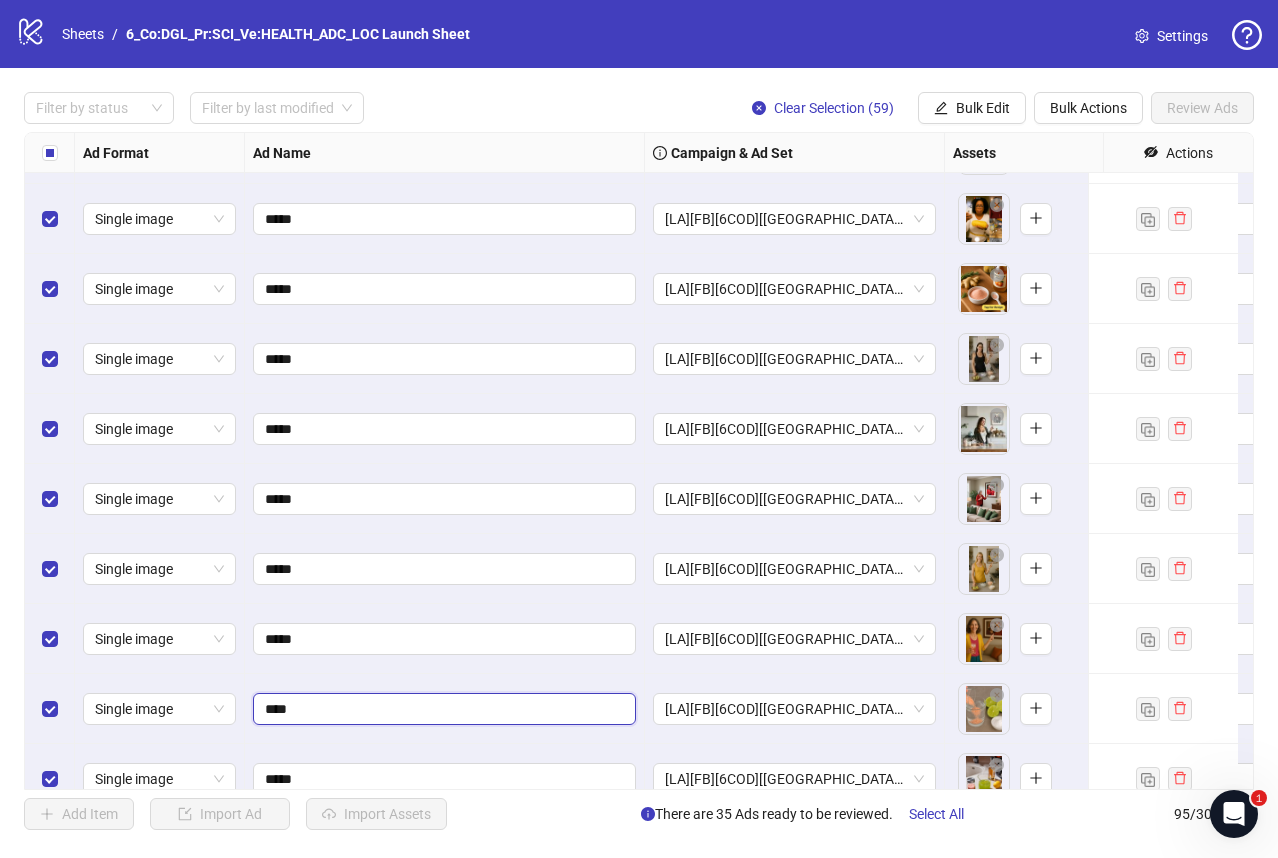 type on "*****" 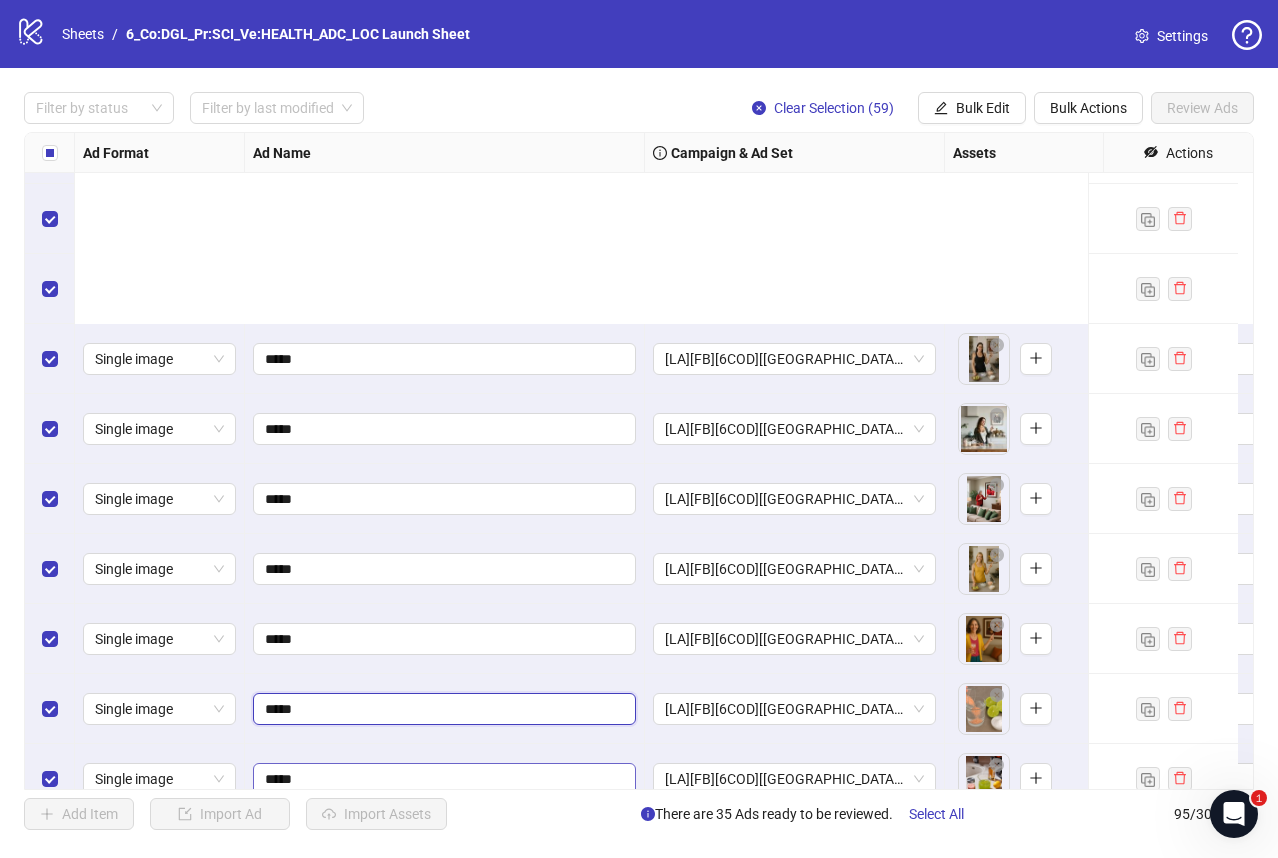 scroll, scrollTop: 2949, scrollLeft: 0, axis: vertical 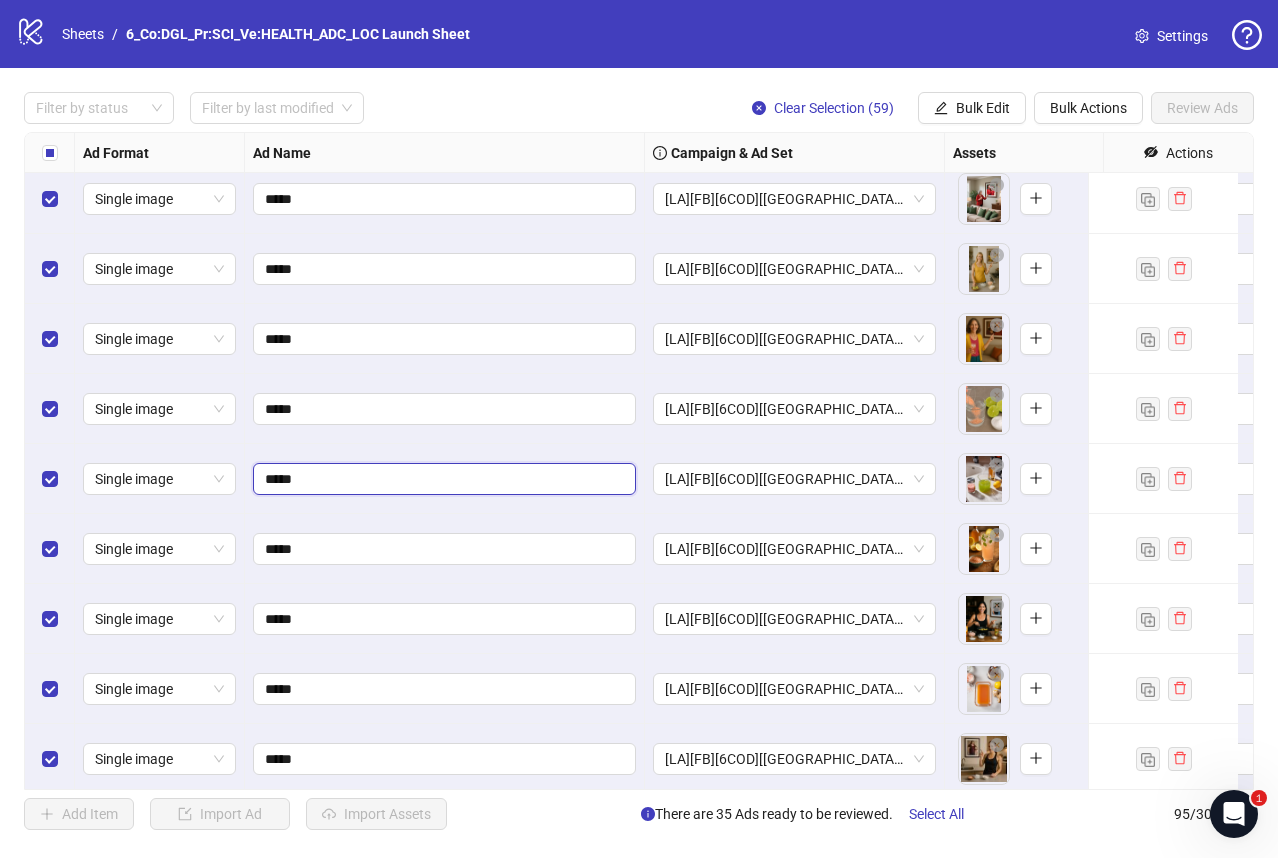 click on "*****" at bounding box center [442, 479] 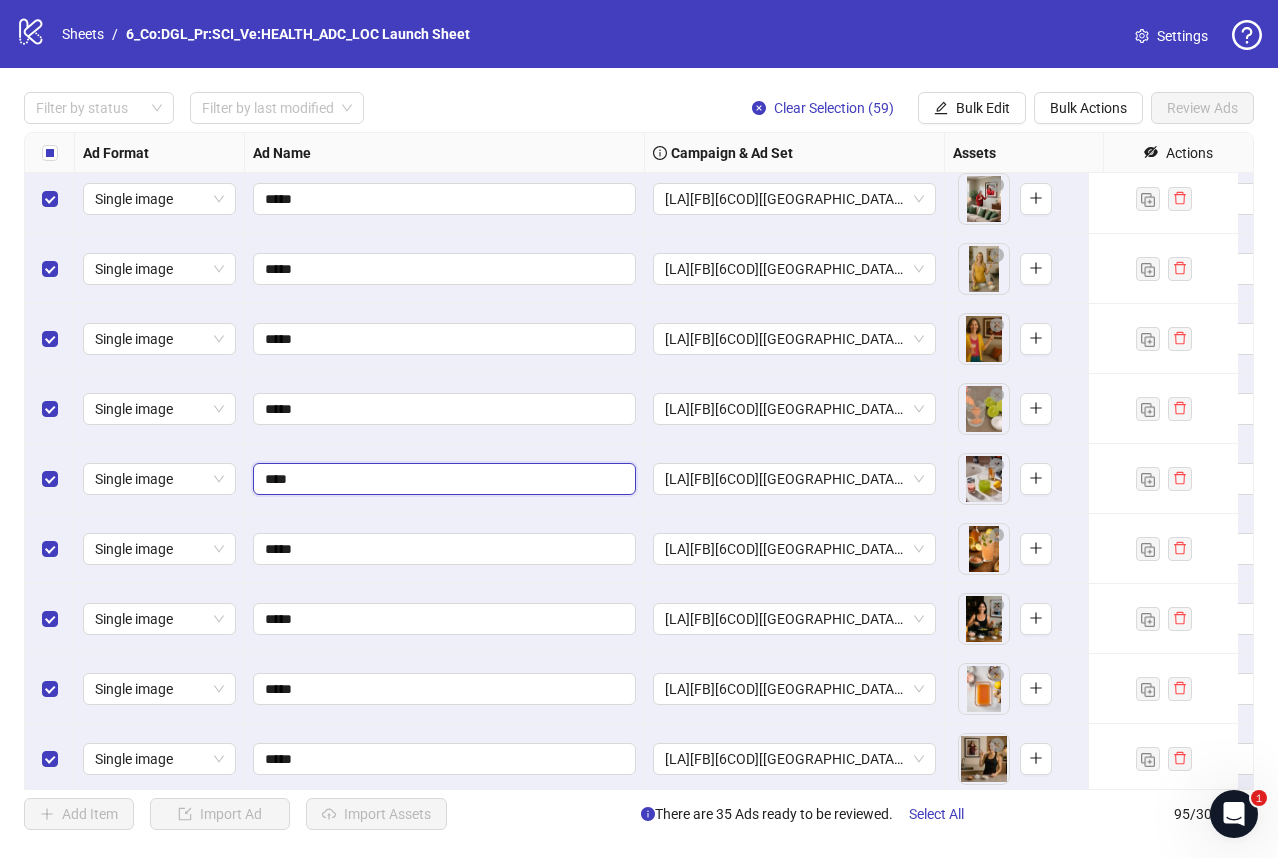type on "*****" 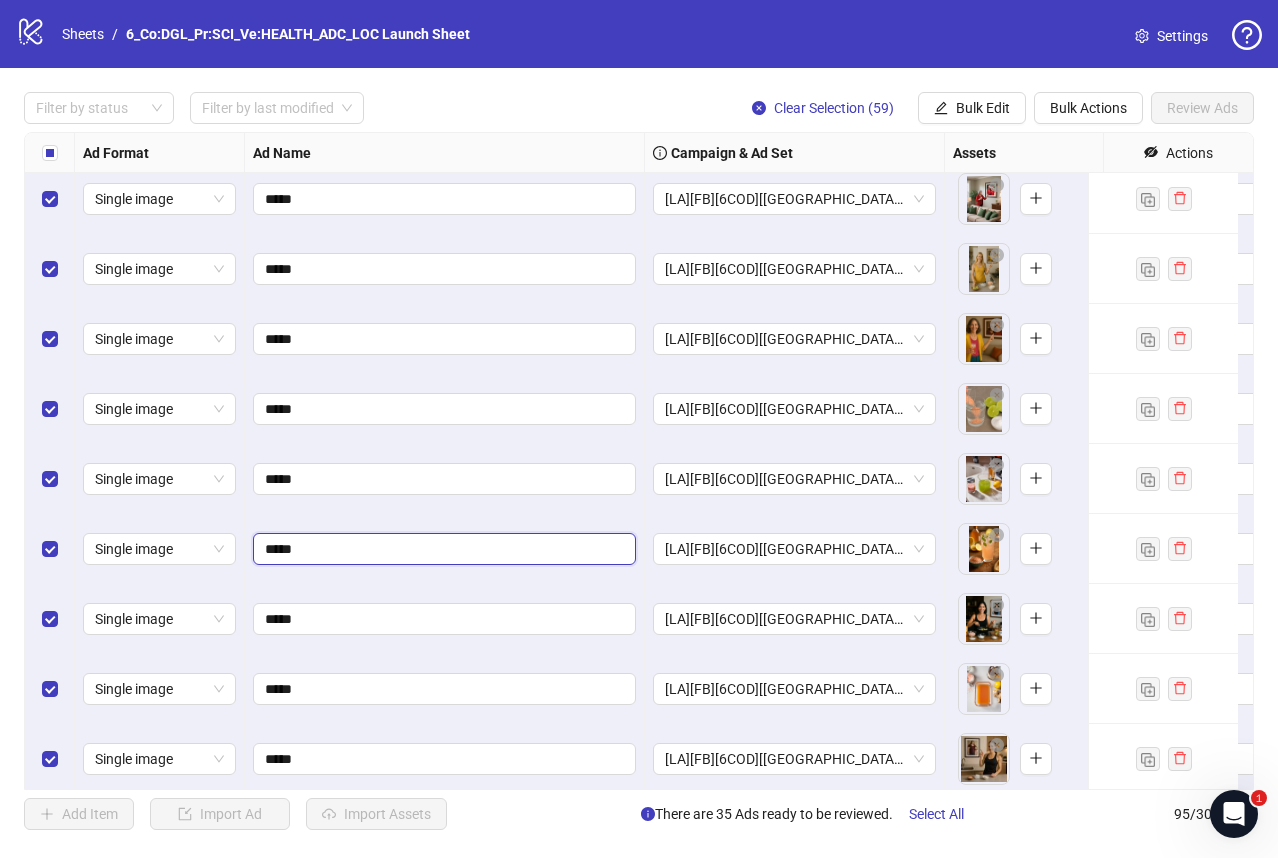 click on "*****" at bounding box center (442, 549) 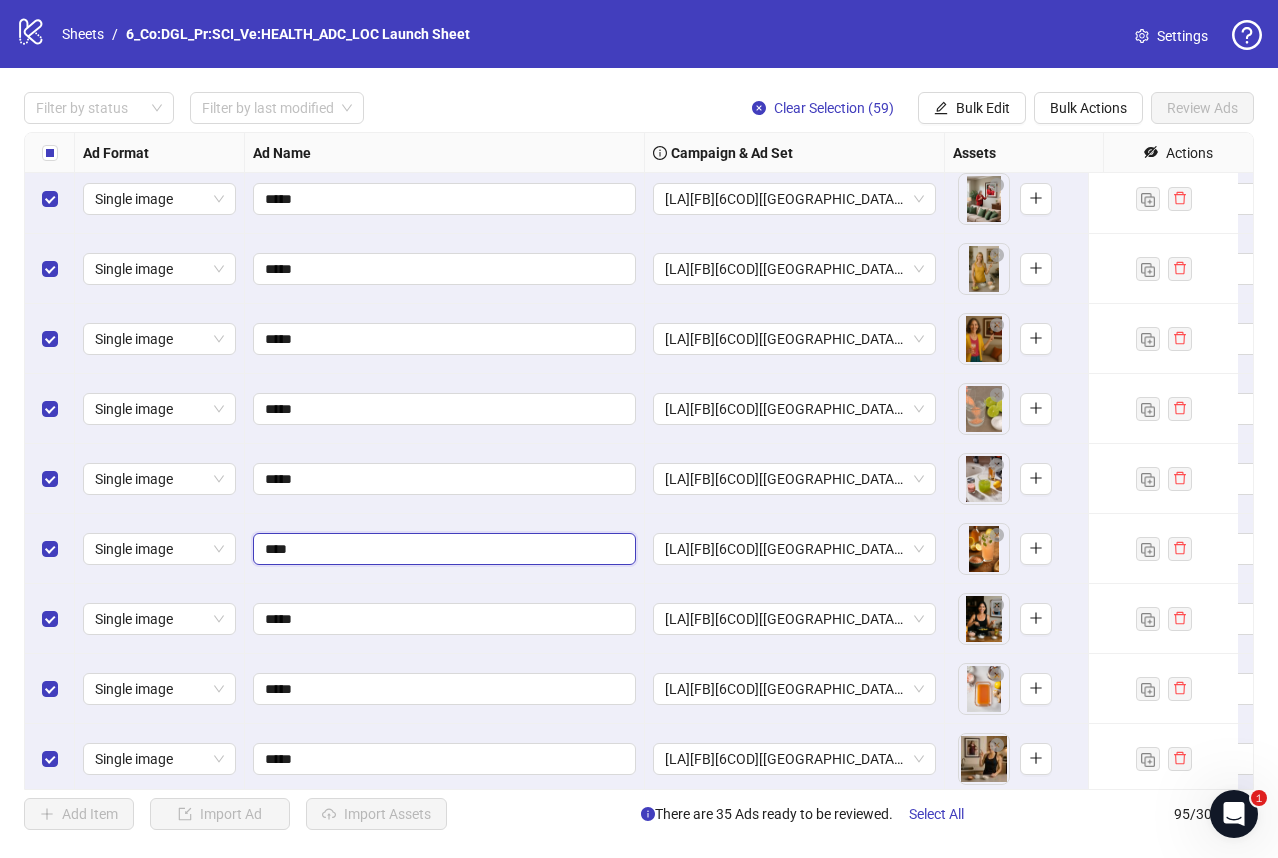 type on "*****" 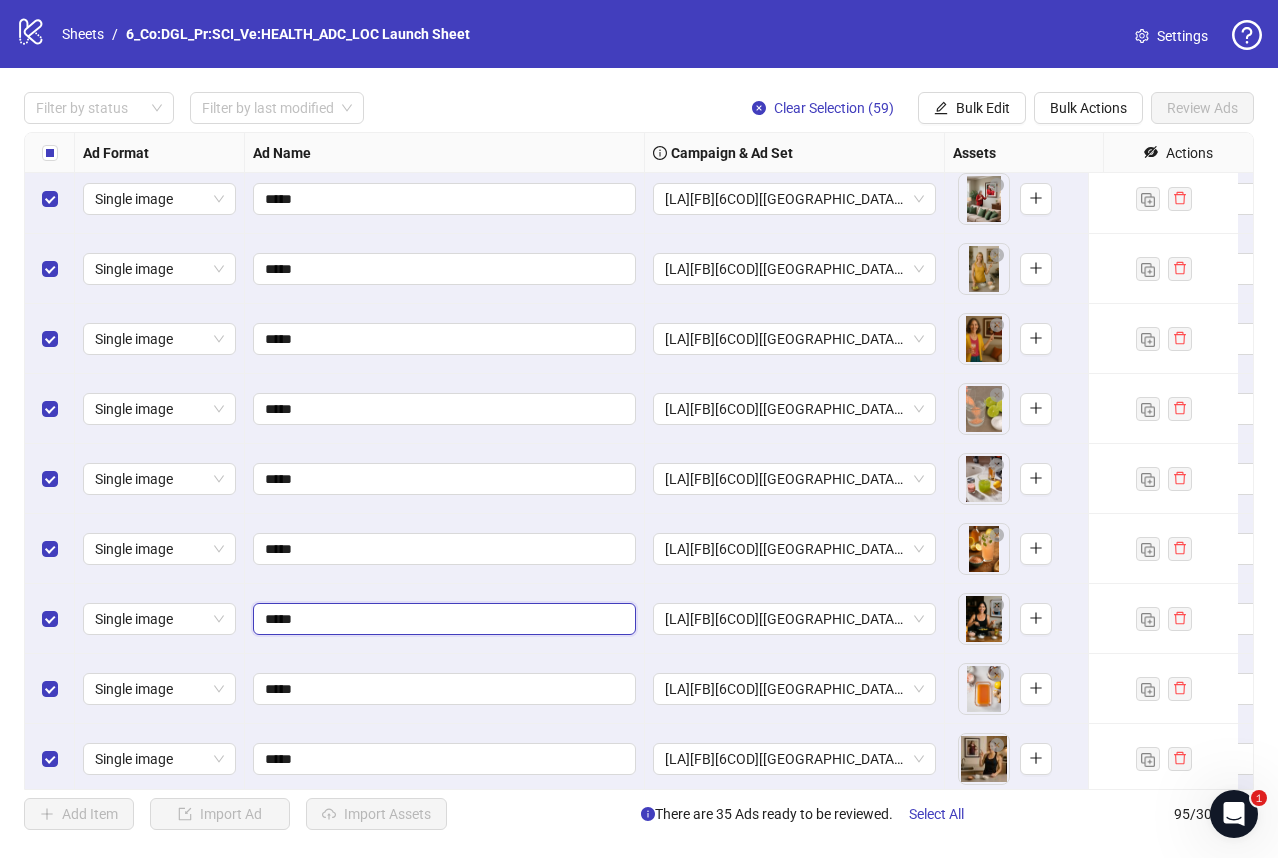 click on "*****" at bounding box center (442, 619) 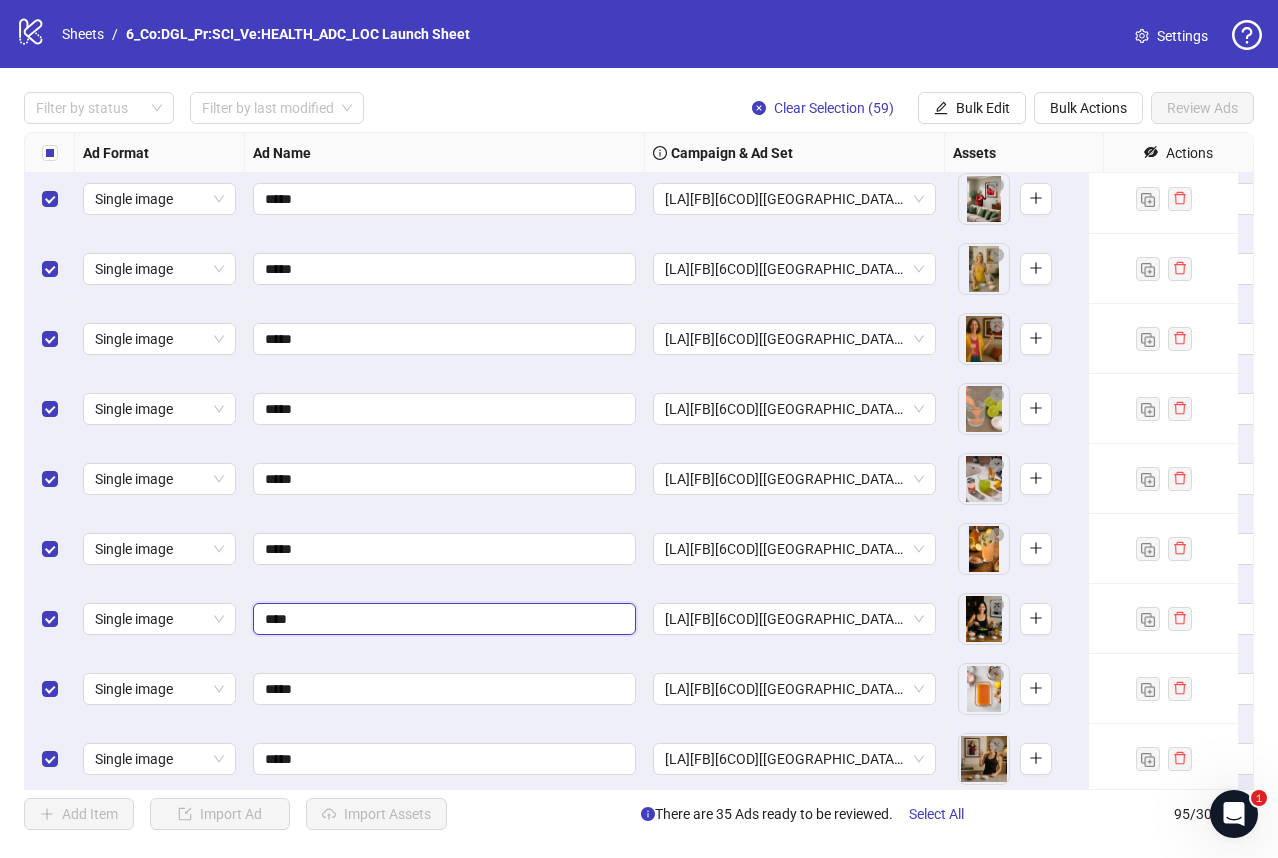 type on "*****" 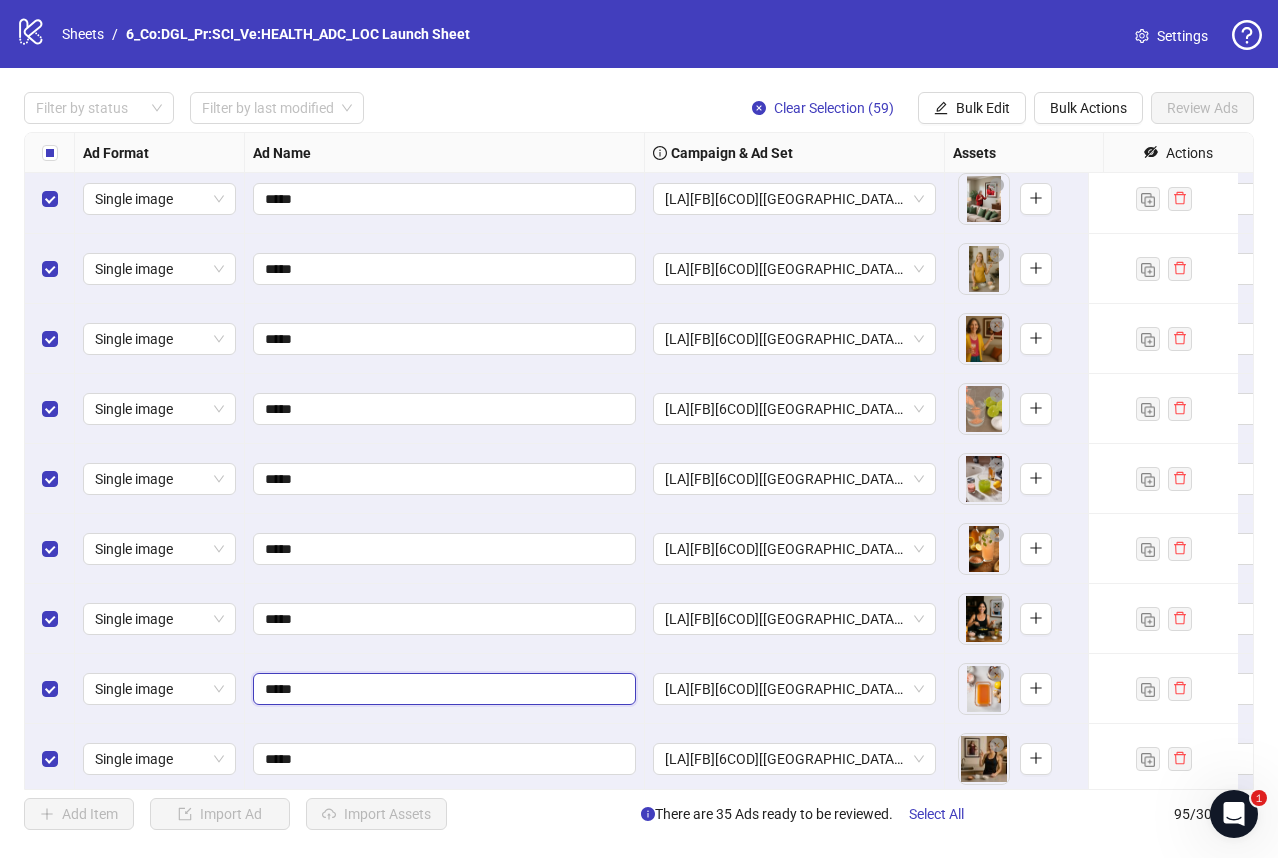click on "*****" at bounding box center (442, 689) 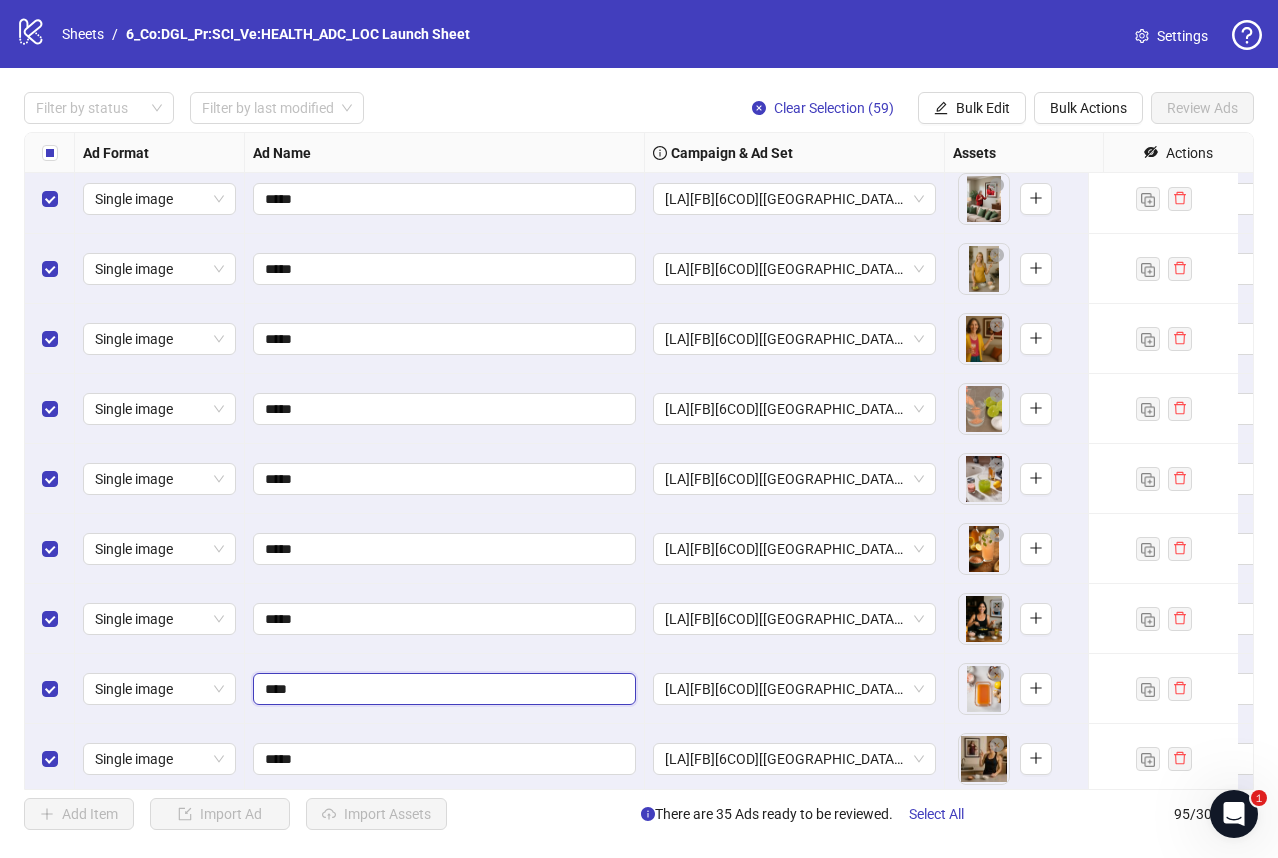 type on "*****" 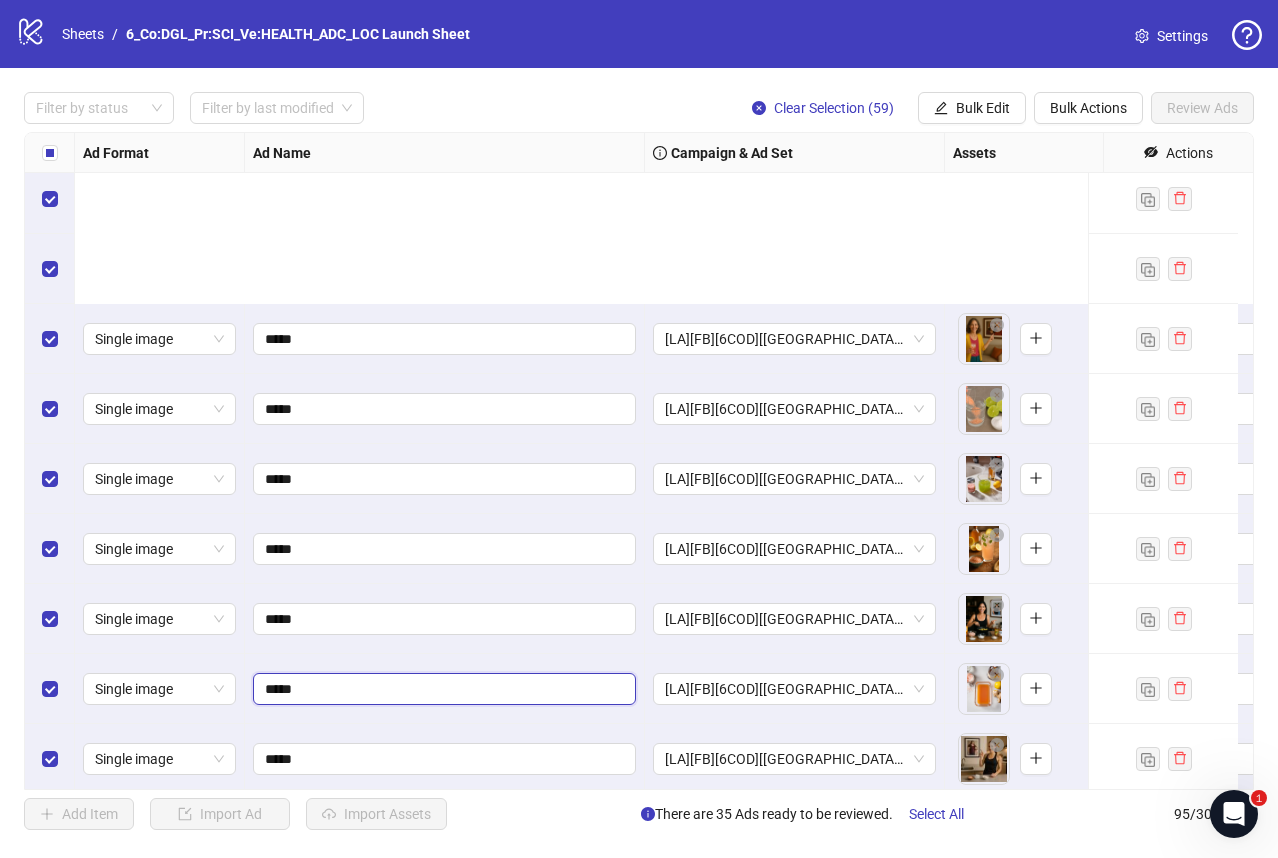 scroll, scrollTop: 3249, scrollLeft: 0, axis: vertical 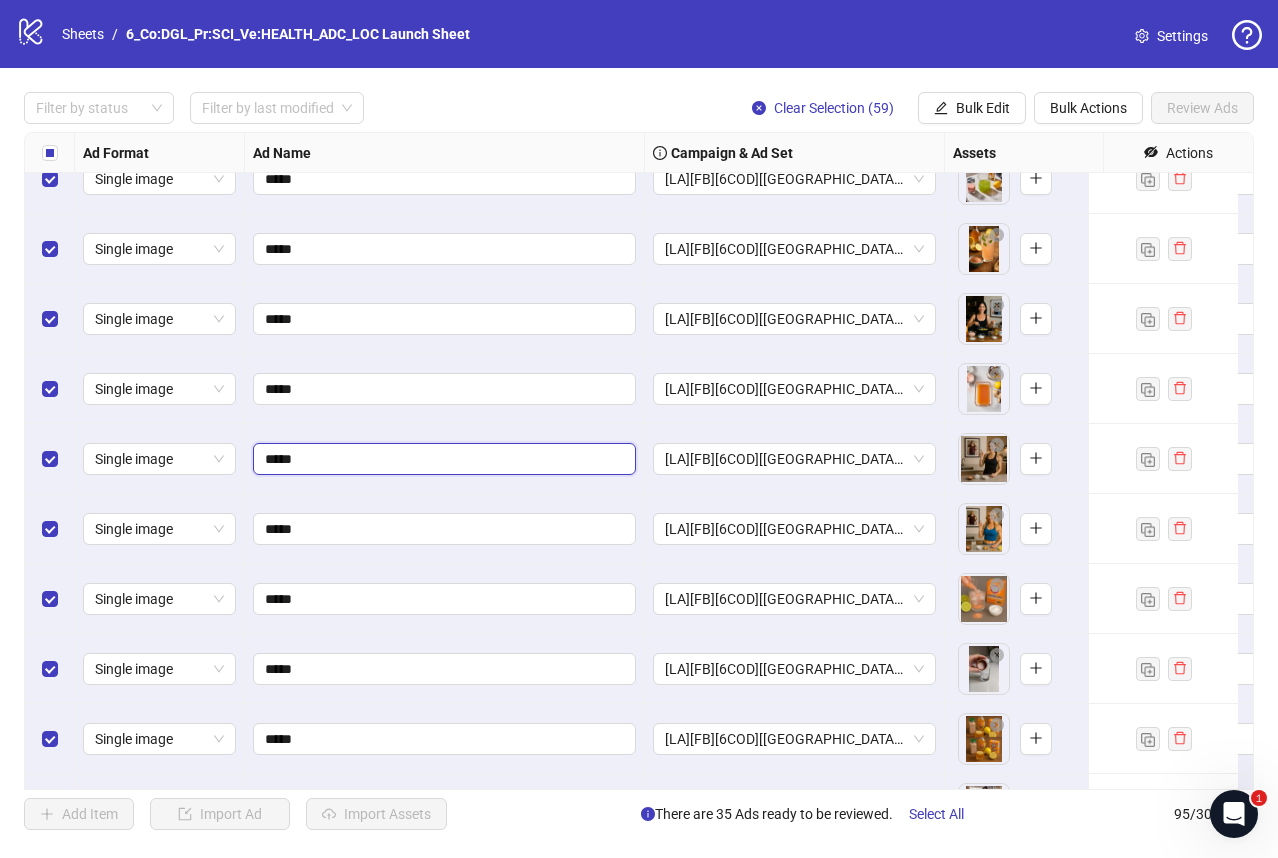 click on "*****" at bounding box center [442, 459] 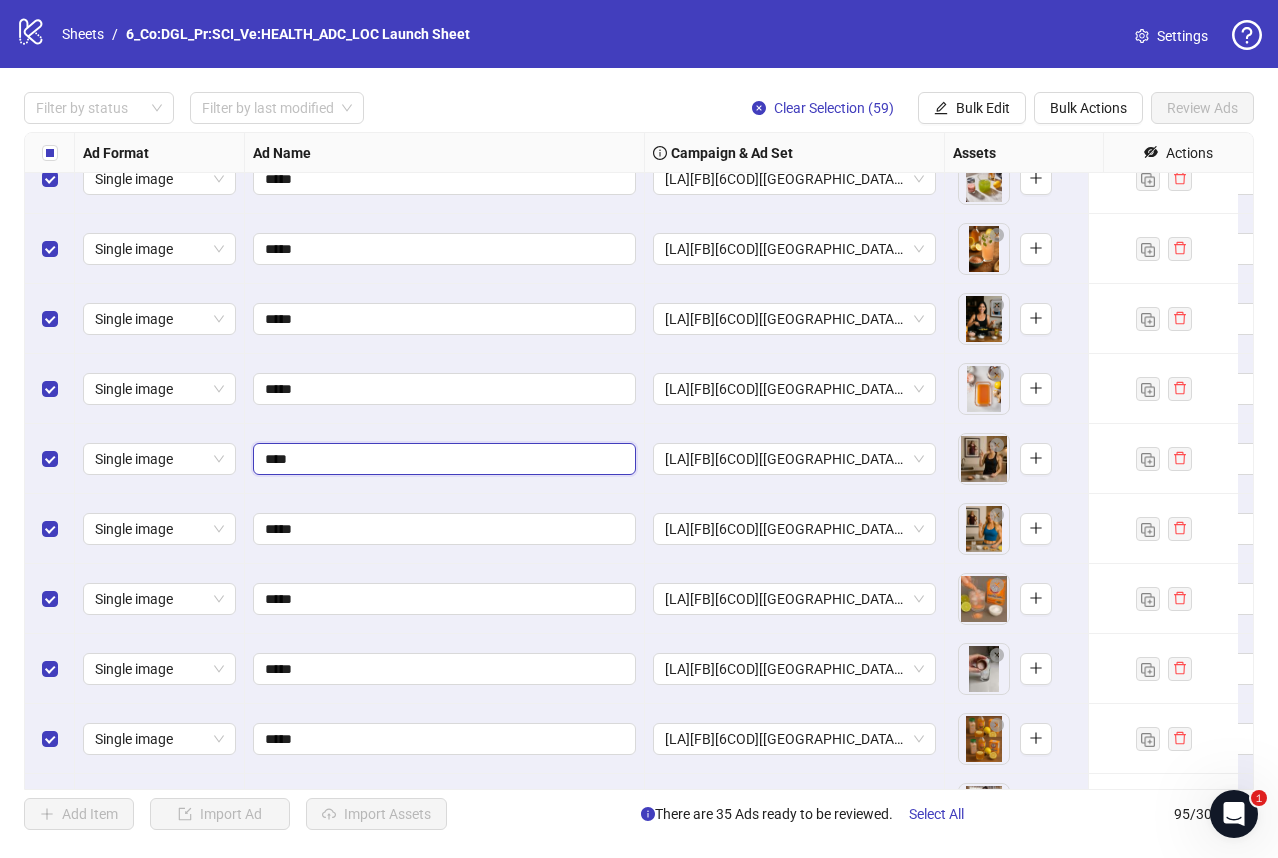 type on "*****" 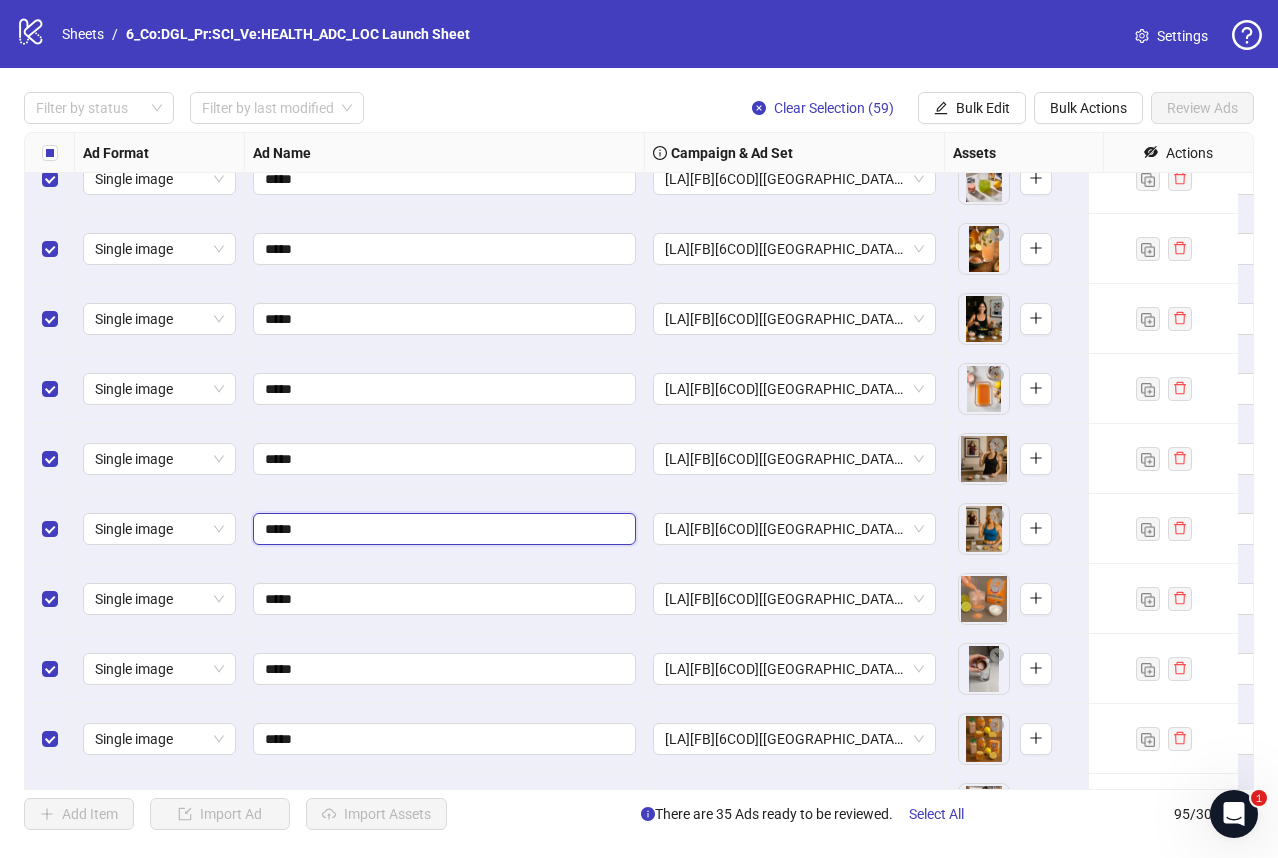 click on "*****" at bounding box center (442, 529) 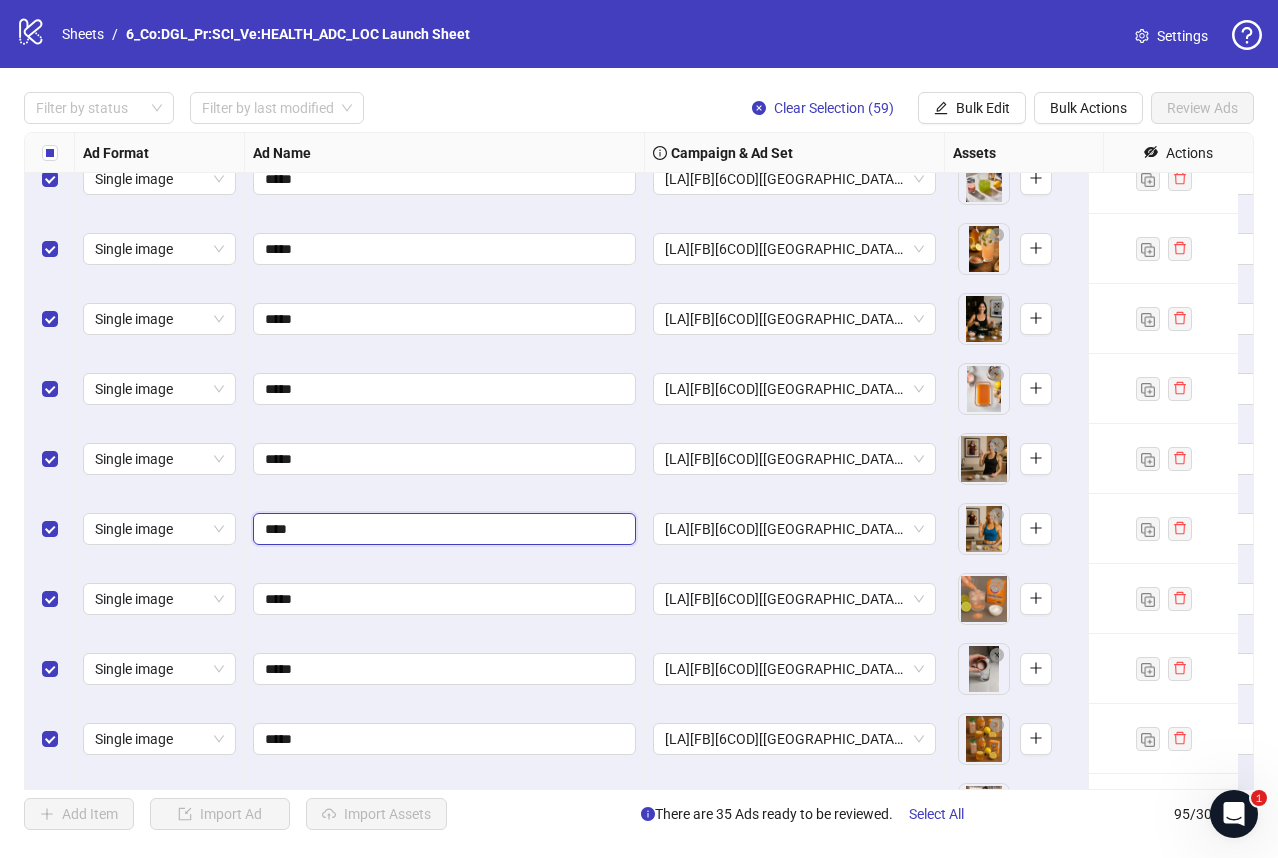 type on "*****" 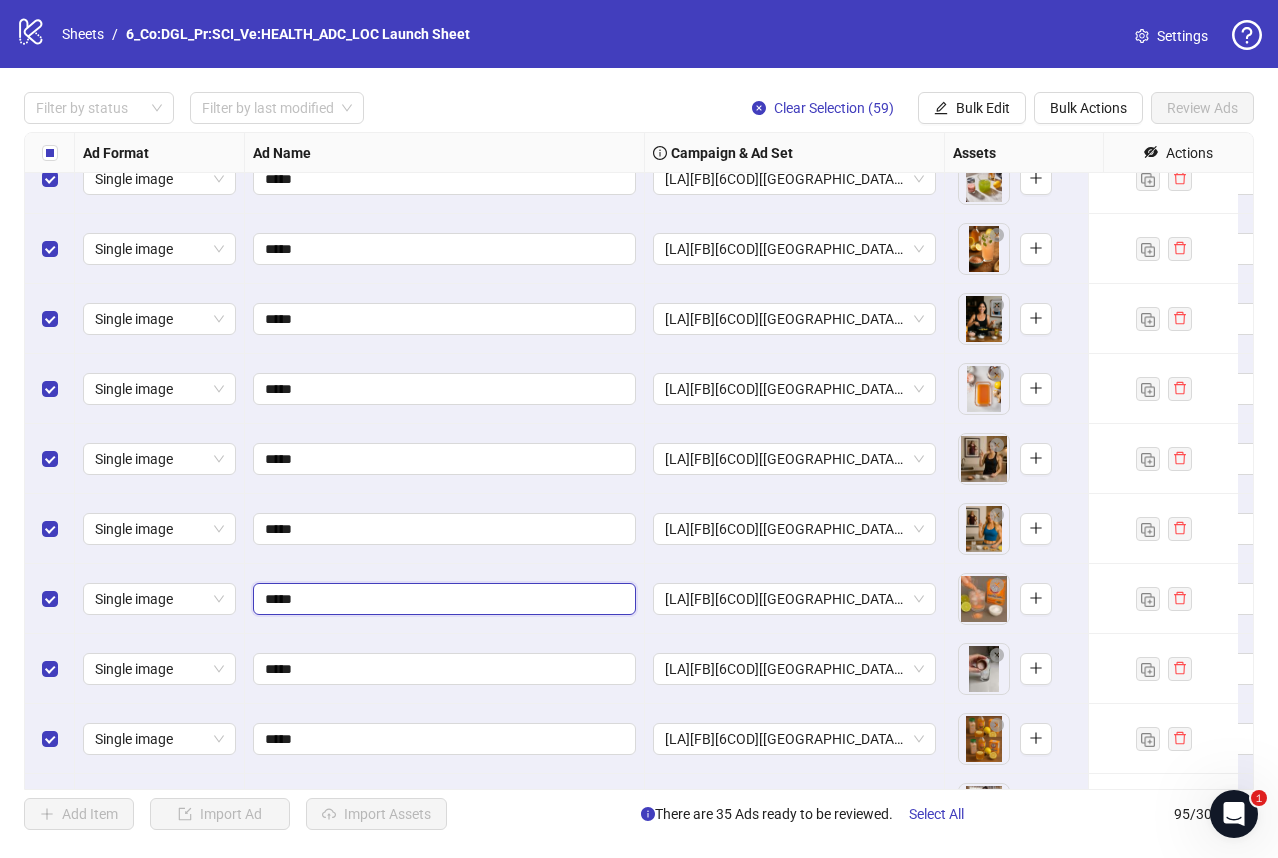 click on "*****" at bounding box center (442, 599) 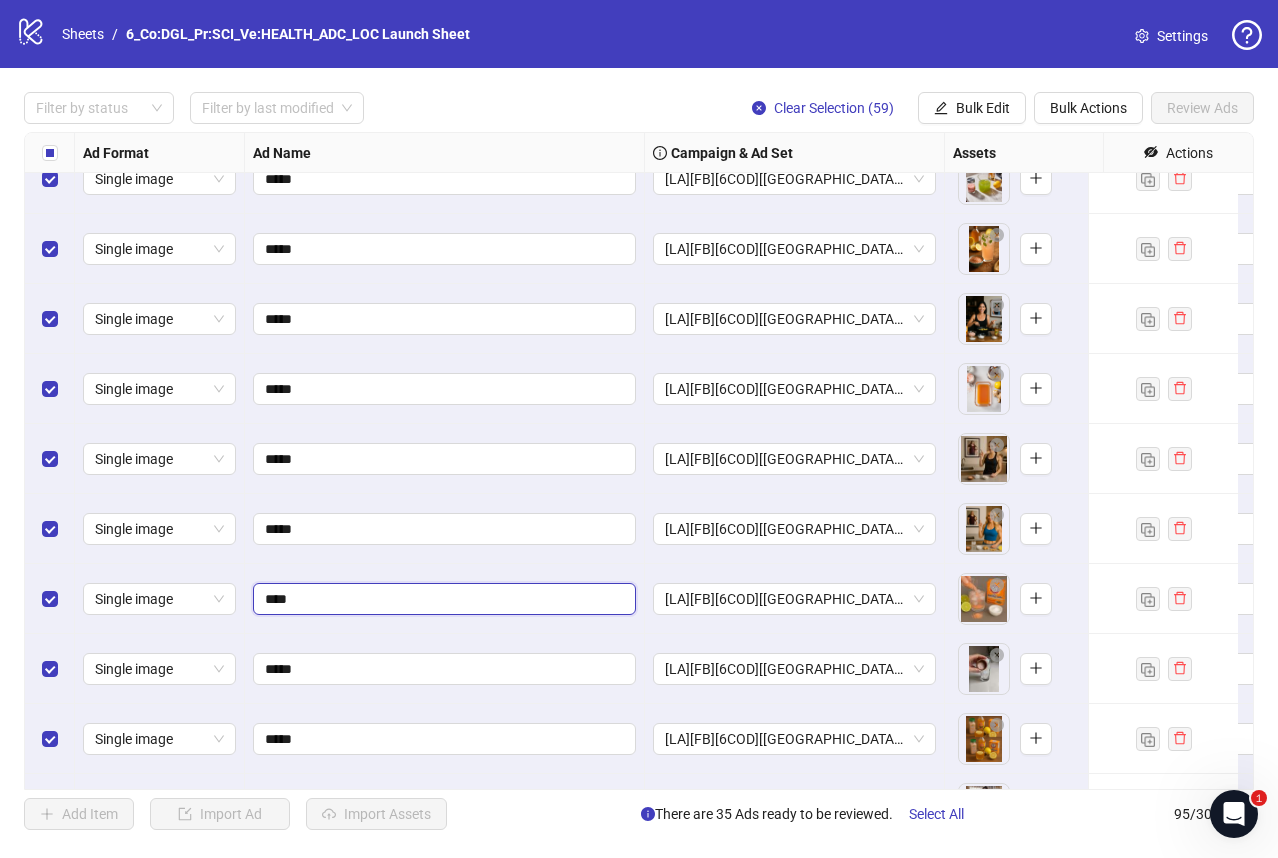 type on "*****" 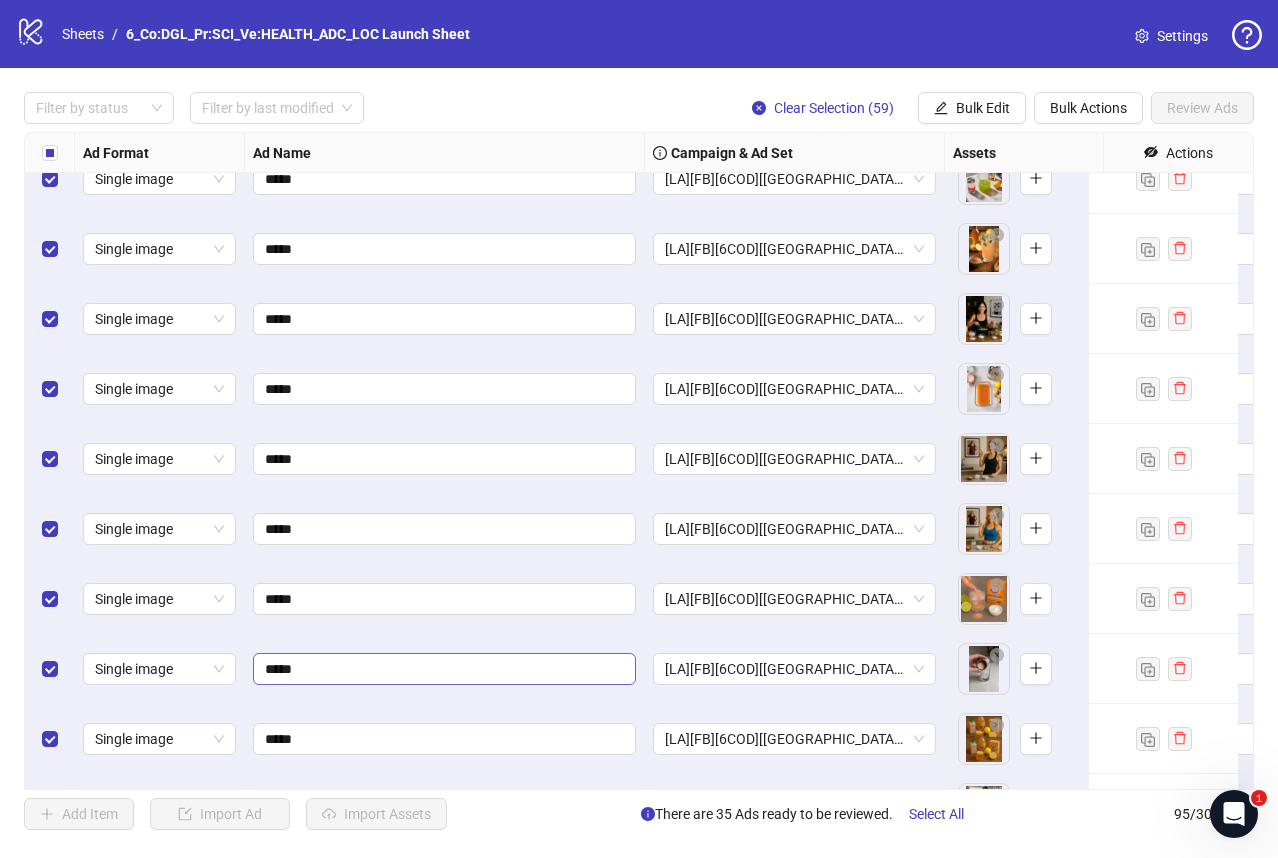 click on "*****" at bounding box center (444, 669) 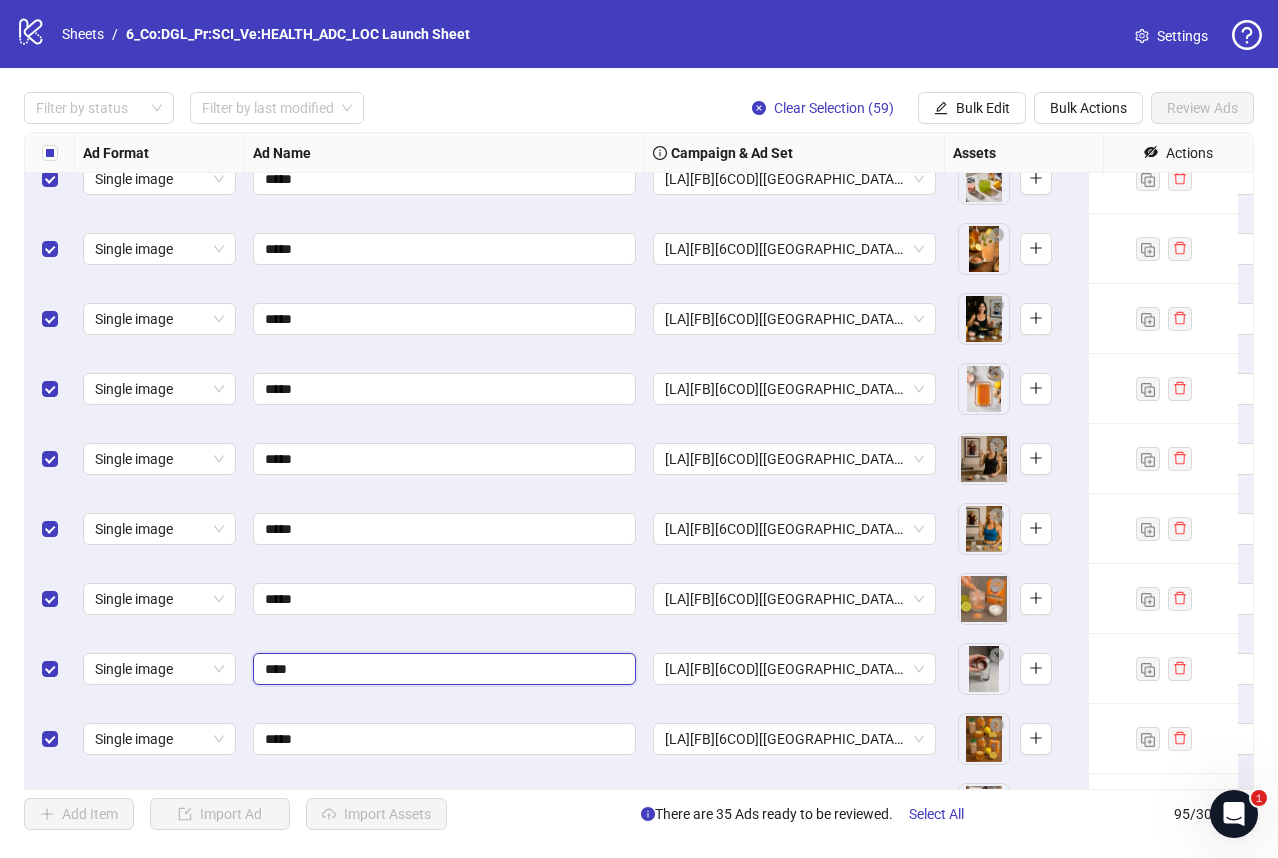 type on "*****" 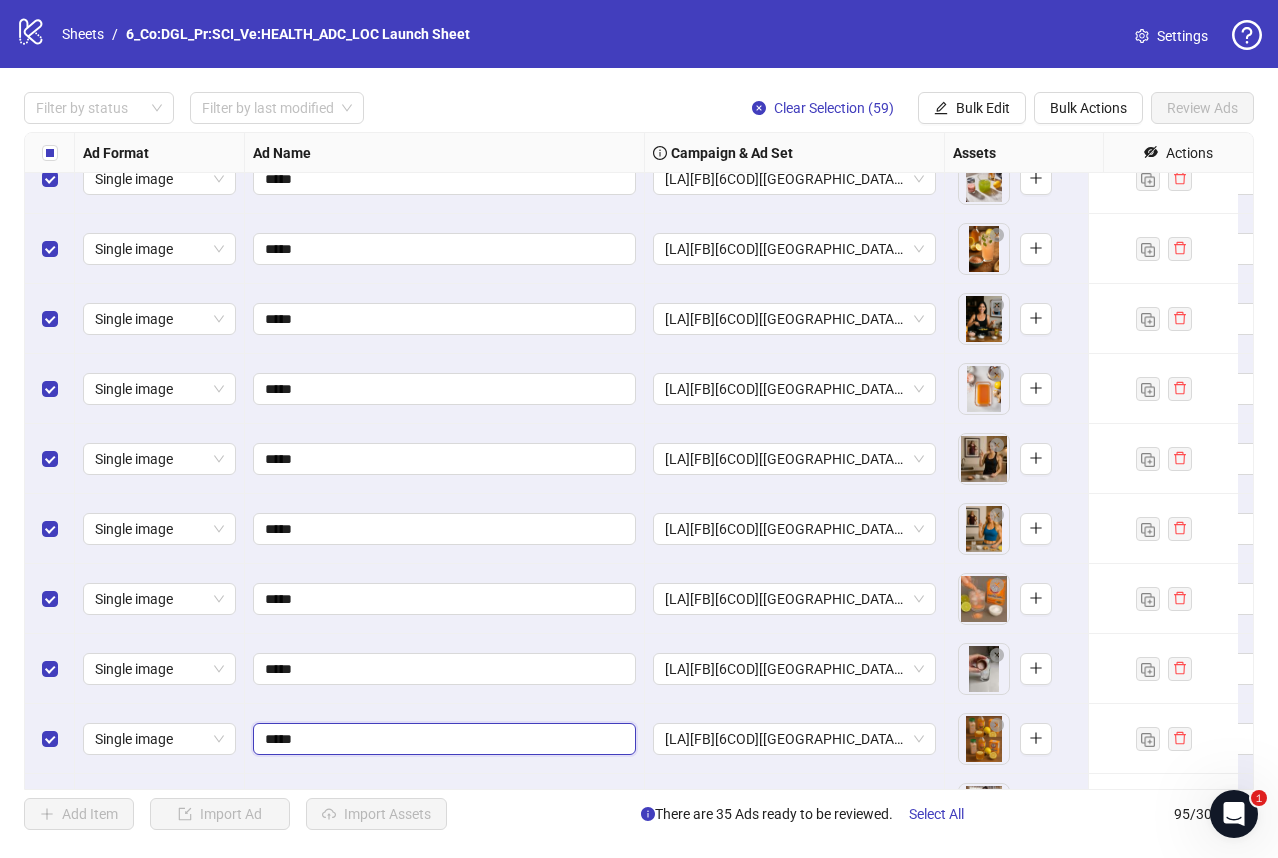 click on "*****" at bounding box center (442, 739) 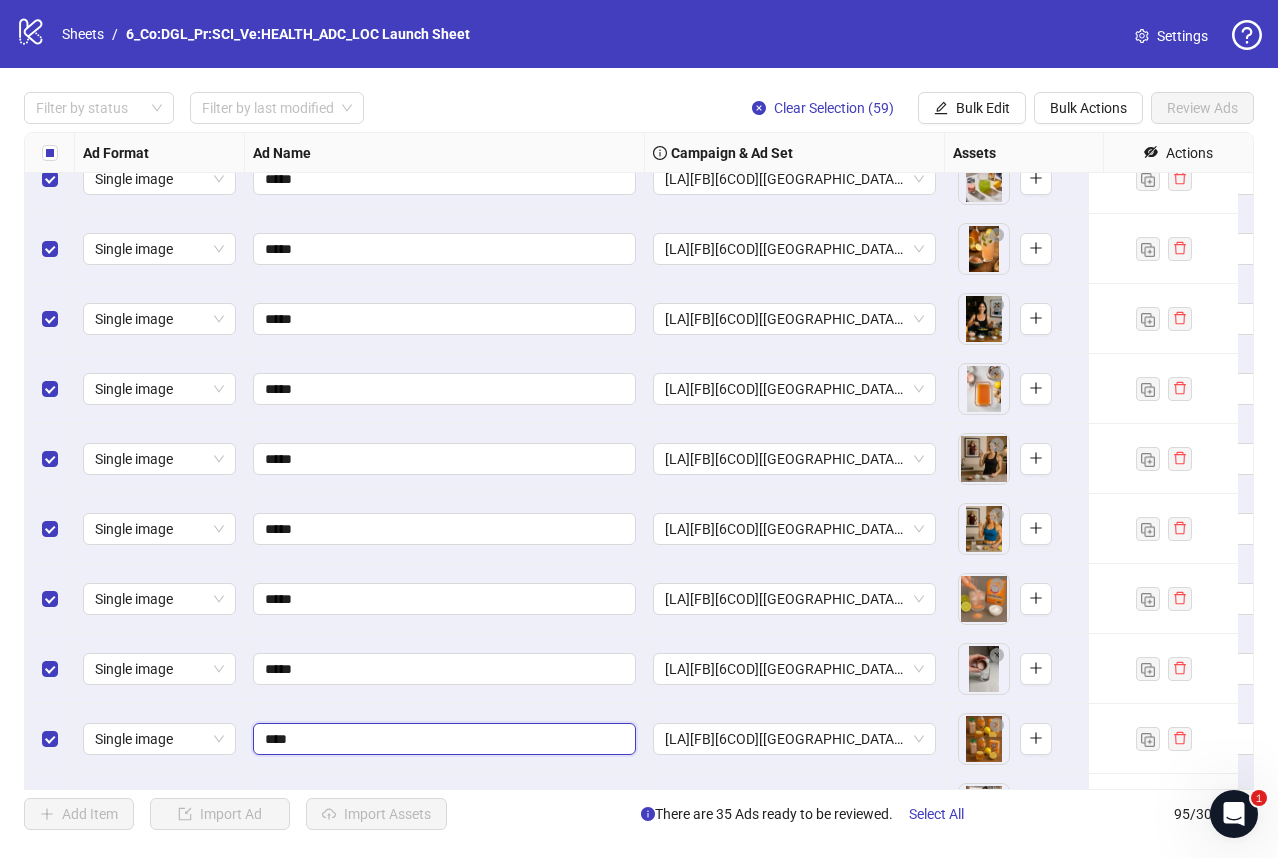 type on "*****" 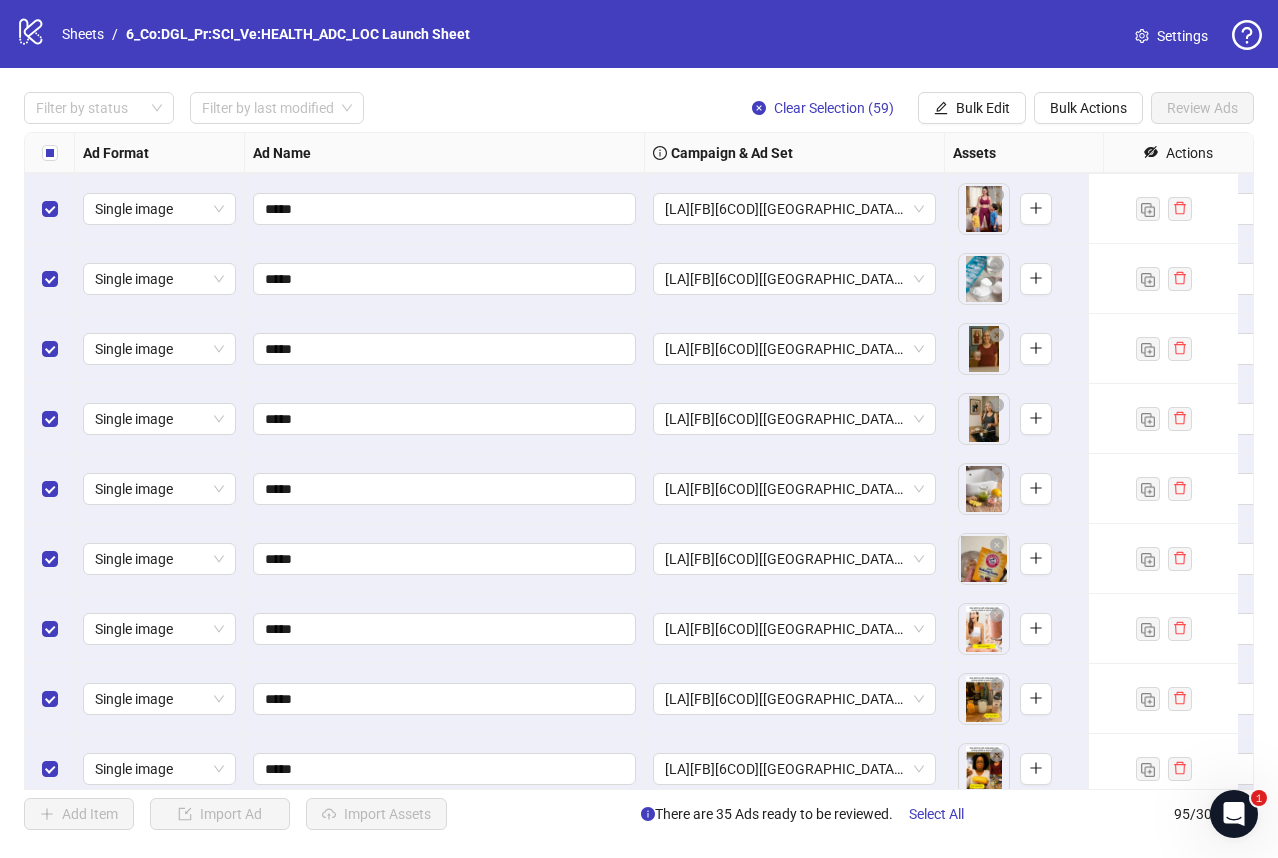 scroll, scrollTop: 3749, scrollLeft: 0, axis: vertical 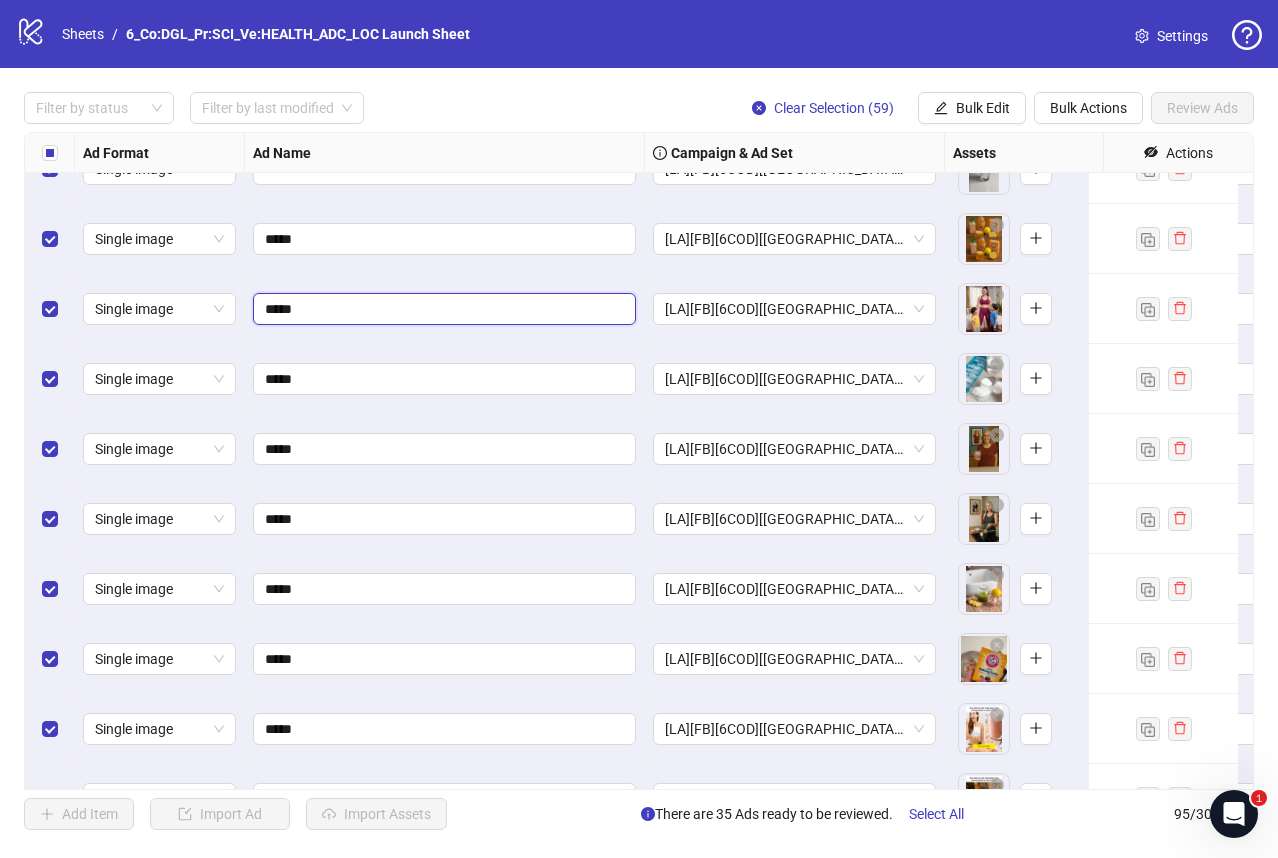 click on "*****" at bounding box center (442, 309) 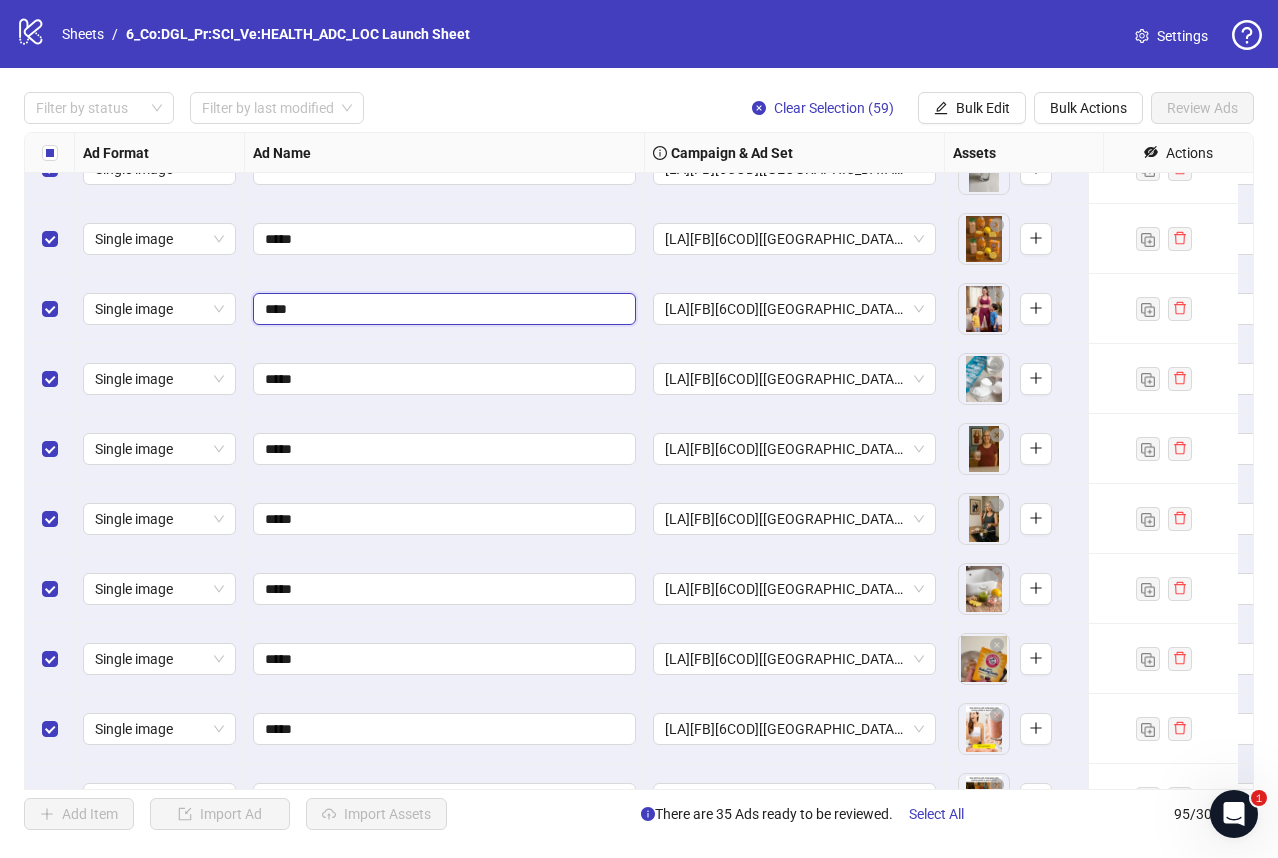 type on "*****" 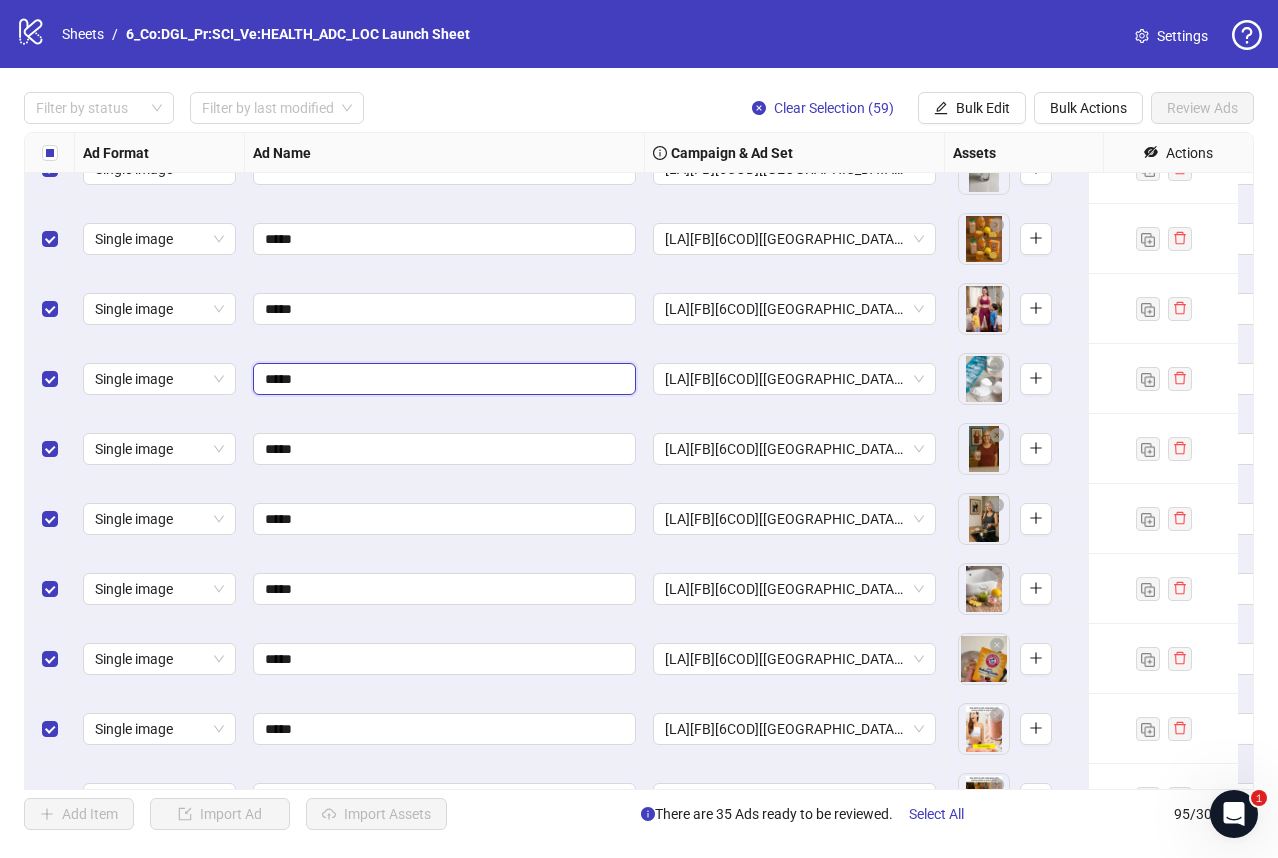 click on "*****" at bounding box center (442, 379) 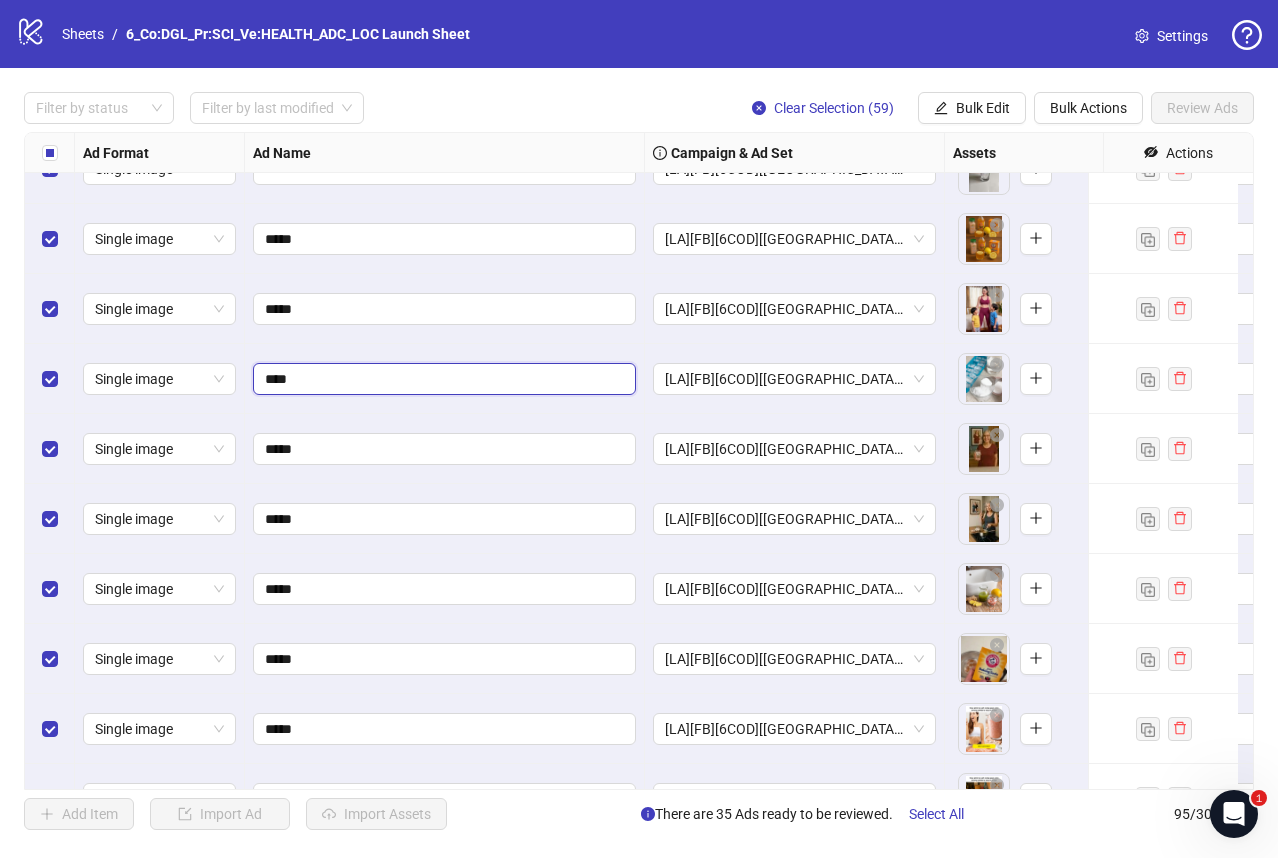 type on "*****" 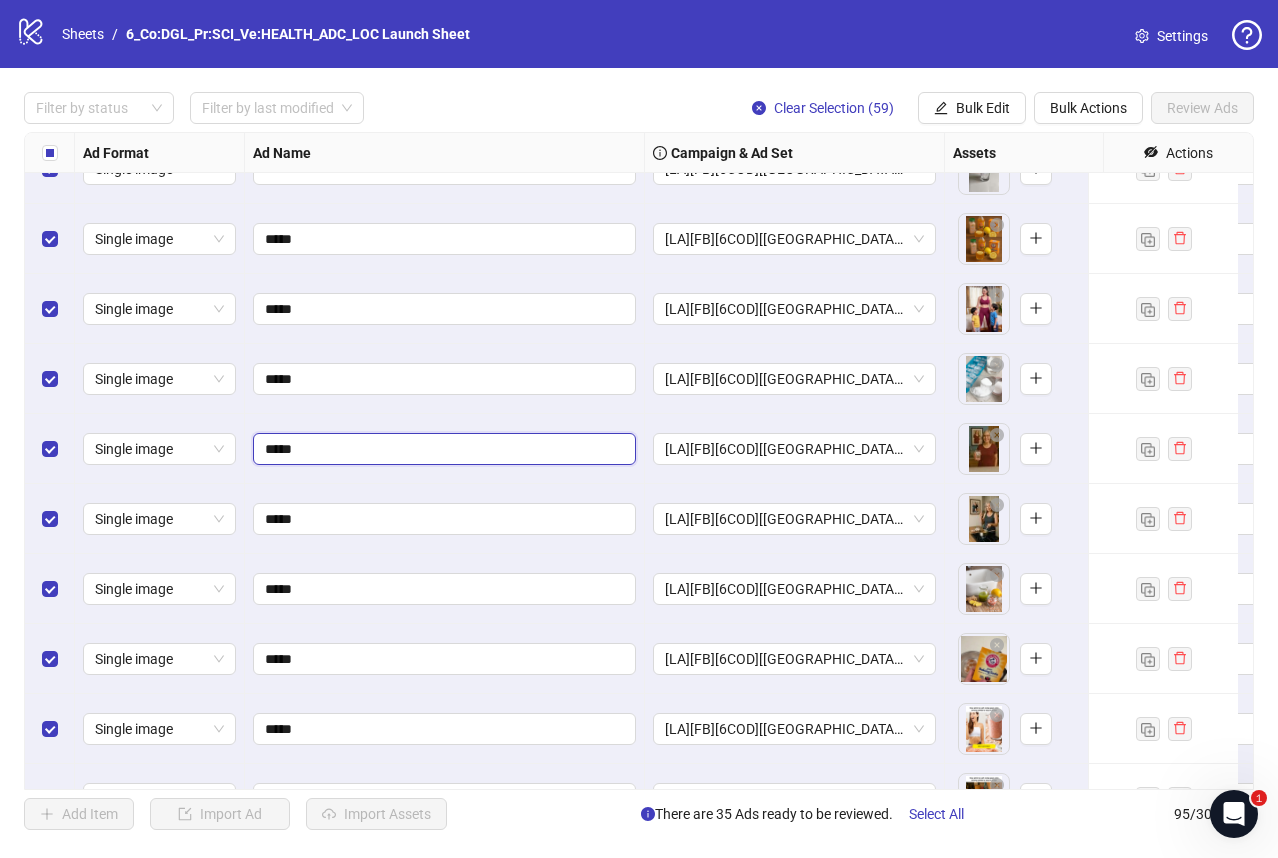click on "*****" at bounding box center (442, 449) 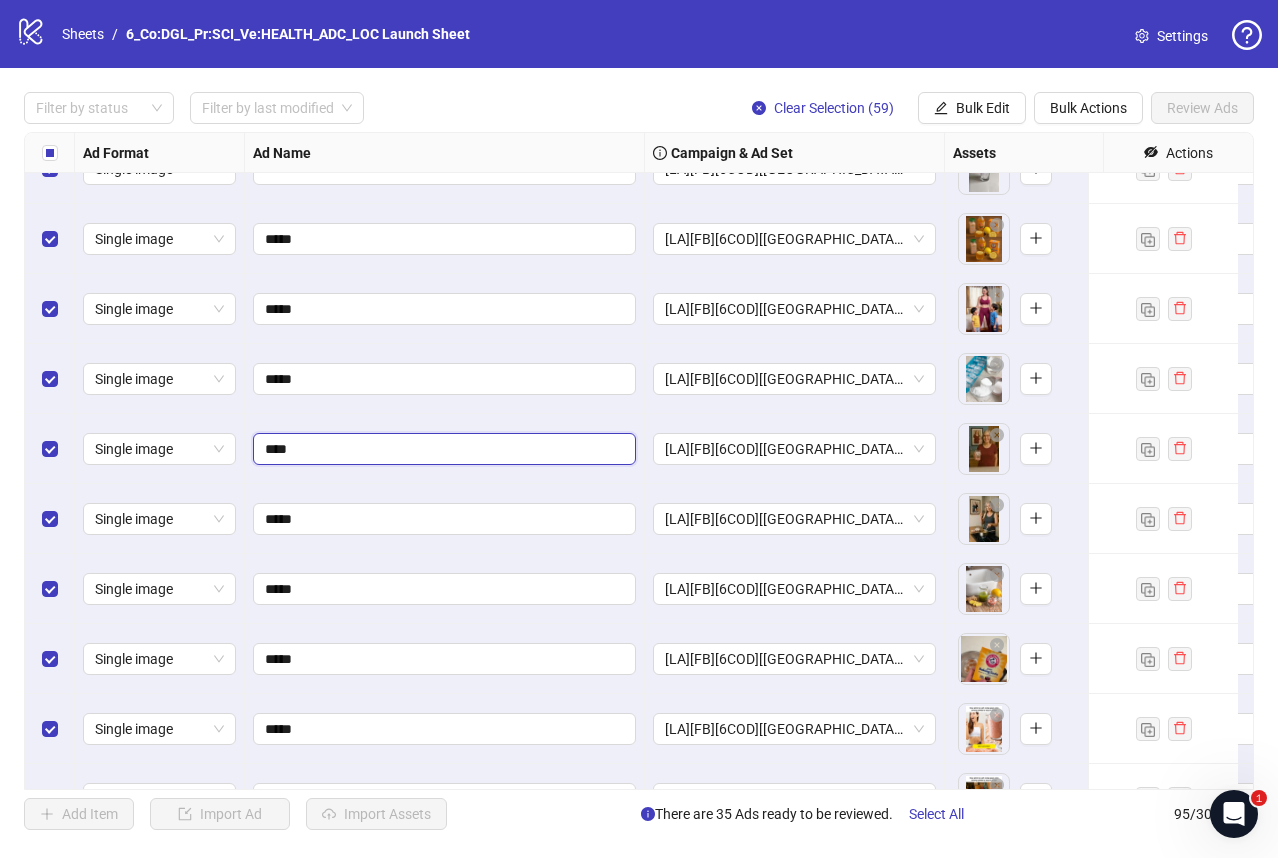 type on "*****" 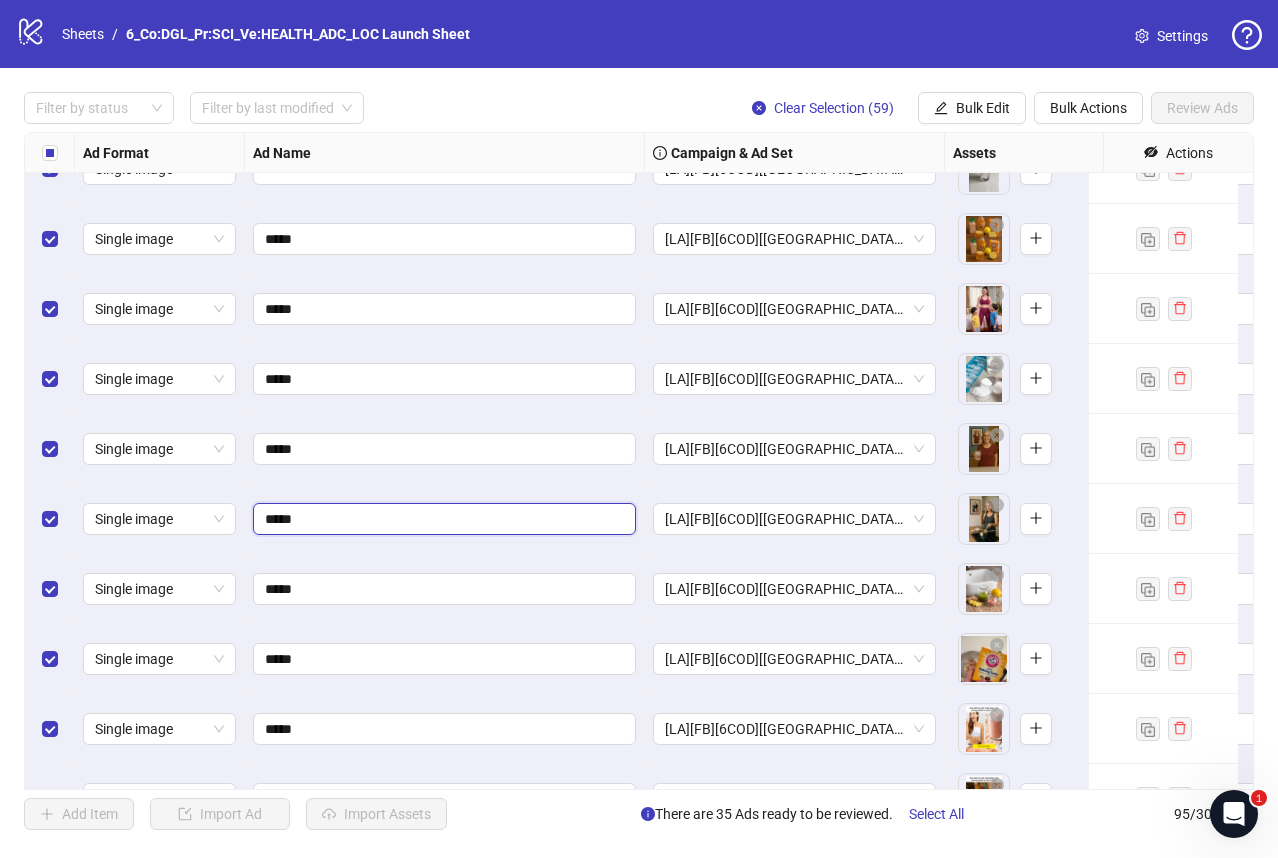 click on "*****" at bounding box center [442, 519] 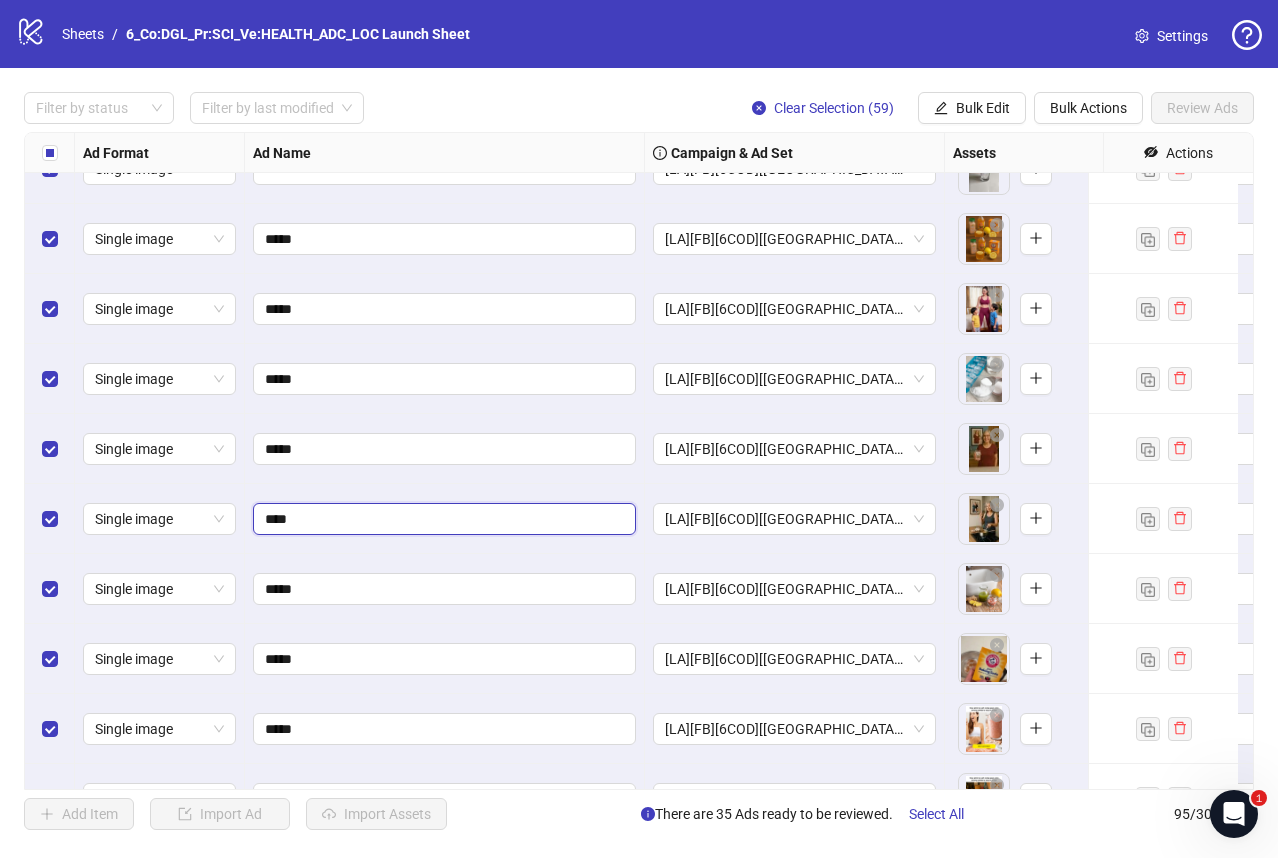 type on "*****" 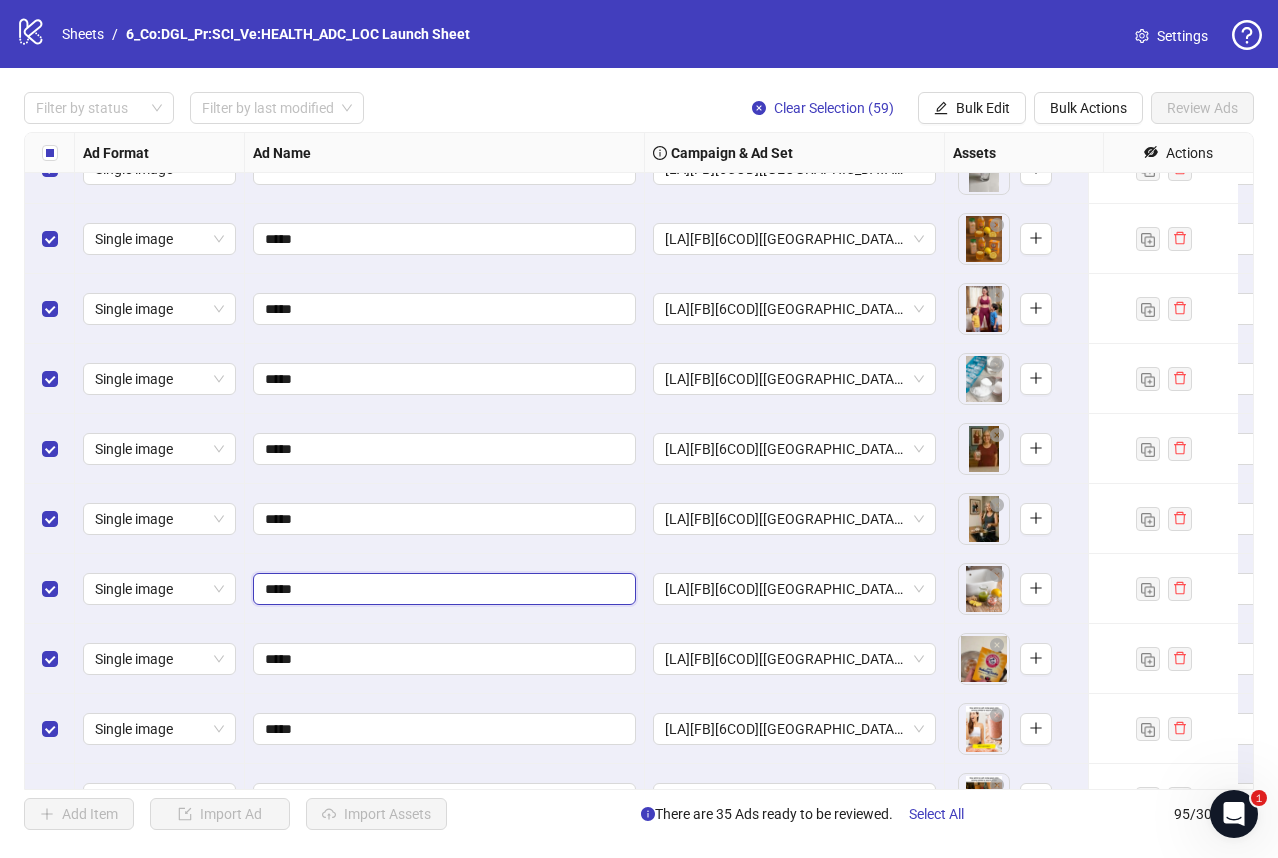 click on "*****" at bounding box center [442, 589] 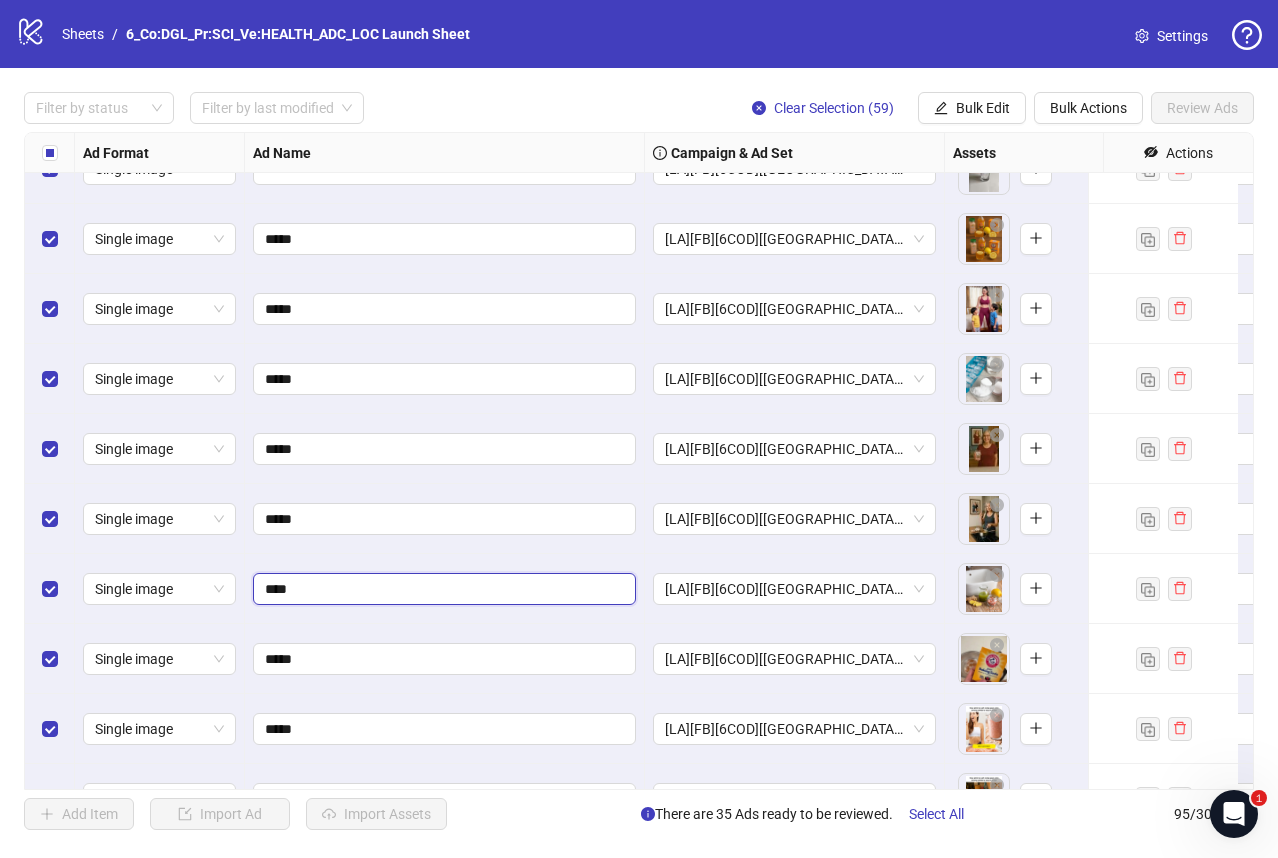 type on "*****" 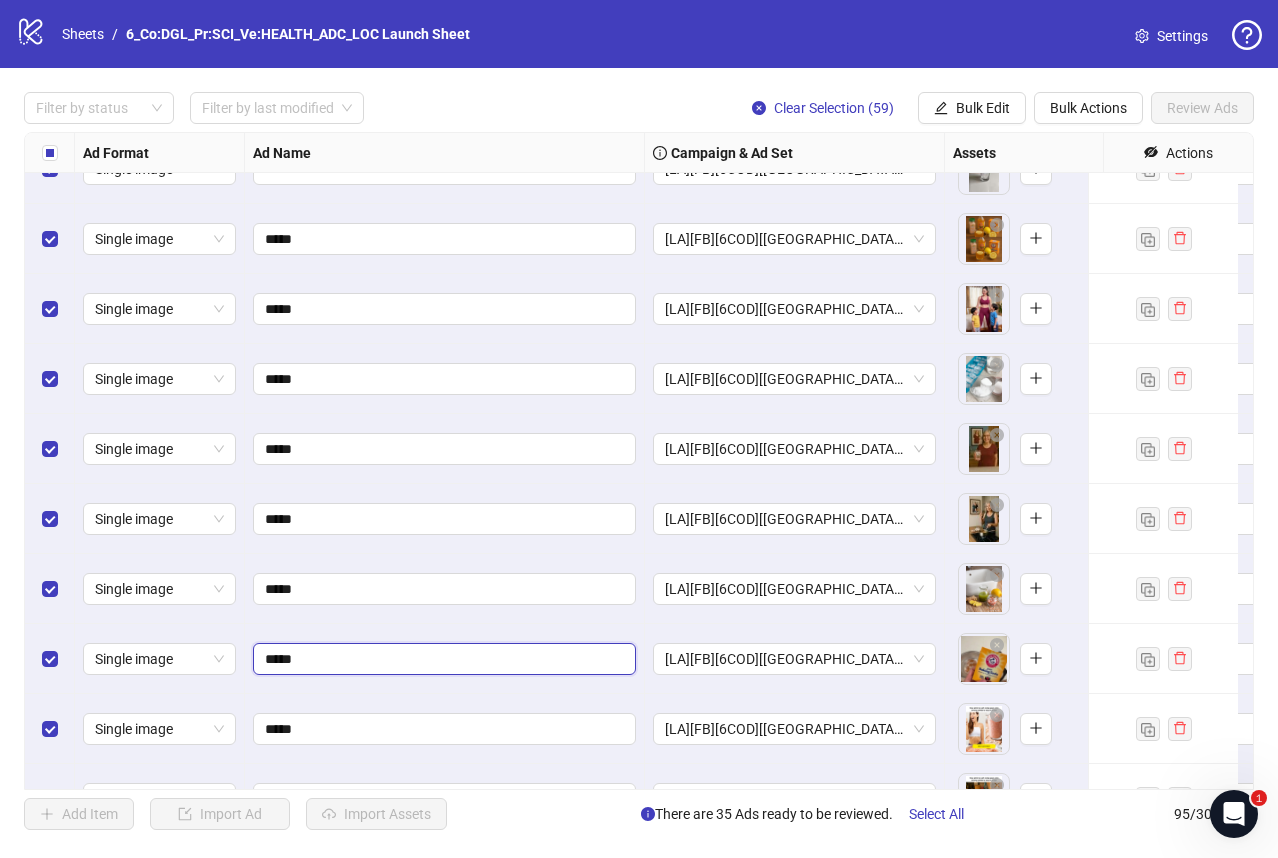 click on "*****" at bounding box center (442, 659) 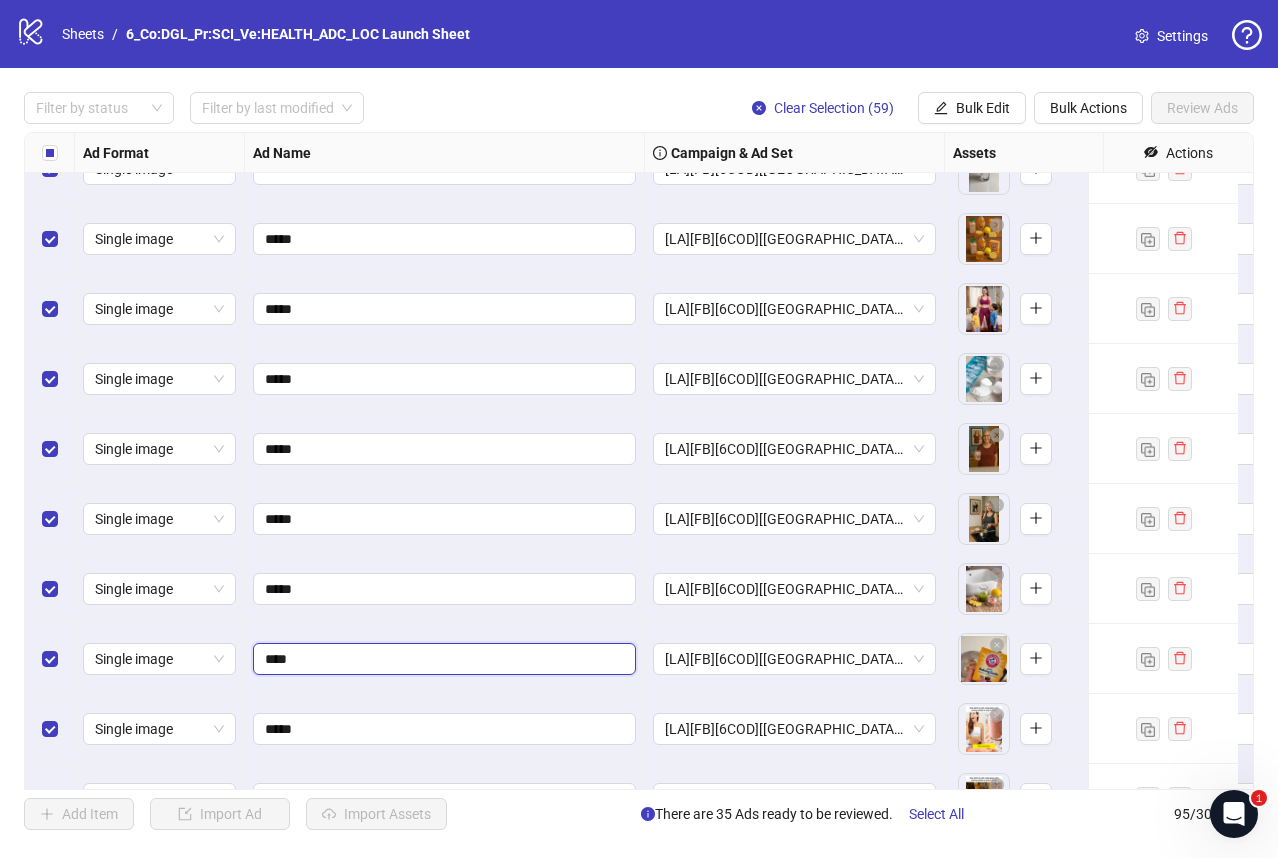 type on "*****" 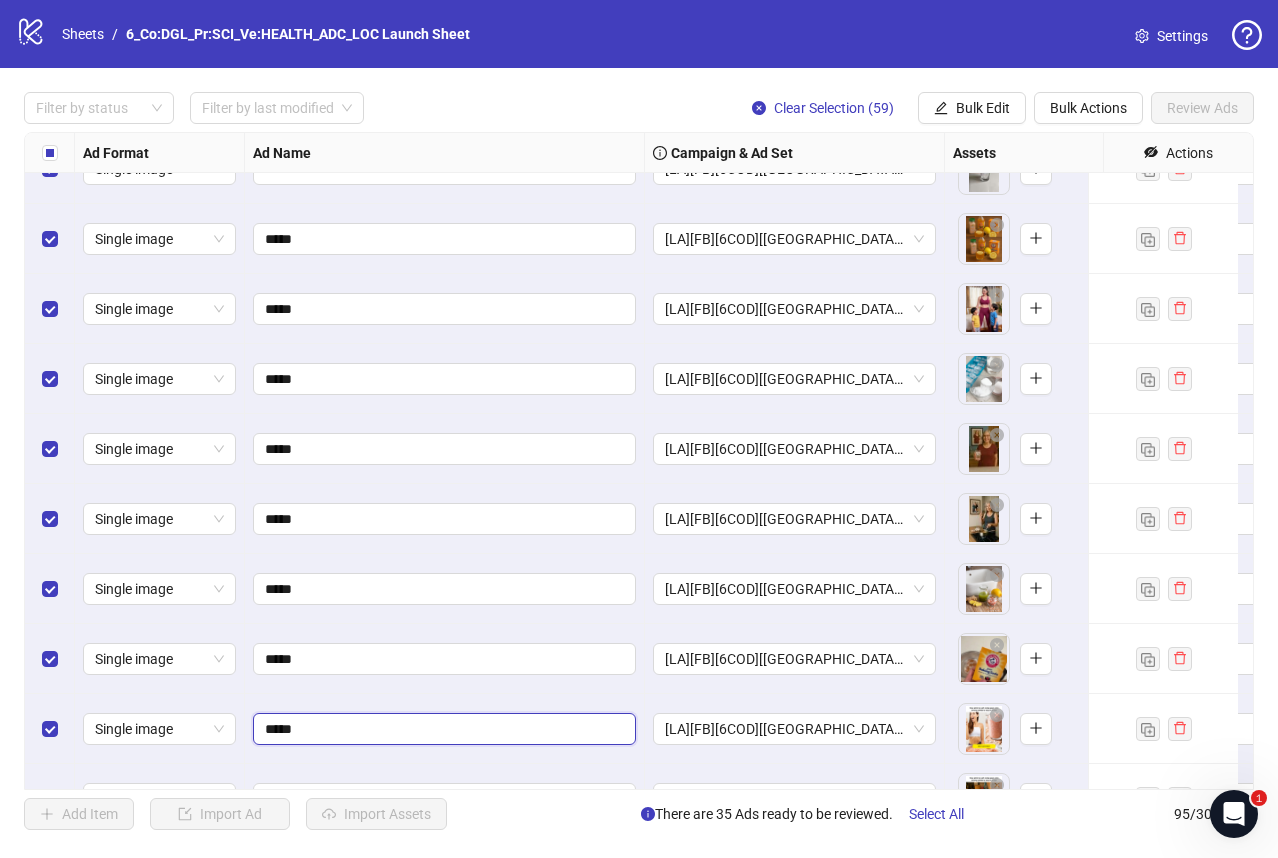 click on "*****" at bounding box center (442, 729) 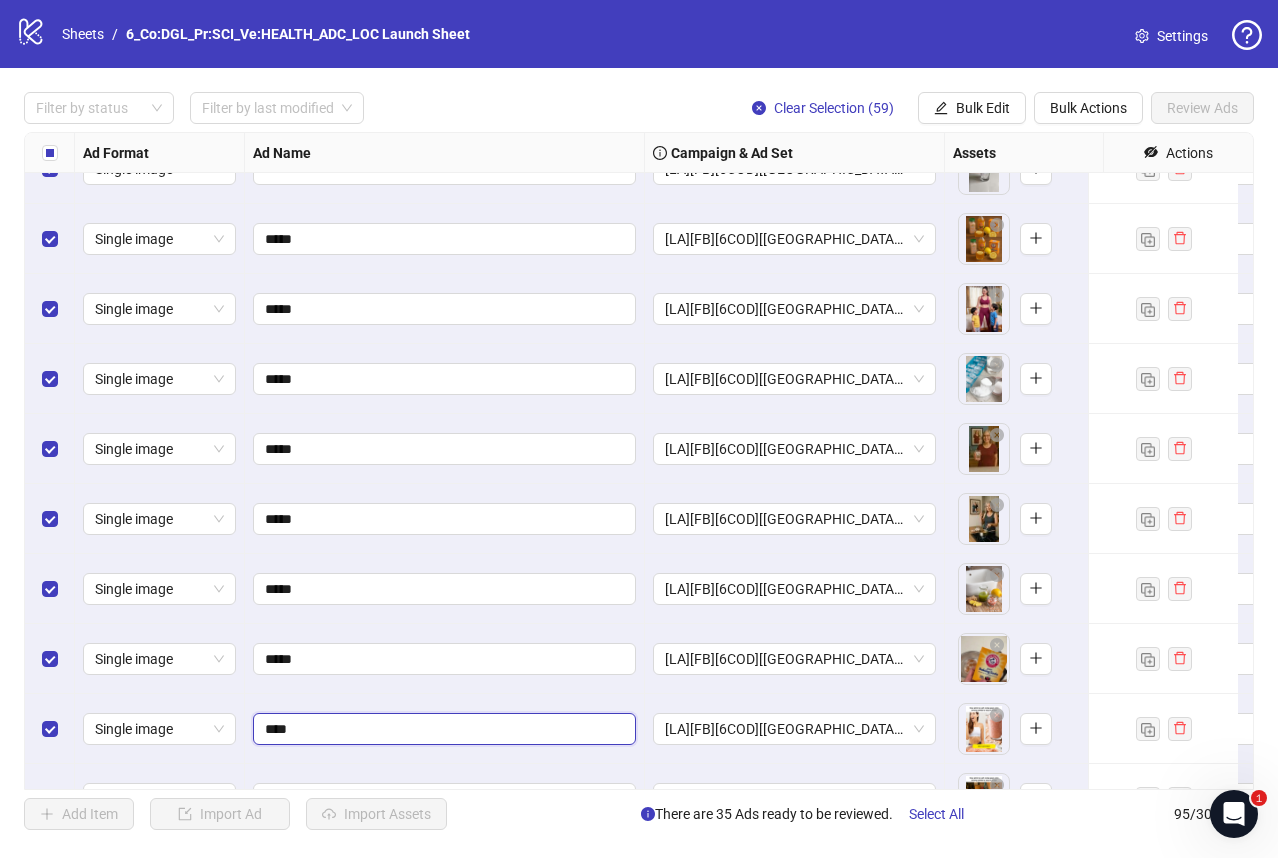 type on "*****" 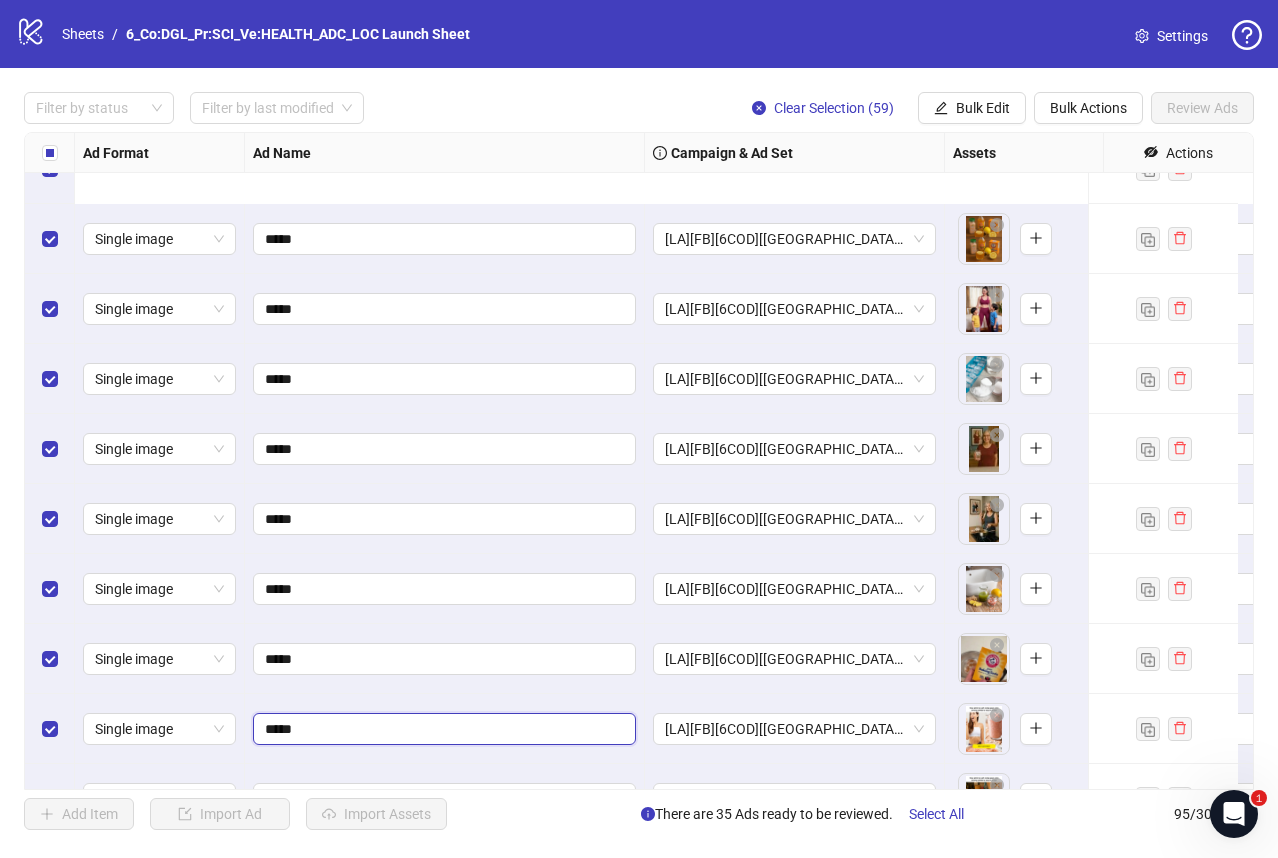 scroll, scrollTop: 4249, scrollLeft: 0, axis: vertical 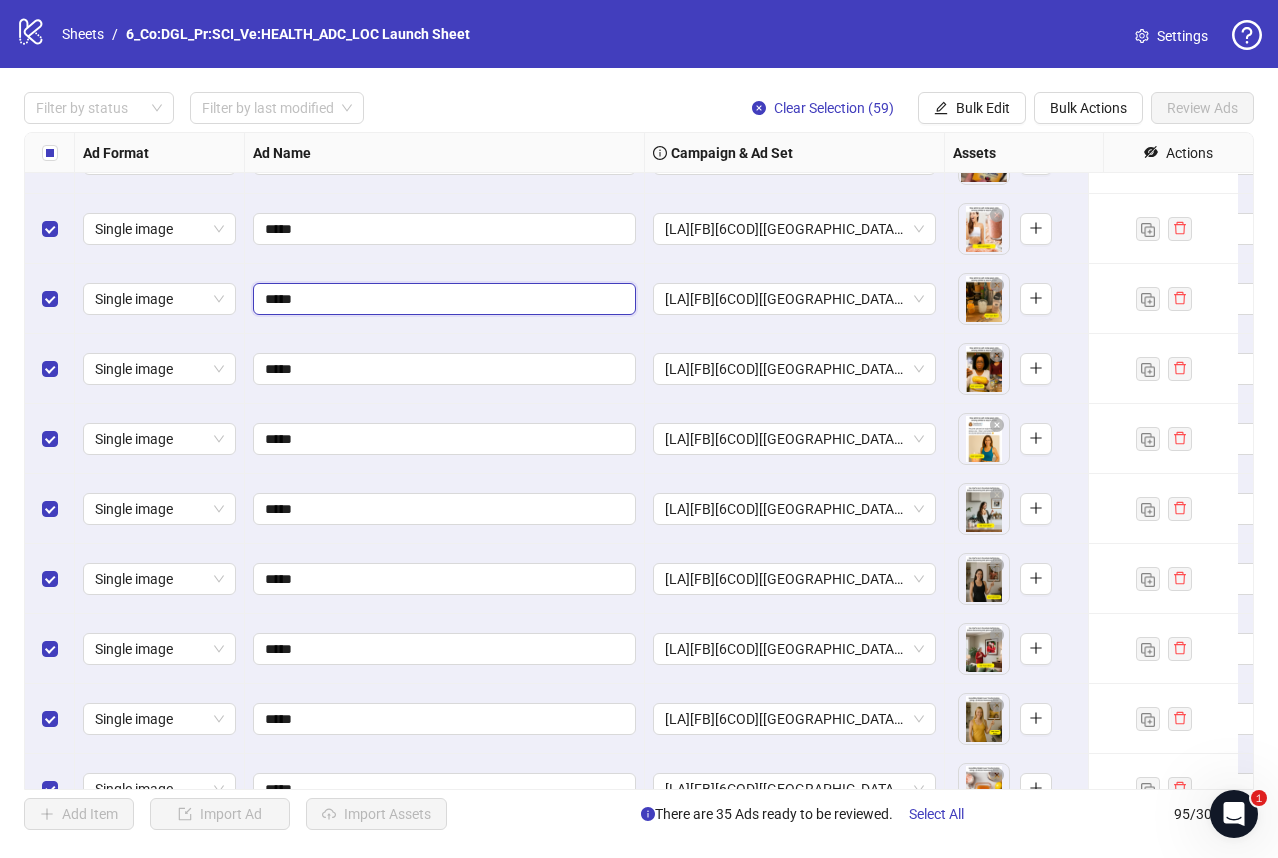 click on "*****" at bounding box center (442, 299) 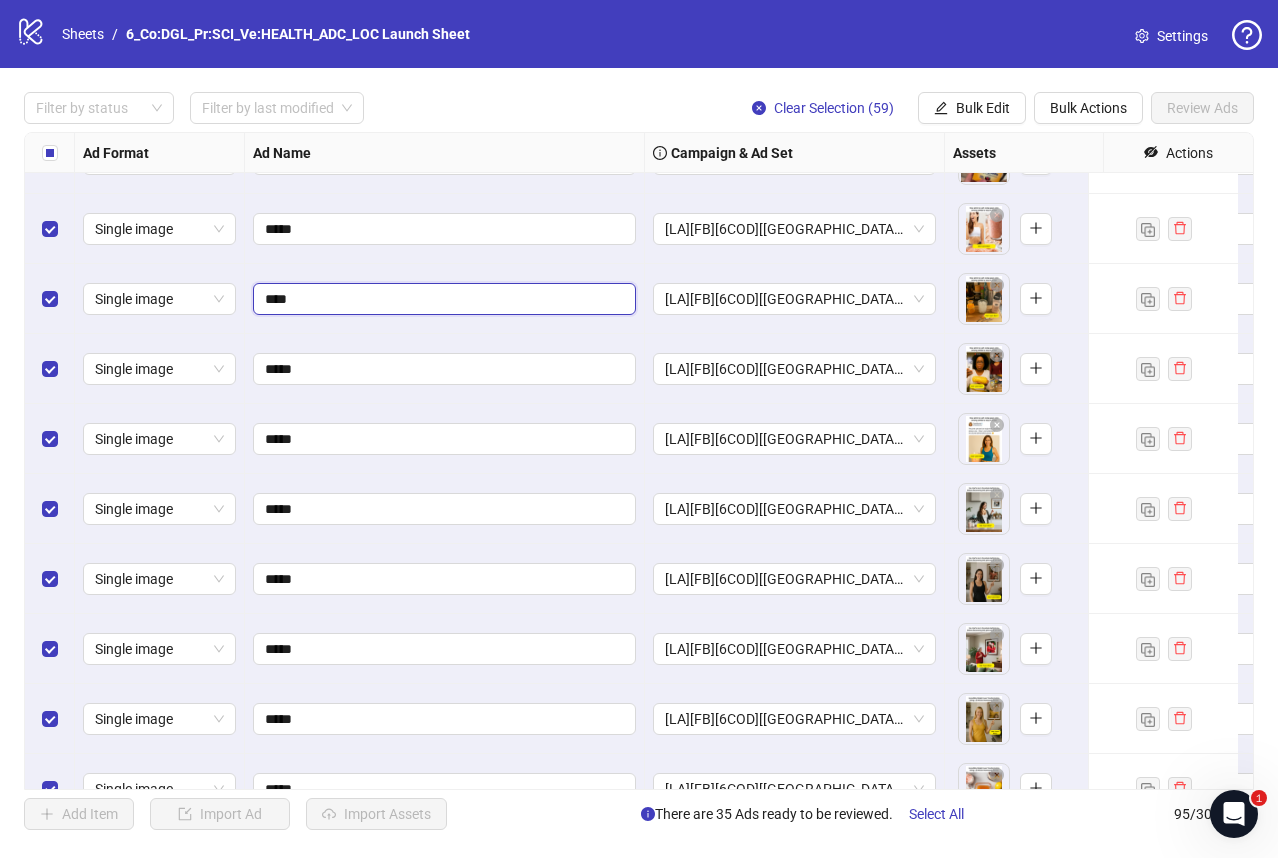 type on "*****" 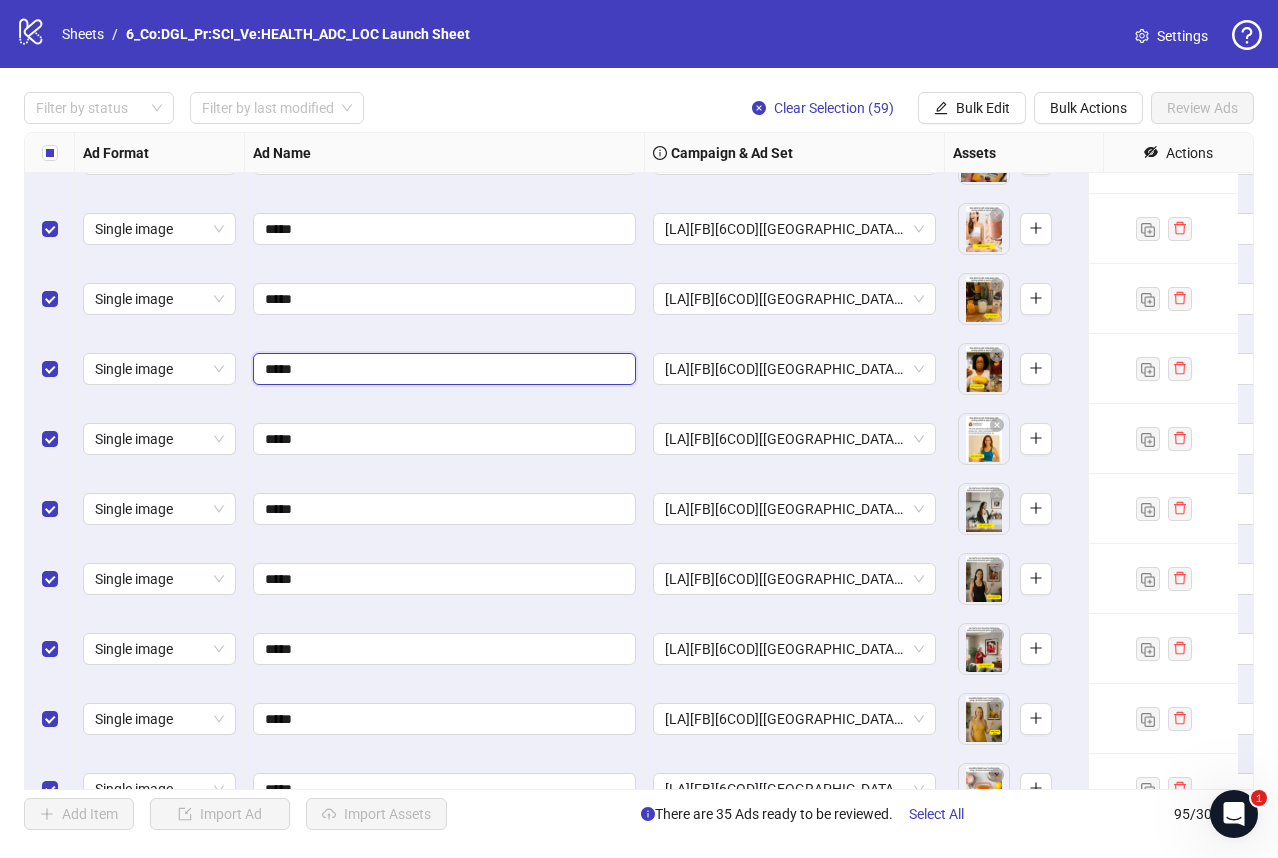 click on "*****" at bounding box center [442, 369] 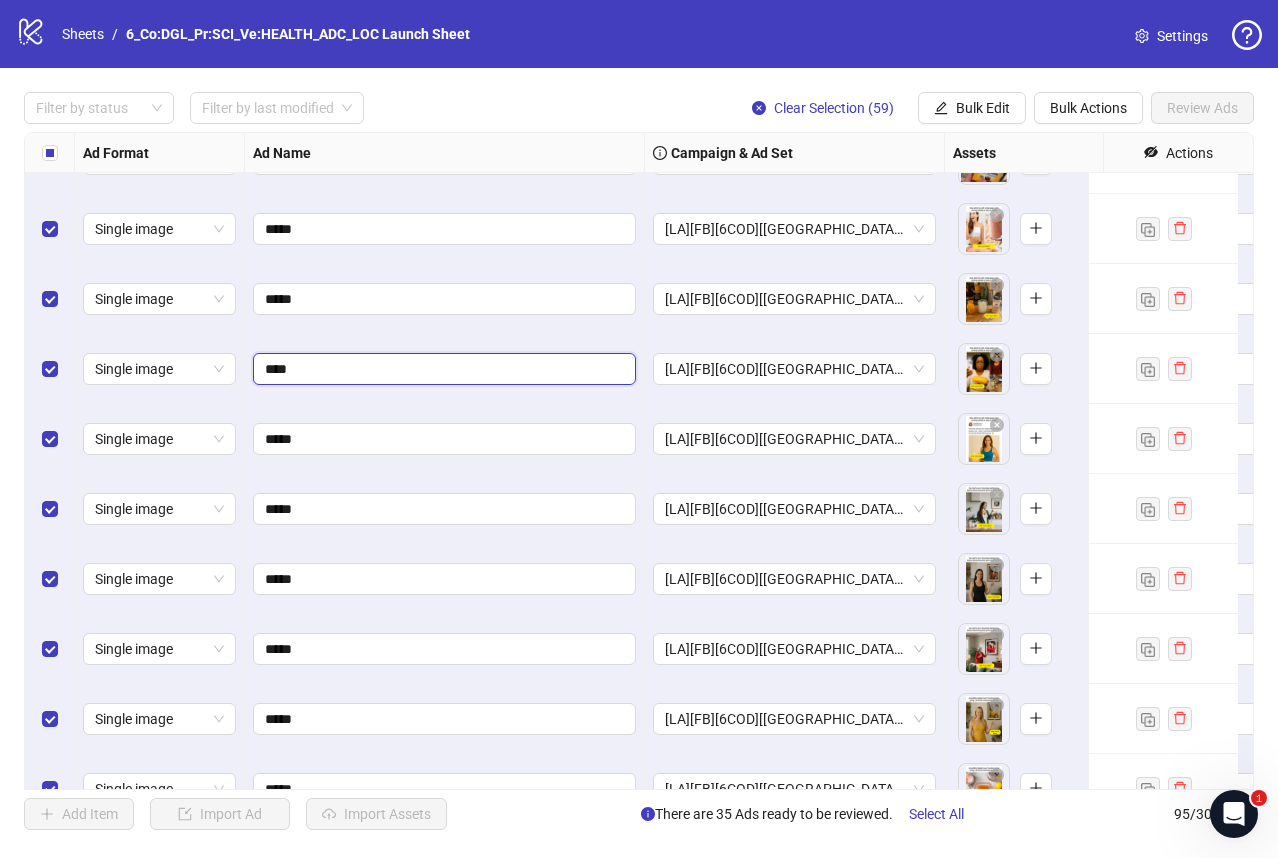 type on "*****" 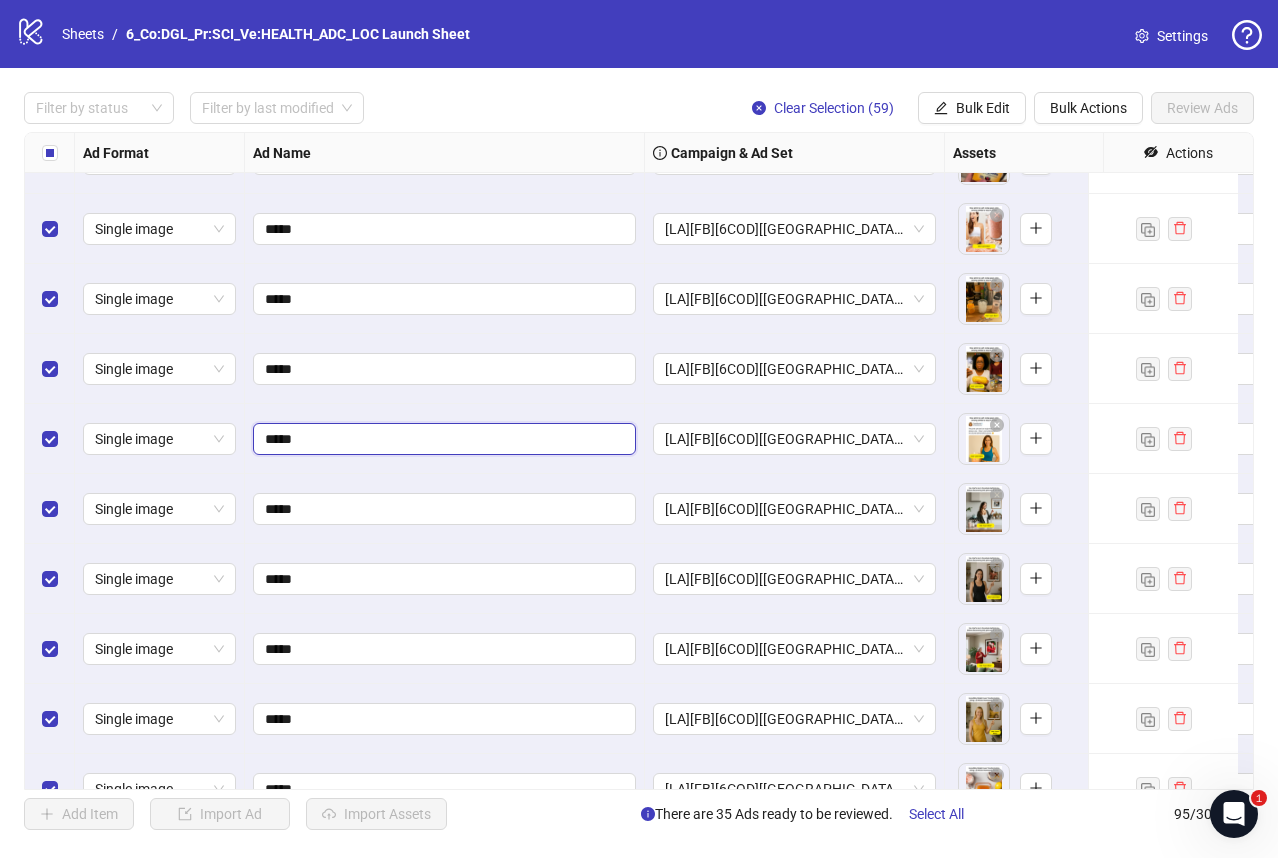 click on "*****" at bounding box center (442, 439) 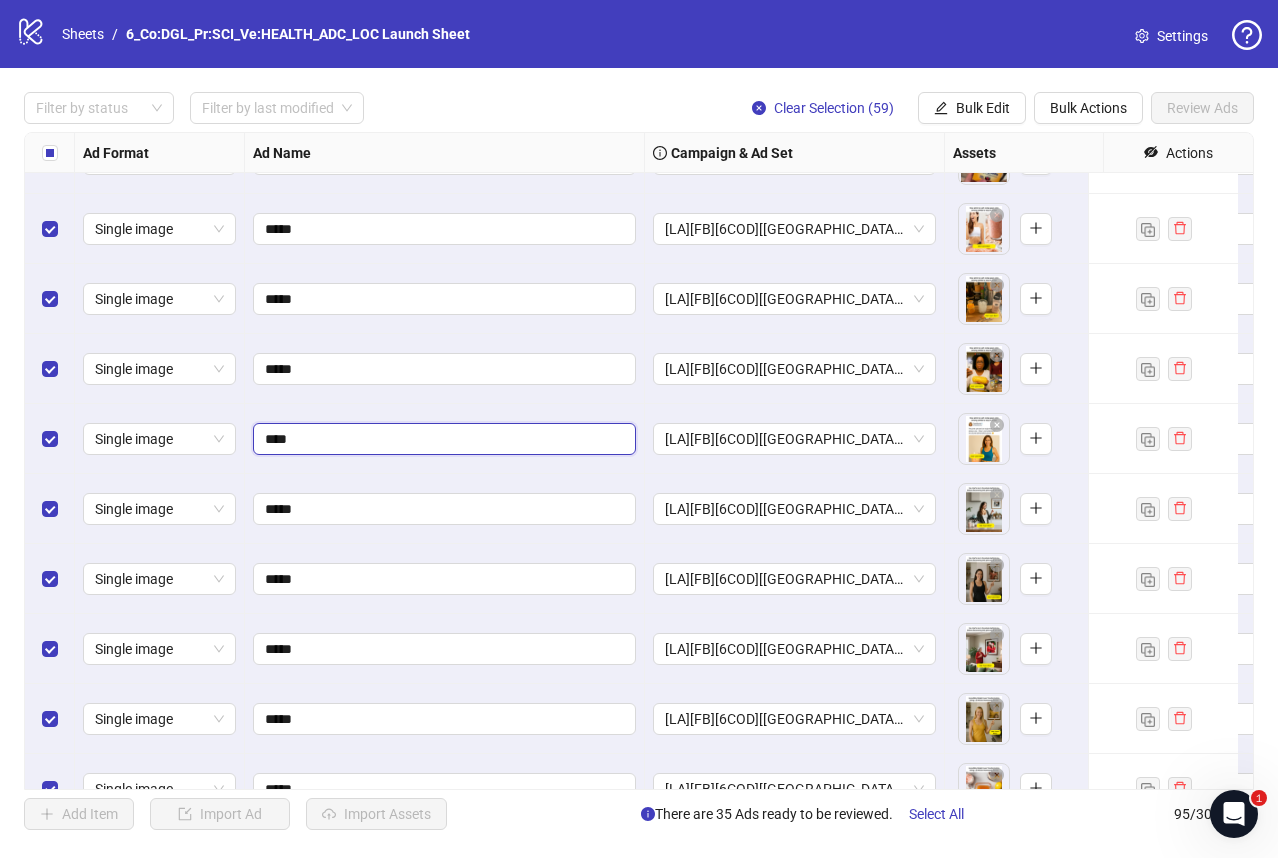 type on "*****" 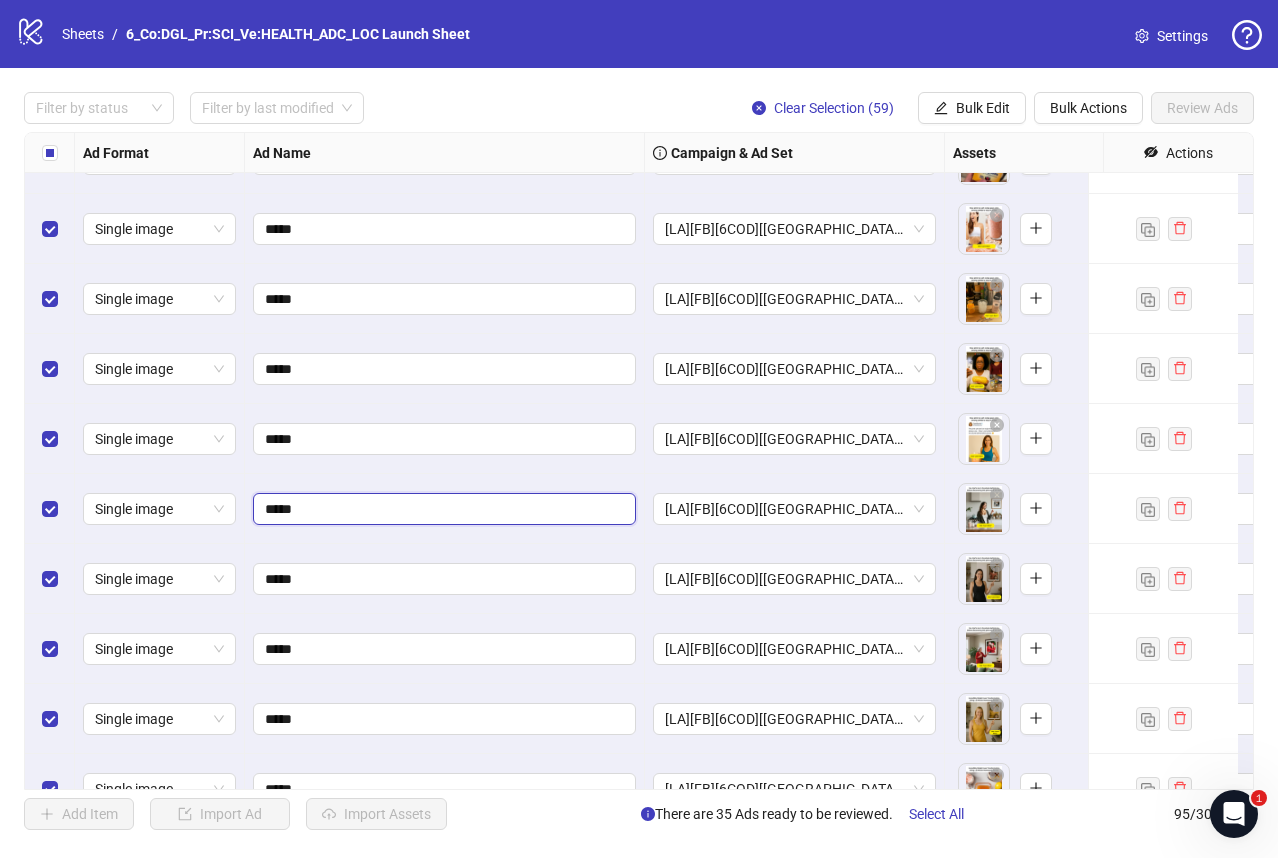 click on "*****" at bounding box center [442, 509] 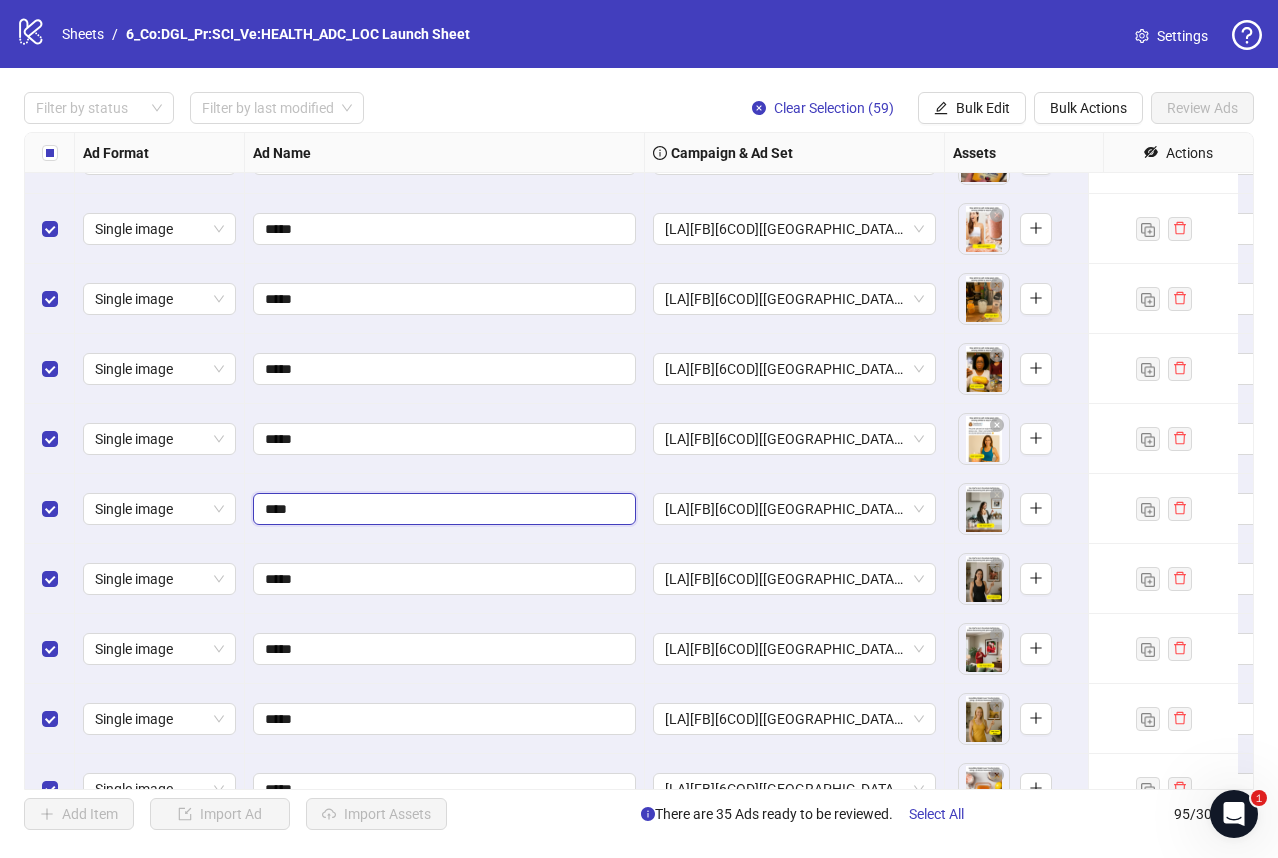 type on "*****" 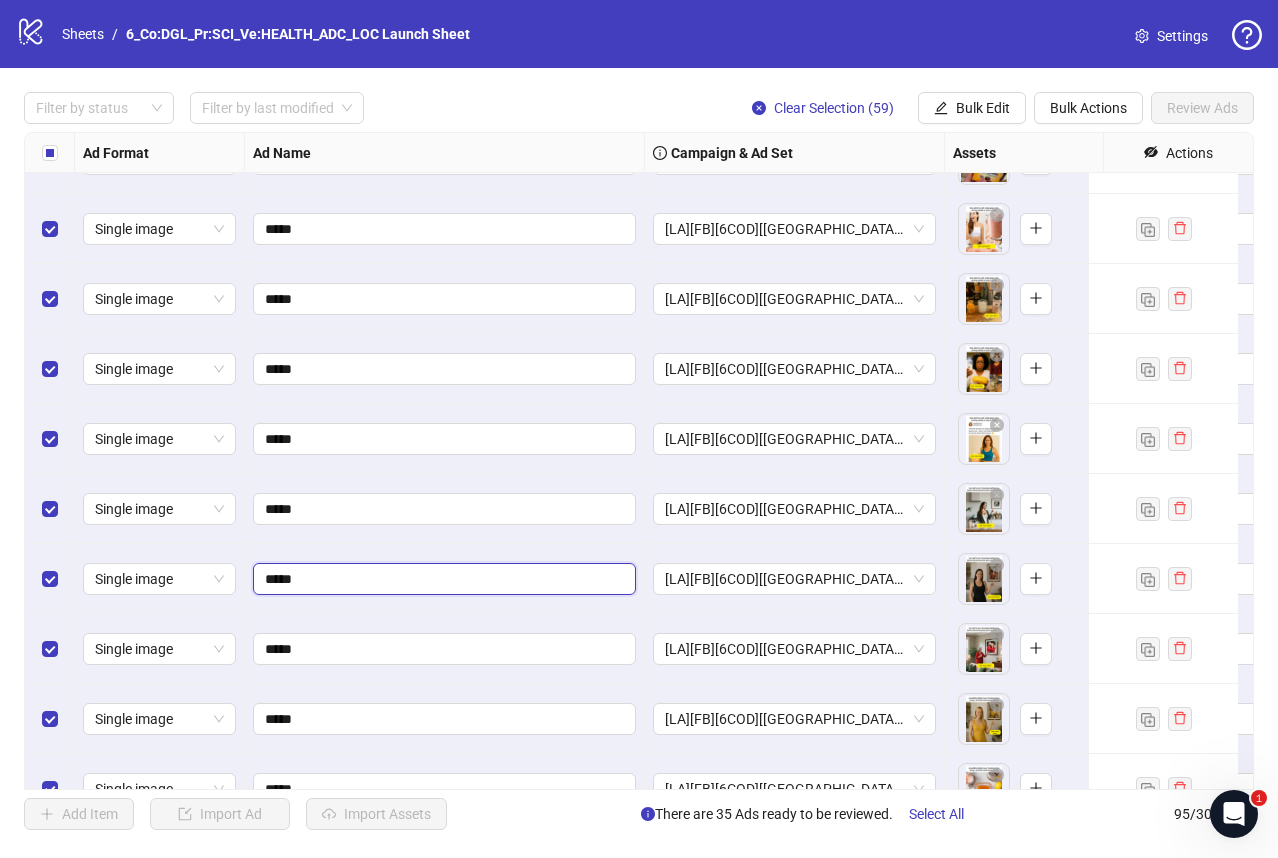 click on "*****" at bounding box center (442, 579) 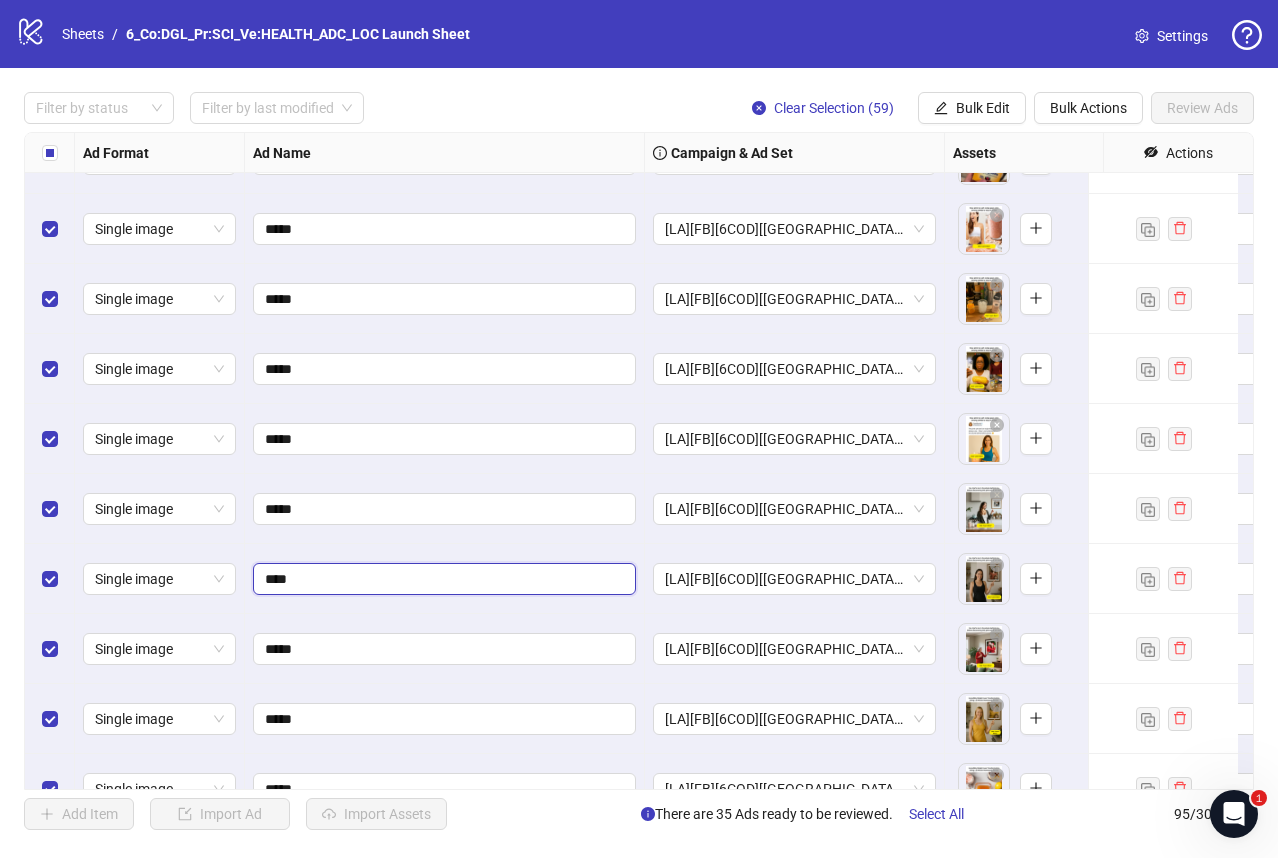 type on "*****" 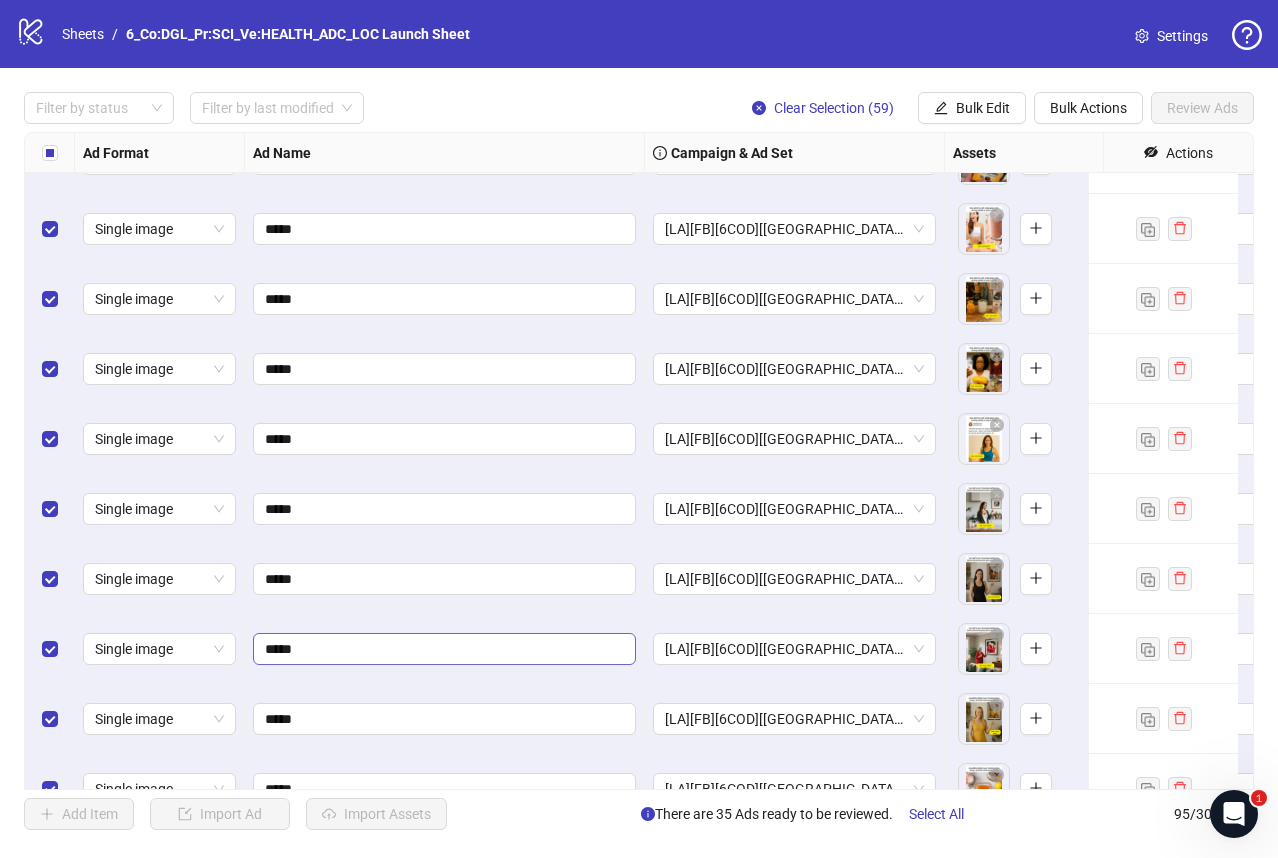 click on "*****" at bounding box center [444, 649] 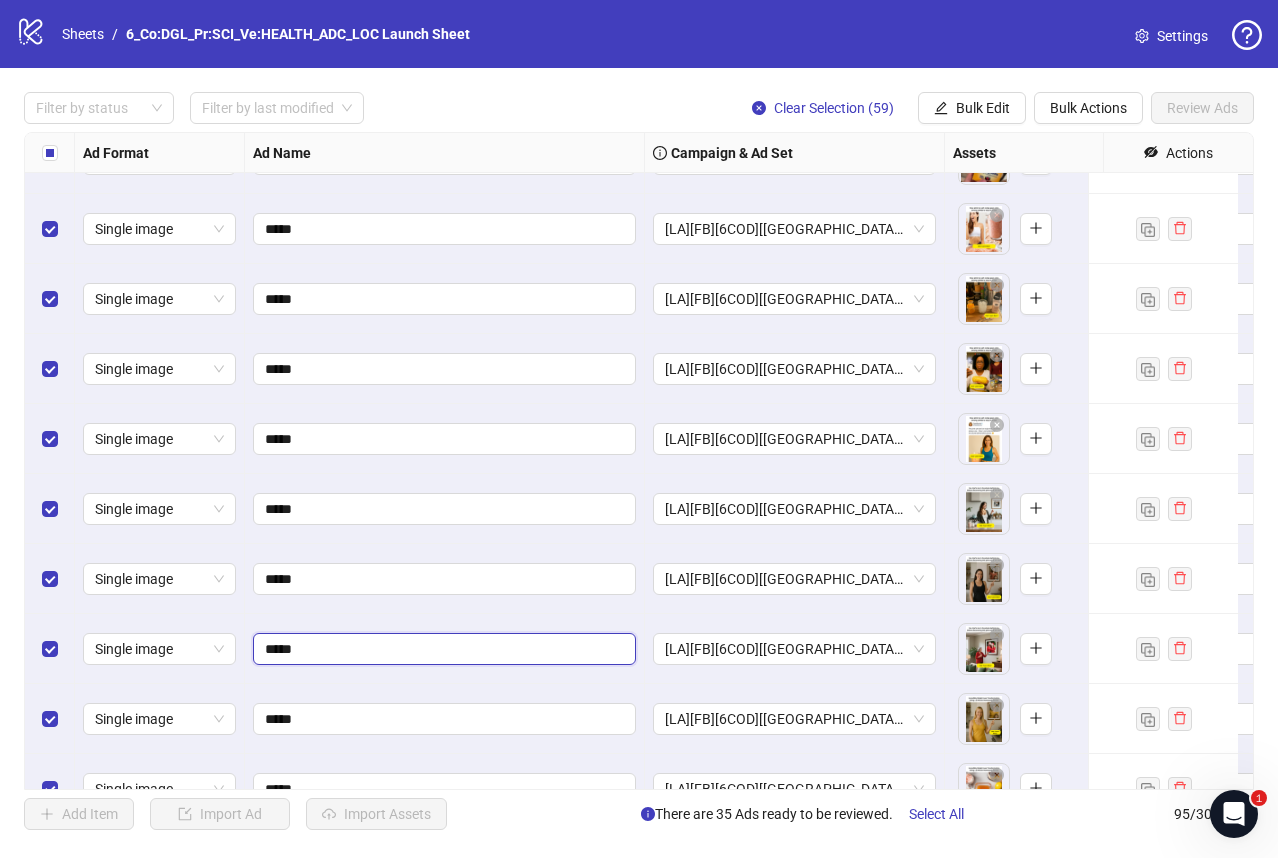 click on "*****" at bounding box center (442, 649) 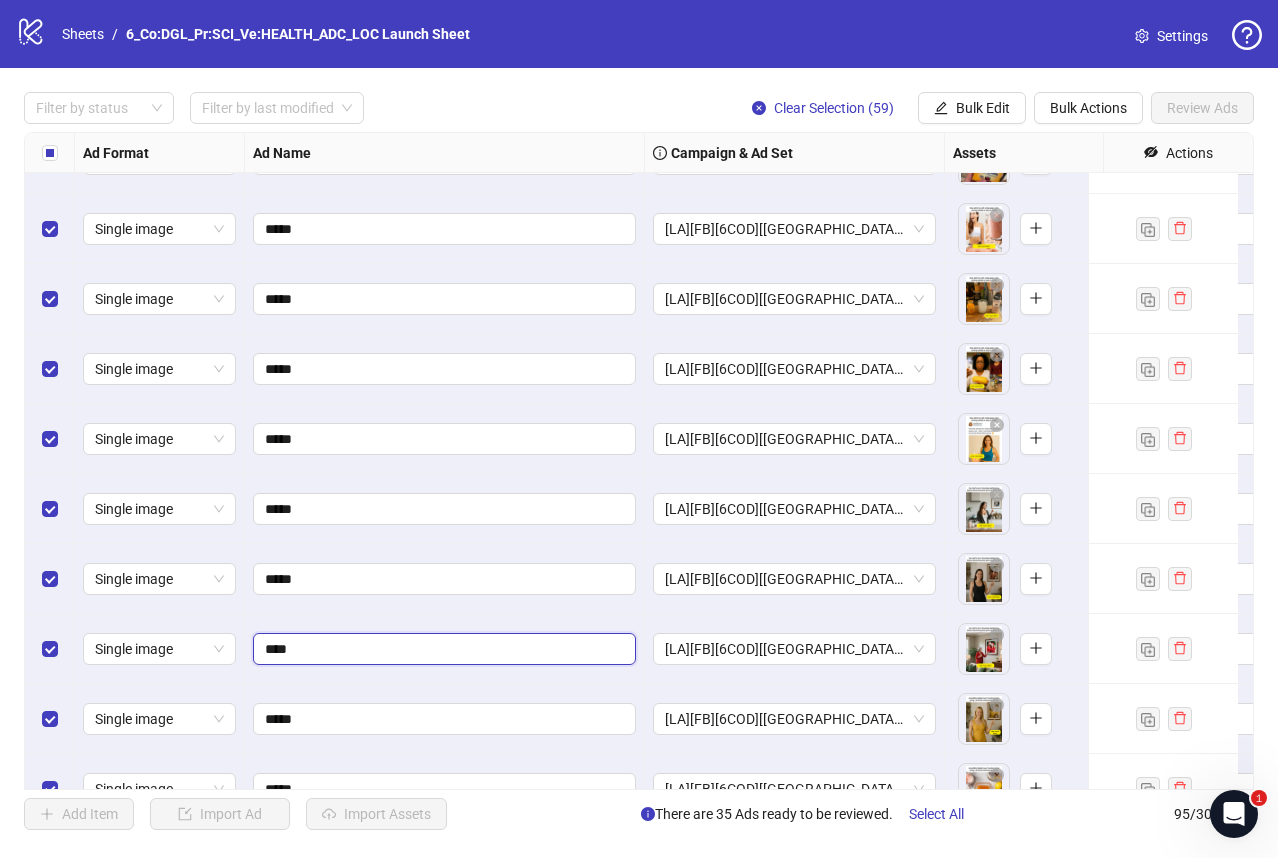 type on "*****" 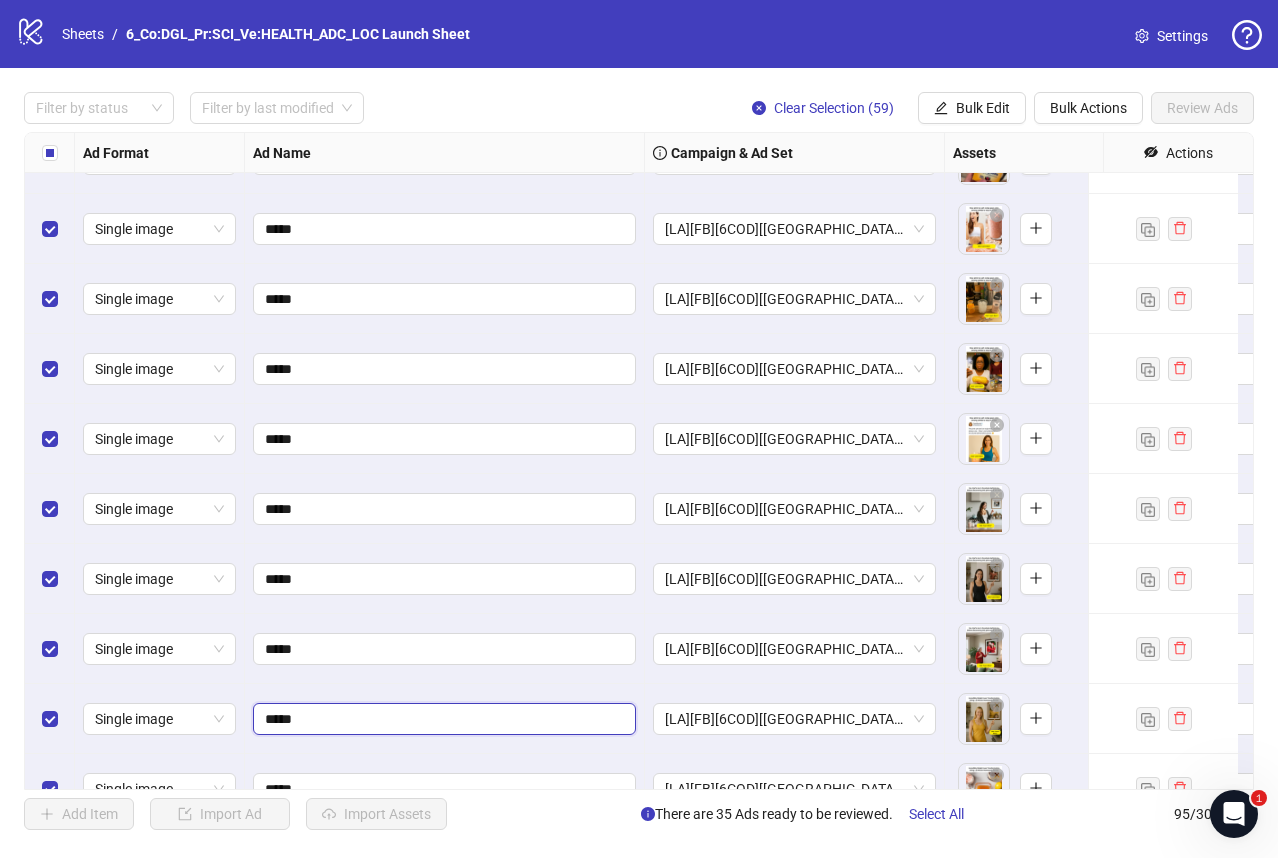 click on "*****" at bounding box center (442, 719) 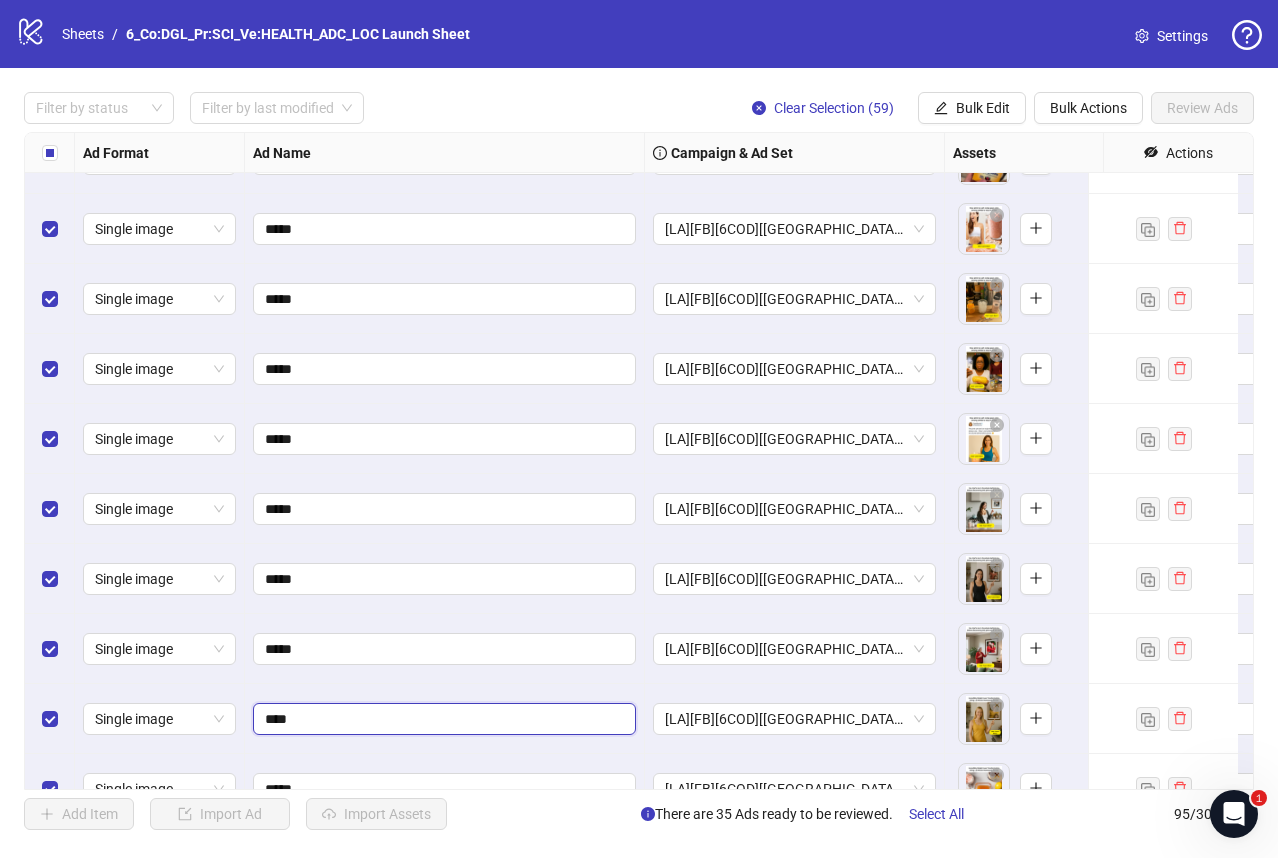 type on "*****" 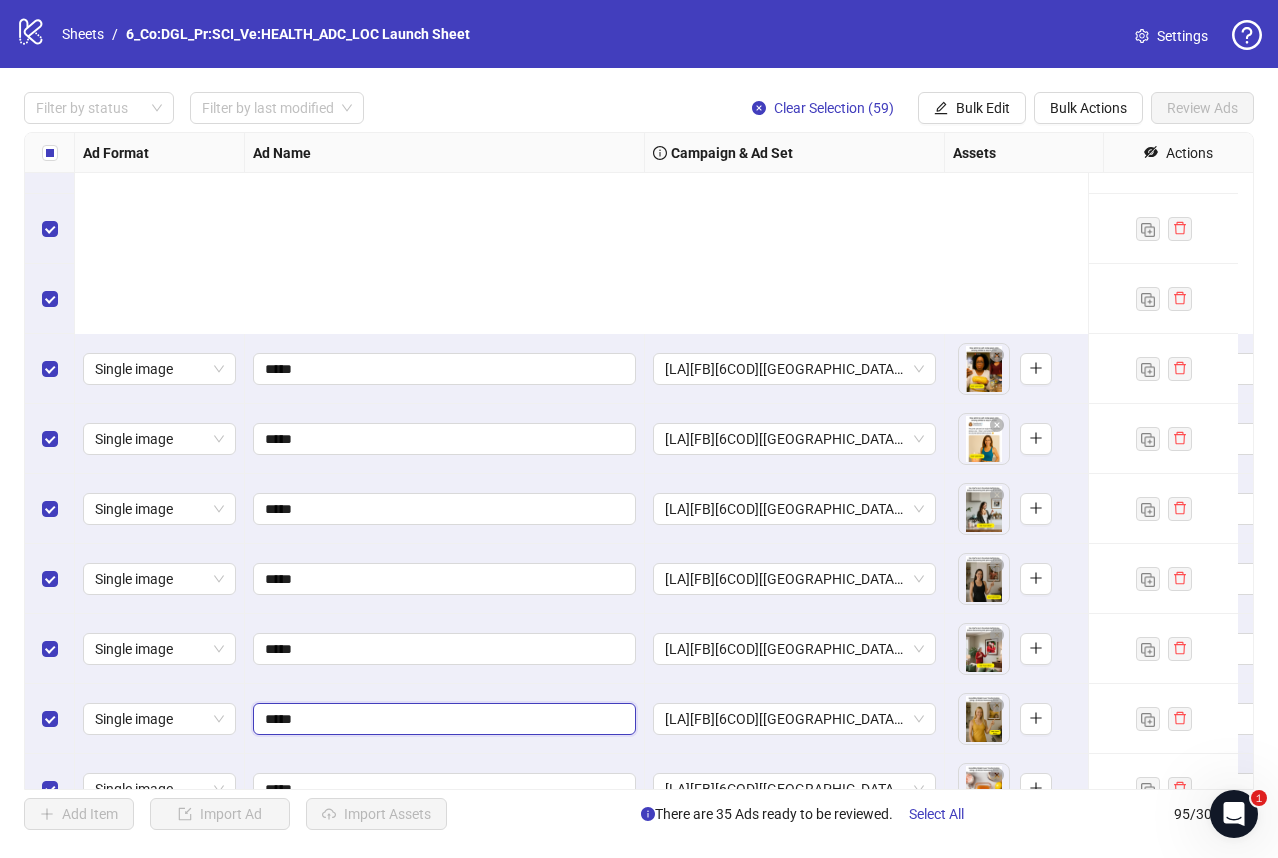 scroll, scrollTop: 4549, scrollLeft: 0, axis: vertical 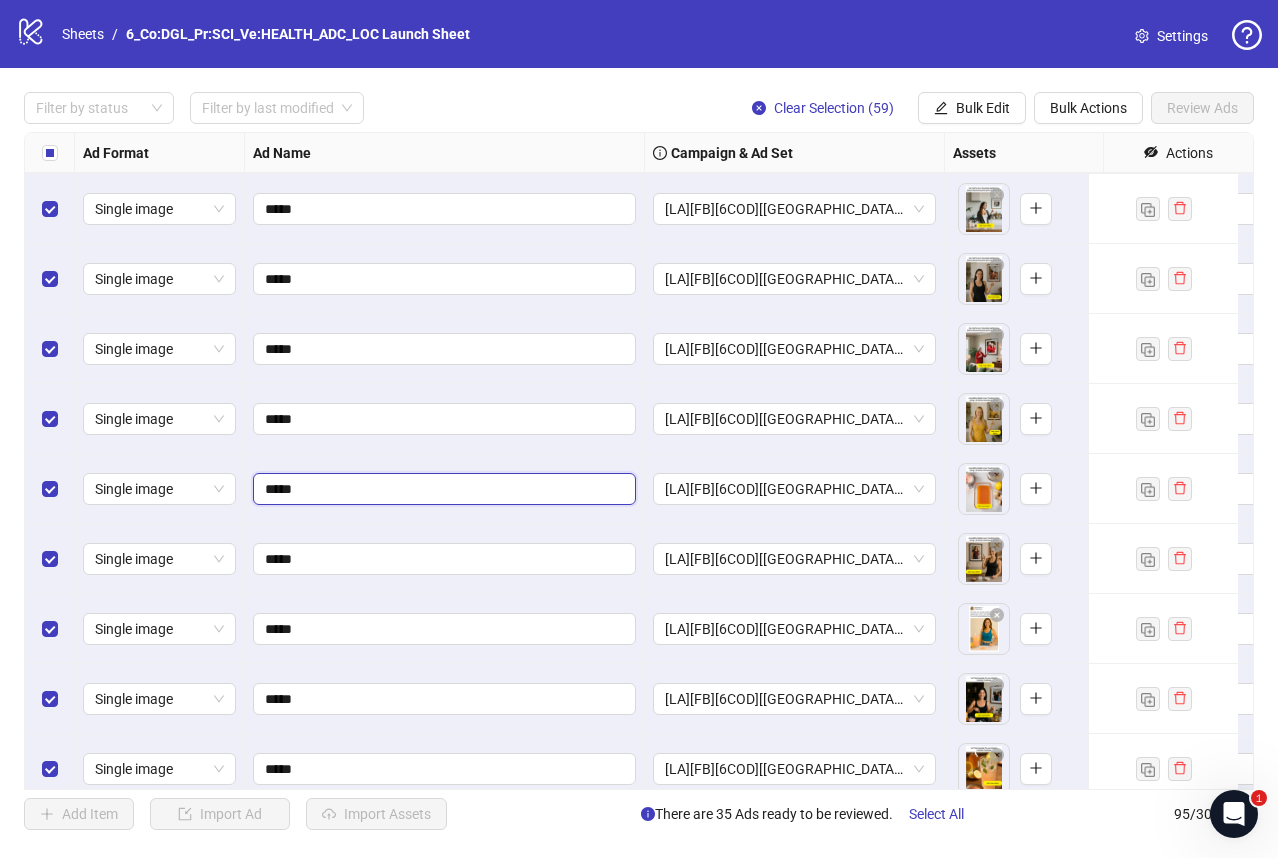 click on "*****" at bounding box center [442, 489] 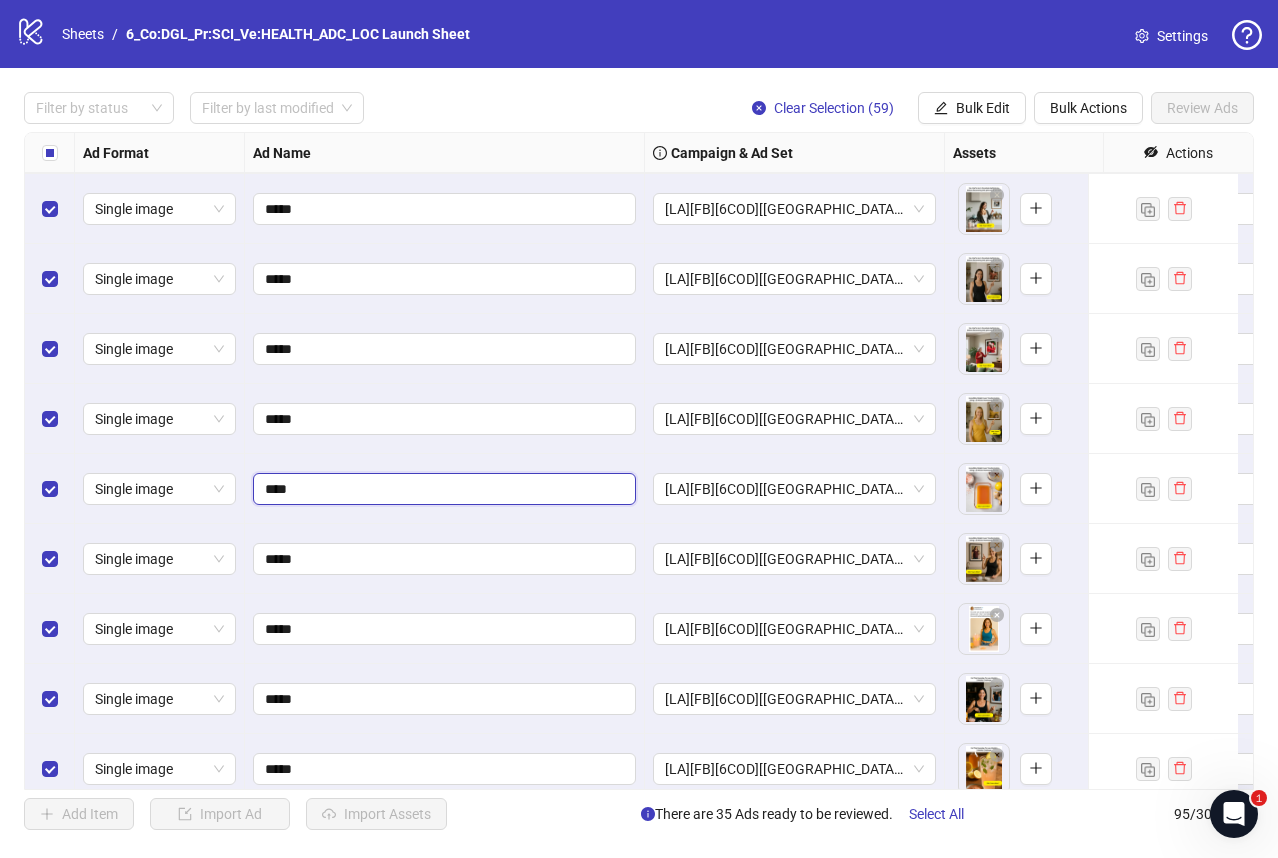 type on "*****" 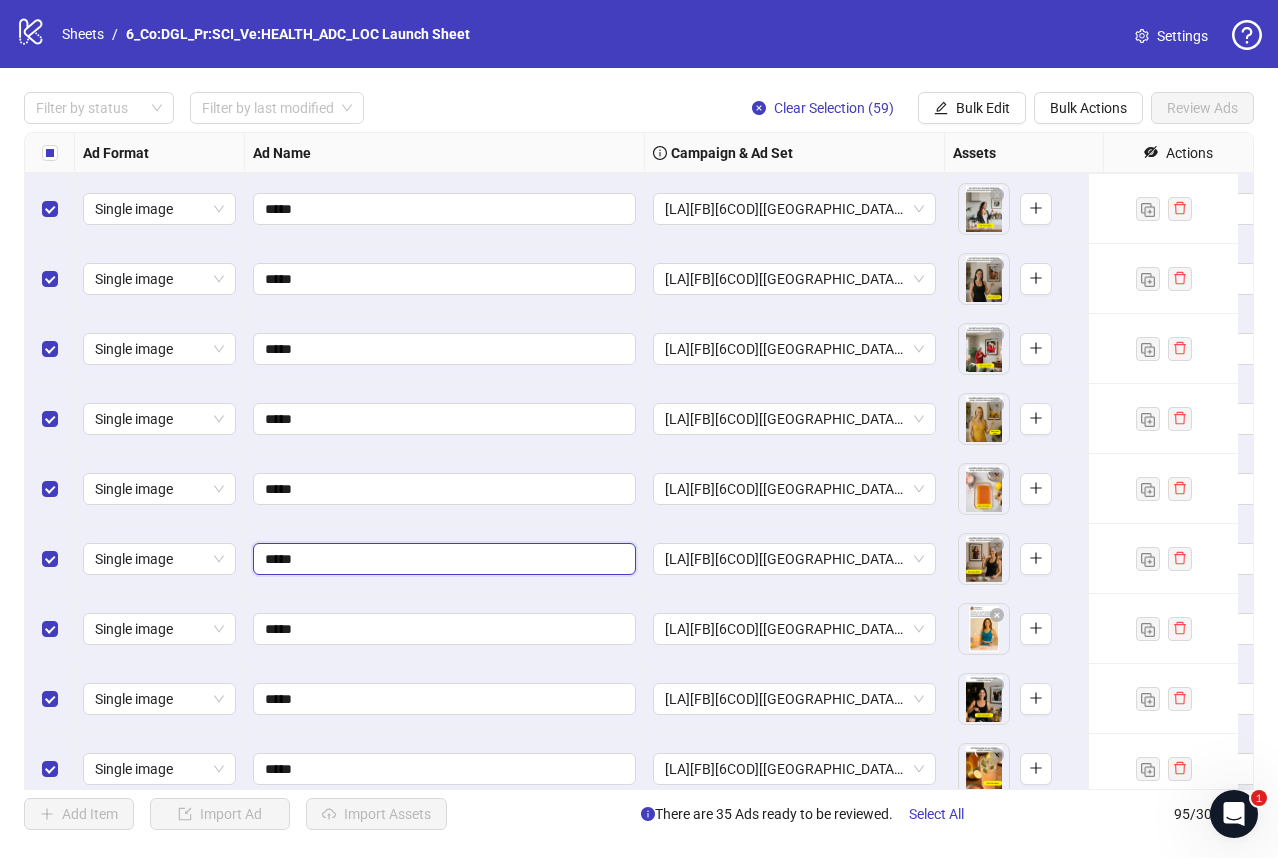 click on "*****" at bounding box center (442, 559) 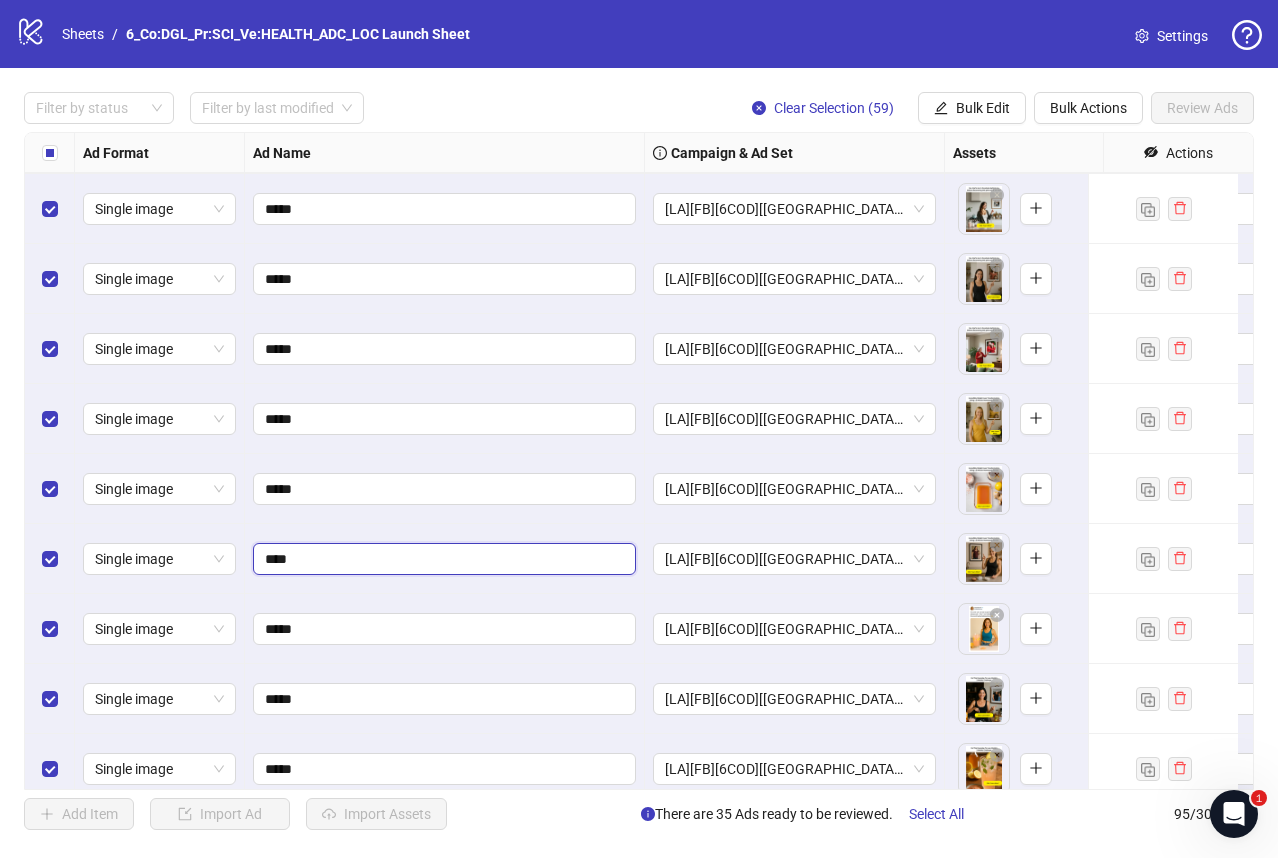 type on "*****" 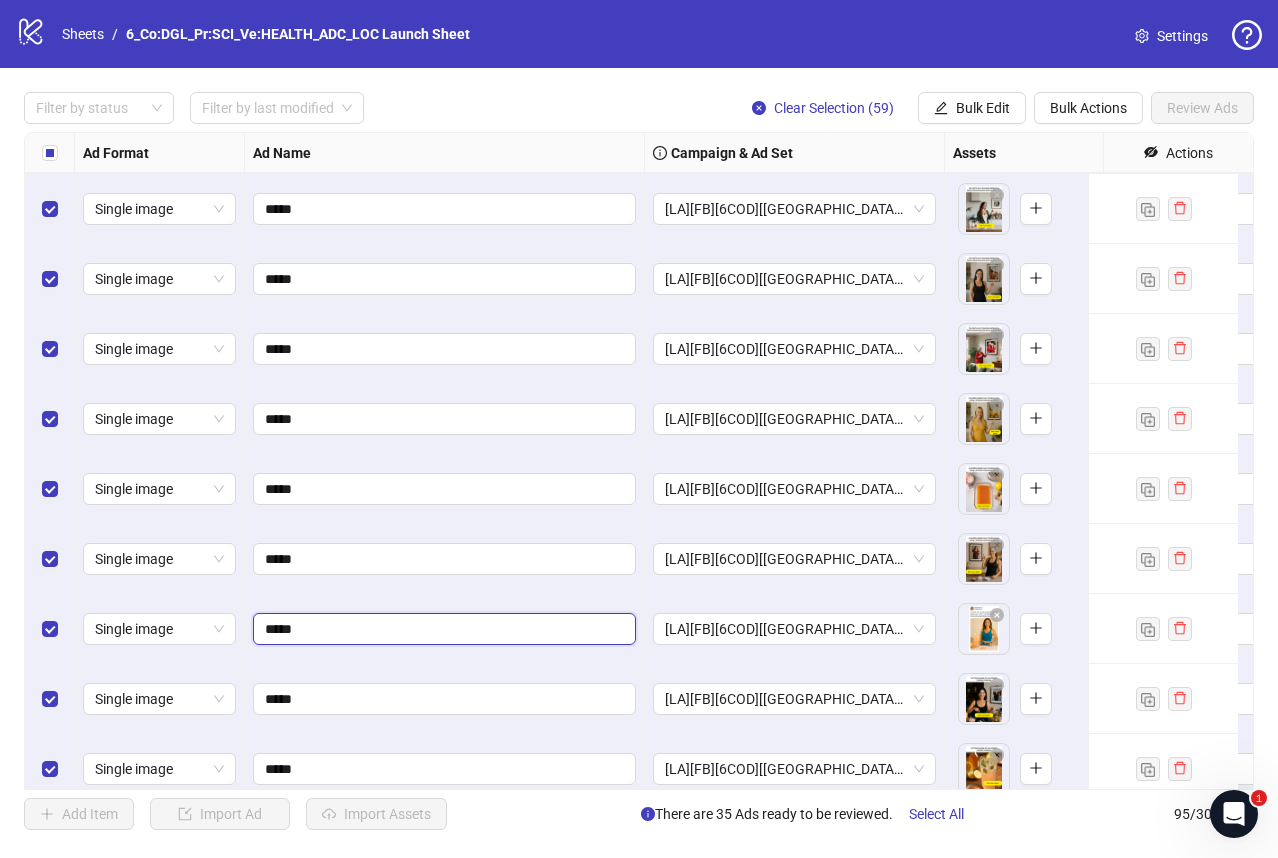 click on "*****" at bounding box center [442, 629] 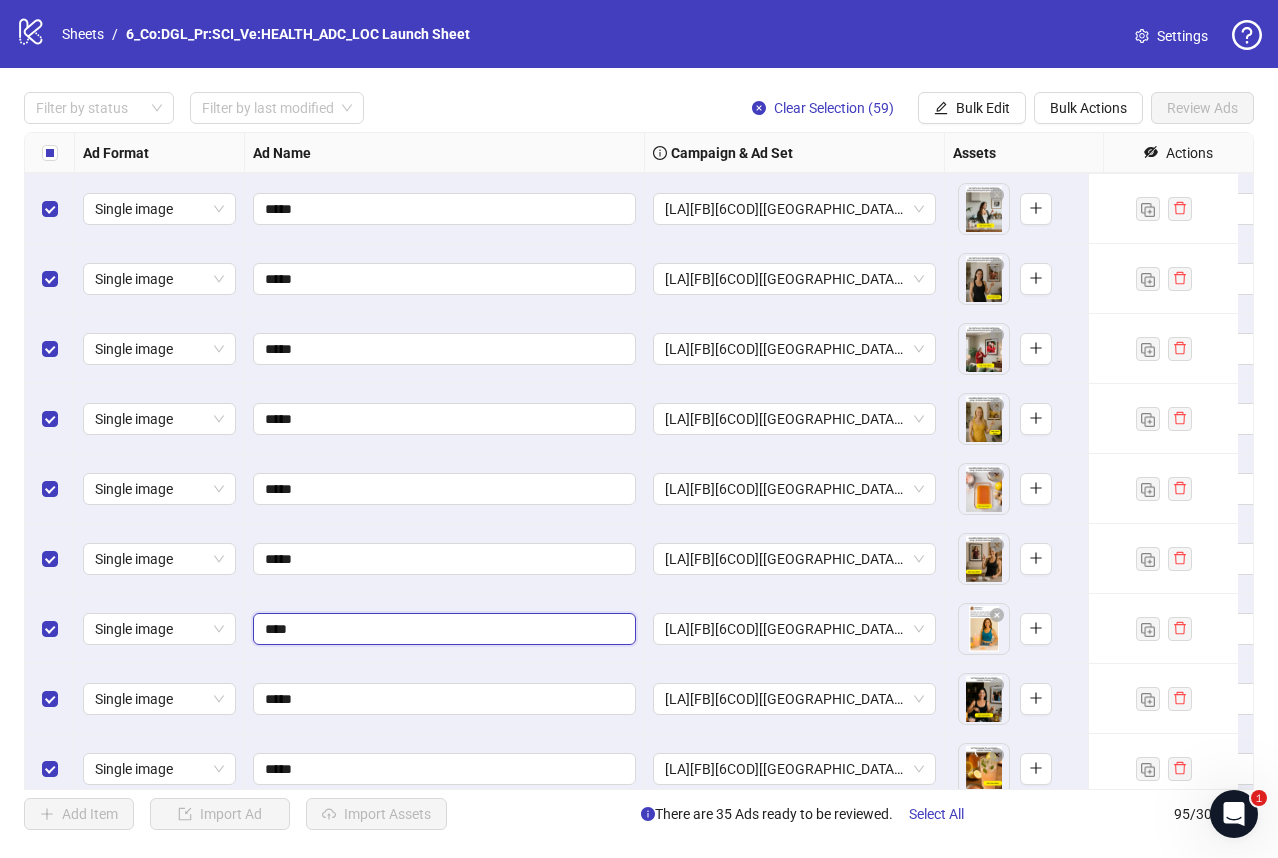 type on "*****" 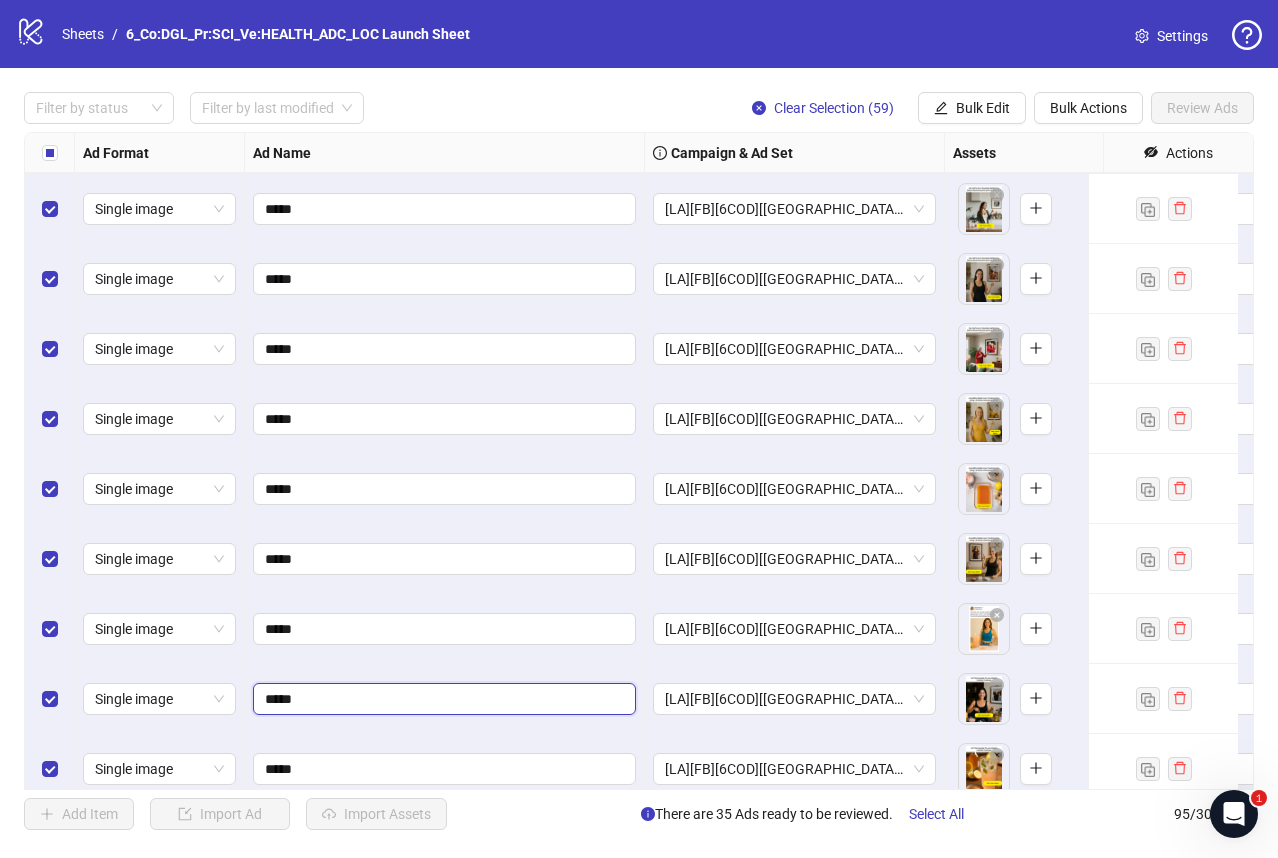 click on "*****" at bounding box center (442, 699) 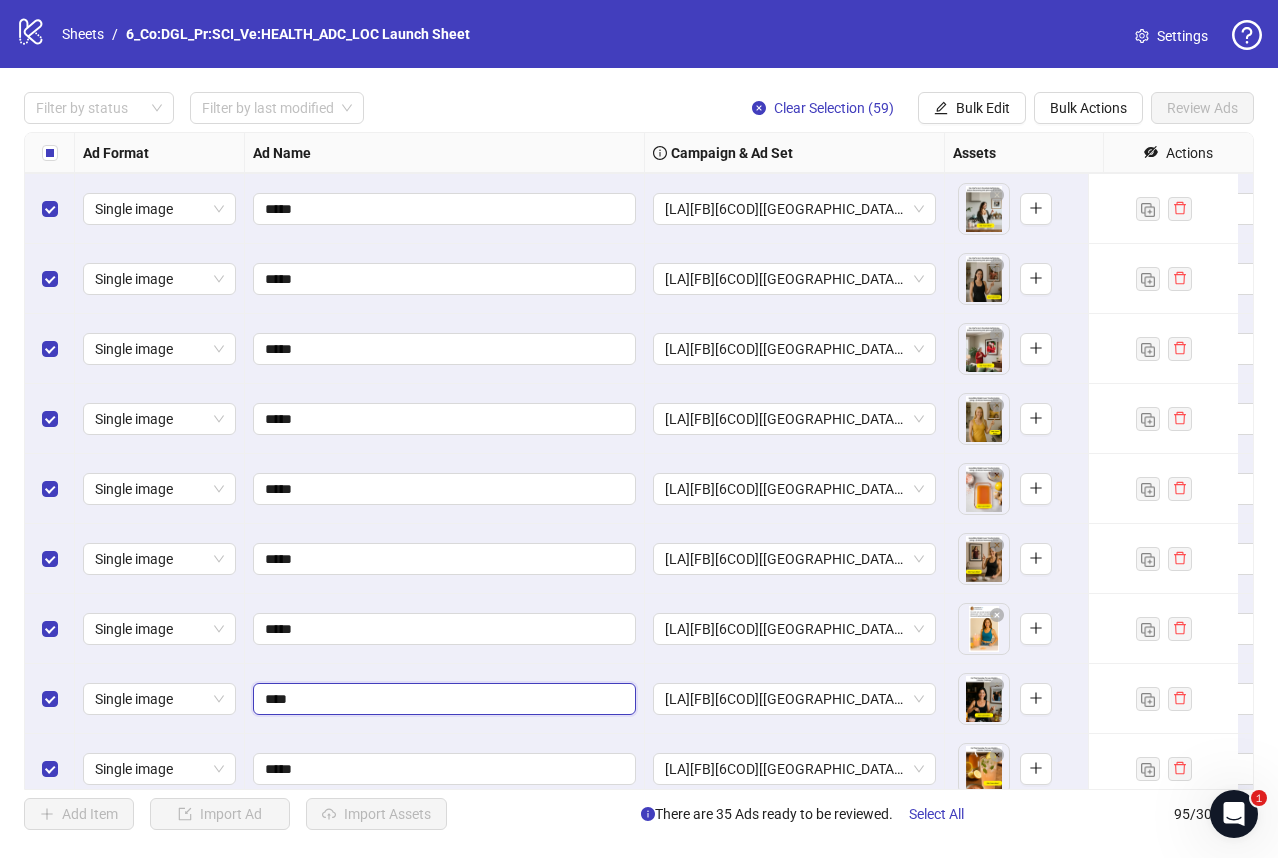 type on "*****" 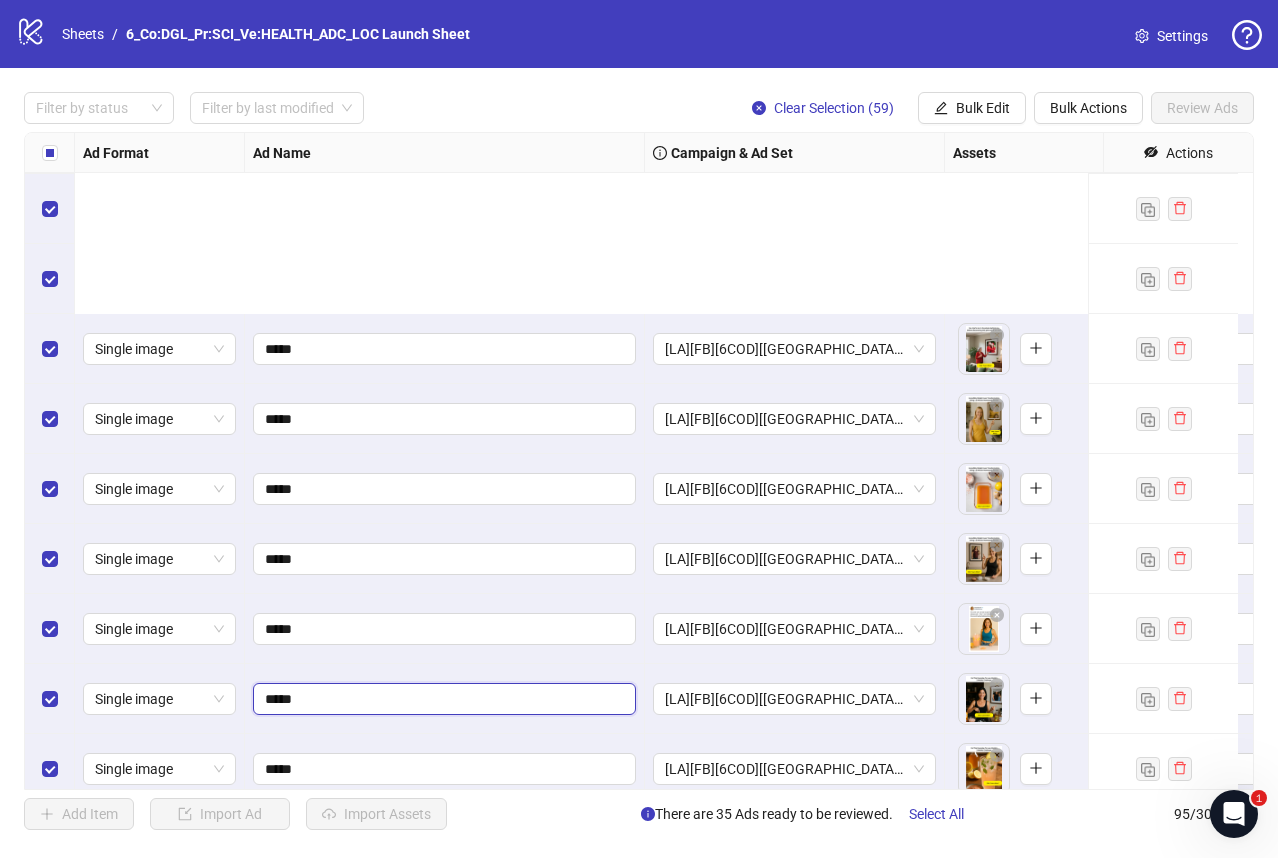 scroll, scrollTop: 4849, scrollLeft: 0, axis: vertical 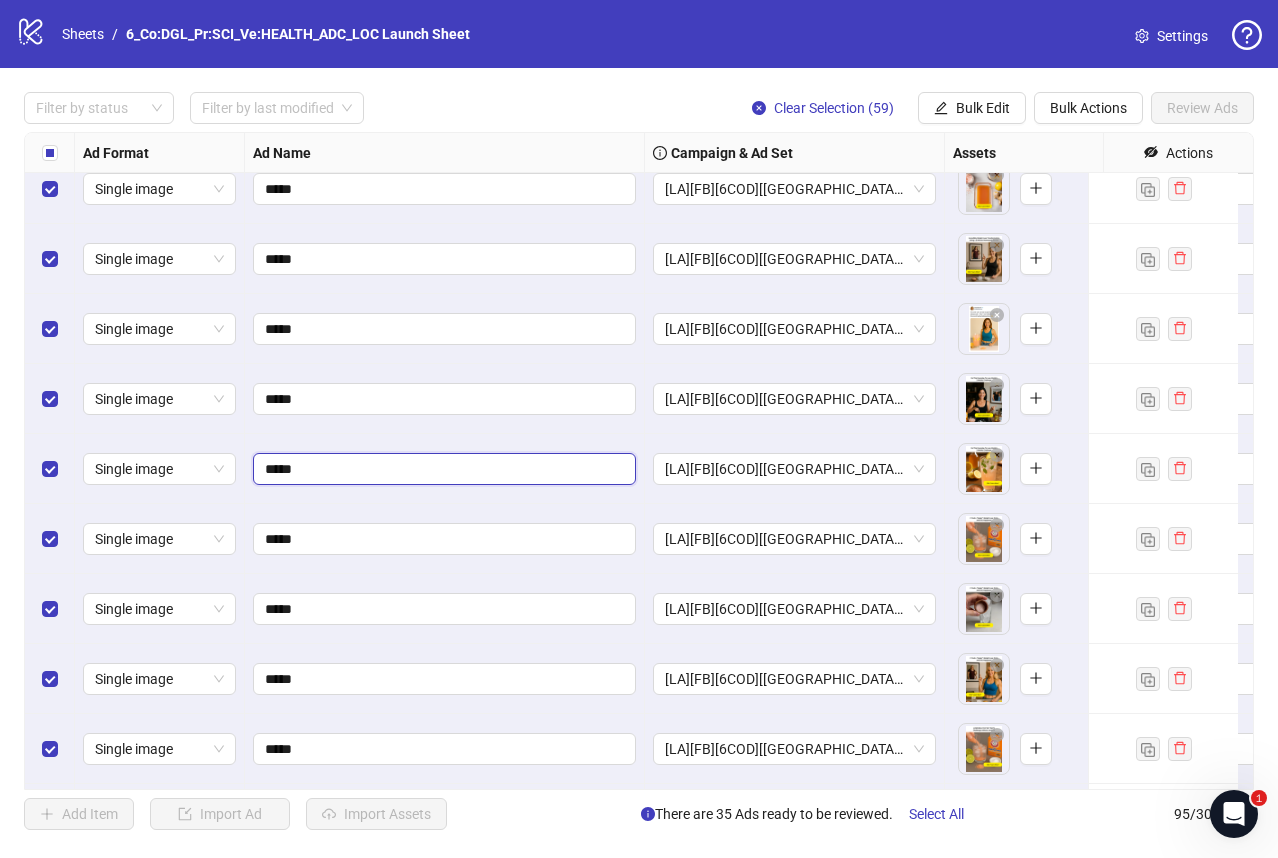 click on "*****" at bounding box center (442, 469) 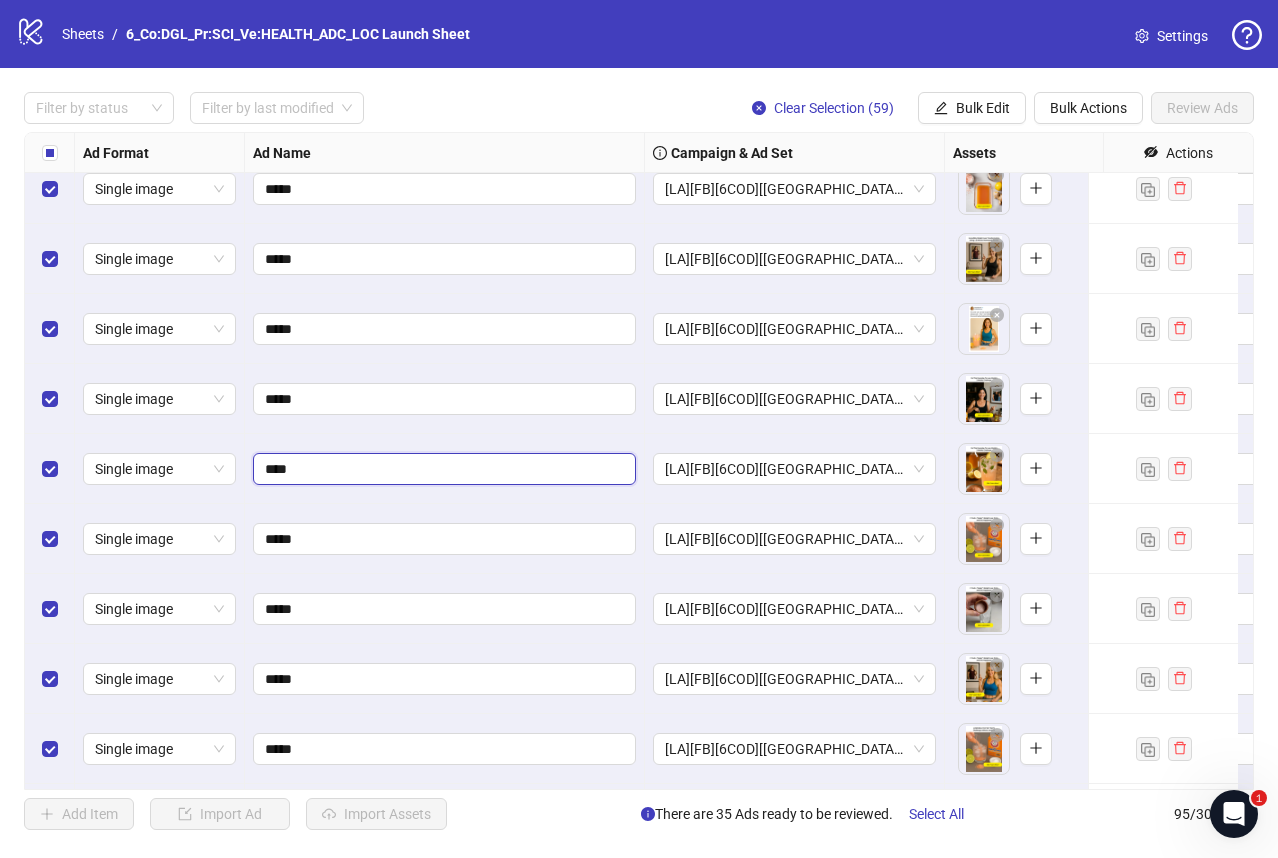 type on "*****" 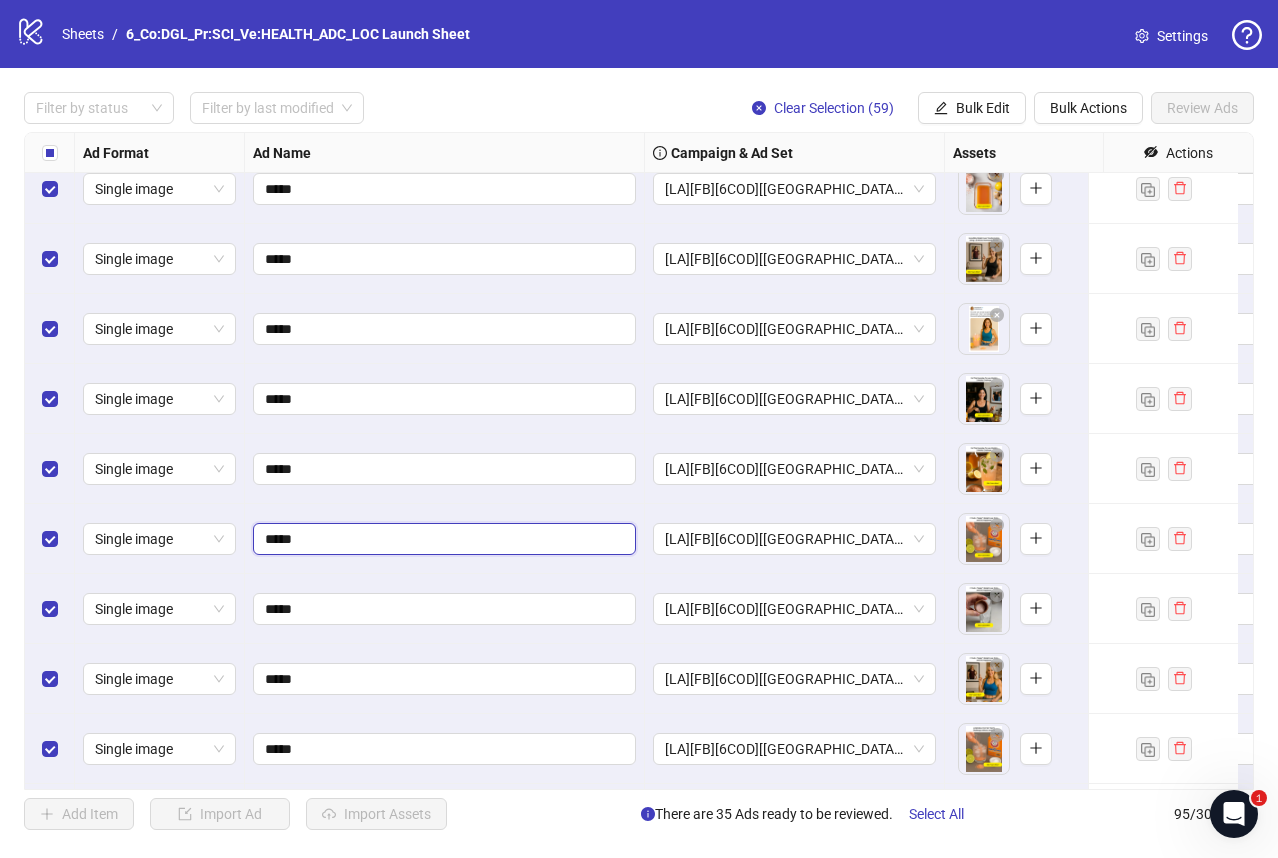 click on "*****" at bounding box center [442, 539] 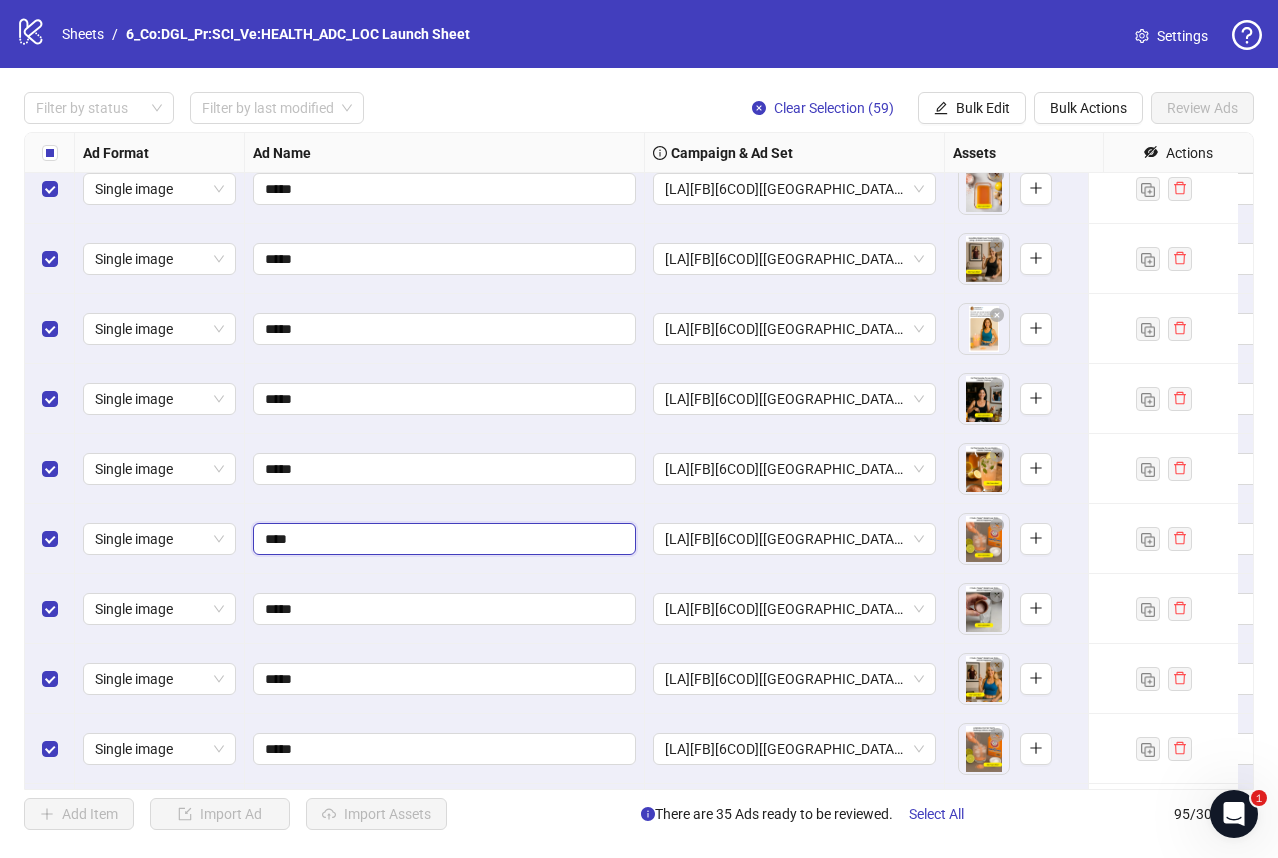 type on "*****" 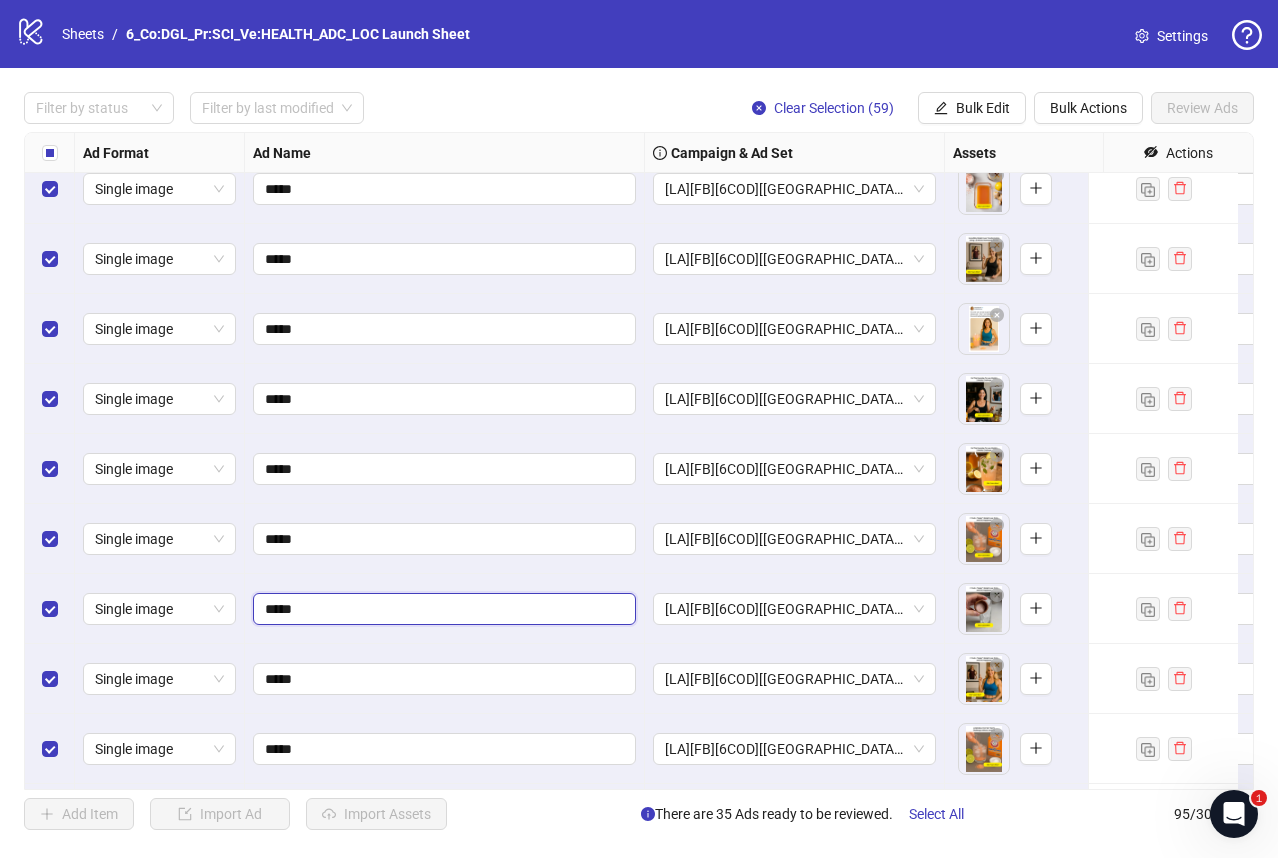 click on "*****" at bounding box center [442, 609] 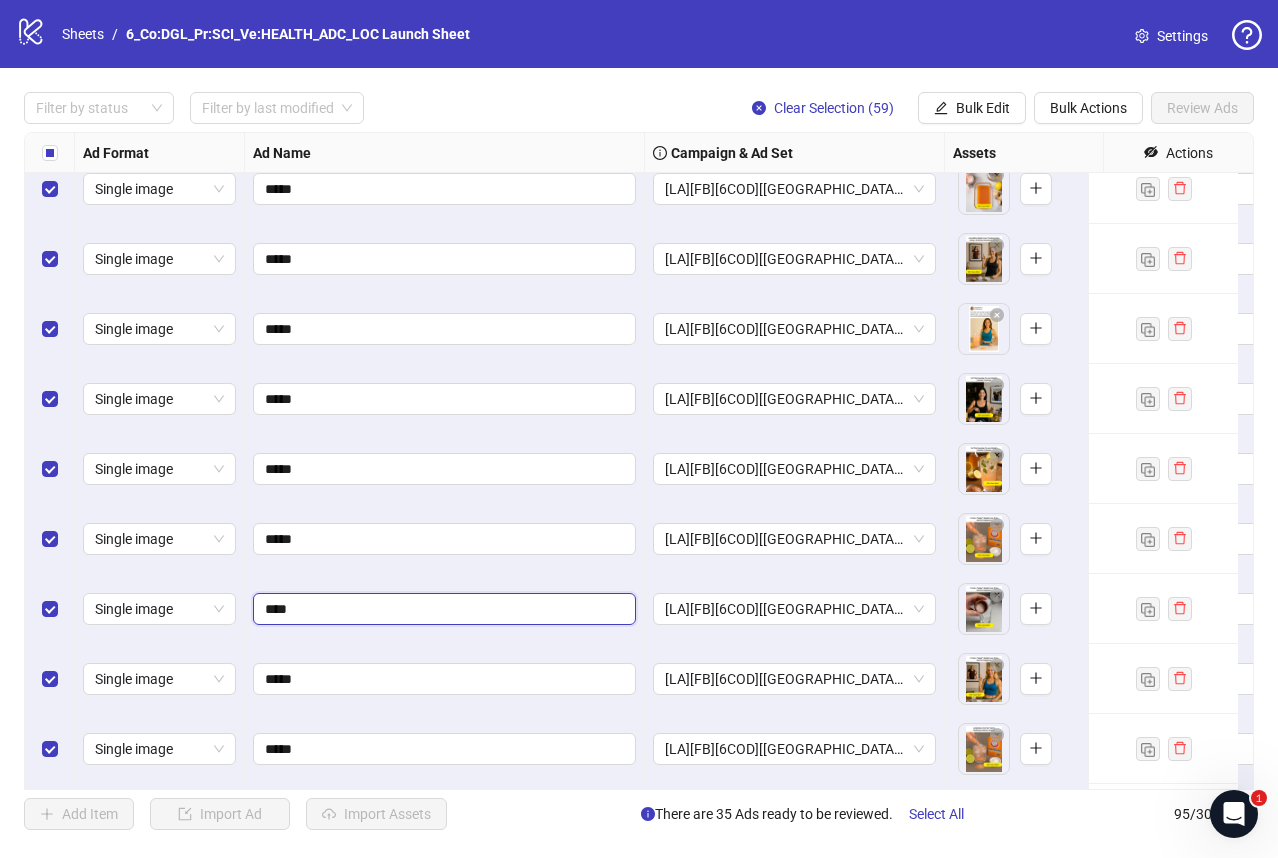 type on "*****" 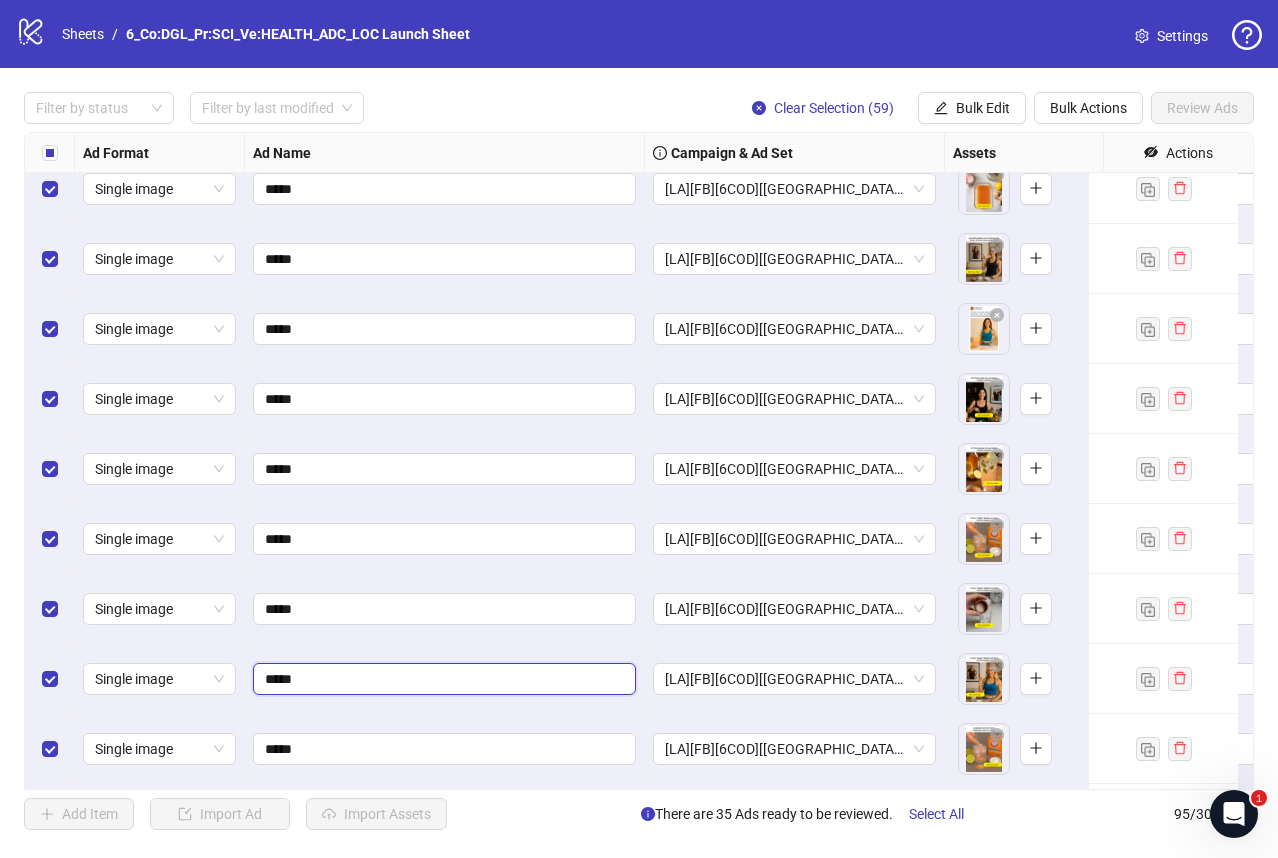 click on "*****" at bounding box center (442, 679) 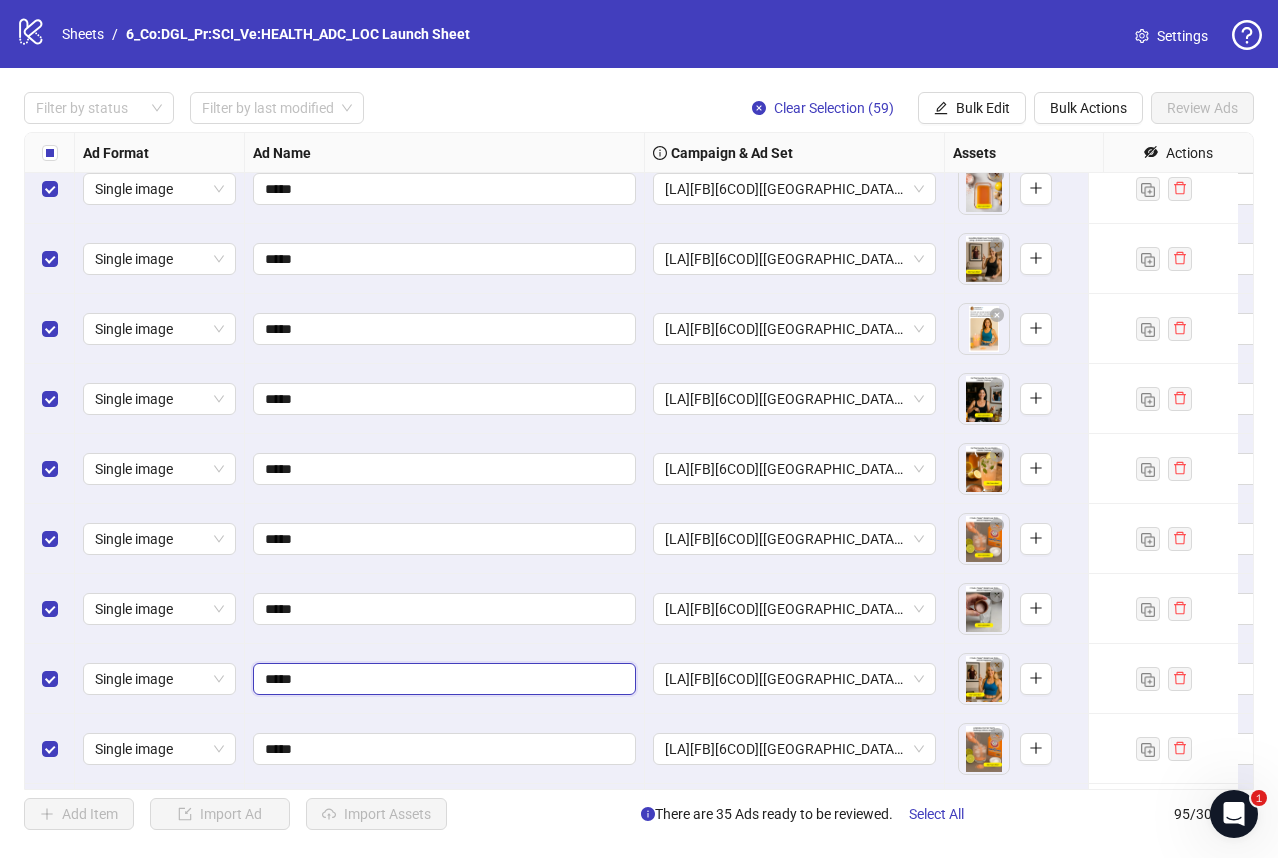 click on "*****" at bounding box center [442, 679] 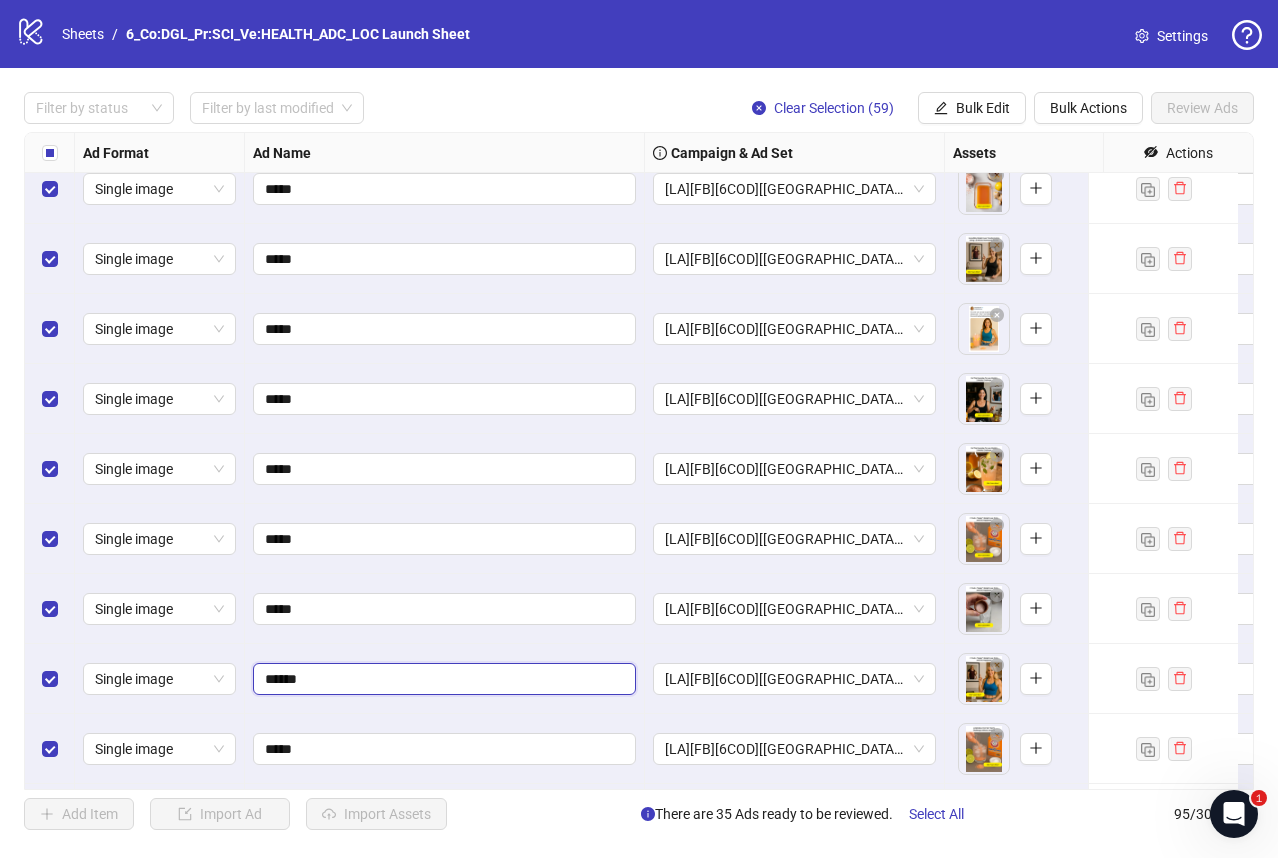 type on "*****" 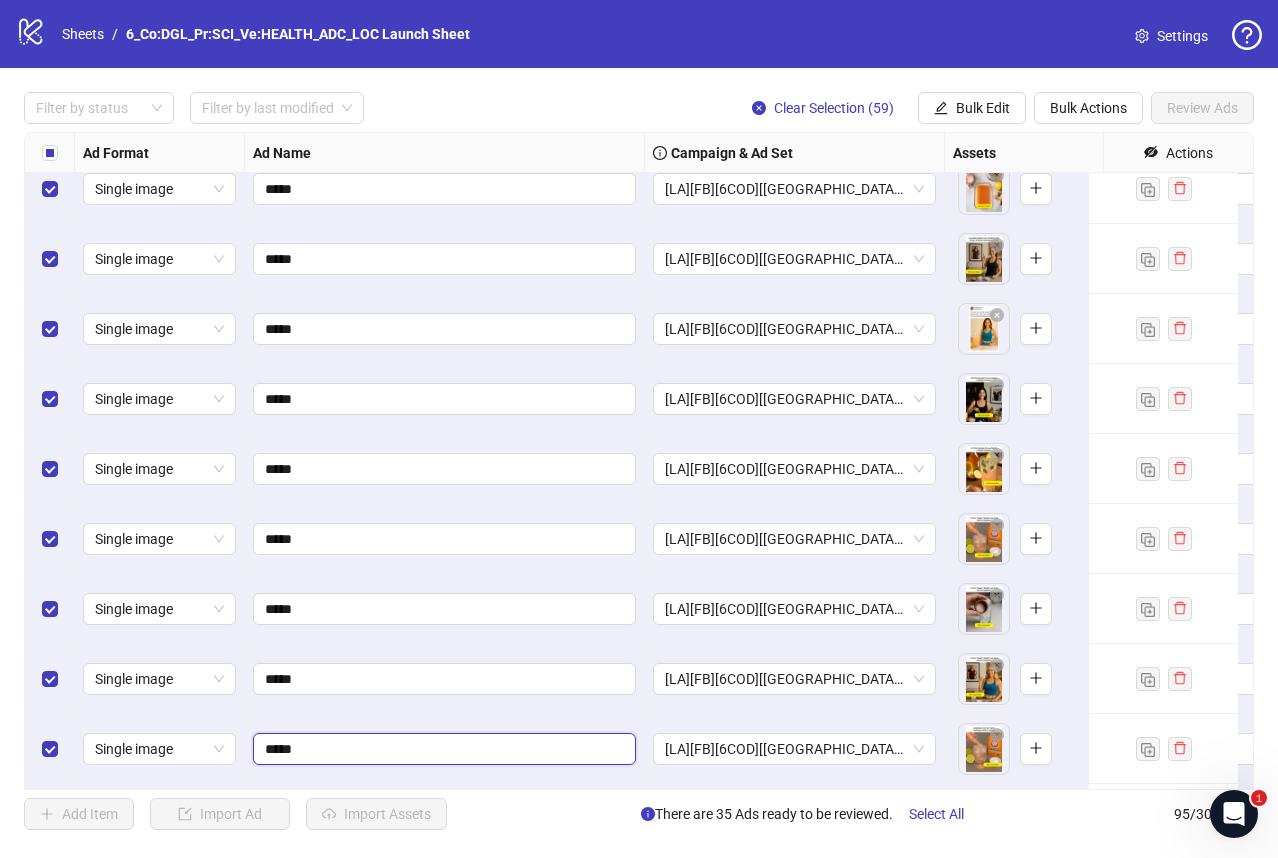 click on "*****" at bounding box center [442, 749] 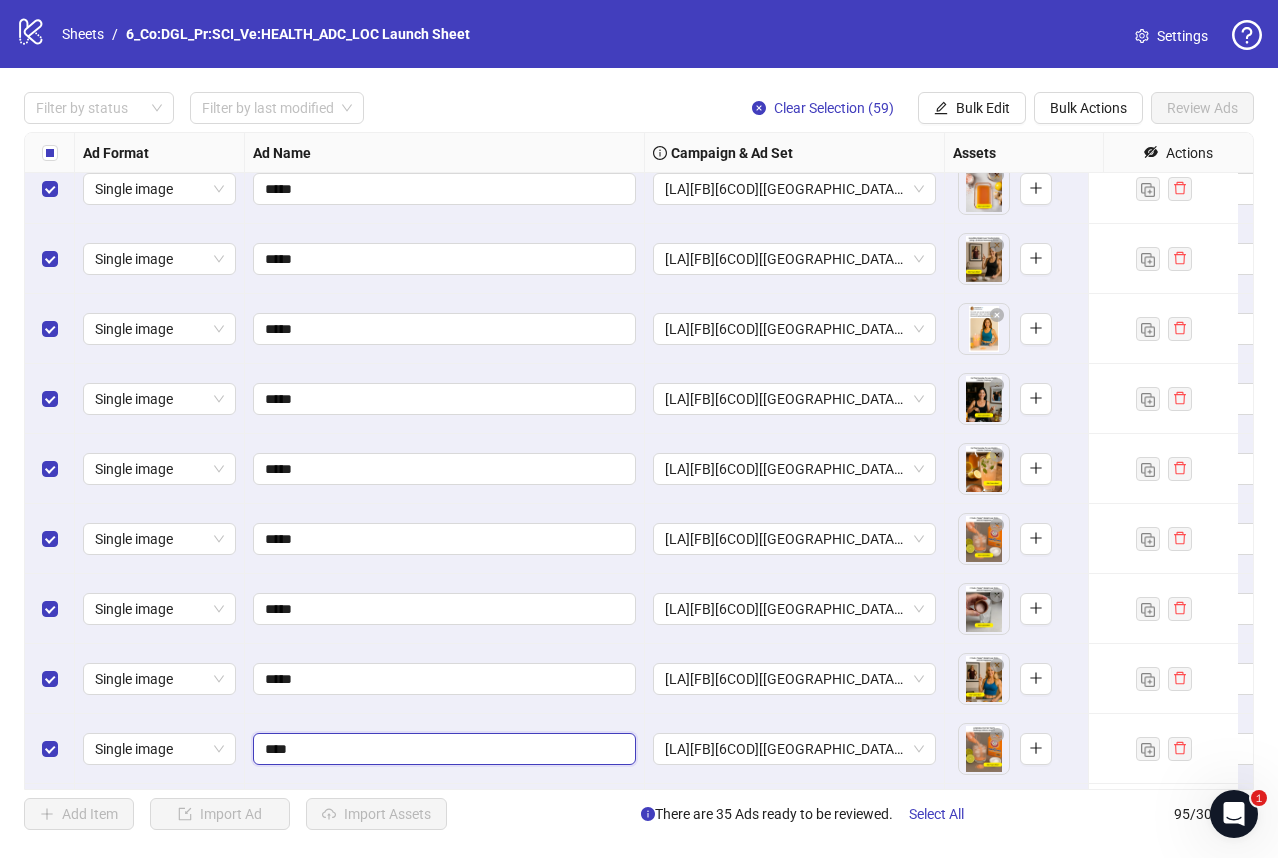 type on "*****" 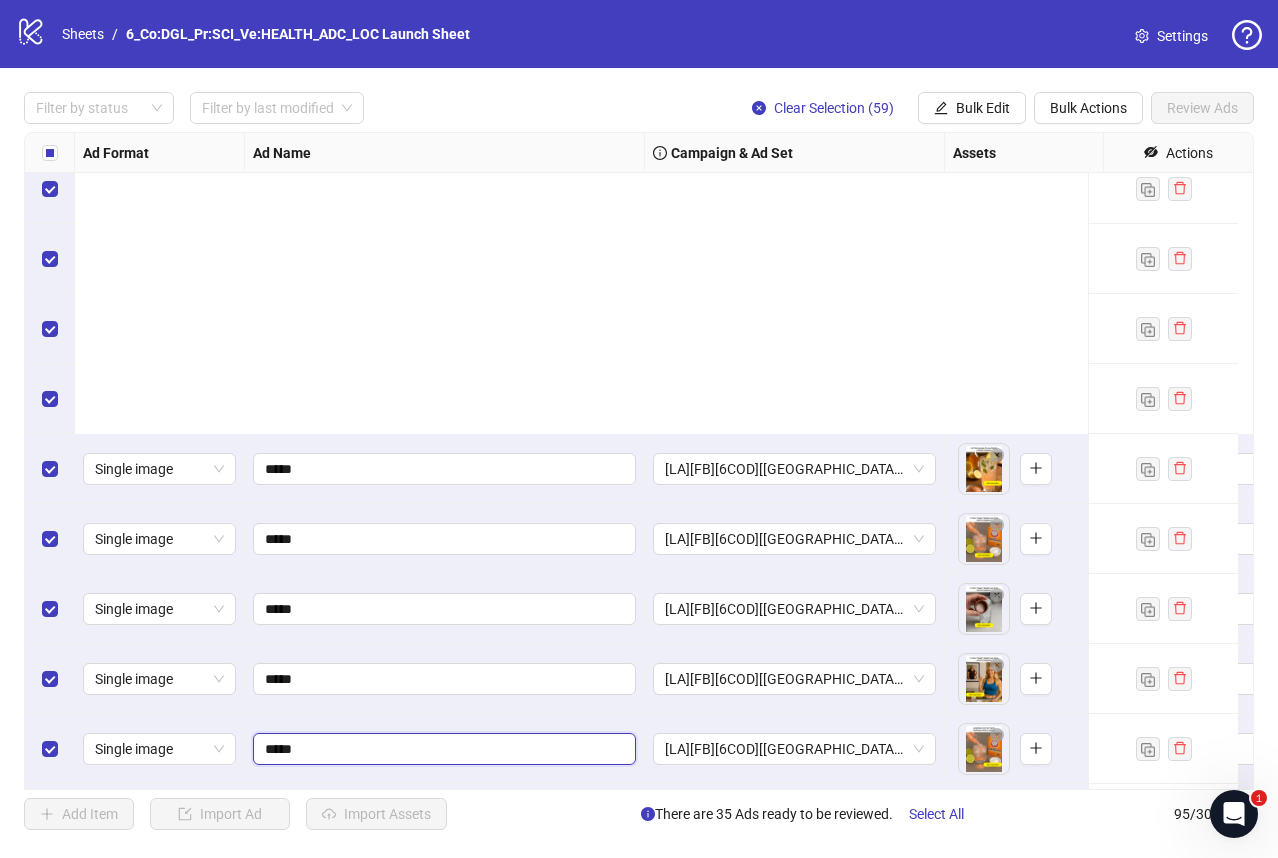 scroll, scrollTop: 5249, scrollLeft: 0, axis: vertical 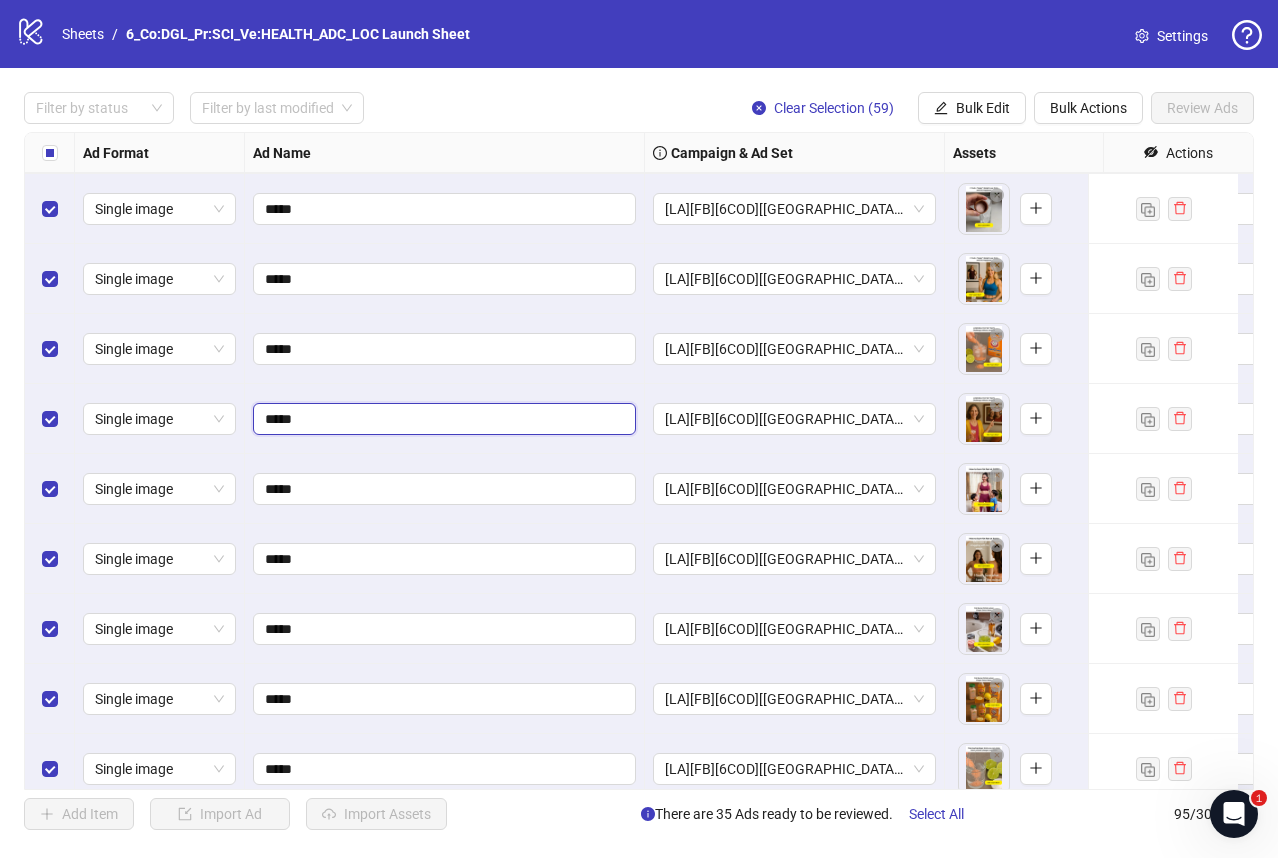 click on "*****" at bounding box center [442, 419] 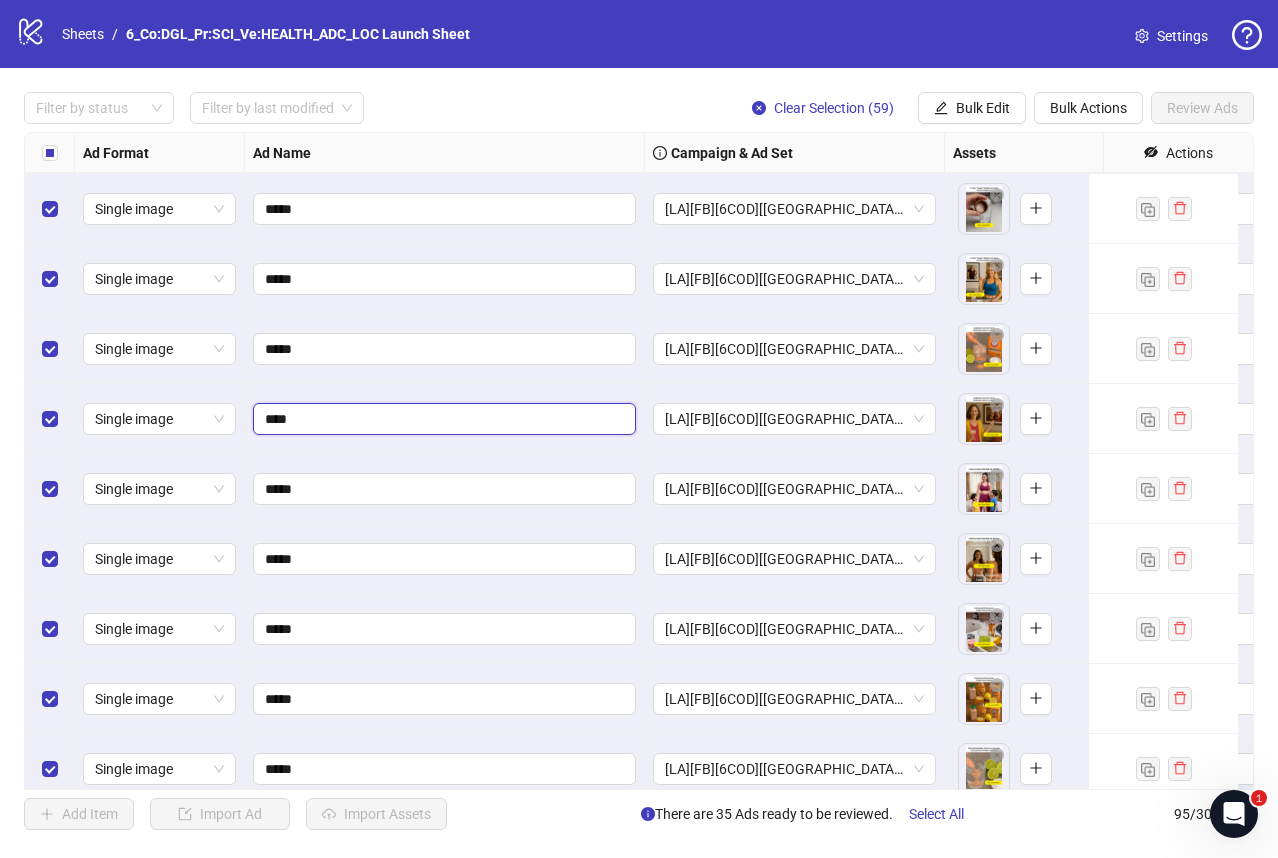 type on "*****" 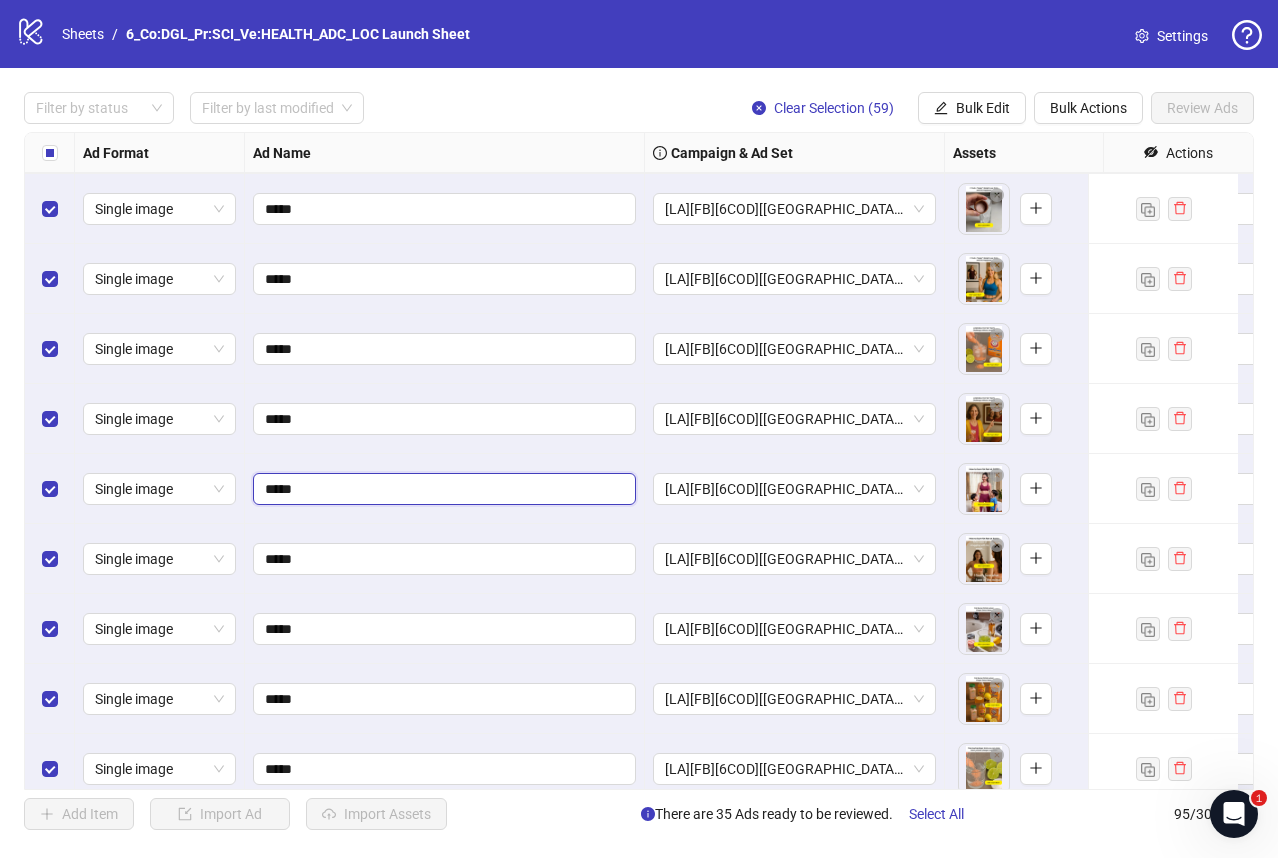 click on "*****" at bounding box center [442, 489] 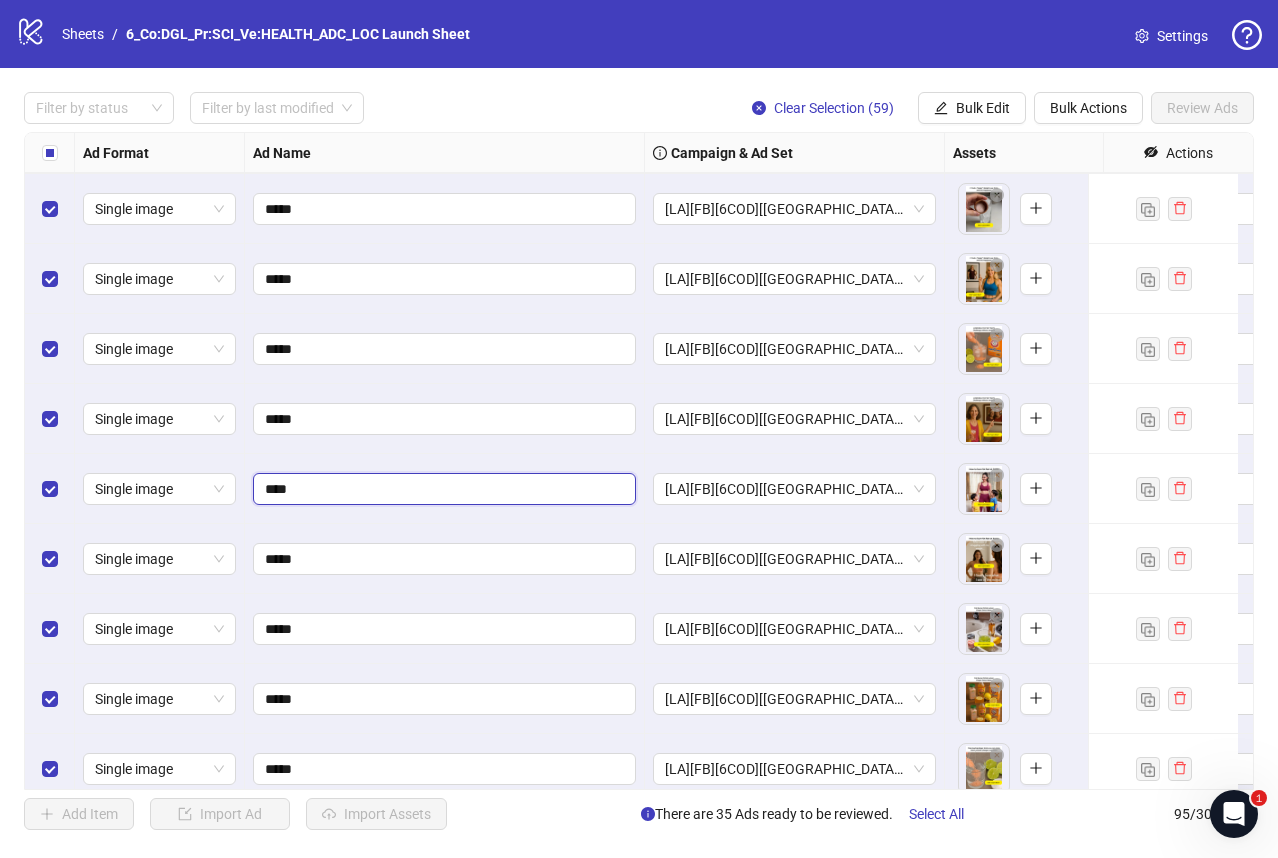 type on "*****" 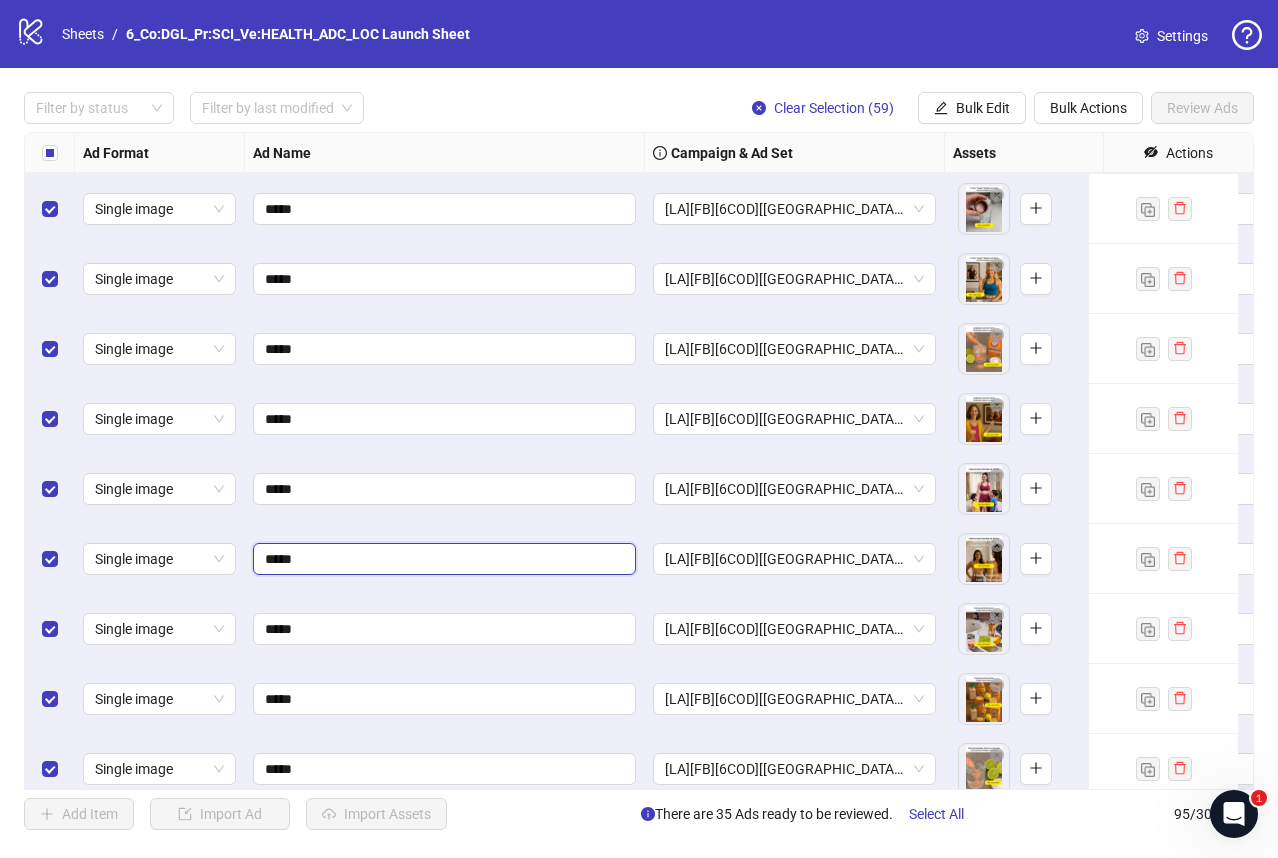 click on "*****" at bounding box center (442, 559) 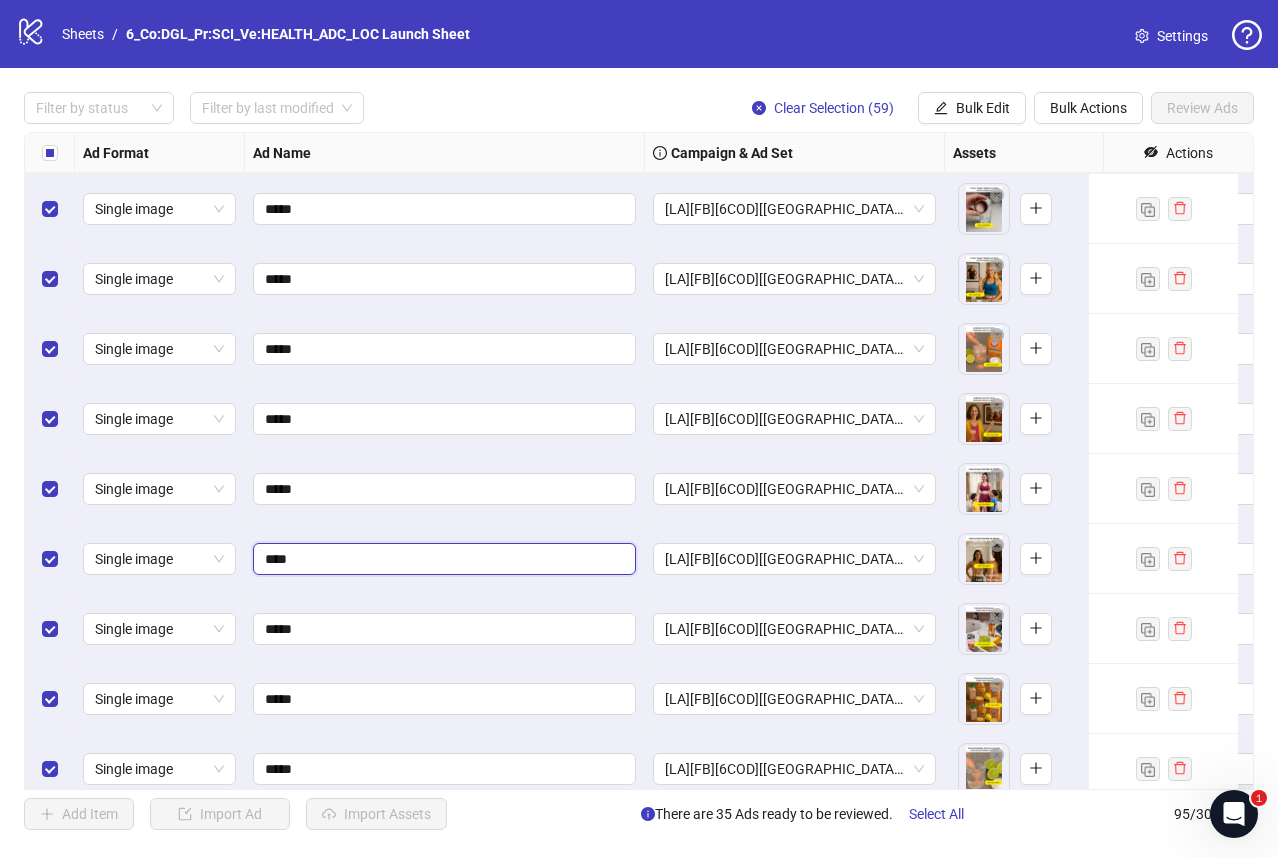 type on "*****" 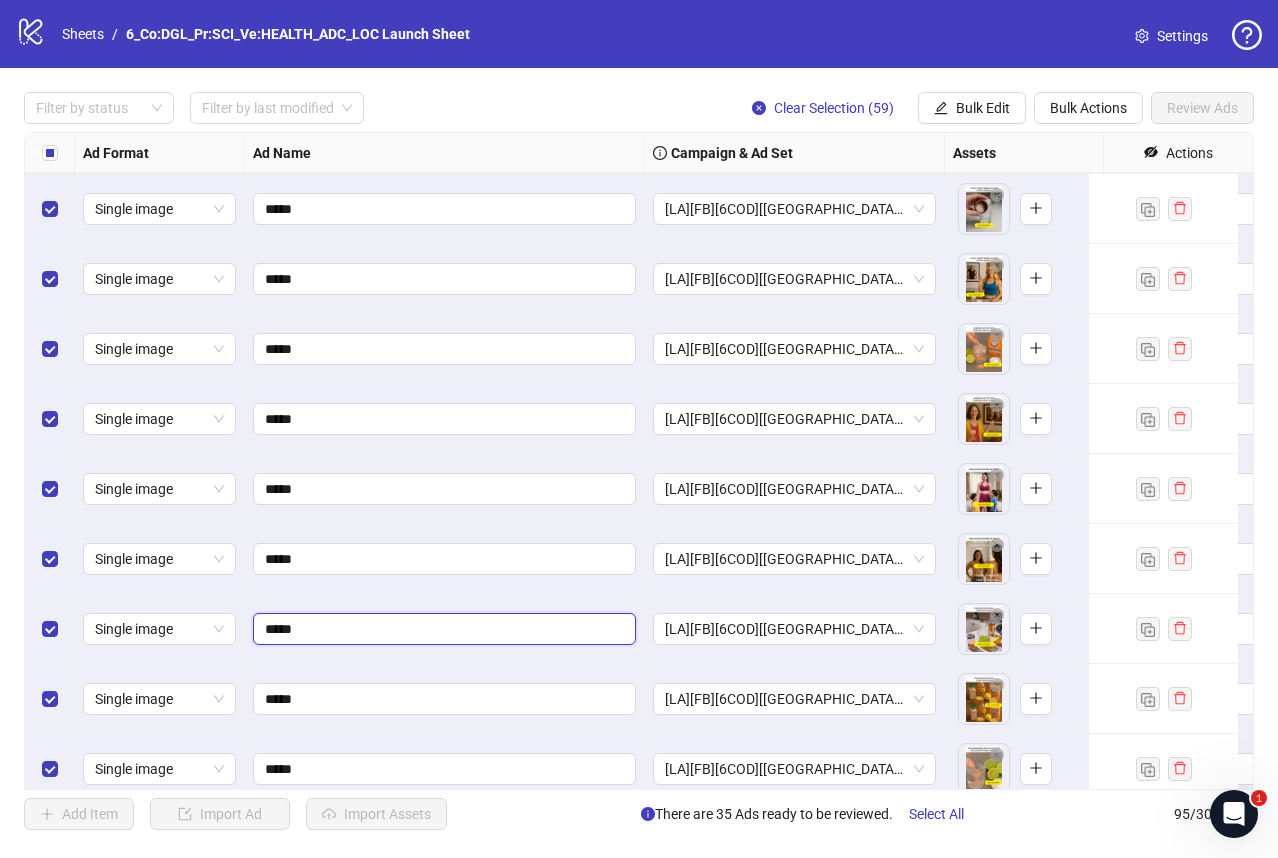 click on "*****" at bounding box center [442, 629] 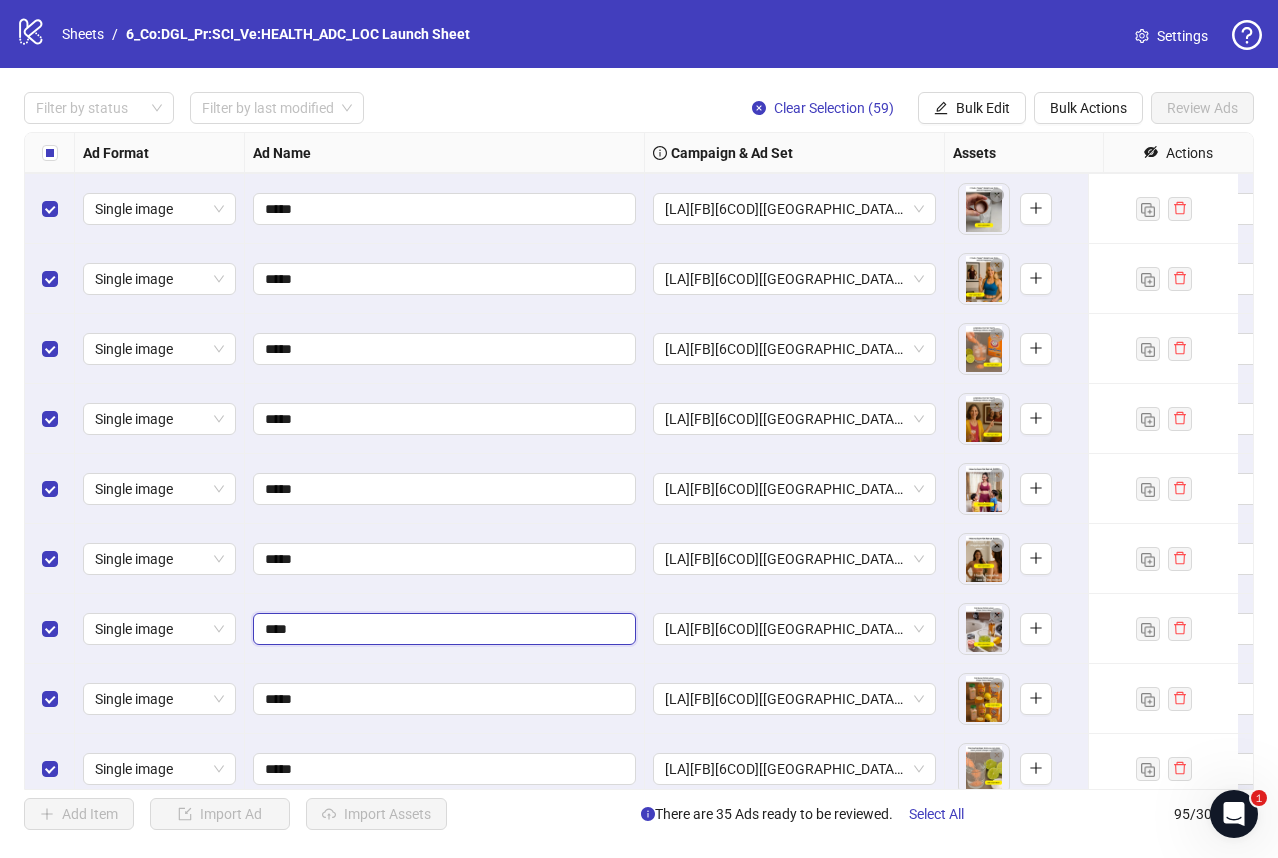 type on "*****" 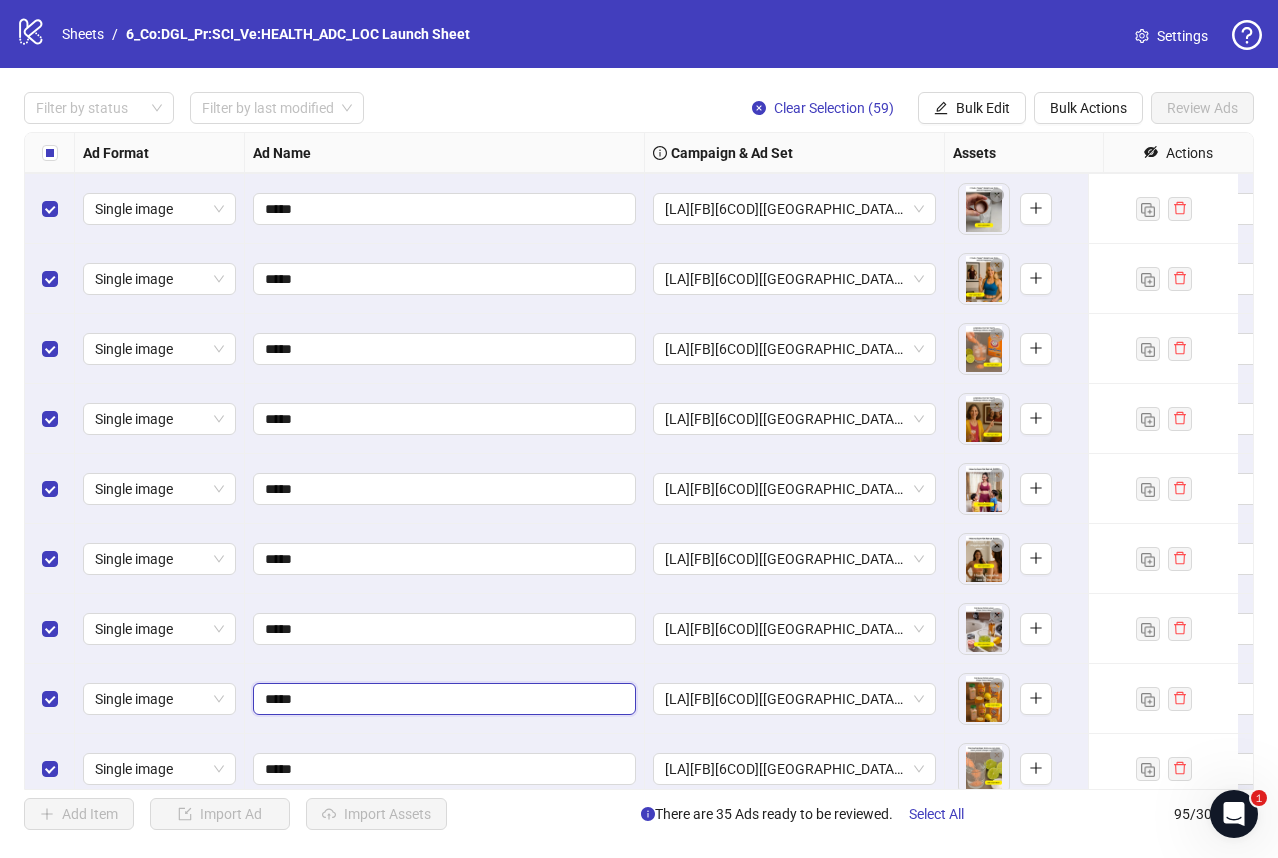 click on "*****" at bounding box center (442, 699) 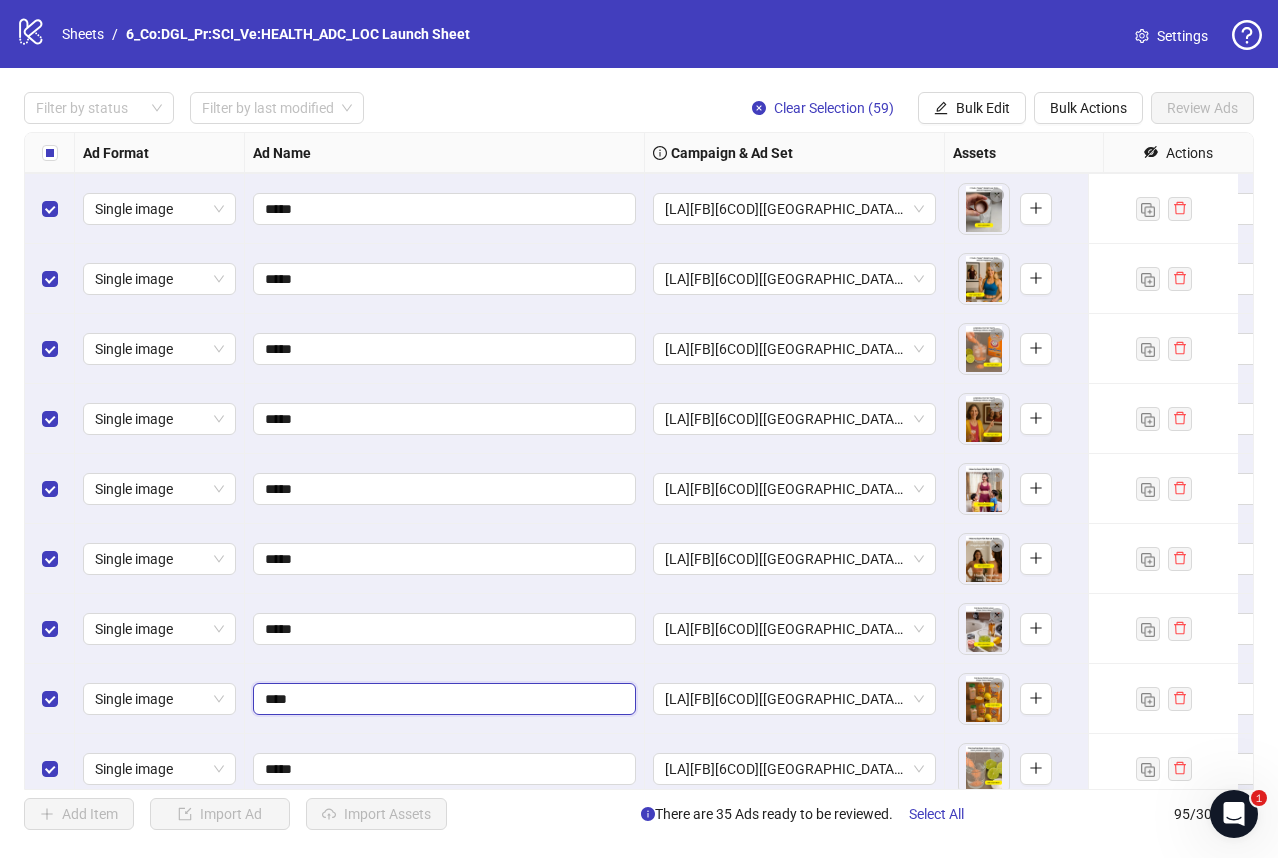 type on "*****" 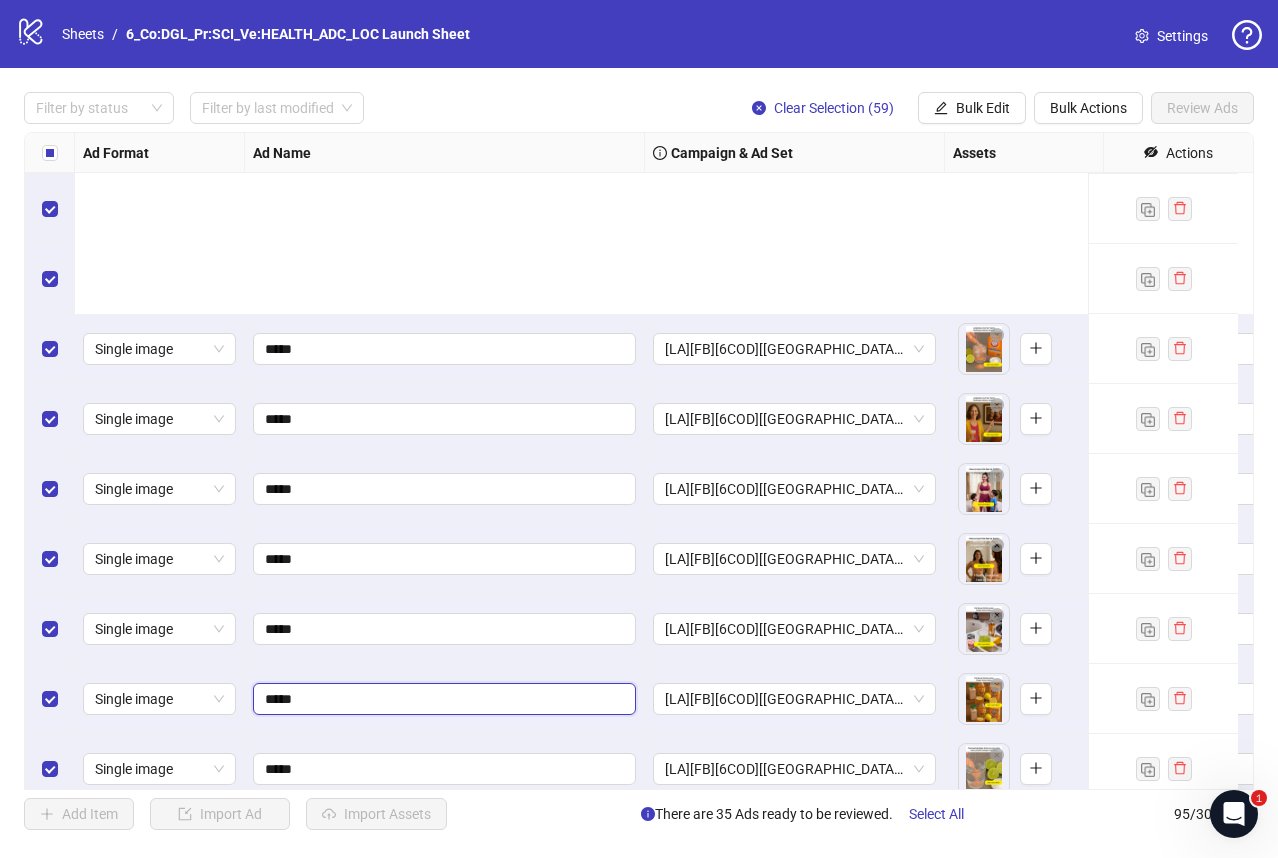 scroll, scrollTop: 5549, scrollLeft: 0, axis: vertical 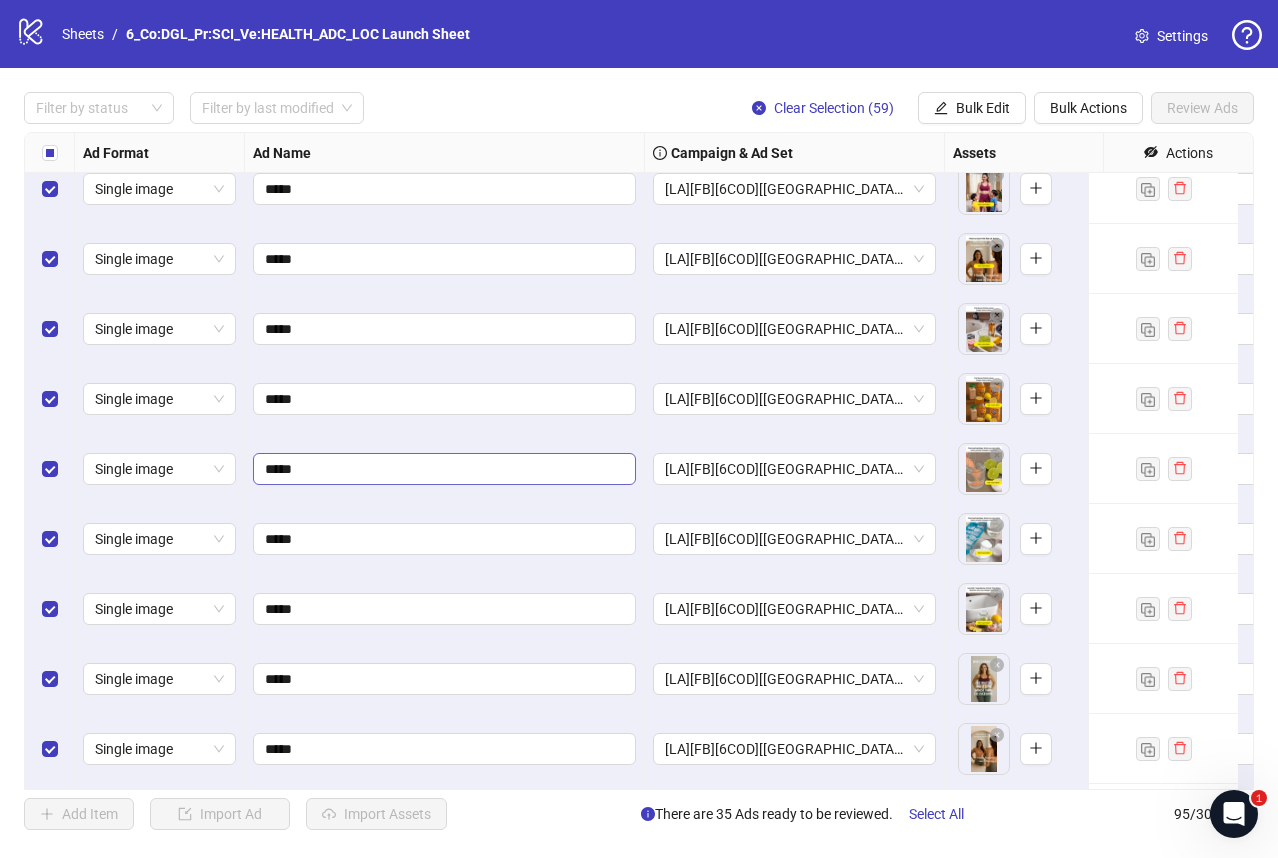 click on "*****" at bounding box center (445, 469) 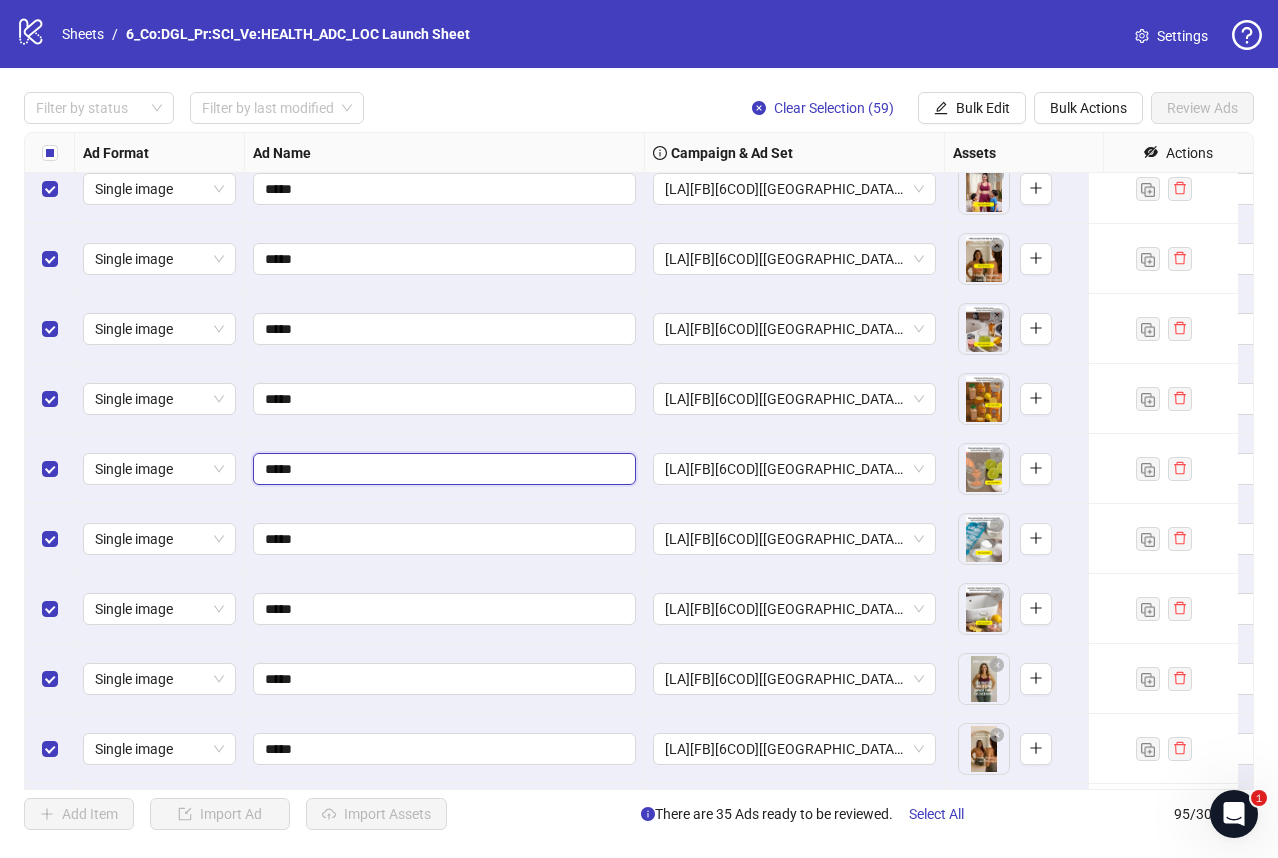 click on "*****" at bounding box center [442, 469] 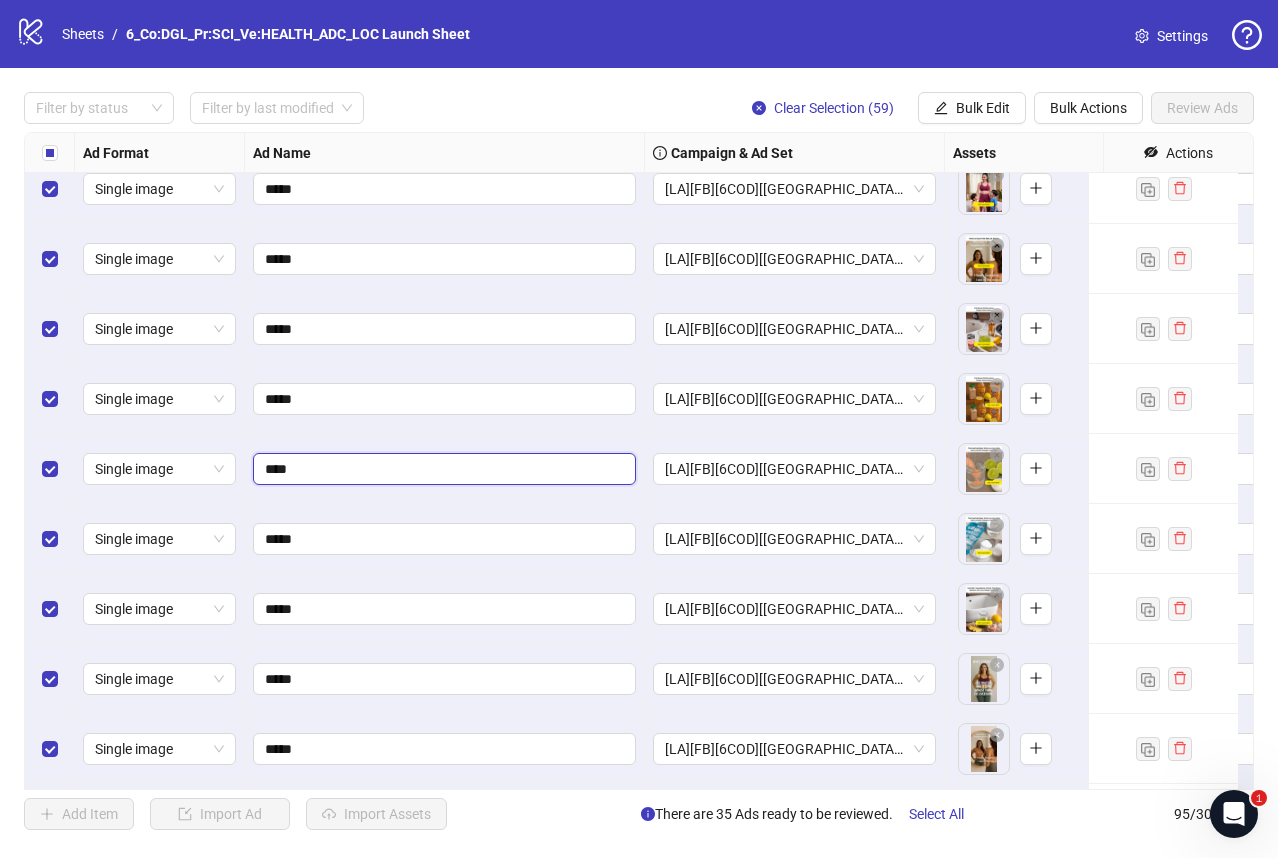 type on "*****" 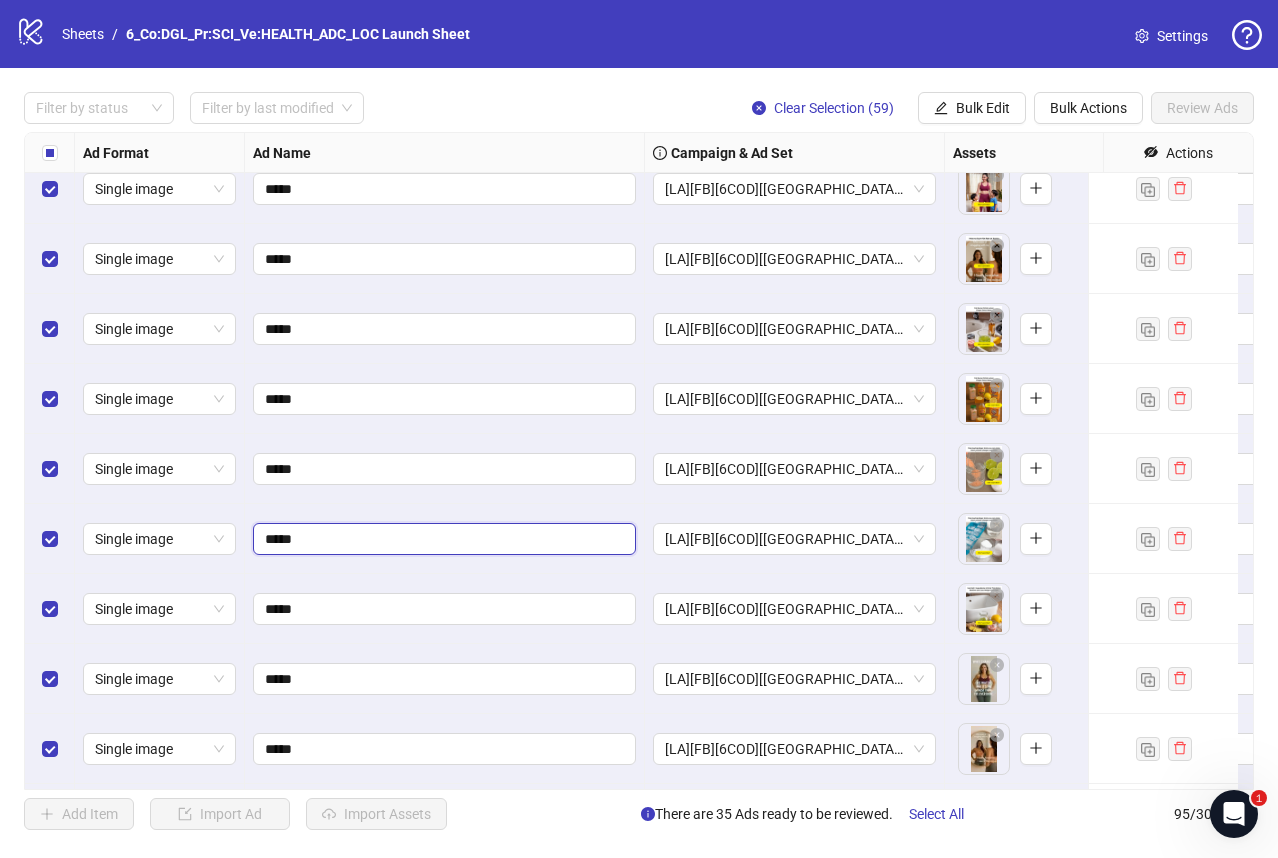 click on "*****" at bounding box center (442, 539) 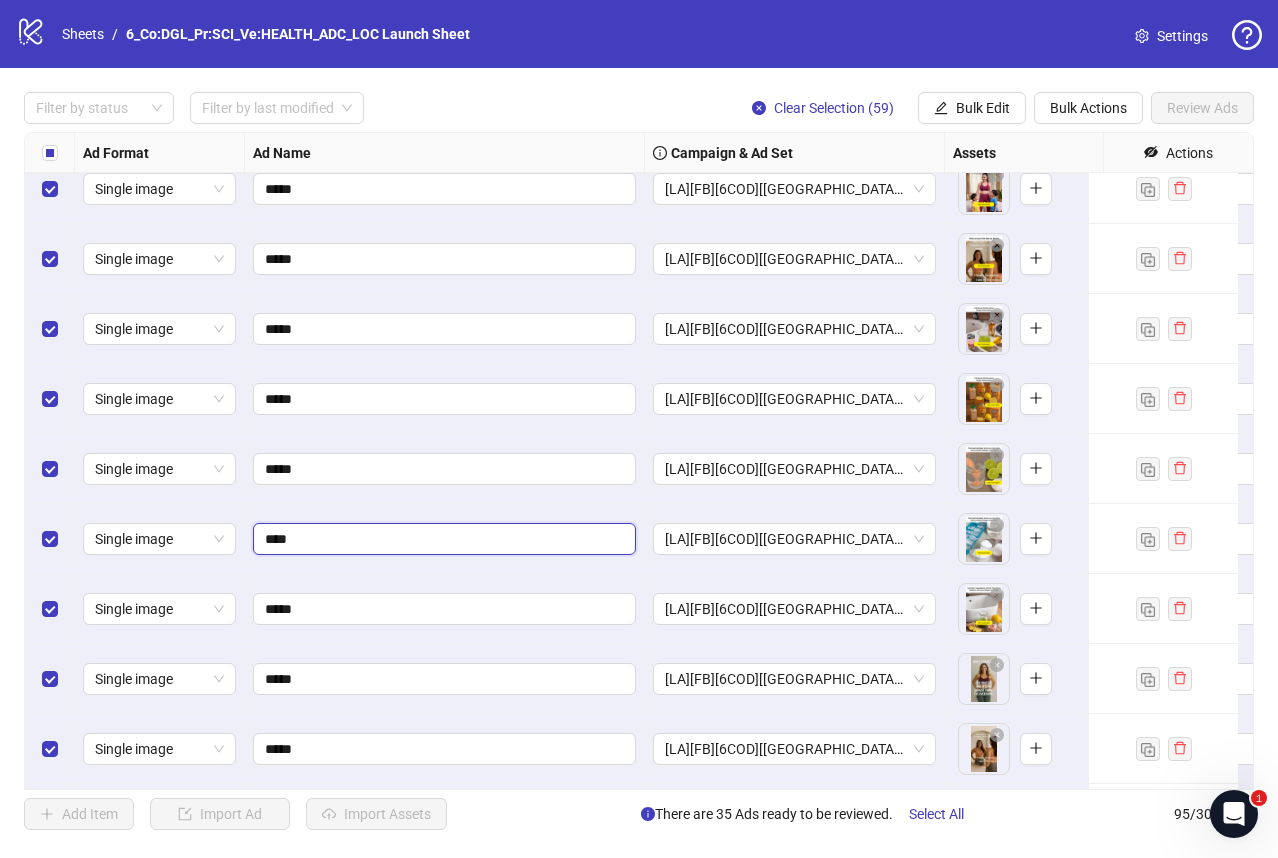 type on "*****" 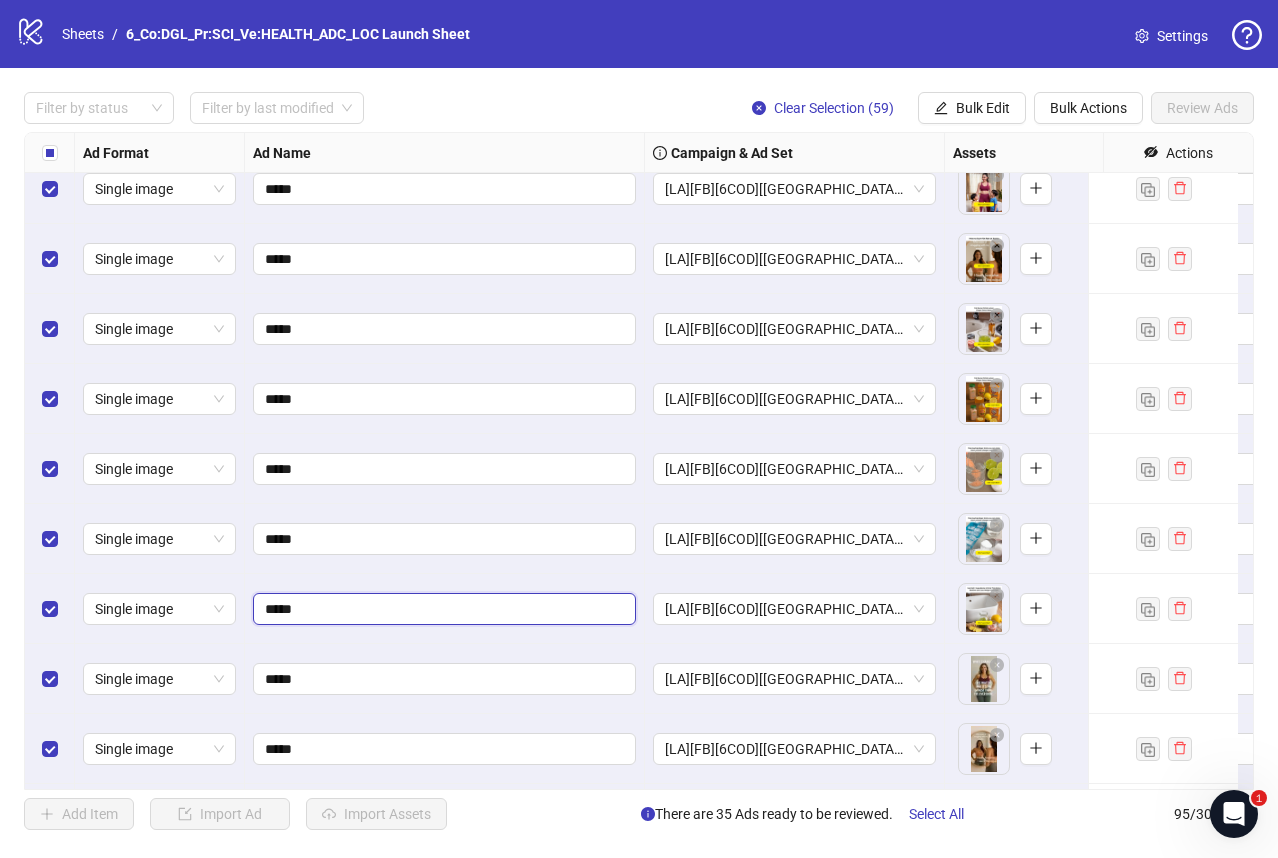 click on "*****" at bounding box center [442, 609] 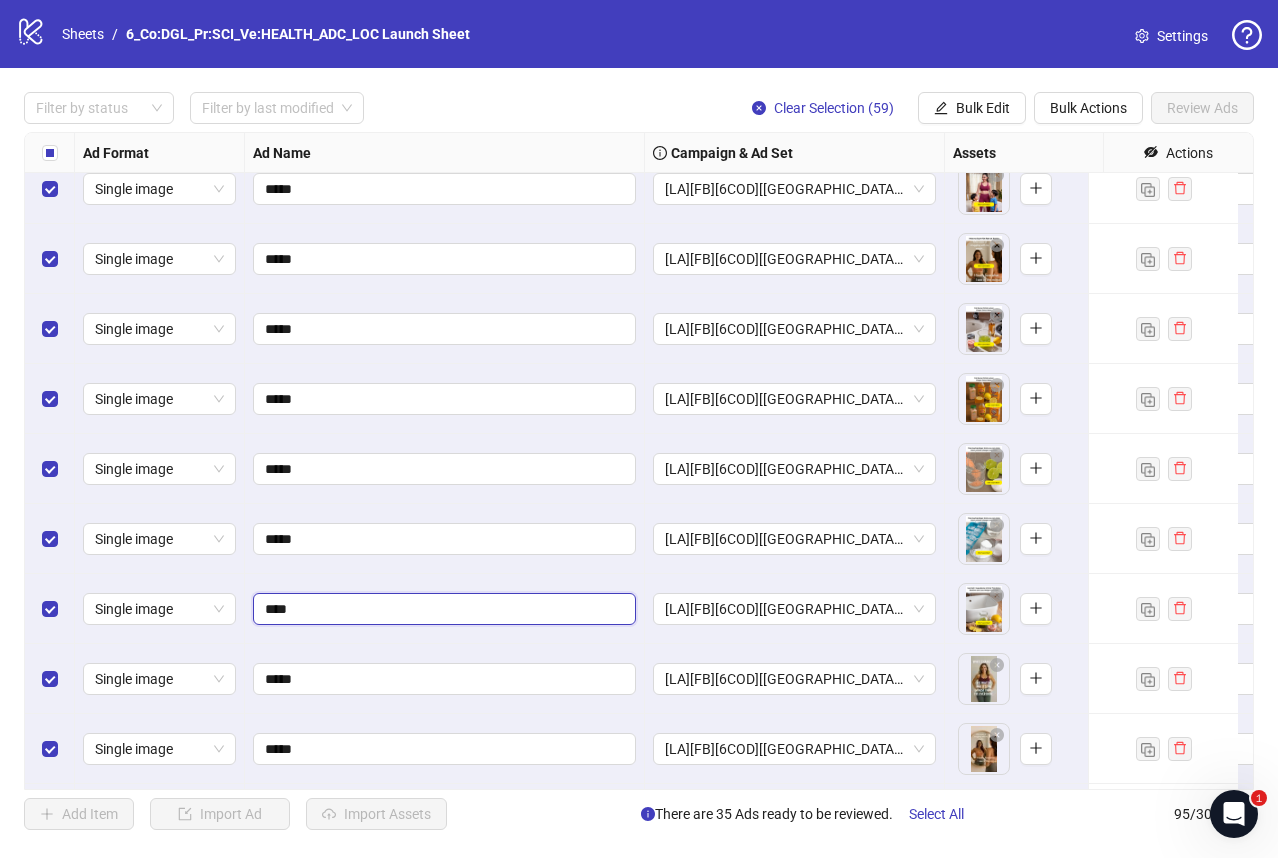 type on "*****" 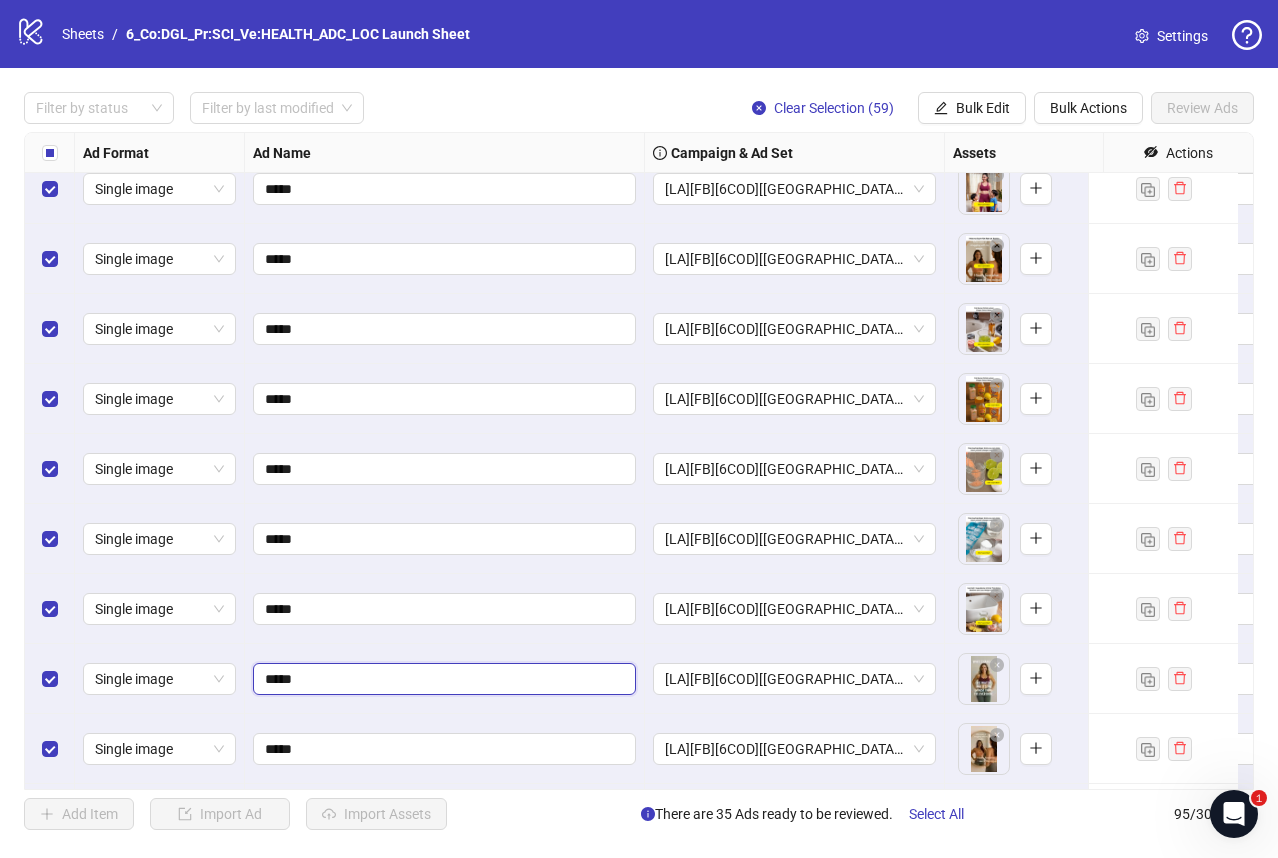 click on "*****" at bounding box center (442, 679) 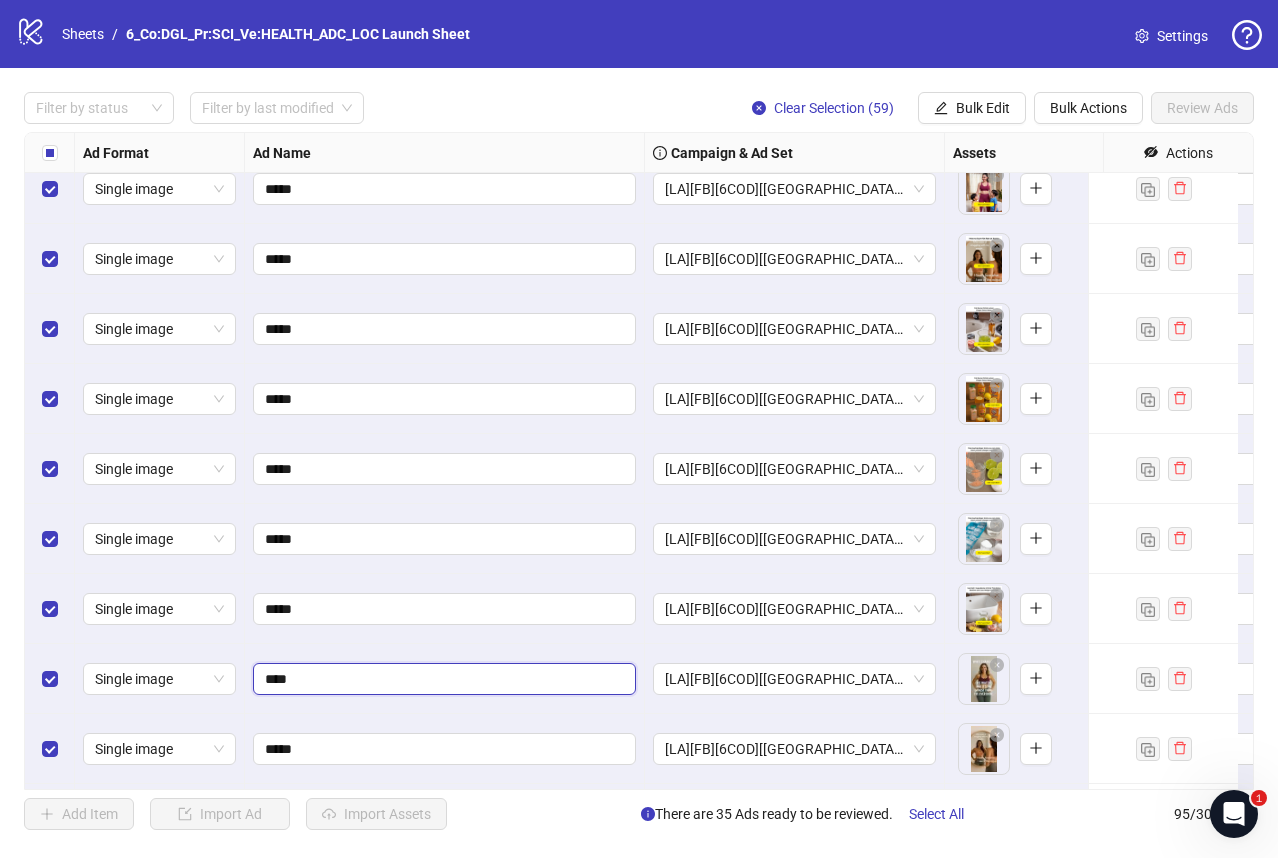 type on "*****" 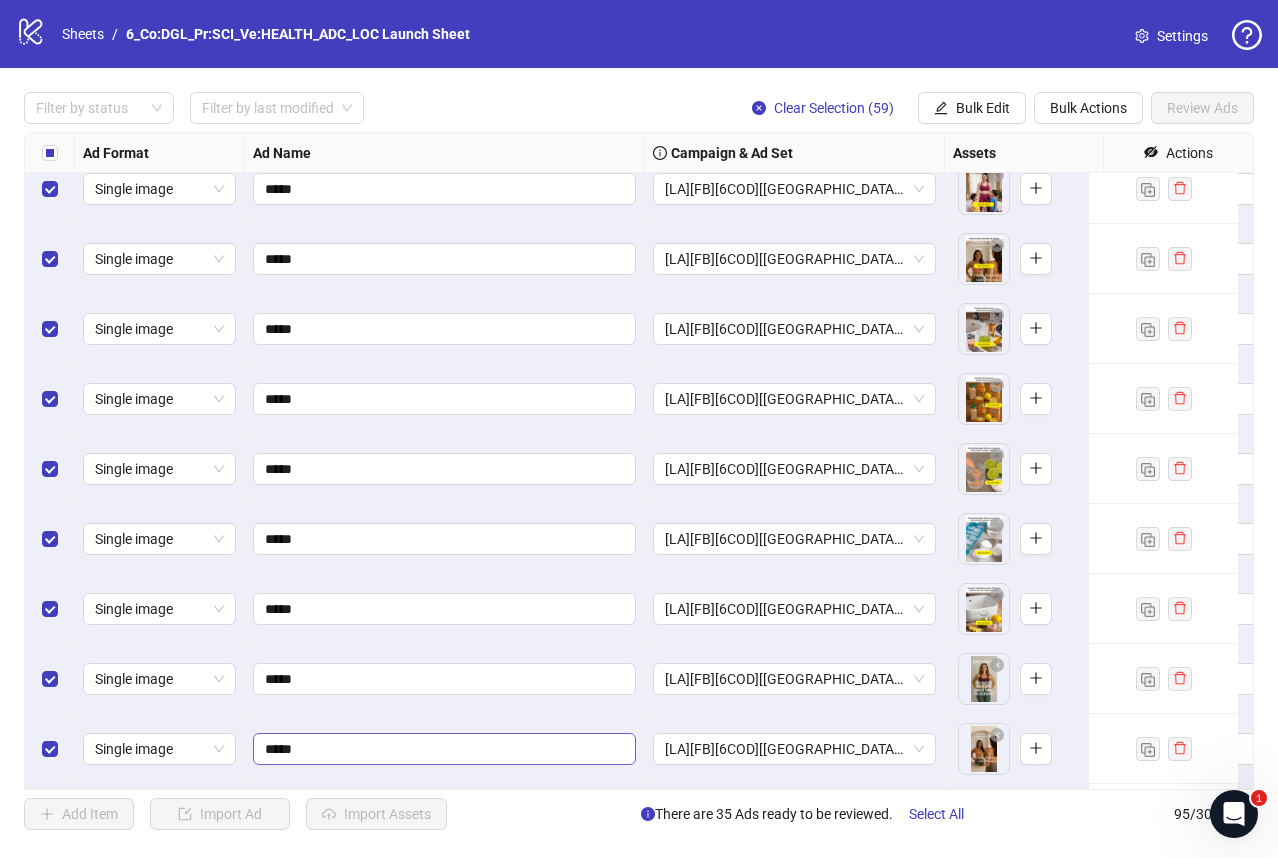 click on "*****" at bounding box center (444, 749) 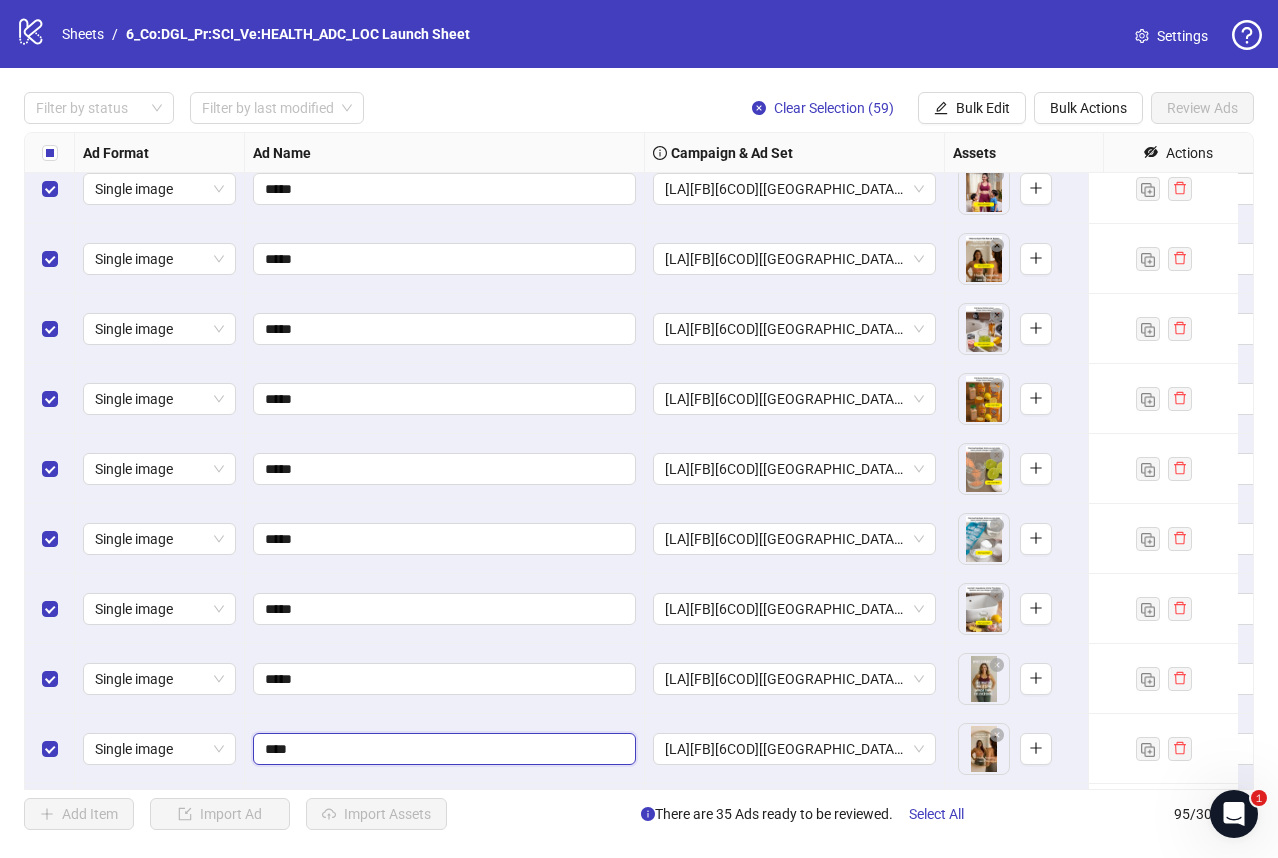 type on "*****" 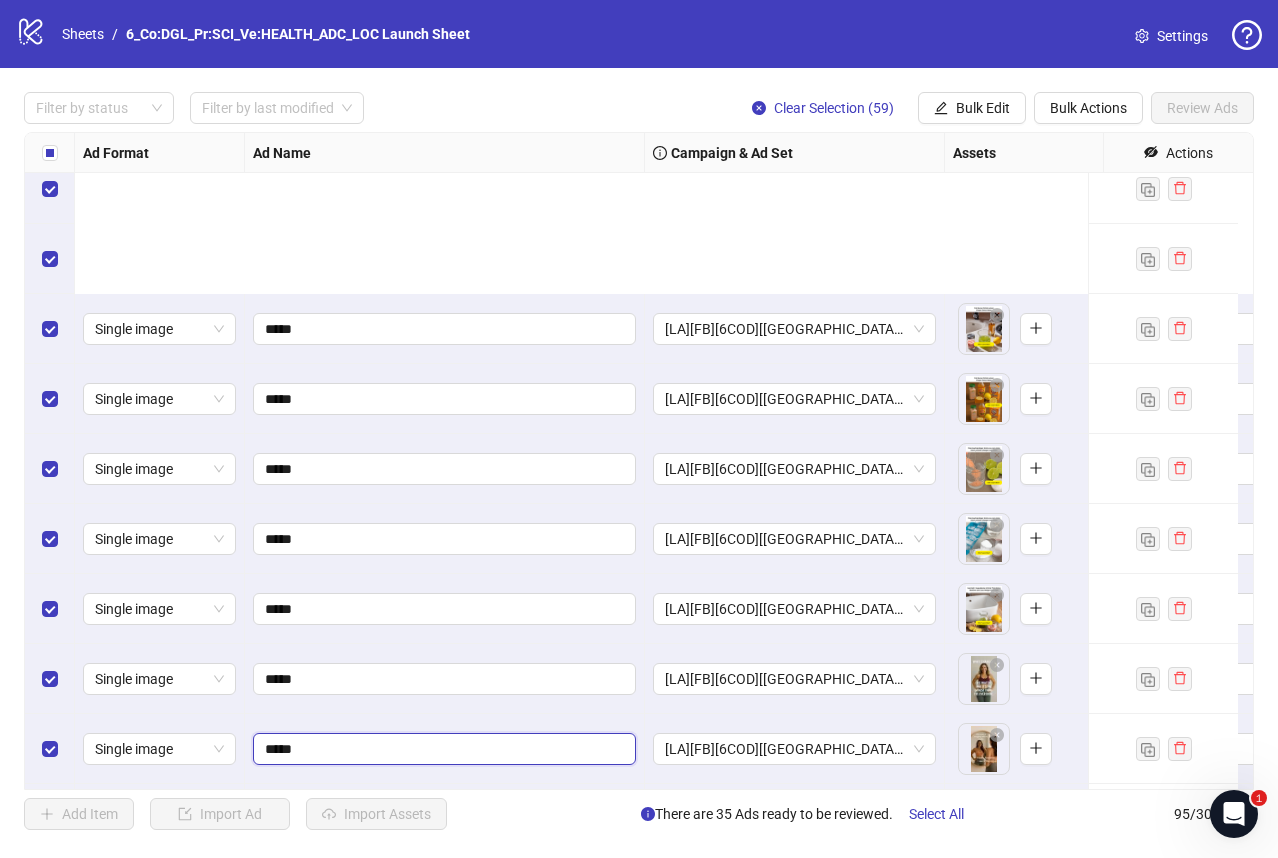scroll, scrollTop: 5849, scrollLeft: 0, axis: vertical 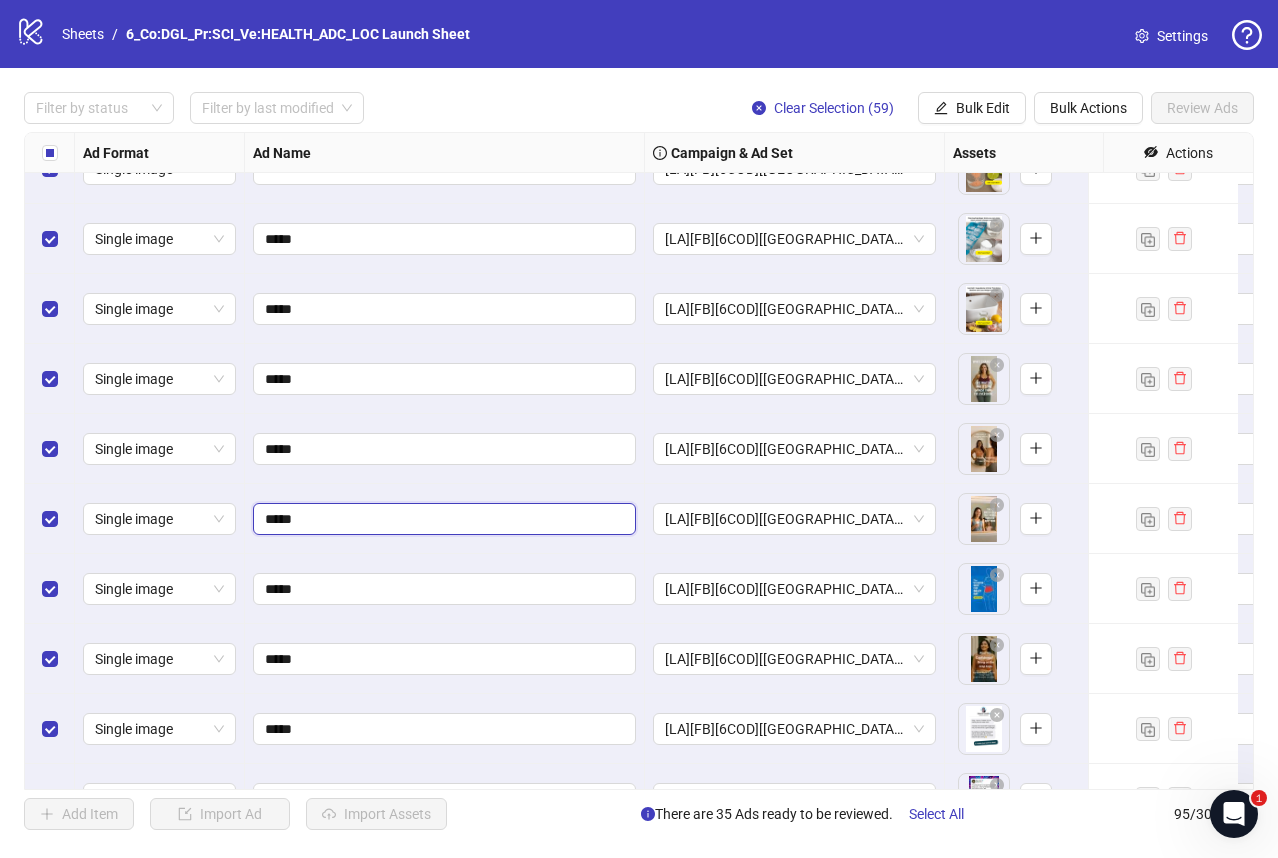 click on "*****" at bounding box center (442, 519) 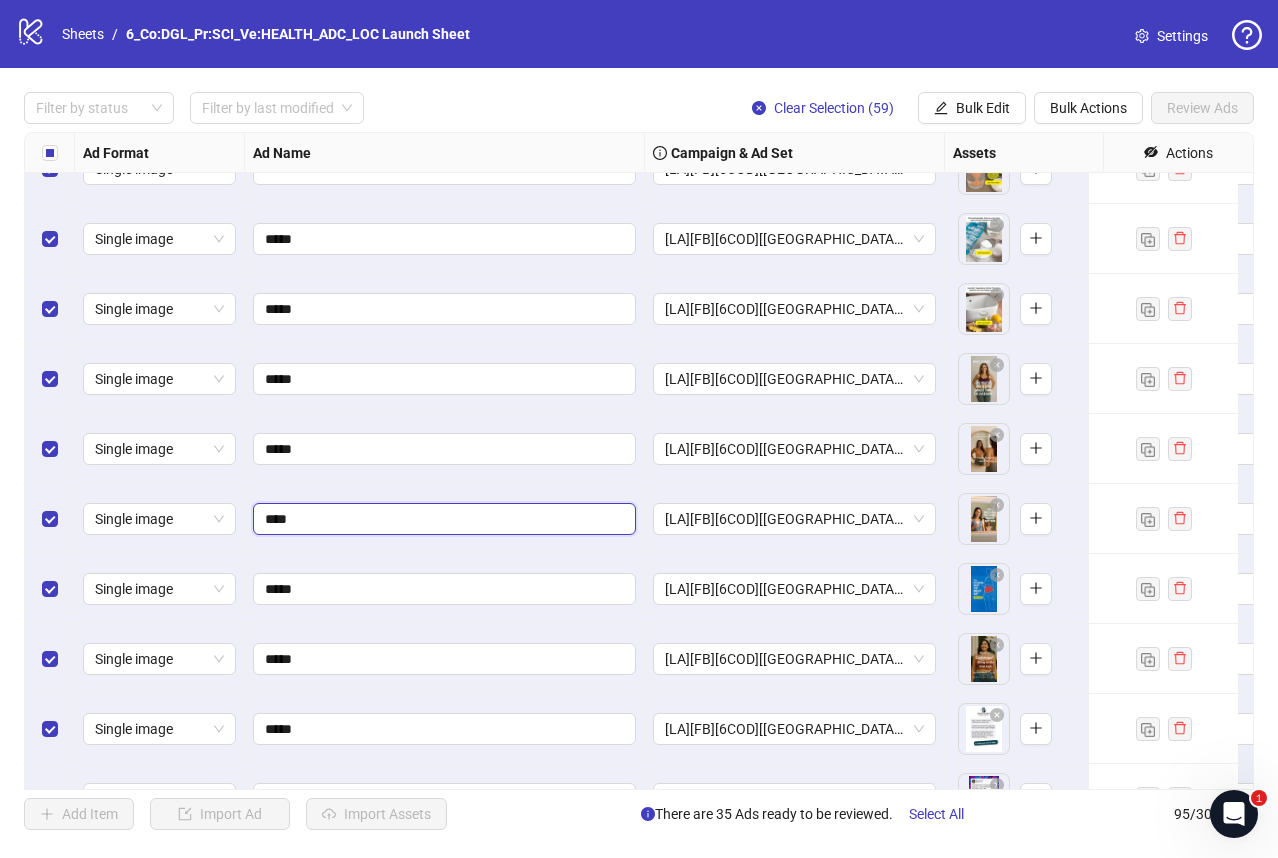 type on "*****" 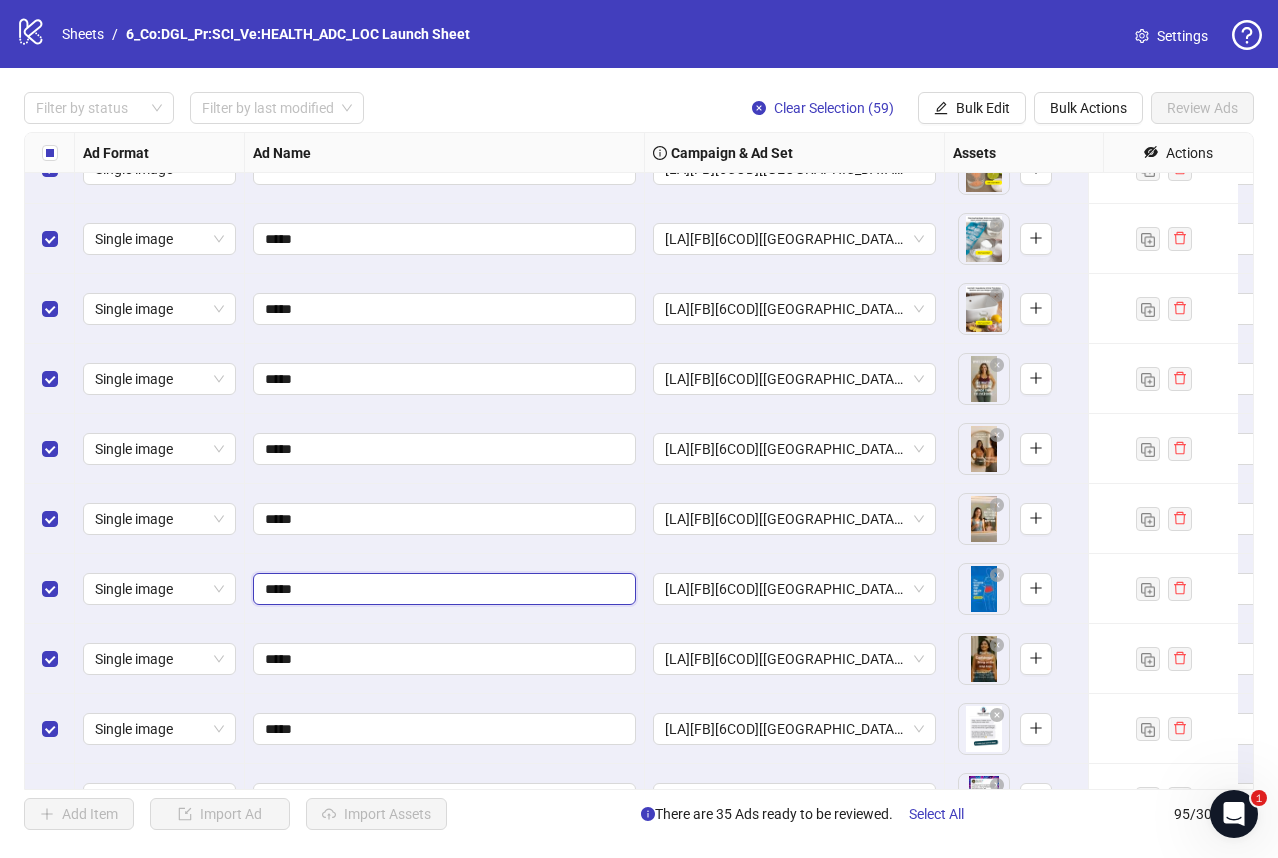 click on "*****" at bounding box center (442, 589) 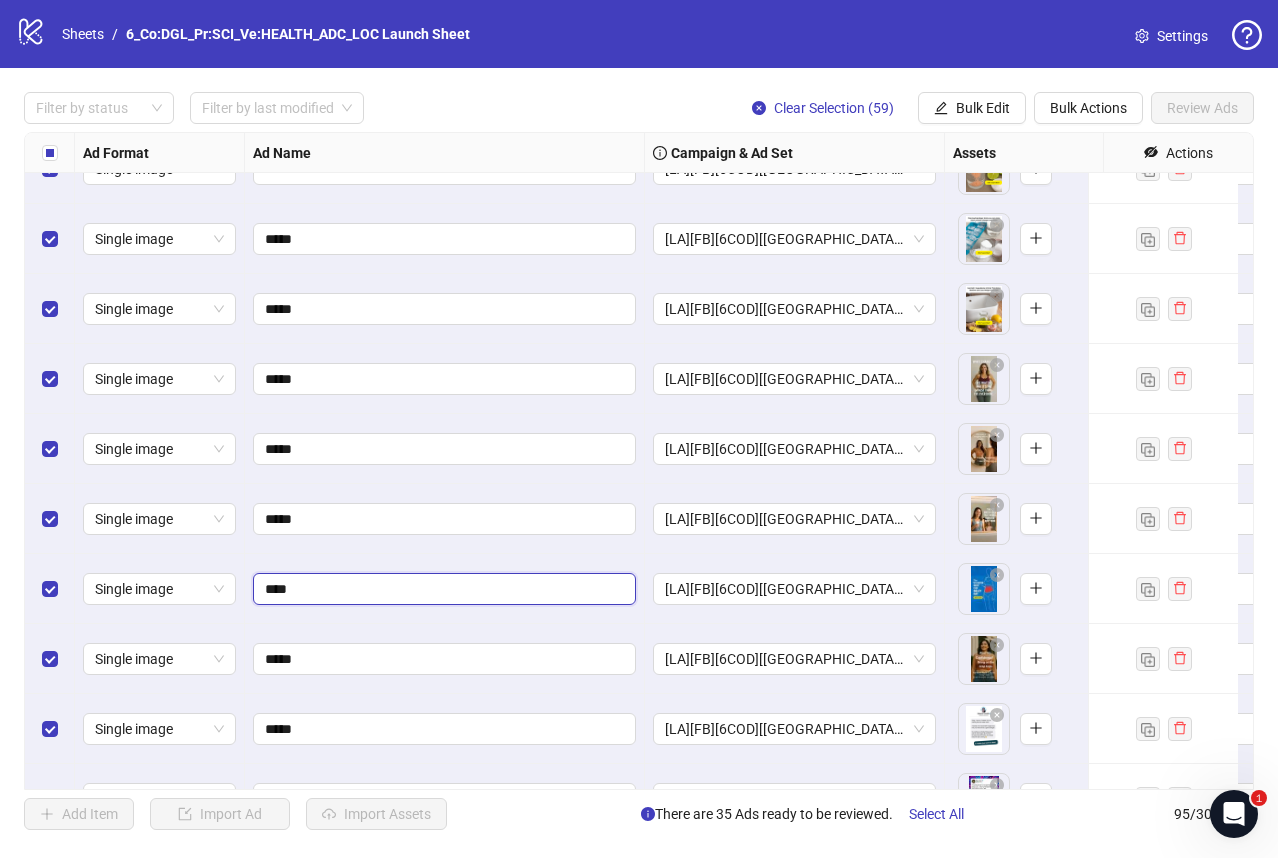 type on "*****" 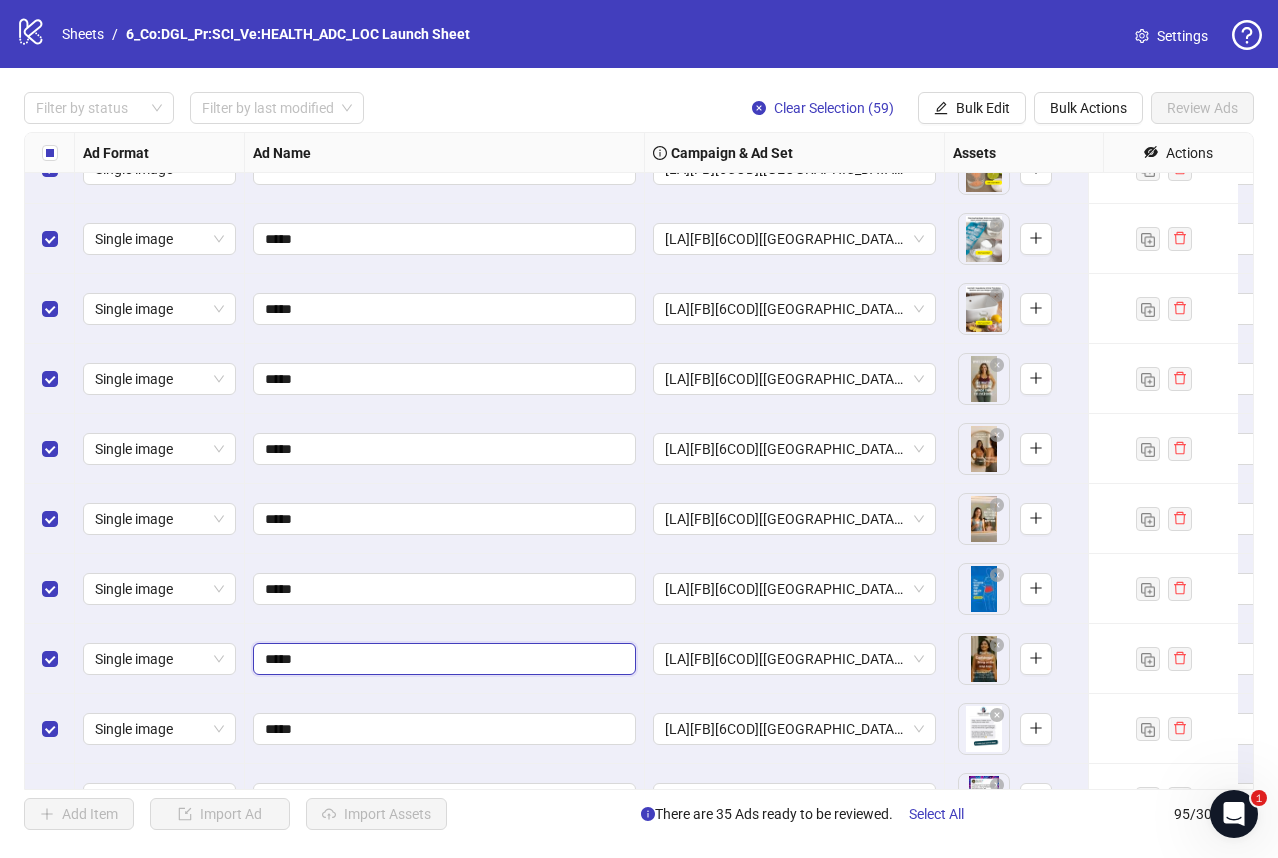 click on "*****" at bounding box center (442, 659) 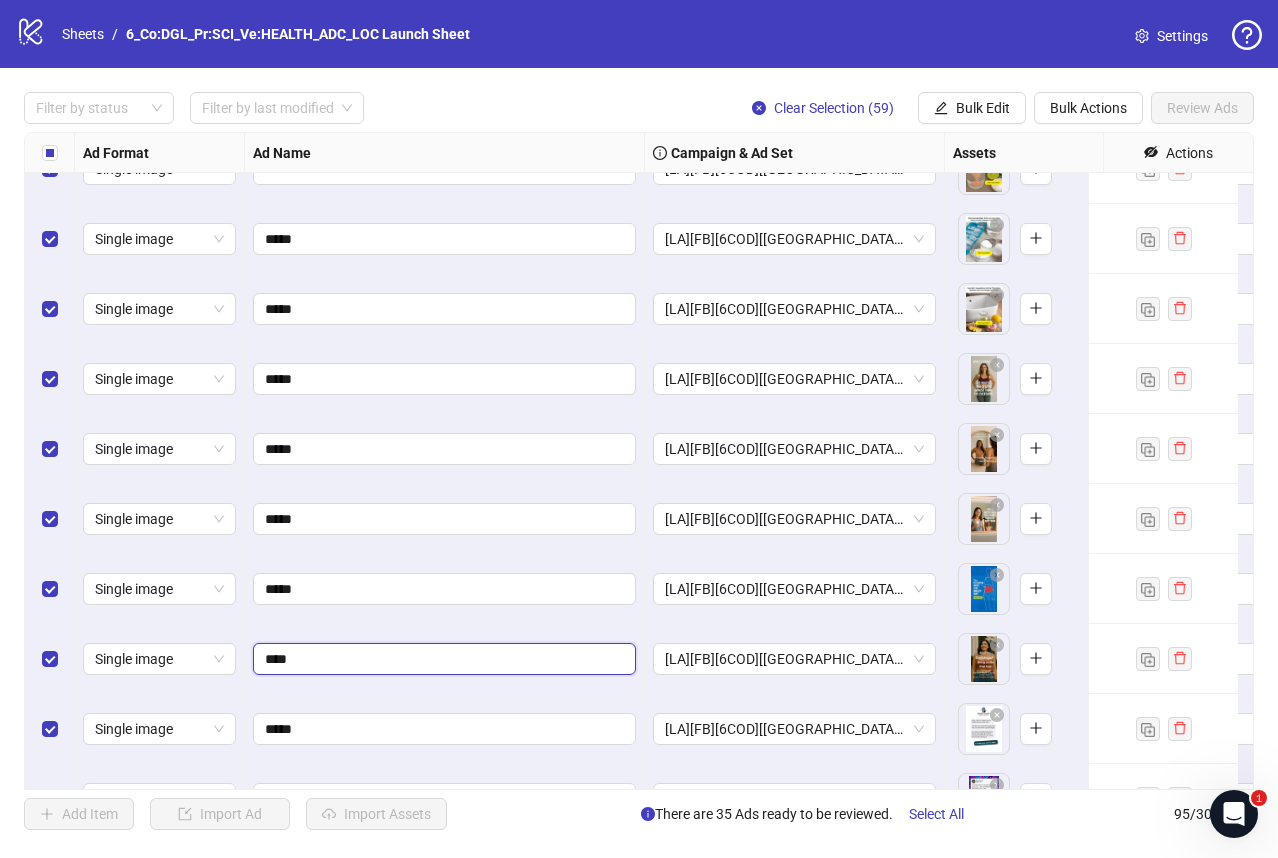 type on "*****" 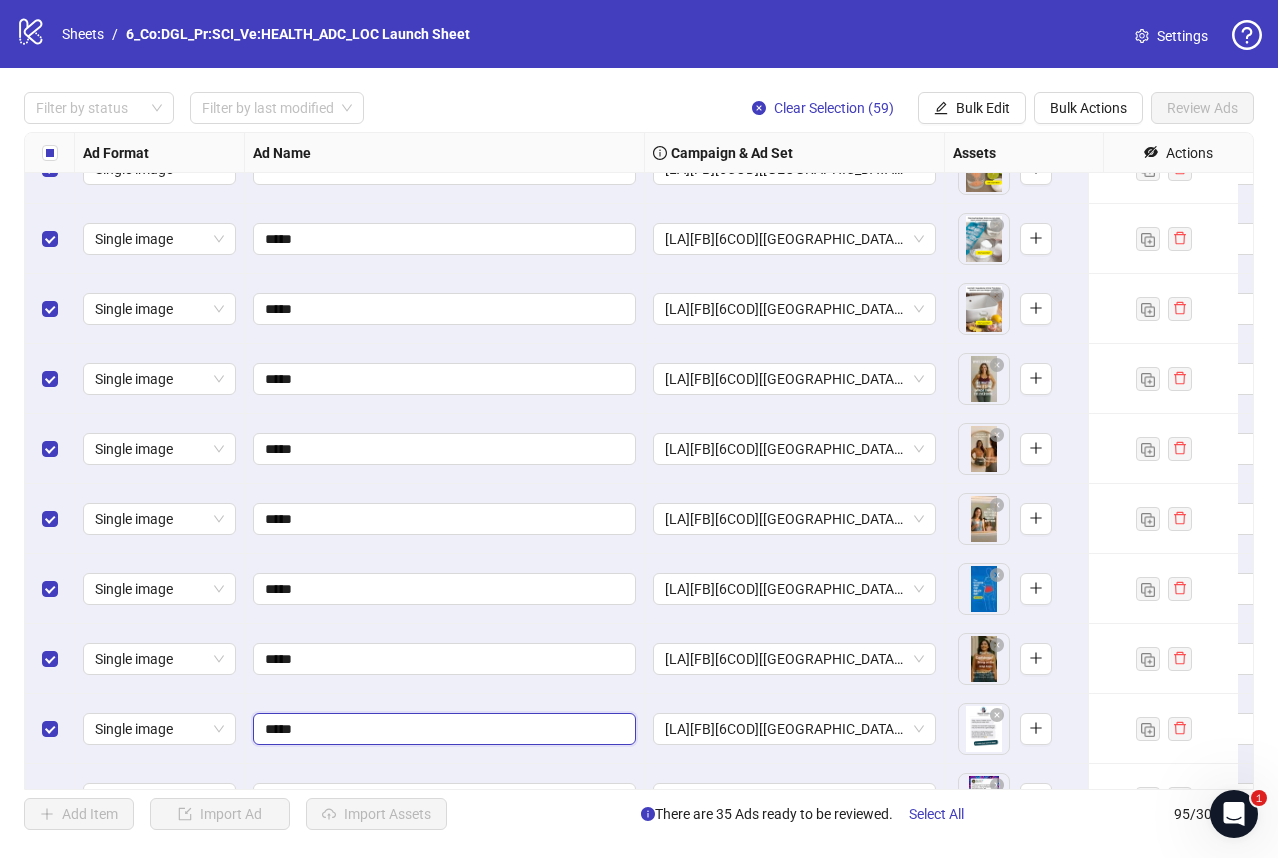 click on "*****" at bounding box center [442, 729] 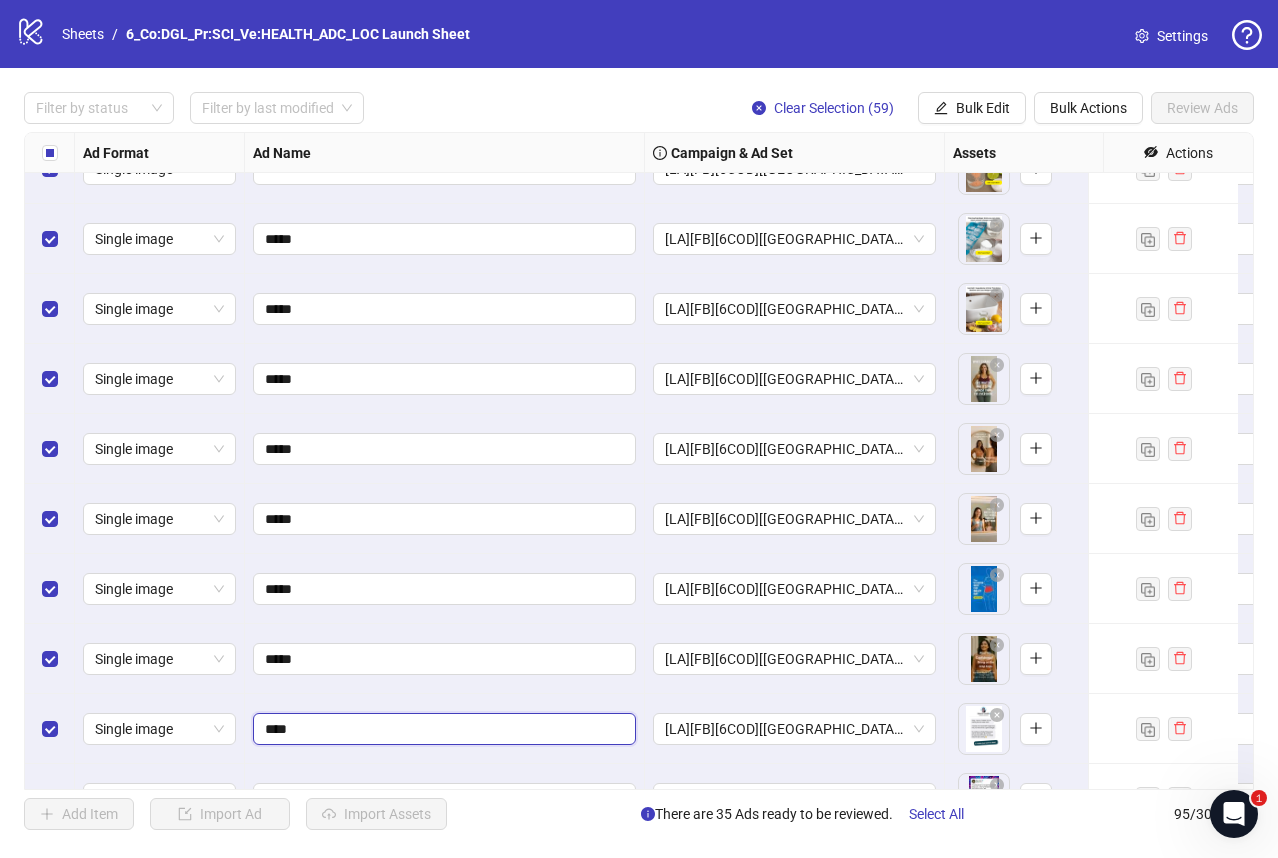 type on "*****" 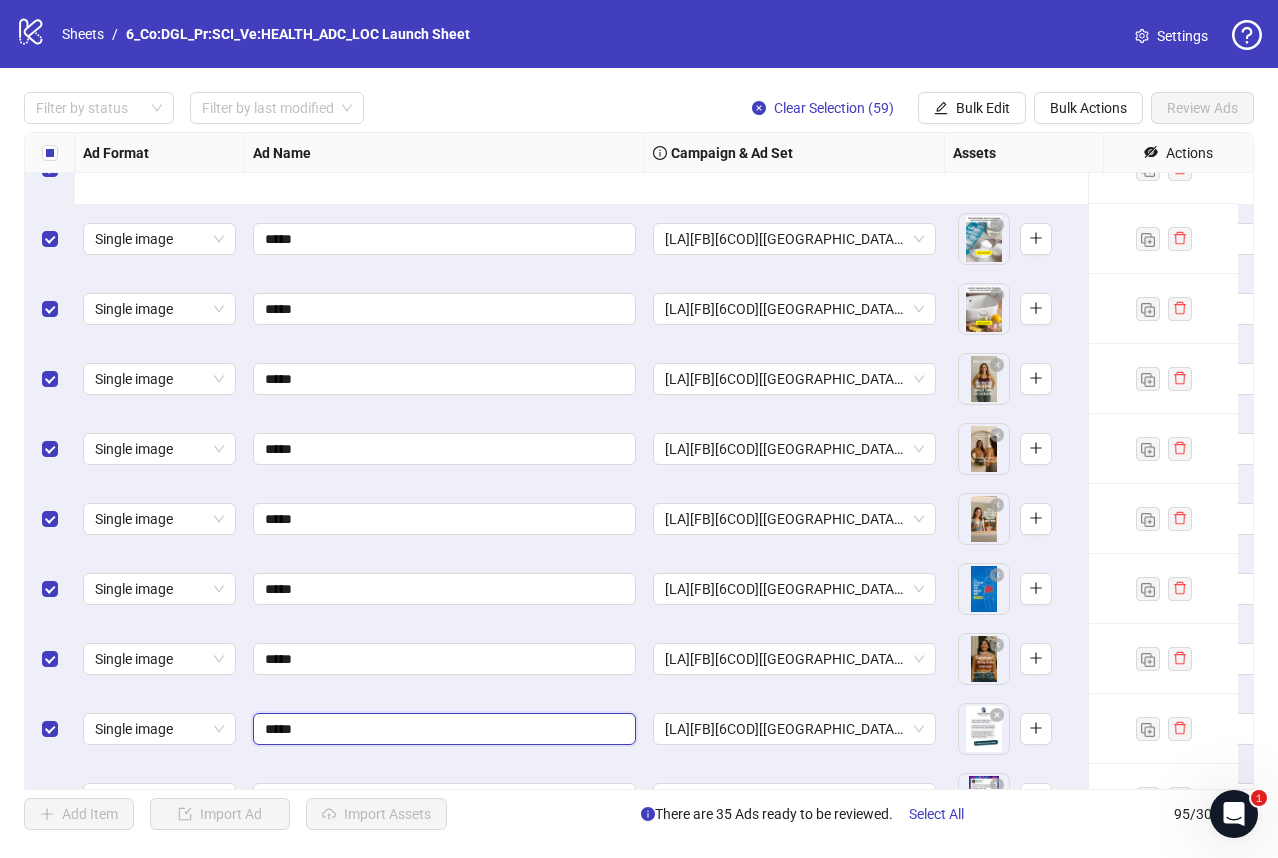 scroll, scrollTop: 6049, scrollLeft: 0, axis: vertical 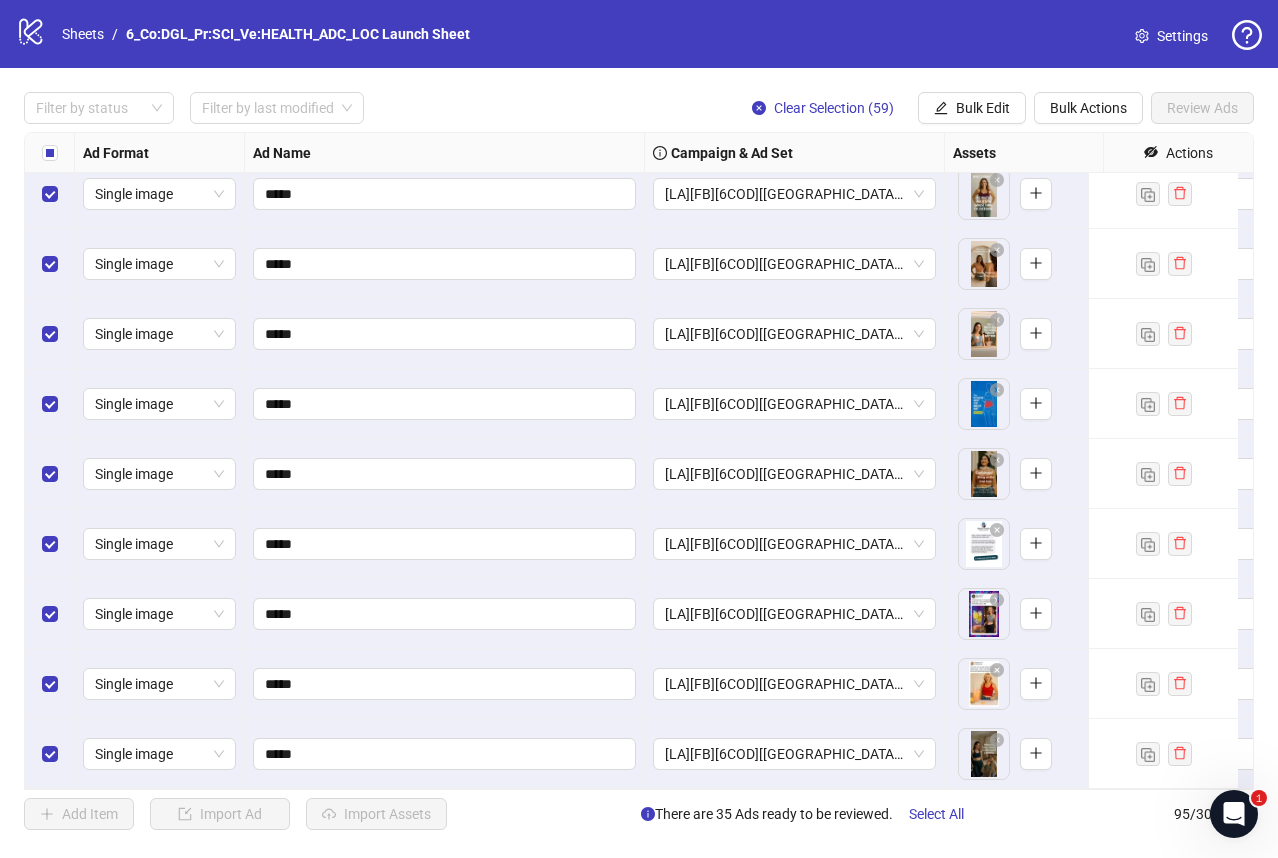 click on "Ad Format Ad Name Campaign & Ad Set Assets Headlines Primary Texts Descriptions Destination URL App Product Page ID Display URL Leadgen Form Product Set ID Call to Action Actions Single image ***** [LA][FB][6COD][EUA][C19][19-07-25]
To pick up a draggable item, press the space bar.
While dragging, use the arrow keys to move the item.
Press space again to drop the item in its new position, or press escape to cancel.
Single image ***** [LA][FB][6COD][EUA][C19][19-07-25]
To pick up a draggable item, press the space bar.
While dragging, use the arrow keys to move the item.
Press space again to drop the item in its new position, or press escape to cancel.
Single image ***** [LA][FB][6COD][EUA][C19][19-07-25]
To pick up a draggable item, press the space bar.
While dragging, use the arrow keys to move the item.
Press space again to drop the item in its new position, or press escape to cancel.
Single image ***** [LA][FB][6COD][EUA][C19][19-07-25] Single image *****" at bounding box center [639, 461] 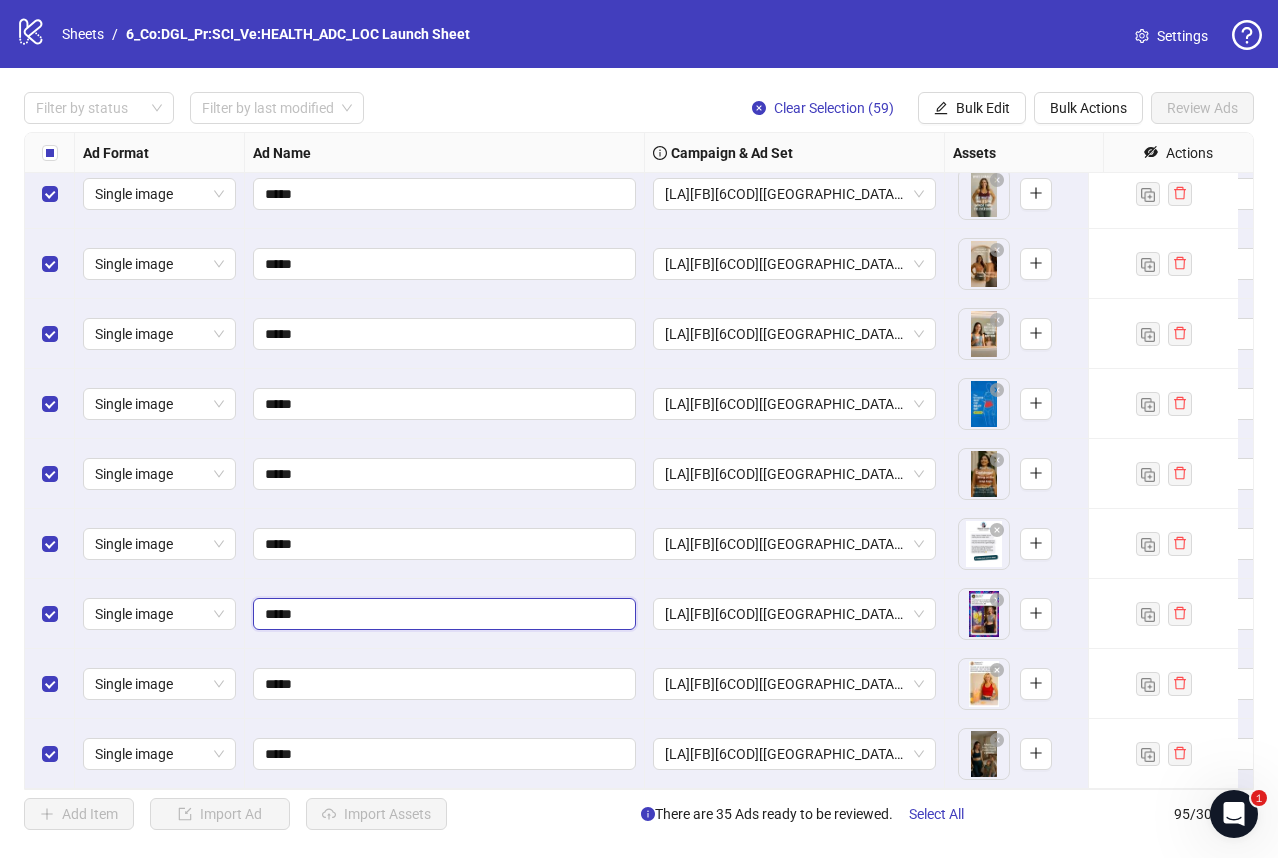 click on "*****" at bounding box center [442, 614] 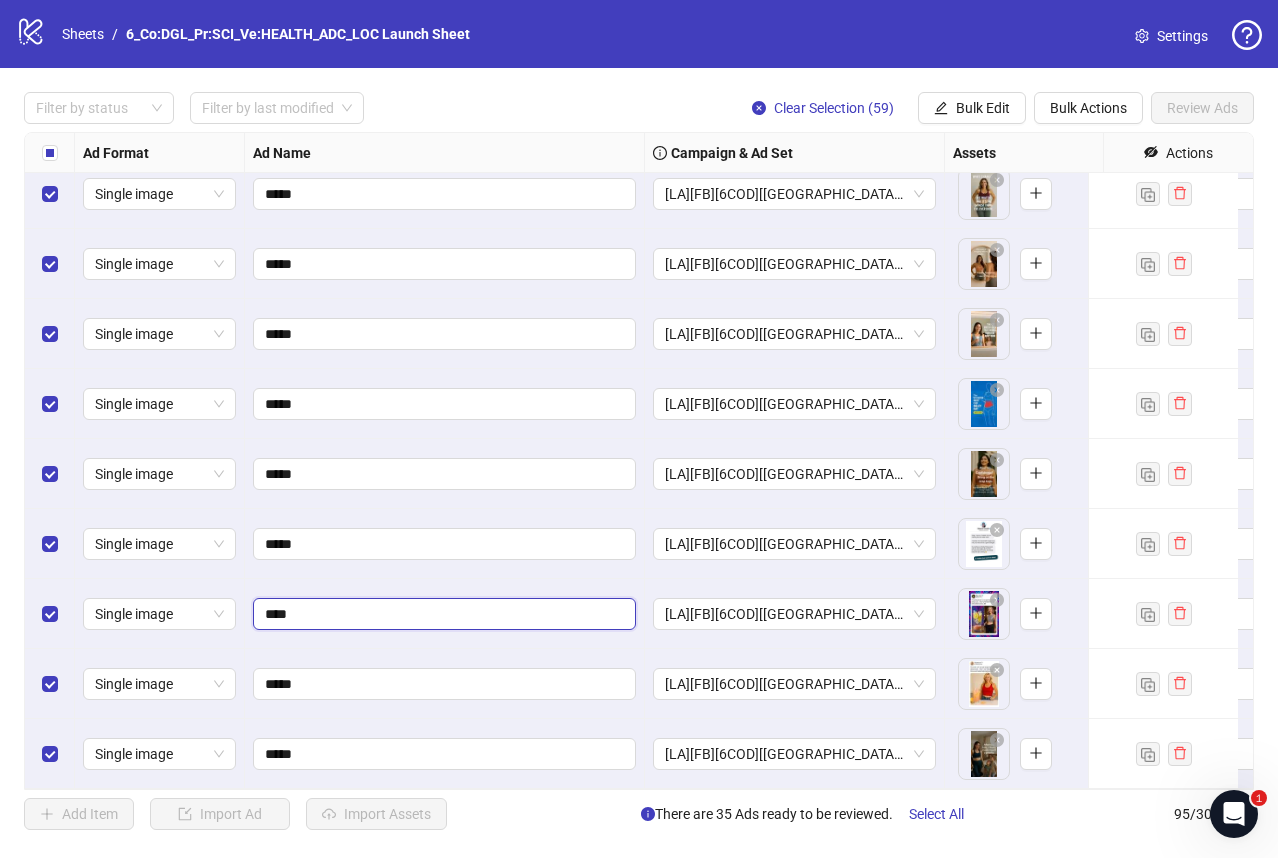 type on "*****" 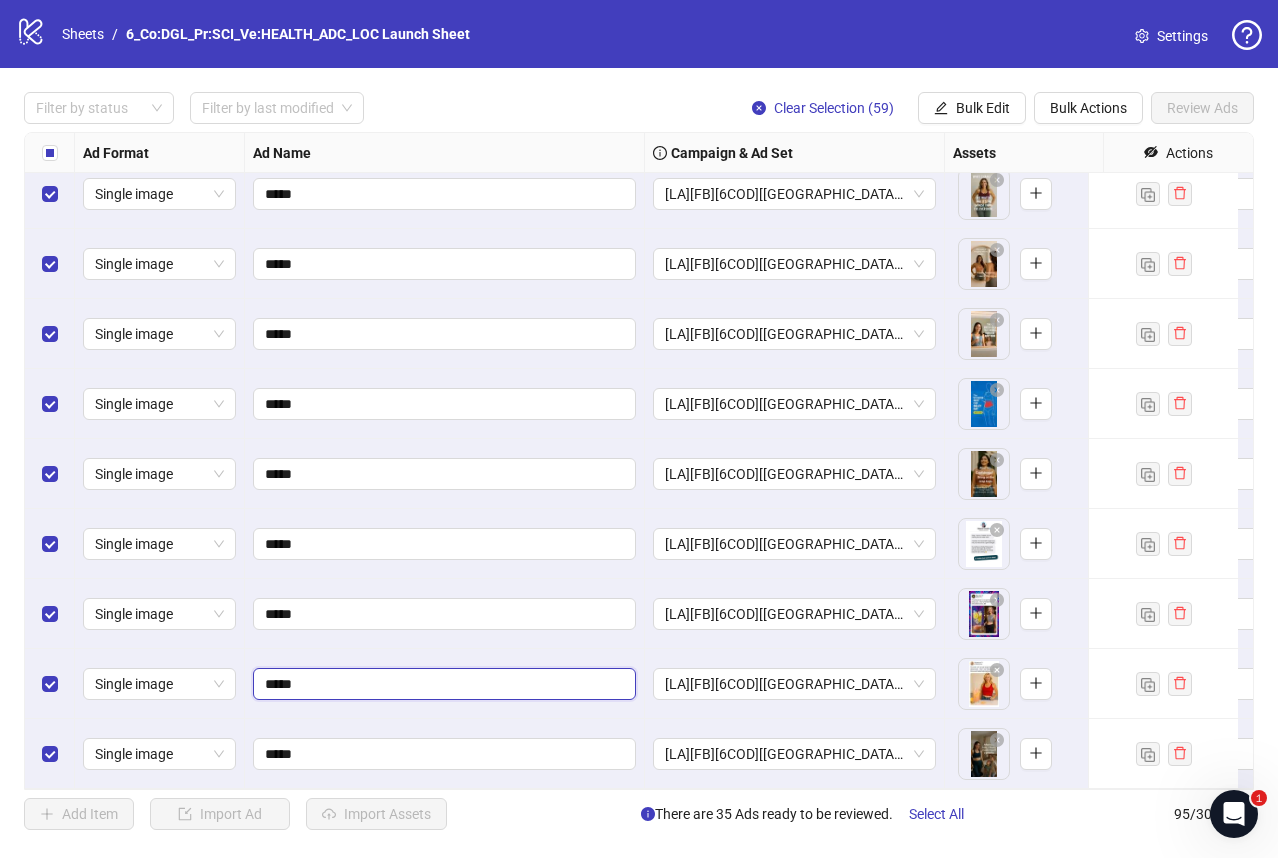 click on "*****" at bounding box center [442, 684] 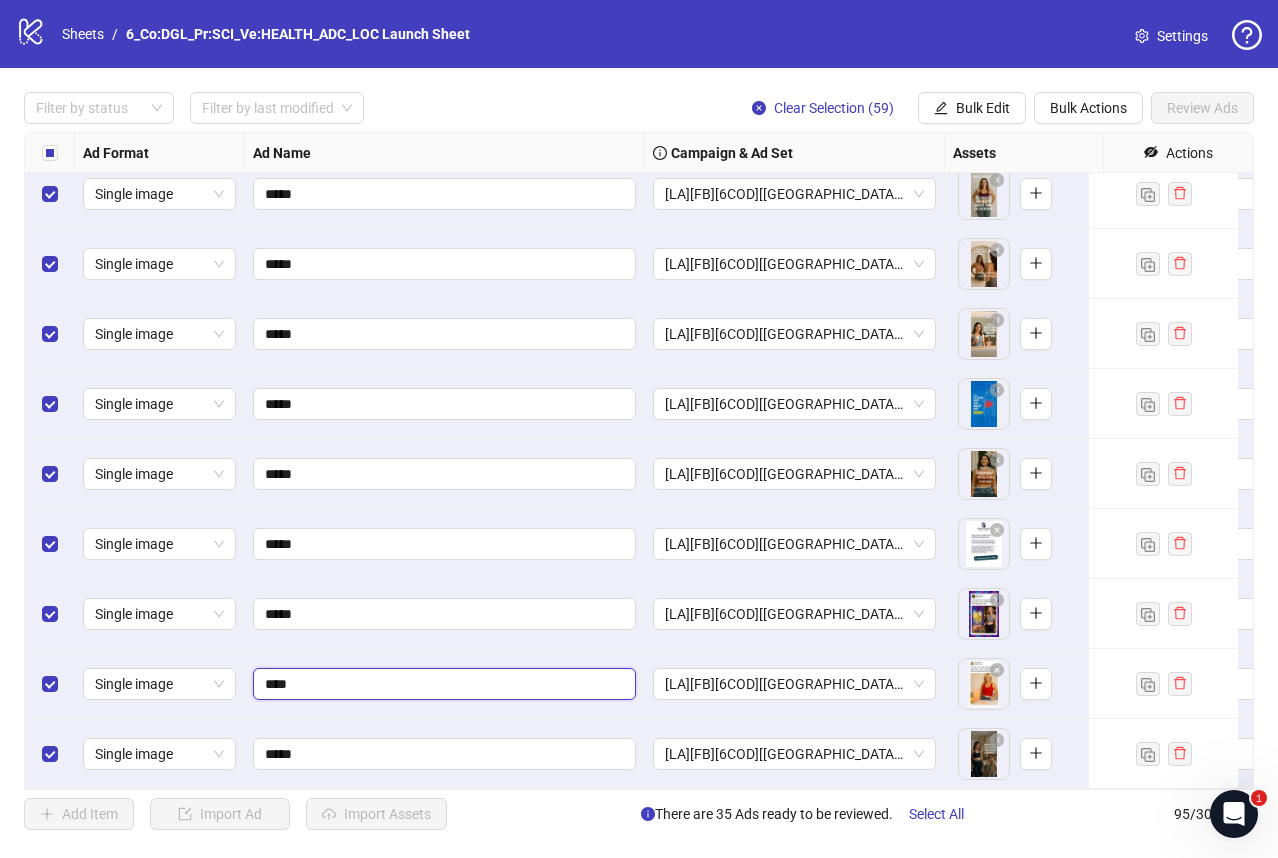 type on "*****" 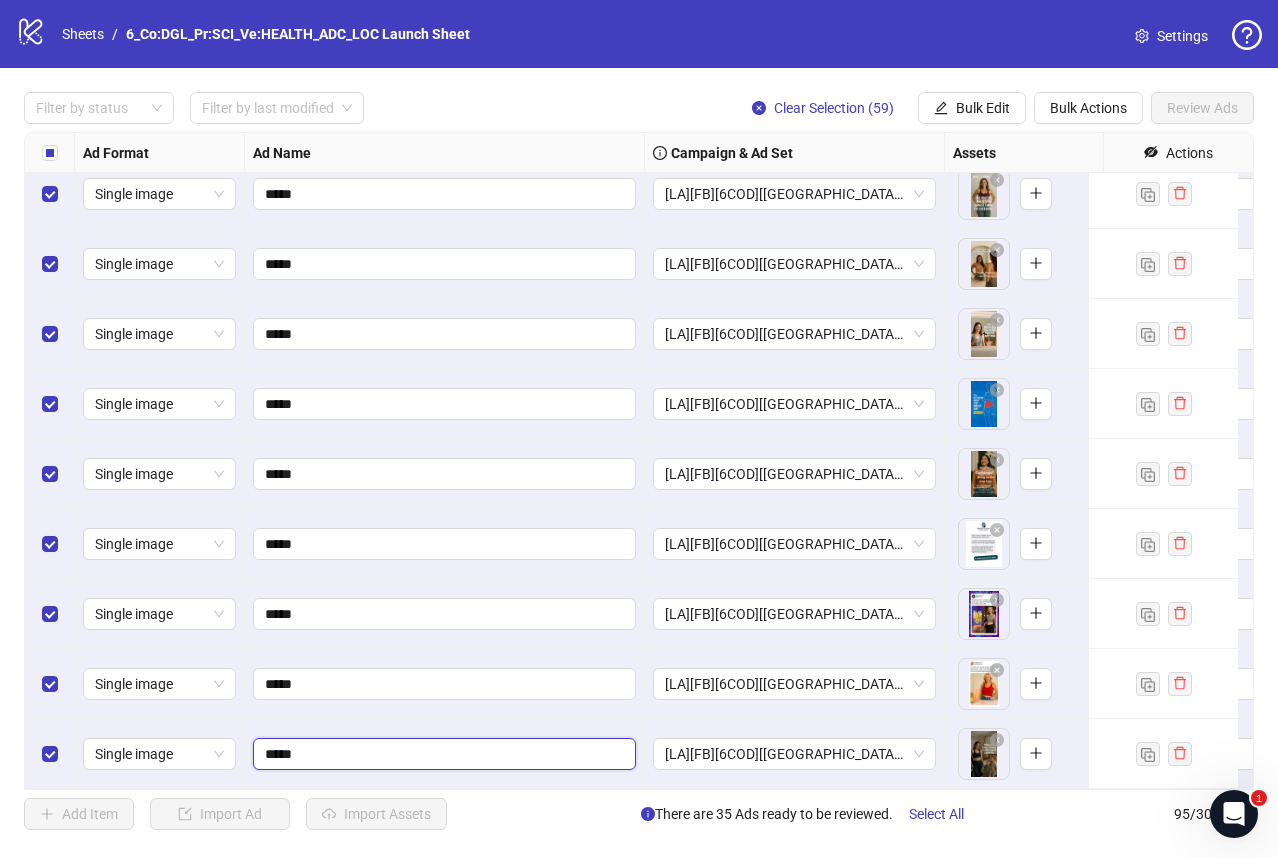 click on "*****" at bounding box center (442, 754) 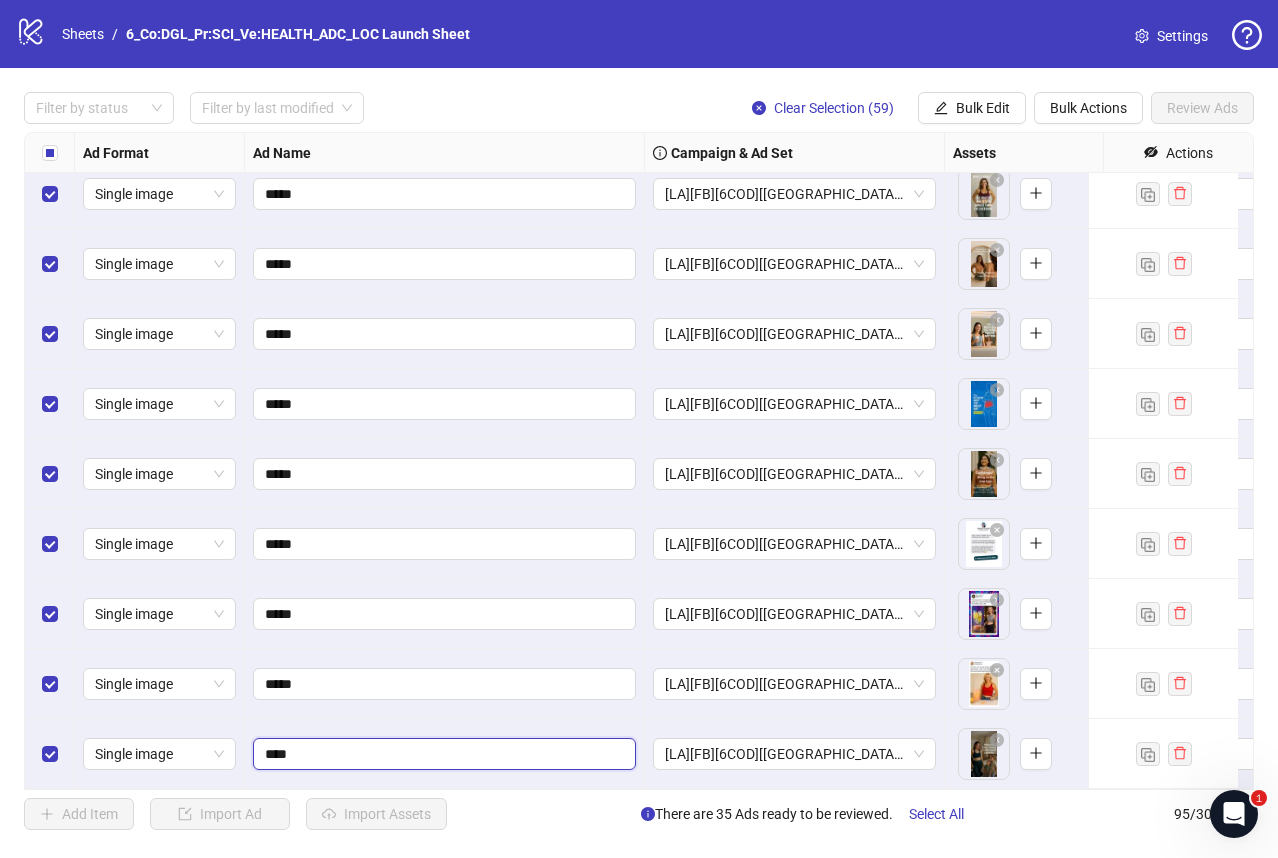 type on "*****" 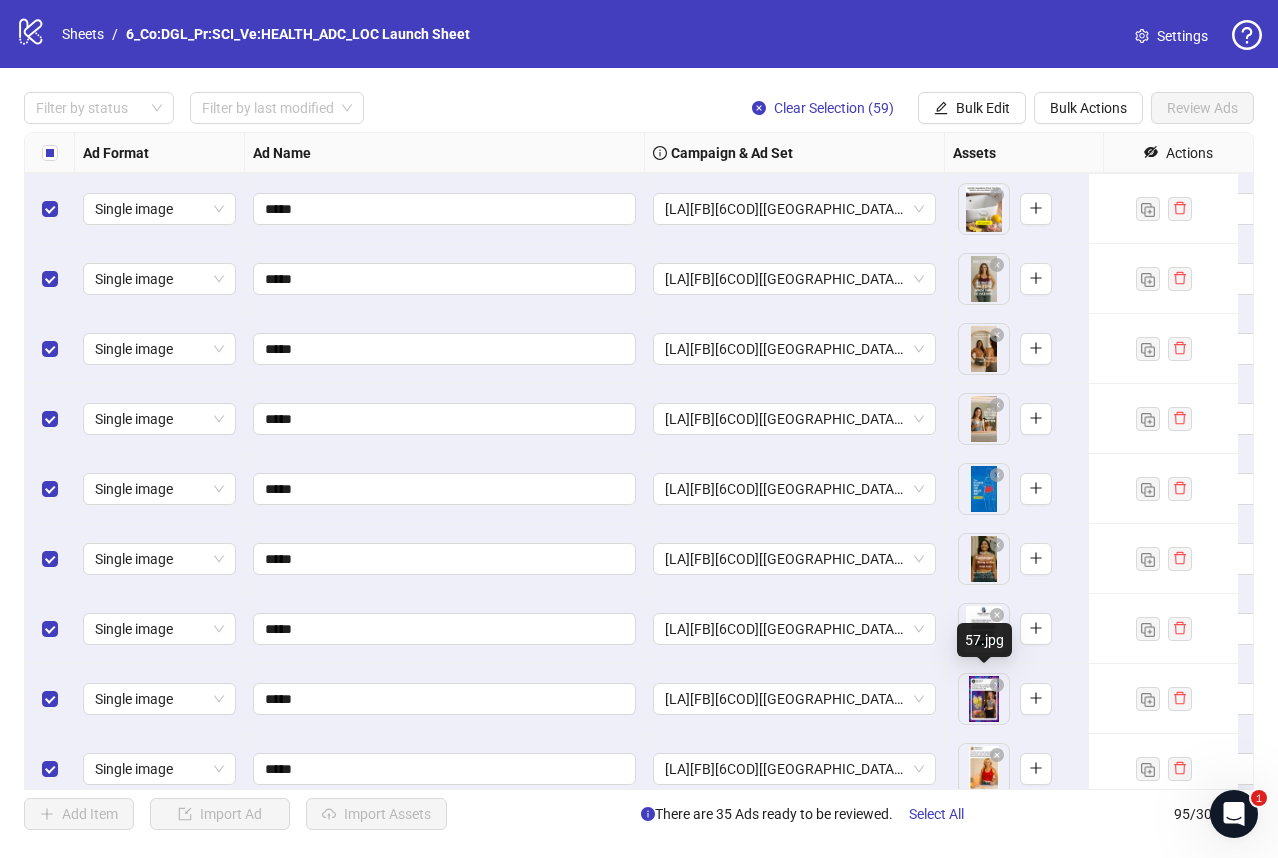 scroll, scrollTop: 6049, scrollLeft: 0, axis: vertical 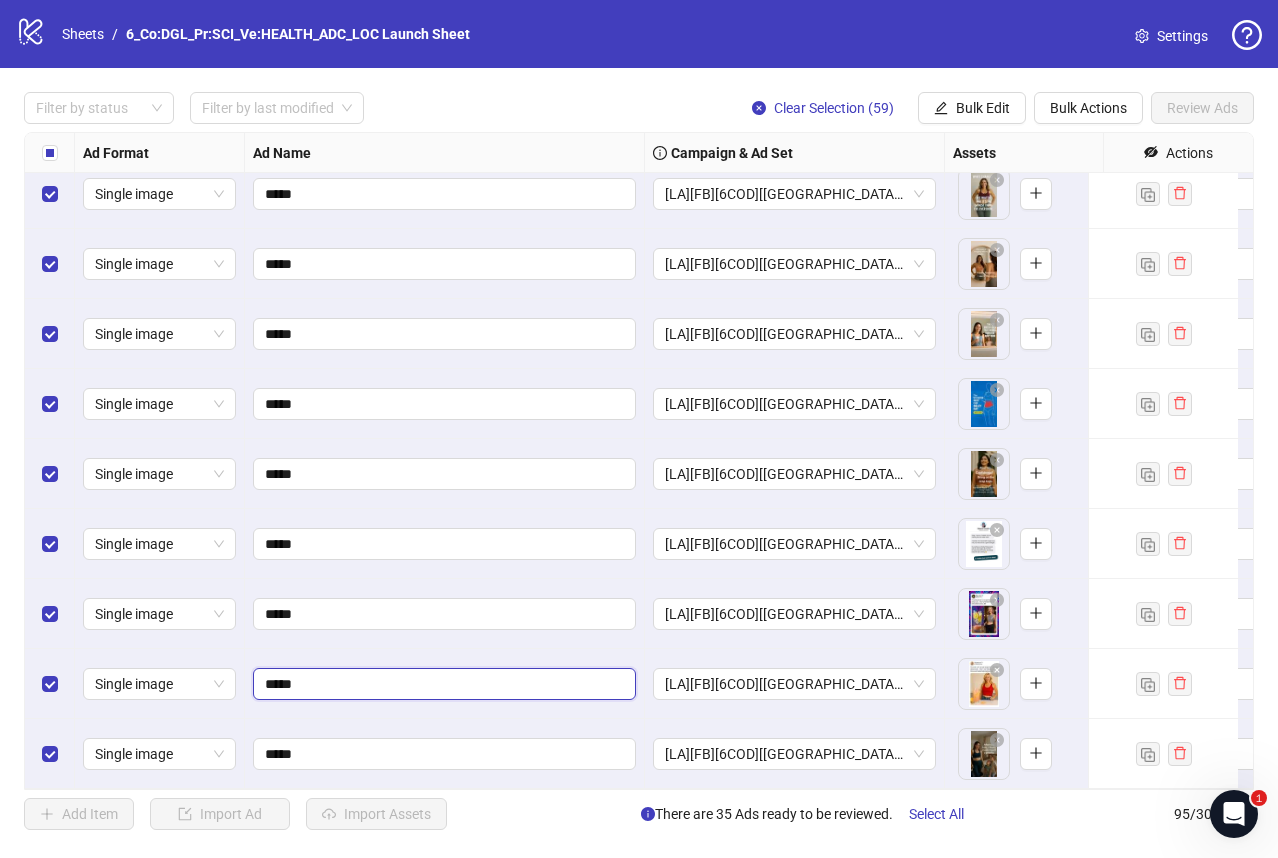 click on "*****" at bounding box center (442, 684) 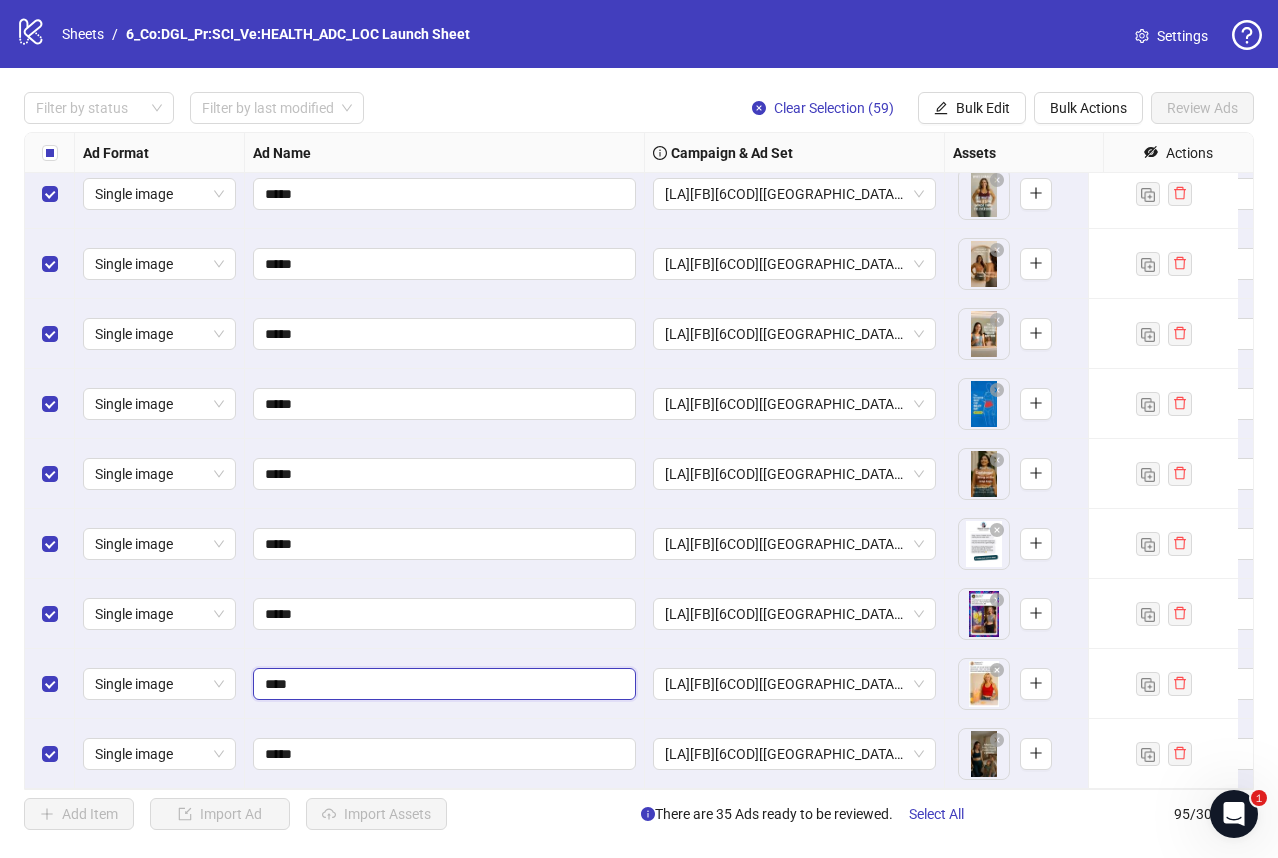 type on "*****" 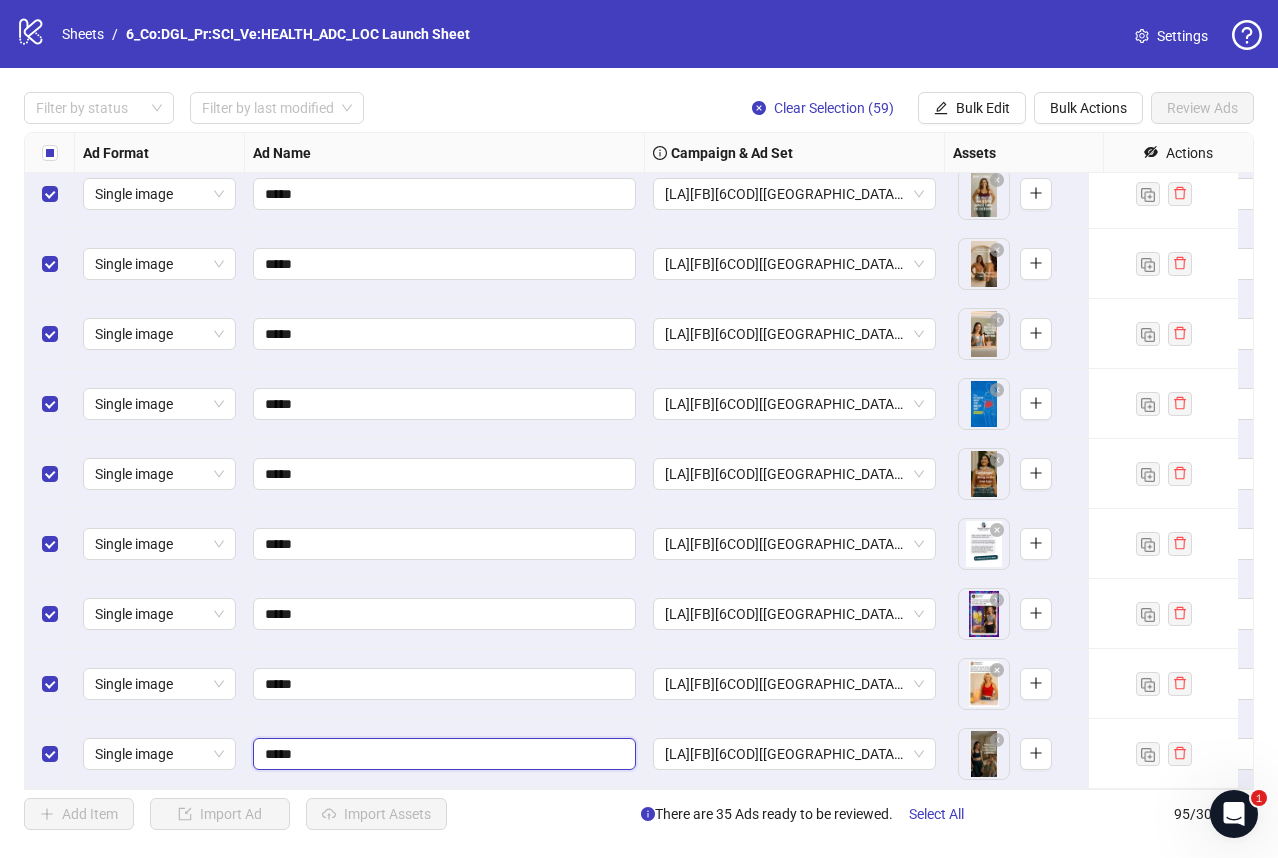 click on "*****" at bounding box center (442, 754) 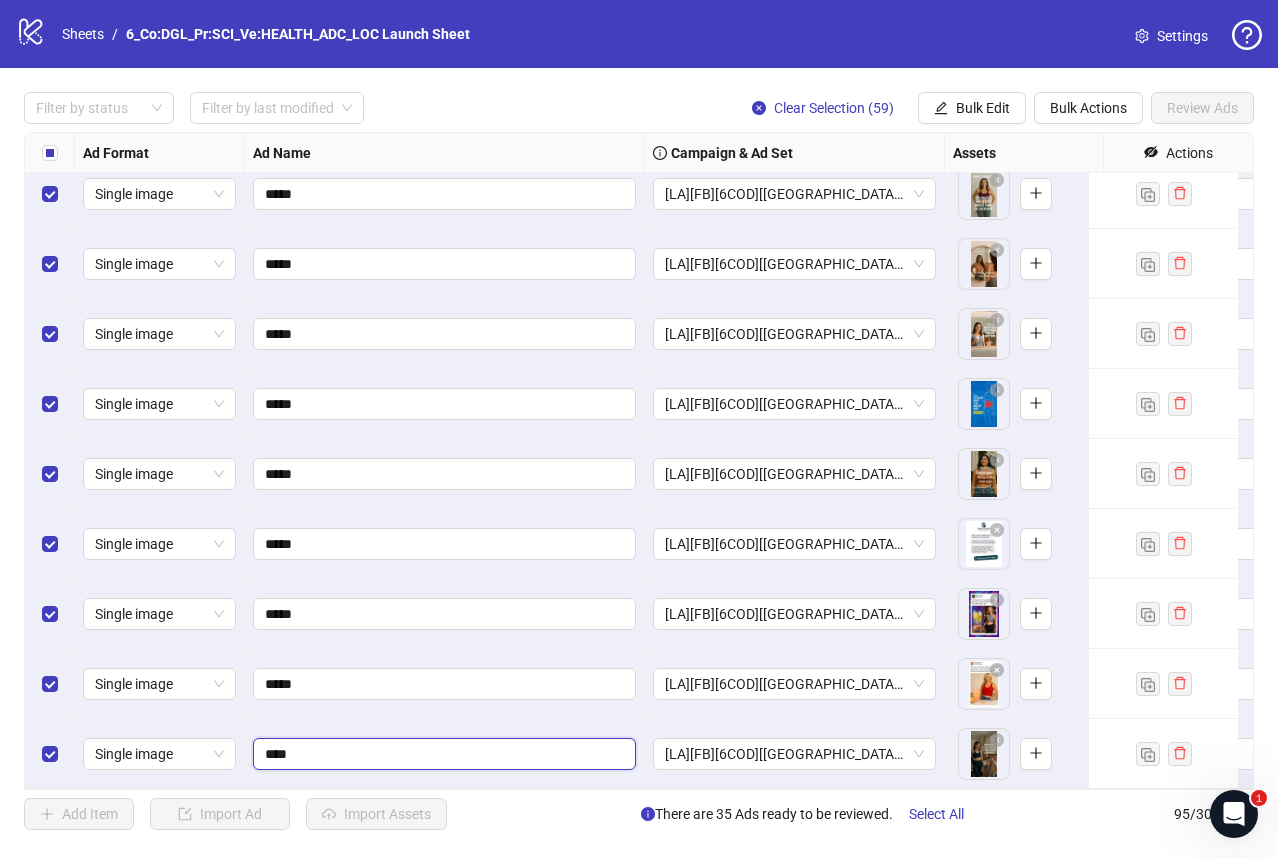 type on "*****" 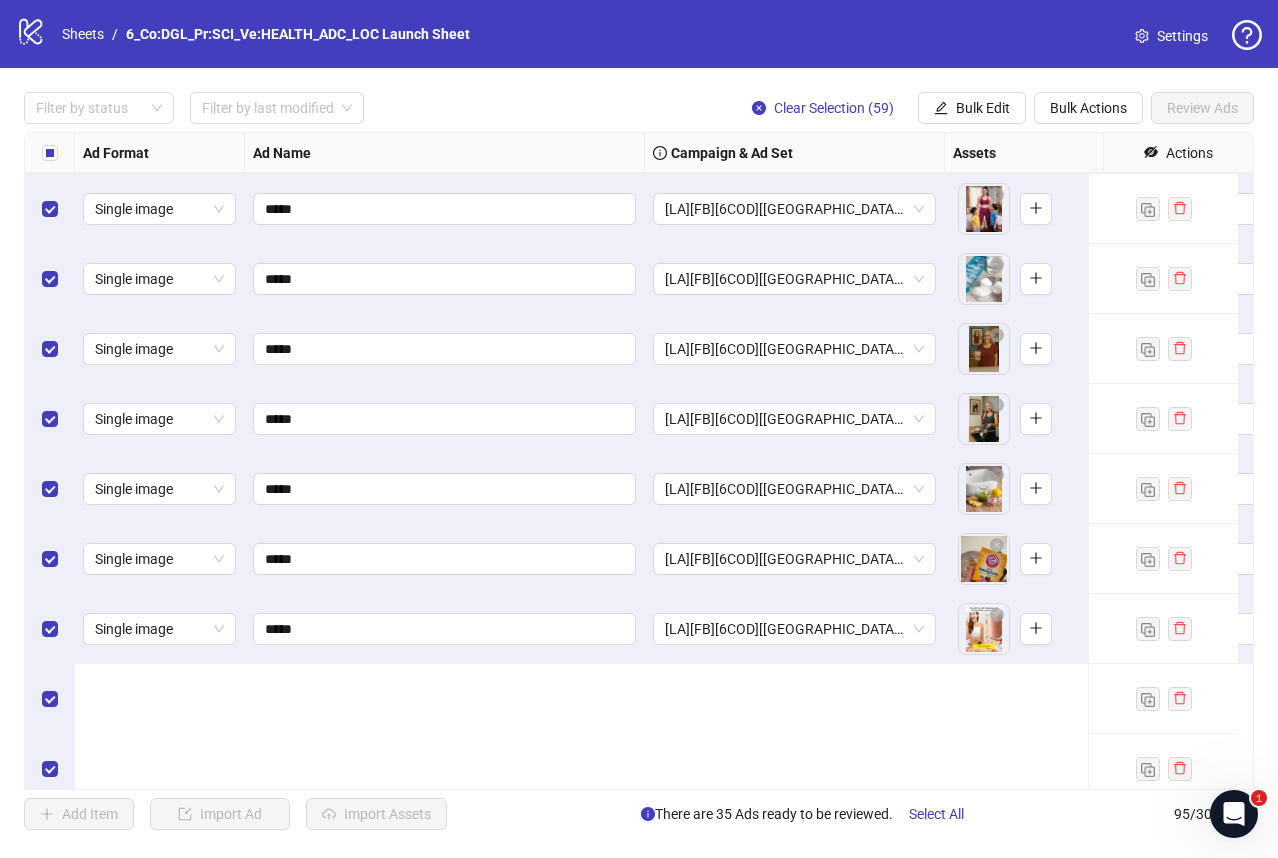 scroll, scrollTop: 3649, scrollLeft: 0, axis: vertical 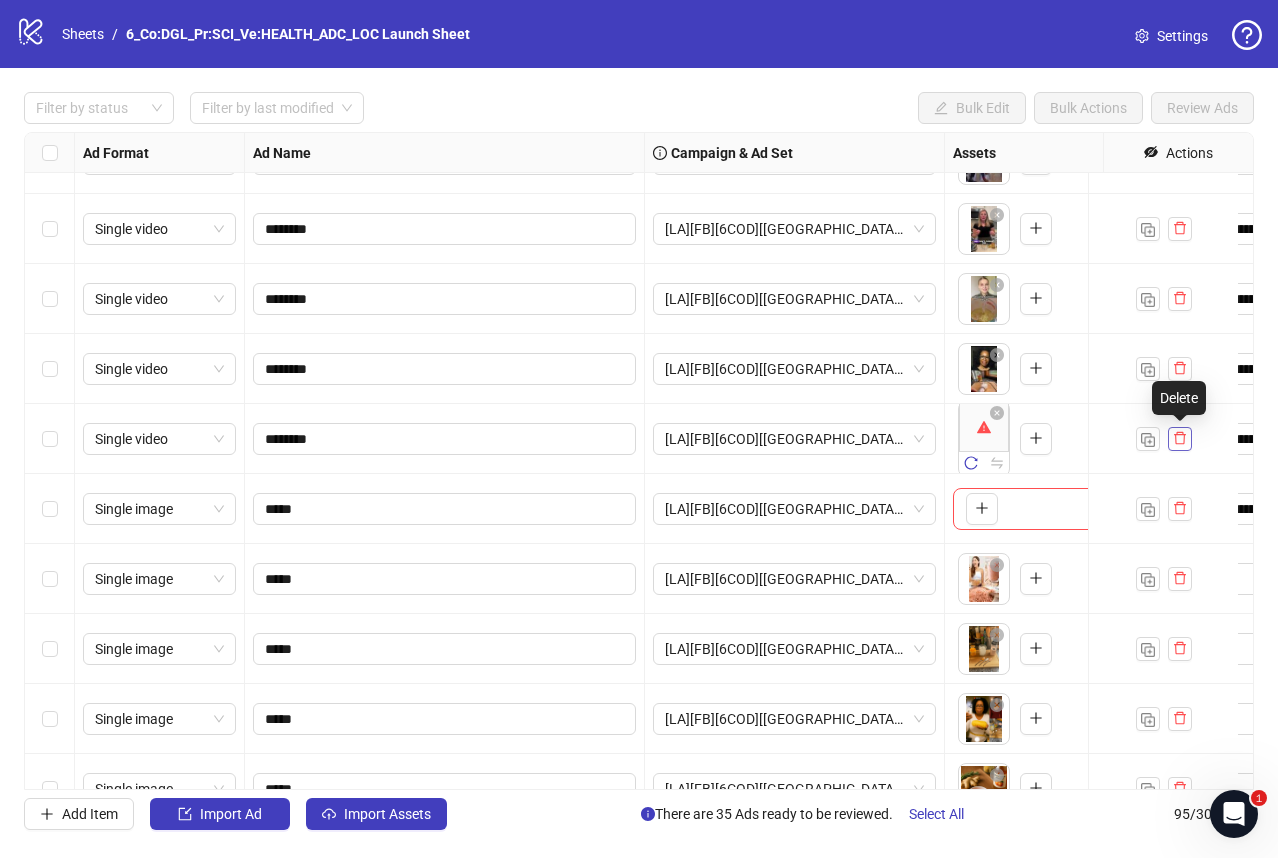 click 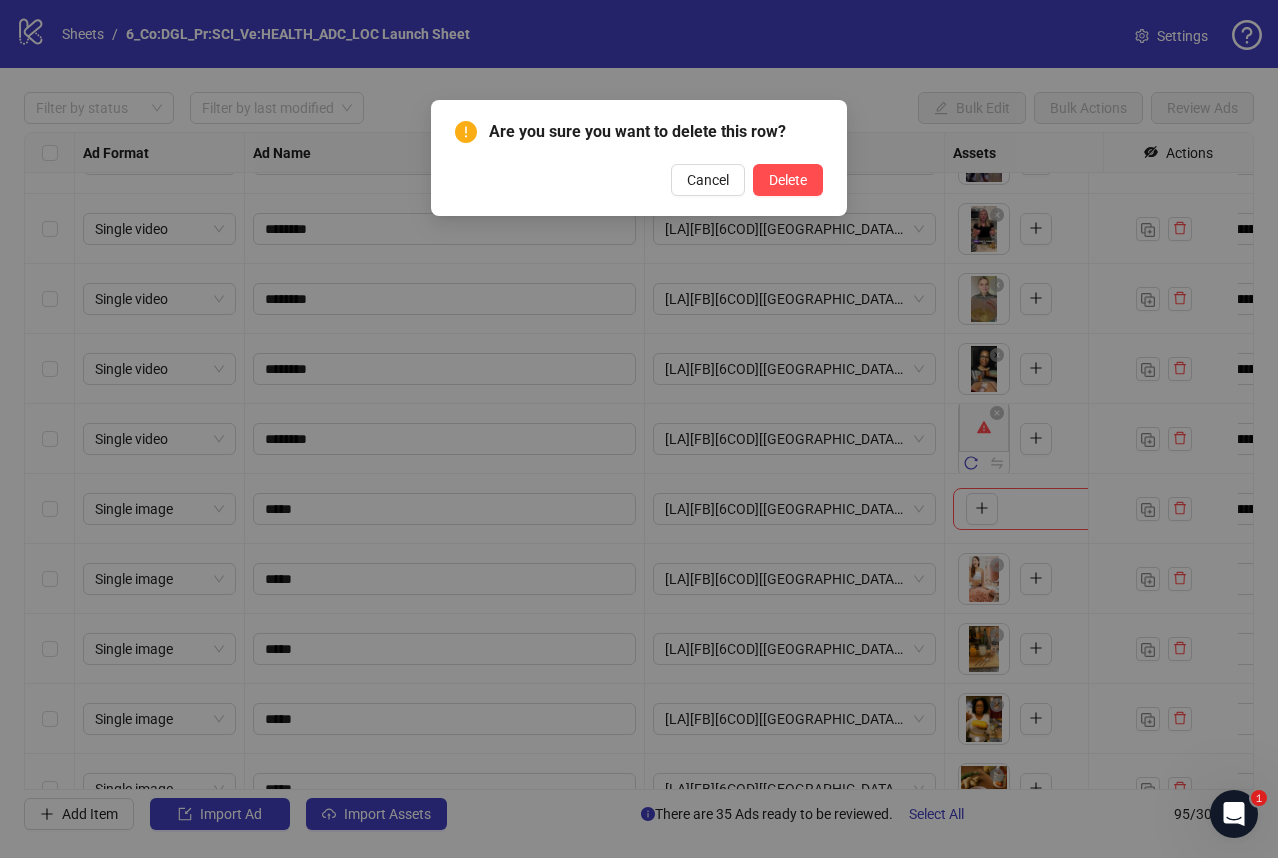 click on "Are you sure you want to delete this row? Cancel Delete" at bounding box center (639, 158) 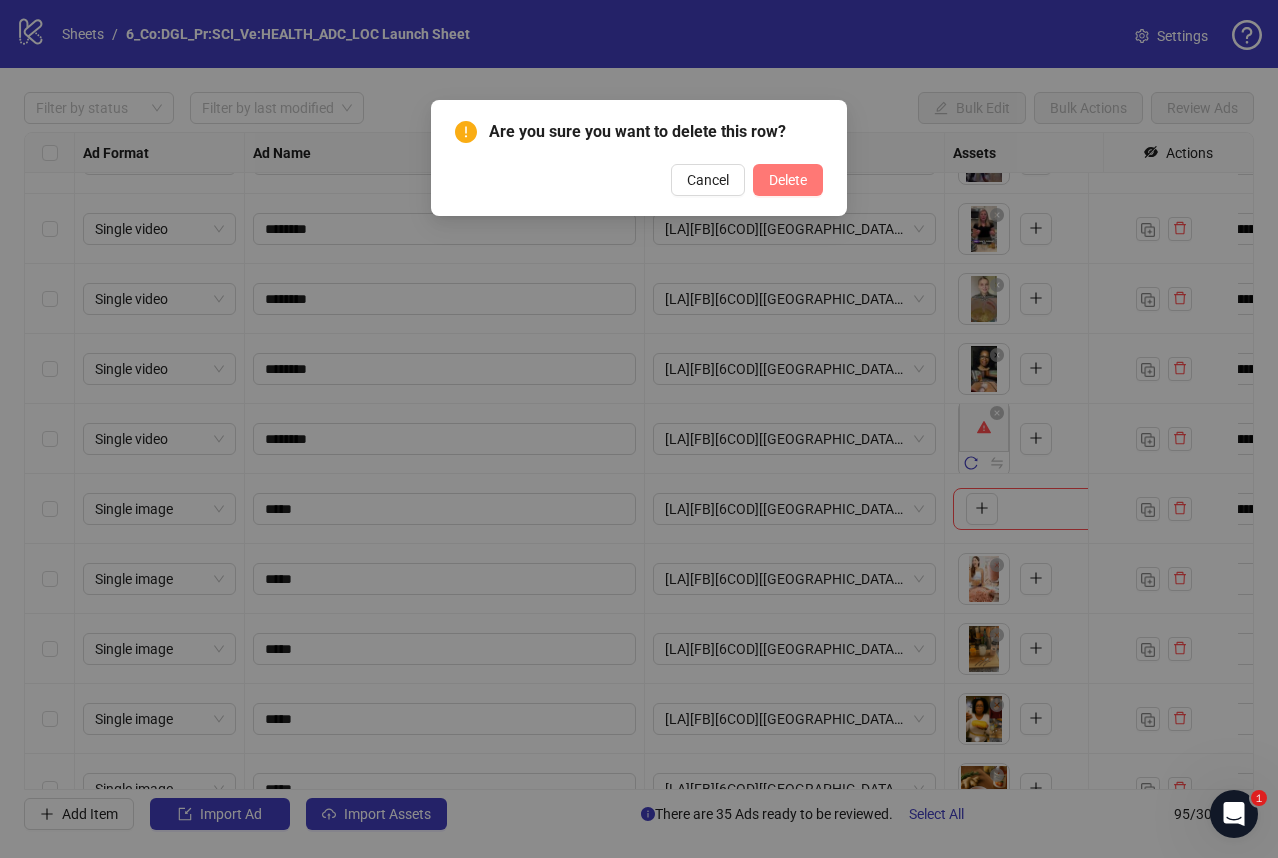 click on "Delete" at bounding box center [788, 180] 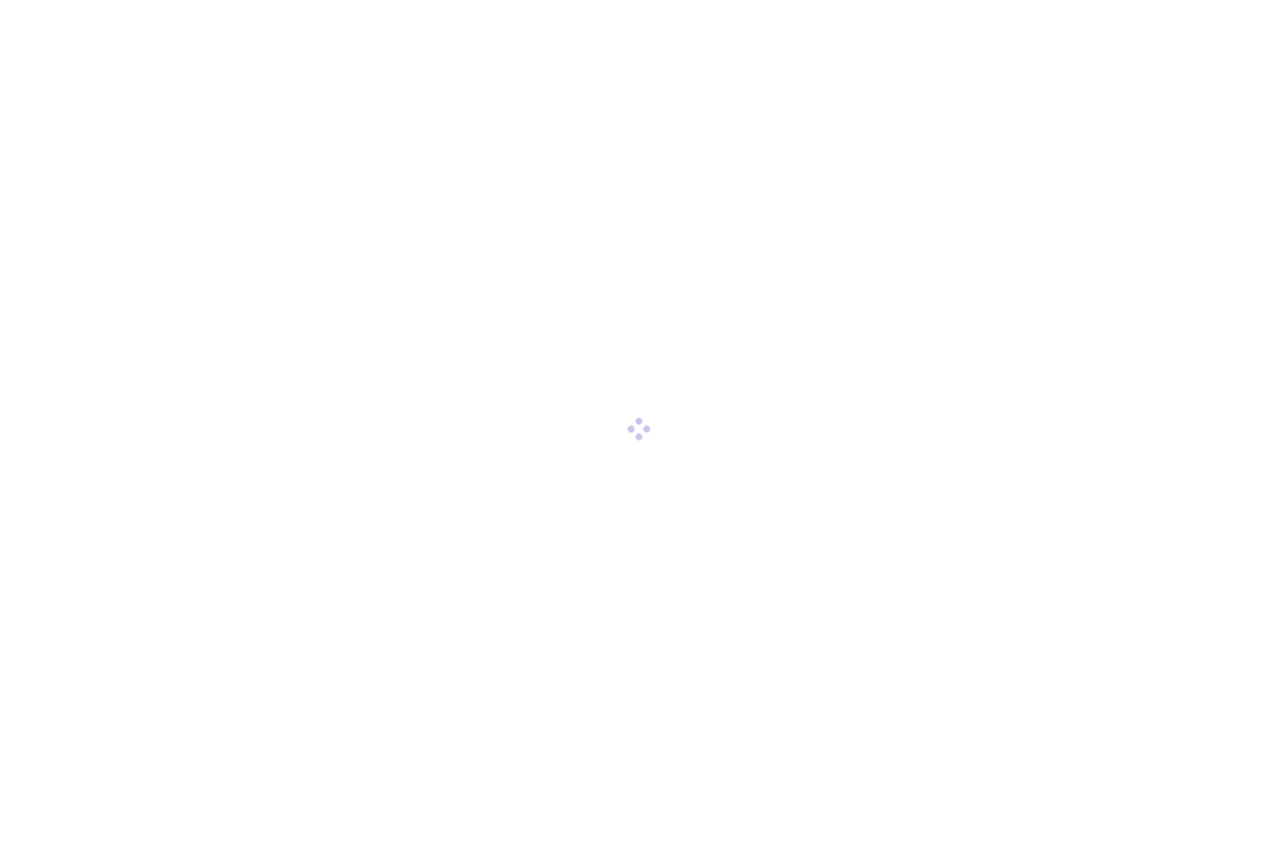 scroll, scrollTop: 0, scrollLeft: 0, axis: both 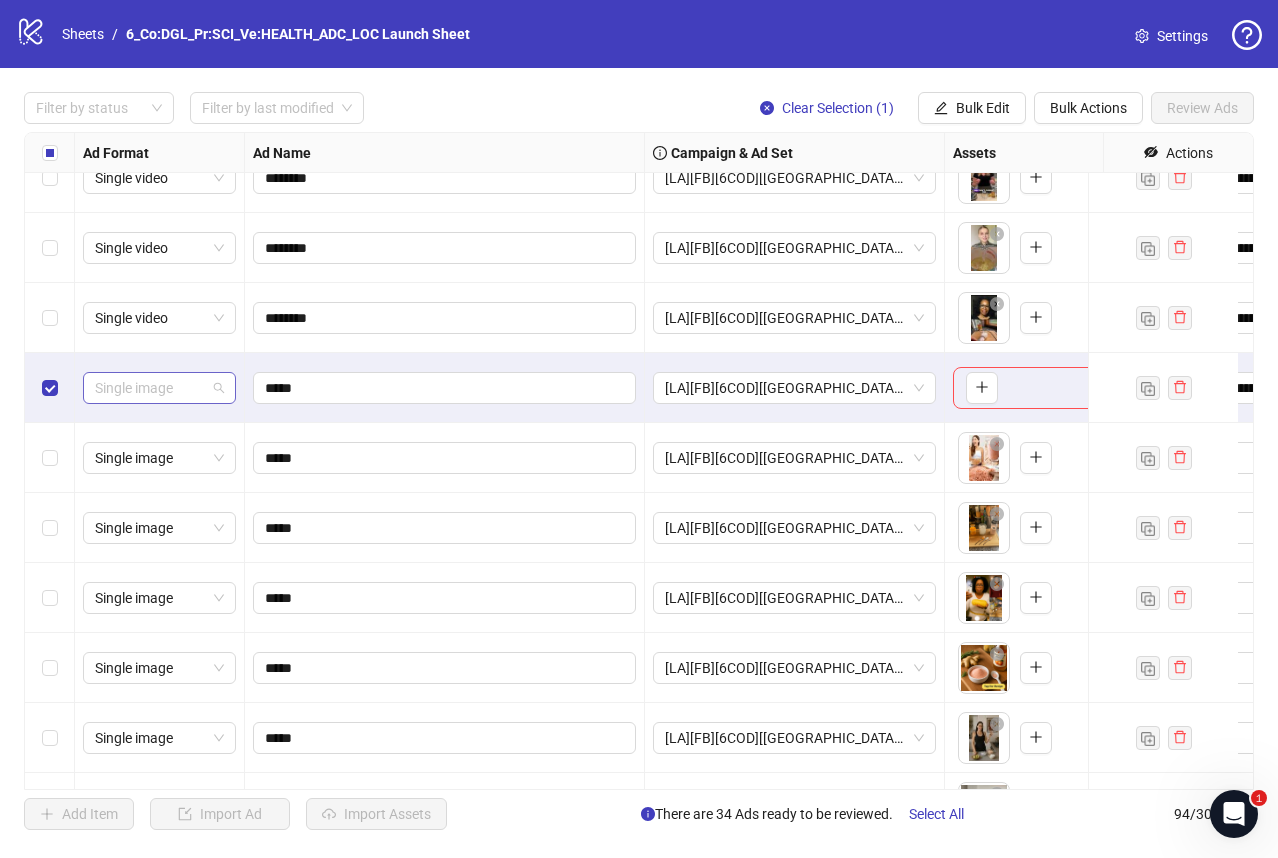 click on "Single image" at bounding box center (159, 388) 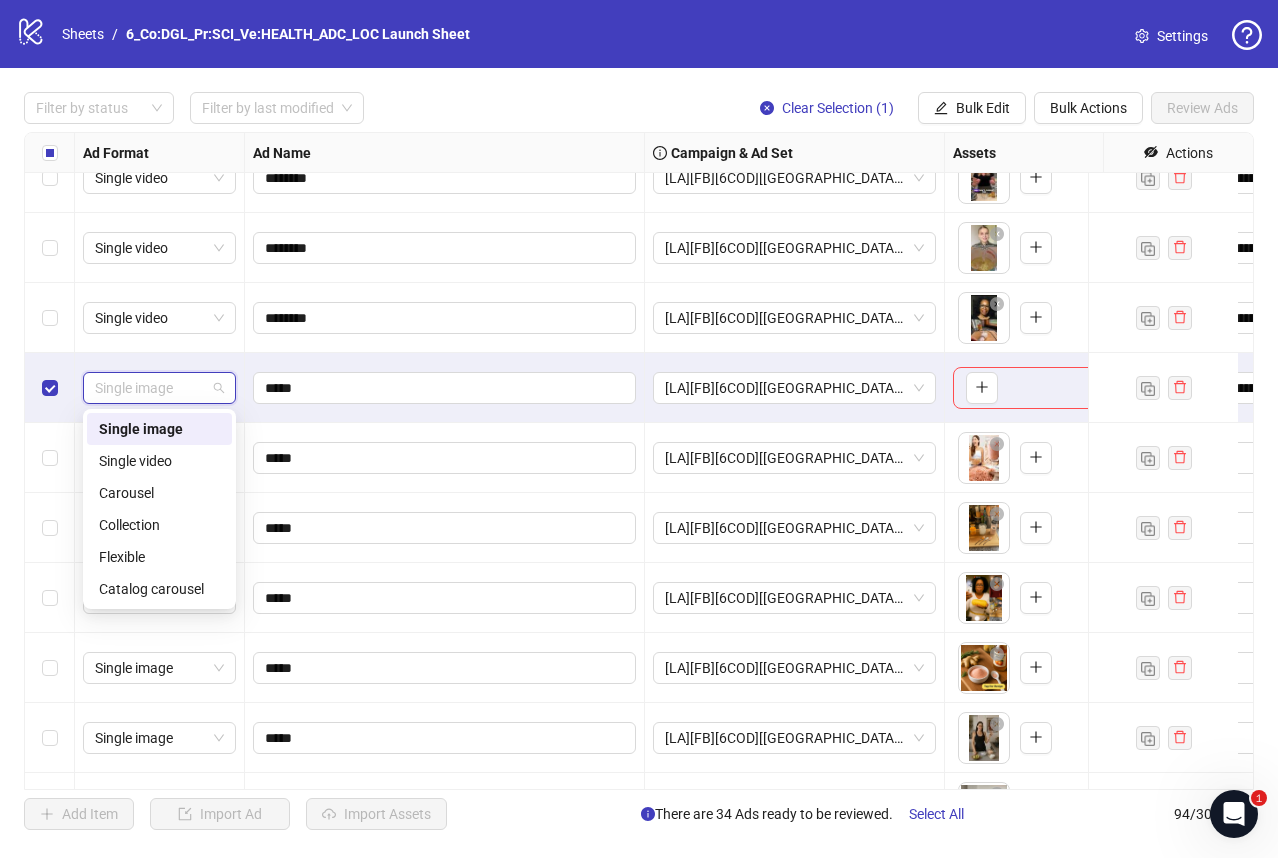 click on "Single image" at bounding box center [159, 388] 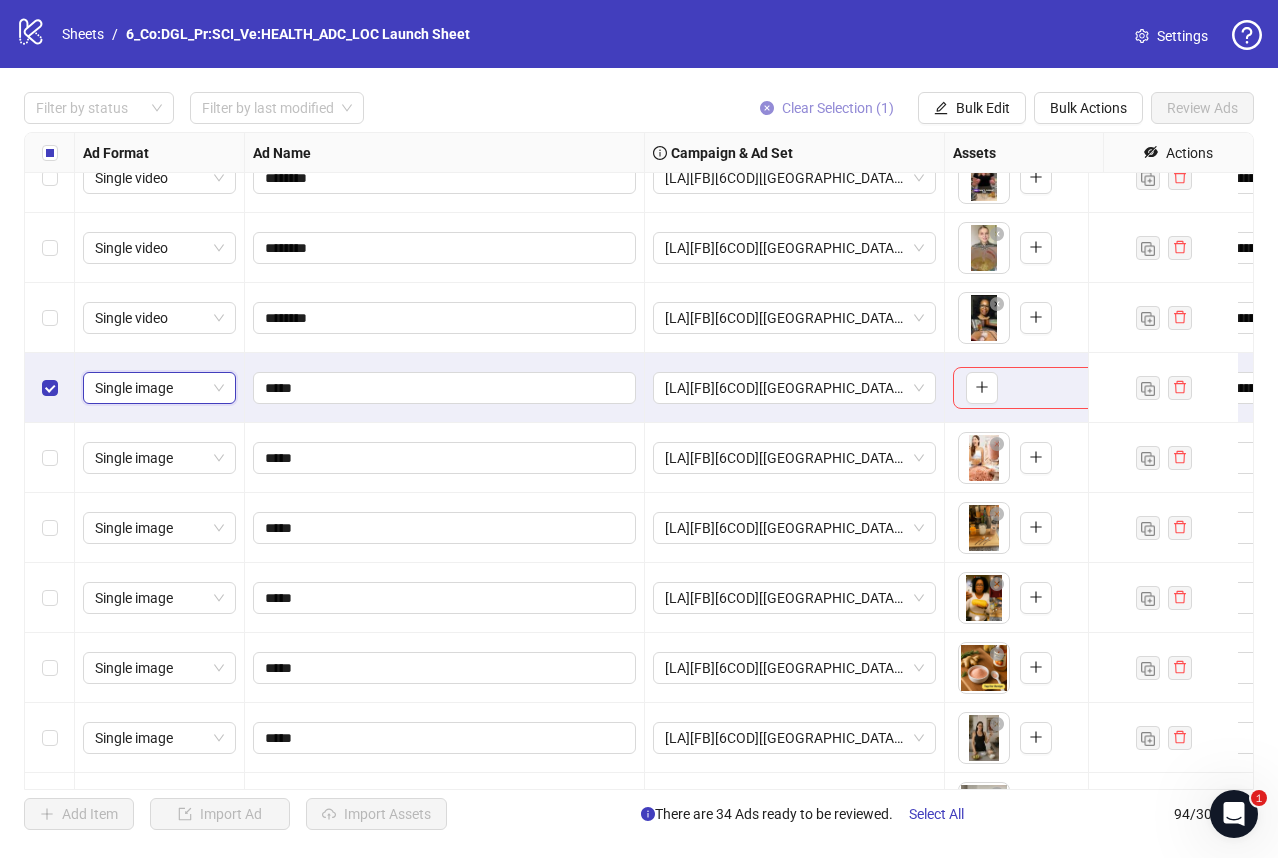 click on "Clear Selection (1)" at bounding box center (838, 108) 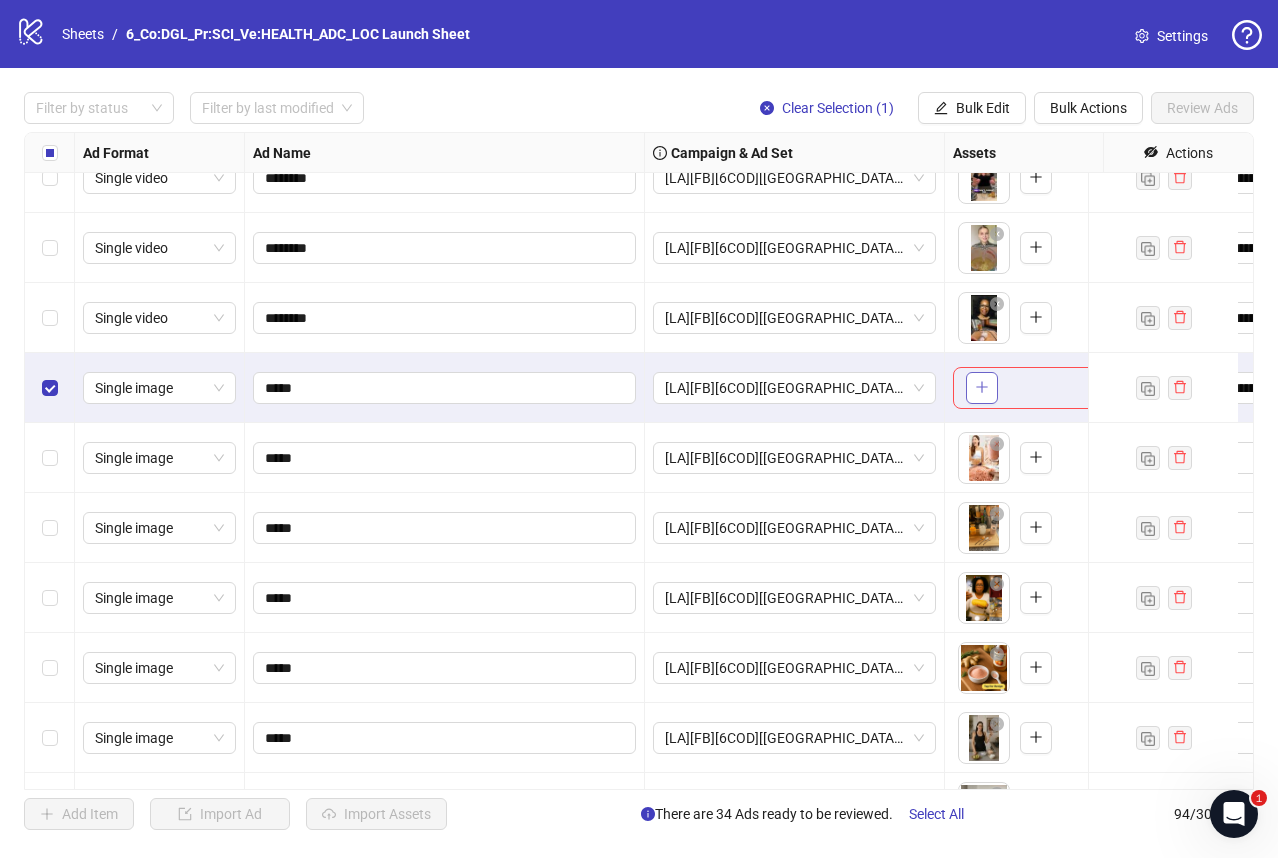 click at bounding box center [982, 388] 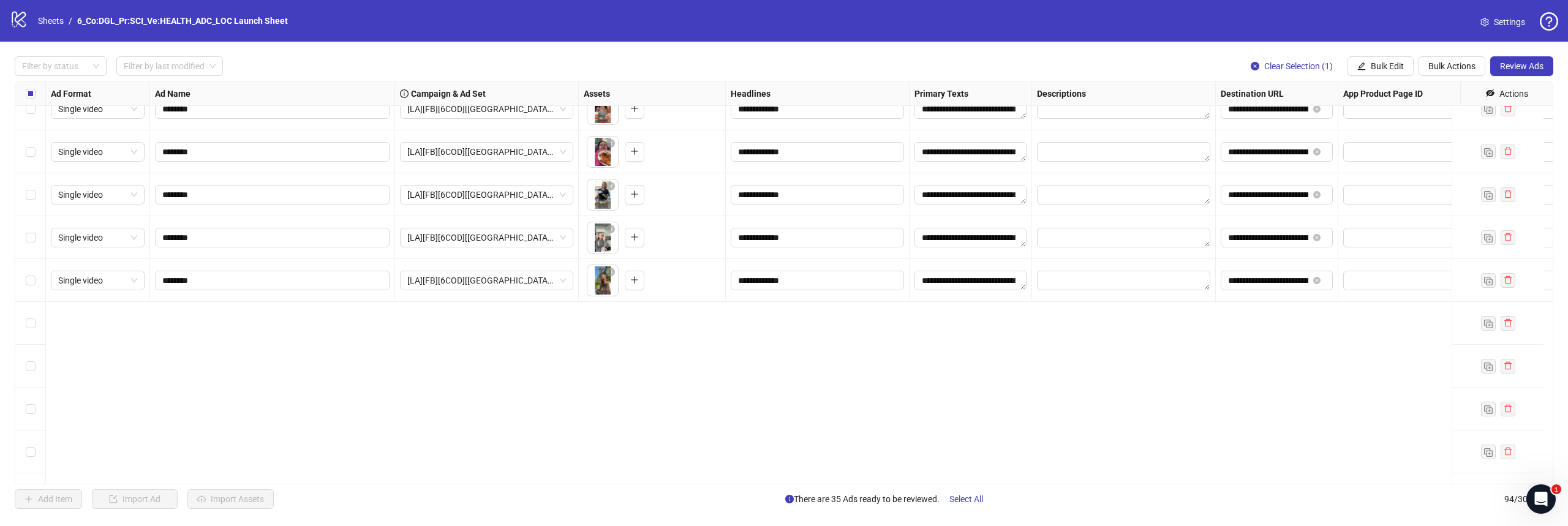 scroll, scrollTop: 245, scrollLeft: 0, axis: vertical 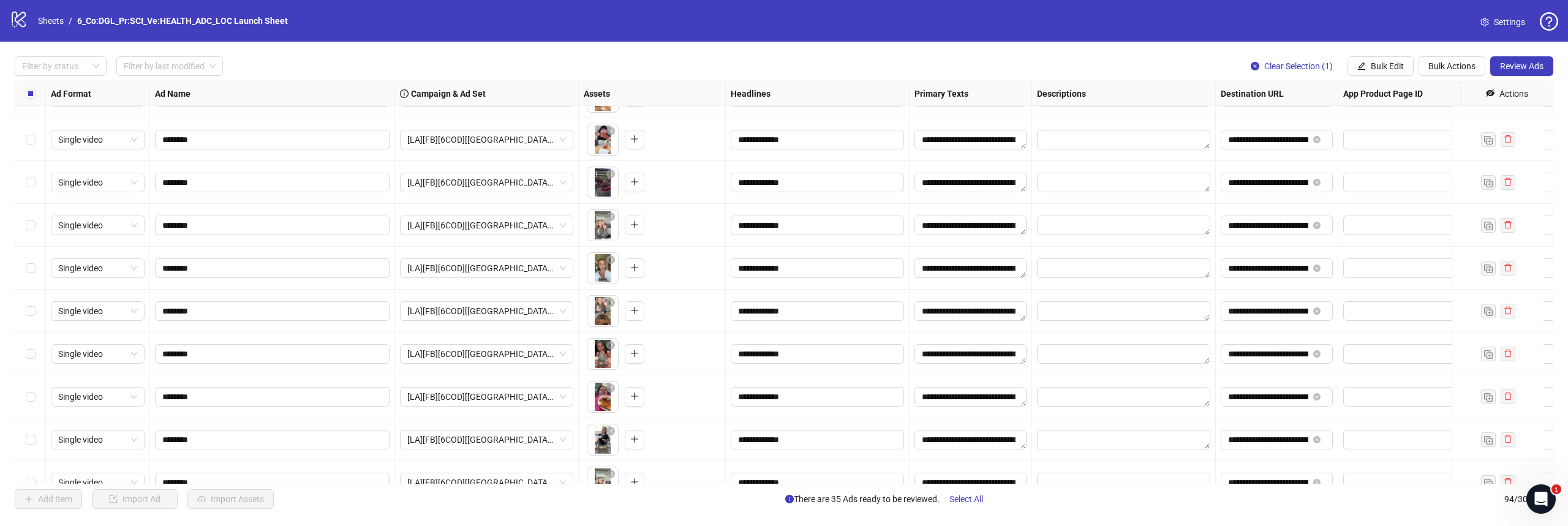 click on "**********" at bounding box center [971, 140] 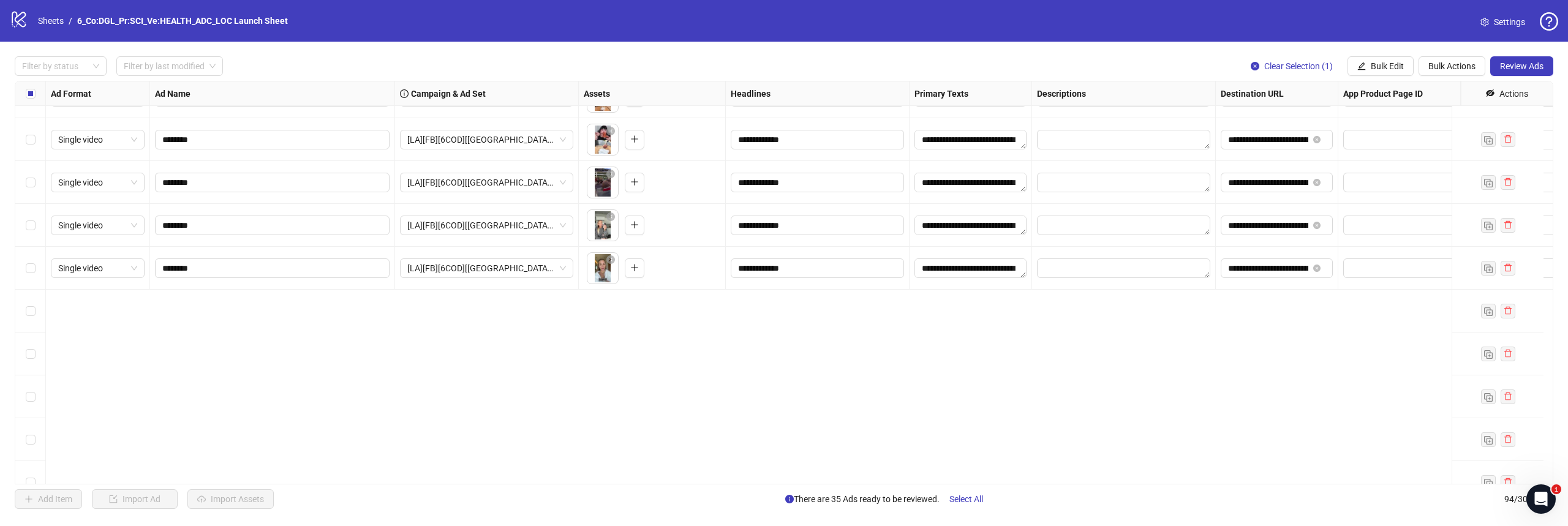 scroll, scrollTop: 0, scrollLeft: 0, axis: both 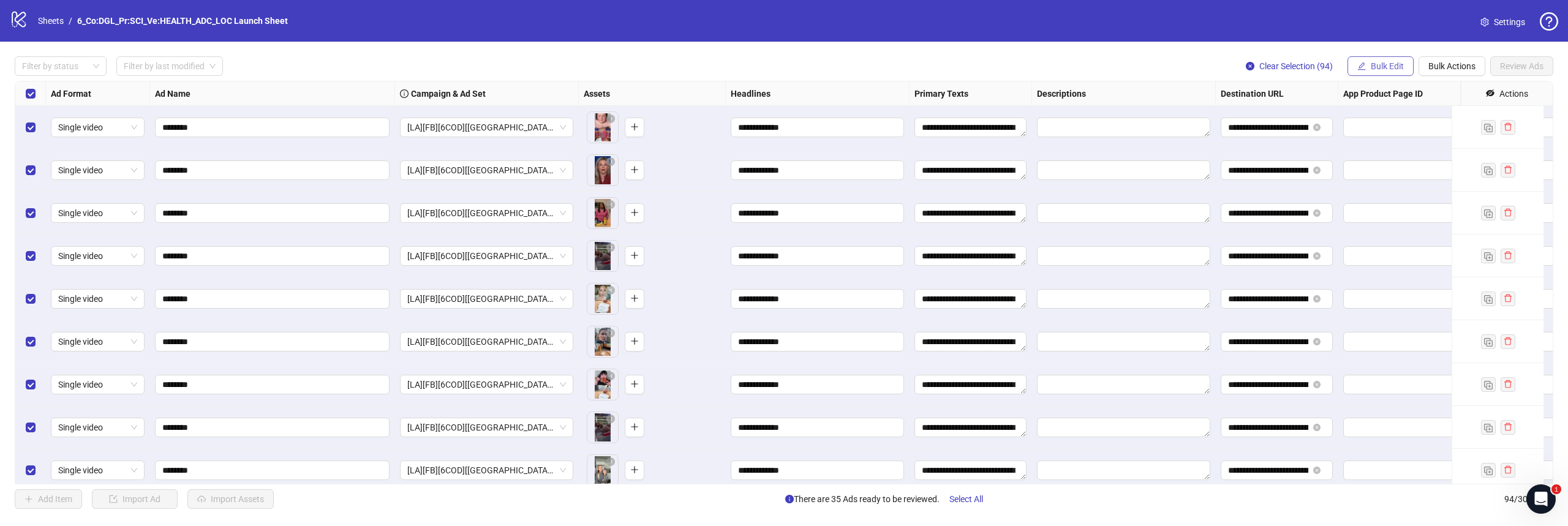 click on "Bulk Edit" at bounding box center [1387, 66] 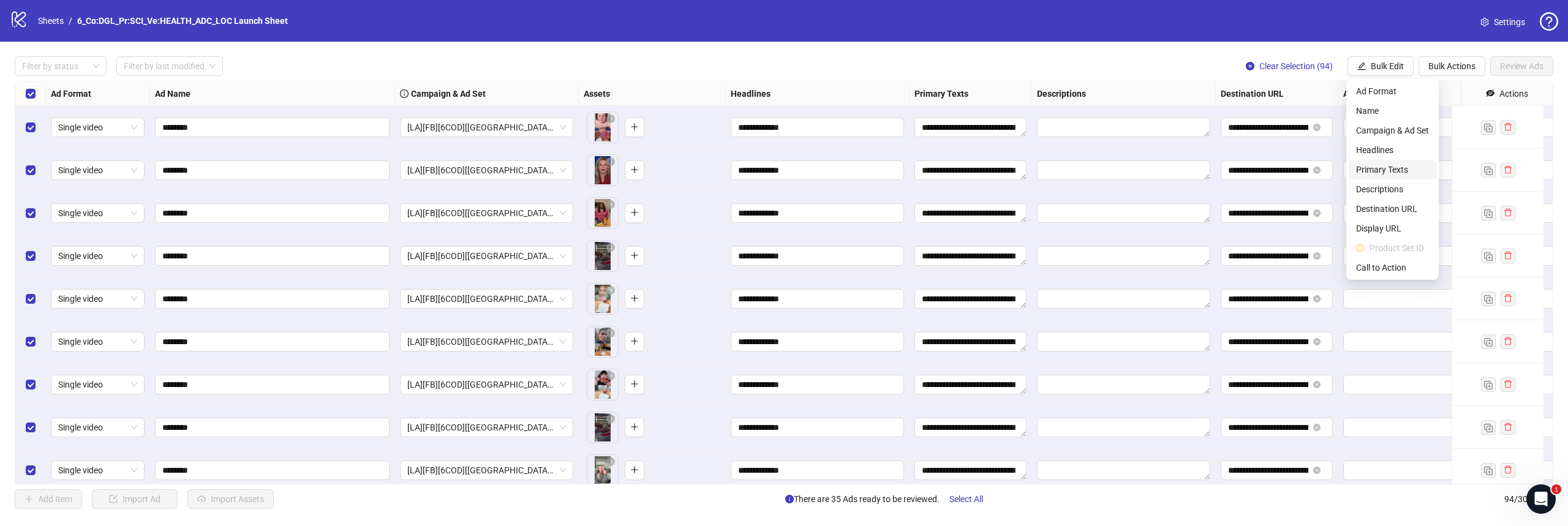 click on "Primary Texts" at bounding box center (1392, 170) 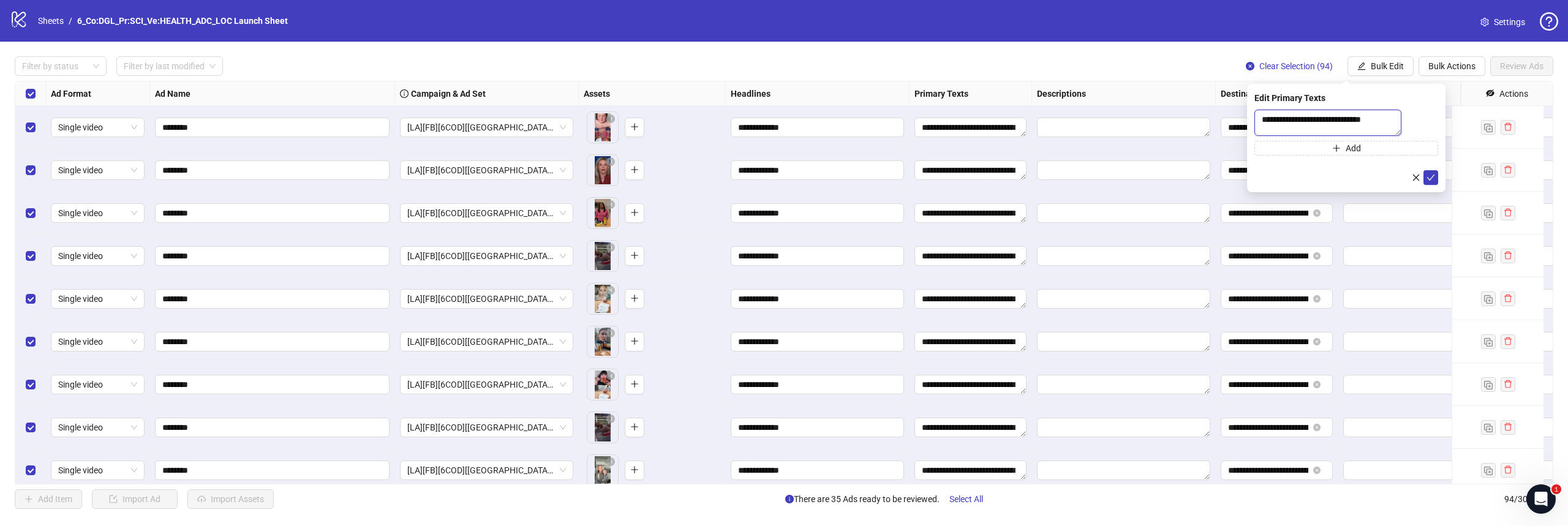 click on "**********" at bounding box center [1328, 122] 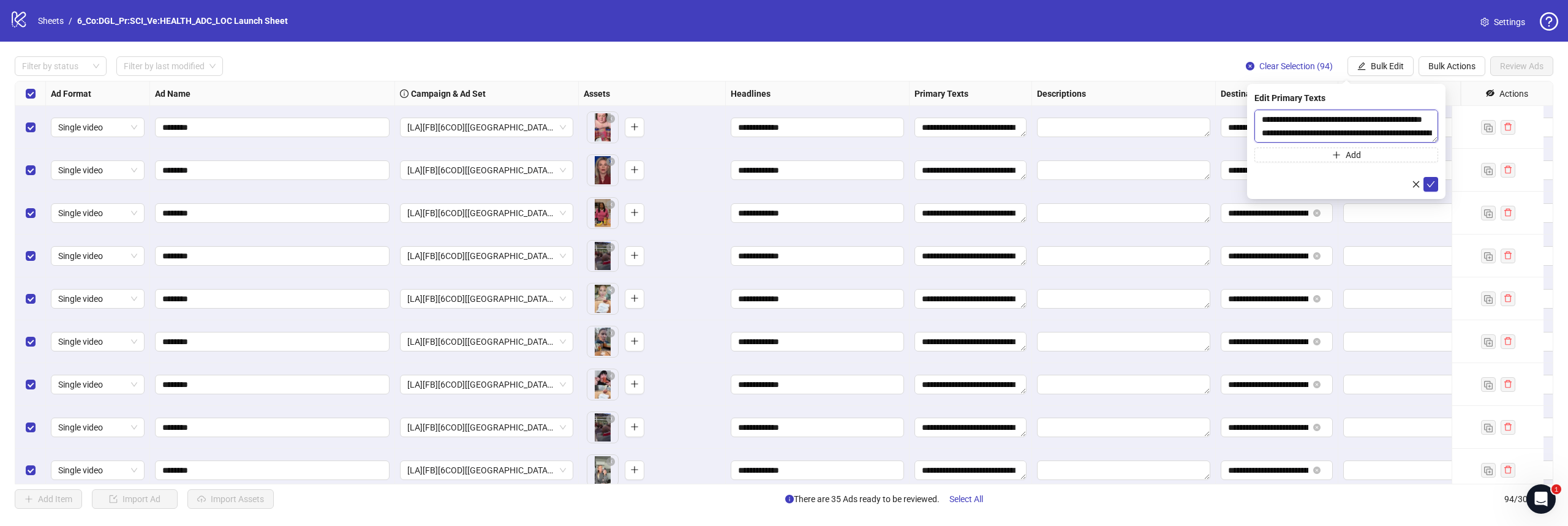 scroll, scrollTop: 63, scrollLeft: 0, axis: vertical 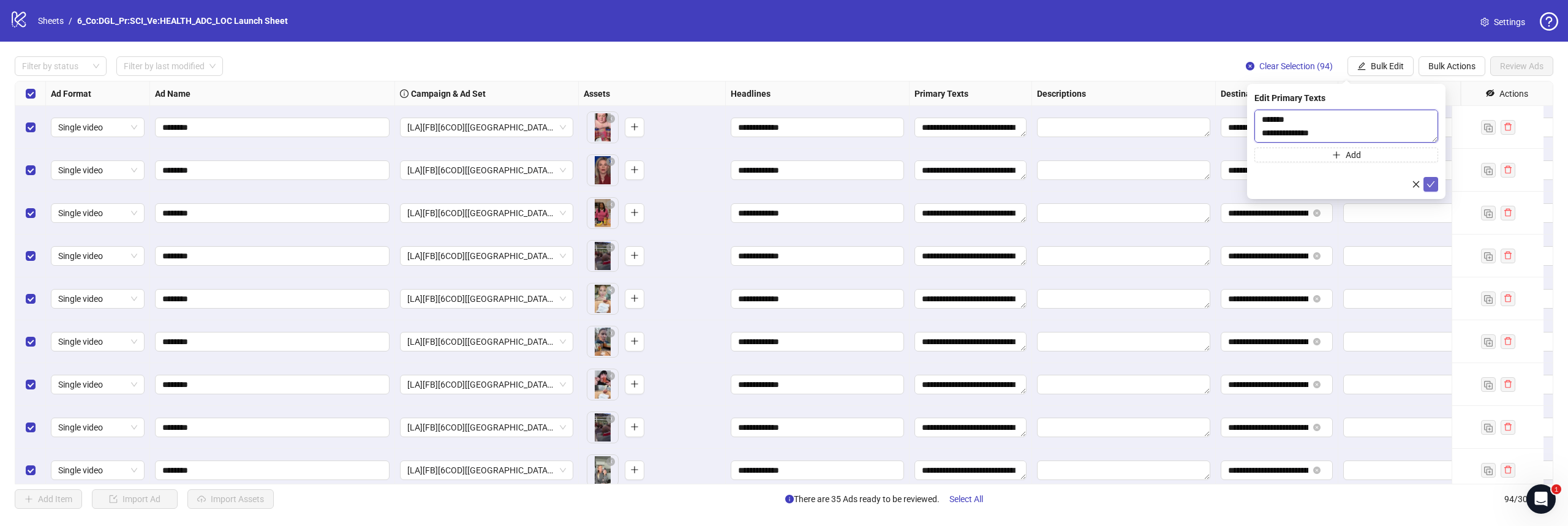 type on "**********" 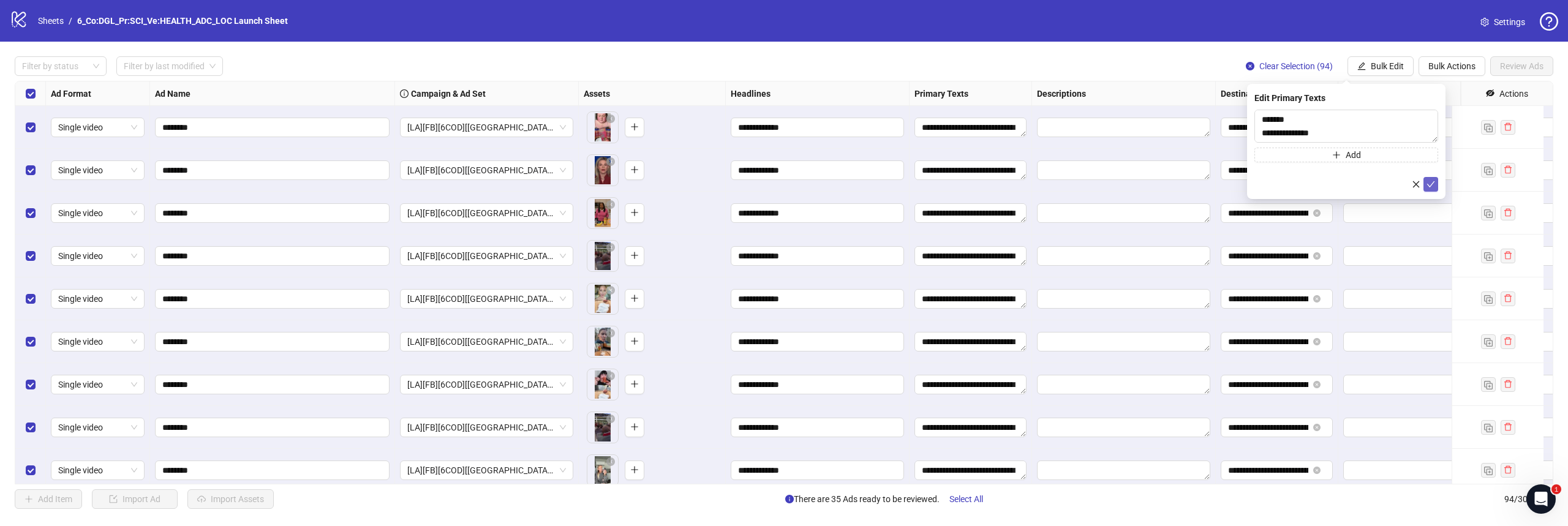 click at bounding box center (1431, 184) 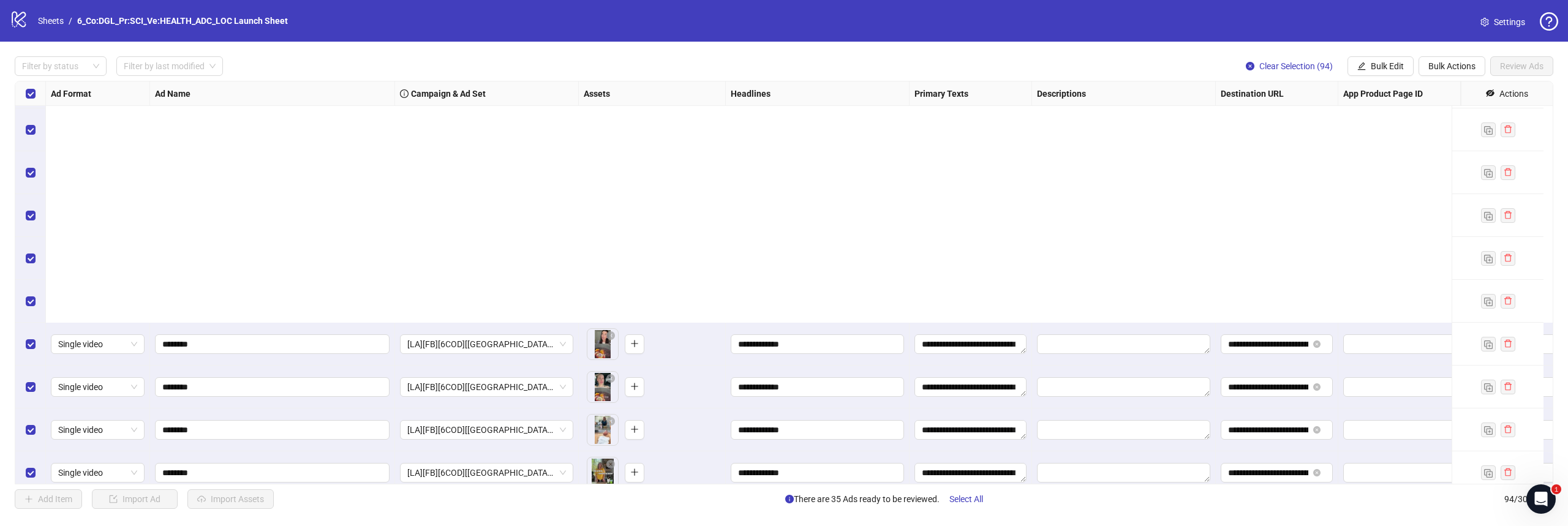 scroll, scrollTop: 1163, scrollLeft: 0, axis: vertical 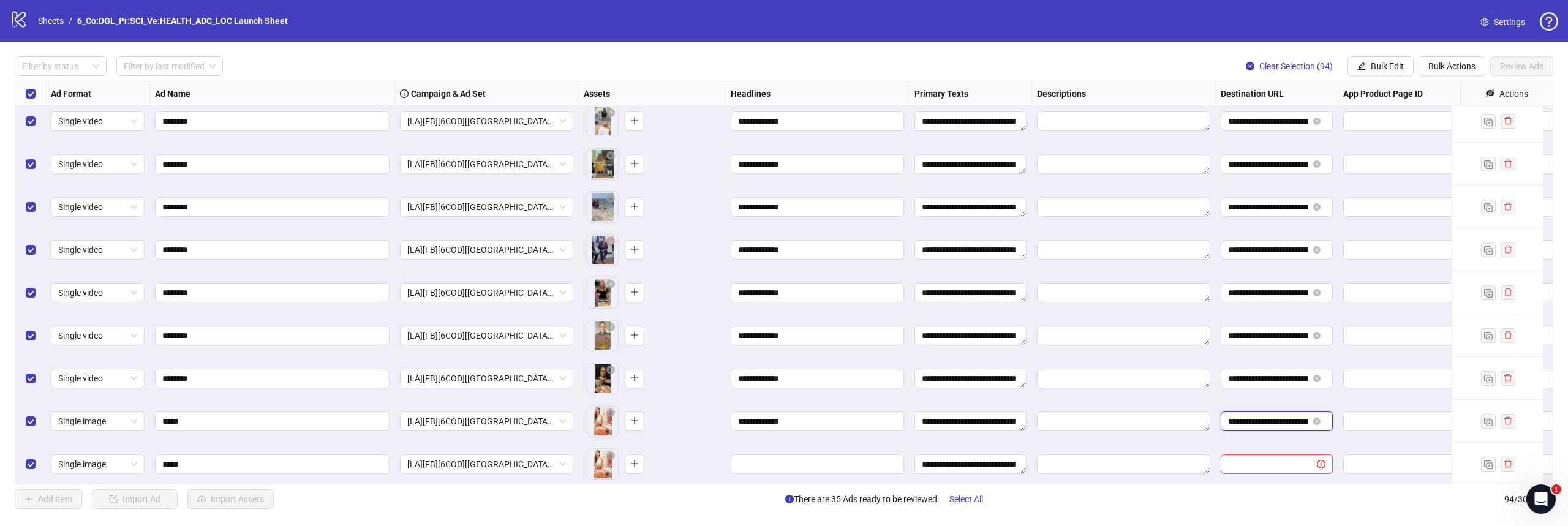click on "**********" at bounding box center [1268, 421] 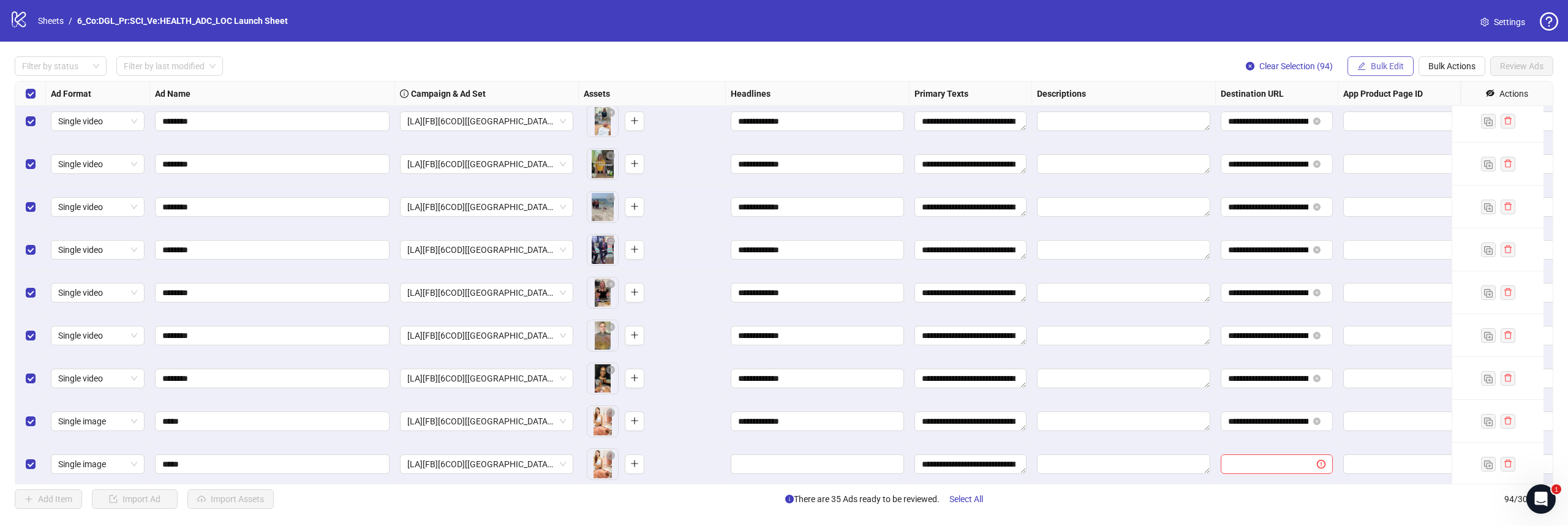 click on "Bulk Edit" at bounding box center (1387, 66) 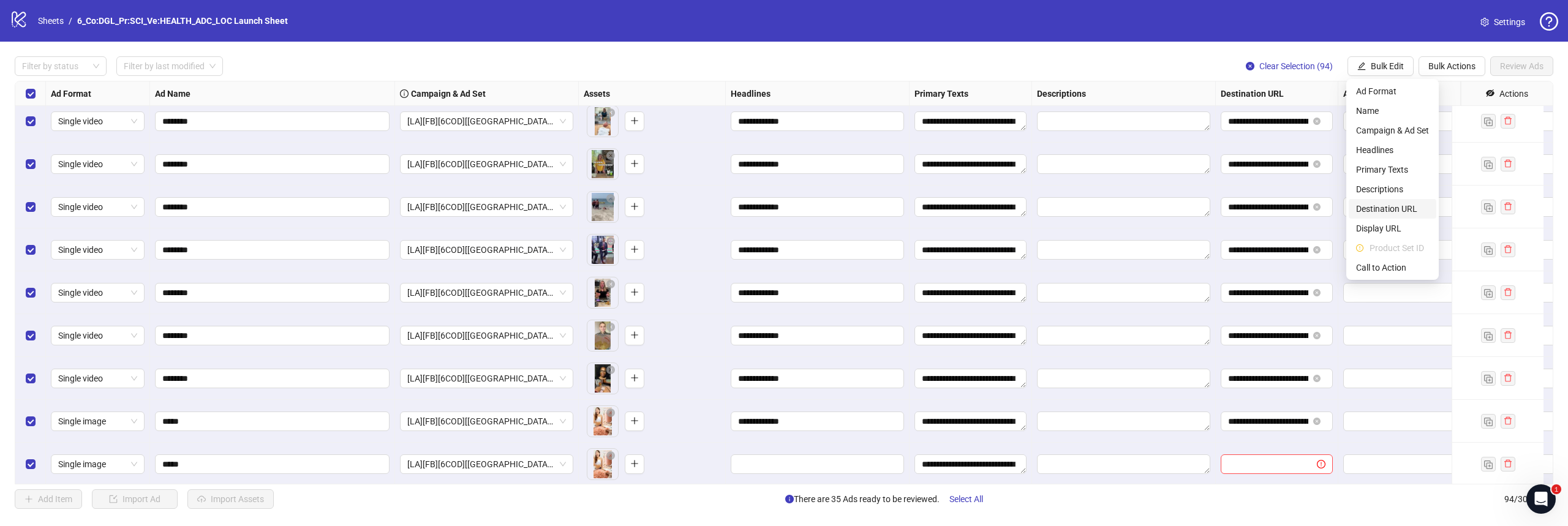 click on "Destination URL" at bounding box center (1392, 209) 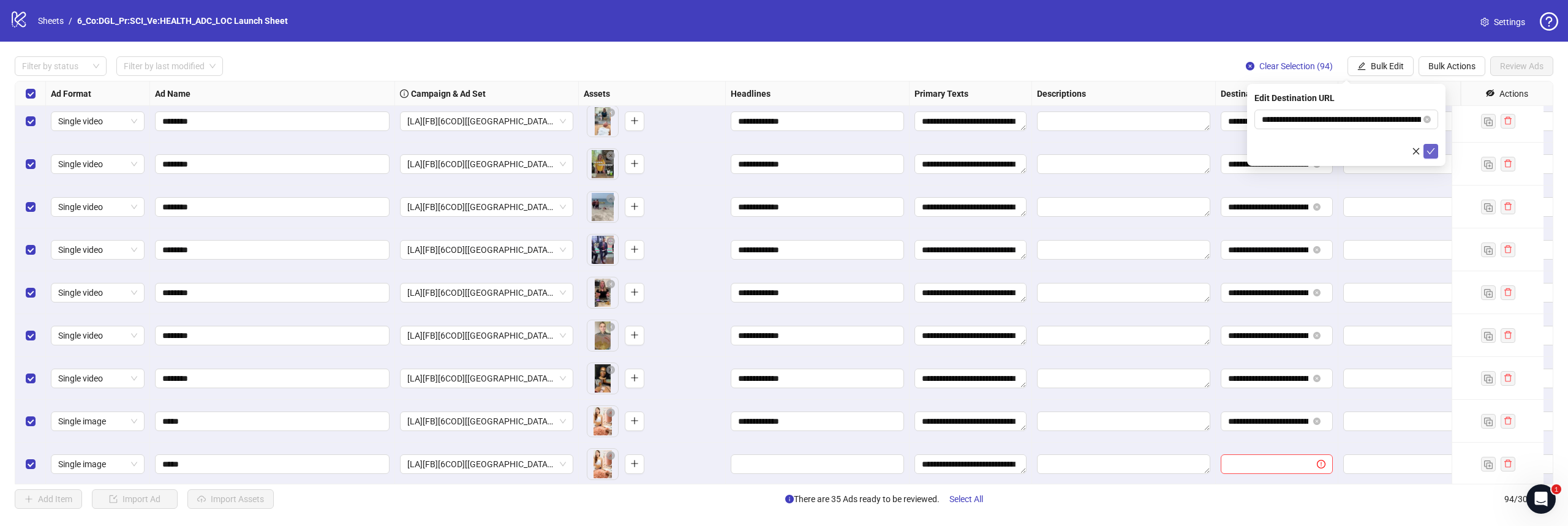 click 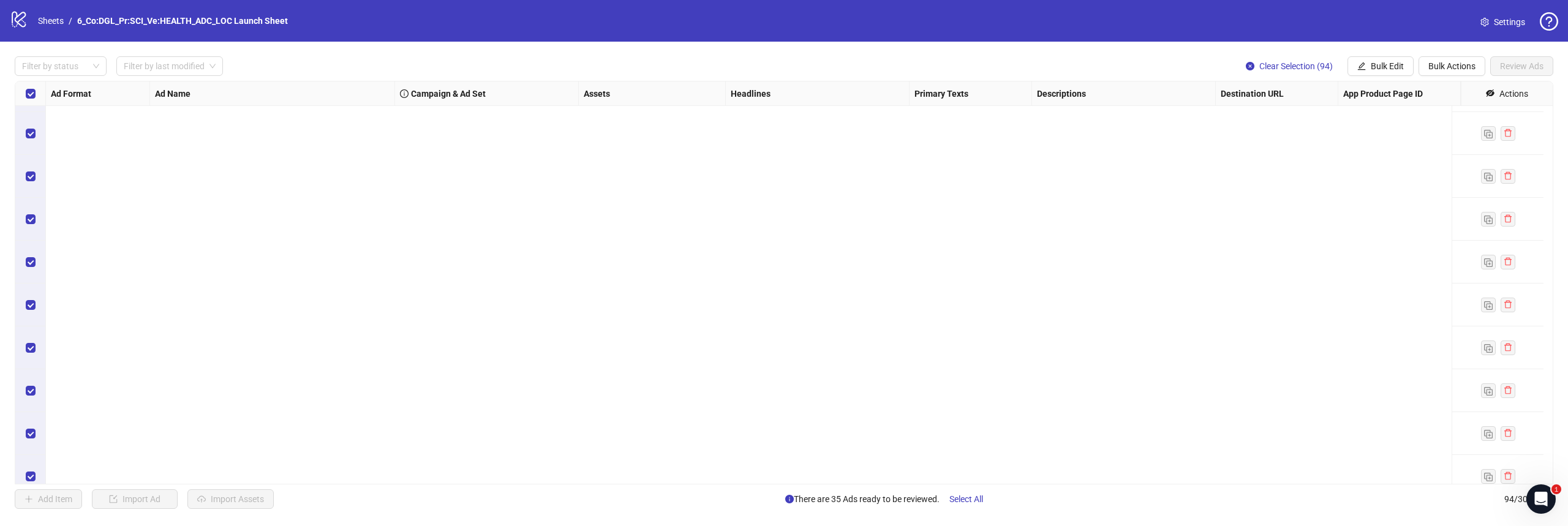 scroll, scrollTop: 3661, scrollLeft: 0, axis: vertical 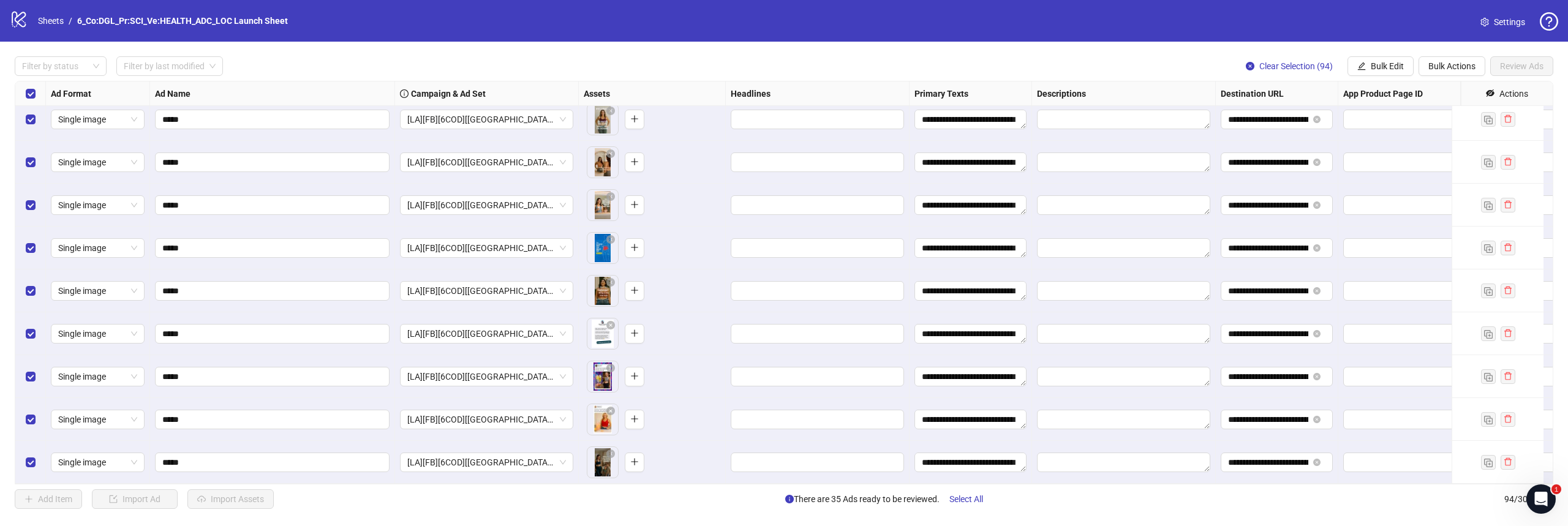 drag, startPoint x: 1547, startPoint y: 494, endPoint x: 1540, endPoint y: 326, distance: 168.1458 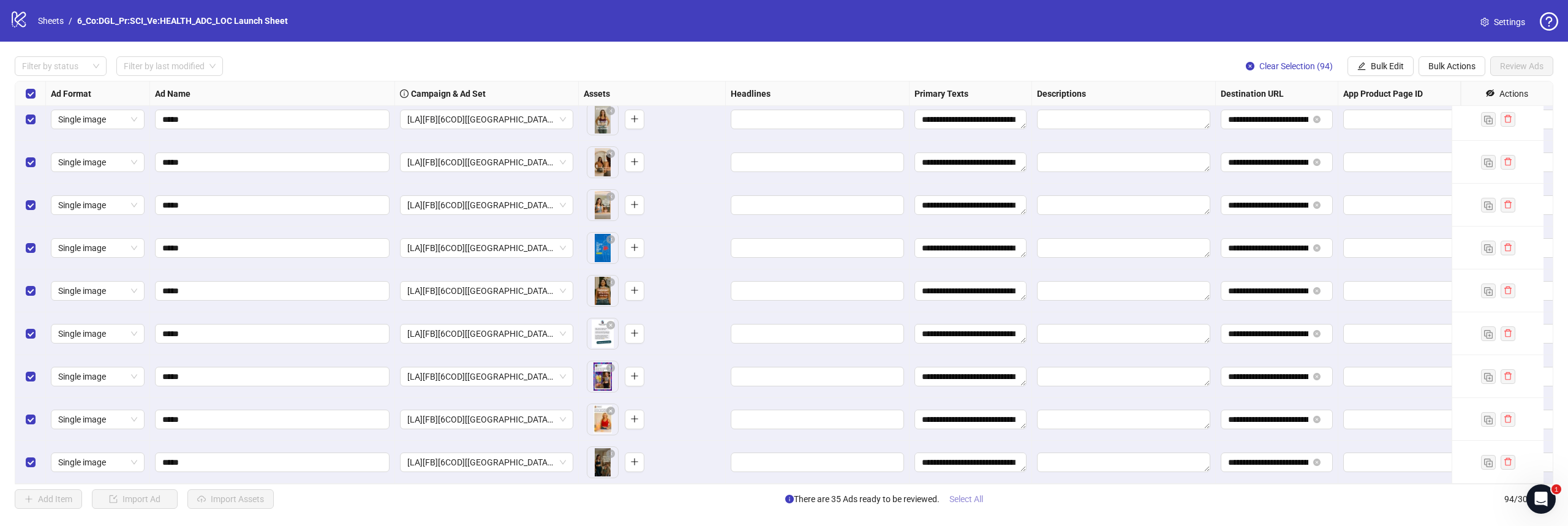 click on "Select All" at bounding box center (966, 499) 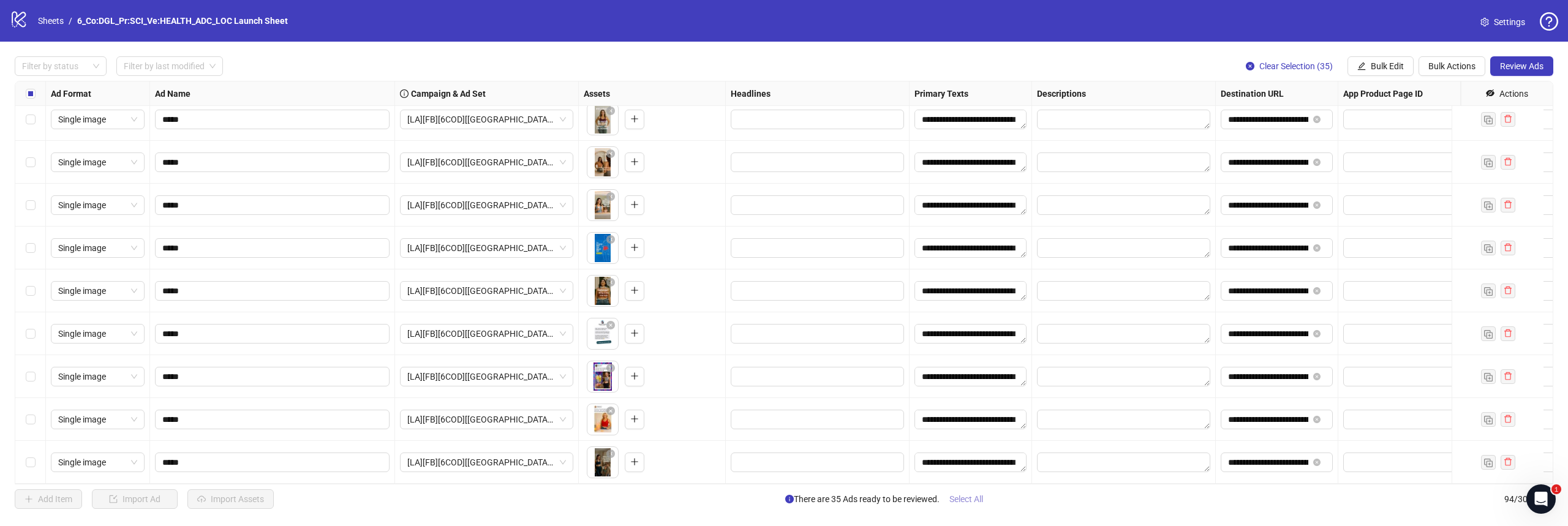 click on "Select All" at bounding box center [966, 499] 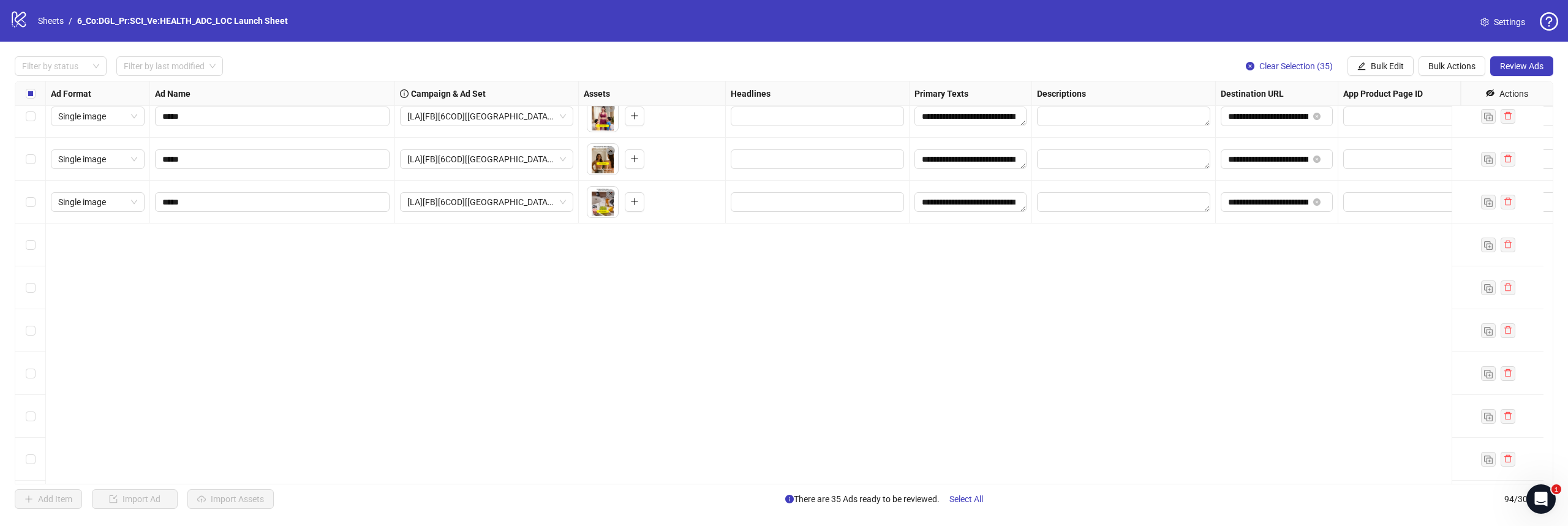 scroll, scrollTop: 3048, scrollLeft: 0, axis: vertical 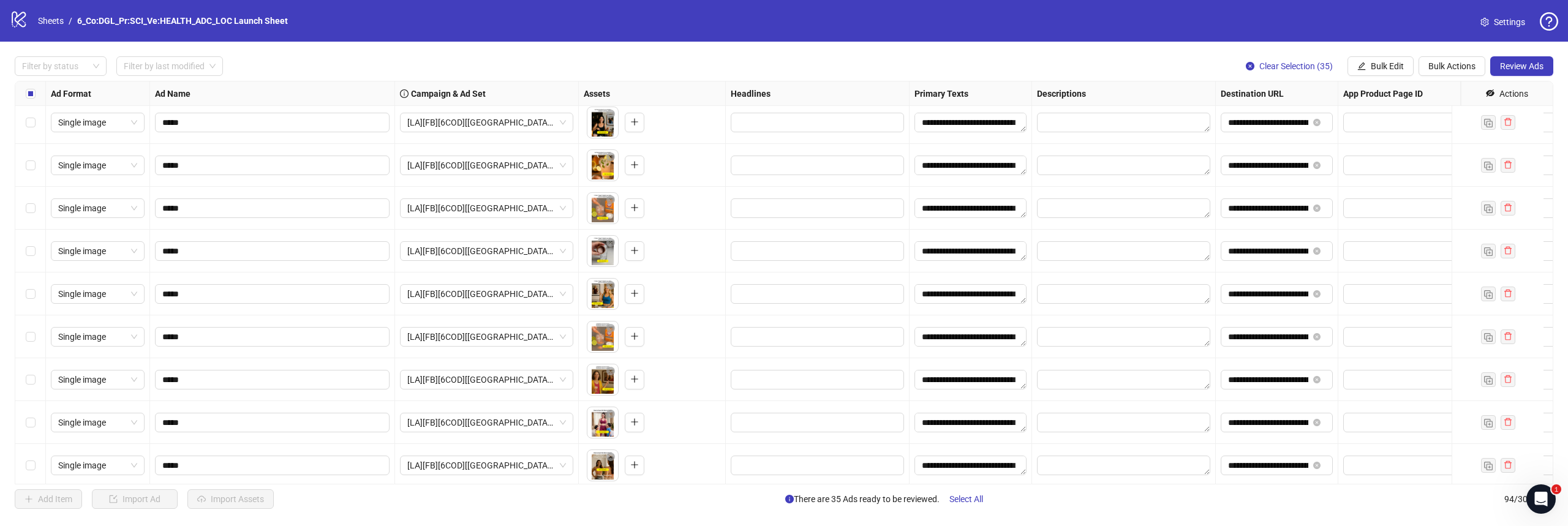 click at bounding box center [31, 94] 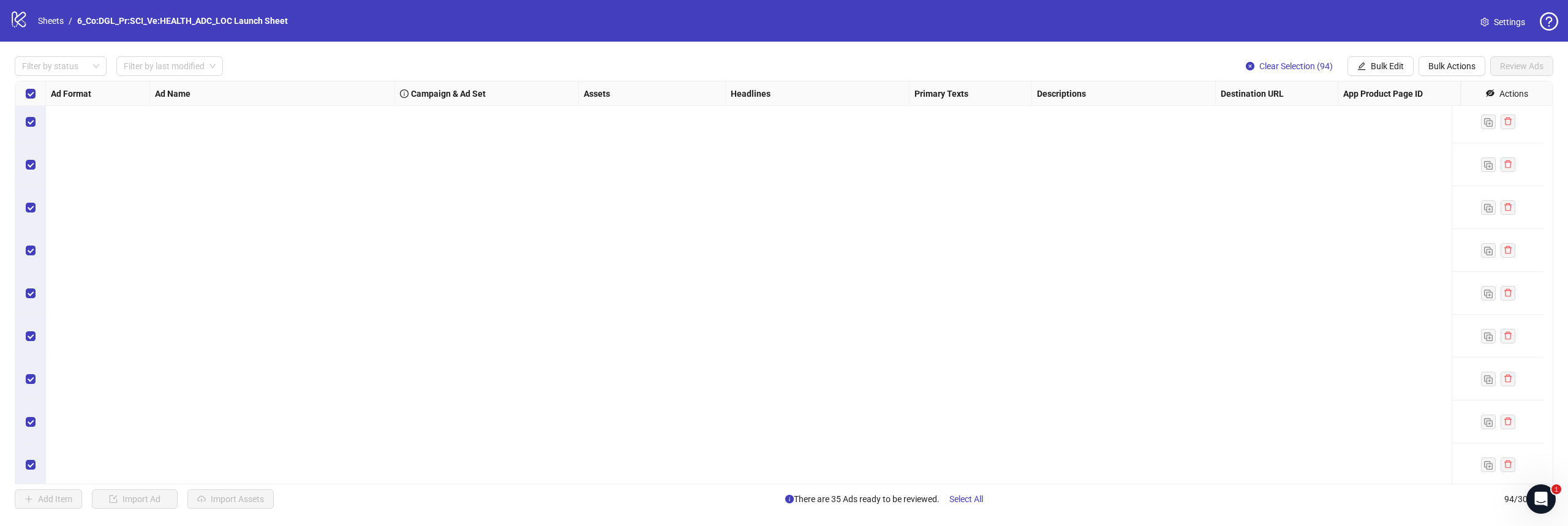 scroll, scrollTop: 0, scrollLeft: 0, axis: both 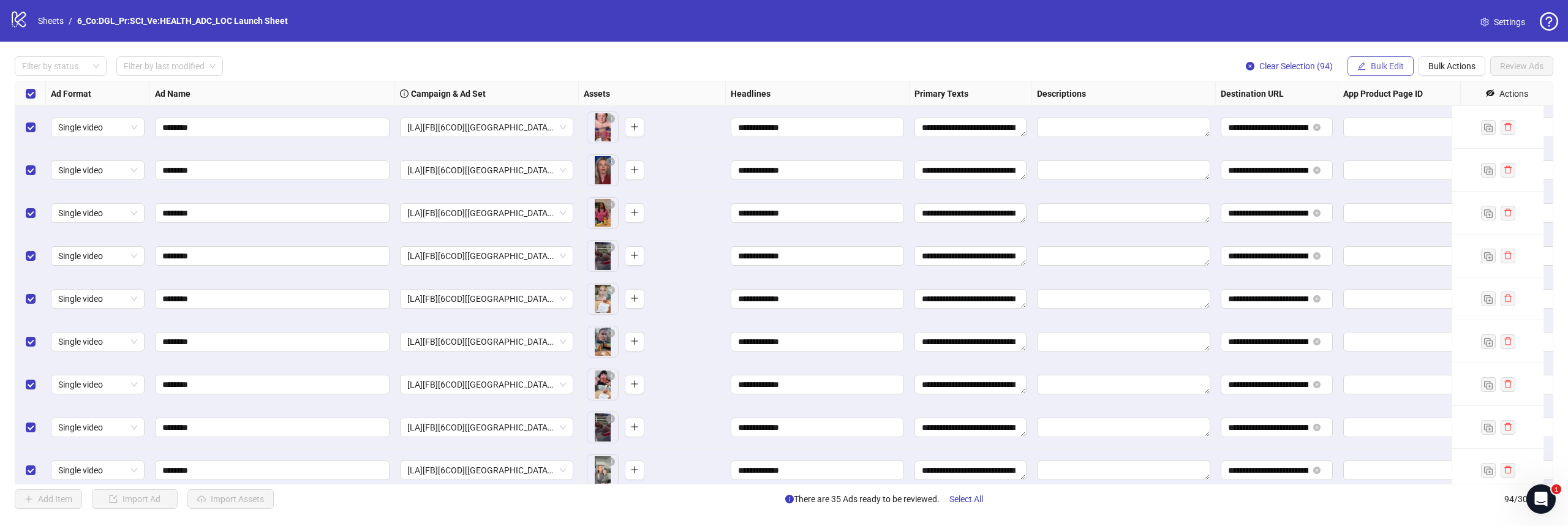 click on "Bulk Edit" at bounding box center (1387, 66) 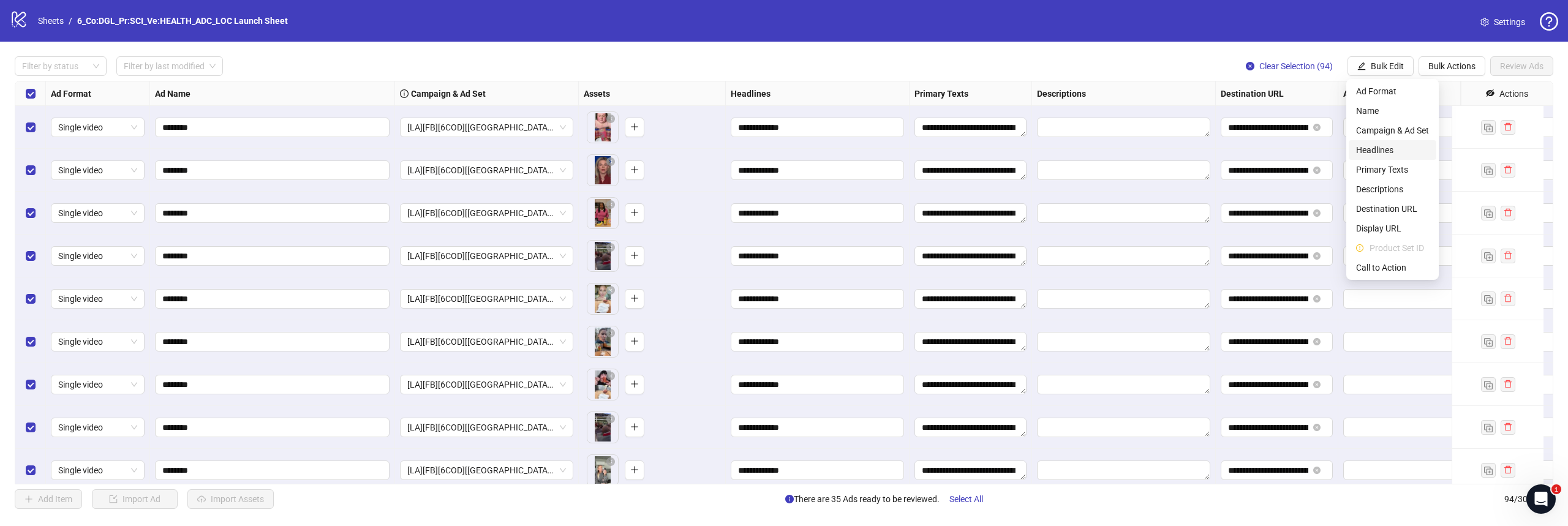 click on "Headlines" at bounding box center [1392, 150] 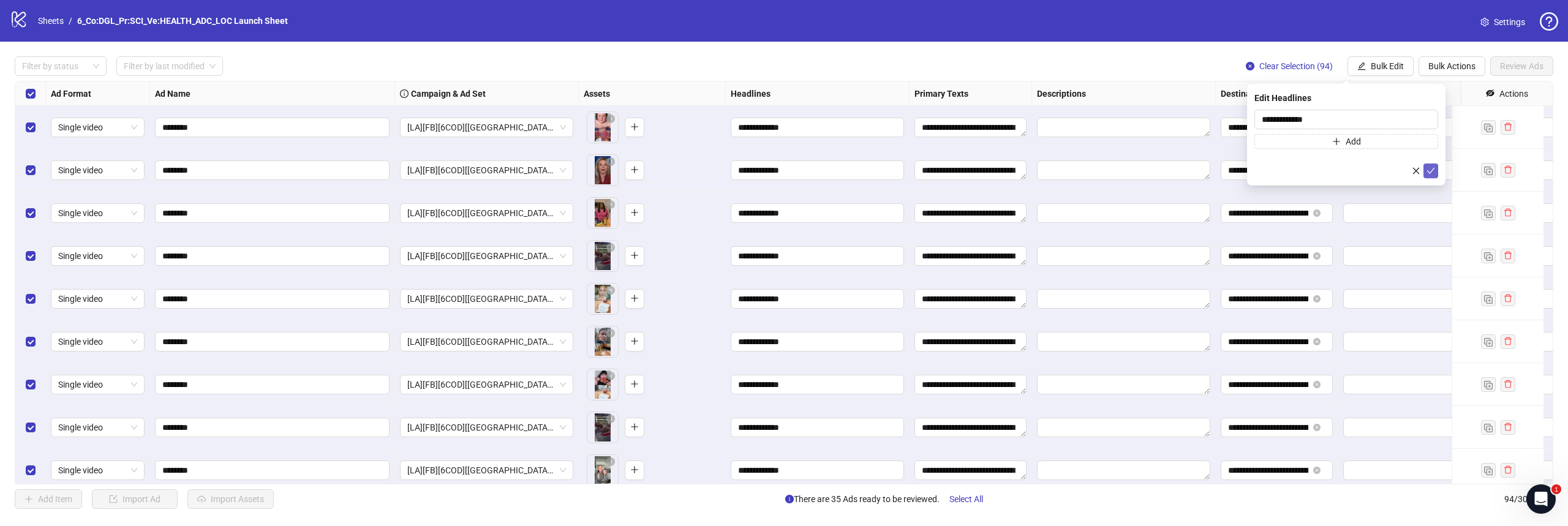 click 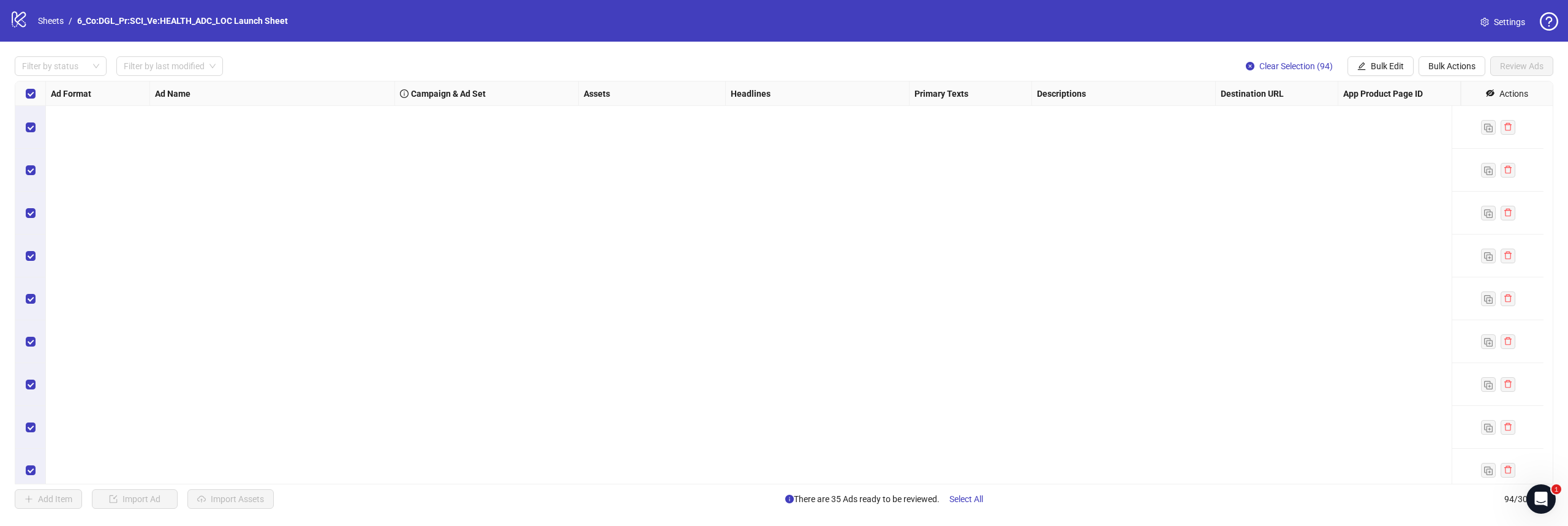scroll, scrollTop: 735, scrollLeft: 0, axis: vertical 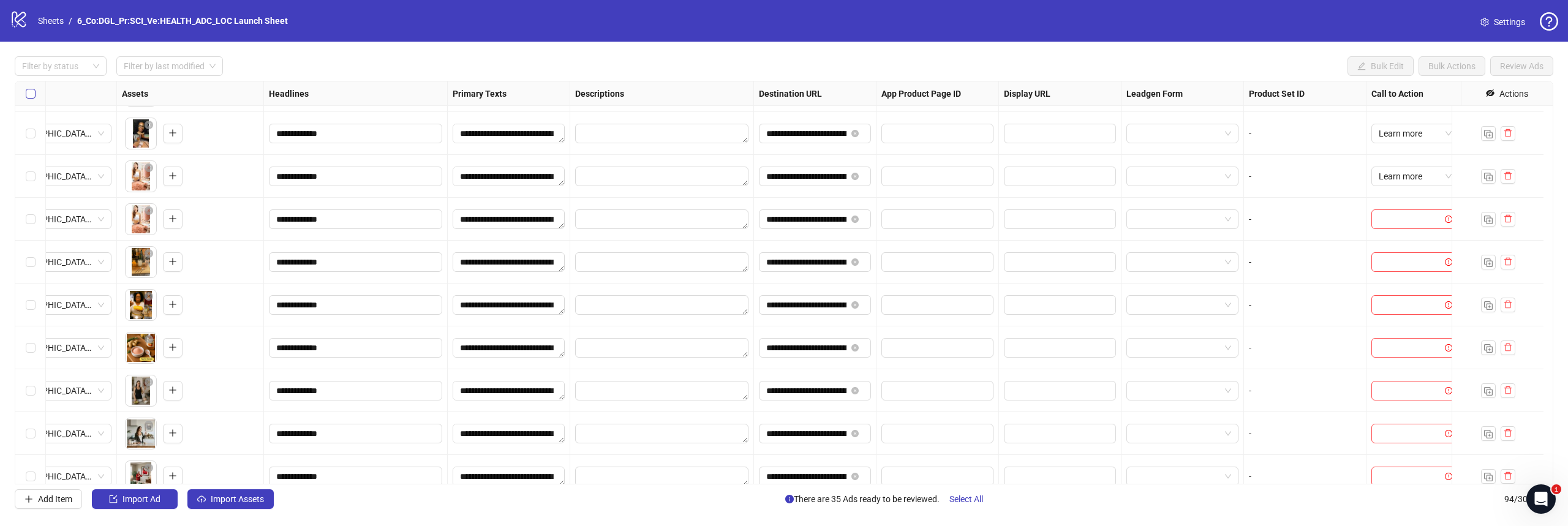 click at bounding box center (31, 94) 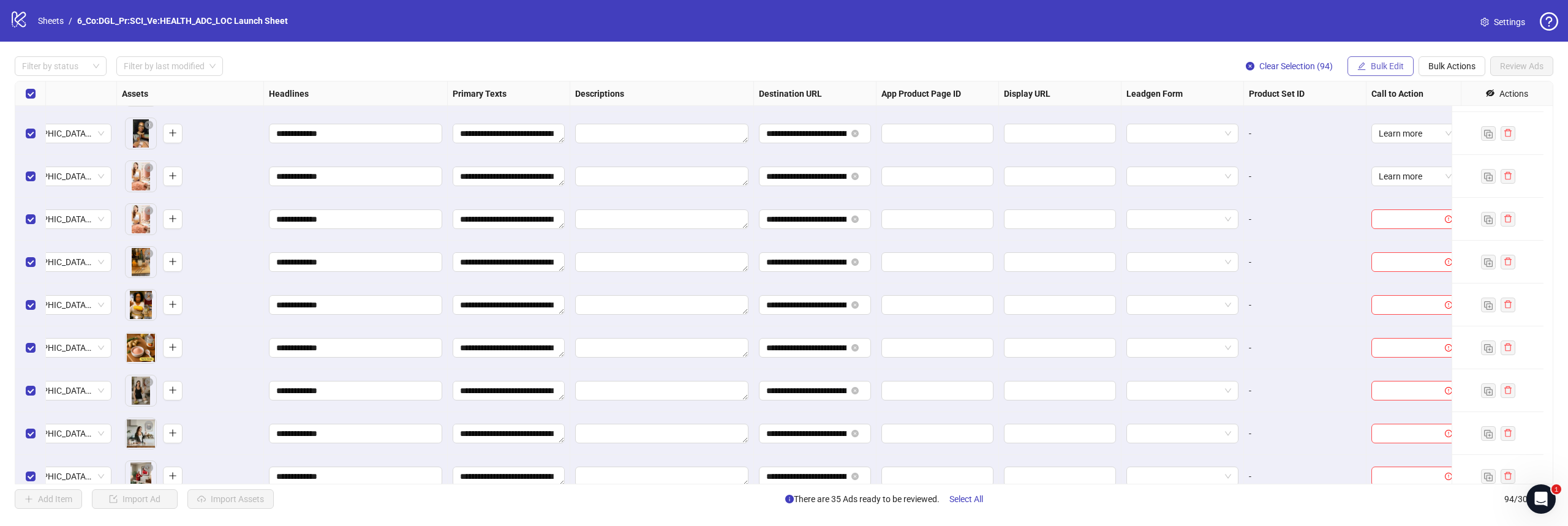 click on "Bulk Edit" at bounding box center [1387, 66] 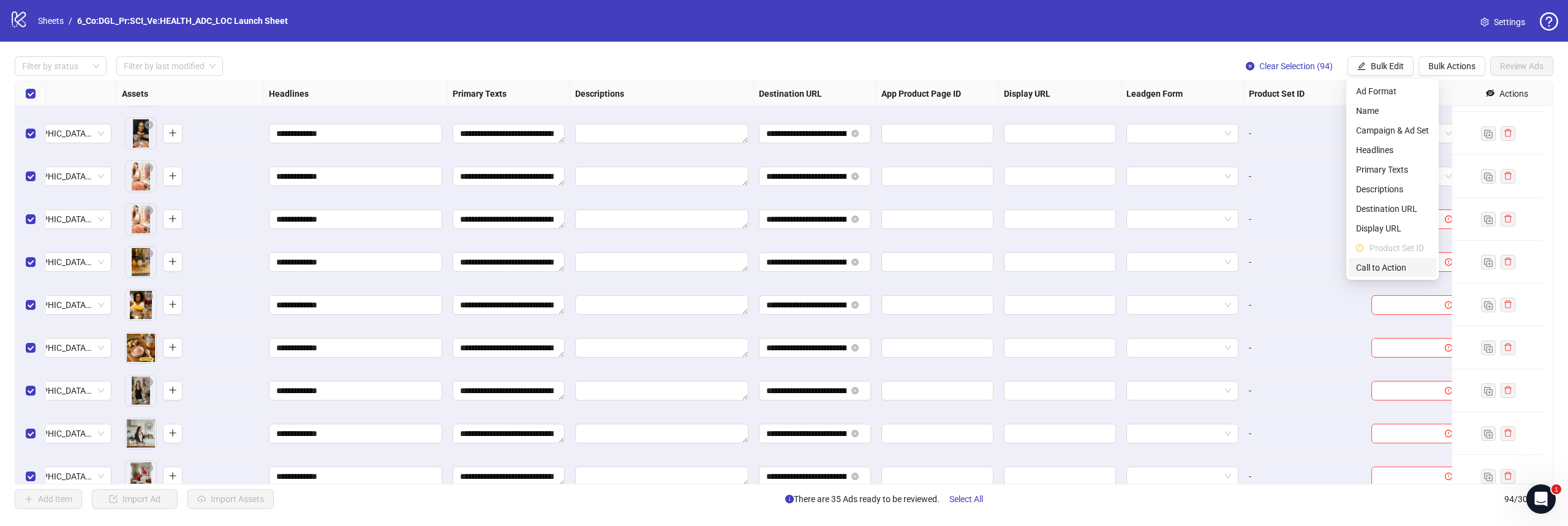 click on "Call to Action" at bounding box center [1392, 268] 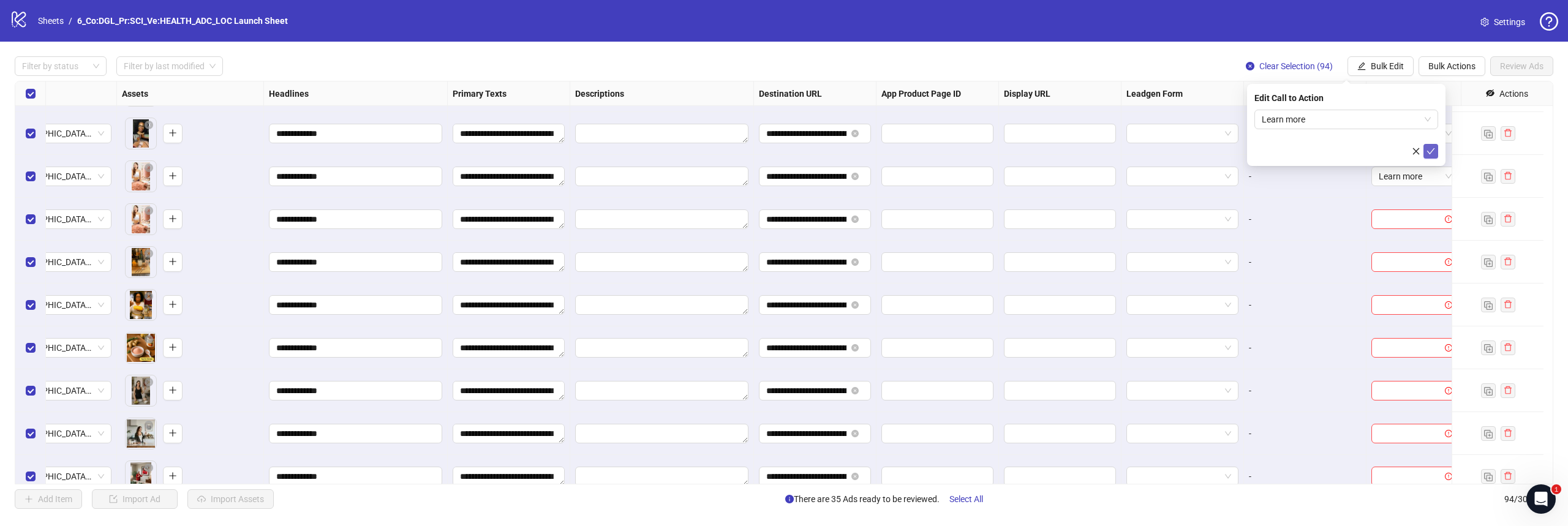 click at bounding box center (1431, 151) 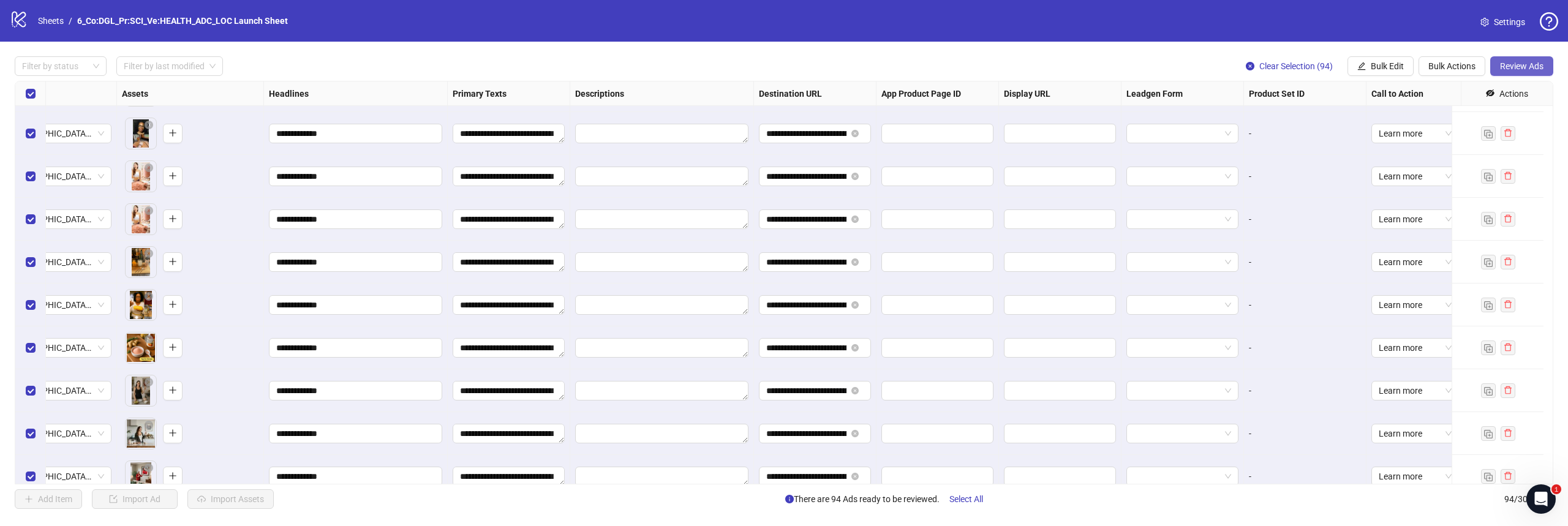click on "Review Ads" at bounding box center [1521, 66] 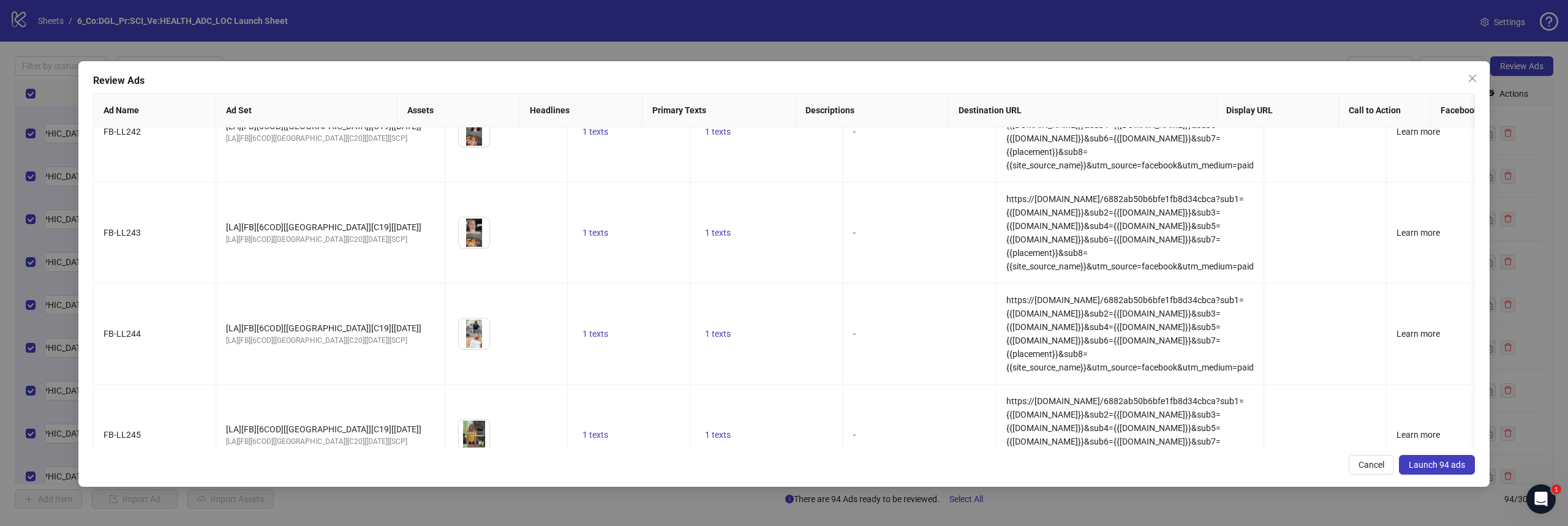 scroll, scrollTop: 2939, scrollLeft: 0, axis: vertical 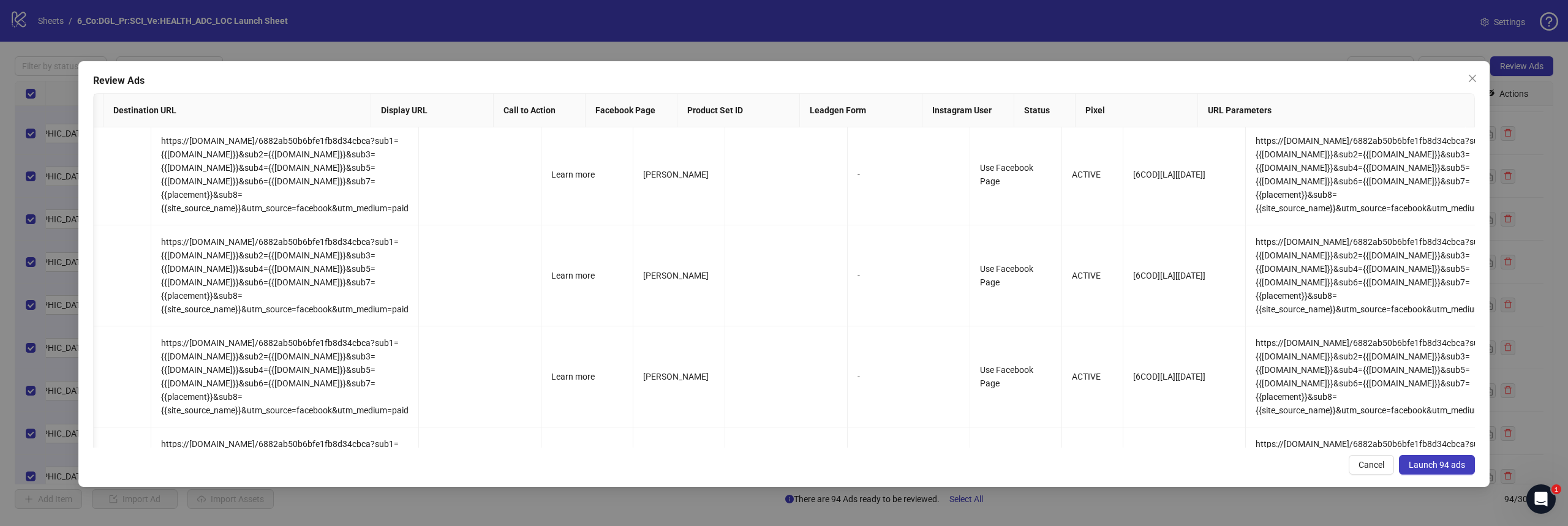 click on "Launch 94 ads" at bounding box center (1437, 465) 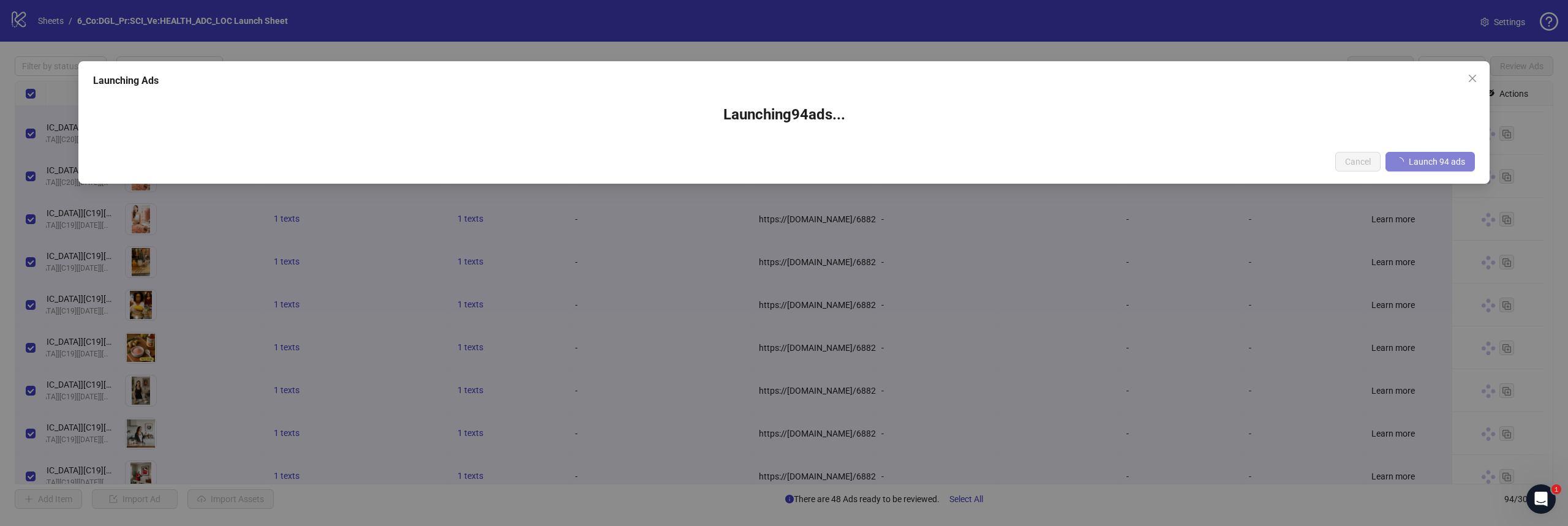 scroll, scrollTop: 1405, scrollLeft: 462, axis: both 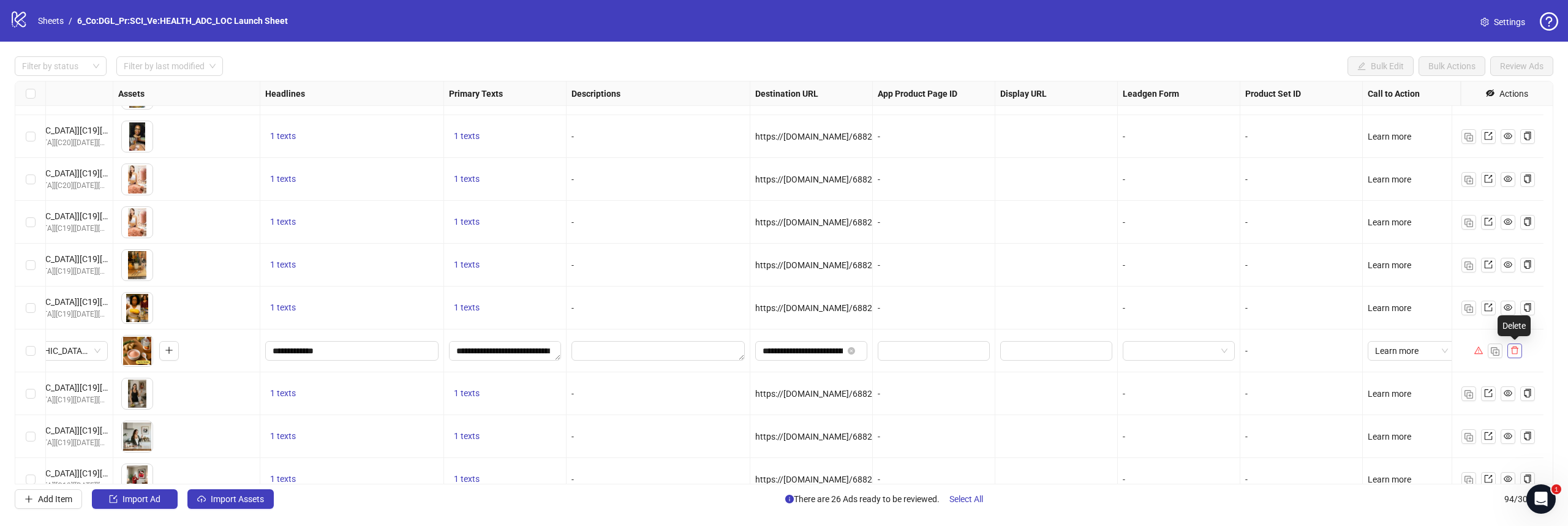 click 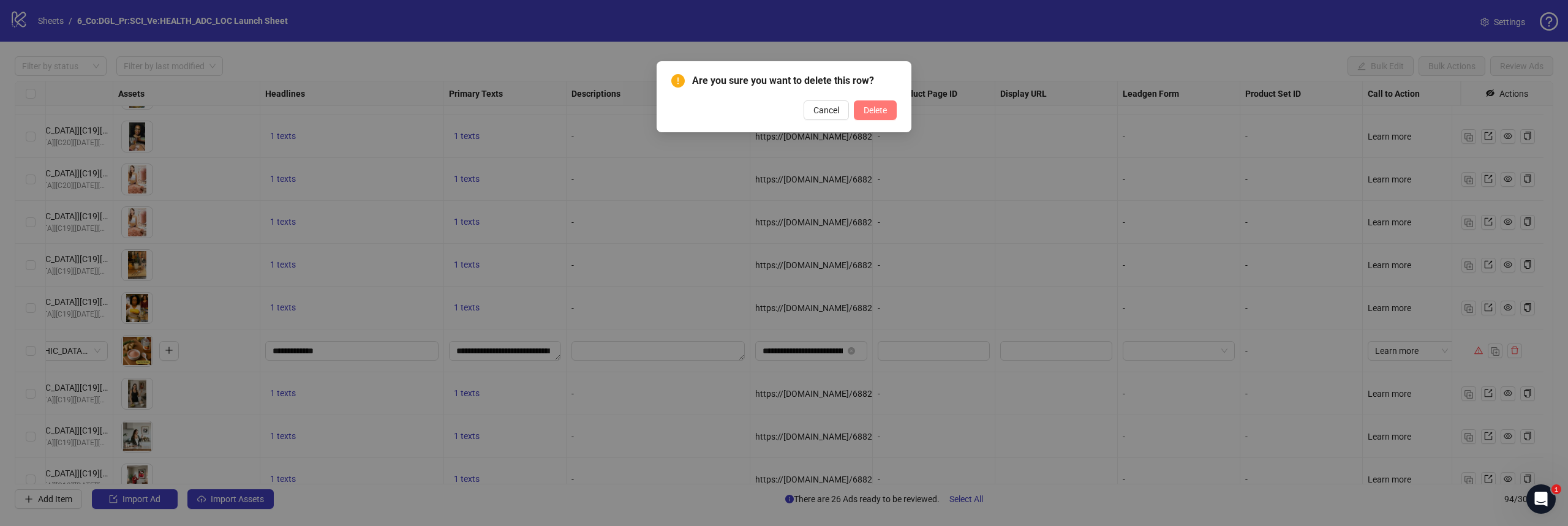 click on "Delete" at bounding box center (875, 110) 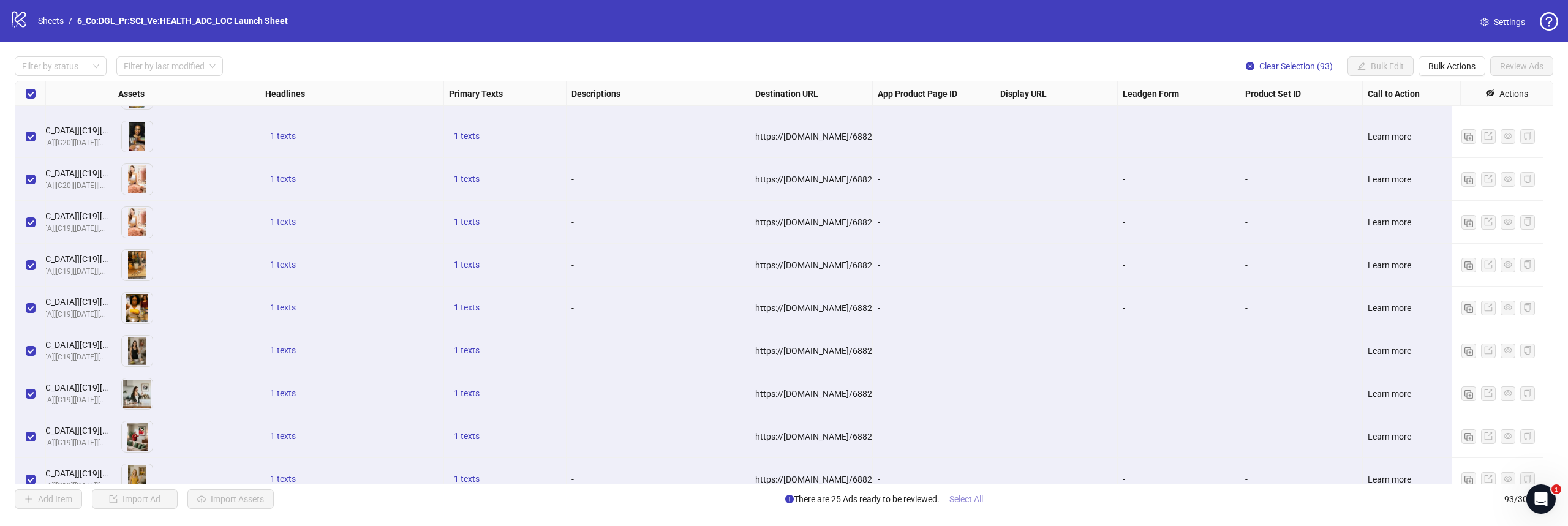 click on "Select All" at bounding box center [966, 499] 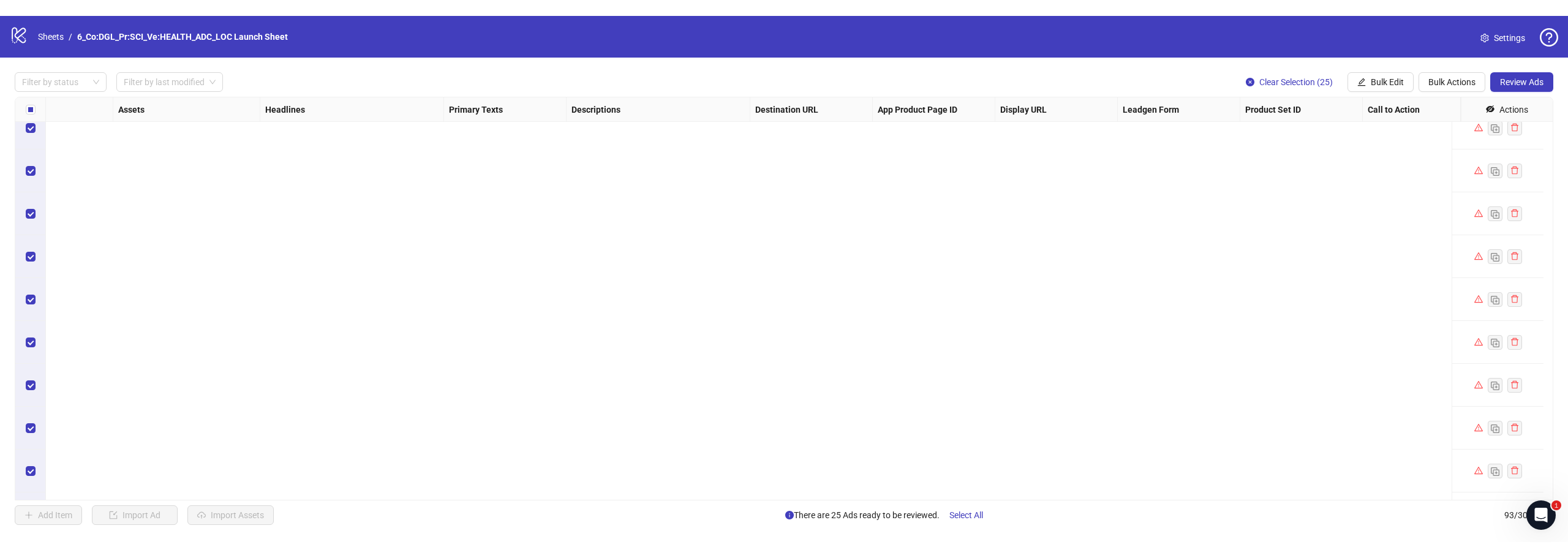 scroll, scrollTop: 3619, scrollLeft: 475, axis: both 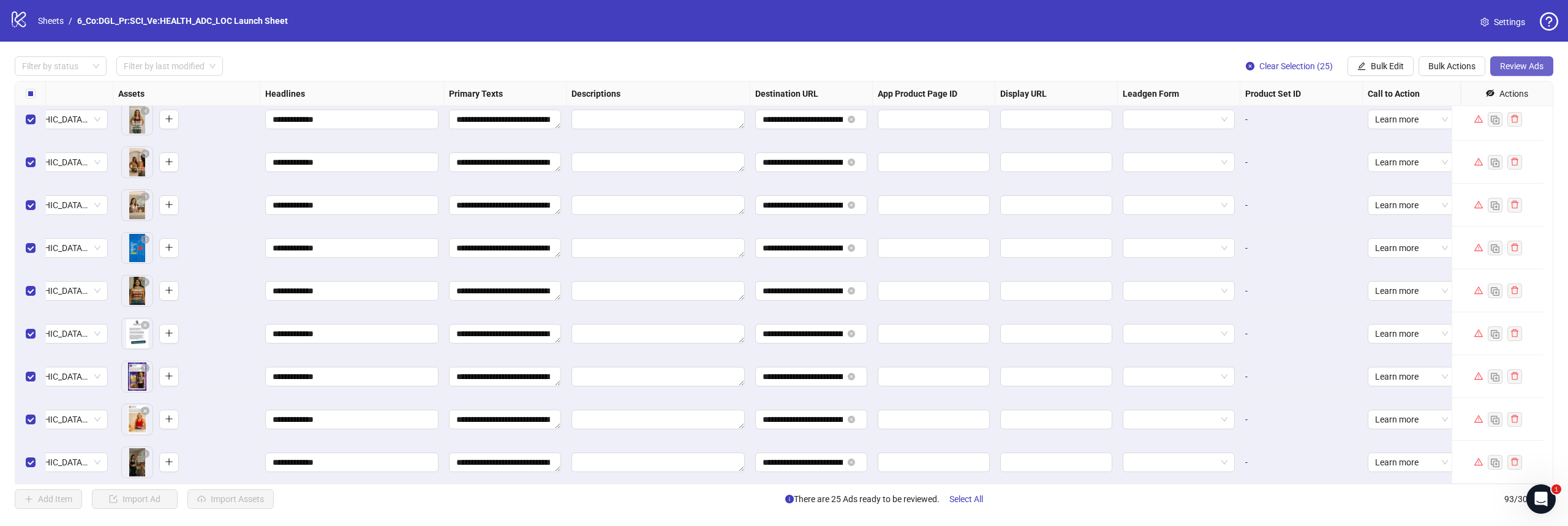 click on "Review Ads" at bounding box center (1521, 66) 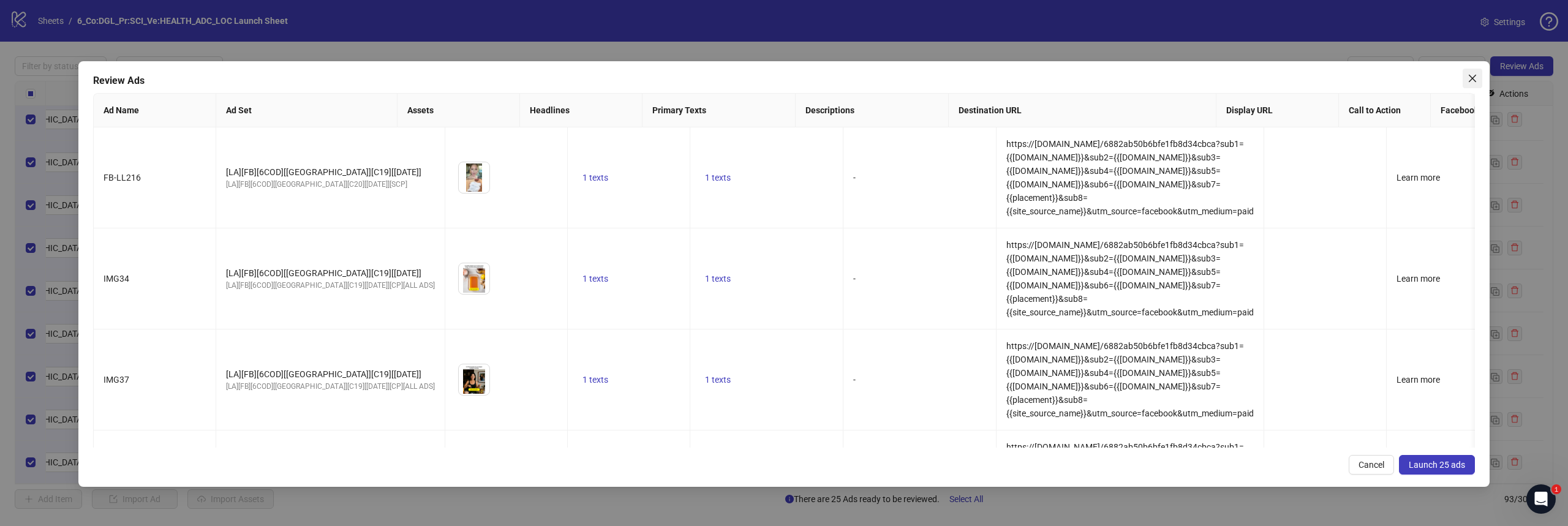click at bounding box center (1472, 78) 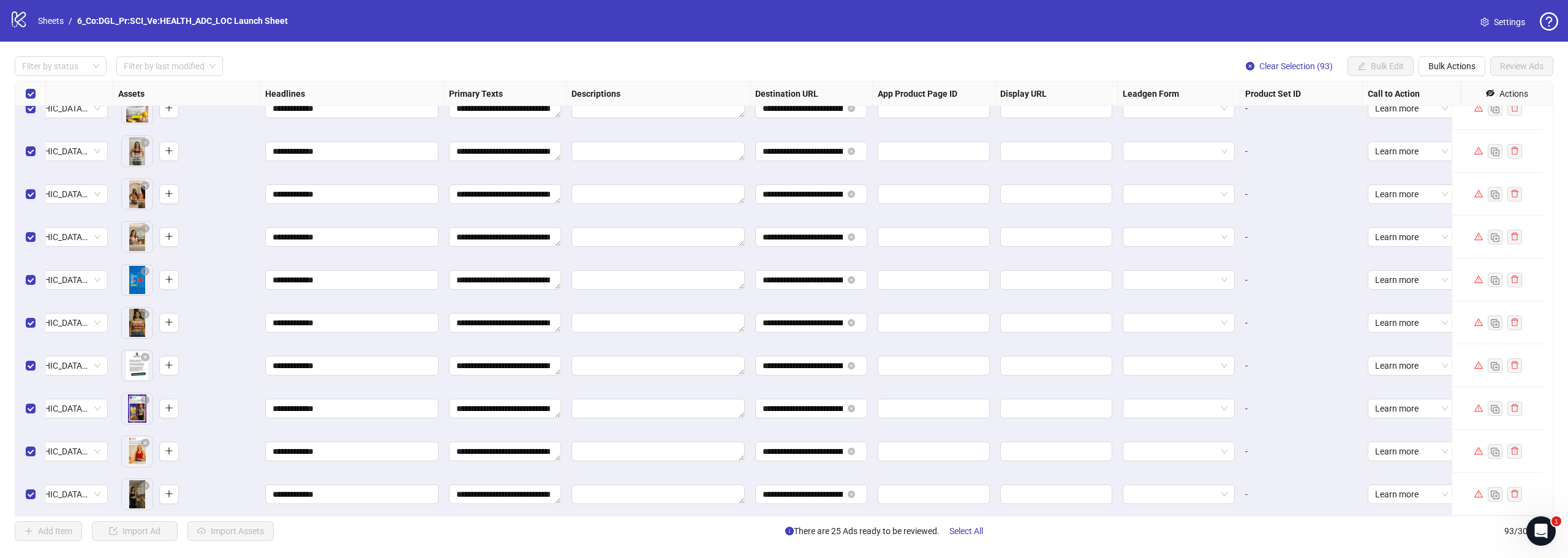 scroll, scrollTop: 3587, scrollLeft: 475, axis: both 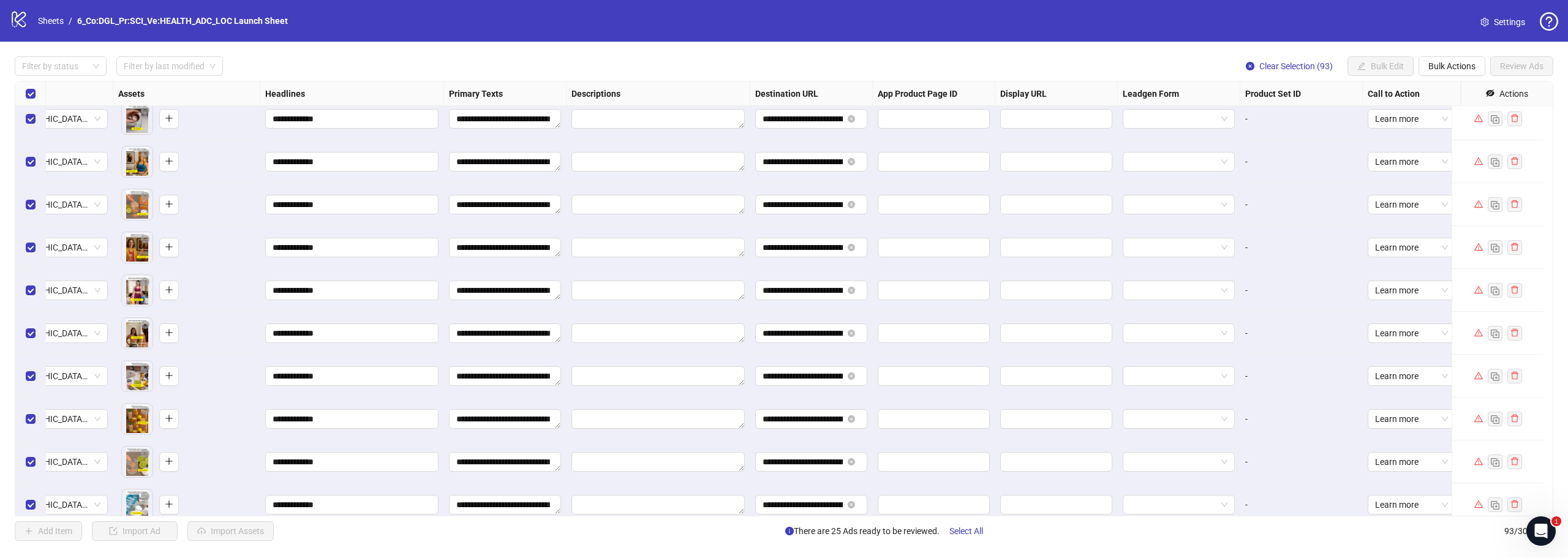 click on "logo/logo-mobile" 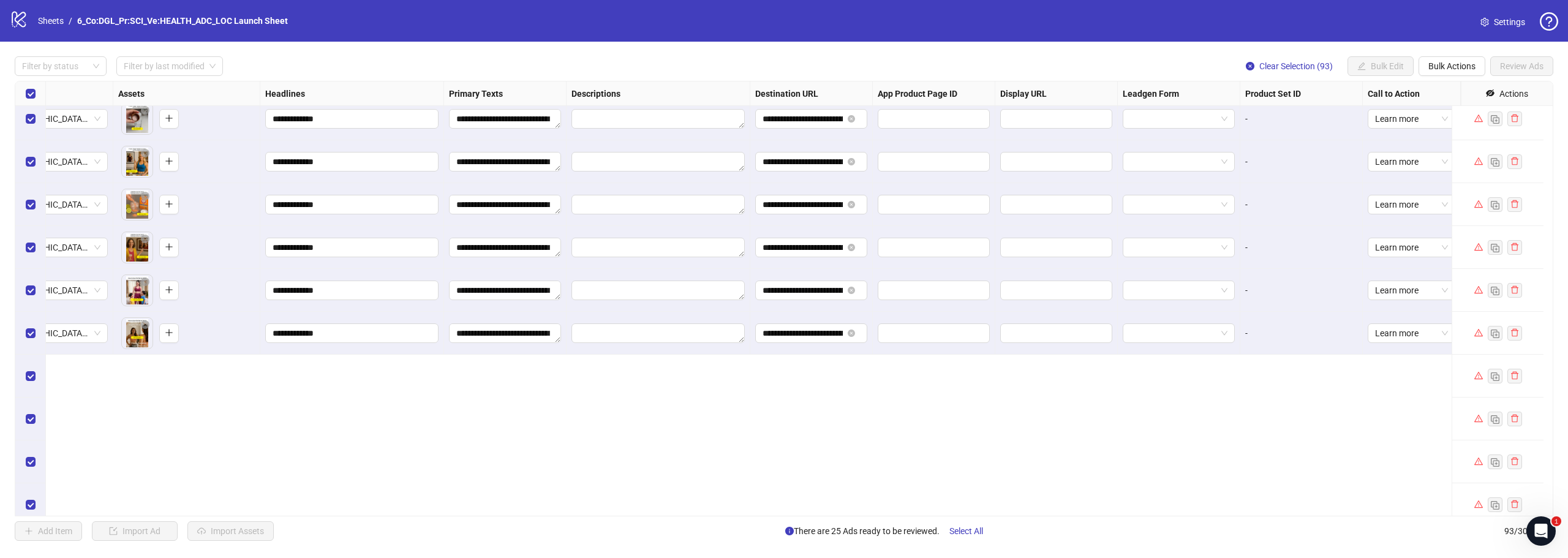 scroll, scrollTop: 2913, scrollLeft: 475, axis: both 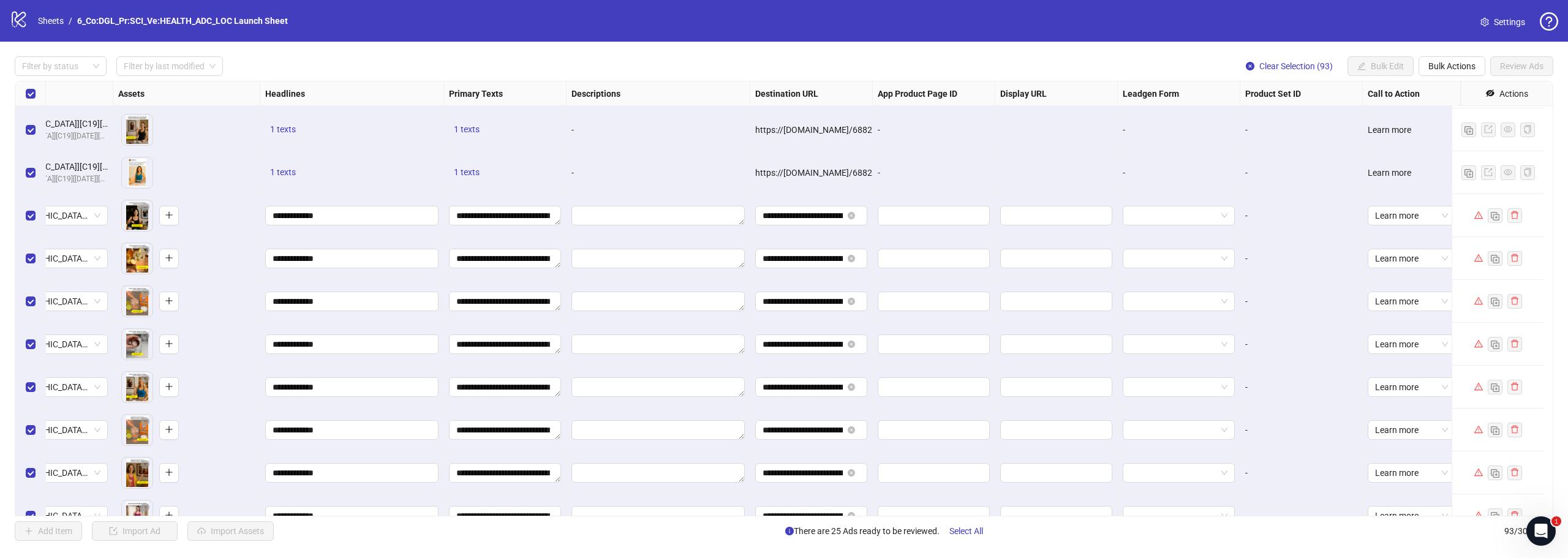 click on "logo/logo-mobile" 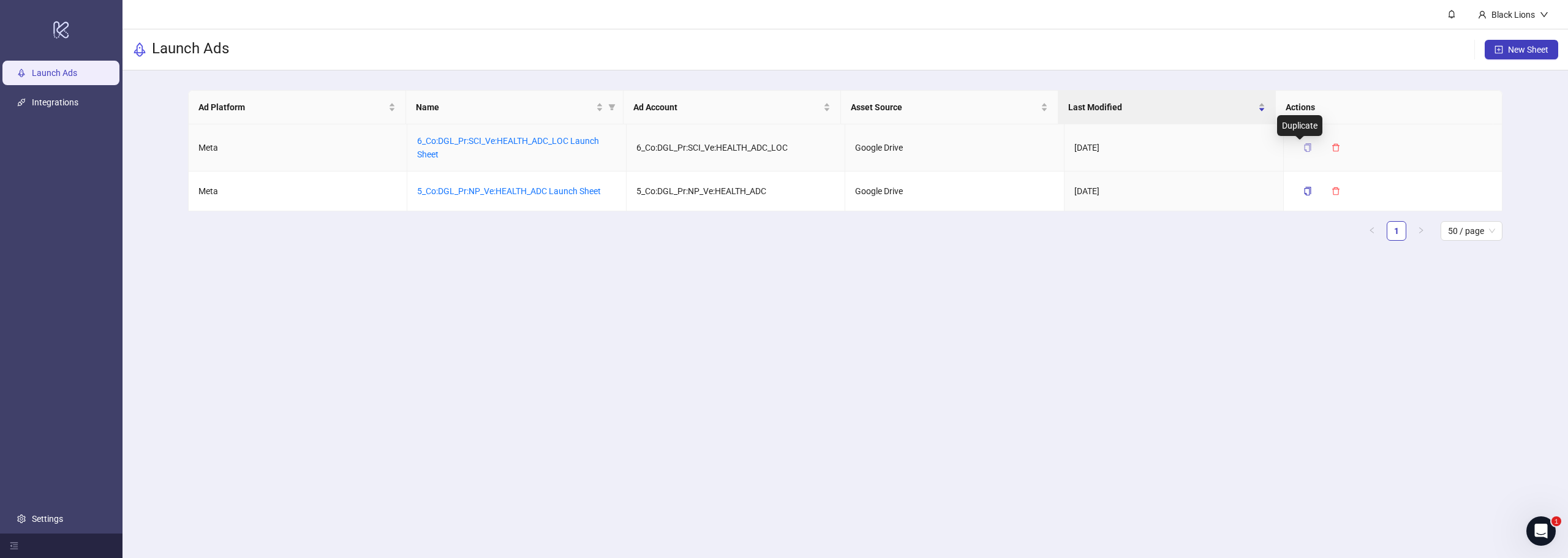 click 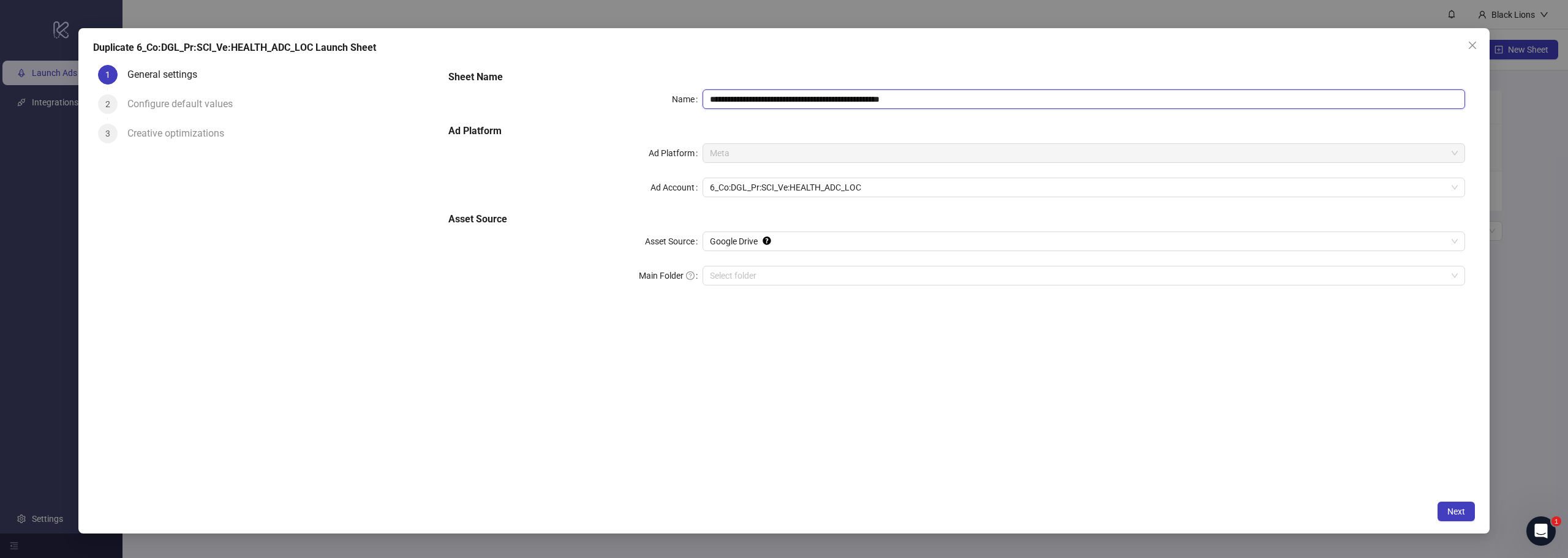 click on "**********" at bounding box center [1084, 99] 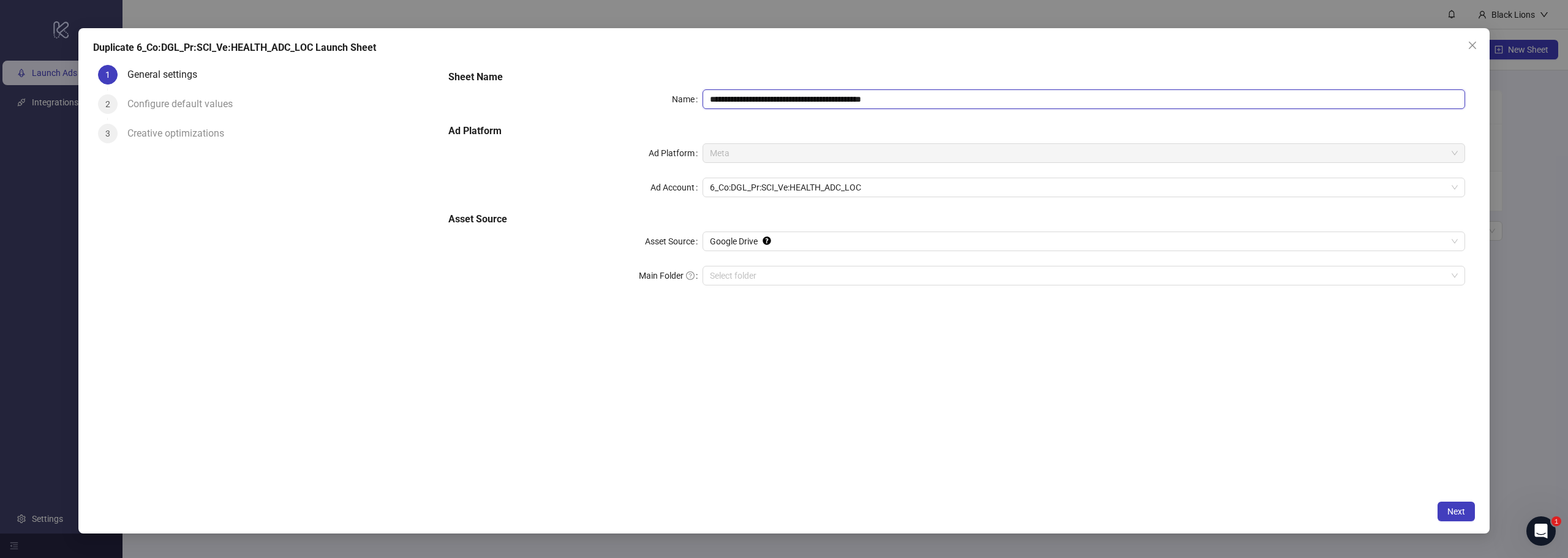 type on "**********" 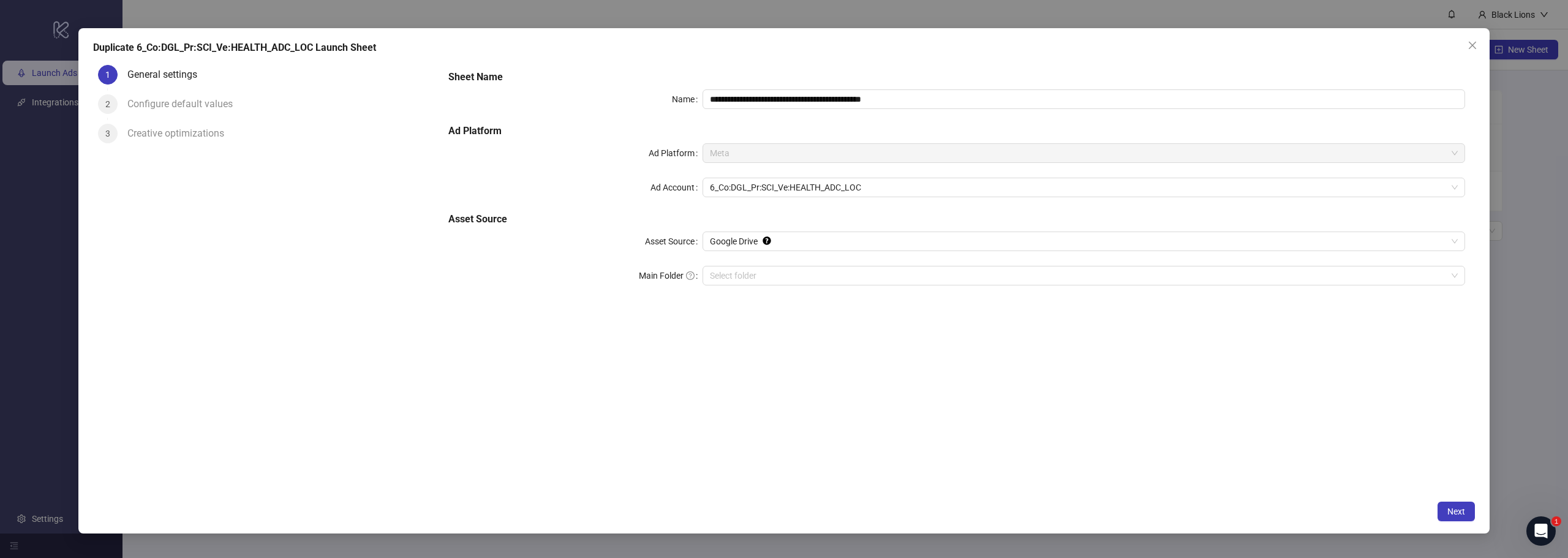 click on "Sheet Name" at bounding box center [957, 77] 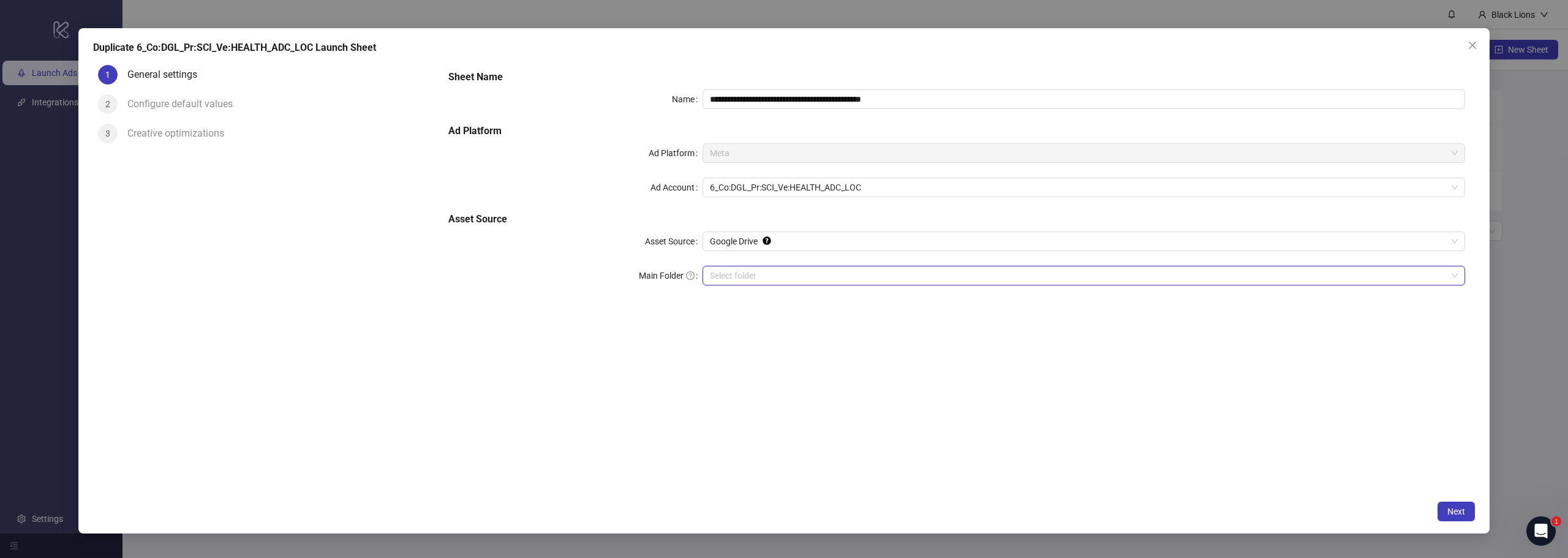 click on "Main Folder" at bounding box center [1078, 276] 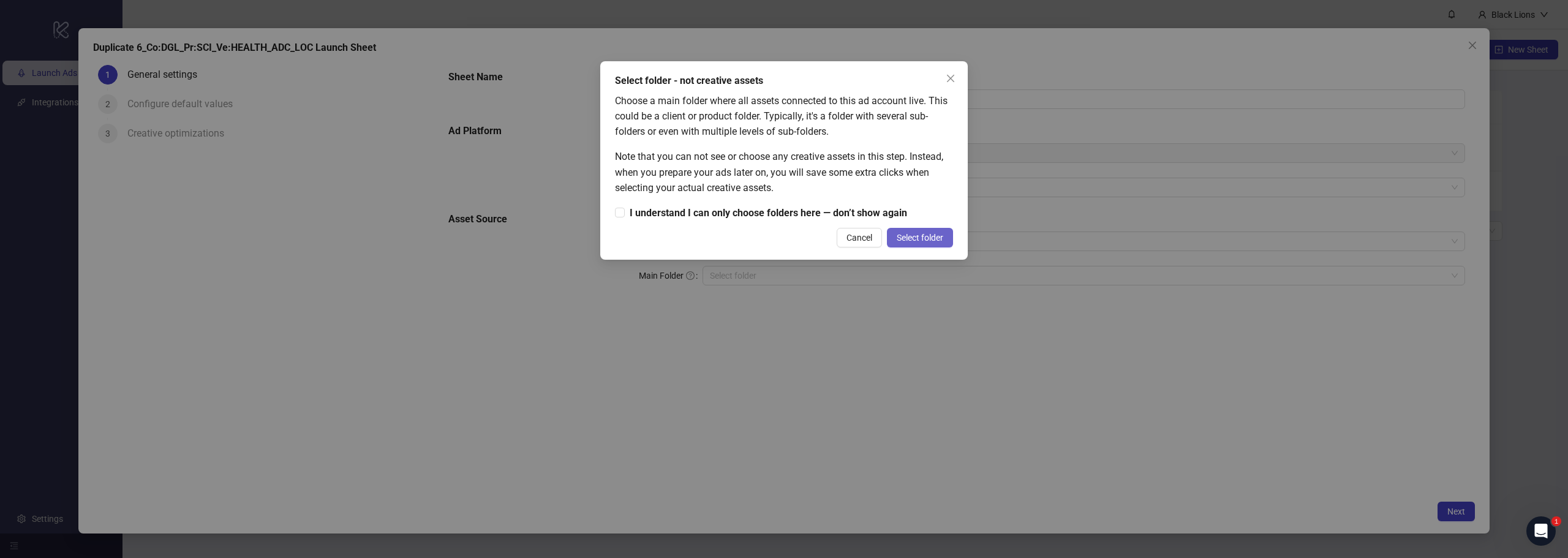 click on "Select folder" at bounding box center [920, 238] 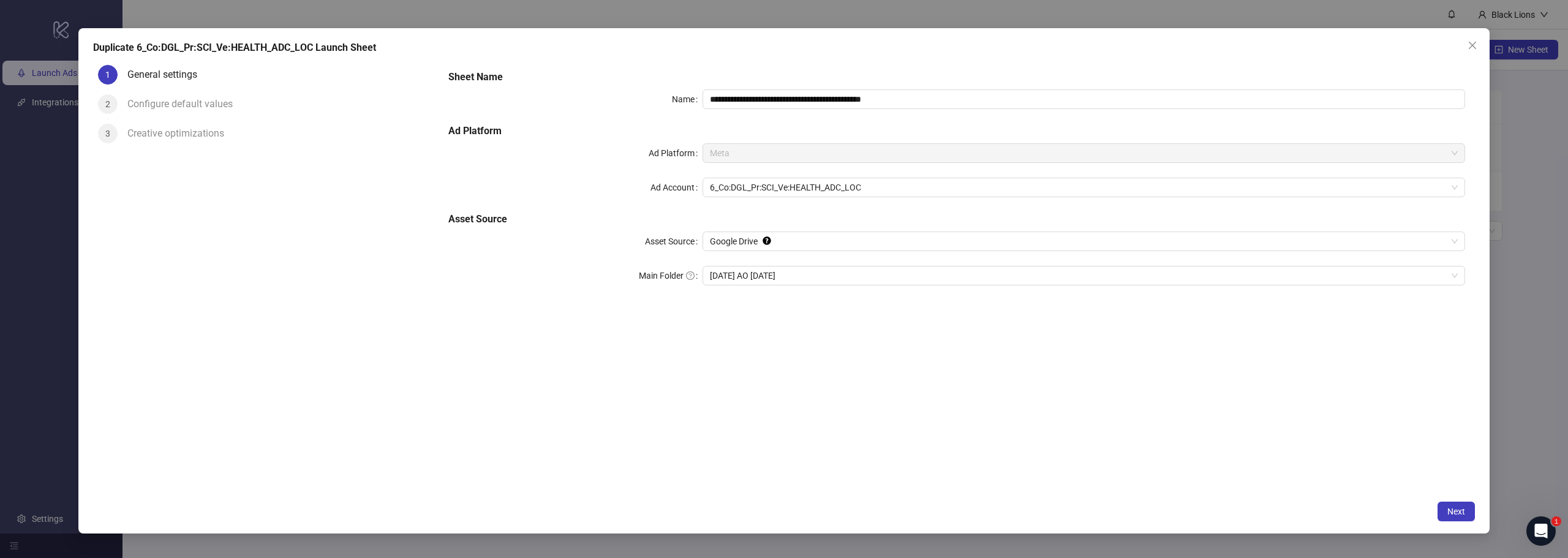 click on "Next" at bounding box center (1456, 511) 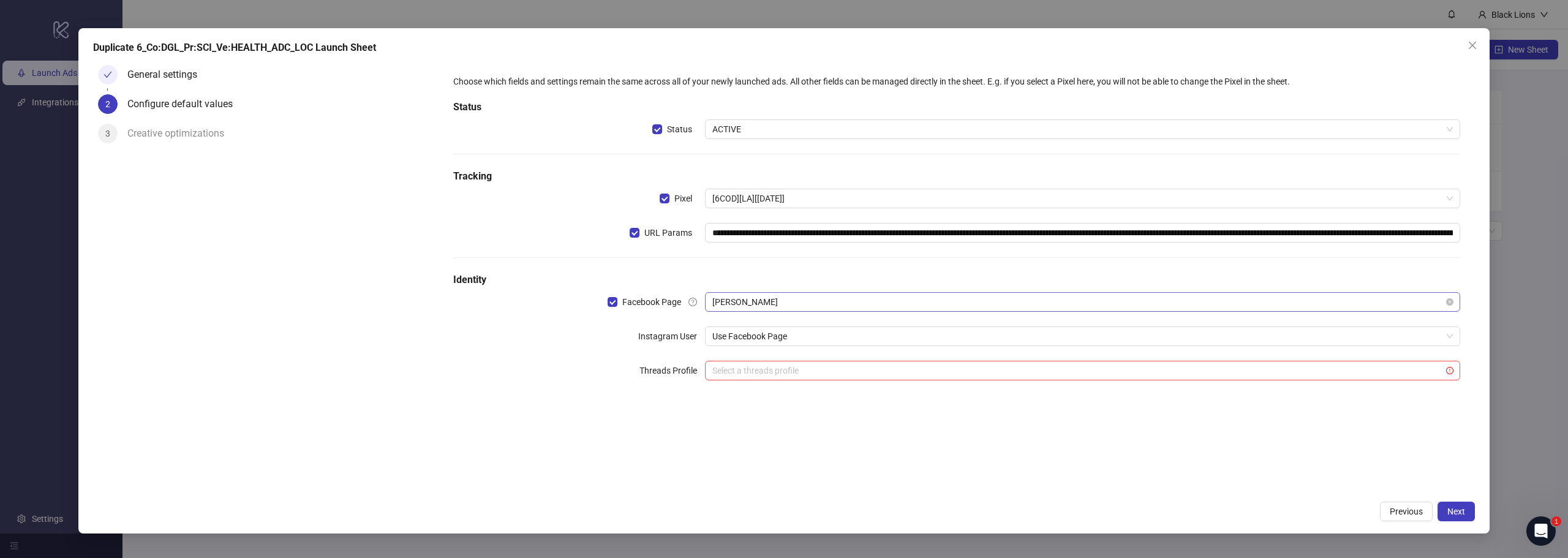 click on "[PERSON_NAME]" at bounding box center [1082, 302] 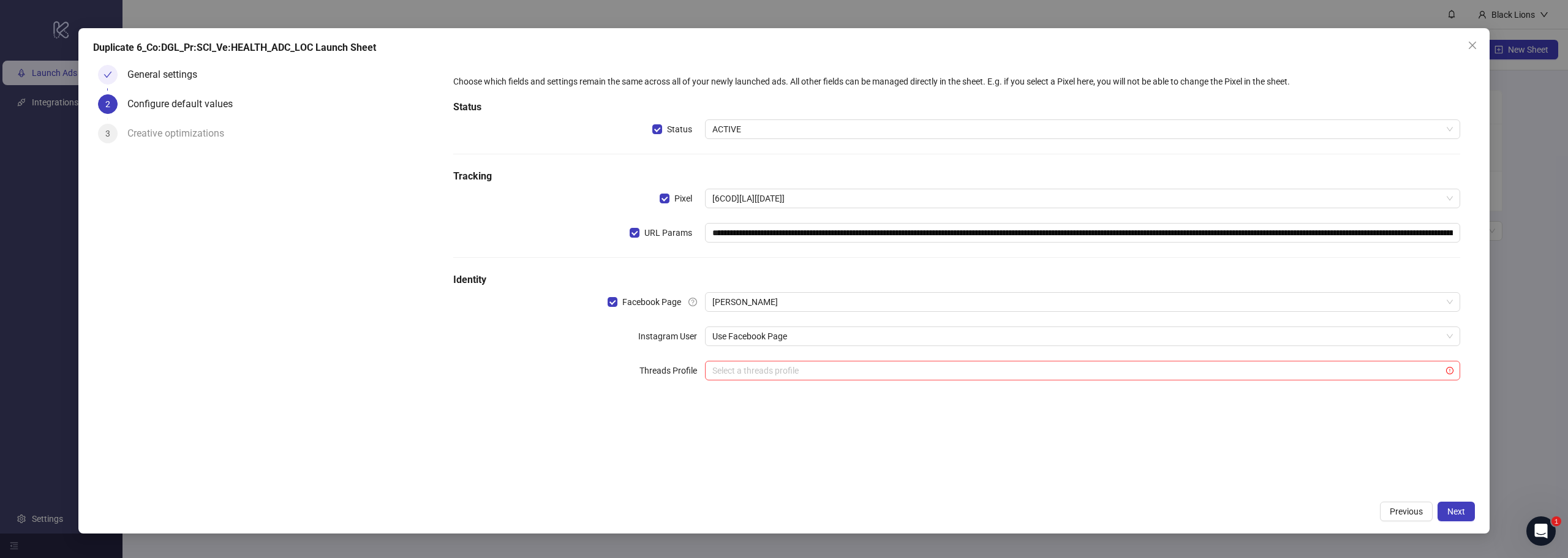 click on "**********" at bounding box center [957, 235] 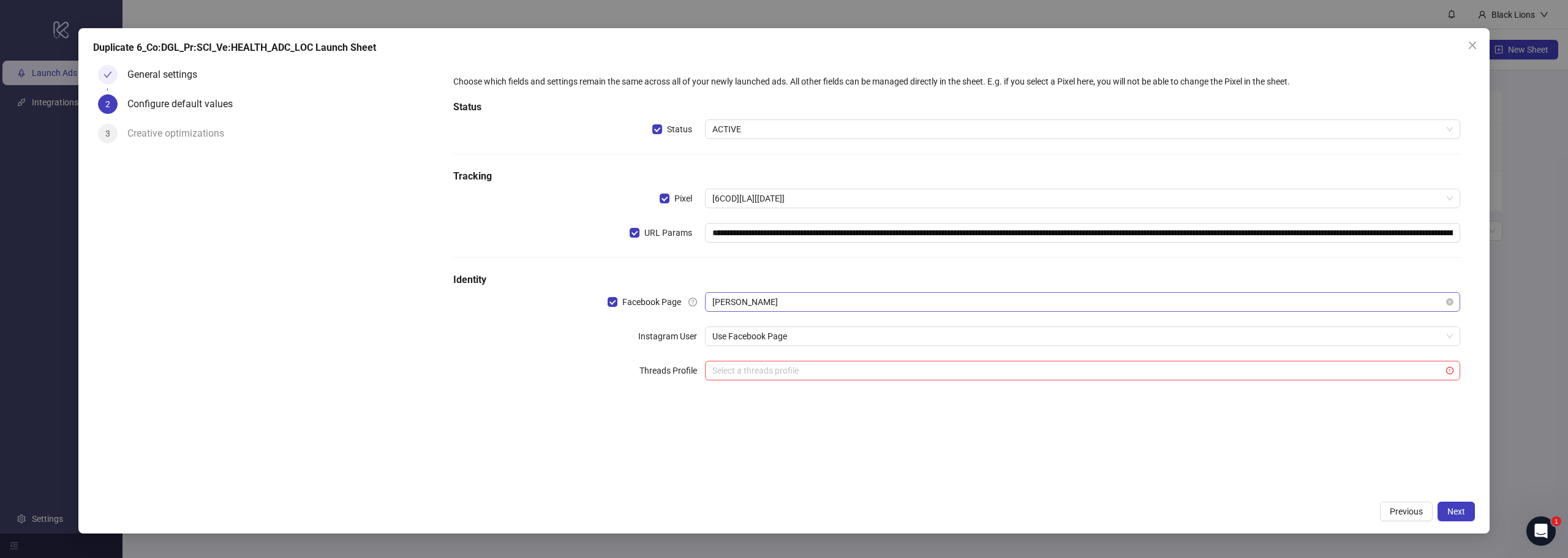 click on "[PERSON_NAME]" at bounding box center [1082, 302] 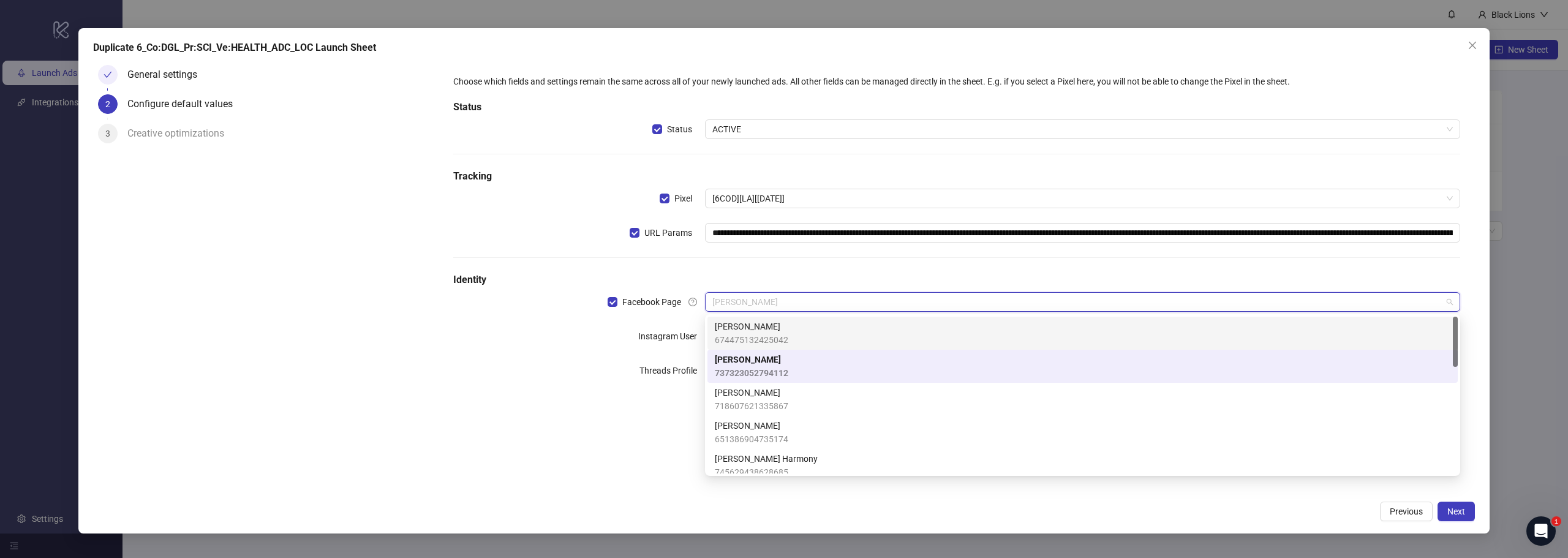 click on "[PERSON_NAME]" at bounding box center (752, 326) 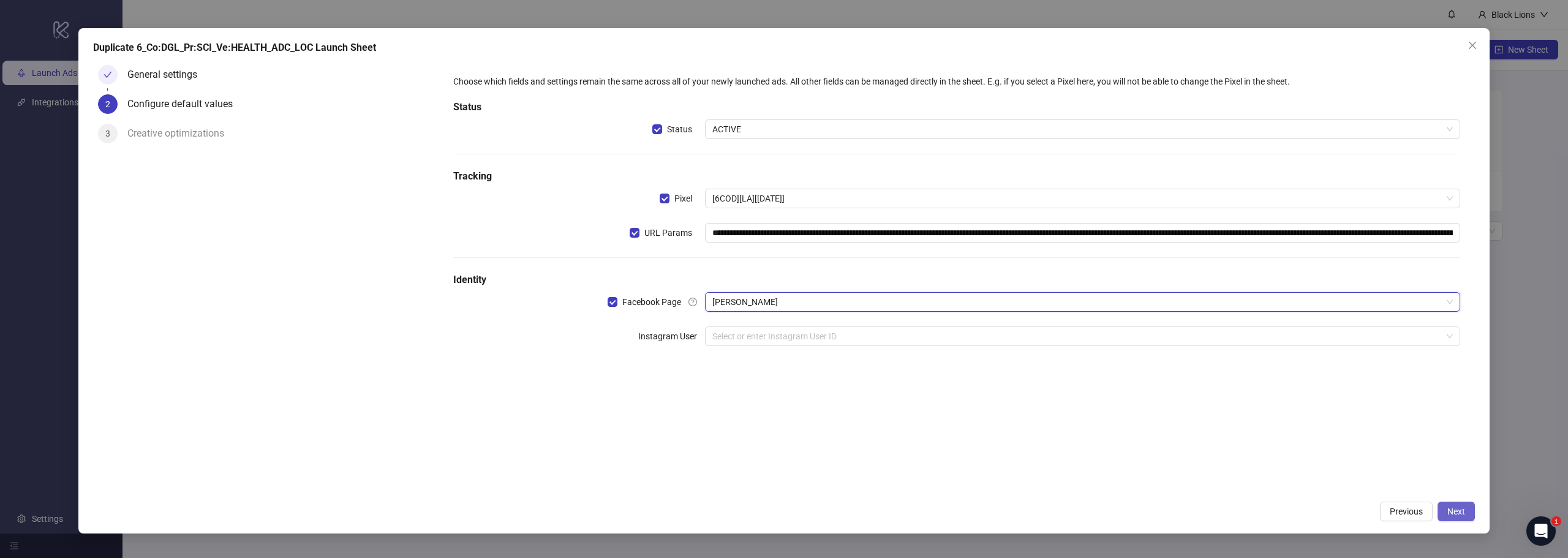 click on "Next" at bounding box center [1456, 511] 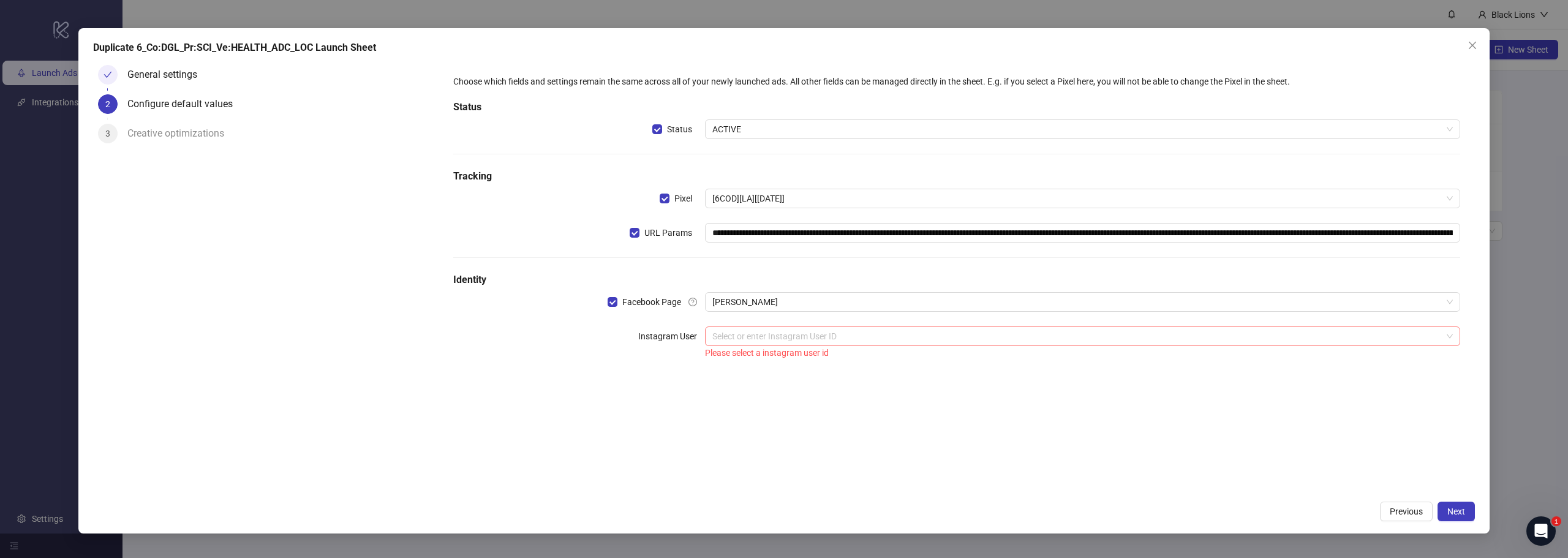 click at bounding box center [1077, 336] 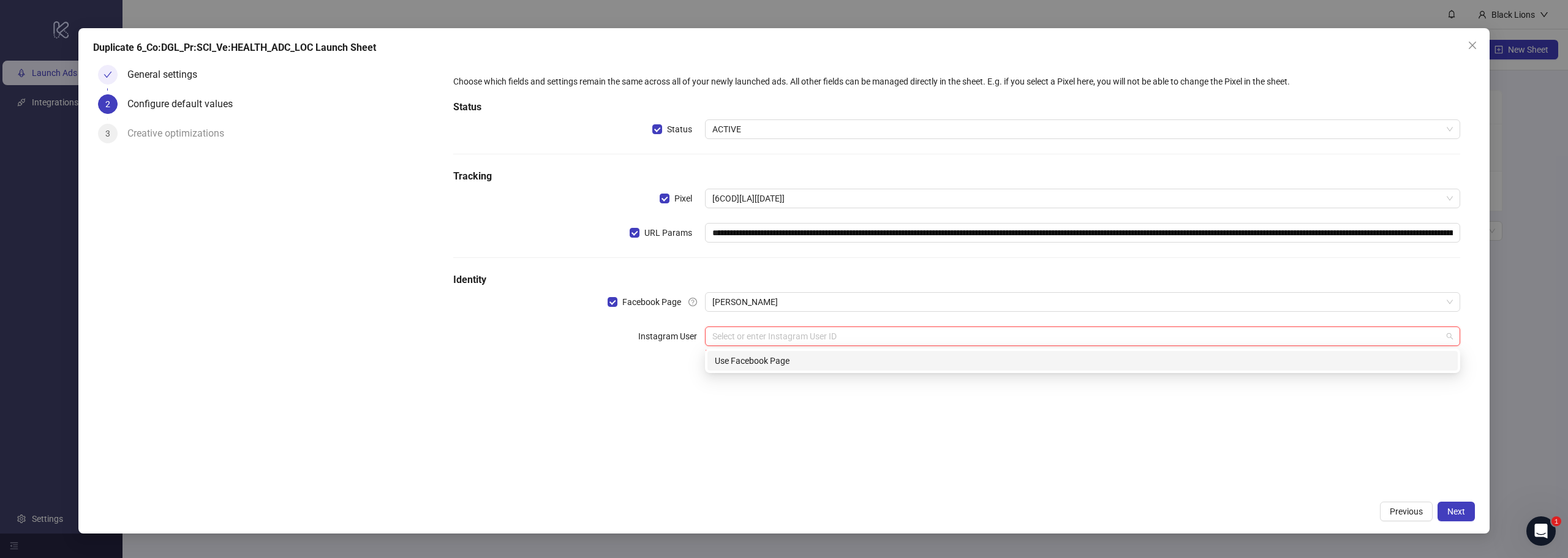 click on "Use Facebook Page" at bounding box center (1082, 361) 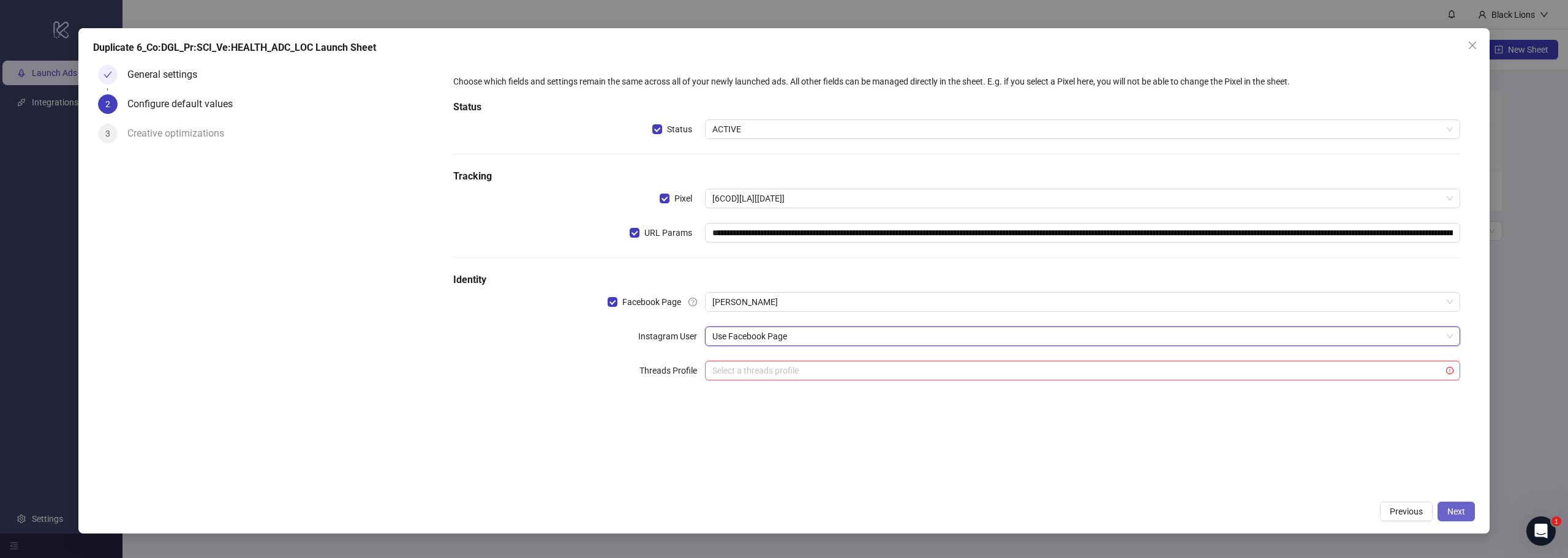 click on "Next" at bounding box center (1456, 511) 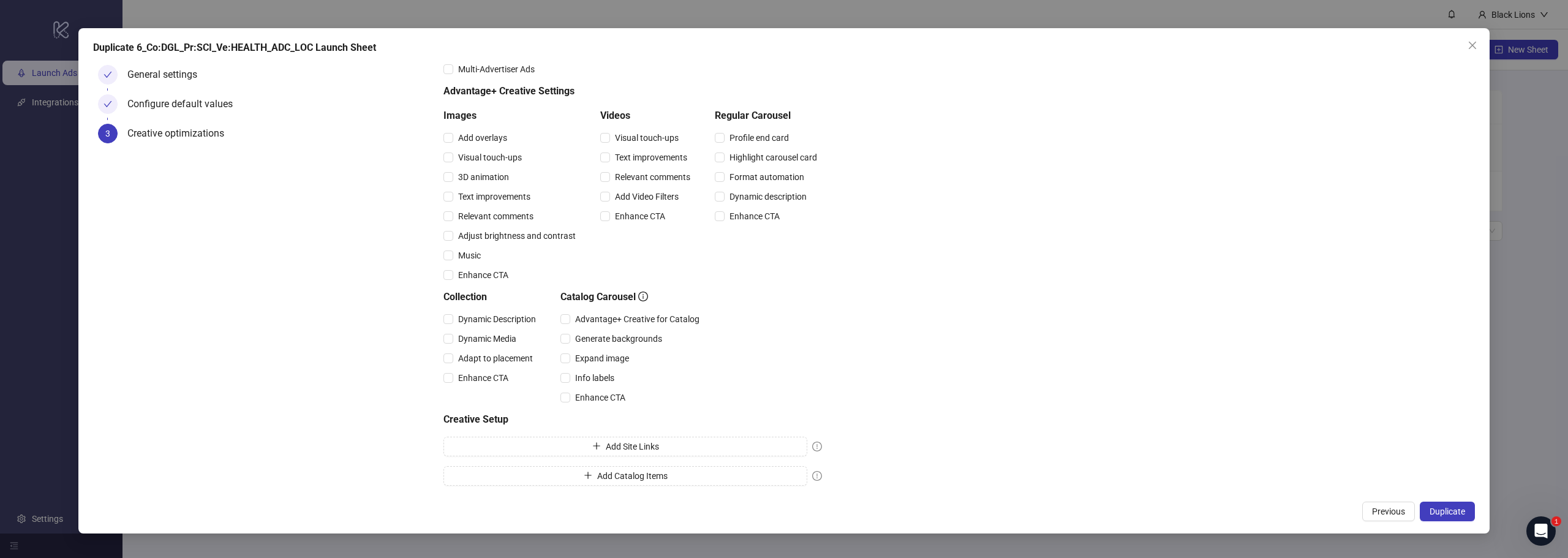 scroll, scrollTop: 72, scrollLeft: 0, axis: vertical 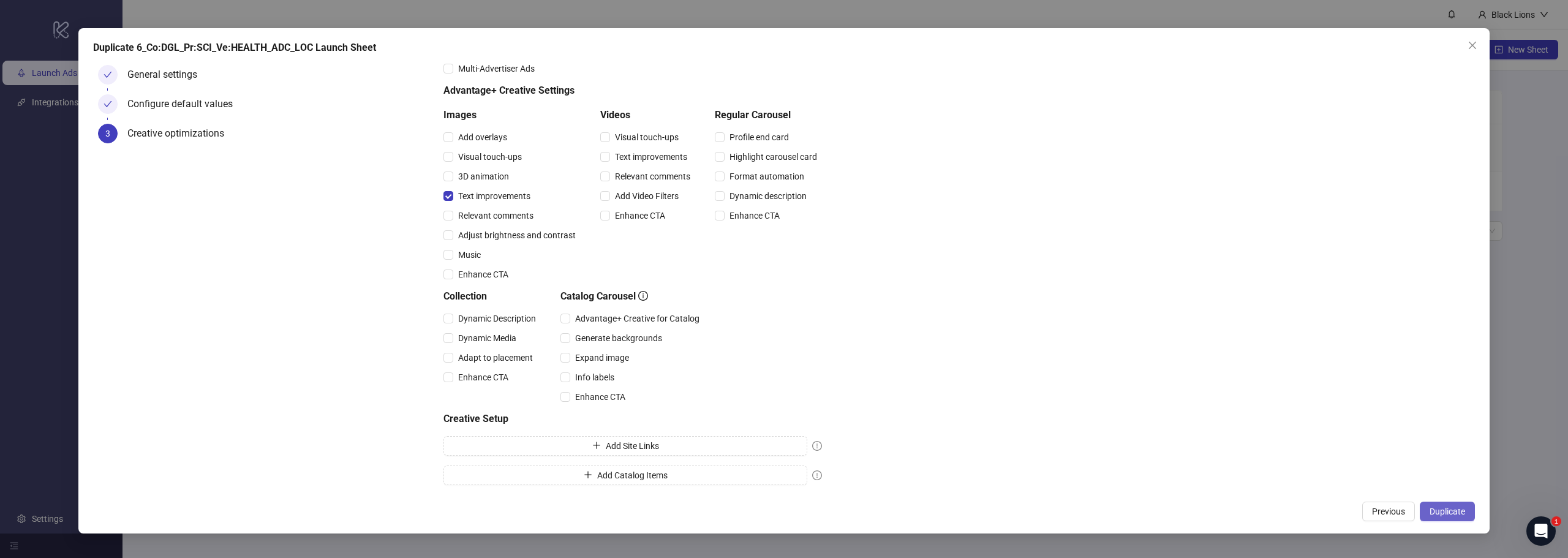 click on "Duplicate" at bounding box center [1447, 511] 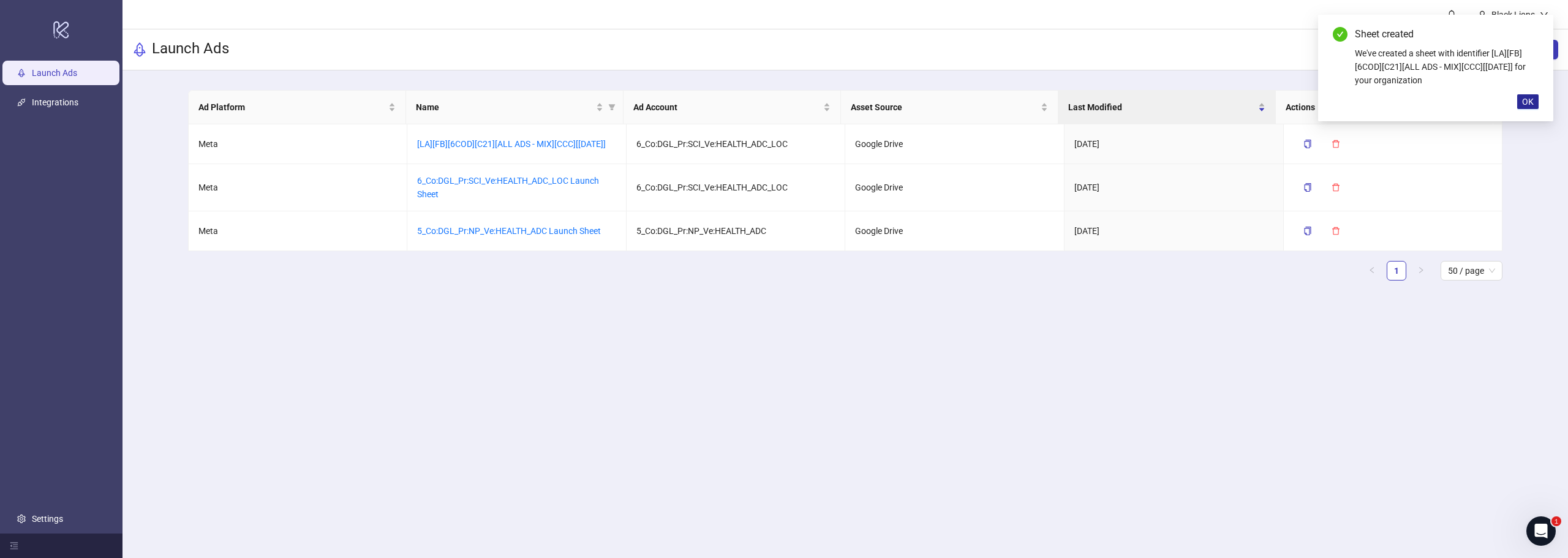 click on "OK" at bounding box center [1528, 102] 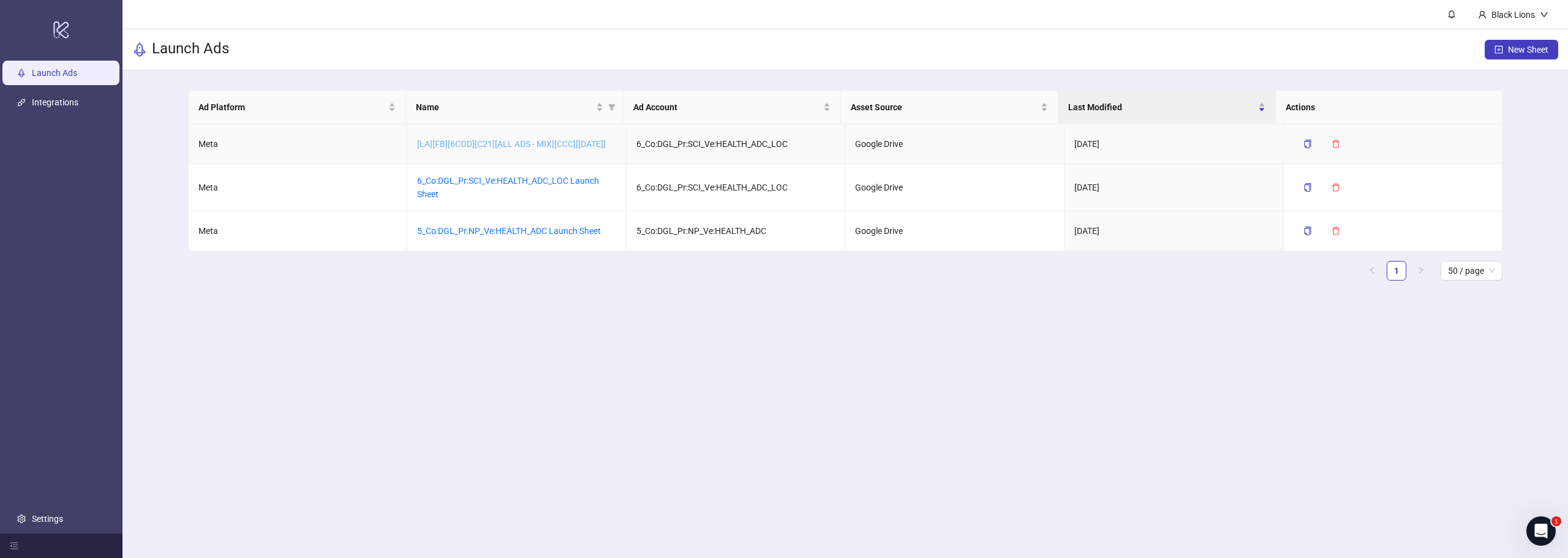 click on "[LA][FB][6COD][C21][ALL ADS - MIX][CCC][[DATE]]" at bounding box center [511, 144] 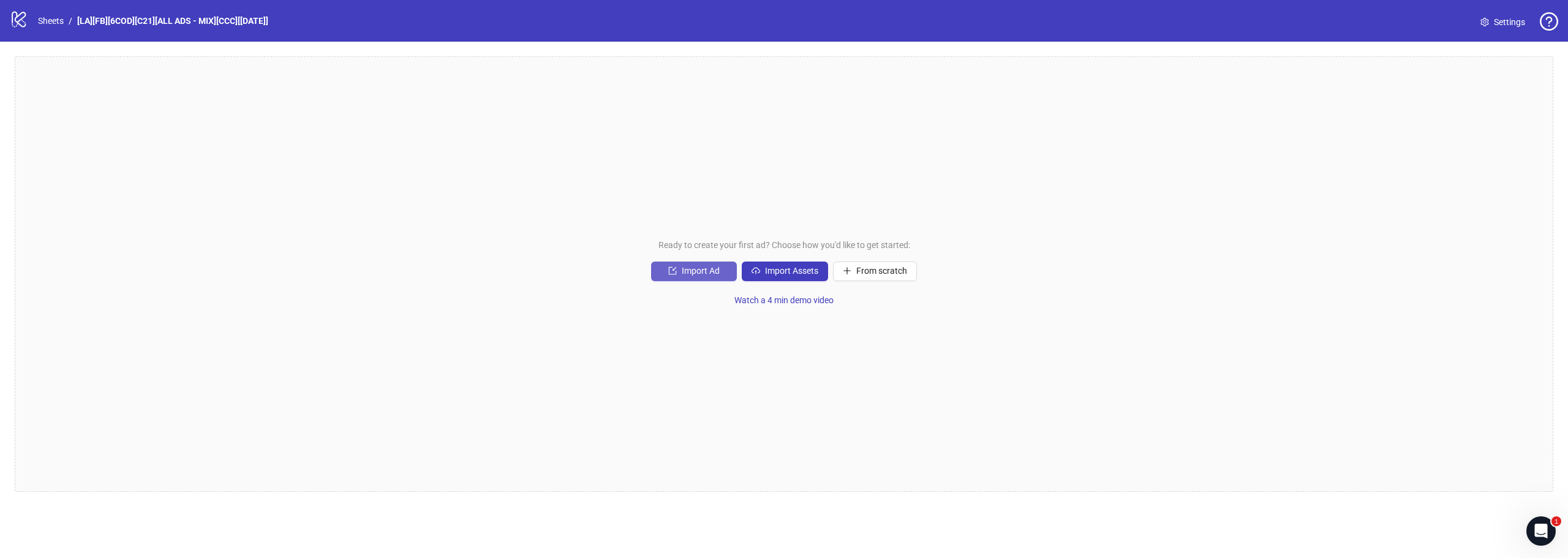 click on "Import Ad" at bounding box center (694, 271) 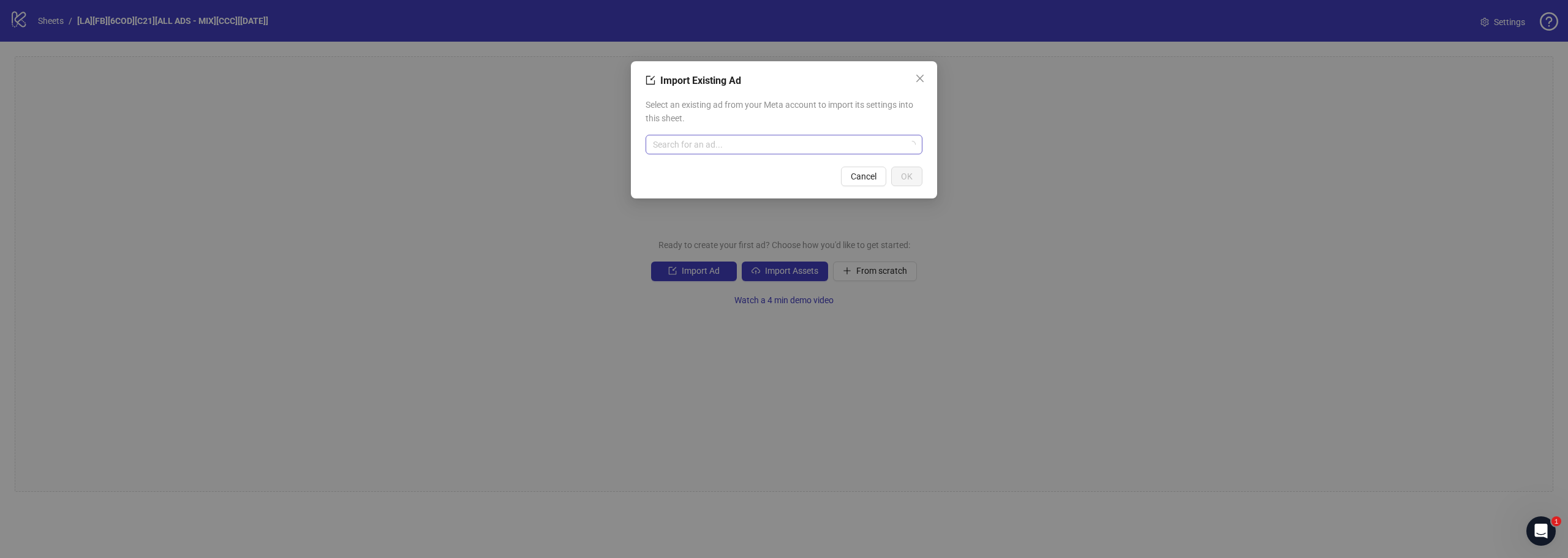 click at bounding box center (778, 145) 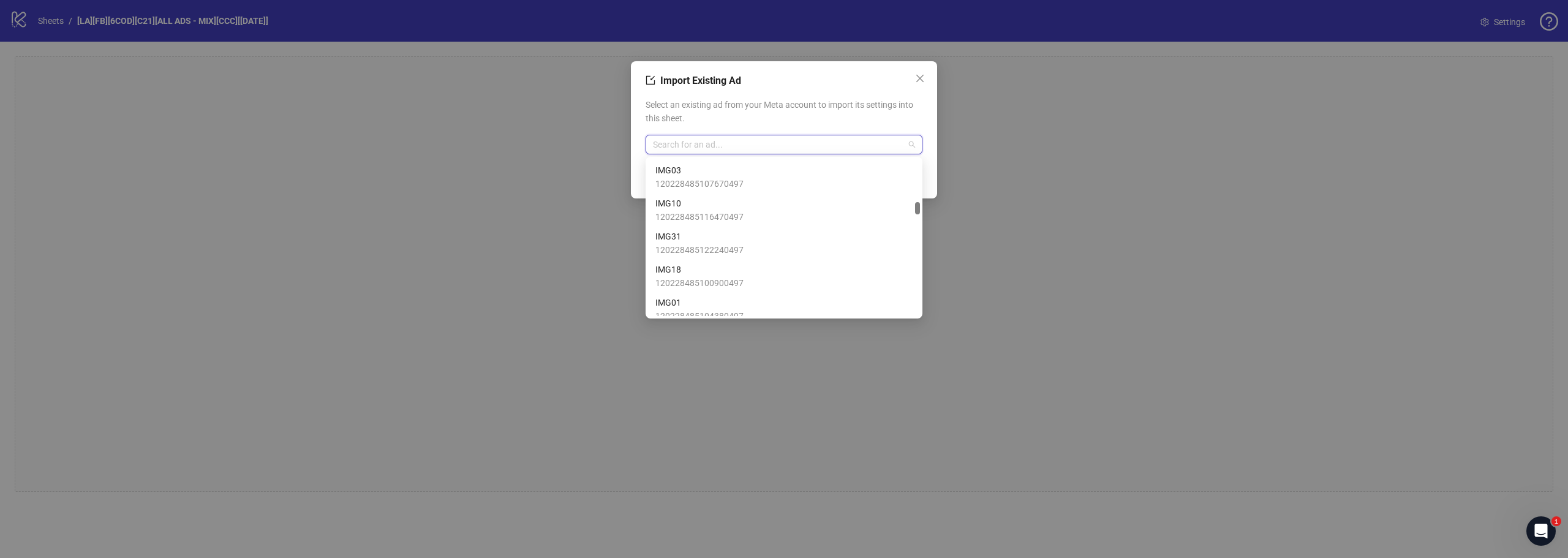 scroll, scrollTop: 1715, scrollLeft: 0, axis: vertical 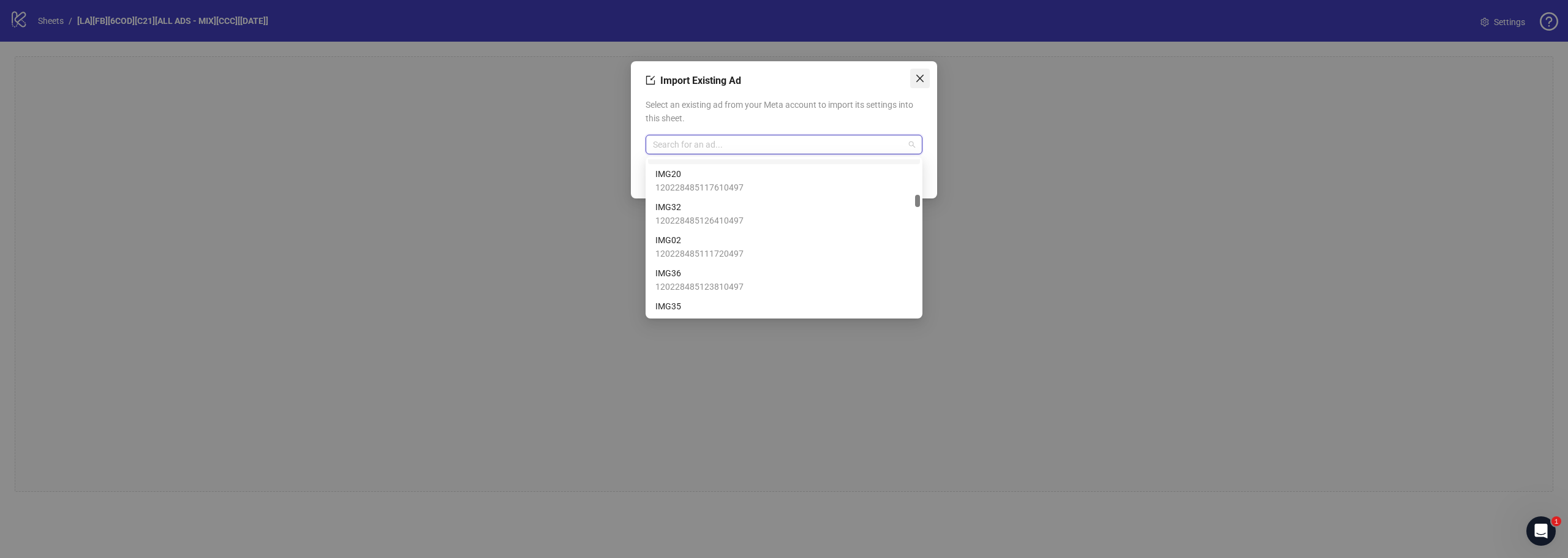 click 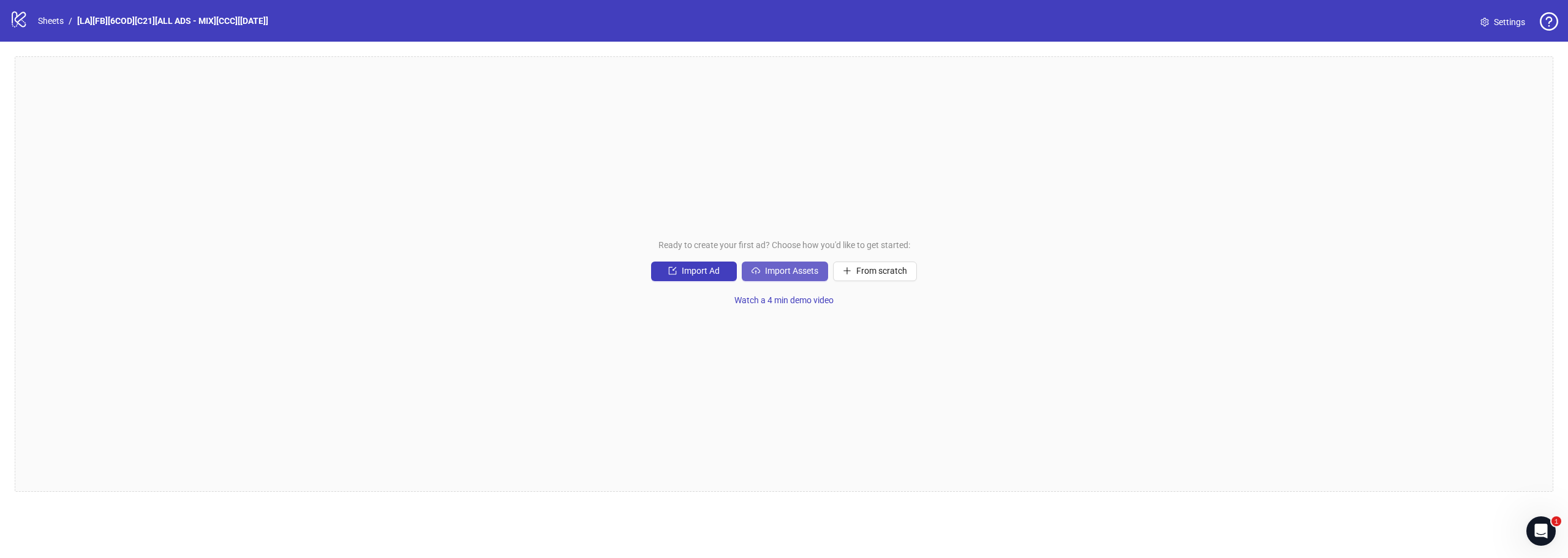 click on "Import Assets" at bounding box center [791, 271] 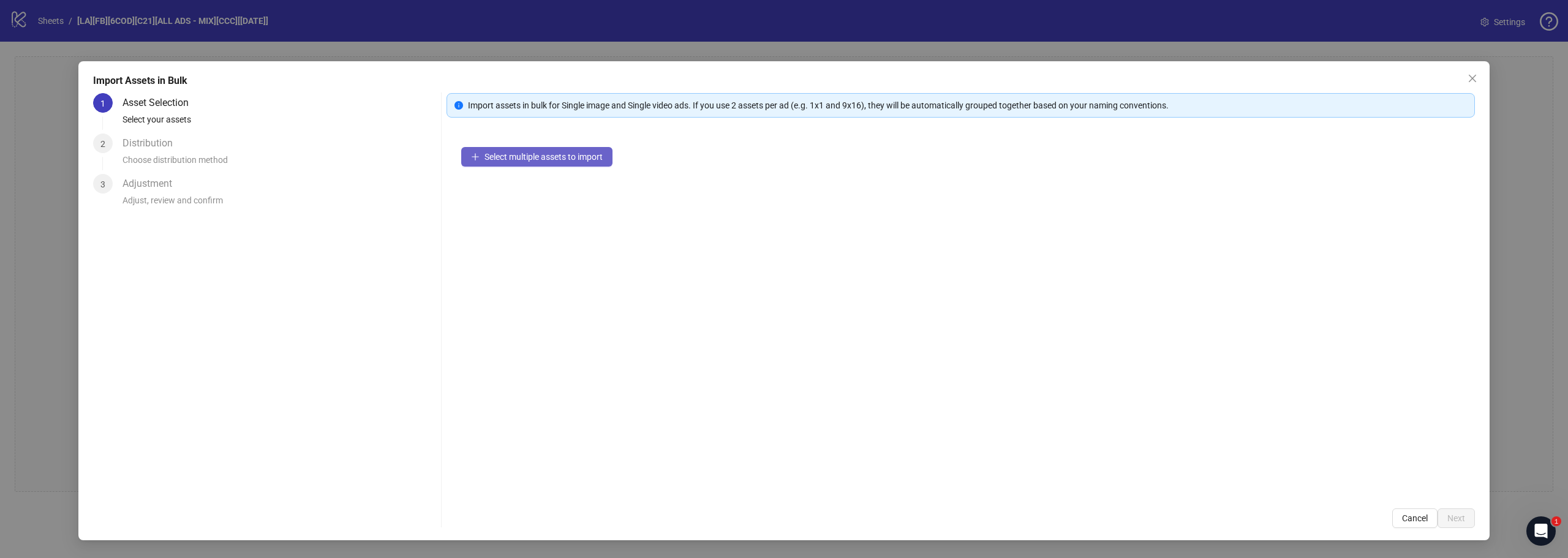 click on "Select multiple assets to import" at bounding box center [537, 157] 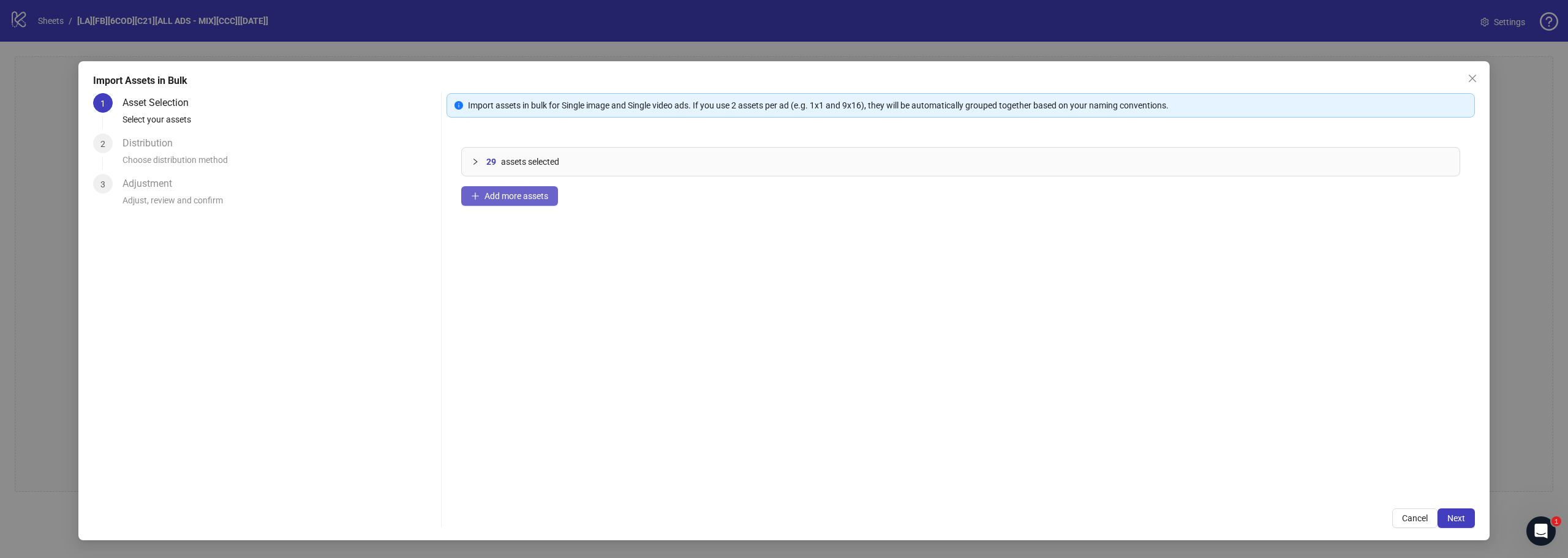 click on "Add more assets" at bounding box center (516, 196) 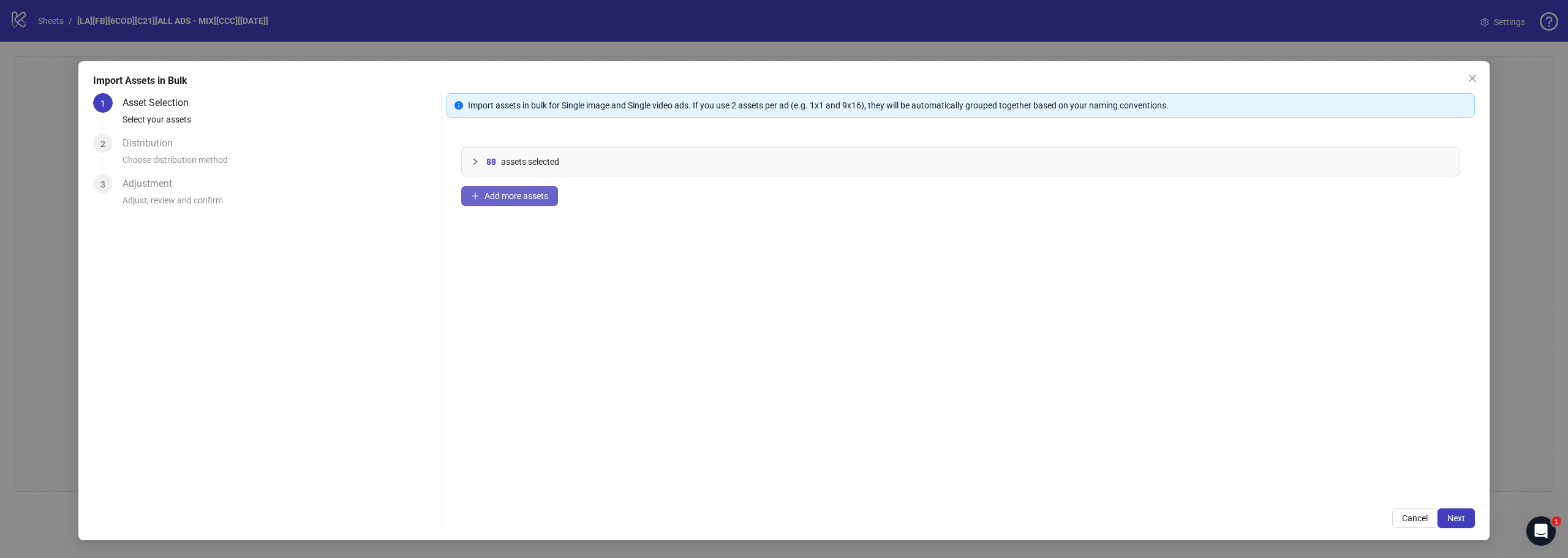 click on "Add more assets" at bounding box center [516, 196] 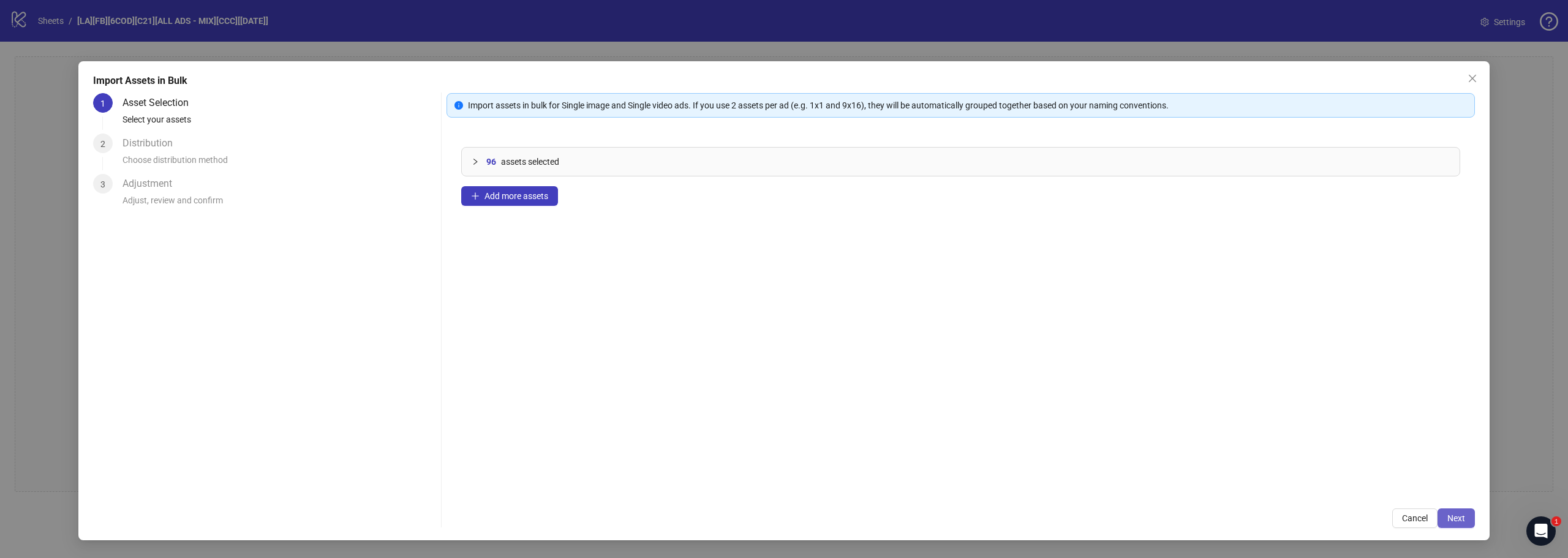 click on "Next" at bounding box center (1456, 518) 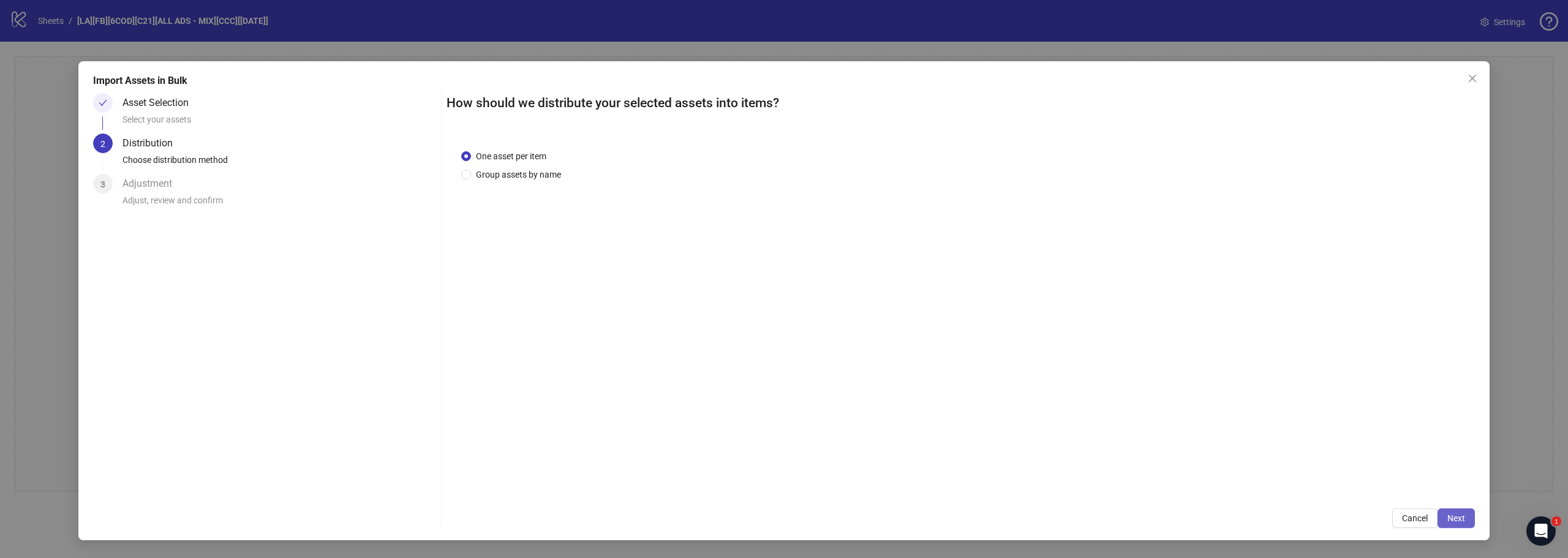 click on "Next" at bounding box center [1456, 518] 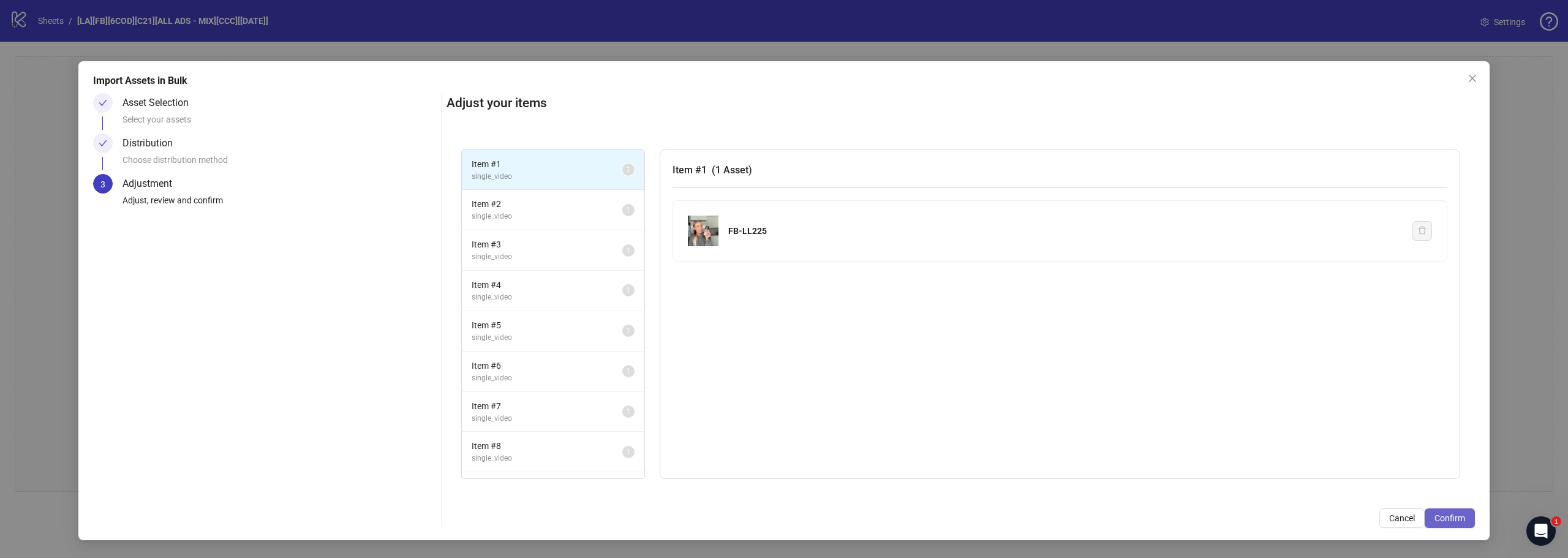 click on "Confirm" at bounding box center [1450, 518] 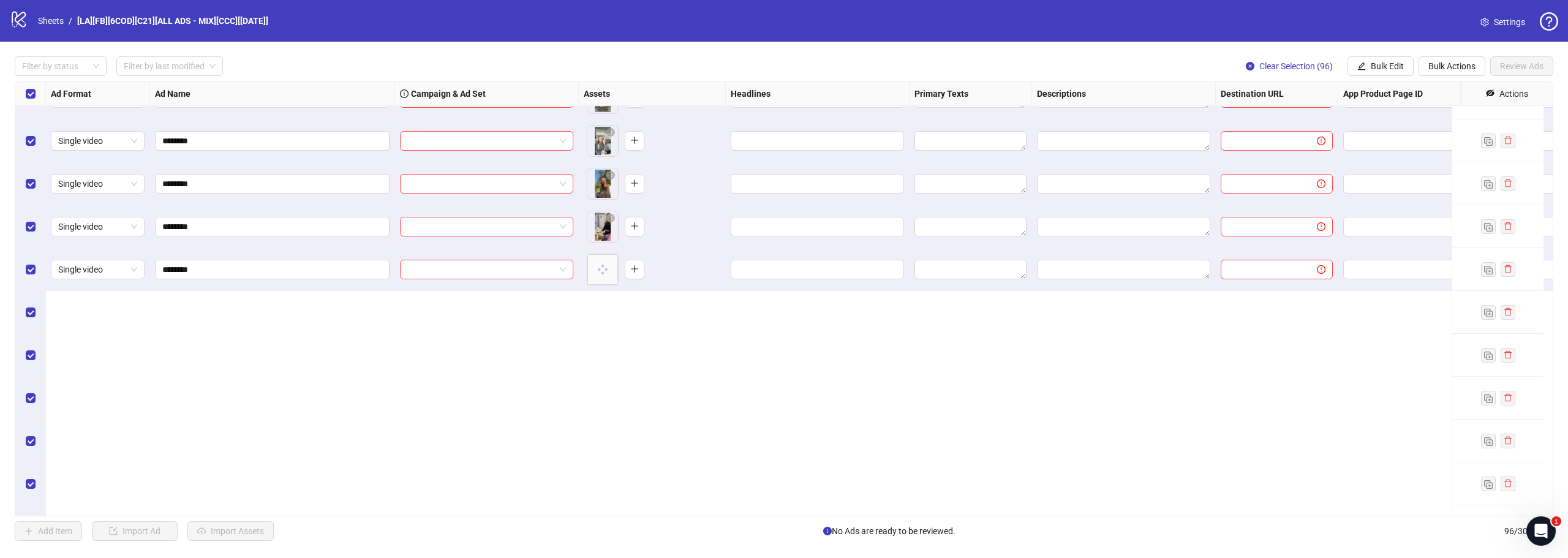 scroll, scrollTop: 0, scrollLeft: 0, axis: both 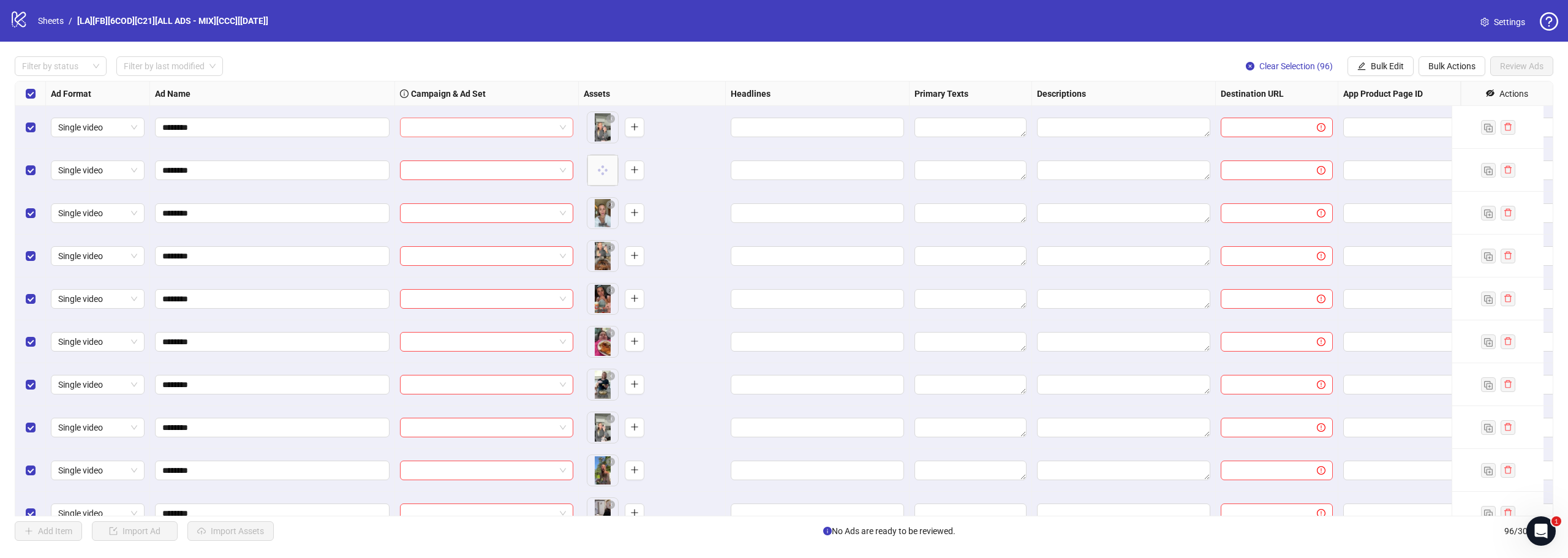 click at bounding box center (486, 127) 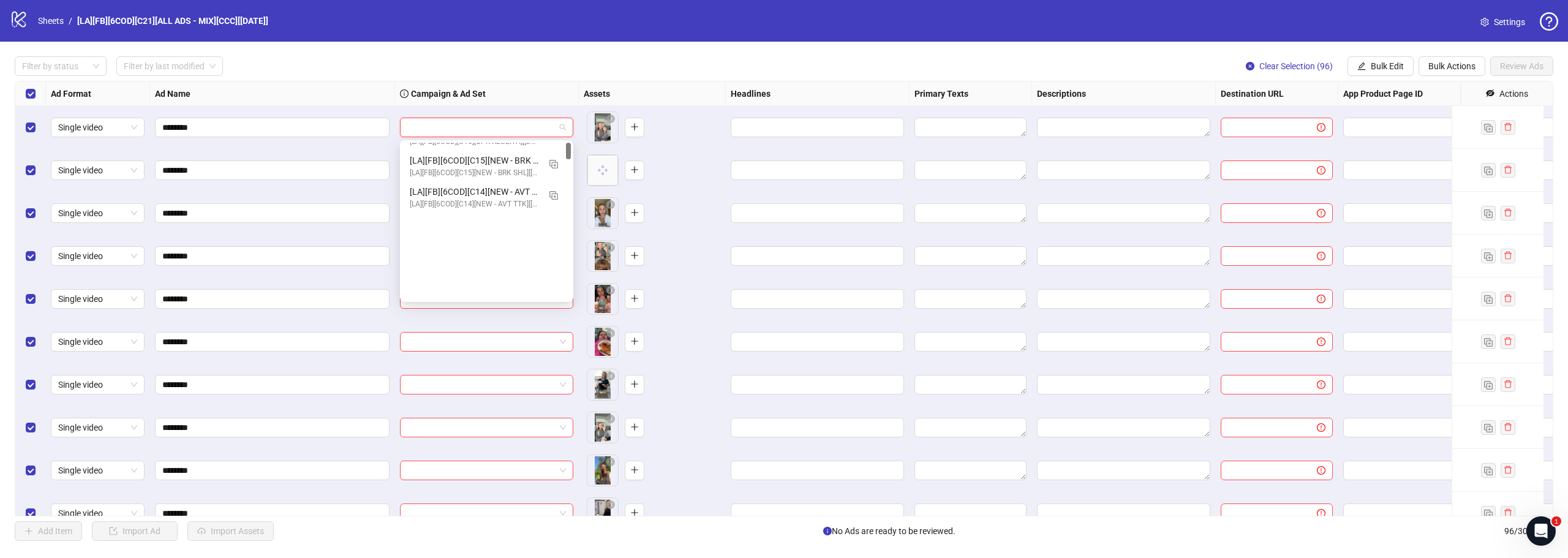scroll, scrollTop: 0, scrollLeft: 0, axis: both 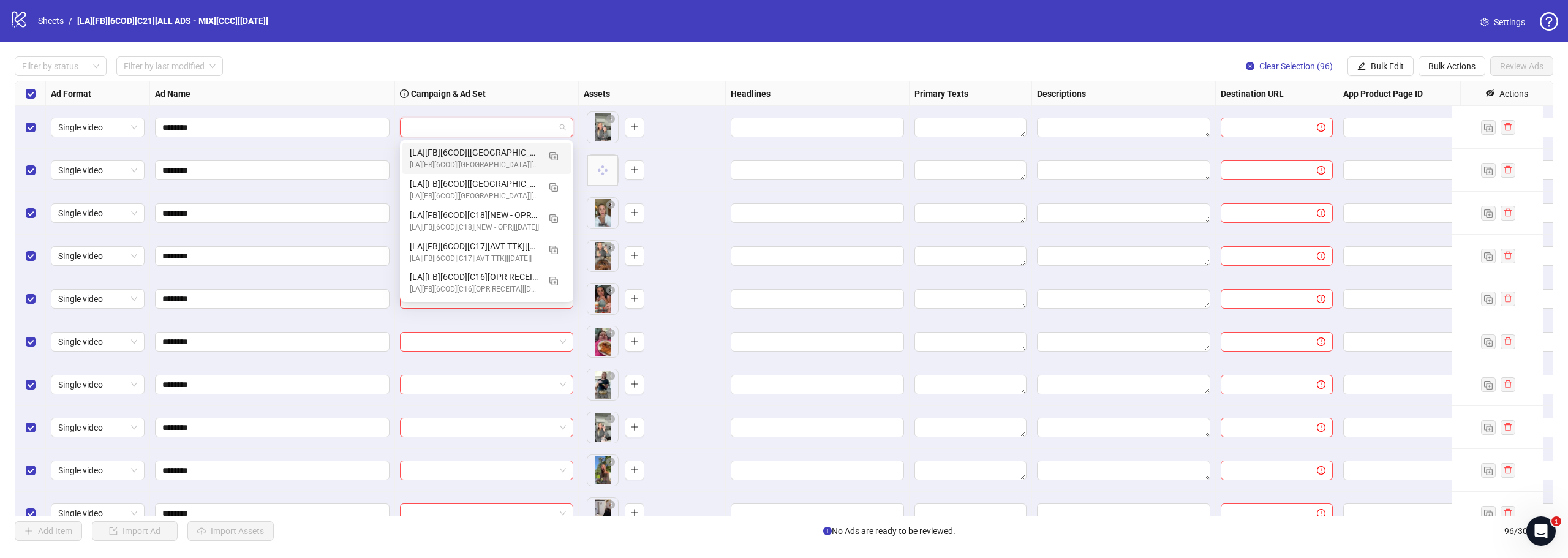 click at bounding box center [481, 127] 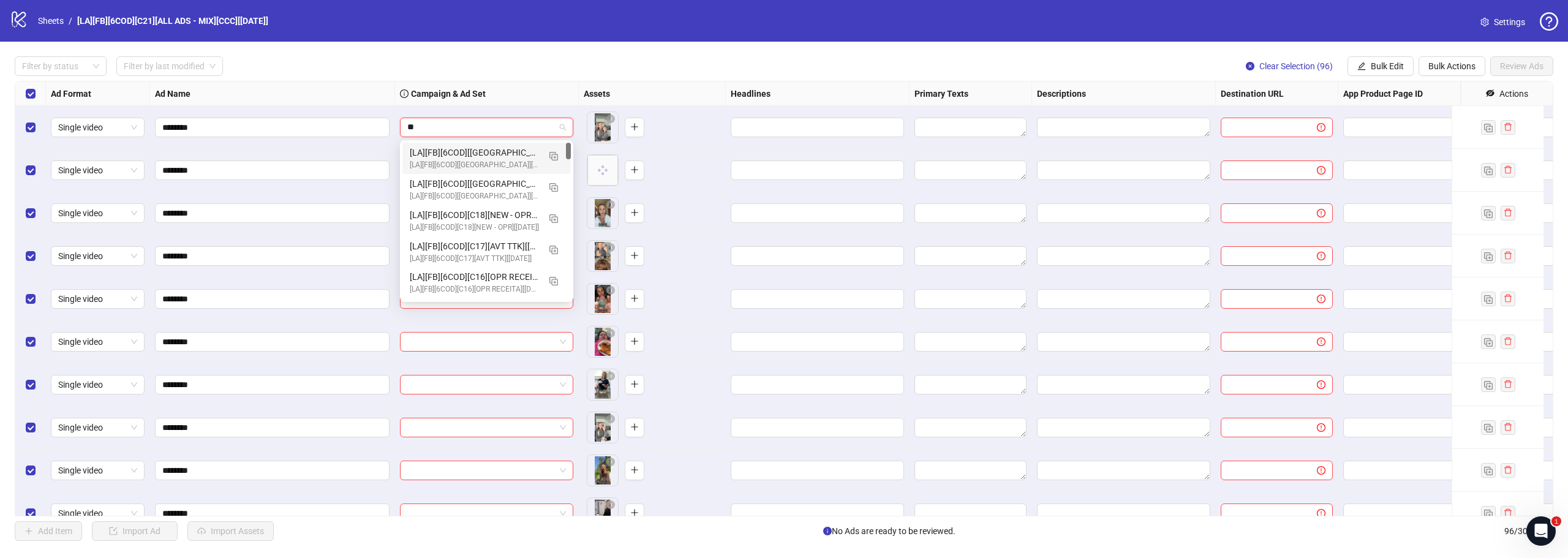 type on "*" 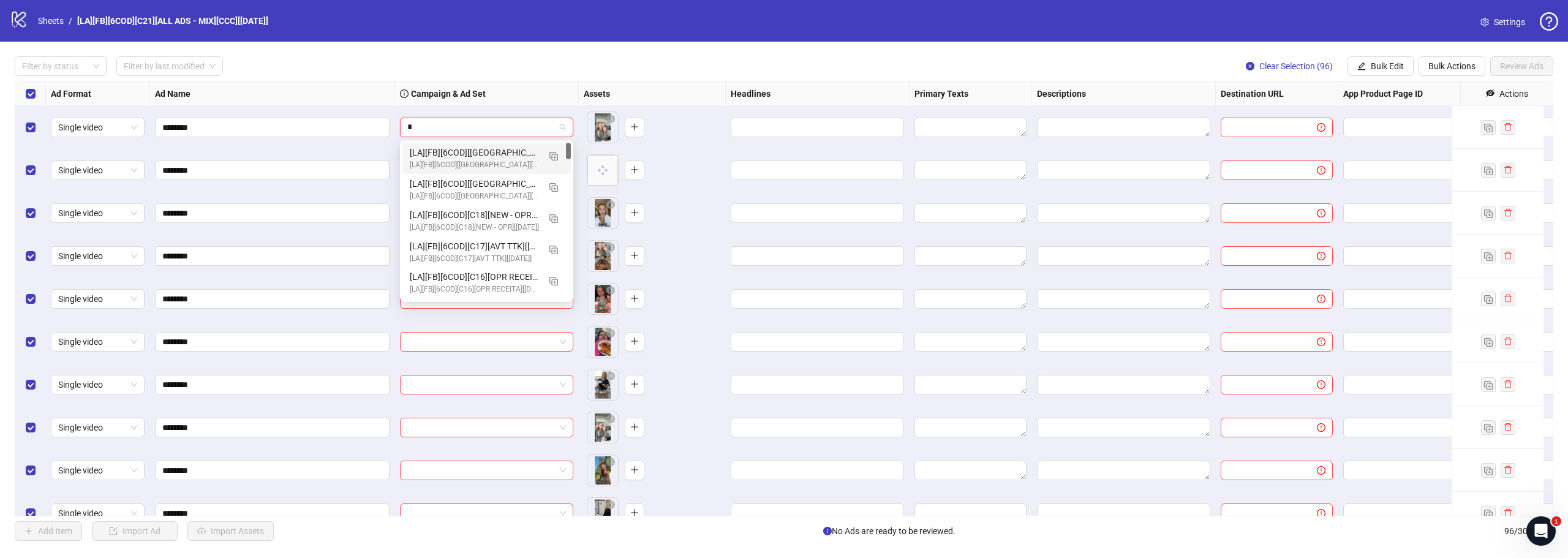 type 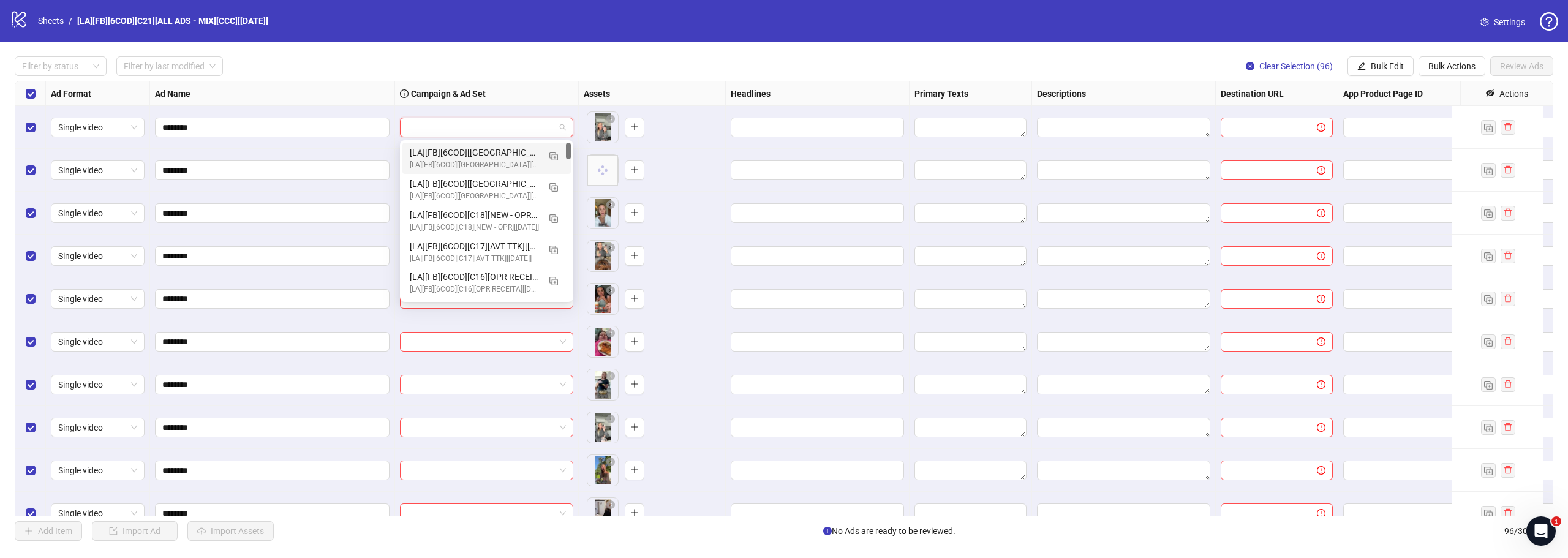 click at bounding box center (481, 127) 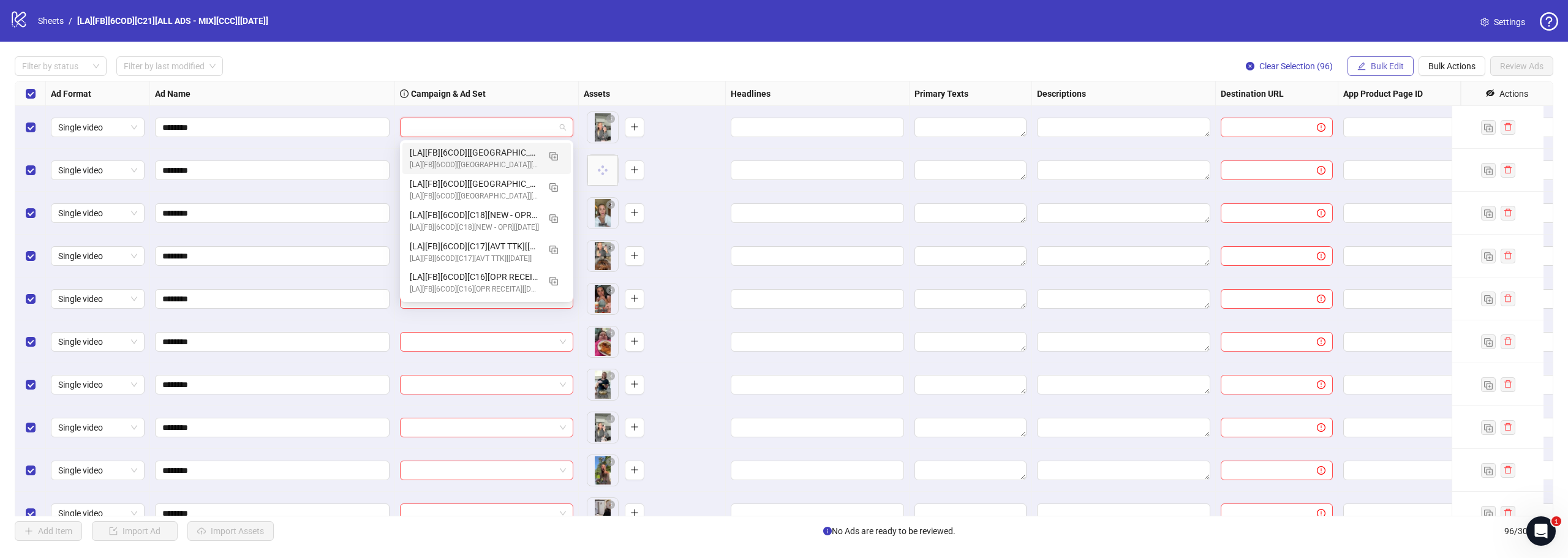 click on "Bulk Edit" at bounding box center [1387, 66] 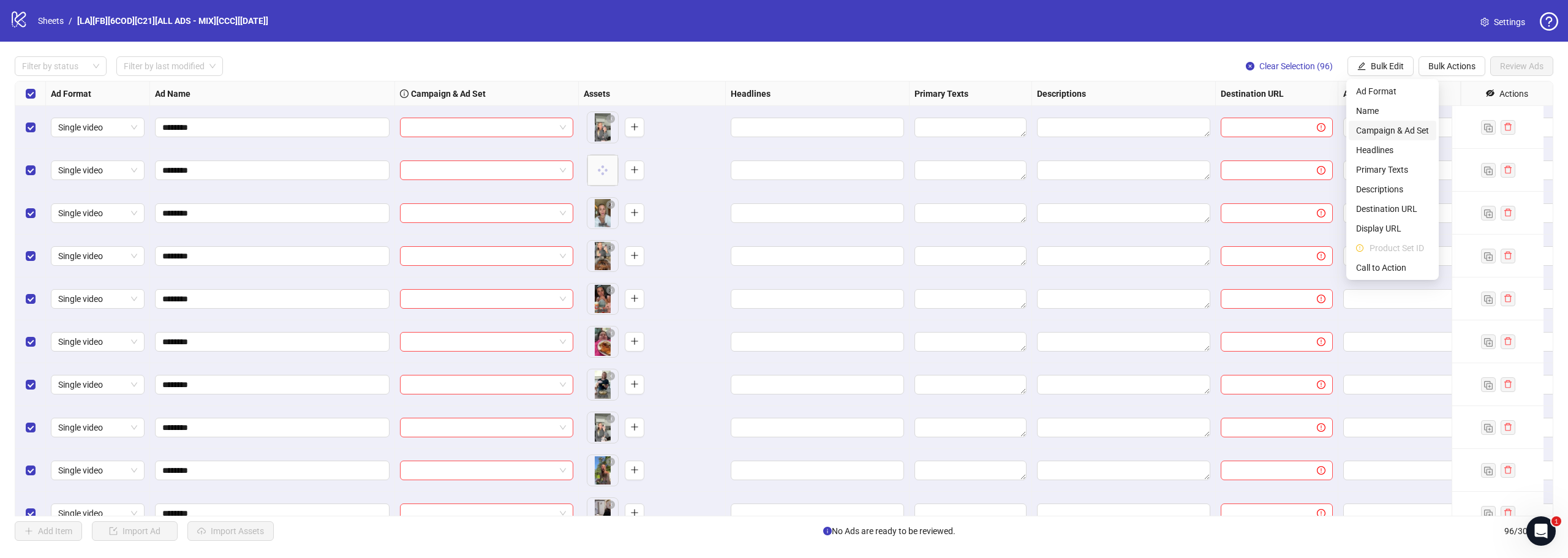 click on "Campaign & Ad Set" at bounding box center [1392, 130] 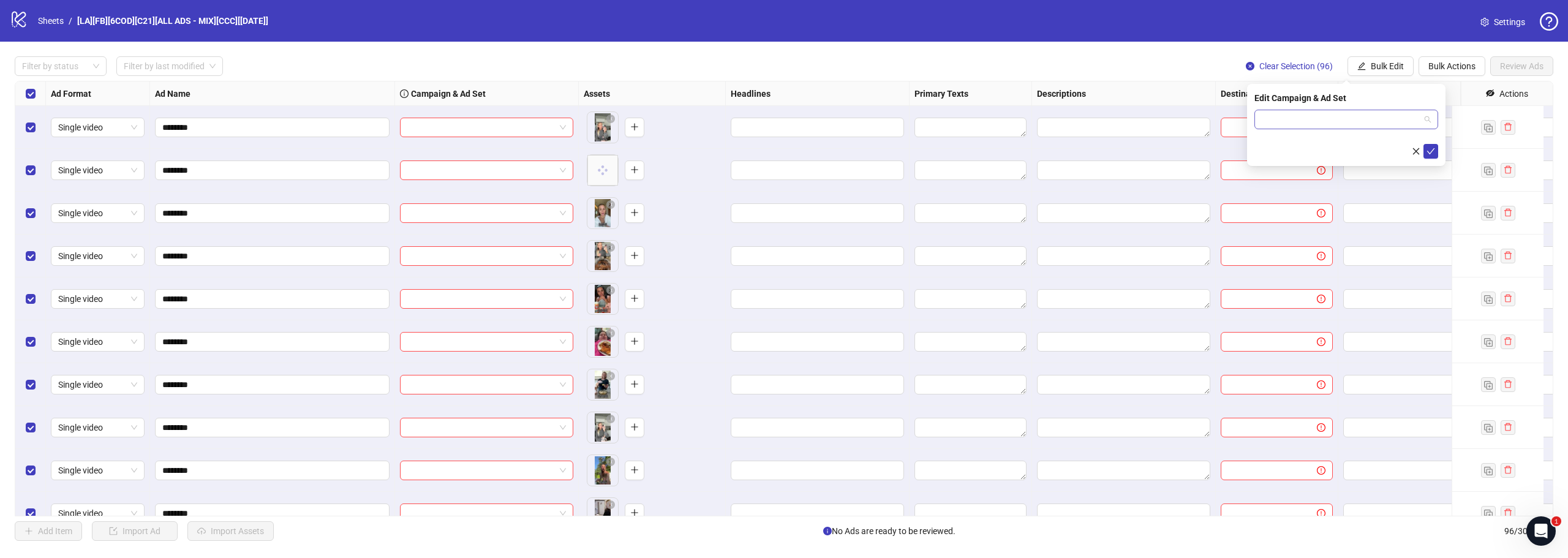 click at bounding box center (1341, 119) 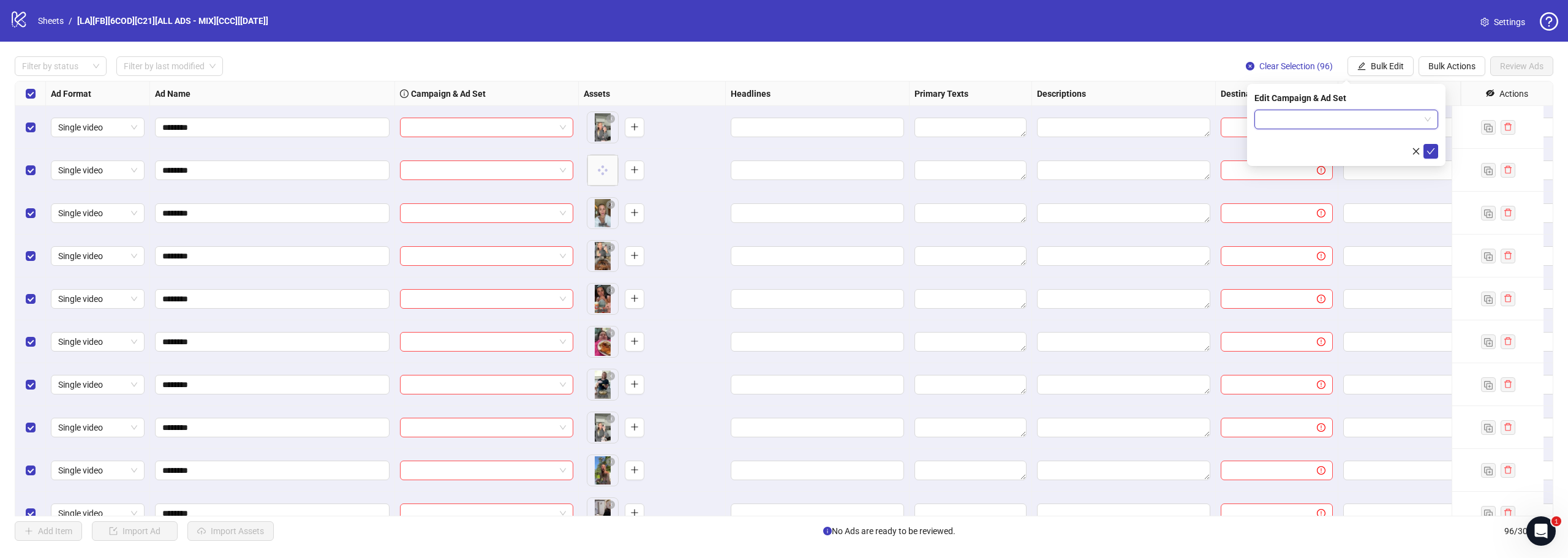 paste on "**********" 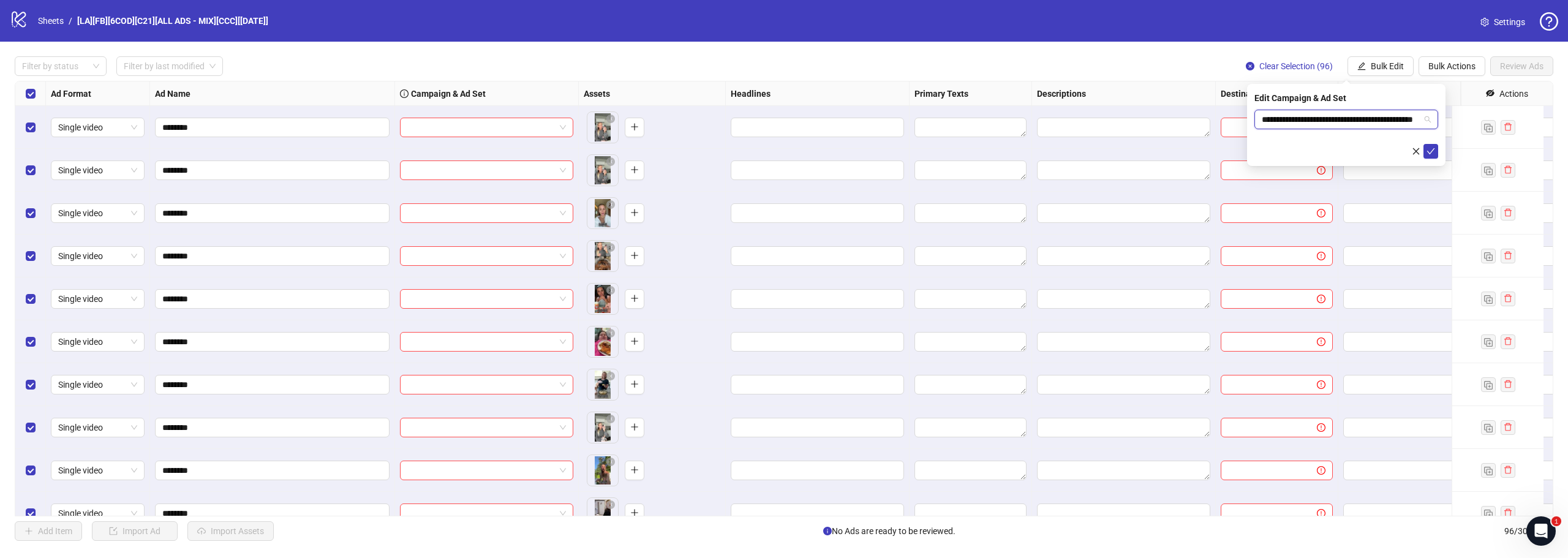 scroll, scrollTop: 0, scrollLeft: 37, axis: horizontal 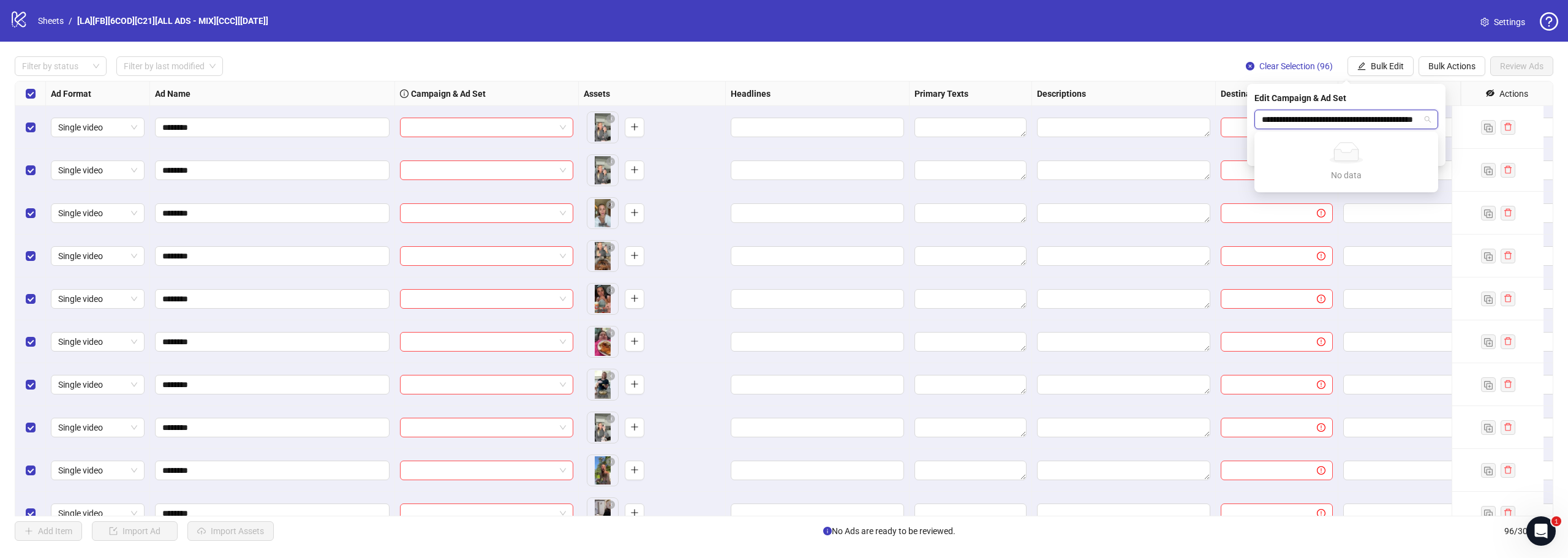 type on "**********" 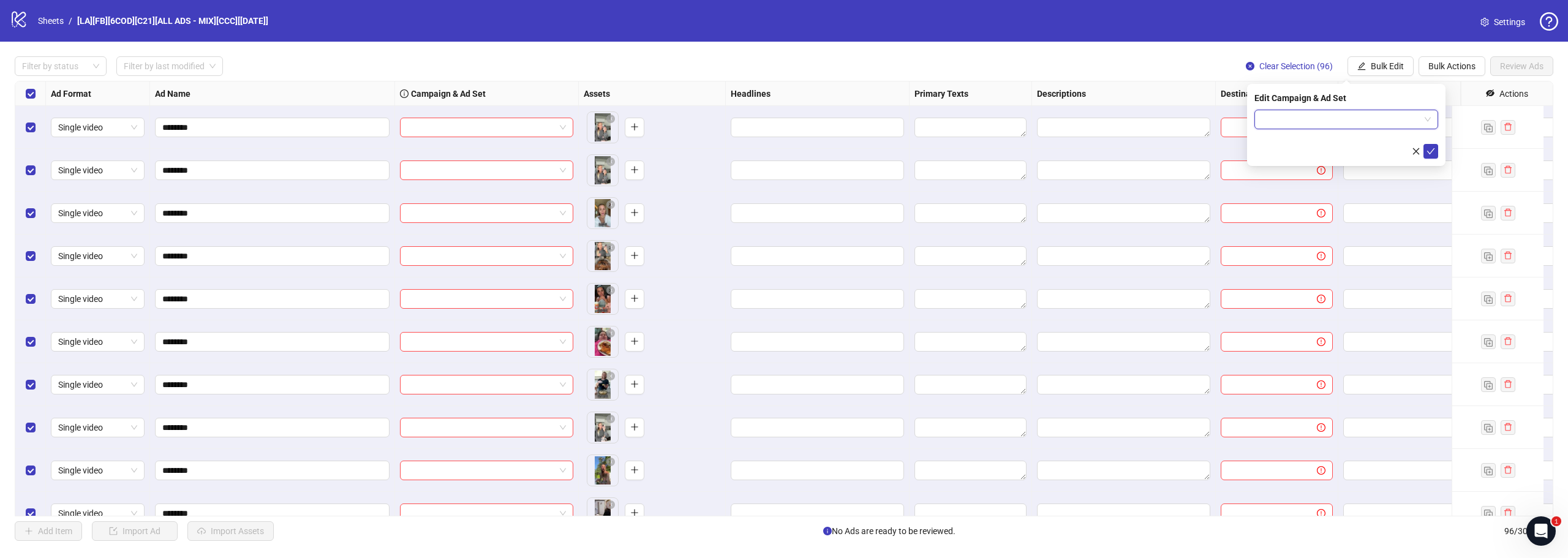 scroll, scrollTop: 0, scrollLeft: 0, axis: both 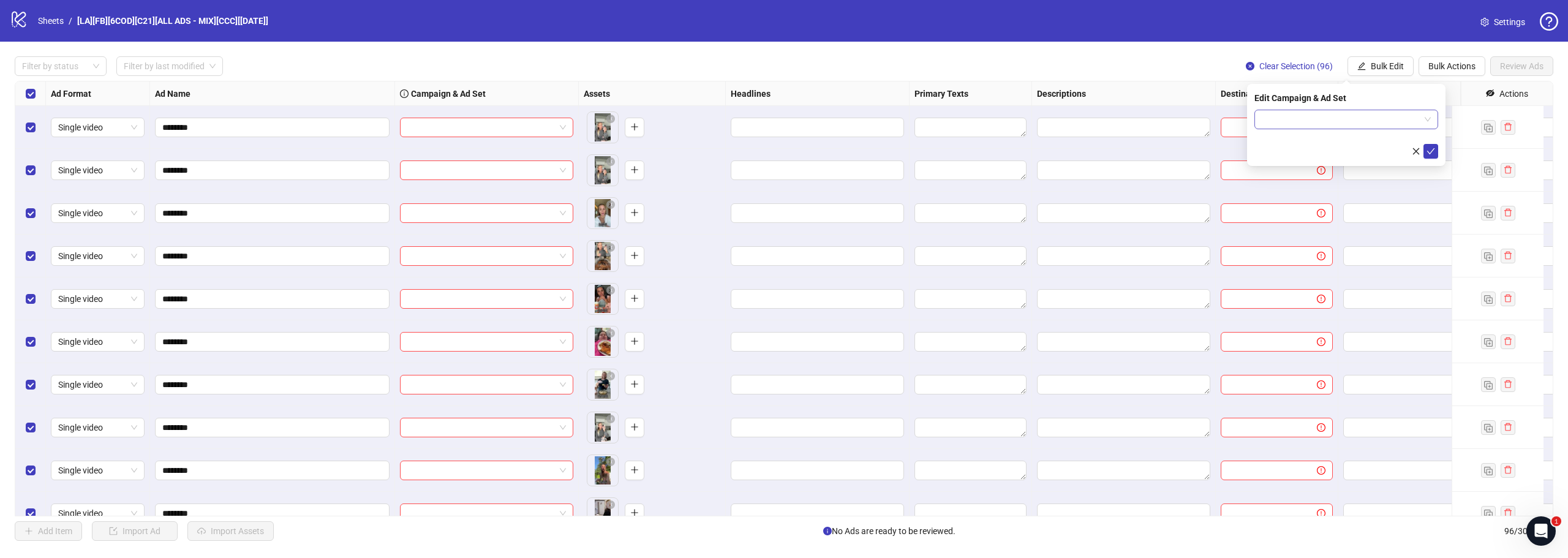 click at bounding box center [1341, 119] 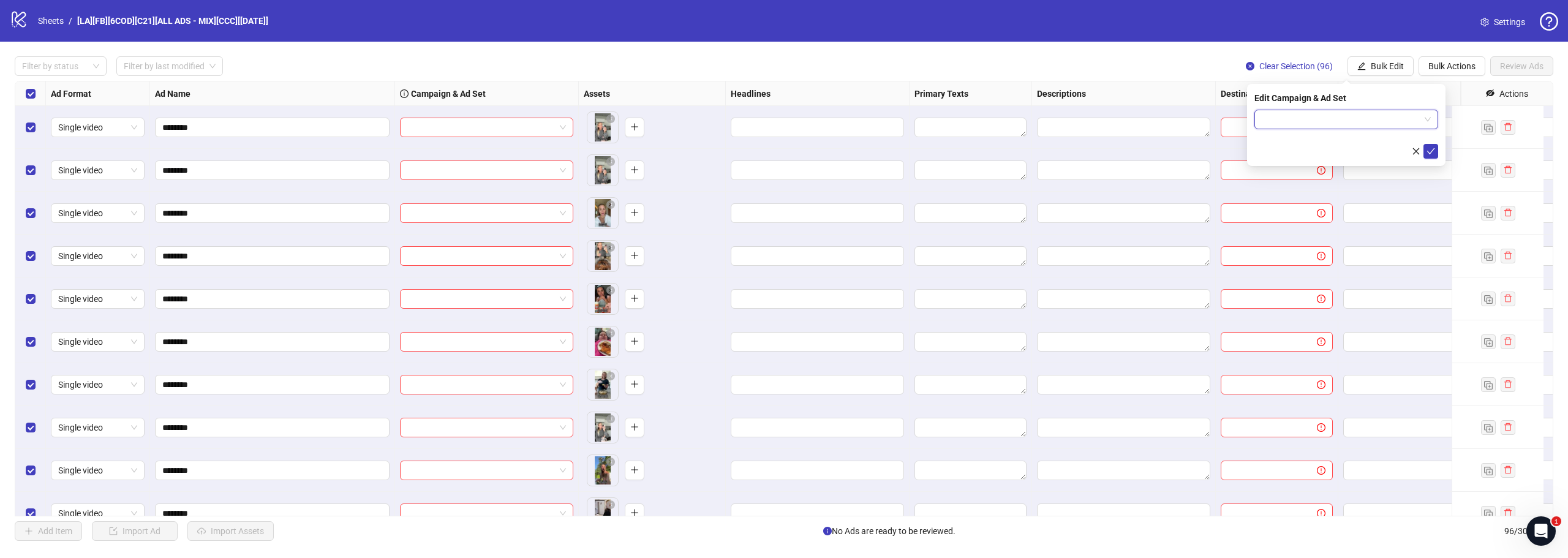 click at bounding box center [1346, 119] 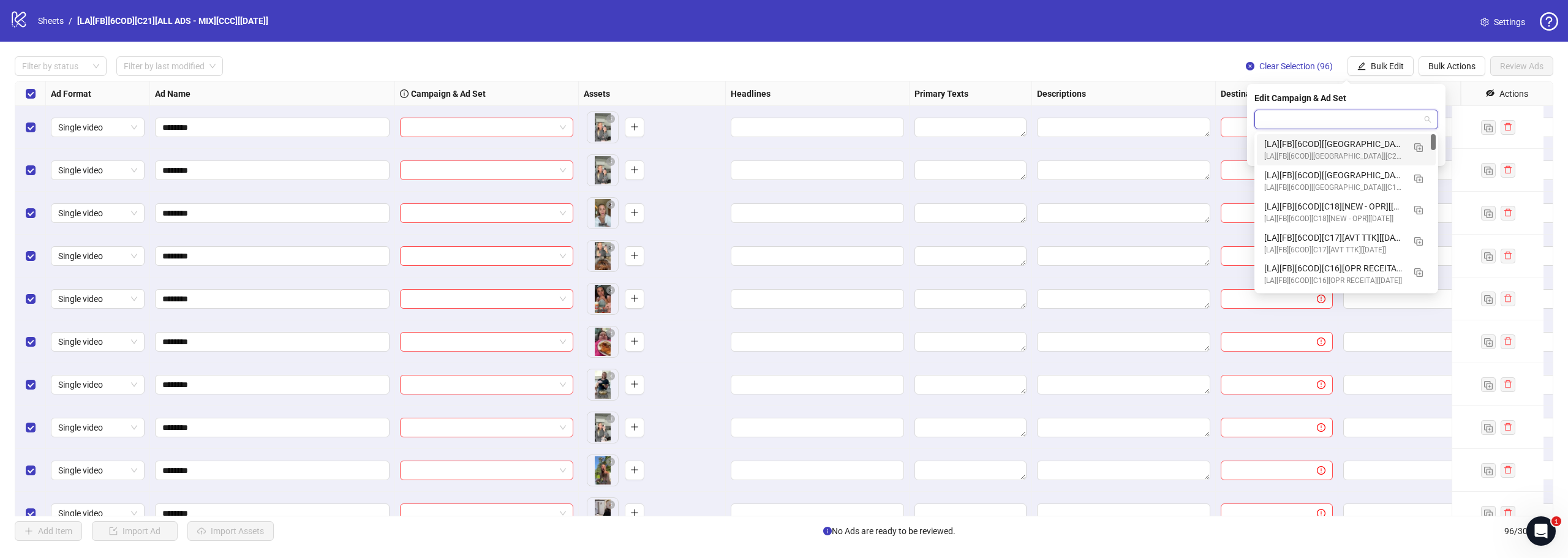 click at bounding box center [1341, 119] 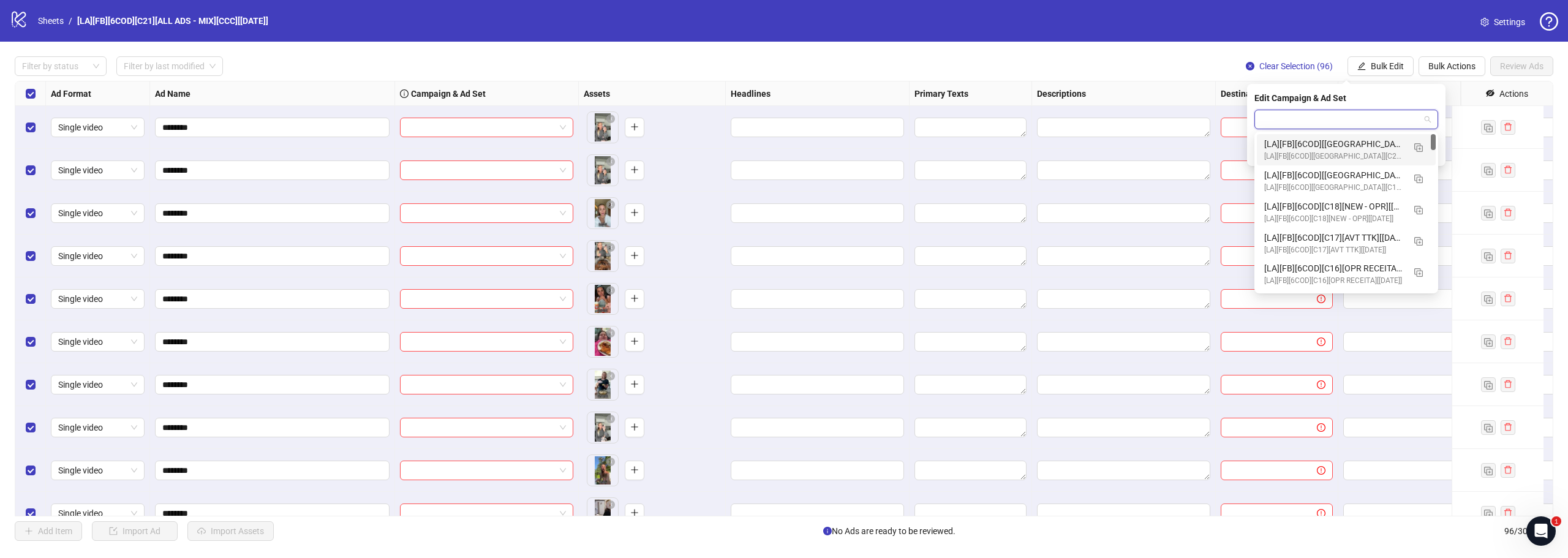 paste on "**********" 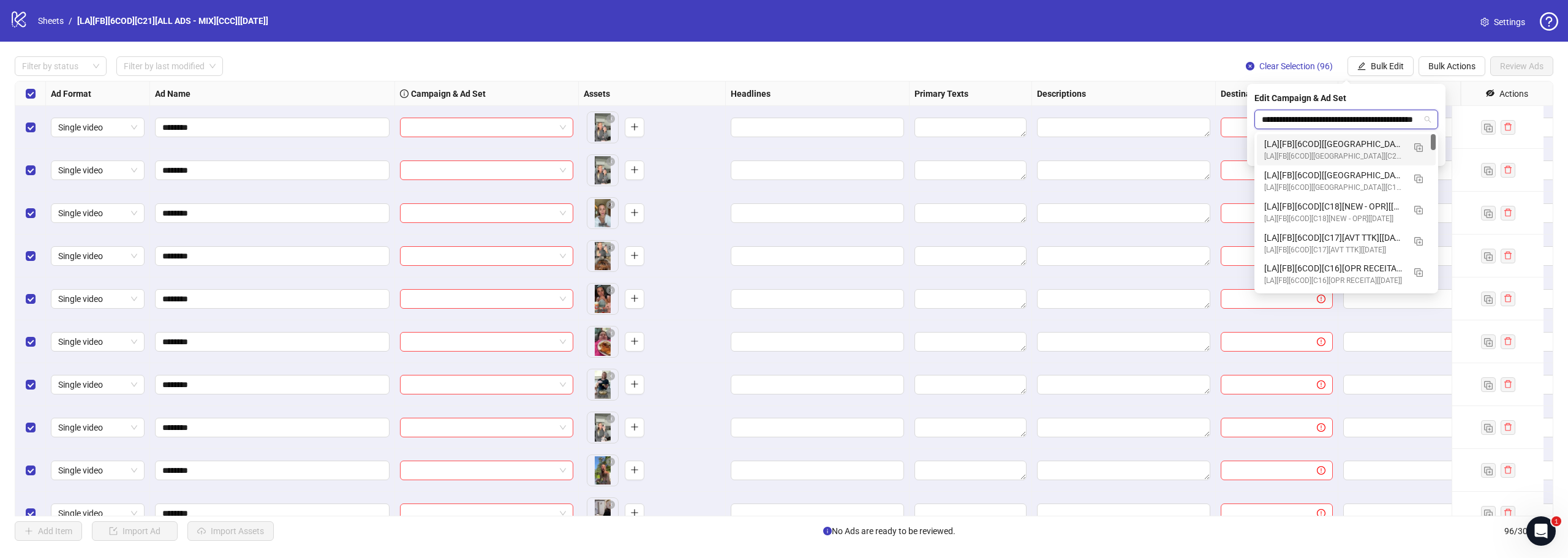 scroll, scrollTop: 0, scrollLeft: 37, axis: horizontal 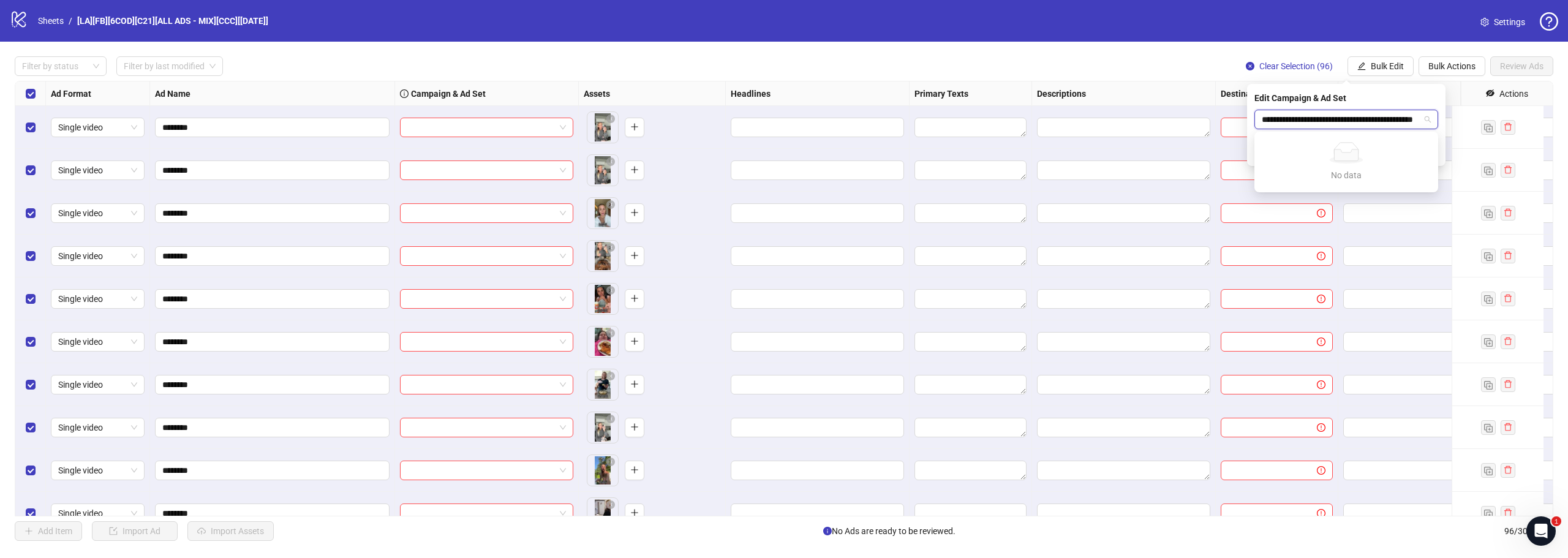 type 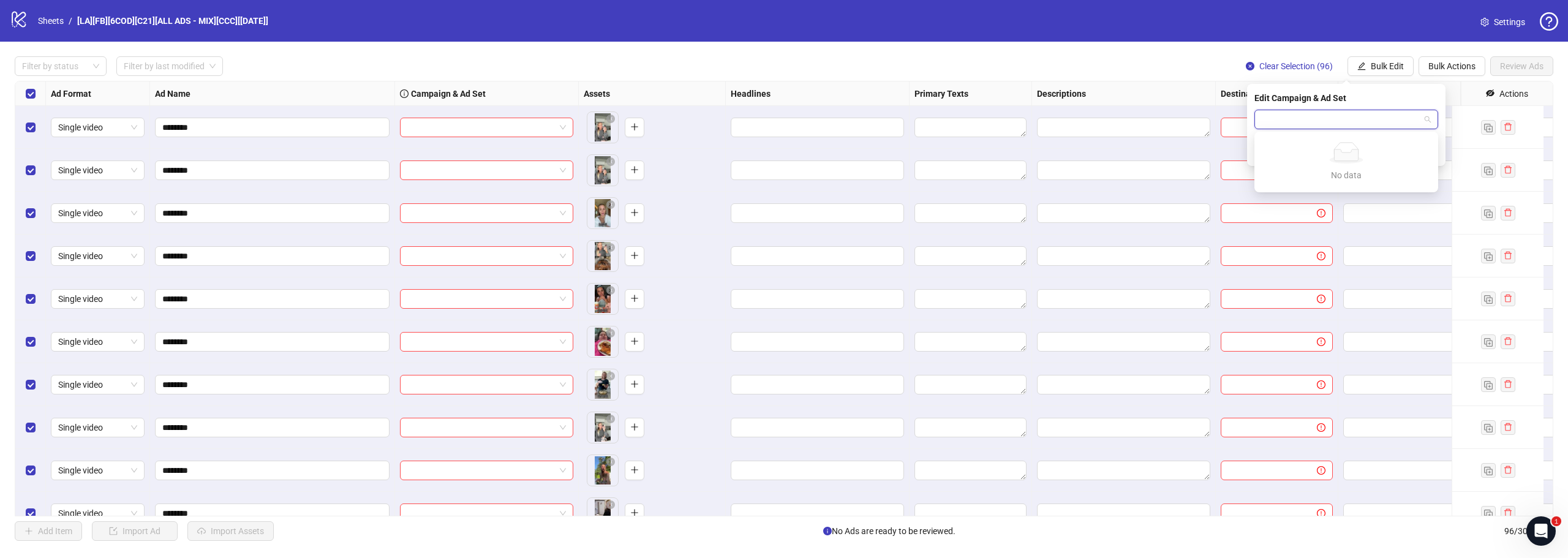 scroll, scrollTop: 0, scrollLeft: 0, axis: both 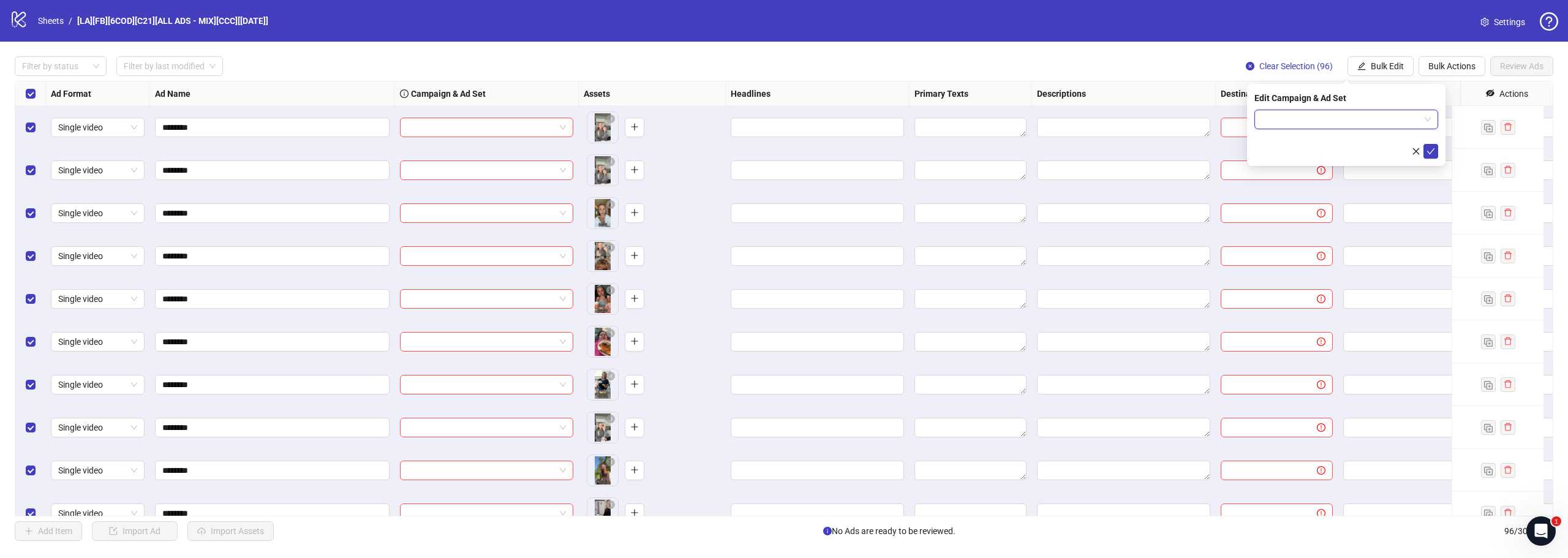 click at bounding box center [1346, 119] 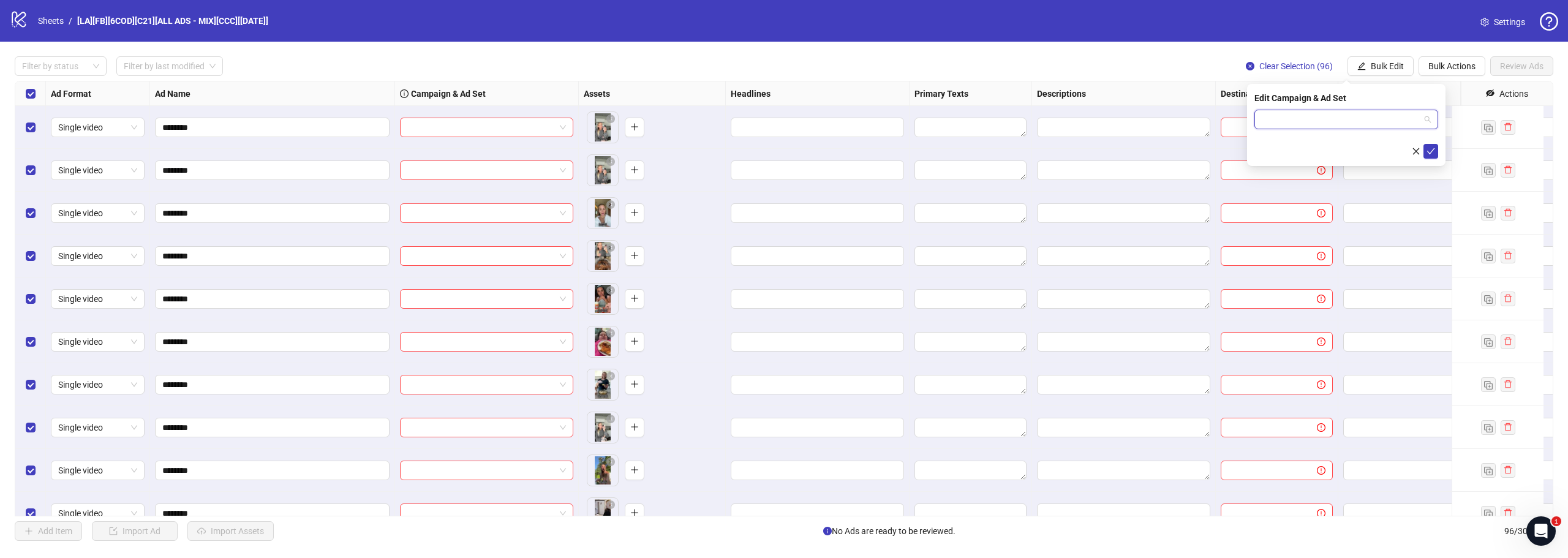 click at bounding box center (1341, 119) 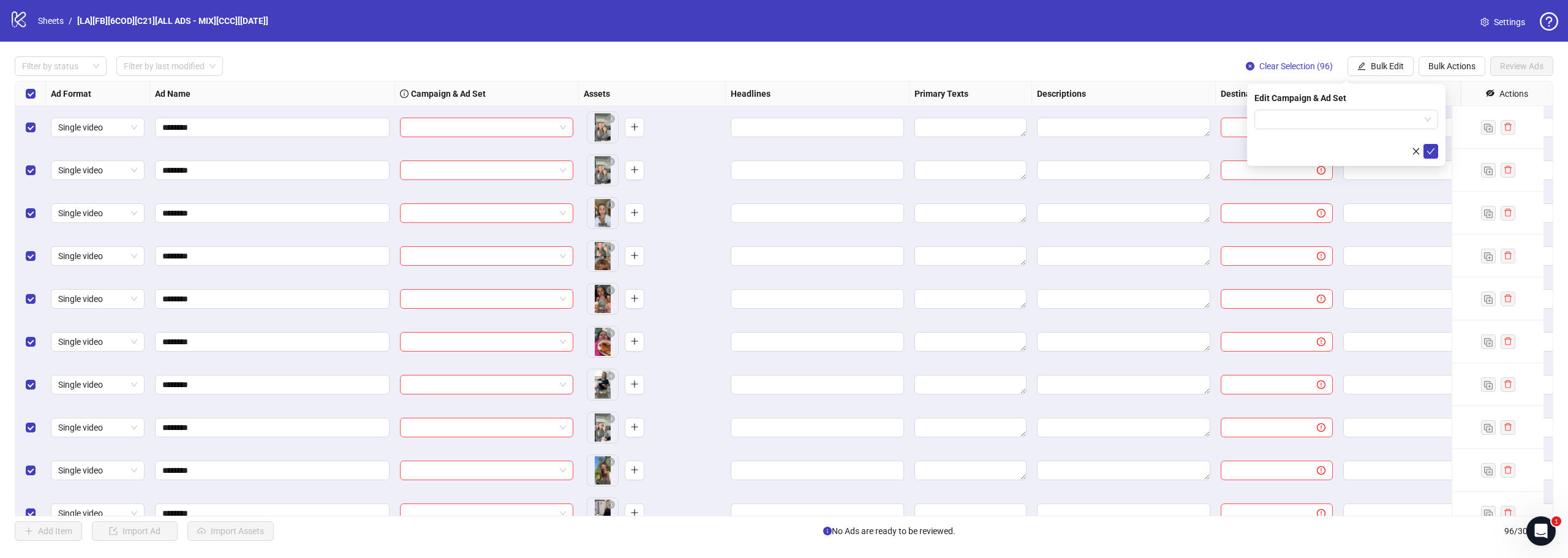 click on "Edit Campaign & Ad Set" at bounding box center (1346, 125) 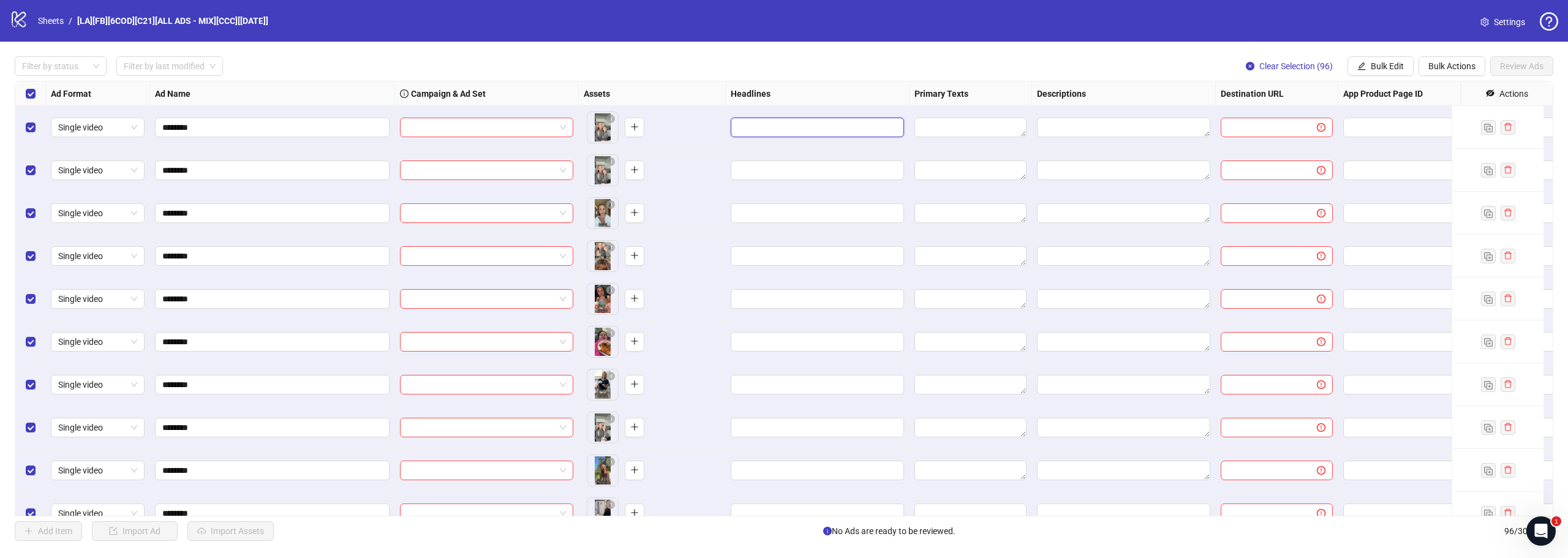 click at bounding box center [816, 127] 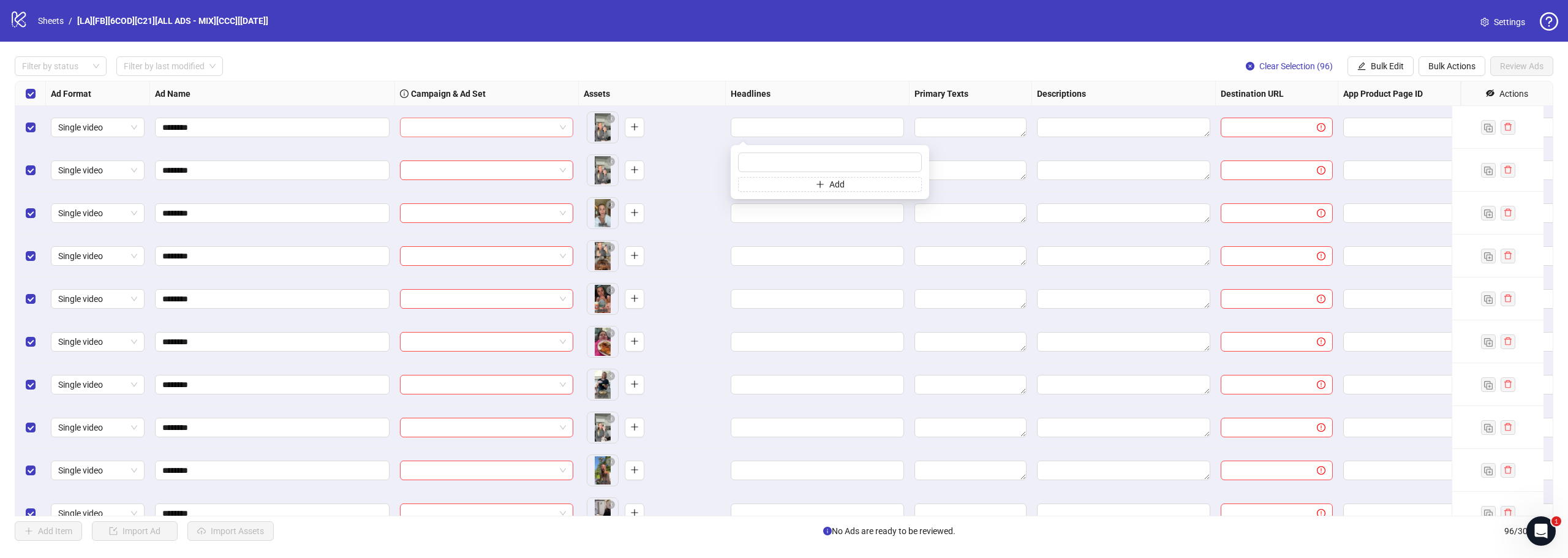 click at bounding box center [481, 127] 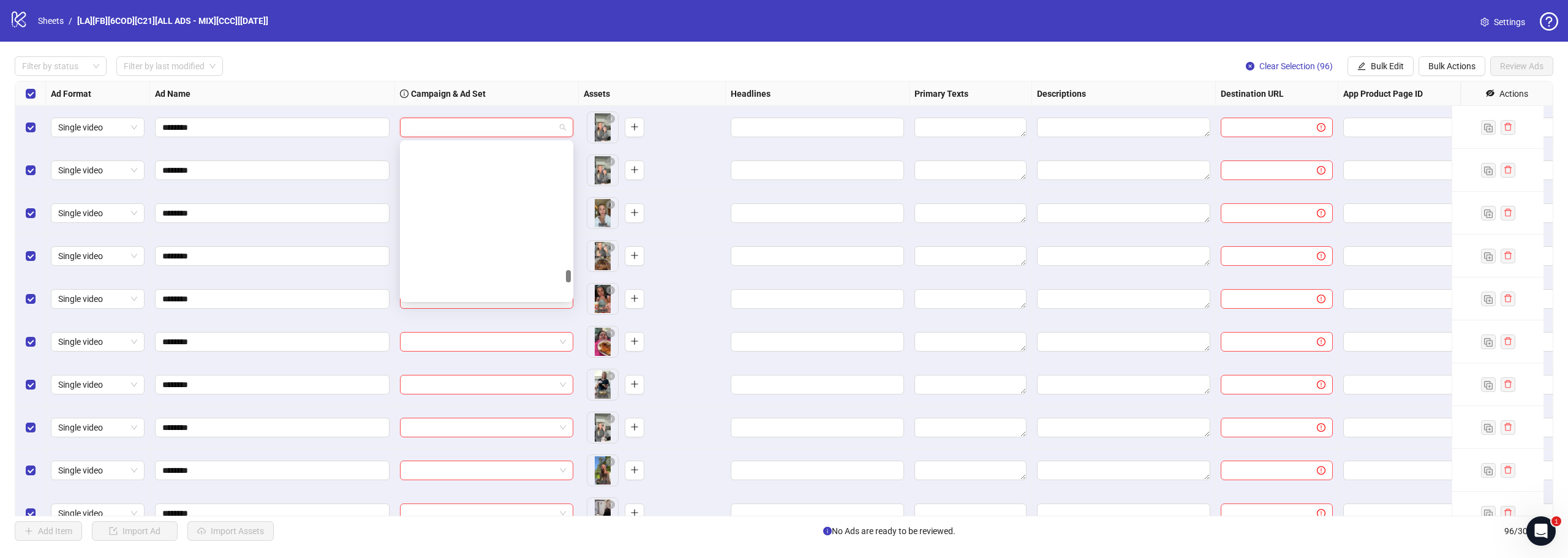 scroll, scrollTop: 1743, scrollLeft: 0, axis: vertical 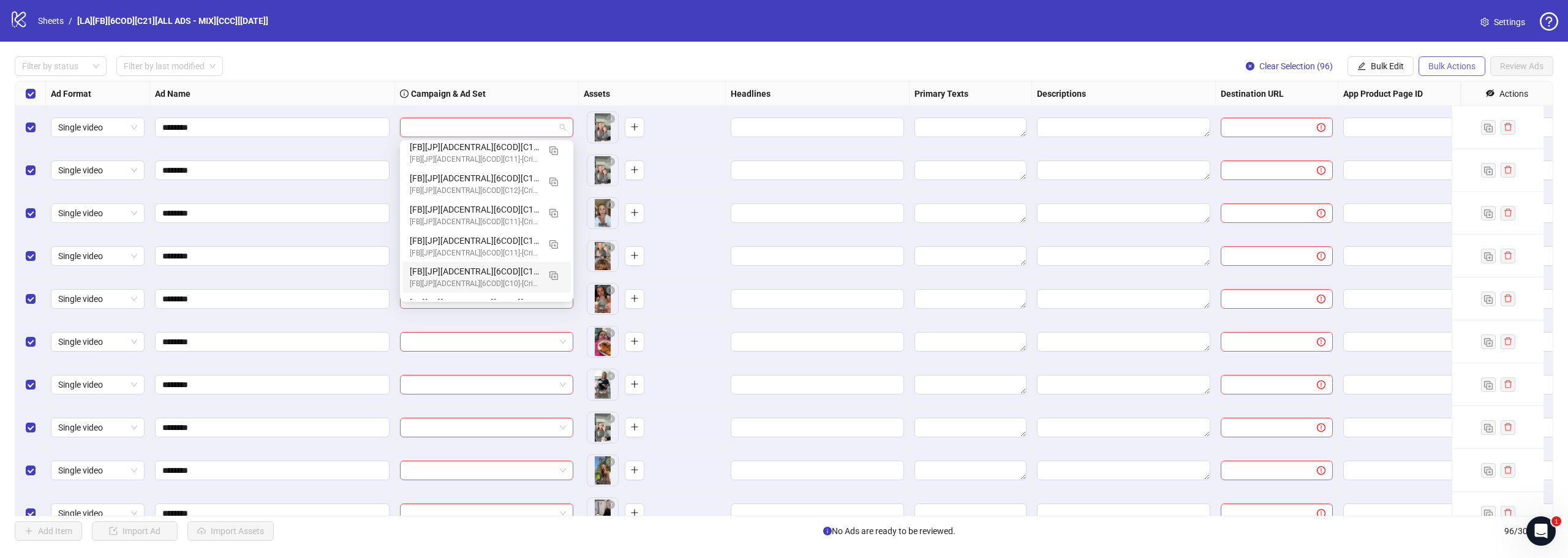 click on "Bulk Actions" at bounding box center (1452, 66) 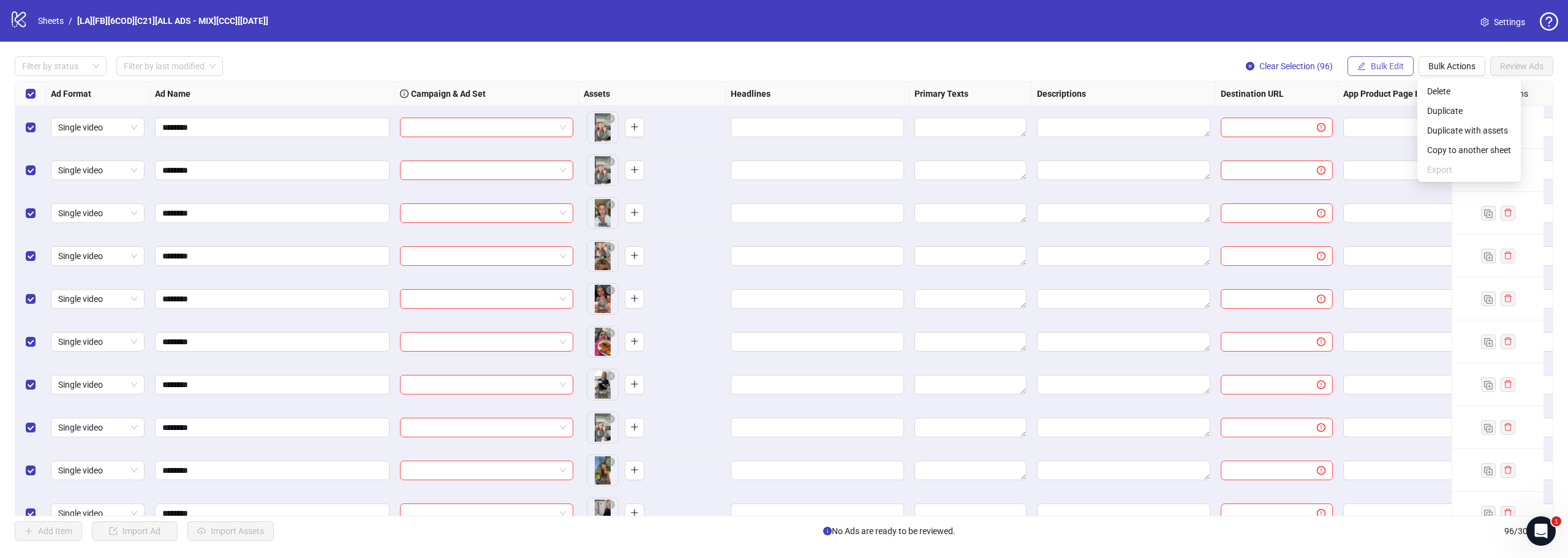 click on "Bulk Edit" at bounding box center (1387, 66) 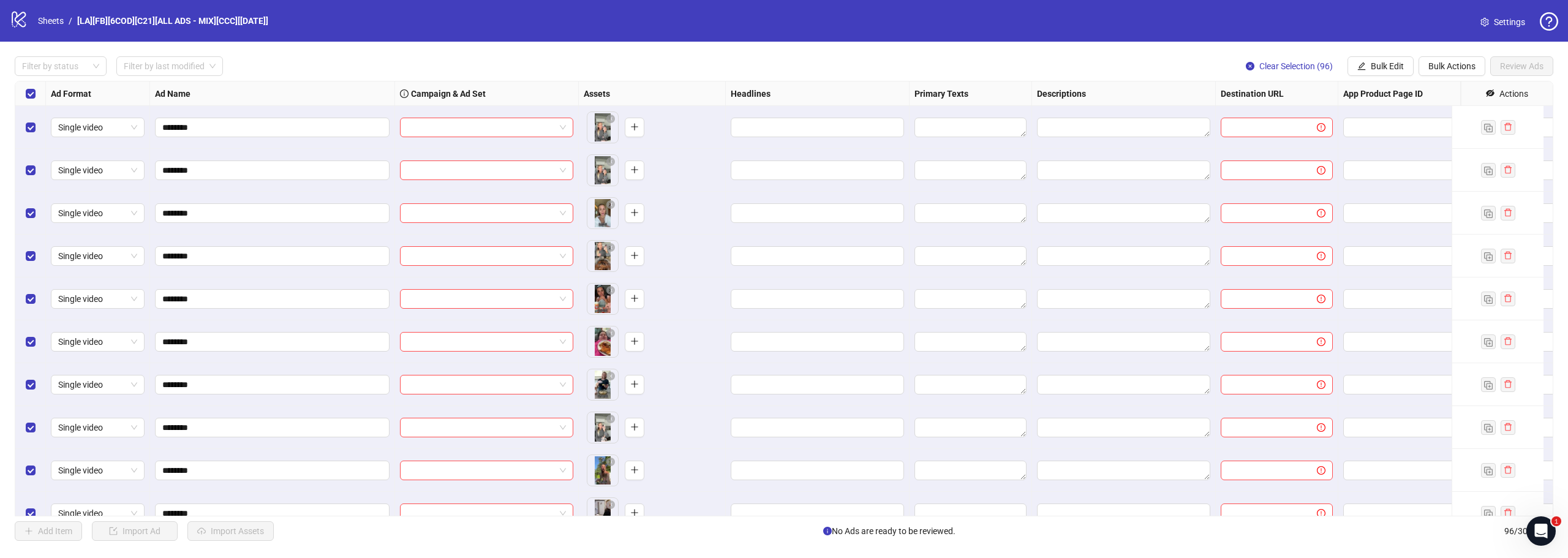 click on "Filter by status Filter by last modified Clear Selection (96) Bulk Edit Bulk Actions Review Ads" at bounding box center (784, 66) 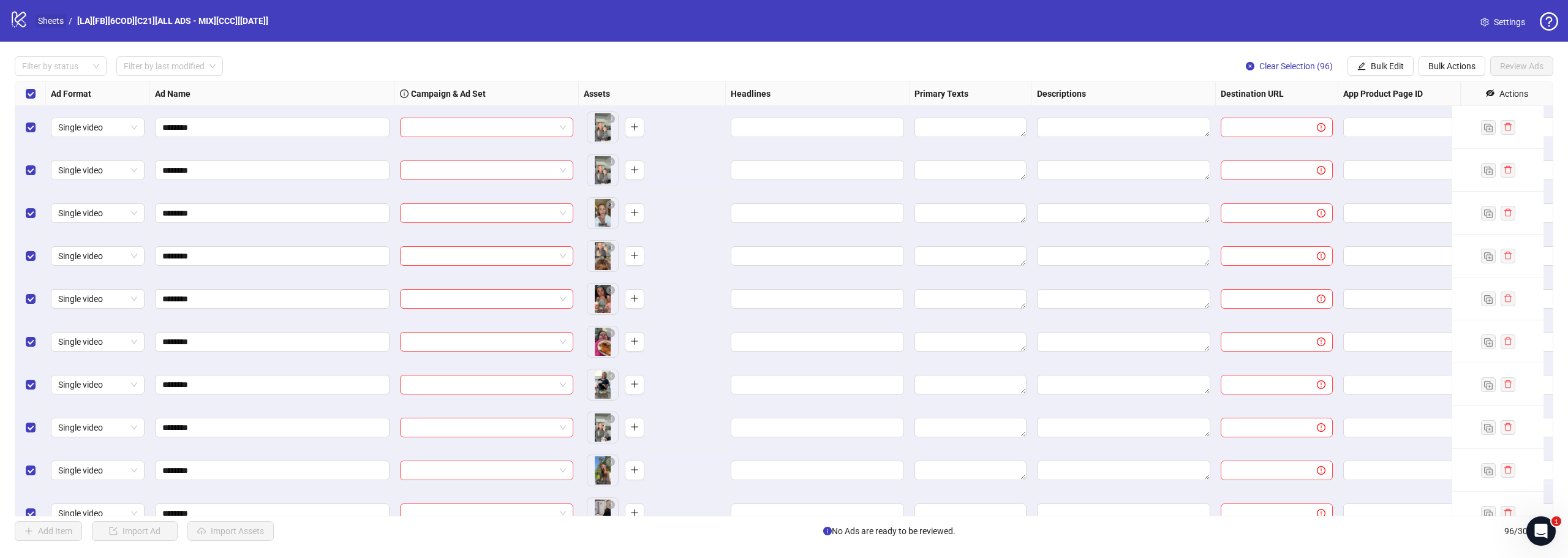 click on "Sheets" at bounding box center [51, 21] 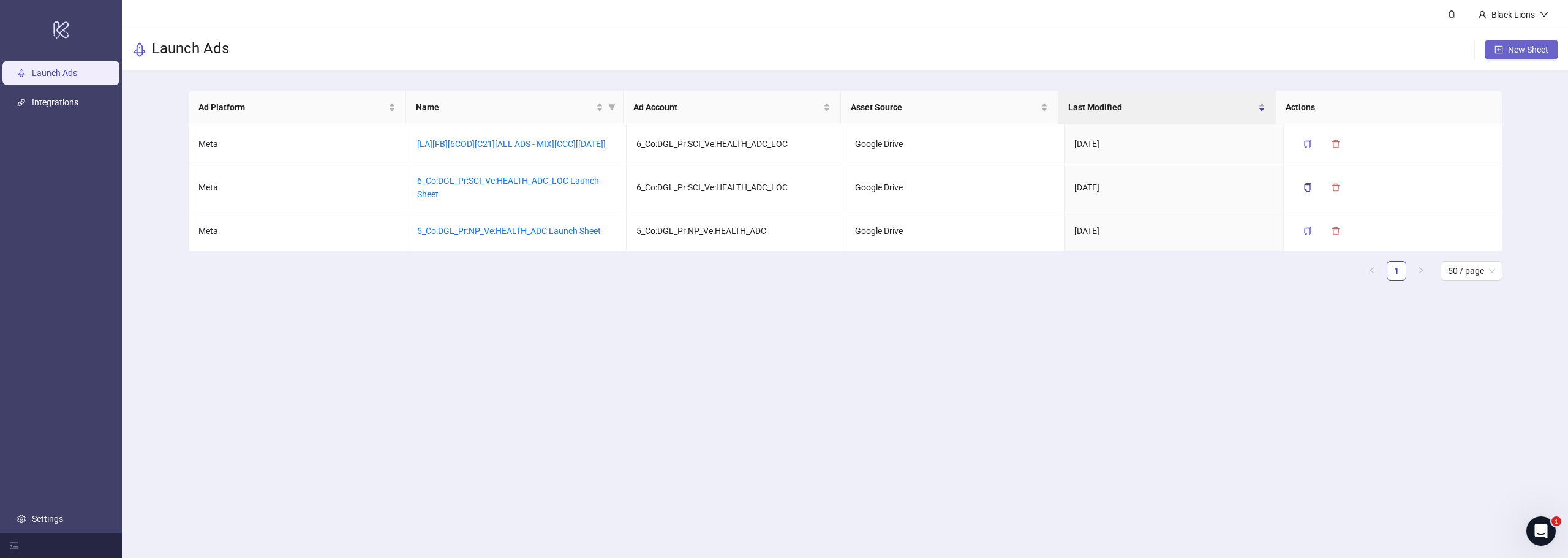 click on "New Sheet" at bounding box center (1528, 50) 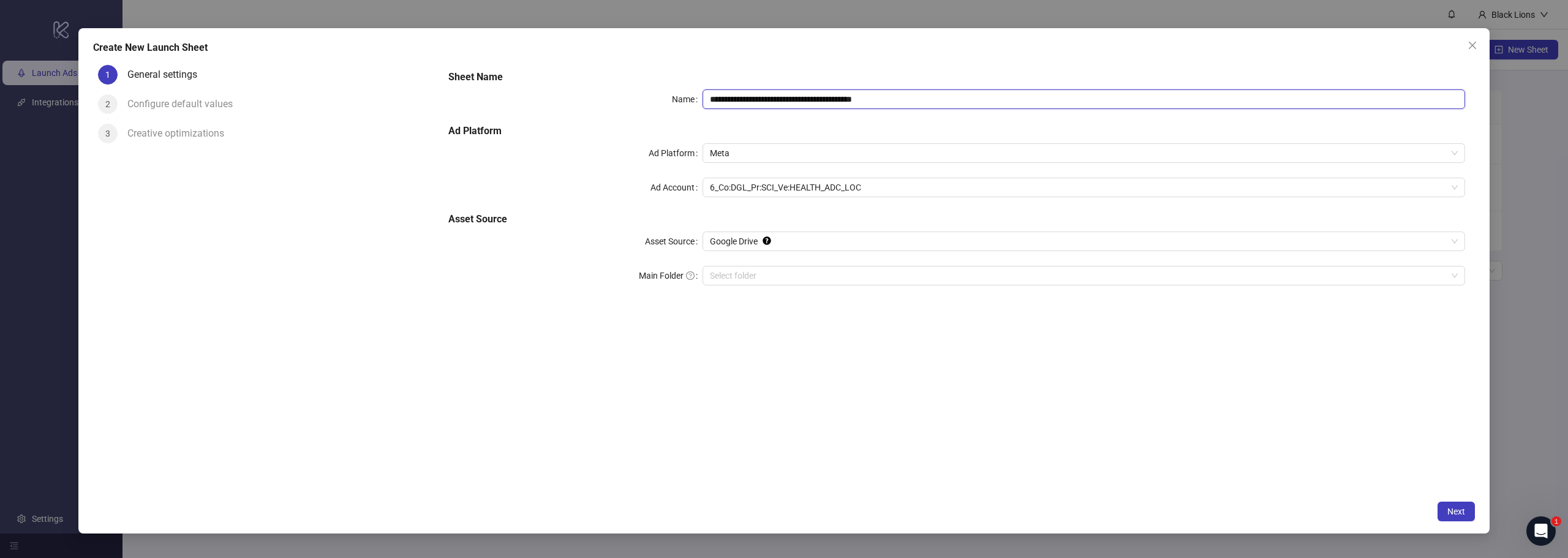 click on "**********" at bounding box center (1084, 99) 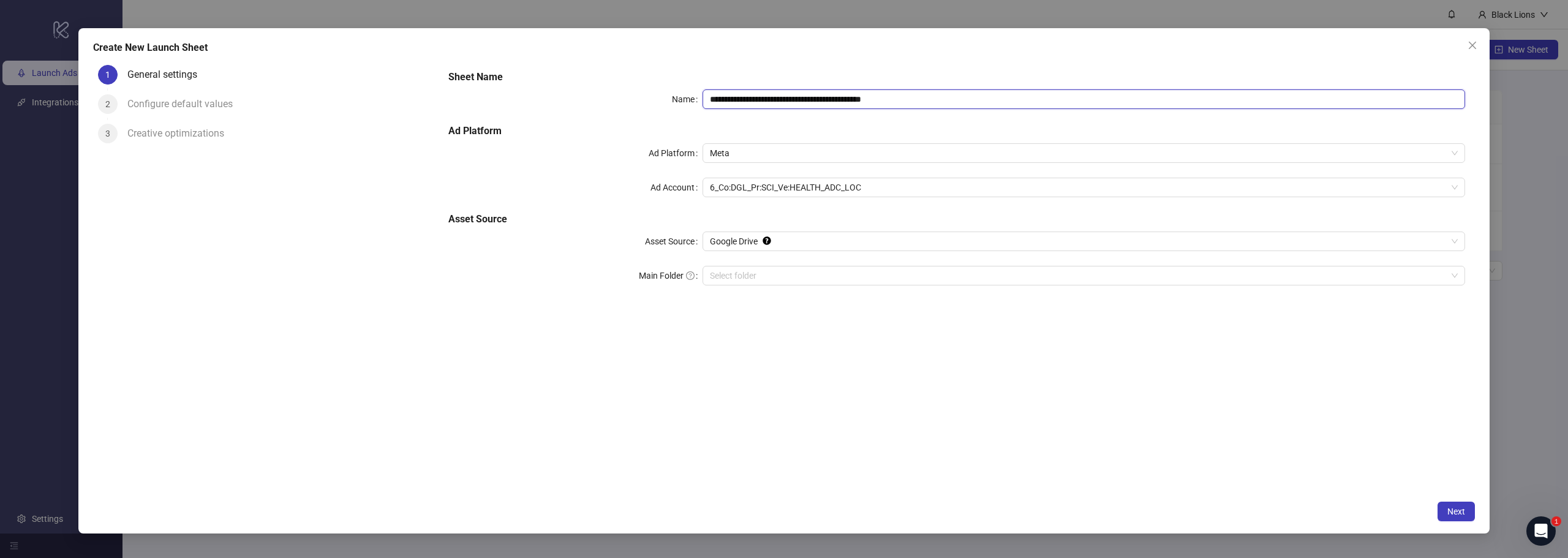 type on "**********" 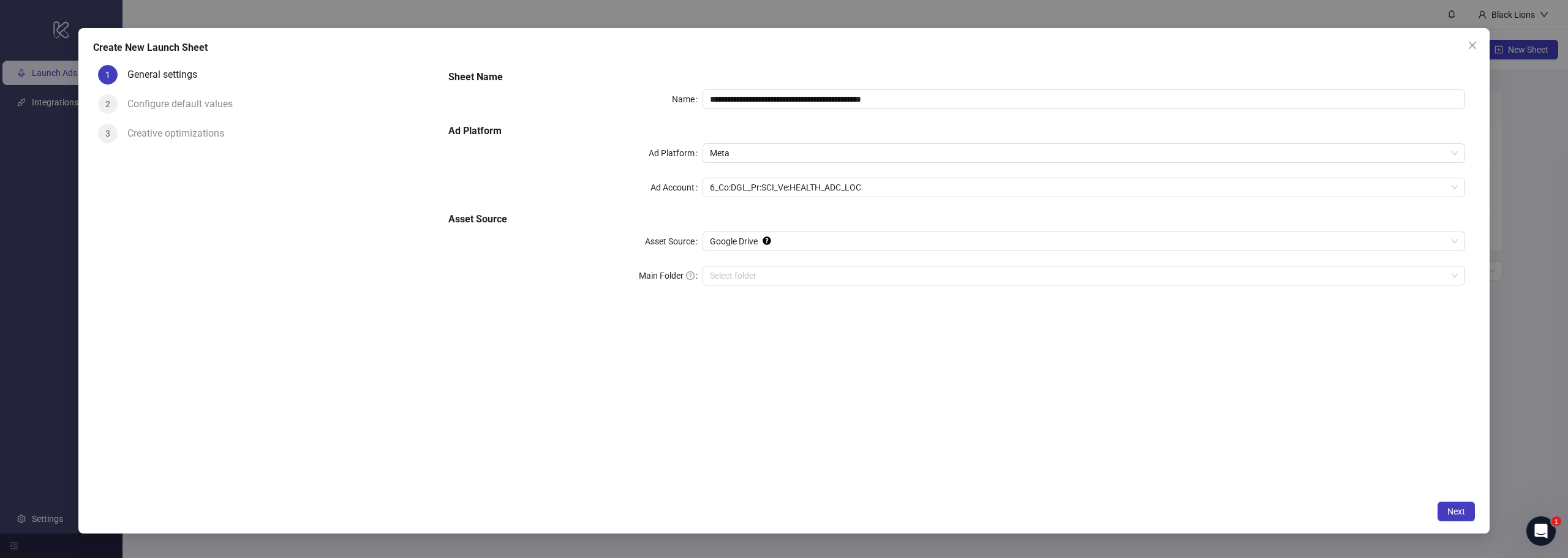 click on "**********" at bounding box center [957, 185] 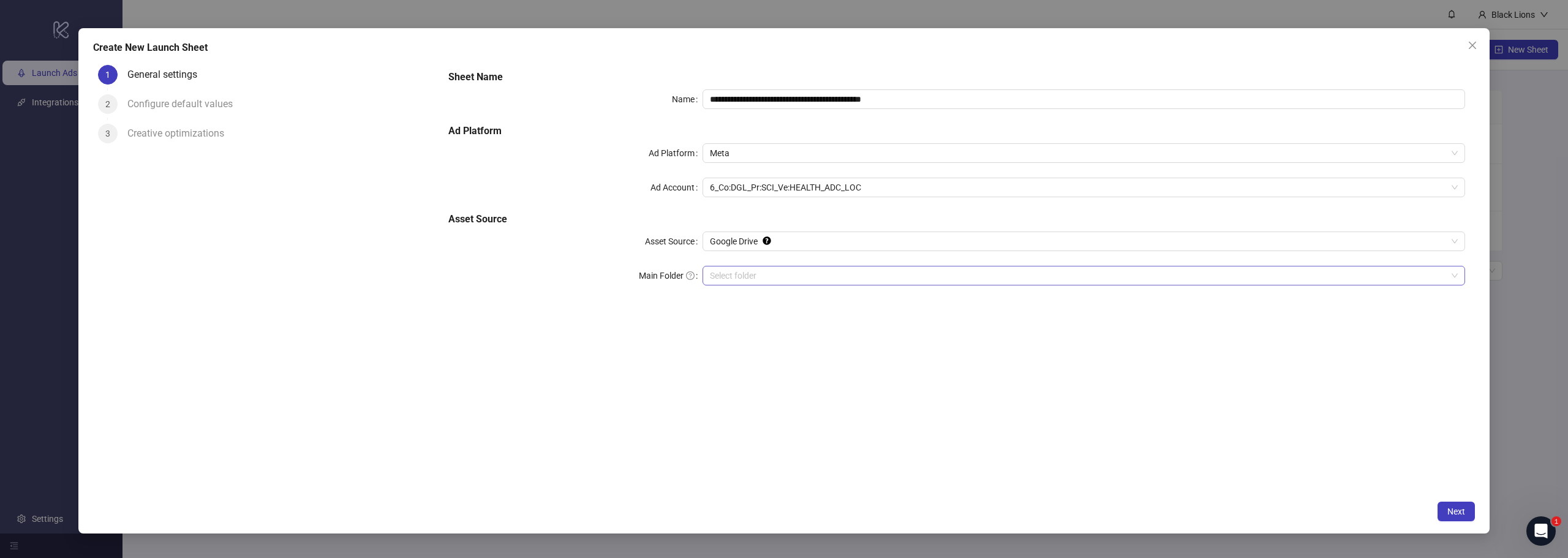 click on "Main Folder" at bounding box center [1078, 276] 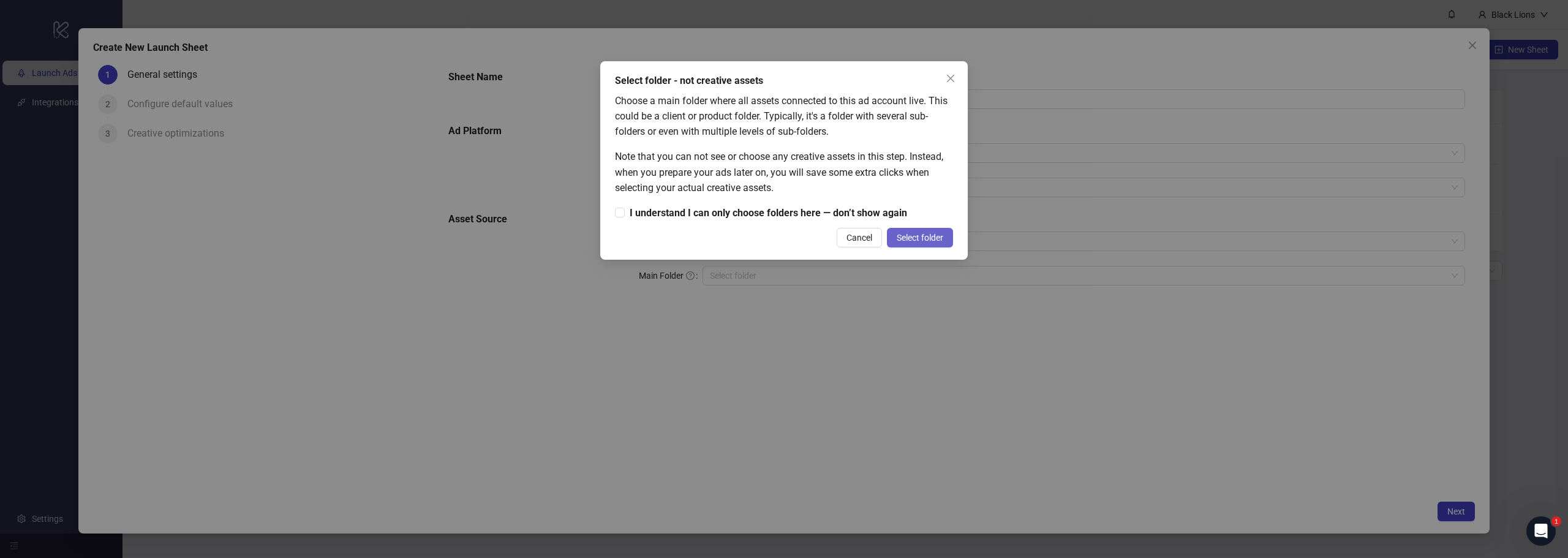 click on "Select folder" at bounding box center (920, 238) 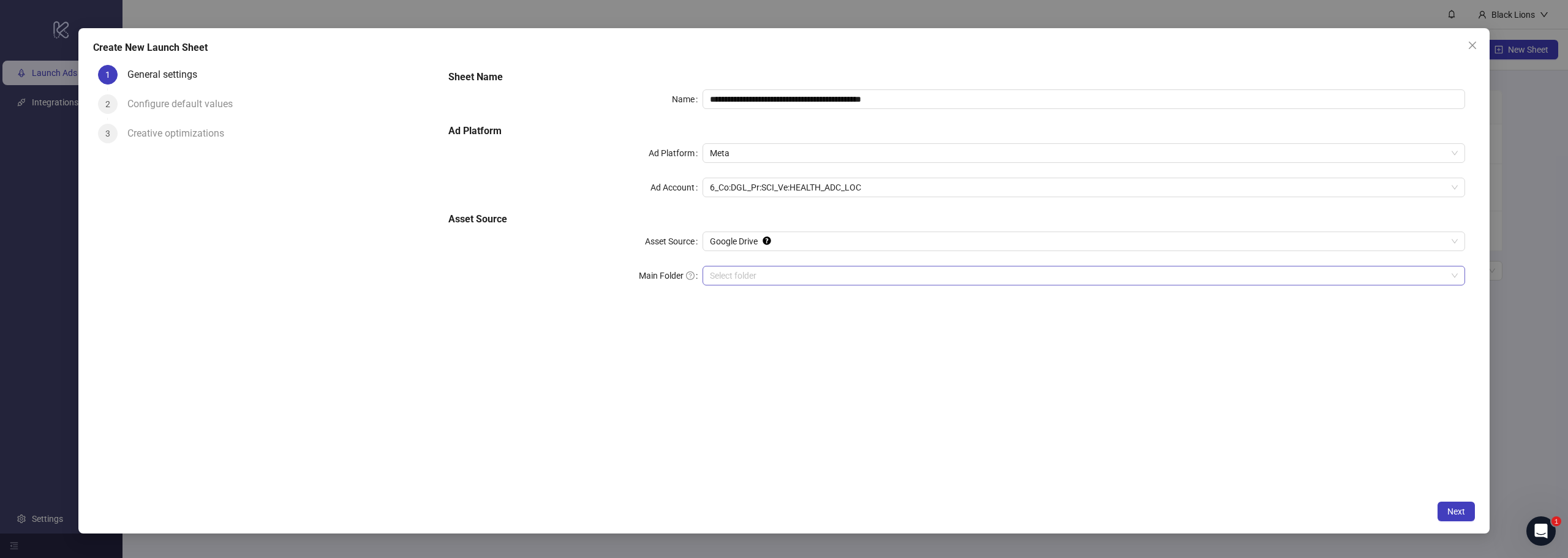 click on "Main Folder" at bounding box center [1078, 276] 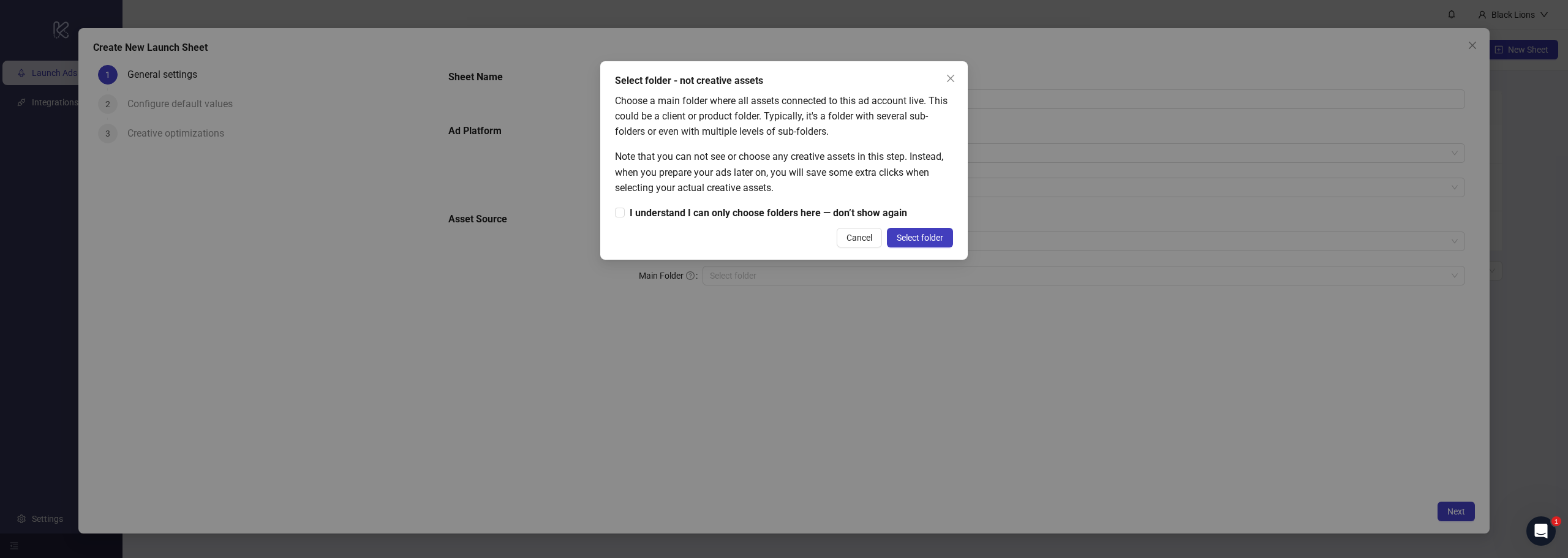 click on "Select folder - not creative assets Choose a main folder where all assets connected to this ad account live. This could be a client or product folder. Typically, it's a folder with several sub-folders or even with multiple levels of sub-folders. Note that you can not see or choose any creative assets in this step. Instead, when you prepare your ads later on, you will save some extra clicks when selecting your actual creative assets. I understand I can only choose folders here — don’t show again Cancel Select folder" at bounding box center [784, 160] 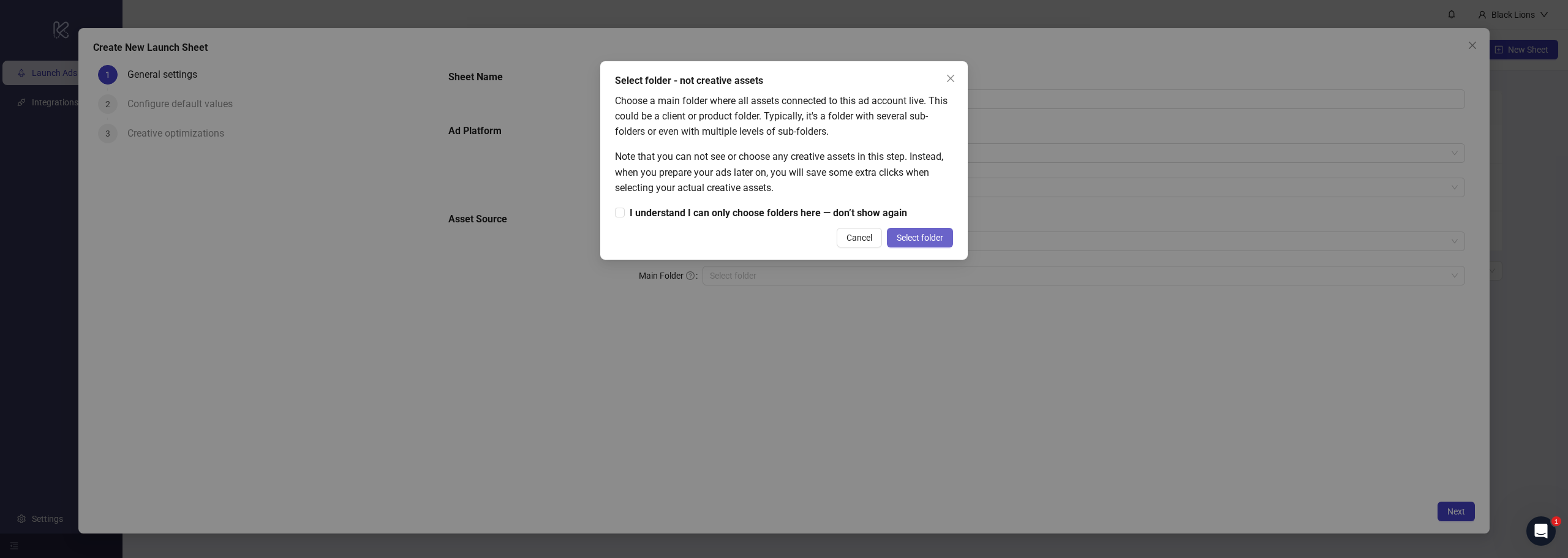 click on "Select folder" at bounding box center [920, 238] 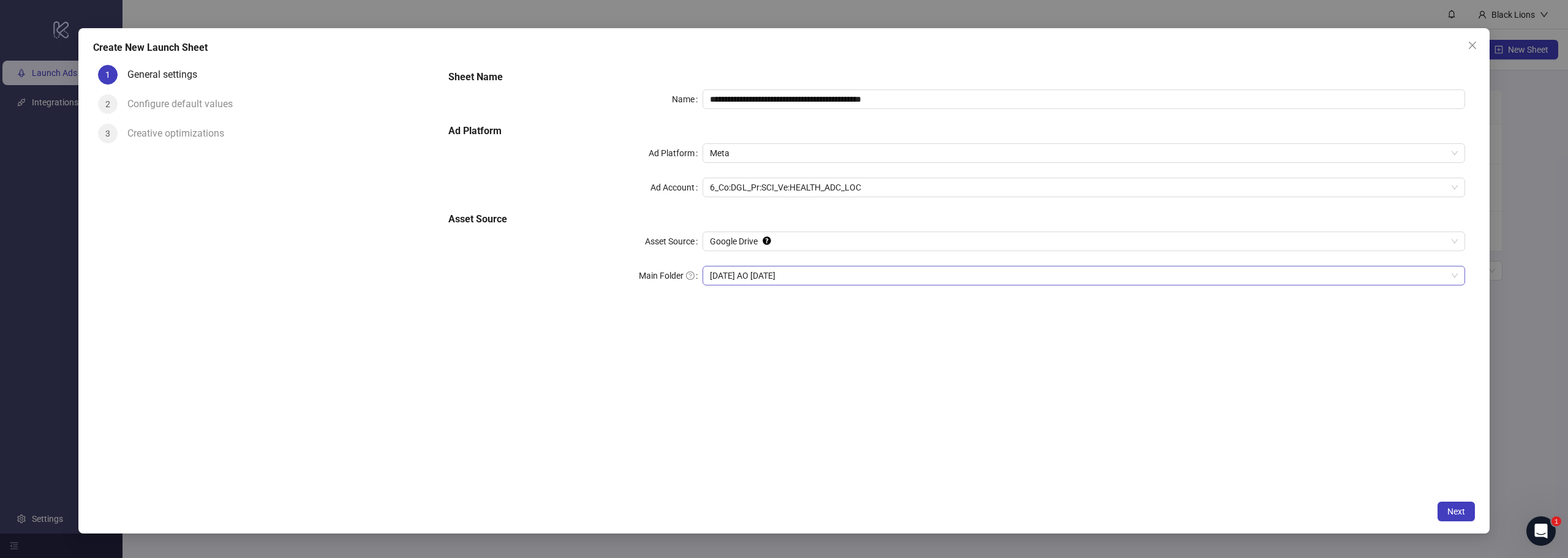 click on "[DATE] AO [DATE]" at bounding box center (1084, 276) 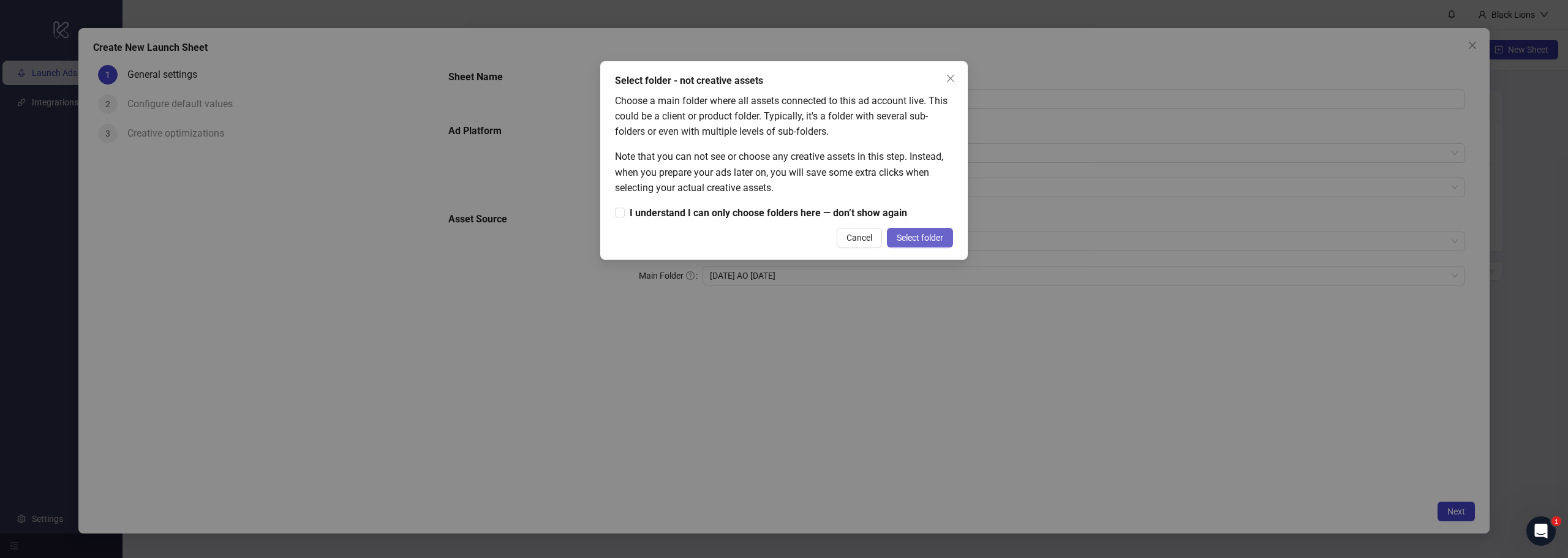 click on "Select folder" at bounding box center (920, 238) 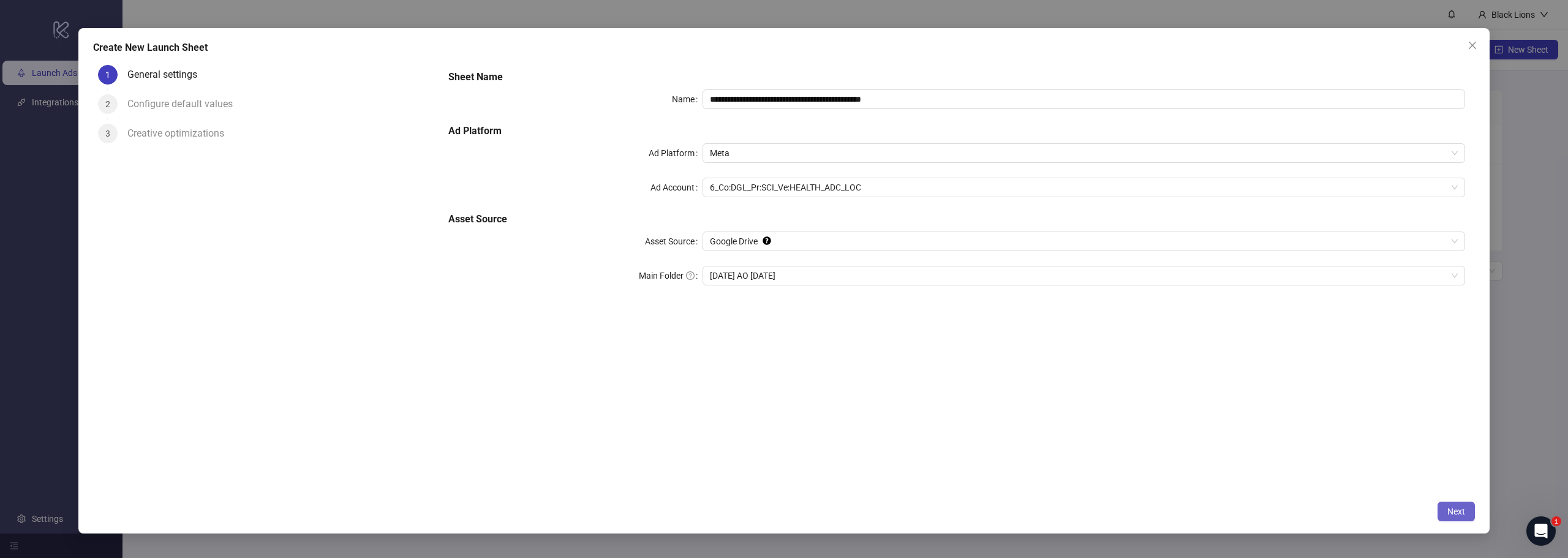 click on "Next" at bounding box center [1456, 511] 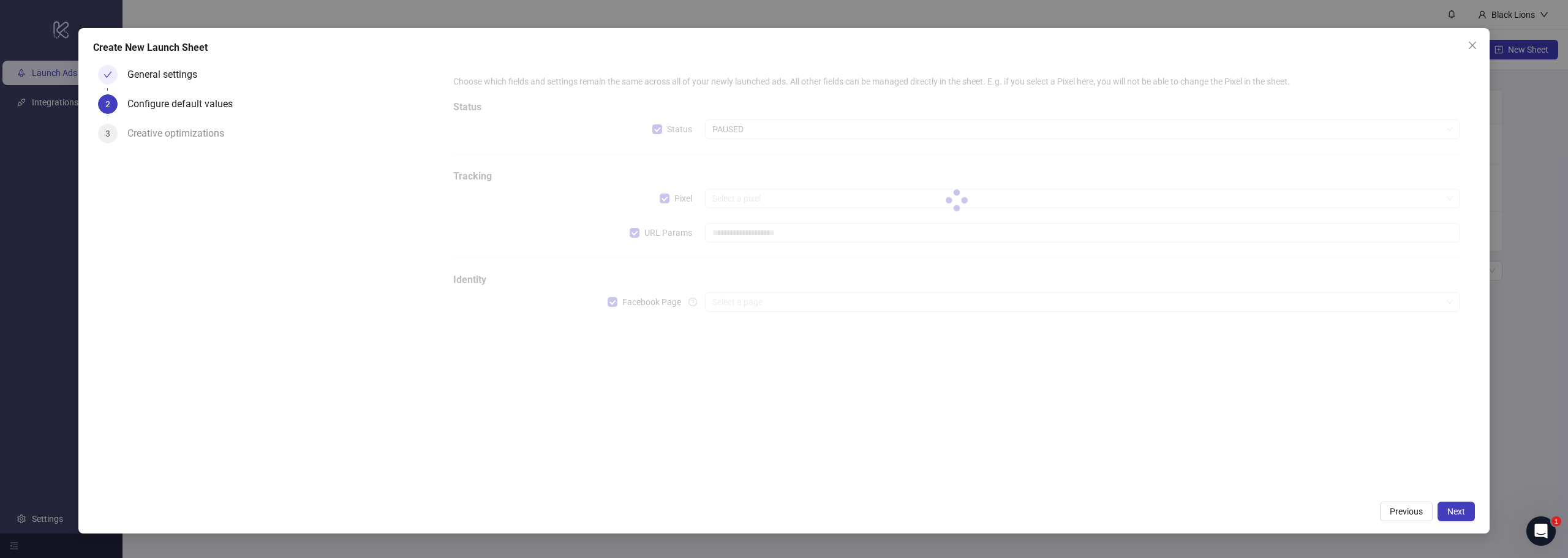 type on "**********" 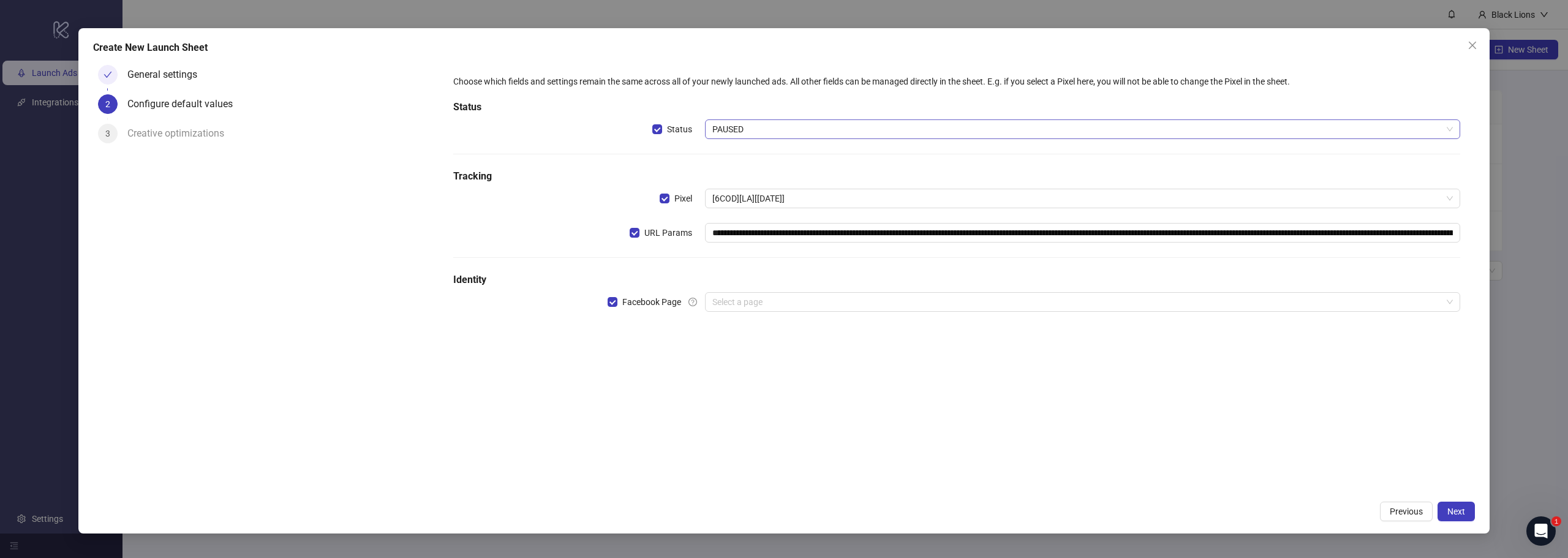 click on "PAUSED" at bounding box center [1082, 129] 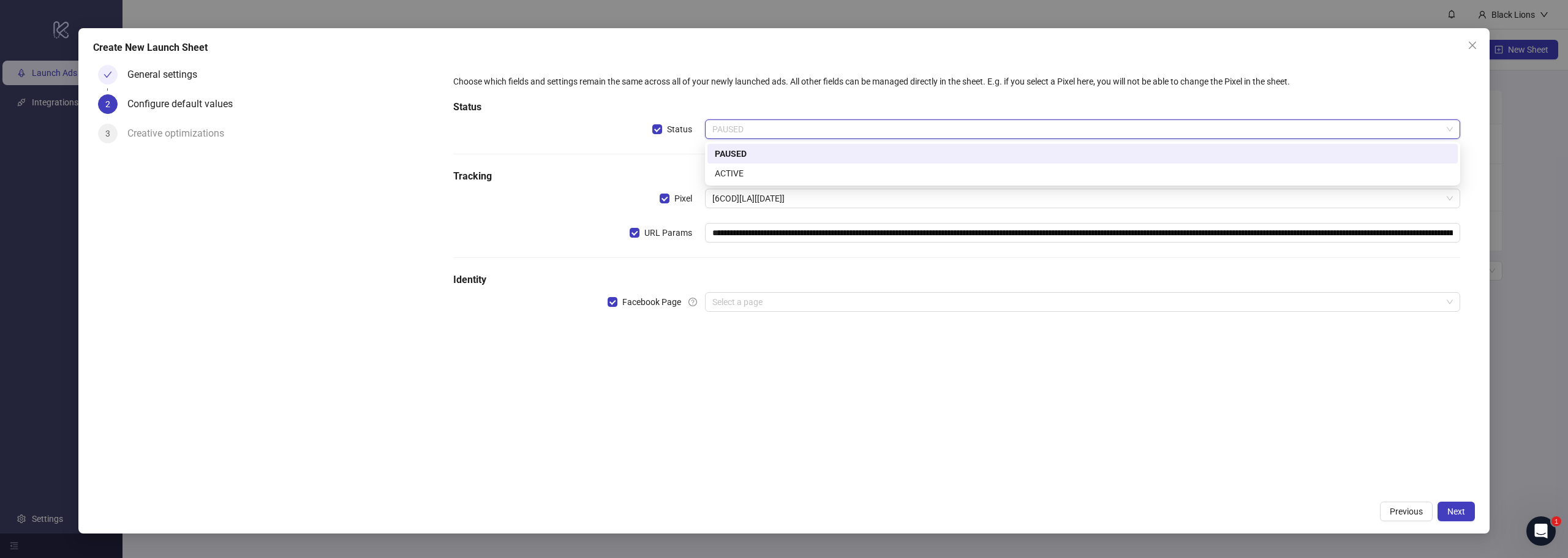 click on "ACTIVE" at bounding box center (1082, 173) 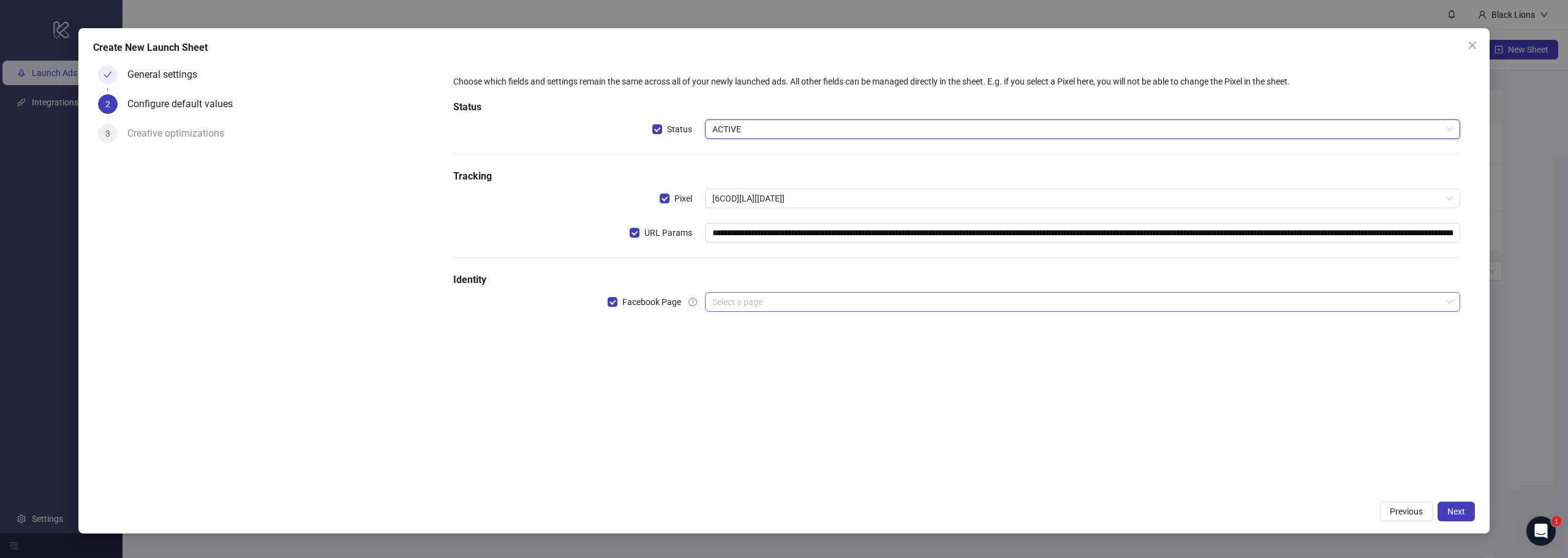 click at bounding box center (1077, 302) 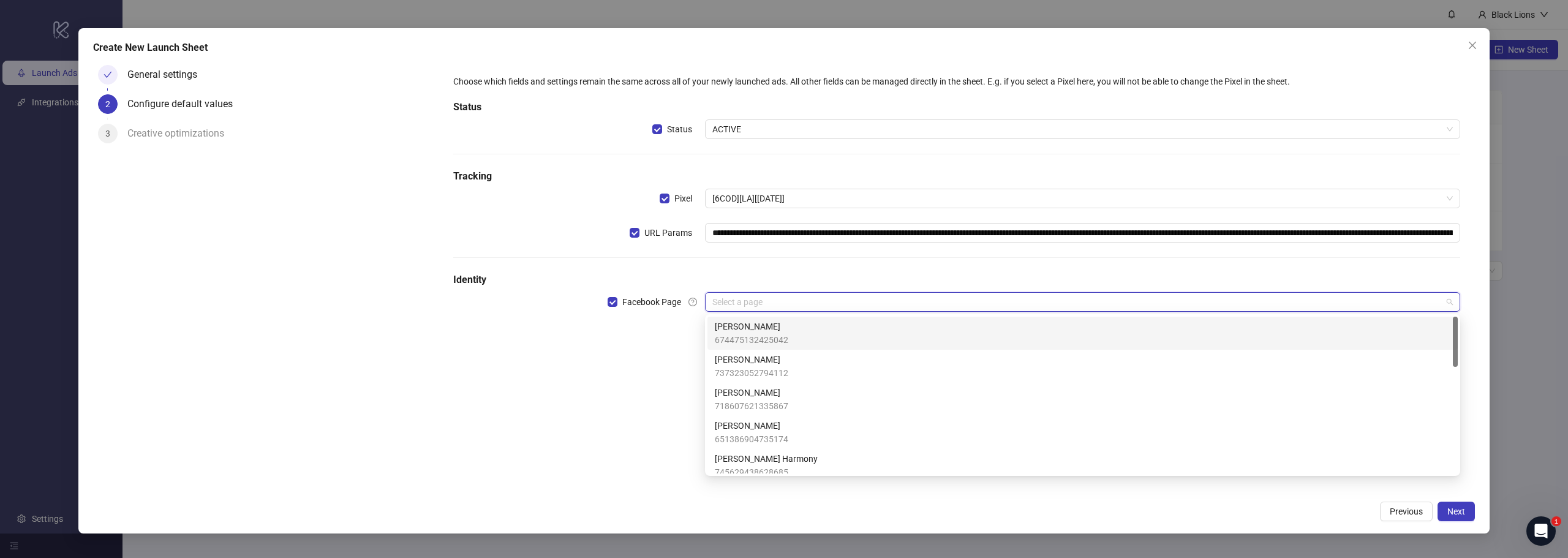 click on "[PERSON_NAME]" at bounding box center (752, 326) 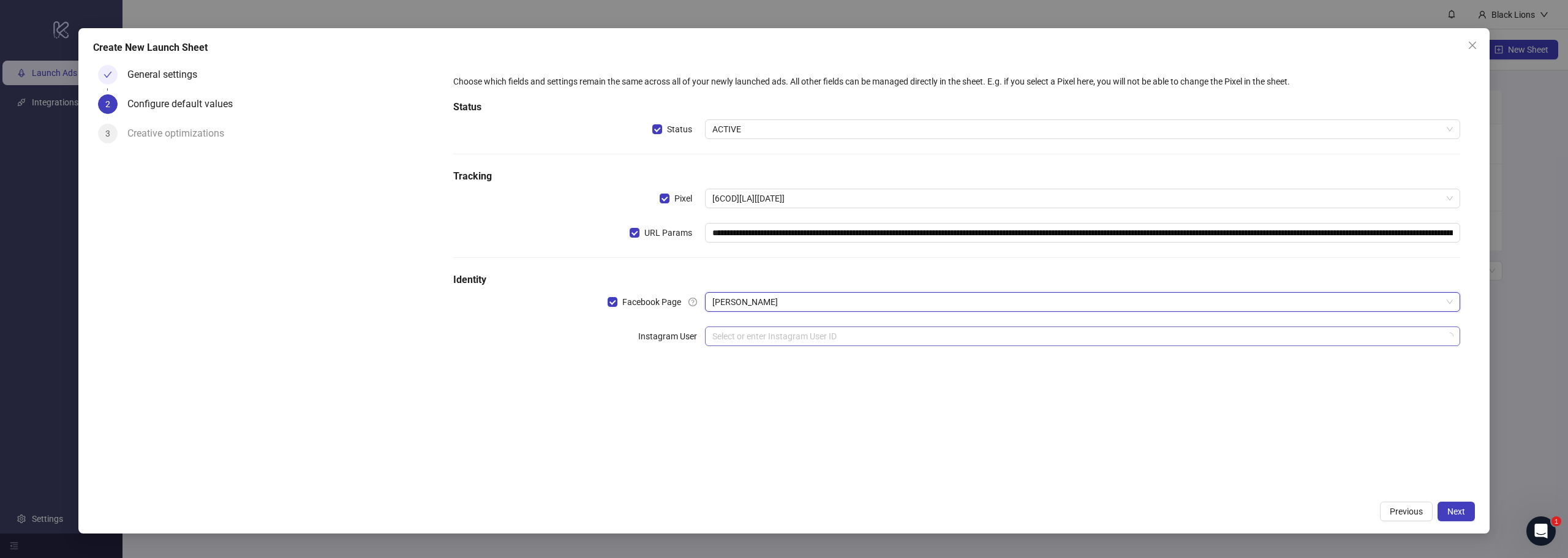 click at bounding box center [1077, 336] 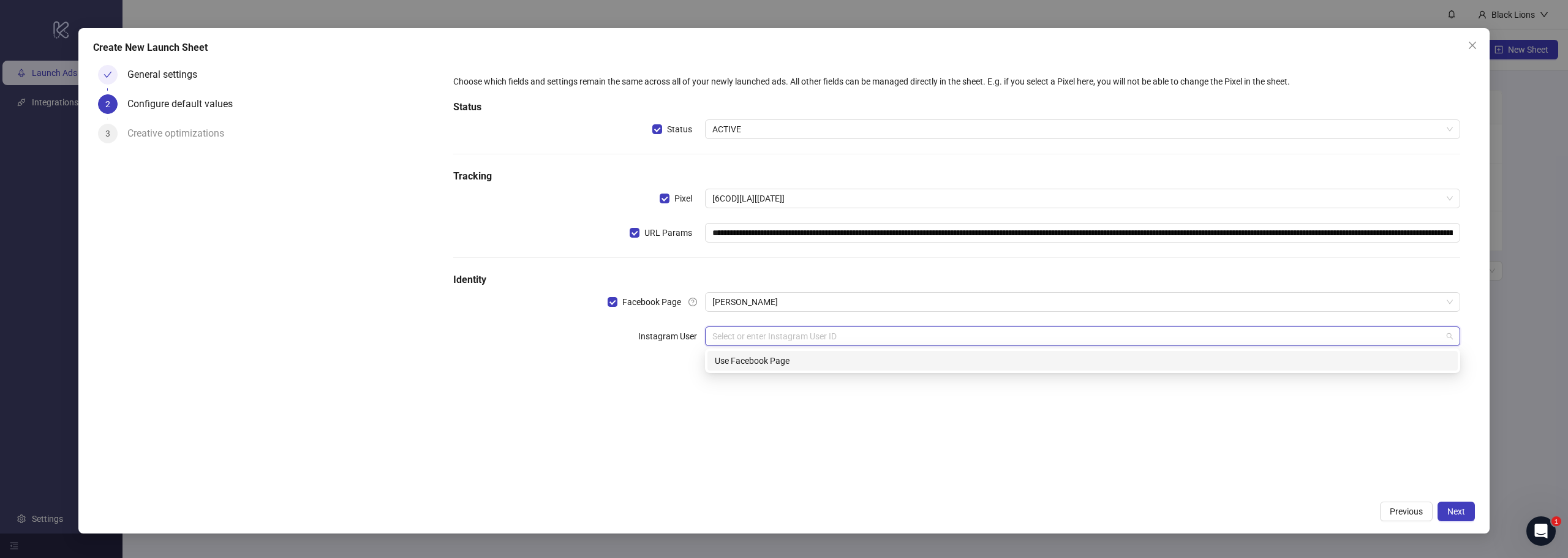 click on "Use Facebook Page" at bounding box center [1082, 361] 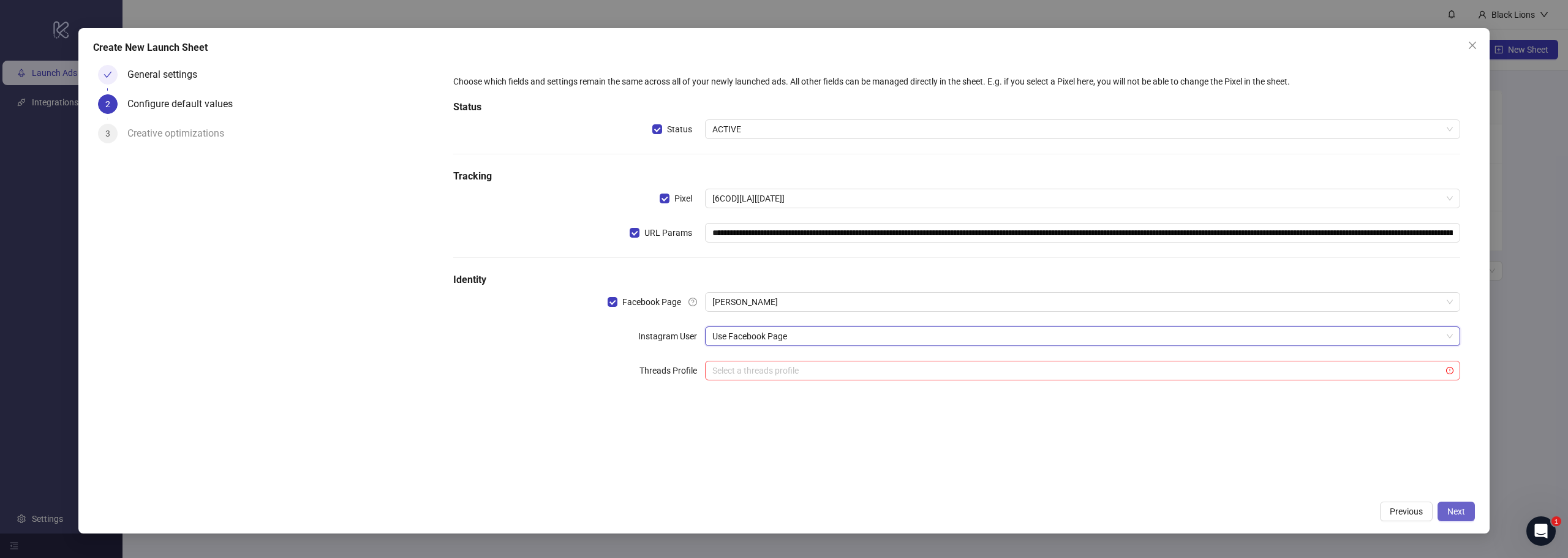 click on "Next" at bounding box center (1456, 511) 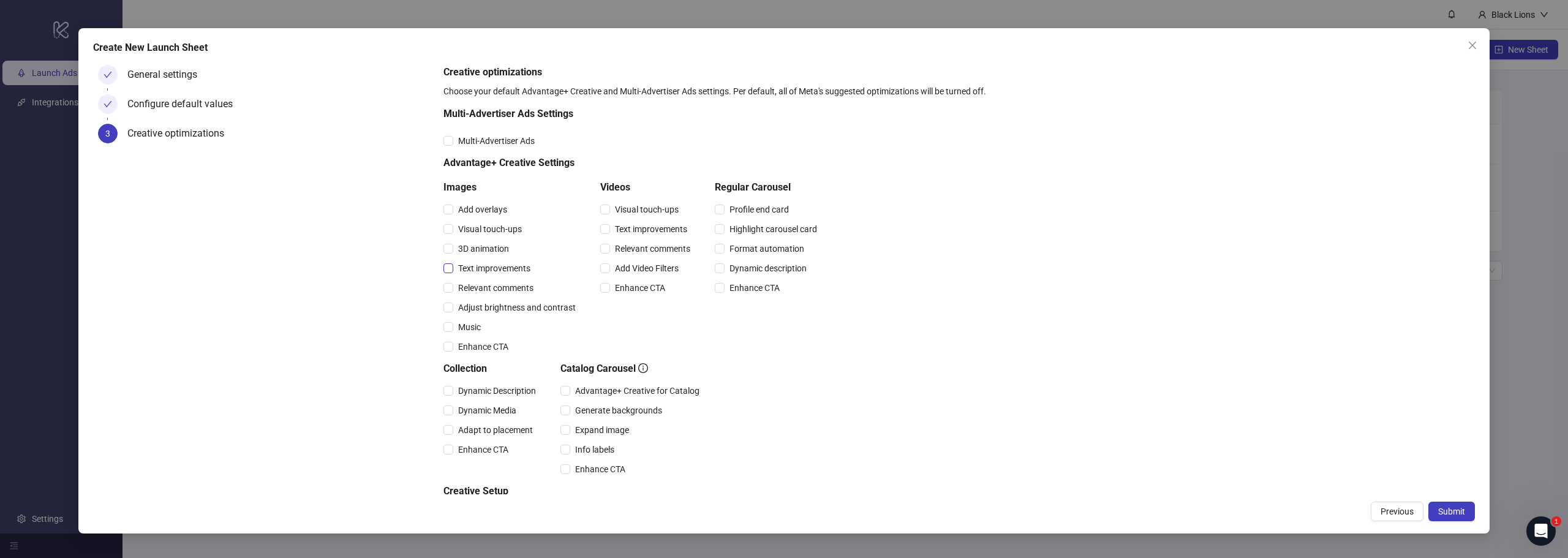 click on "Text improvements" at bounding box center (494, 268) 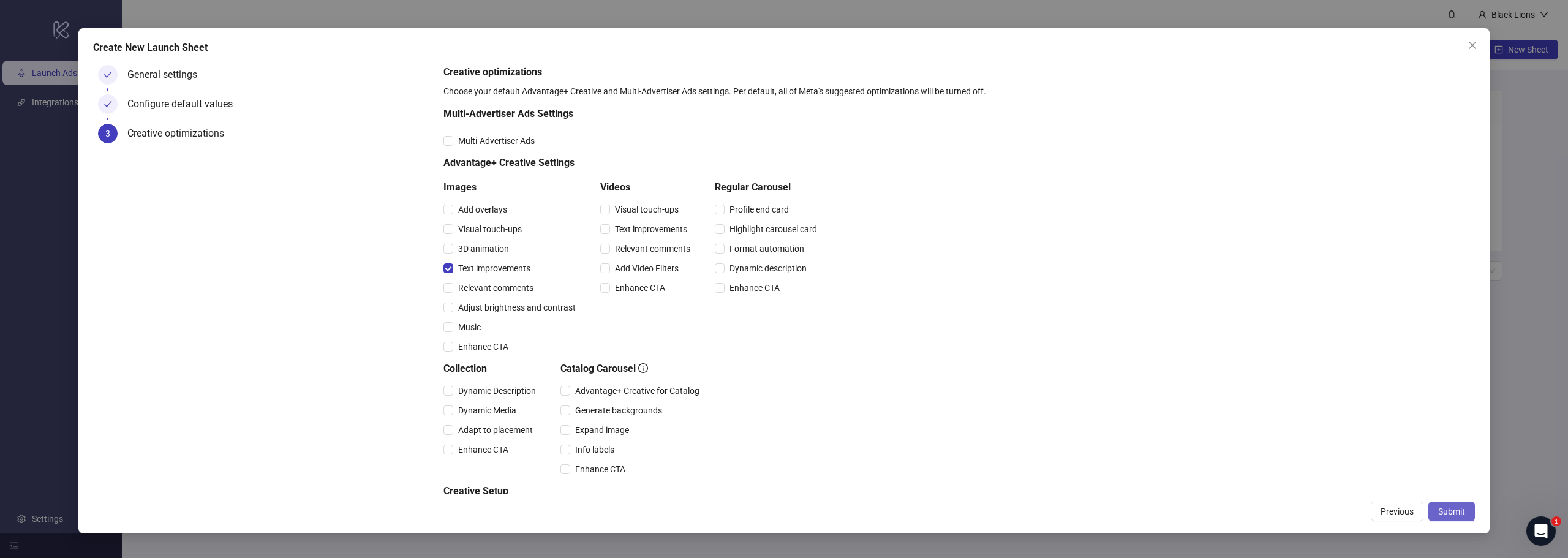 click on "Submit" at bounding box center (1452, 511) 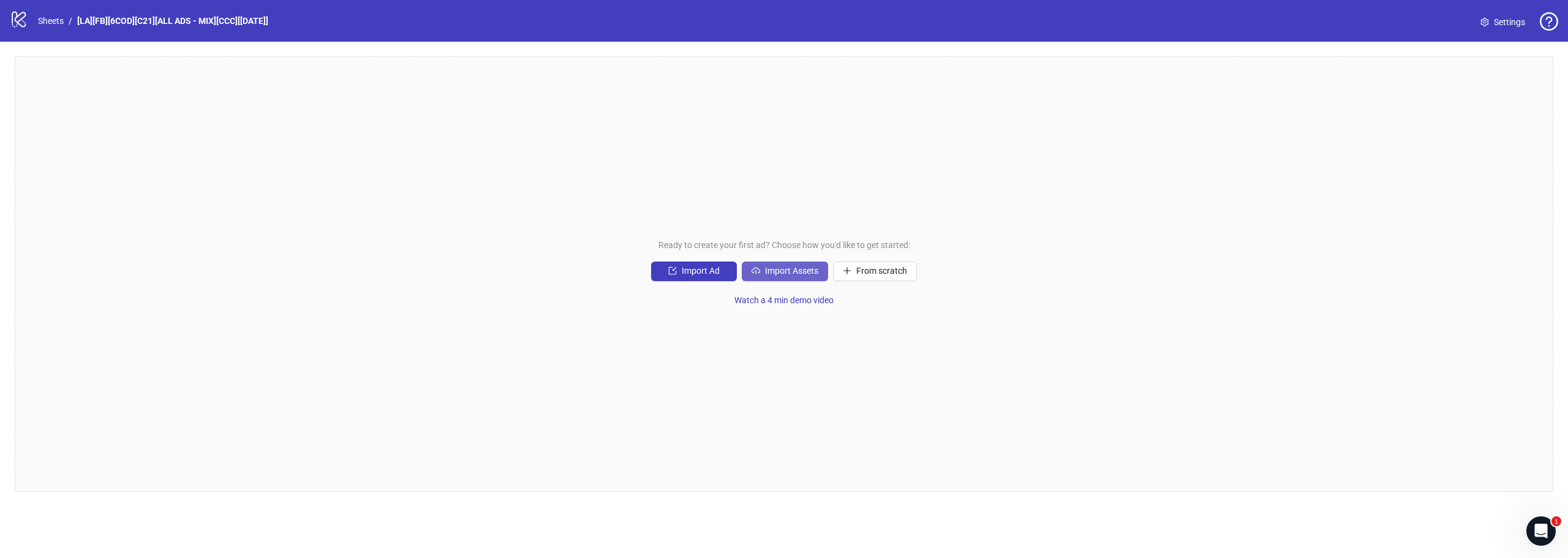 click 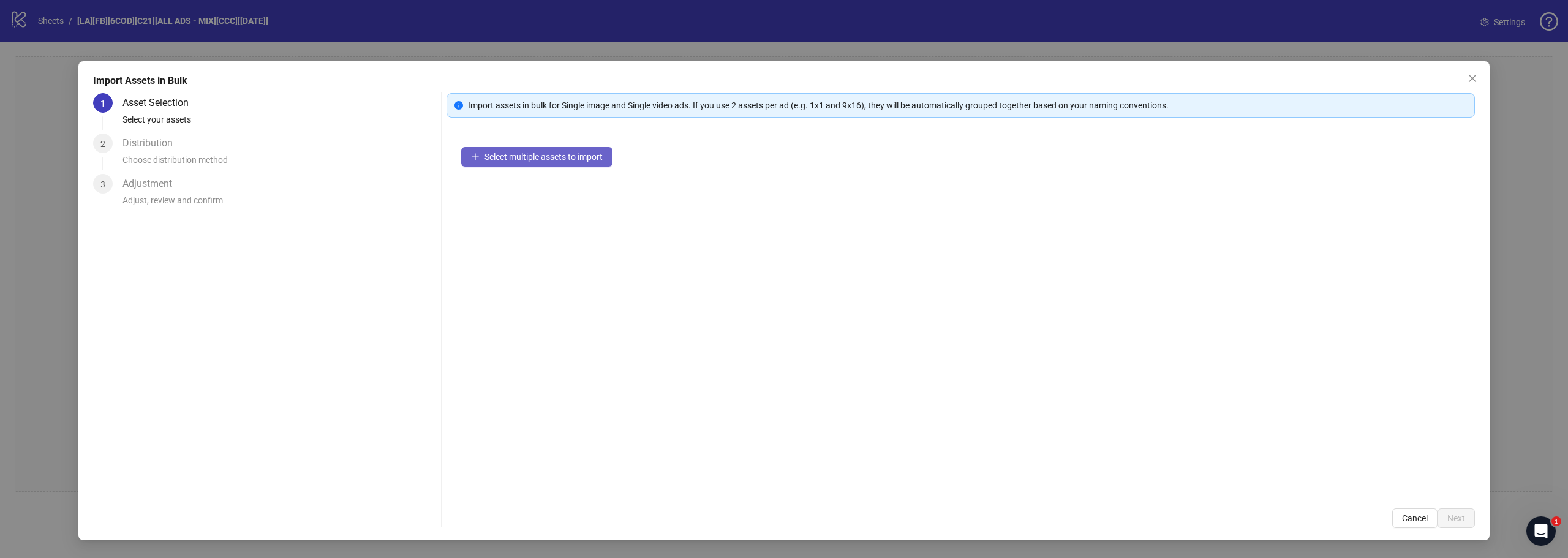 click on "Select multiple assets to import" at bounding box center [543, 157] 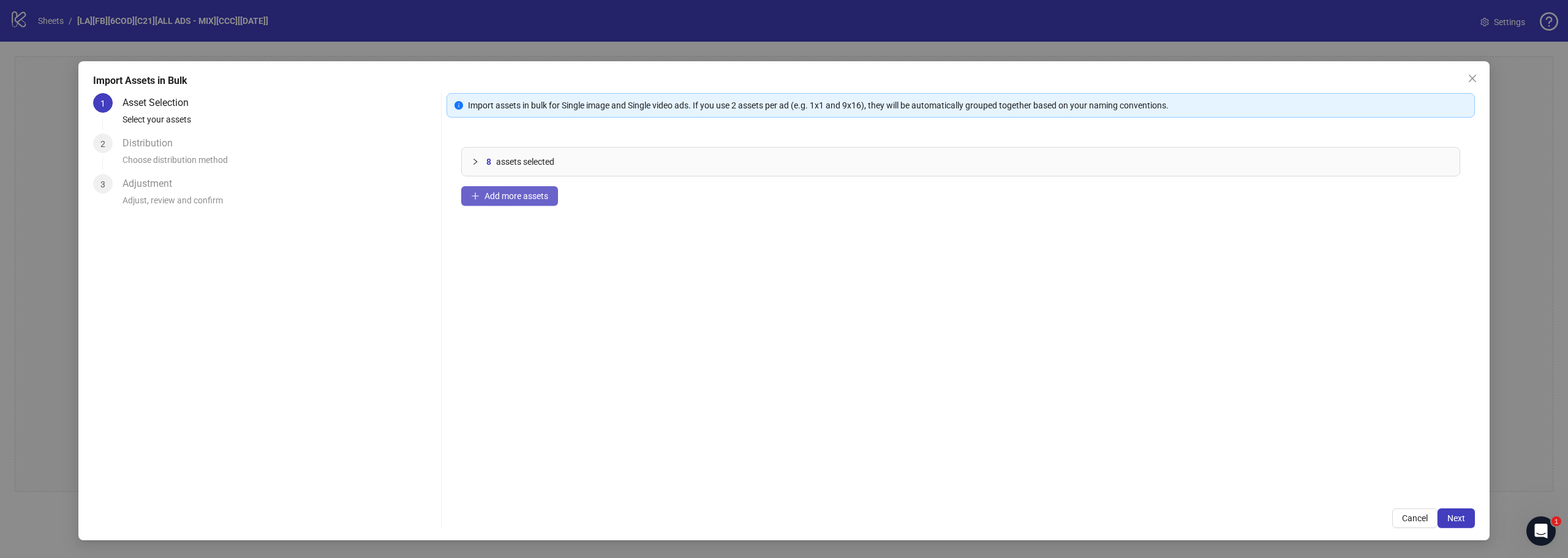 click on "Add more assets" at bounding box center [516, 196] 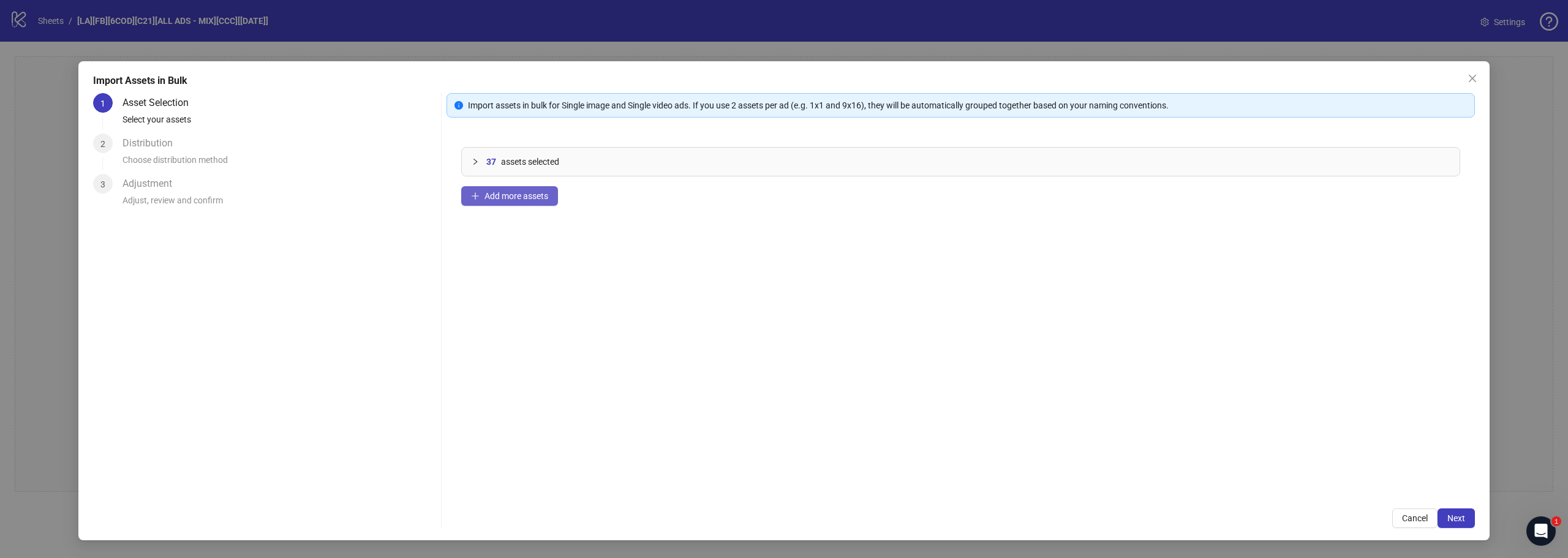 click on "Add more assets" at bounding box center [516, 196] 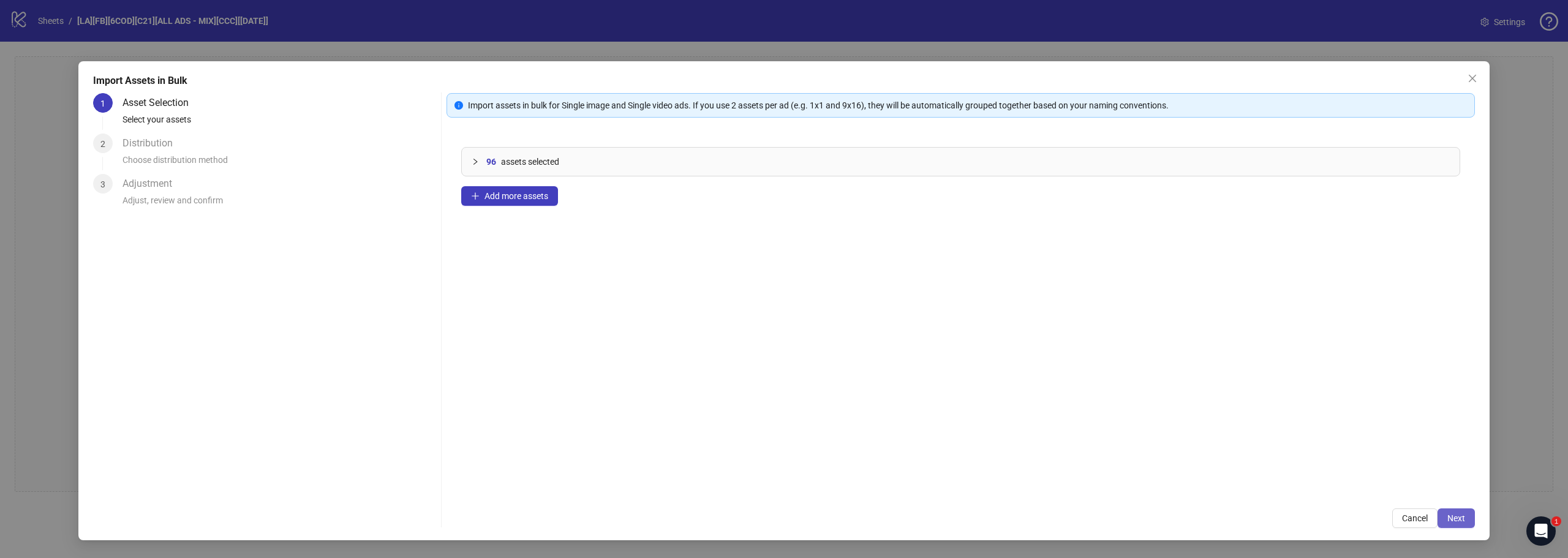 click on "Next" at bounding box center [1456, 518] 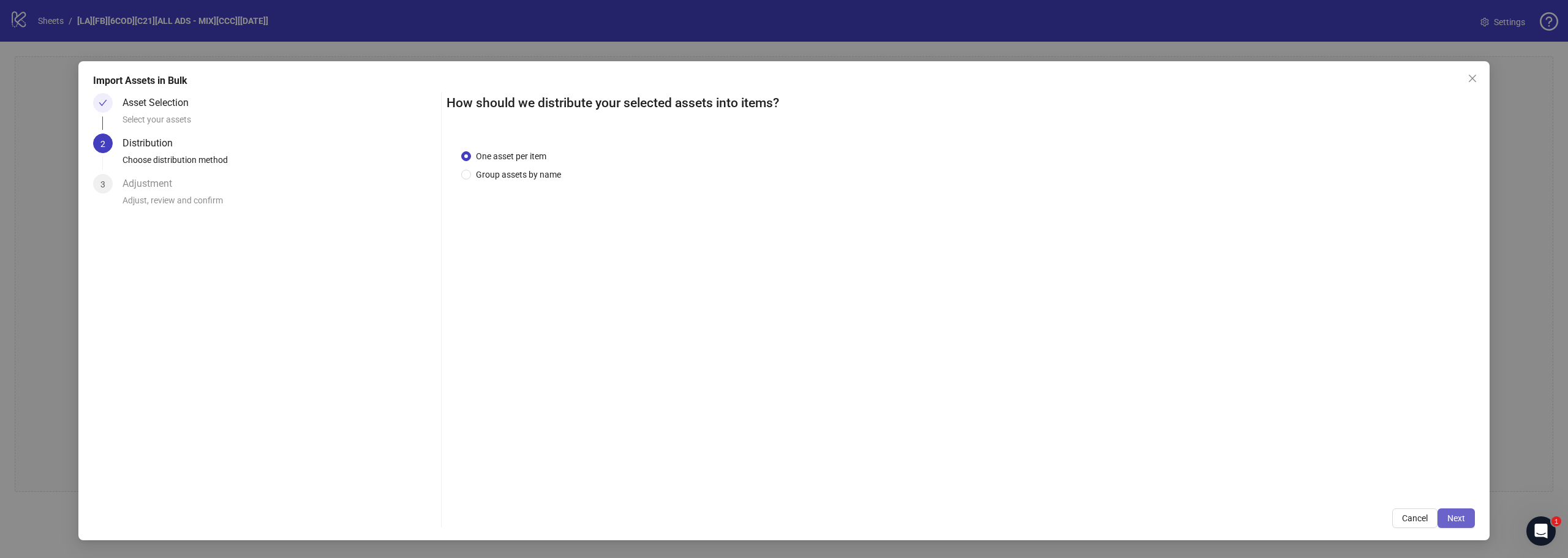 click on "Next" at bounding box center [1456, 518] 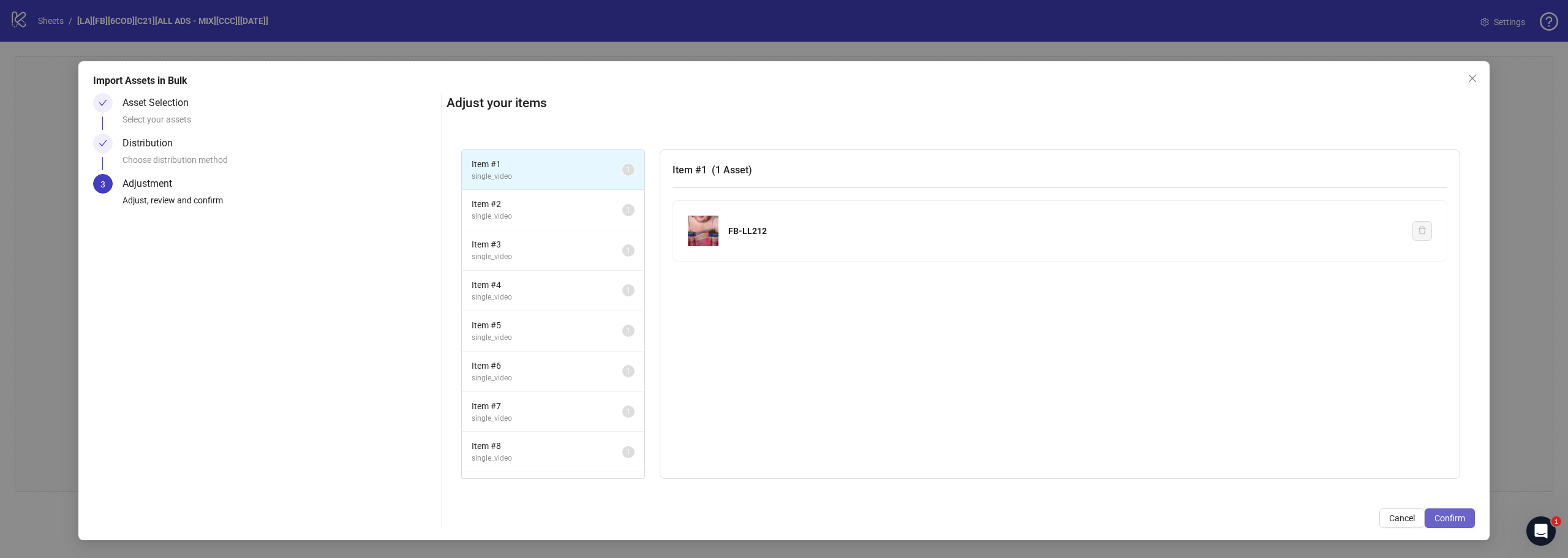 click on "Confirm" at bounding box center [1450, 518] 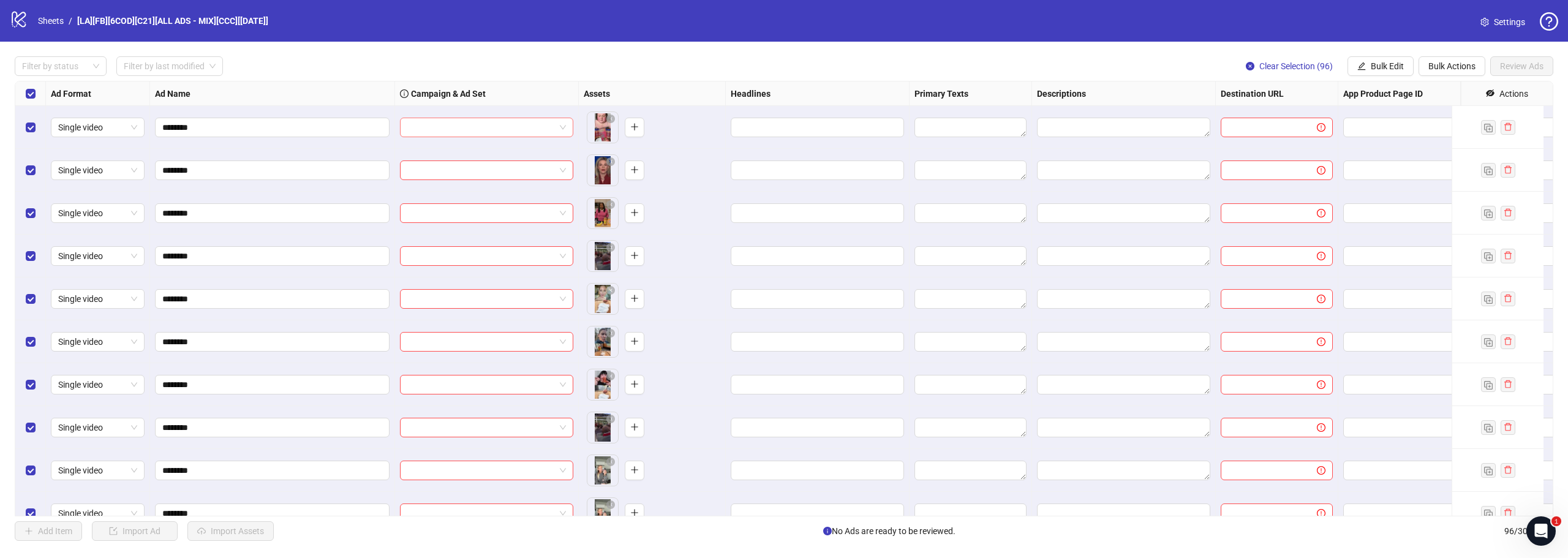 click at bounding box center [481, 127] 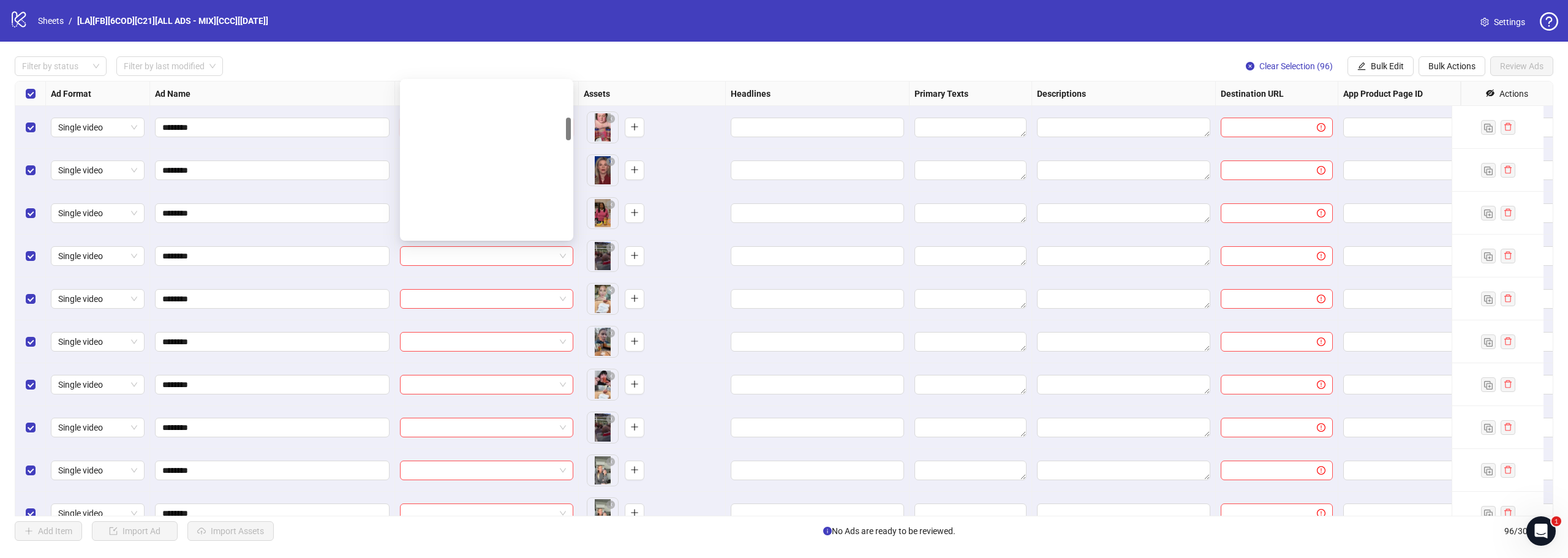 scroll, scrollTop: 61, scrollLeft: 0, axis: vertical 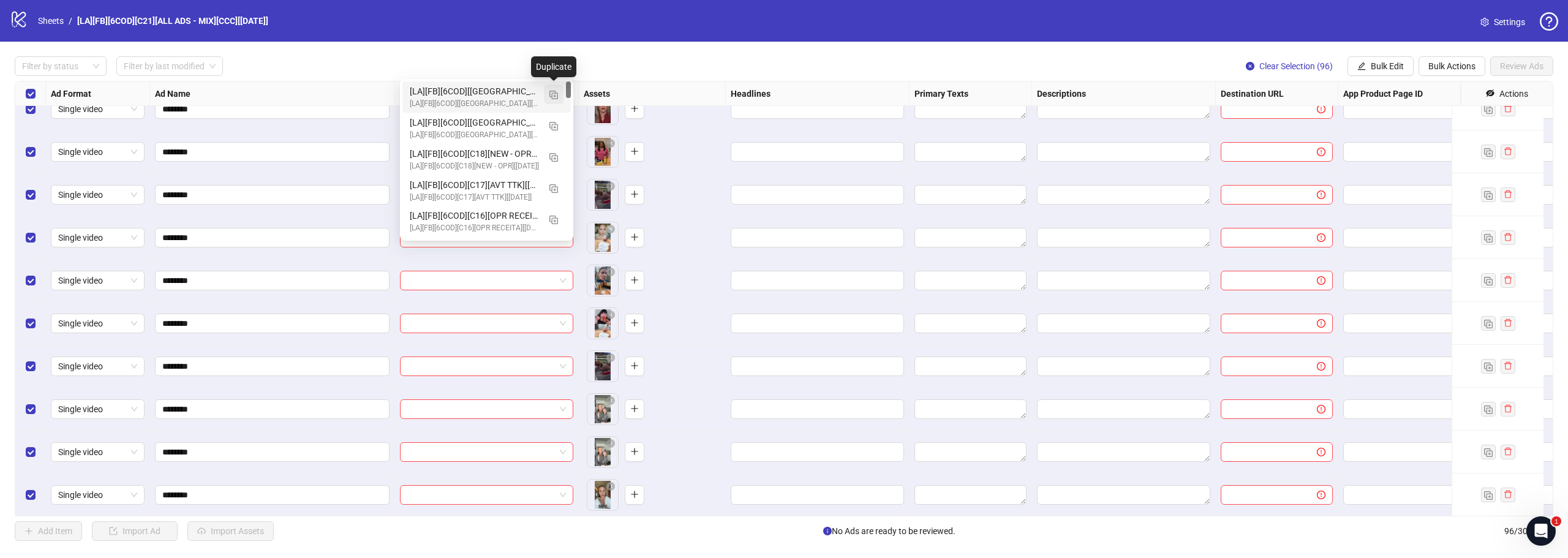 click at bounding box center [554, 94] 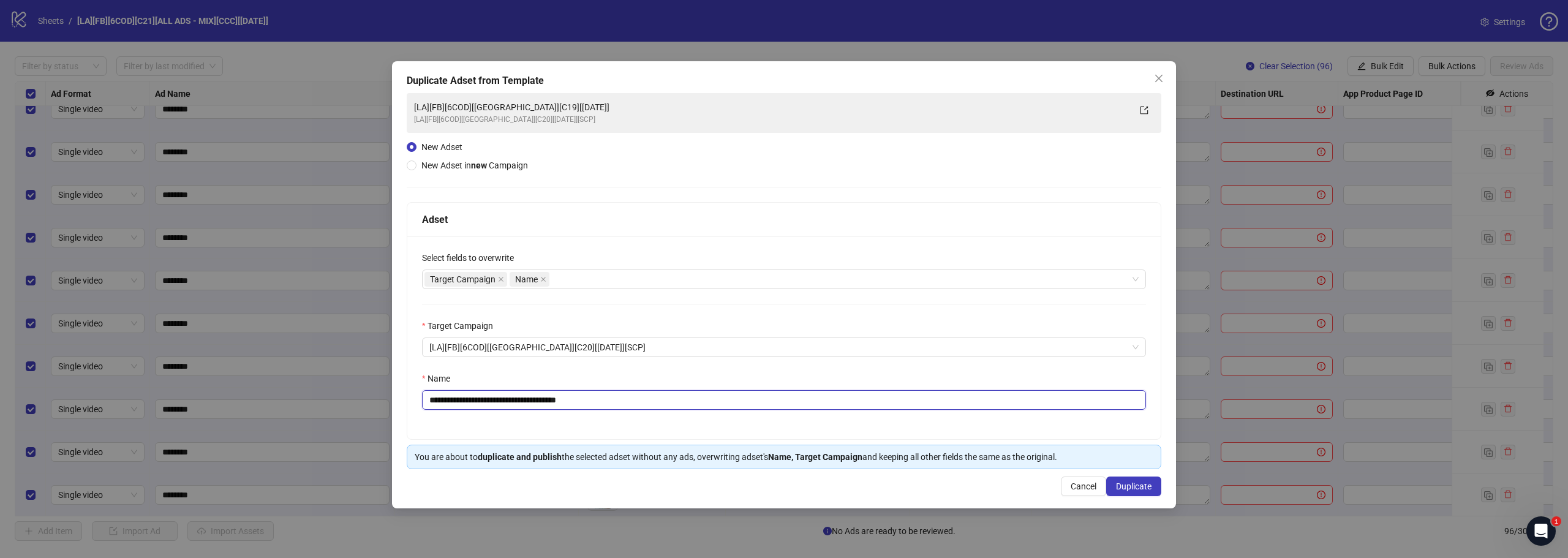 click on "**********" at bounding box center [784, 400] 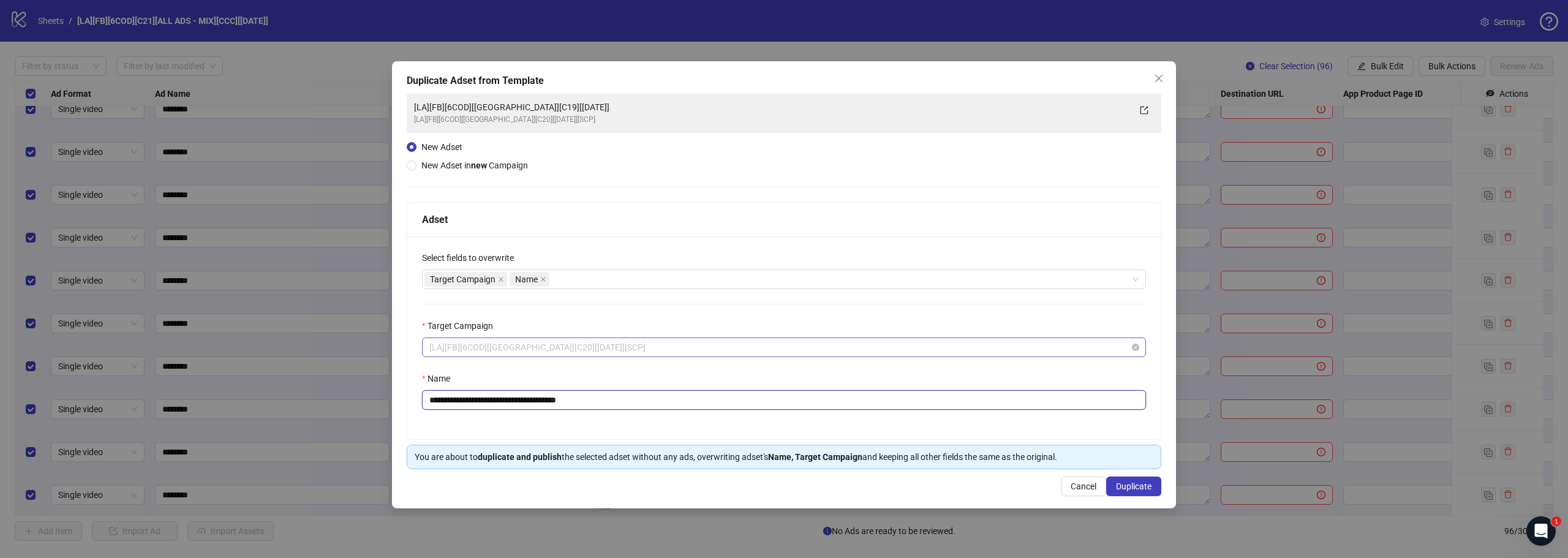 click on "[LA][FB][6COD][[GEOGRAPHIC_DATA]][C20][[DATE]][SCP]" at bounding box center (784, 347) 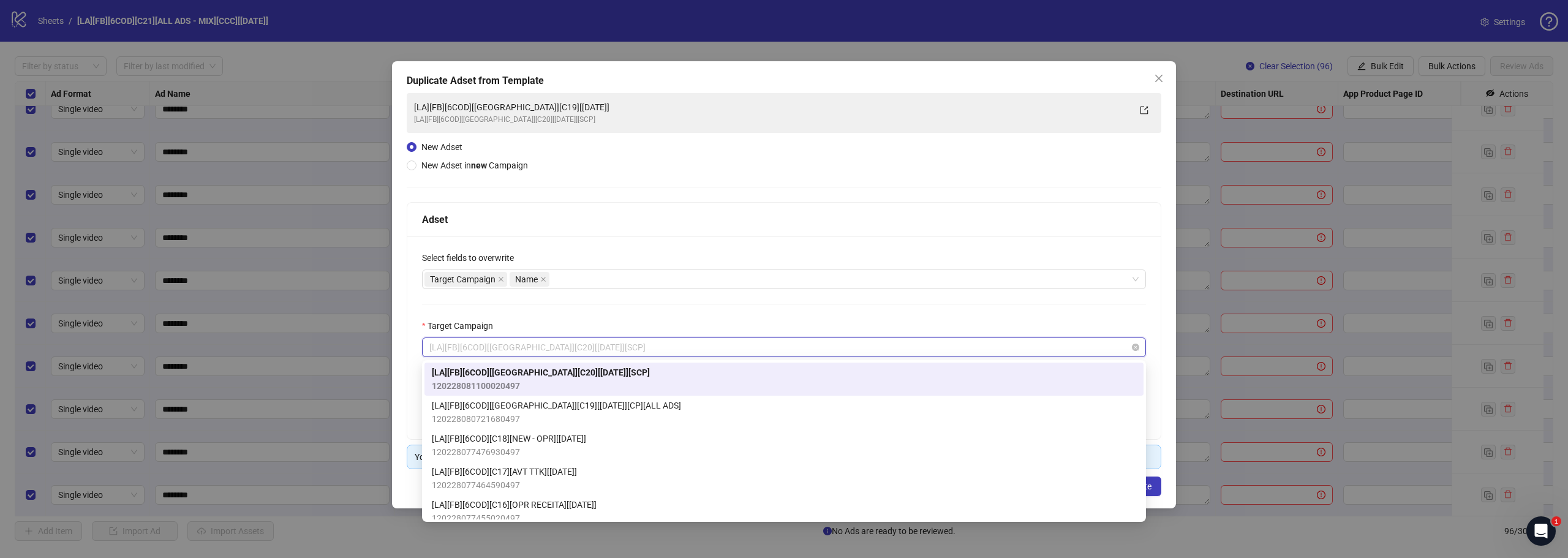 click on "[LA][FB][6COD][[GEOGRAPHIC_DATA]][C20][[DATE]][SCP]" at bounding box center (784, 347) 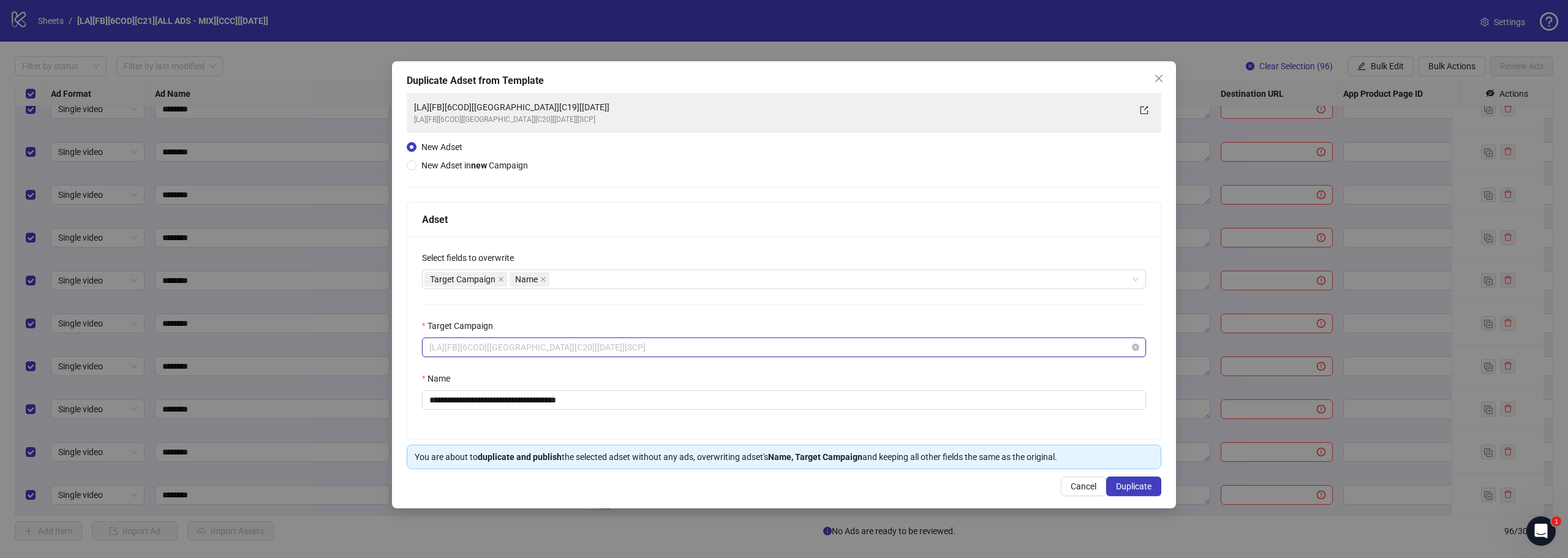 click on "[LA][FB][6COD][[GEOGRAPHIC_DATA]][C20][[DATE]][SCP]" at bounding box center [784, 347] 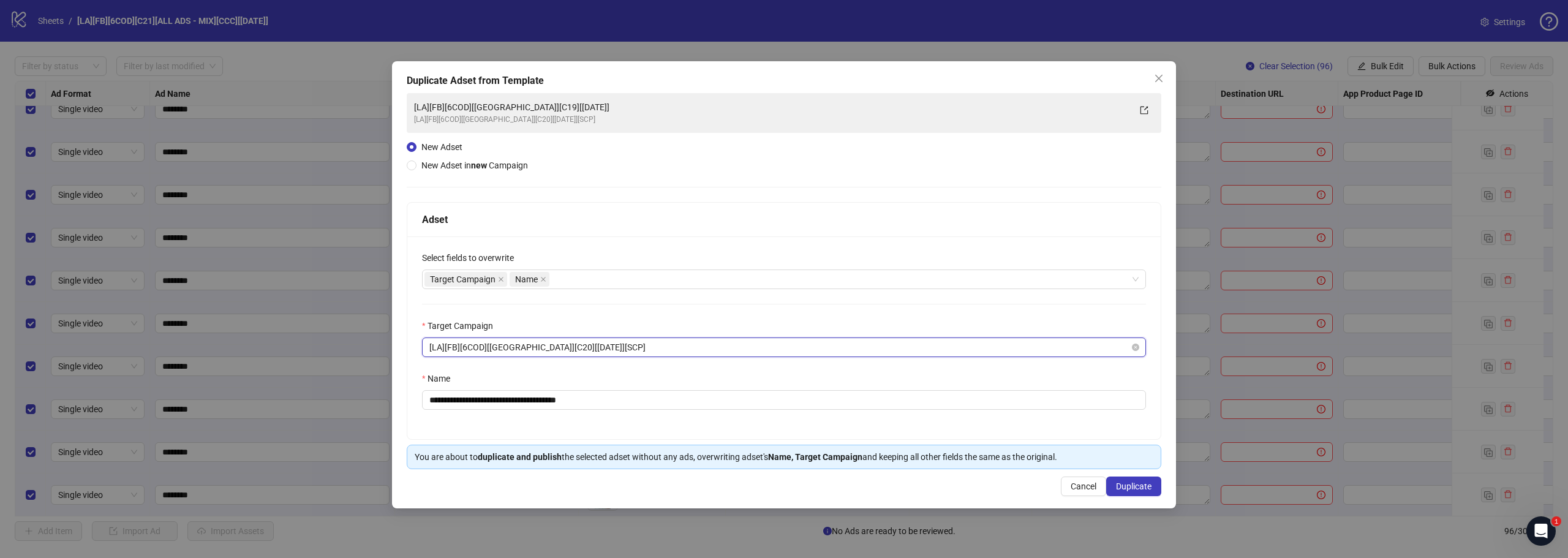 click on "[LA][FB][6COD][[GEOGRAPHIC_DATA]][C20][[DATE]][SCP]" at bounding box center [784, 347] 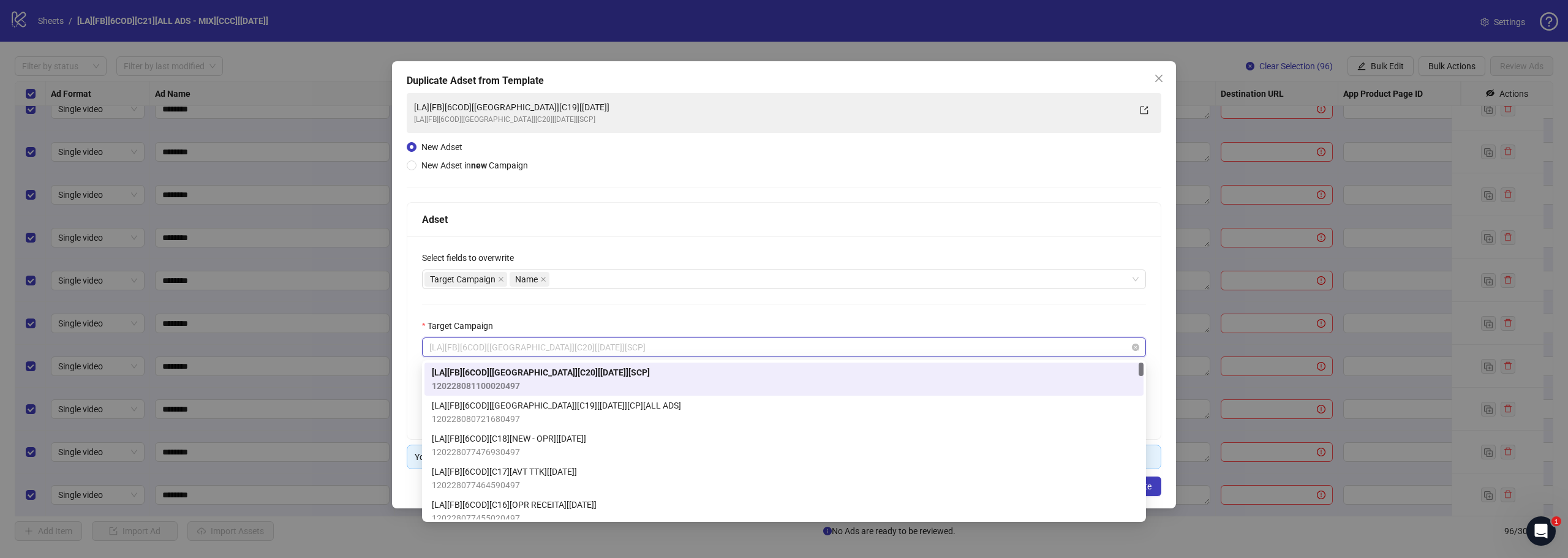 paste on "**********" 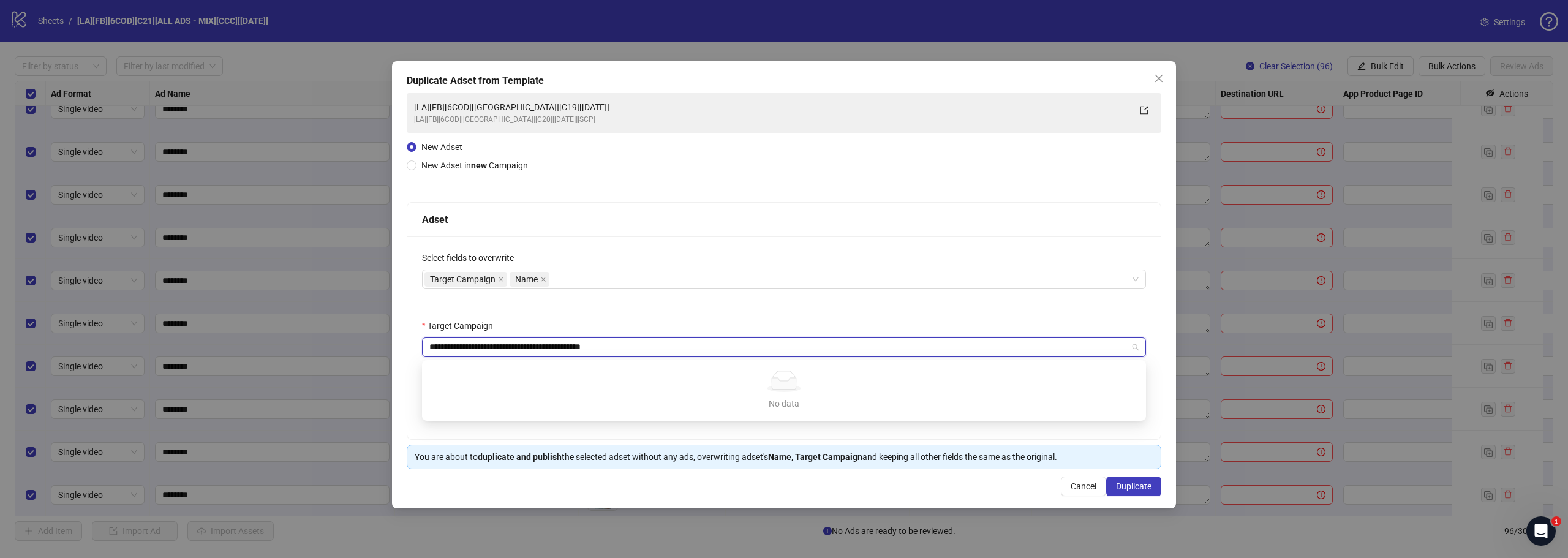 click on "No data No data" at bounding box center (784, 390) 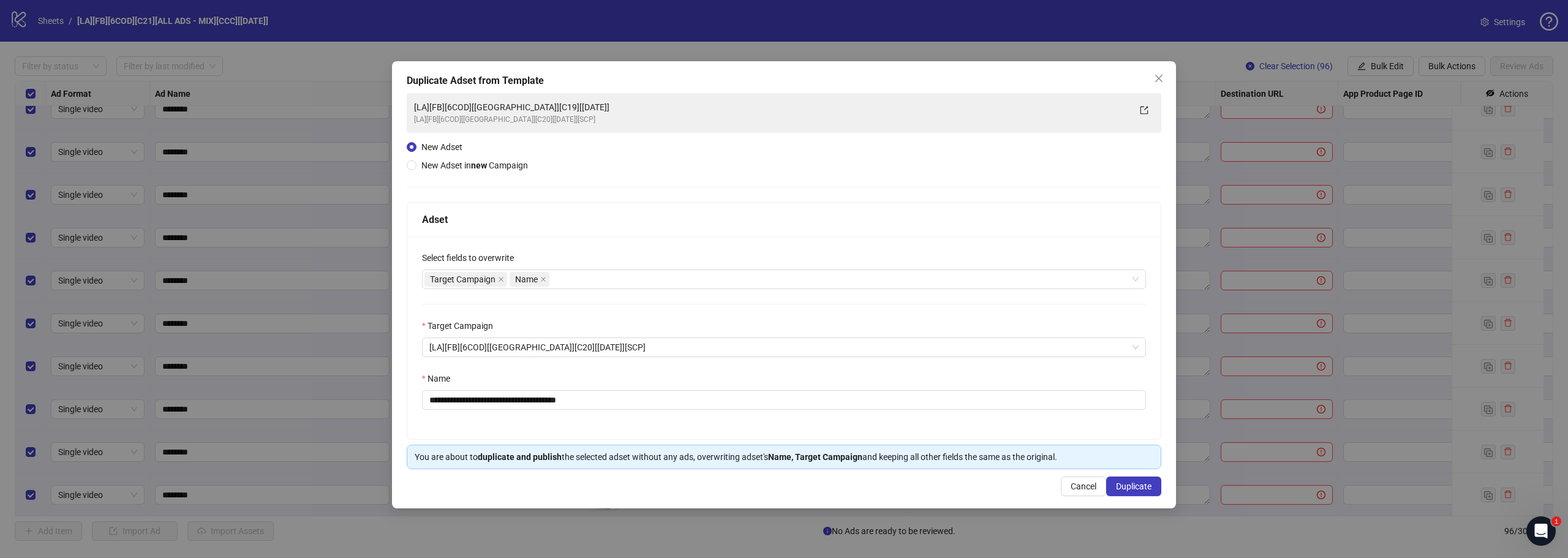 click on "**********" at bounding box center [784, 337] 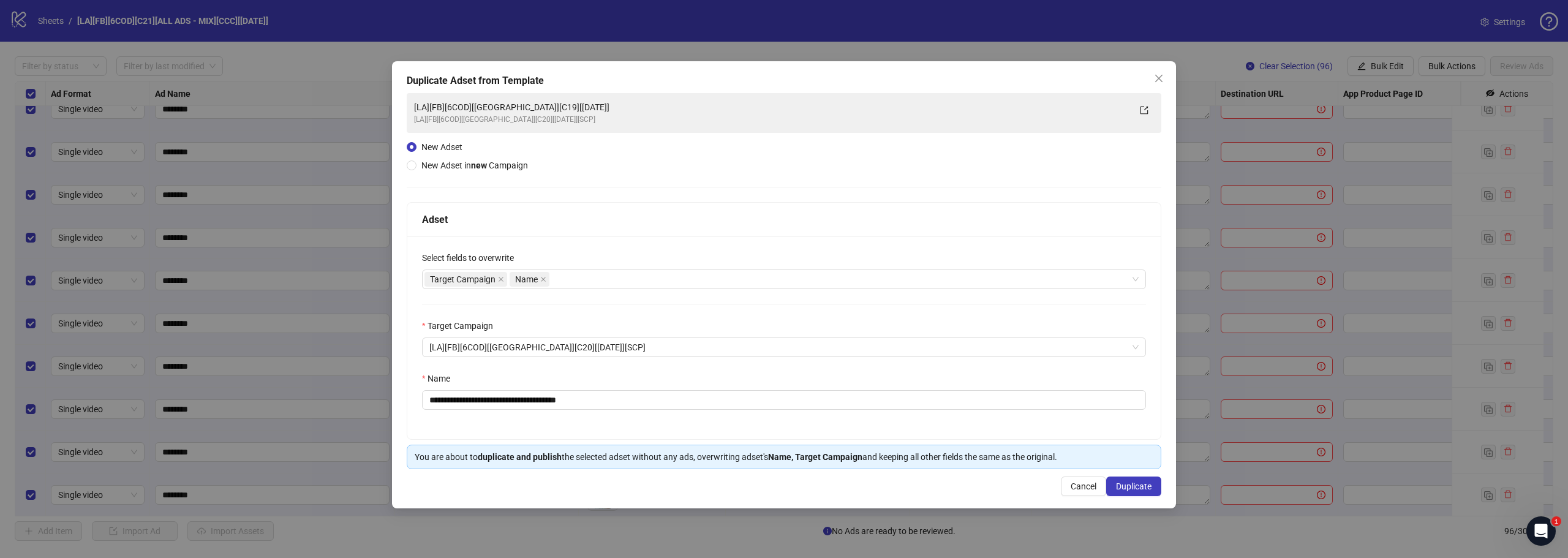 click on "New Adset in  new   Campaign" at bounding box center (475, 165) 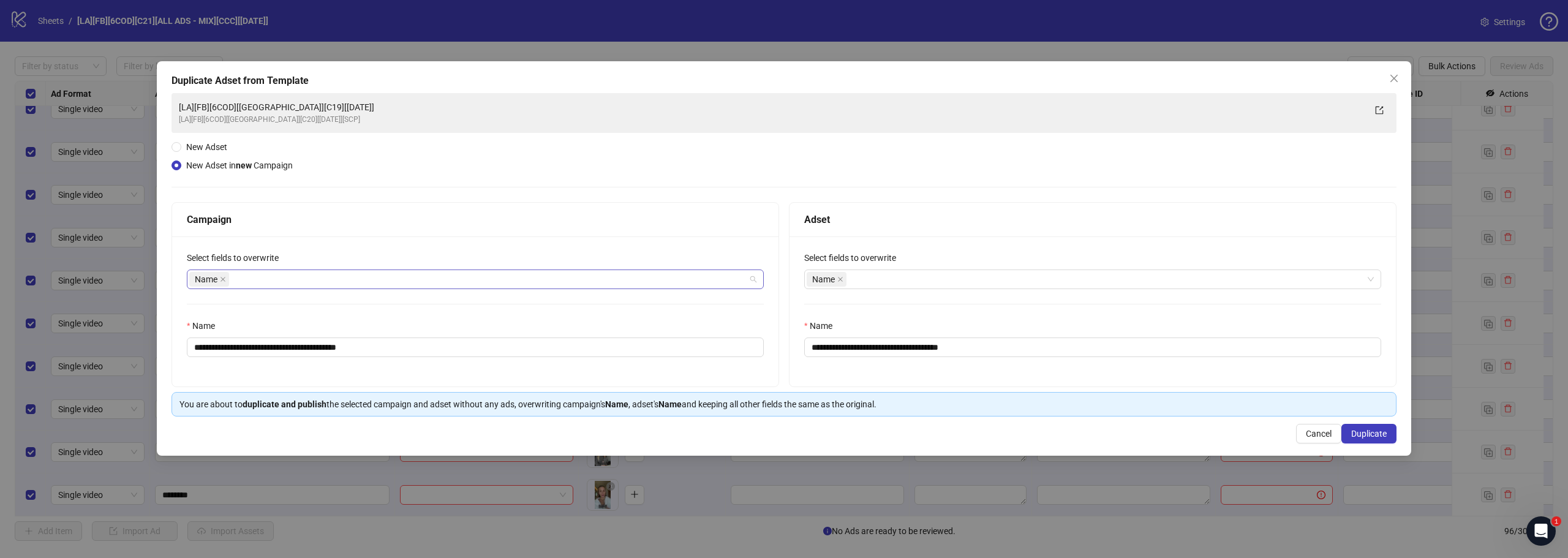 click on "Name" at bounding box center (469, 279) 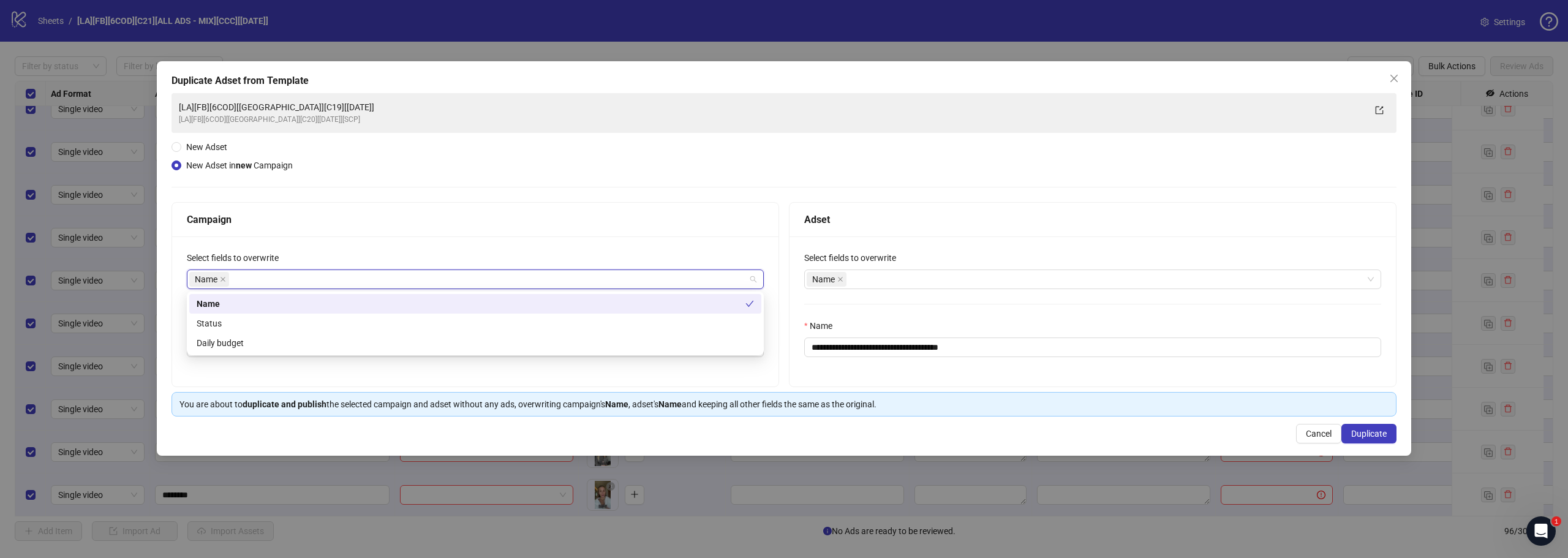 paste on "**********" 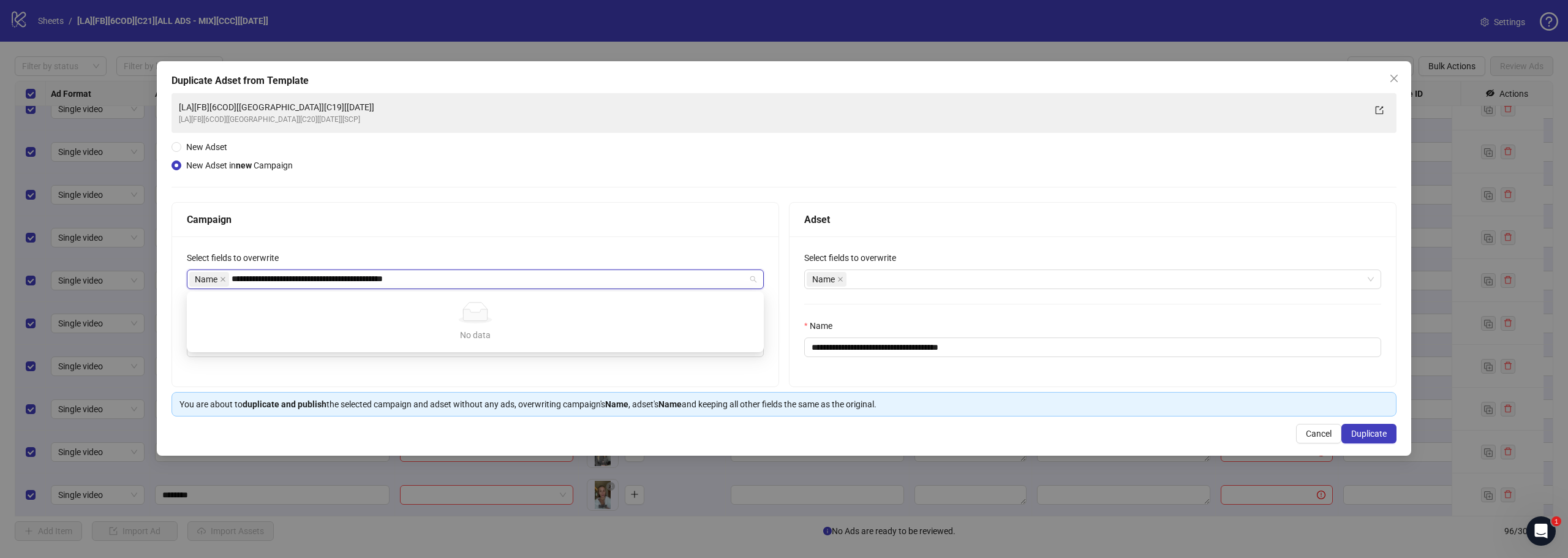 type 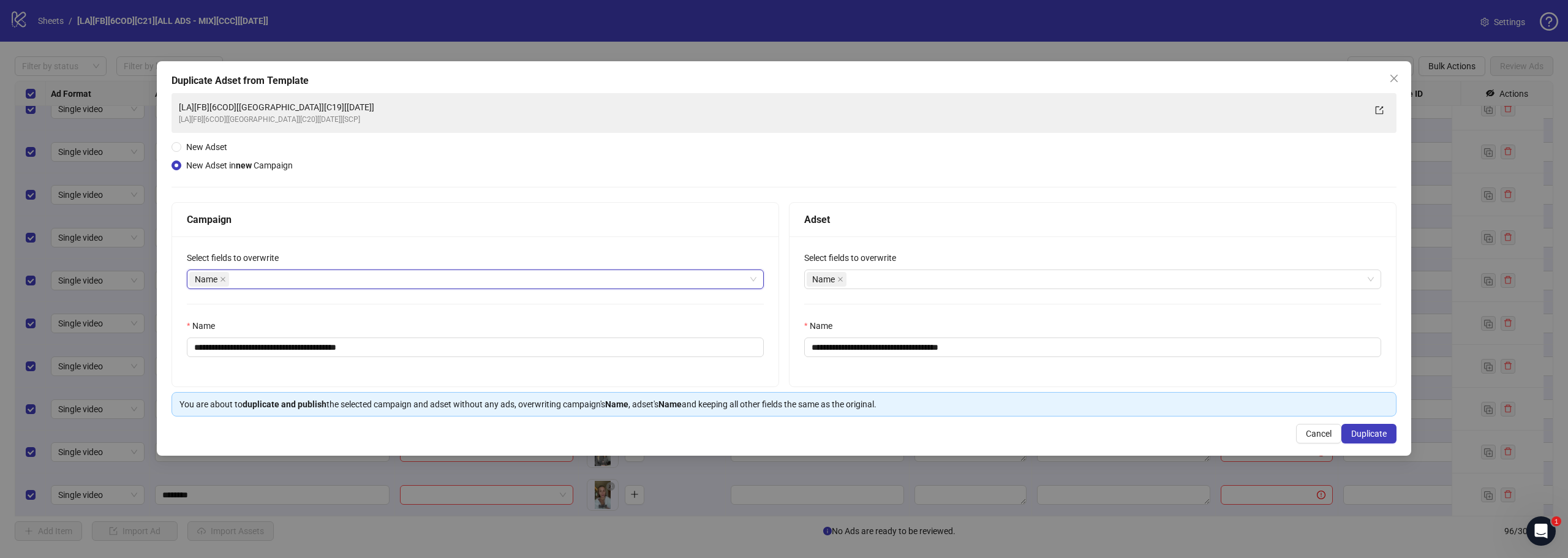click on "Name" at bounding box center (209, 279) 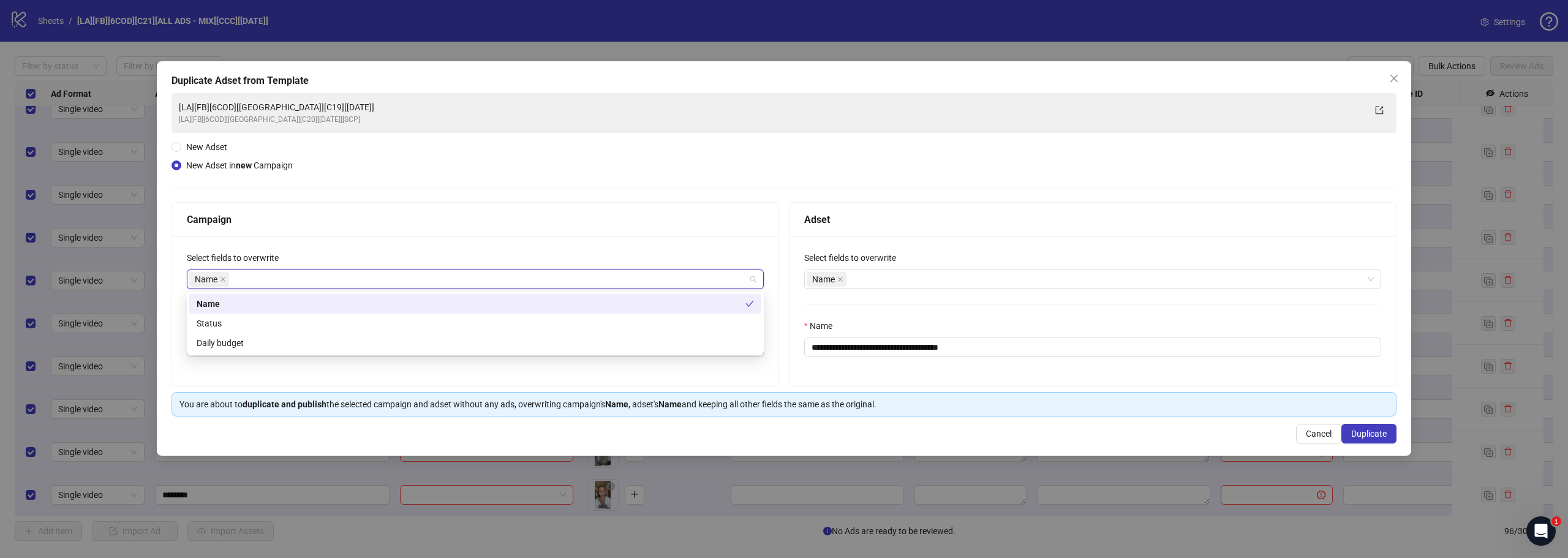 click on "**********" at bounding box center (475, 311) 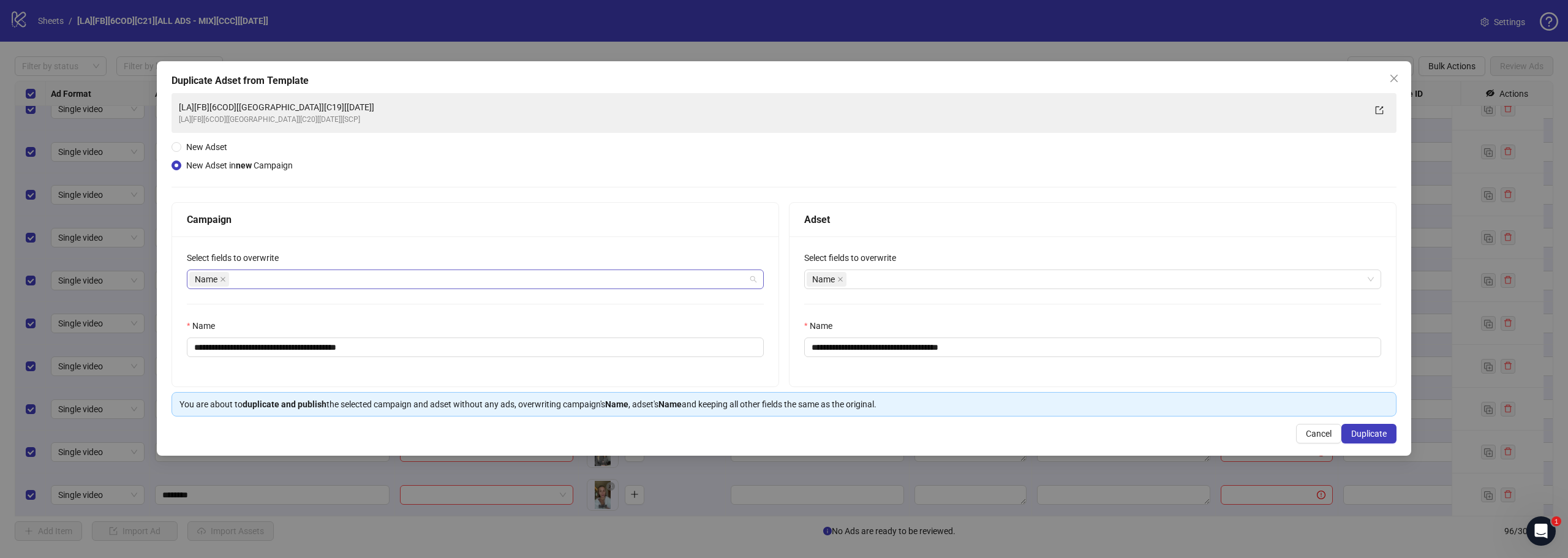 click on "Name" at bounding box center [469, 279] 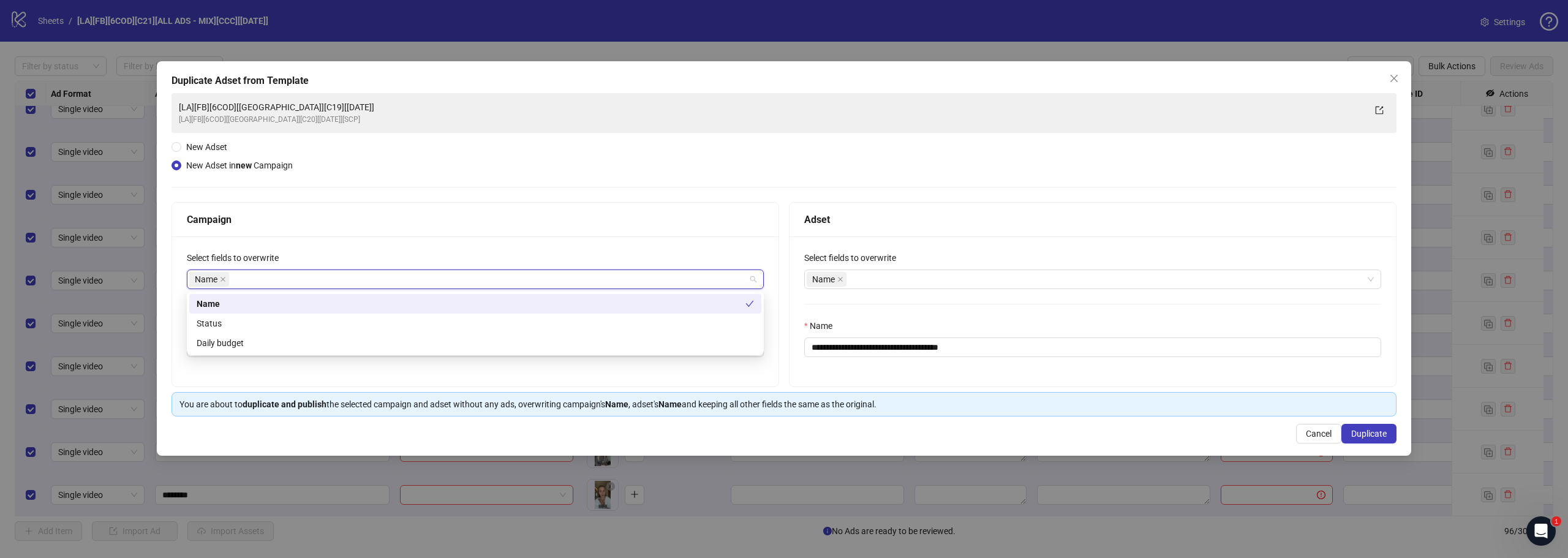 click on "**********" at bounding box center [475, 311] 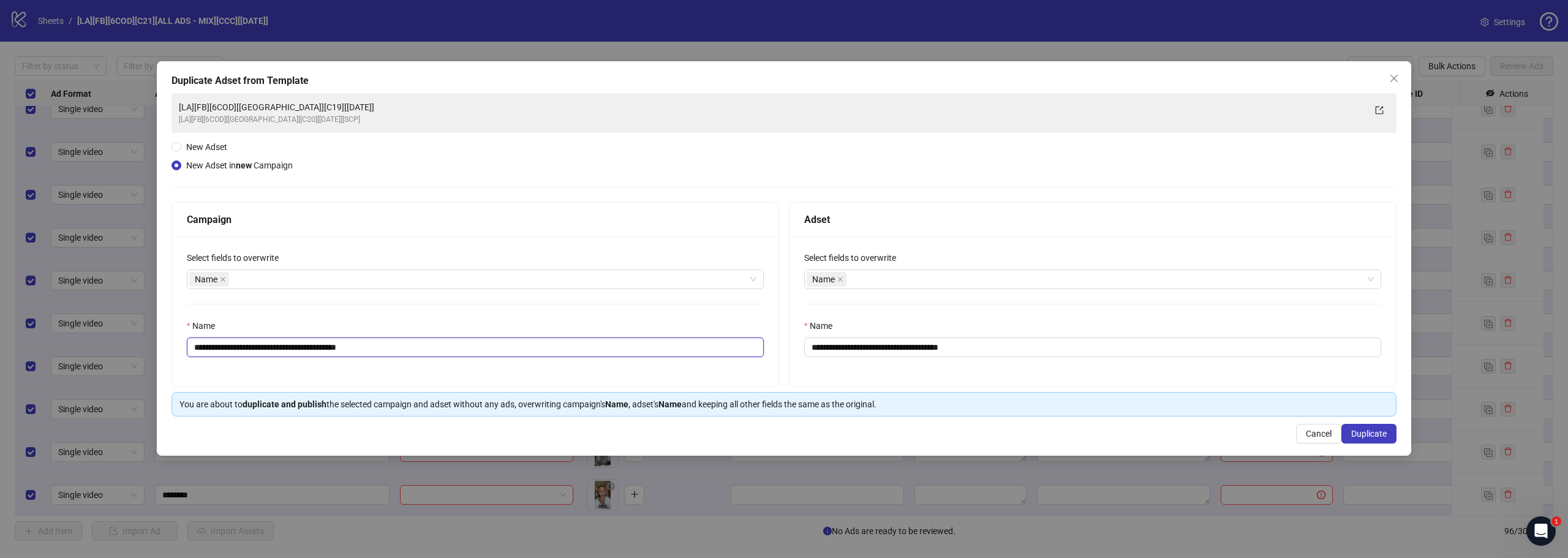 click on "**********" at bounding box center (475, 347) 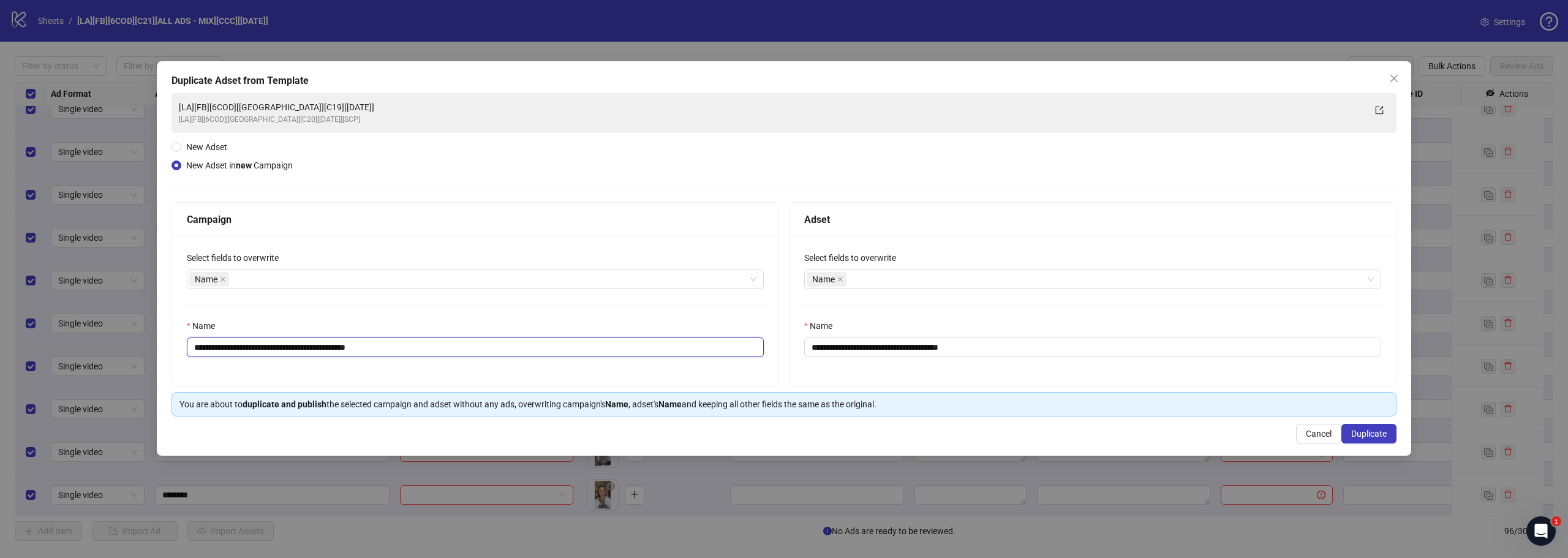 type on "**********" 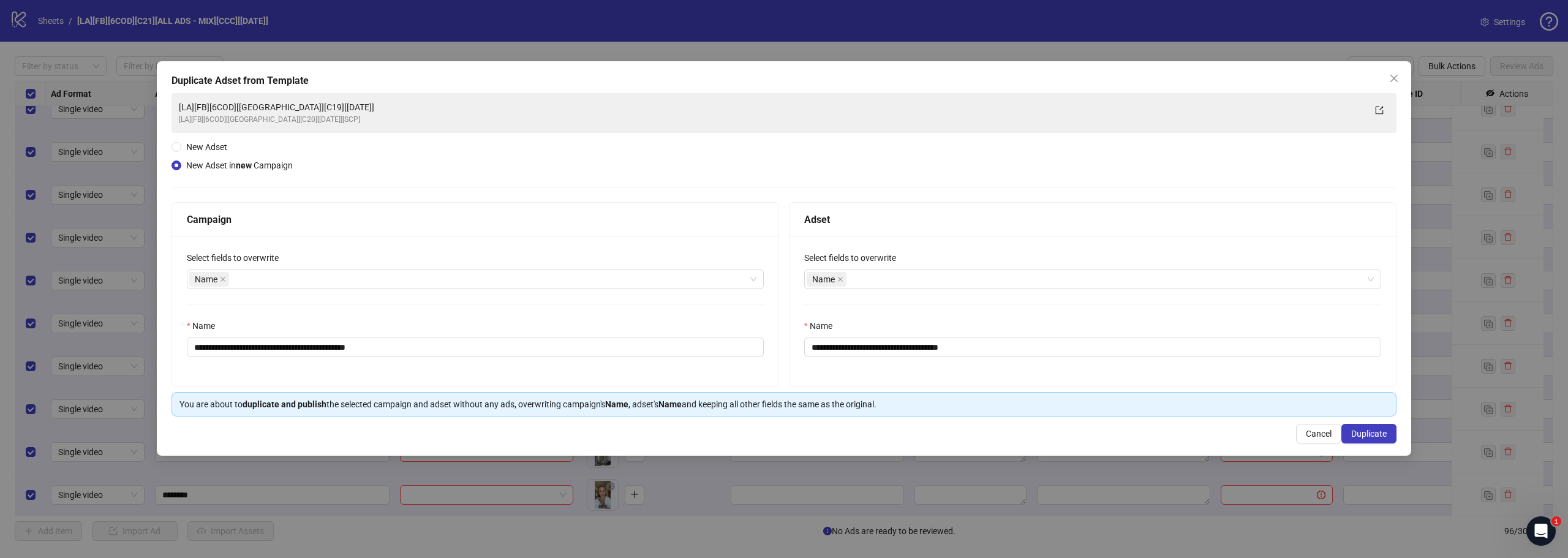 click on "Name" at bounding box center (475, 328) 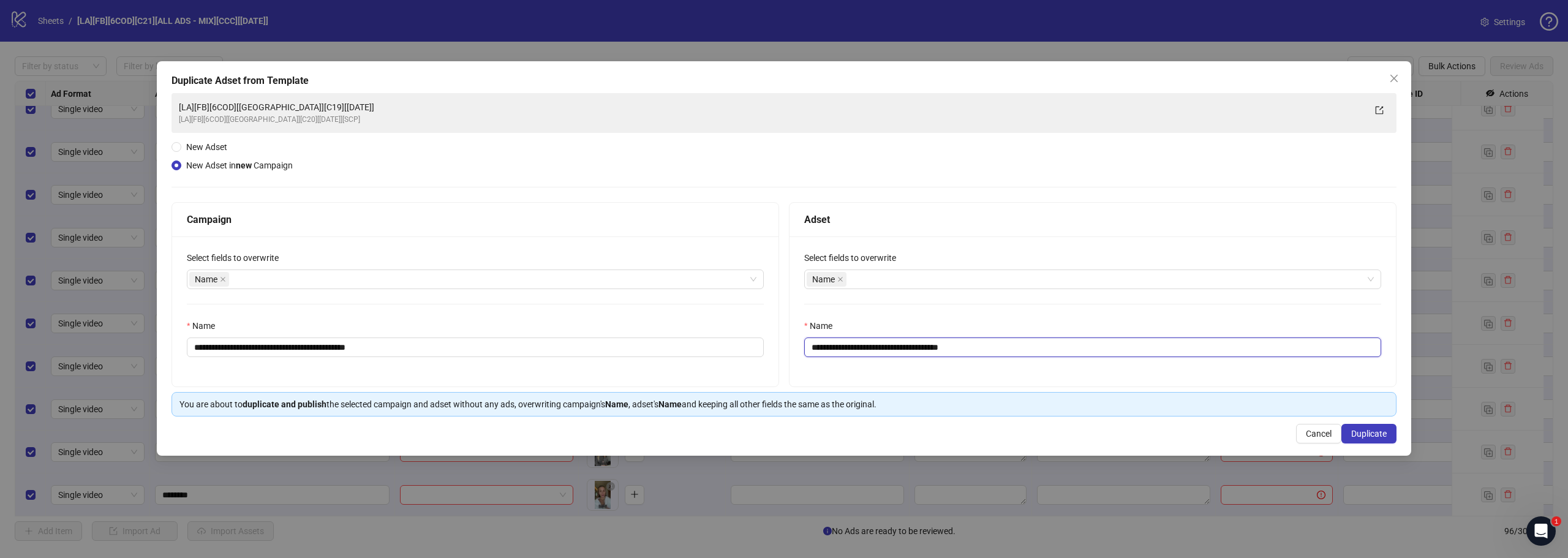 click on "**********" at bounding box center (1093, 347) 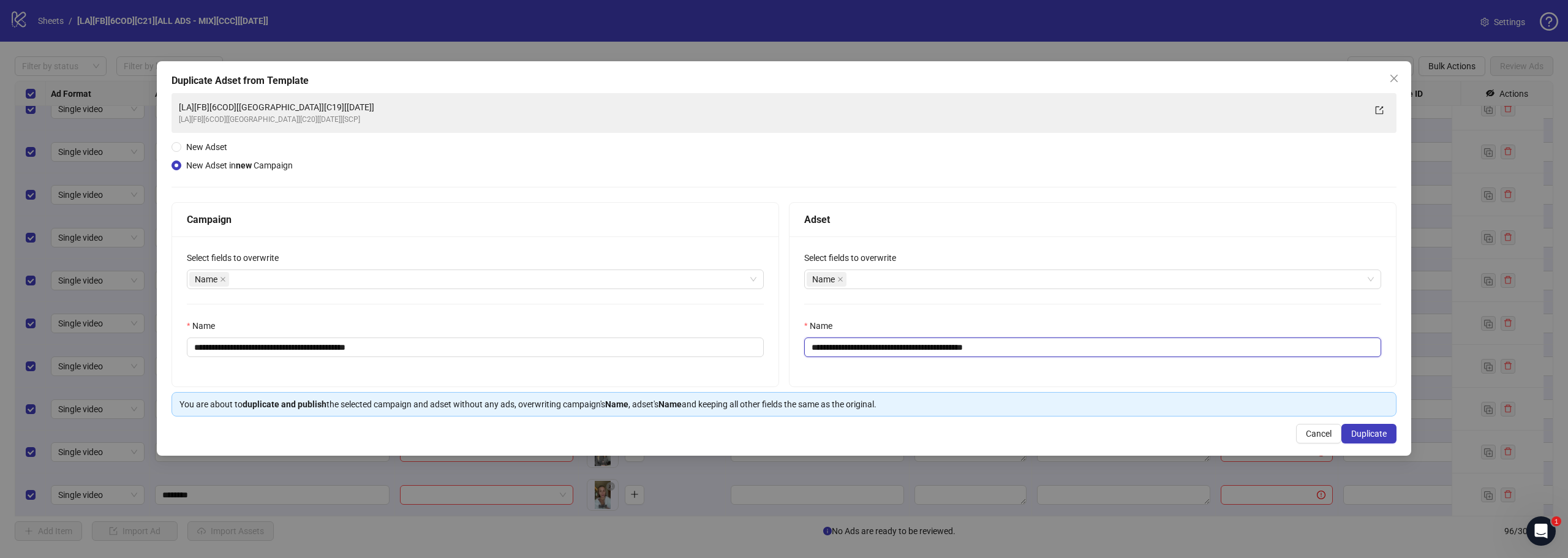 type on "**********" 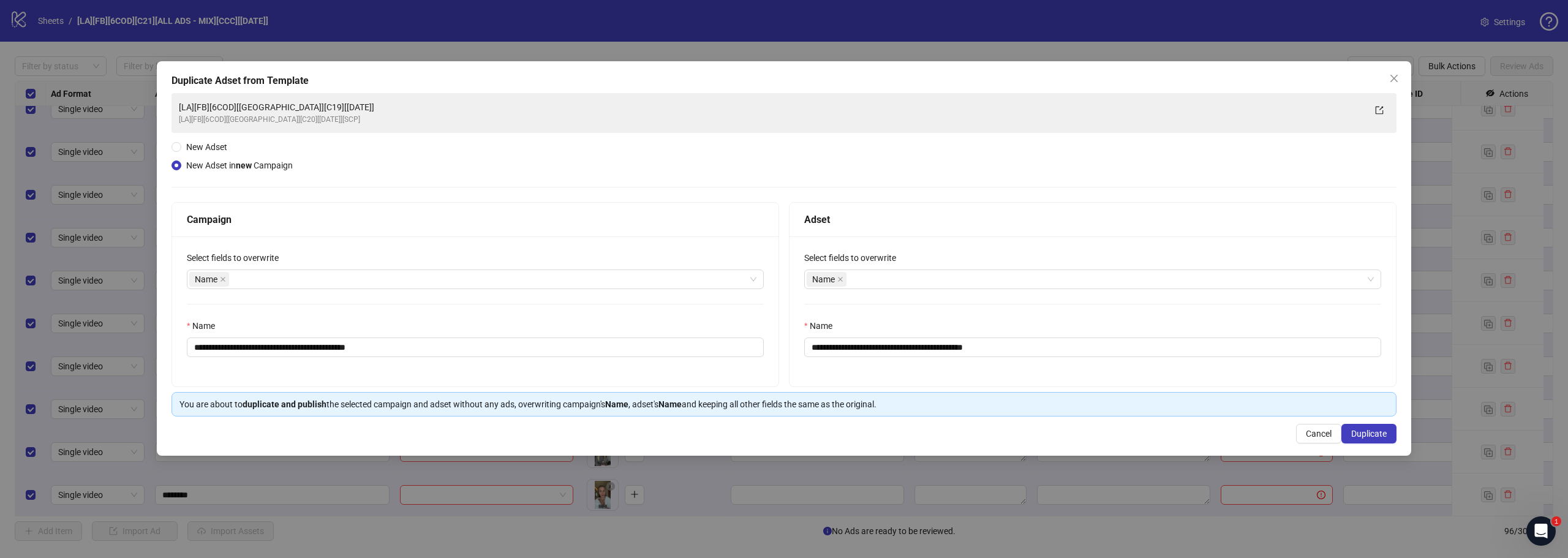 click on "**********" at bounding box center [1093, 311] 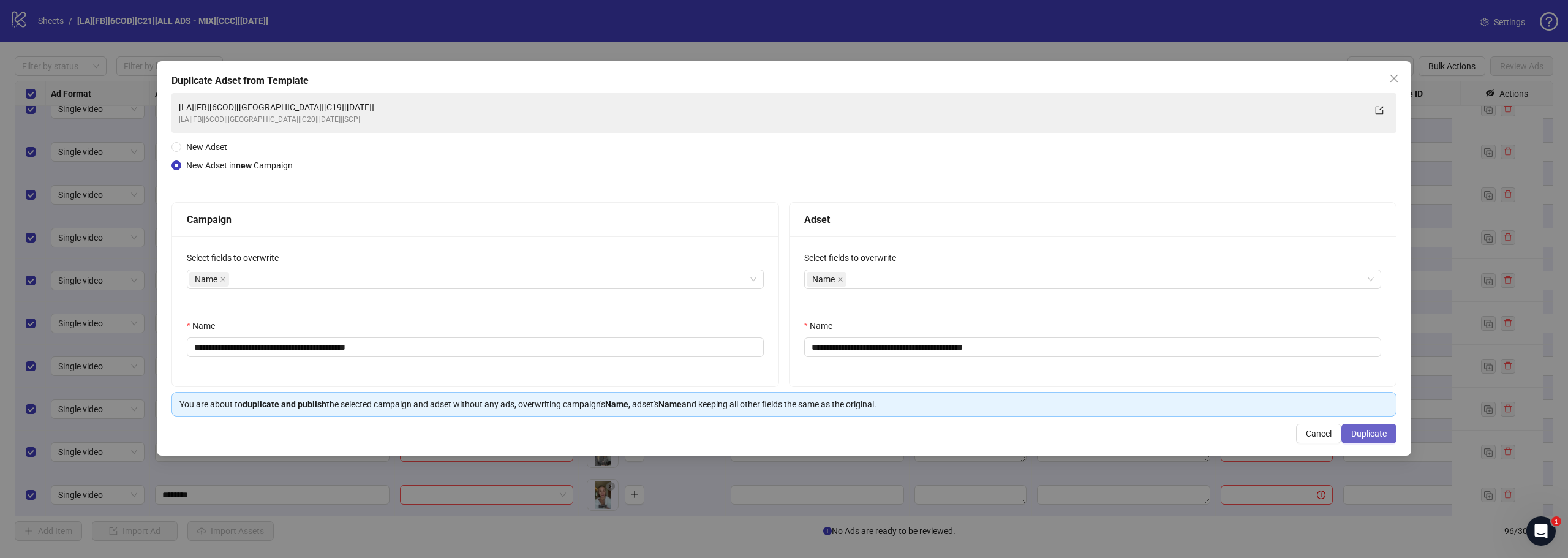 click on "Duplicate" at bounding box center [1369, 434] 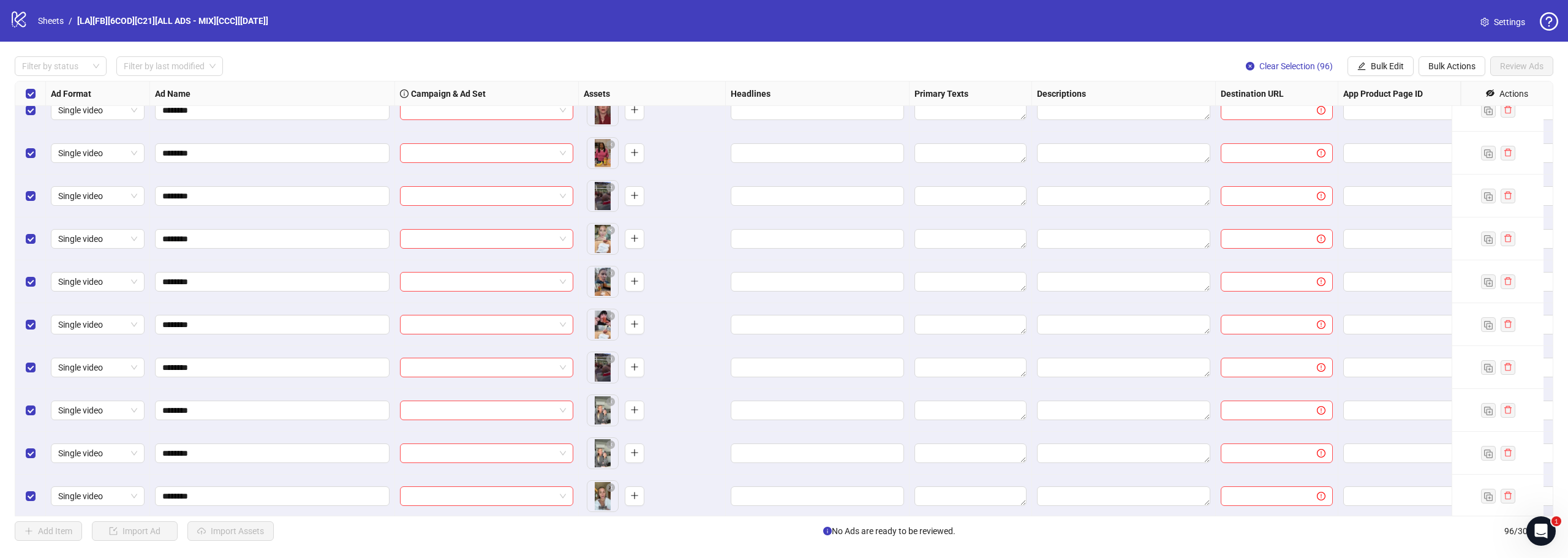 scroll, scrollTop: 0, scrollLeft: 0, axis: both 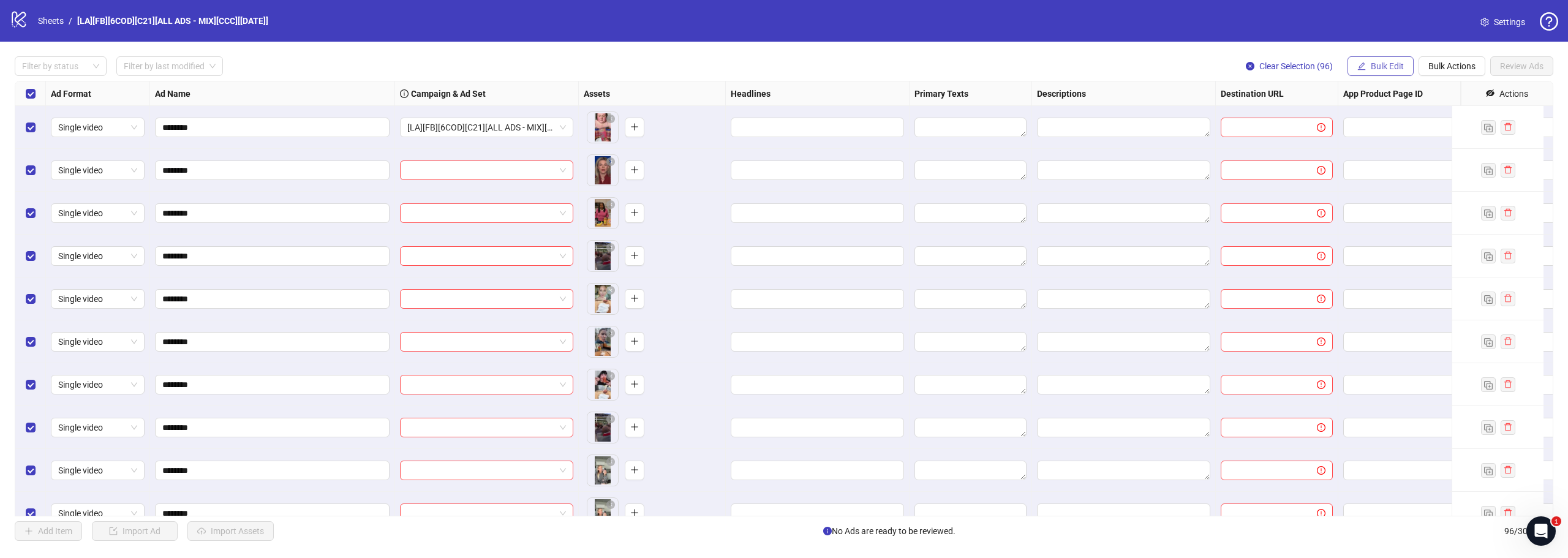 click 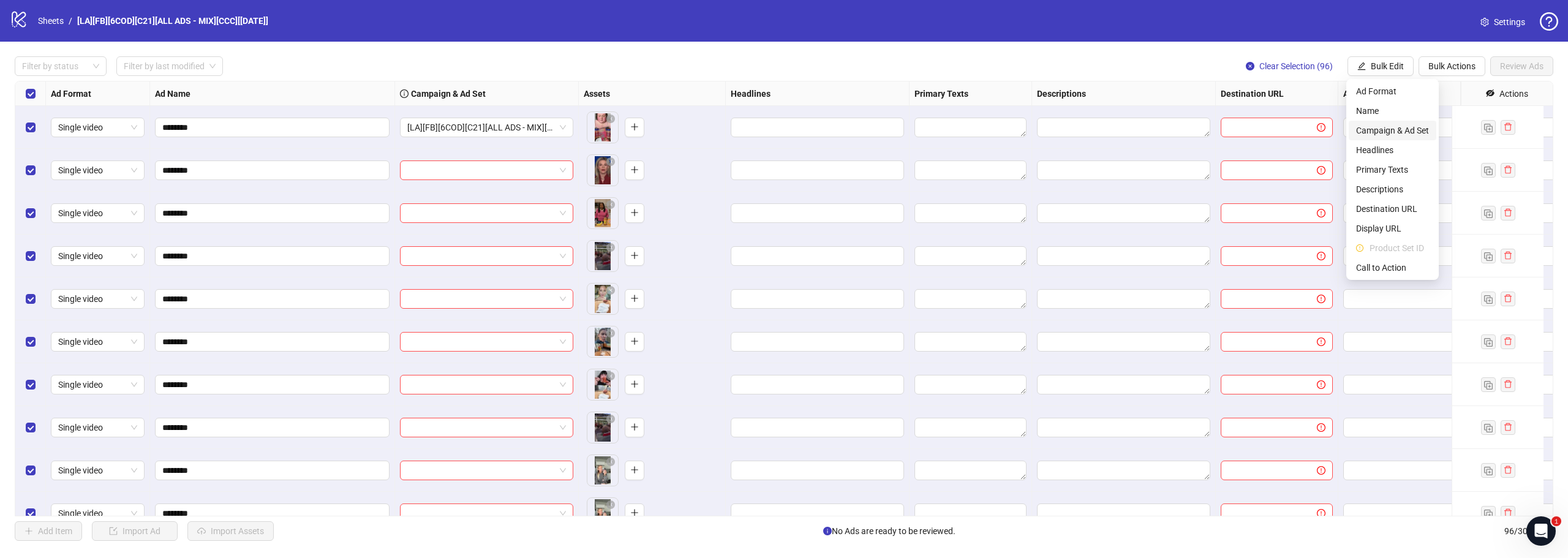 click on "Campaign & Ad Set" at bounding box center [1392, 130] 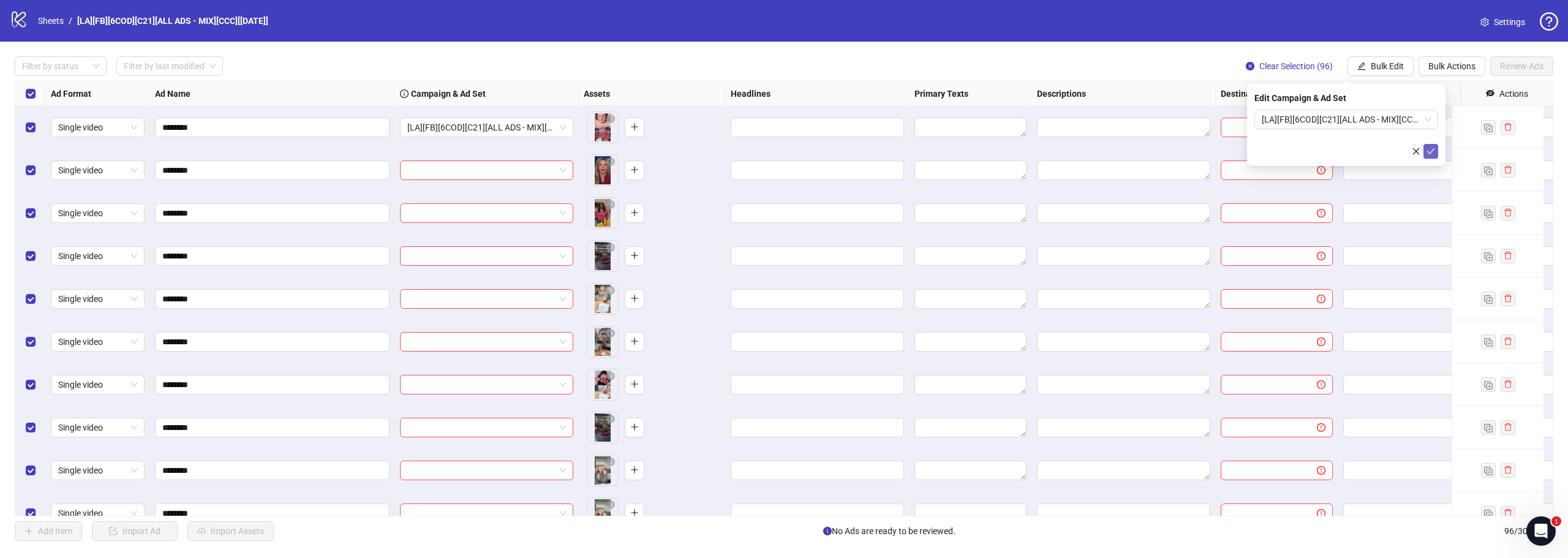 click 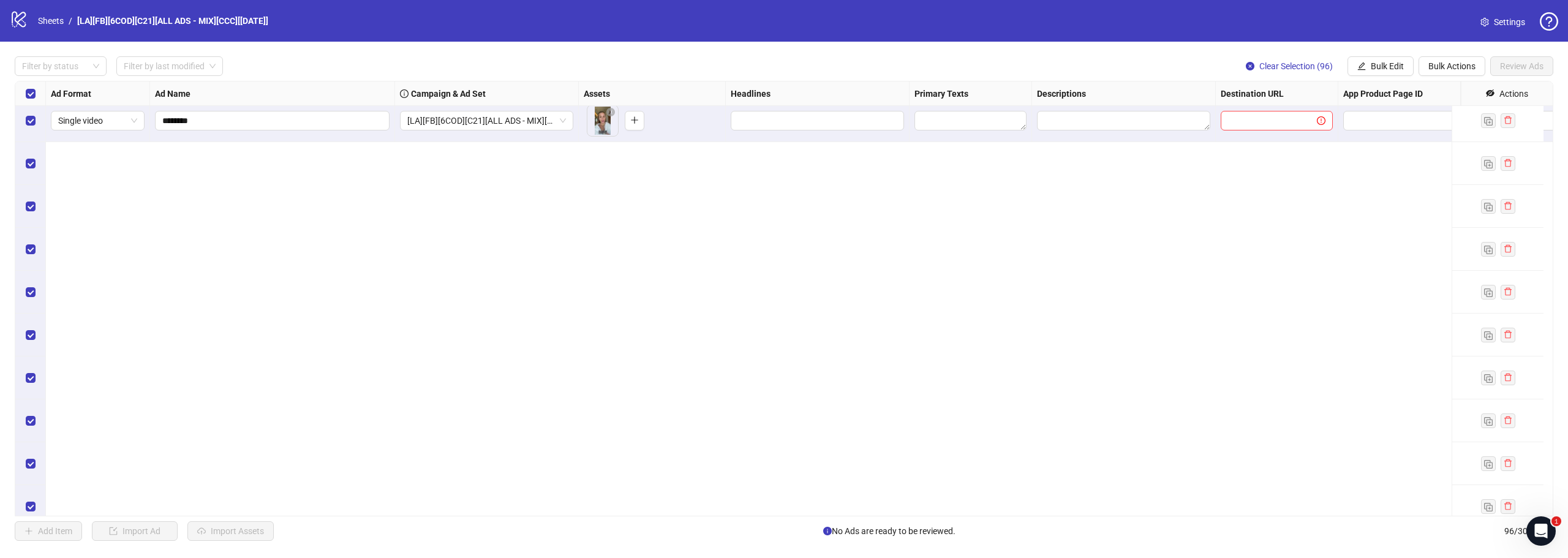 scroll, scrollTop: 0, scrollLeft: 0, axis: both 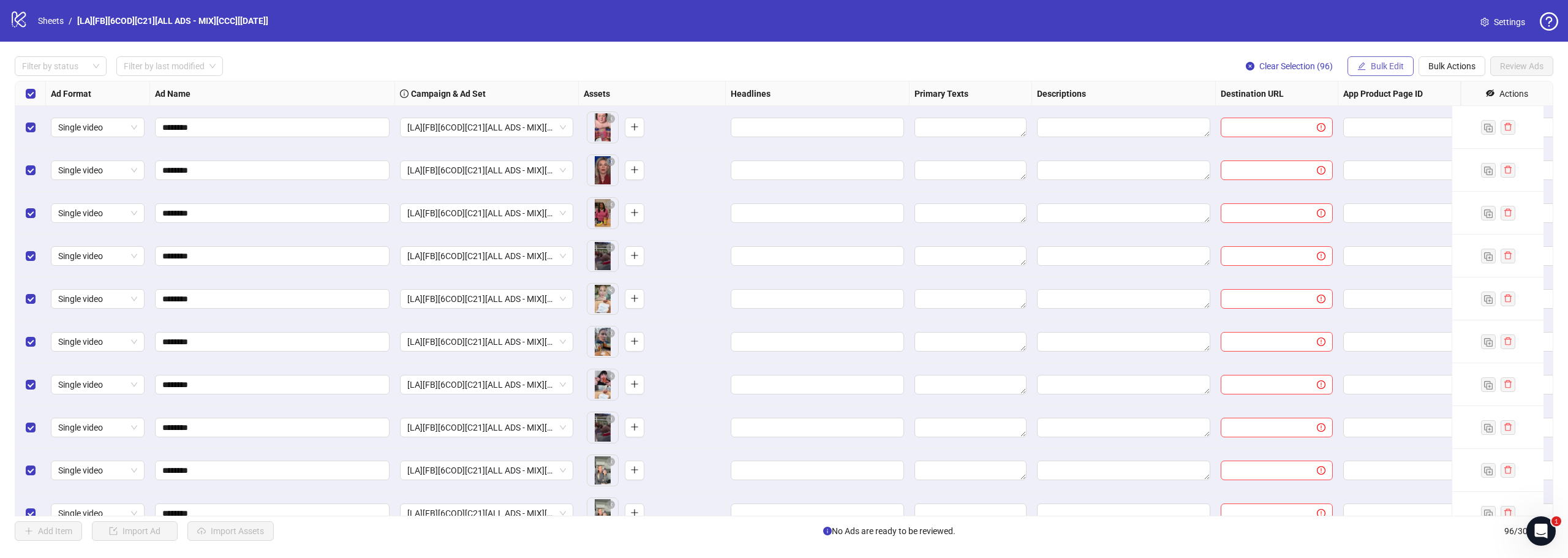 click on "Bulk Edit" at bounding box center (1381, 66) 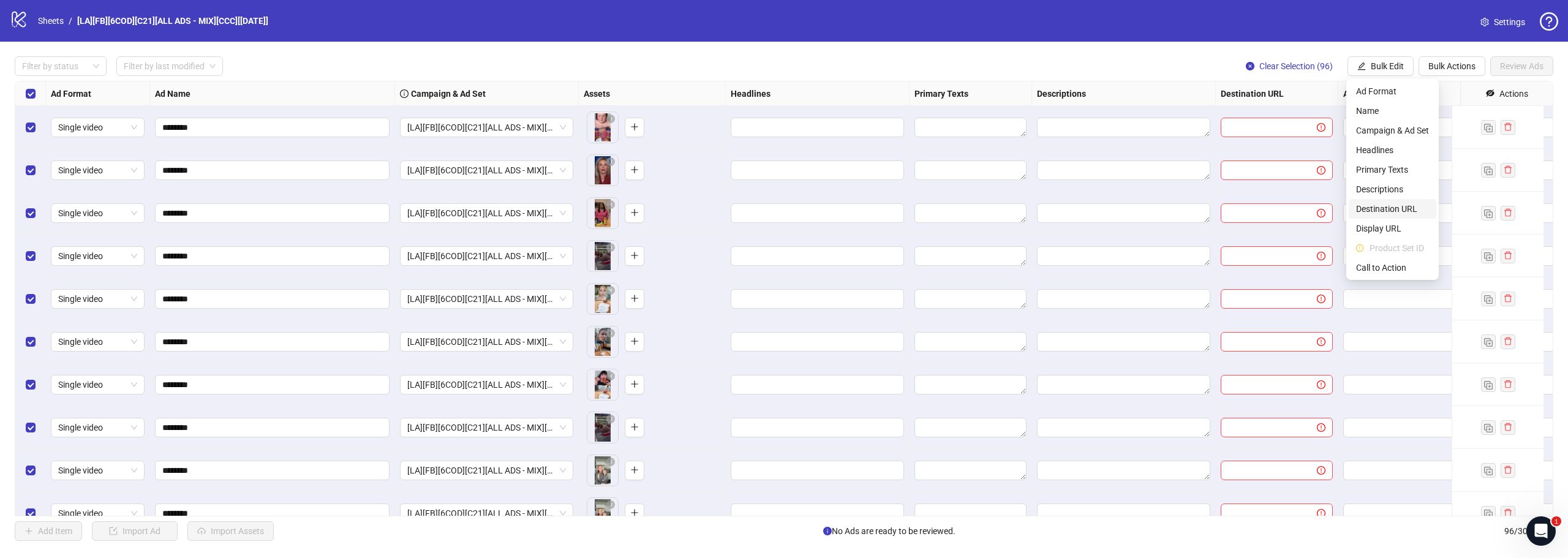 click on "Destination URL" at bounding box center [1392, 209] 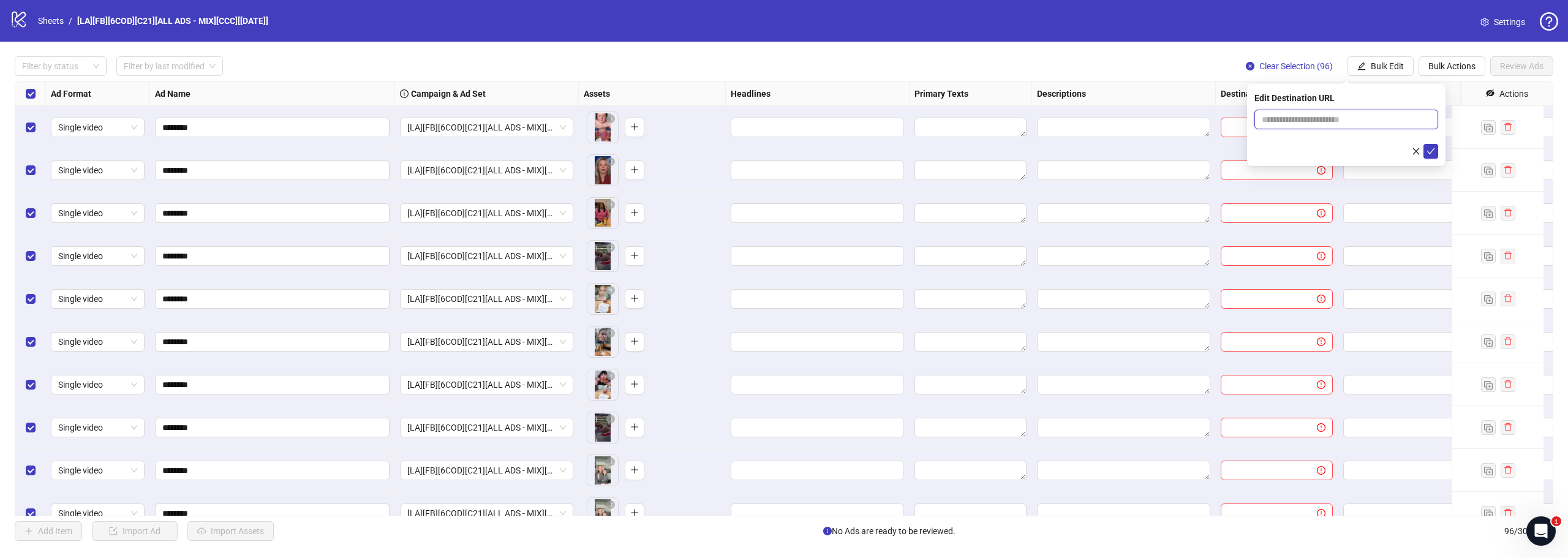 click at bounding box center (1341, 119) 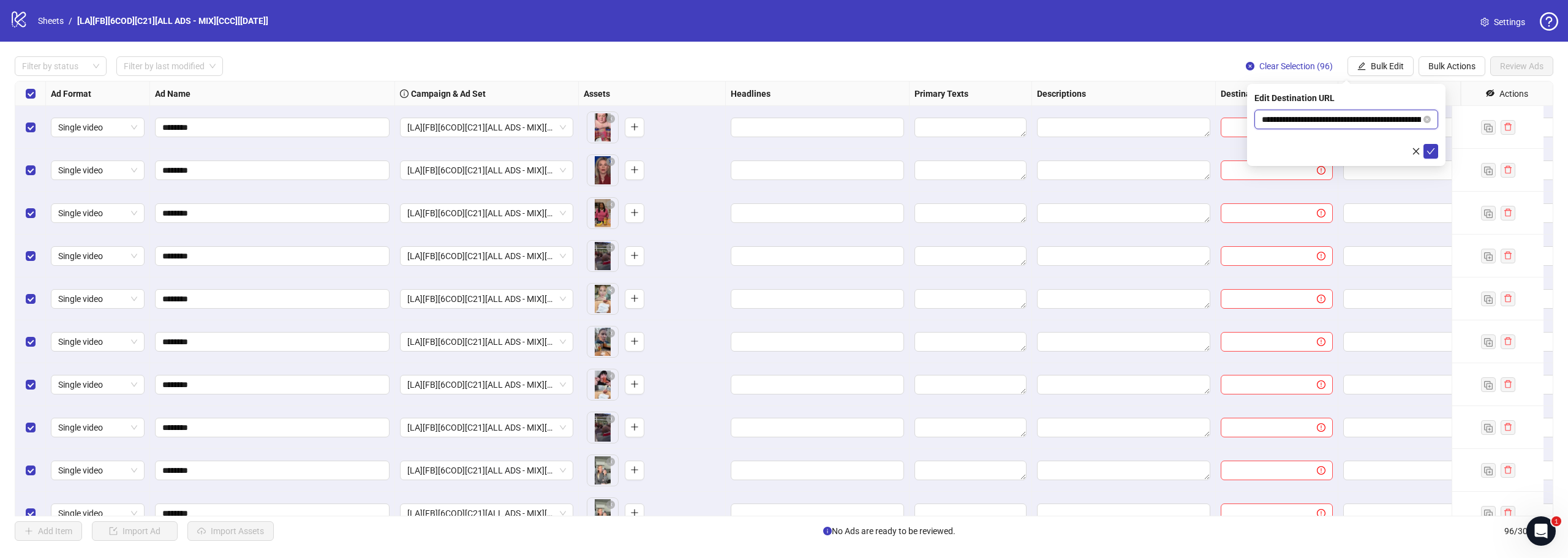 drag, startPoint x: 1357, startPoint y: 121, endPoint x: 1315, endPoint y: 116, distance: 42.296572 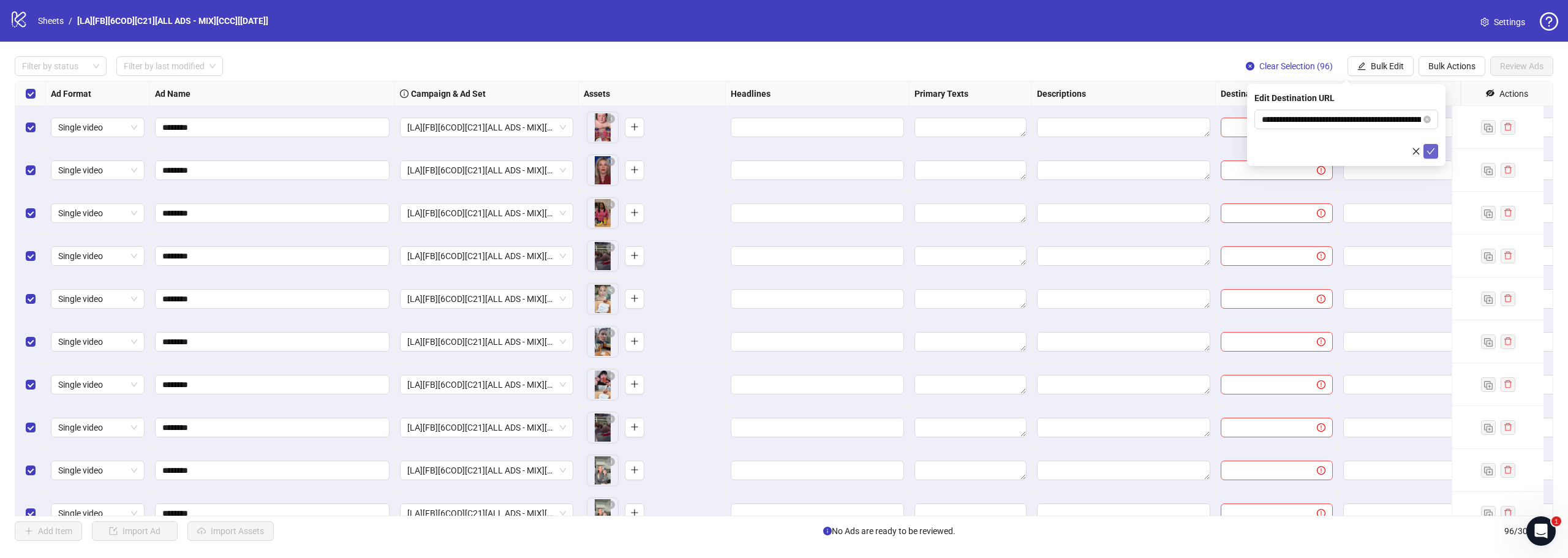 click 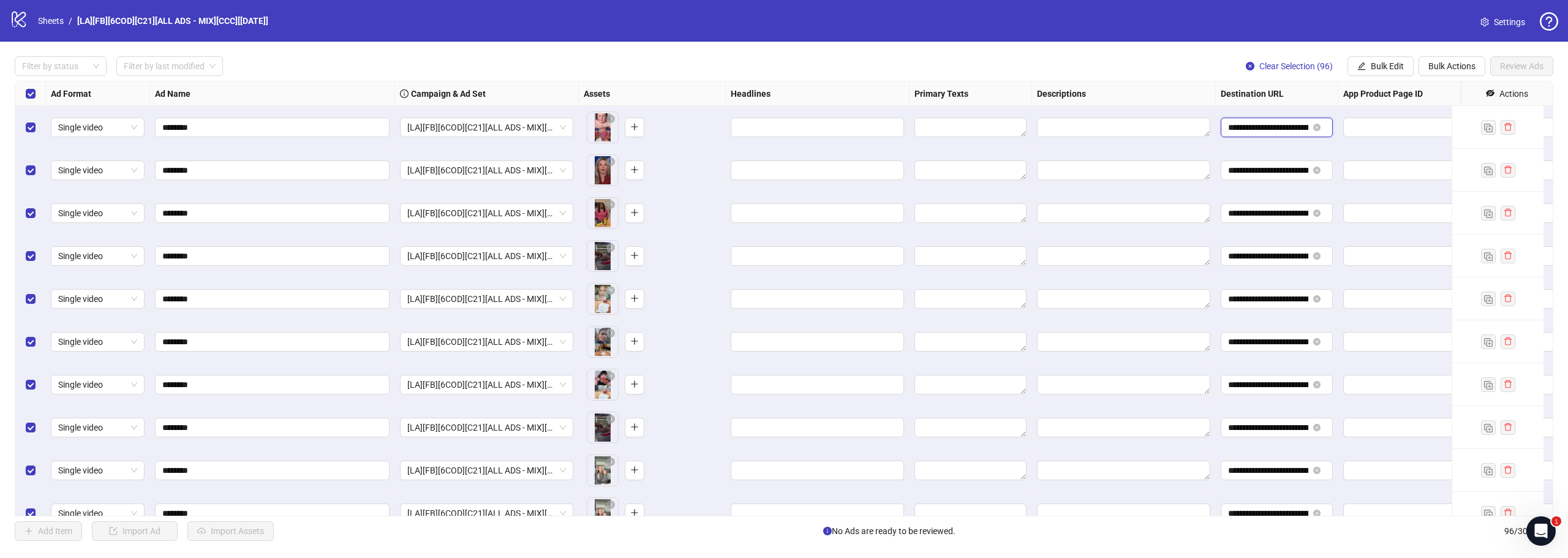 click on "**********" at bounding box center [1268, 127] 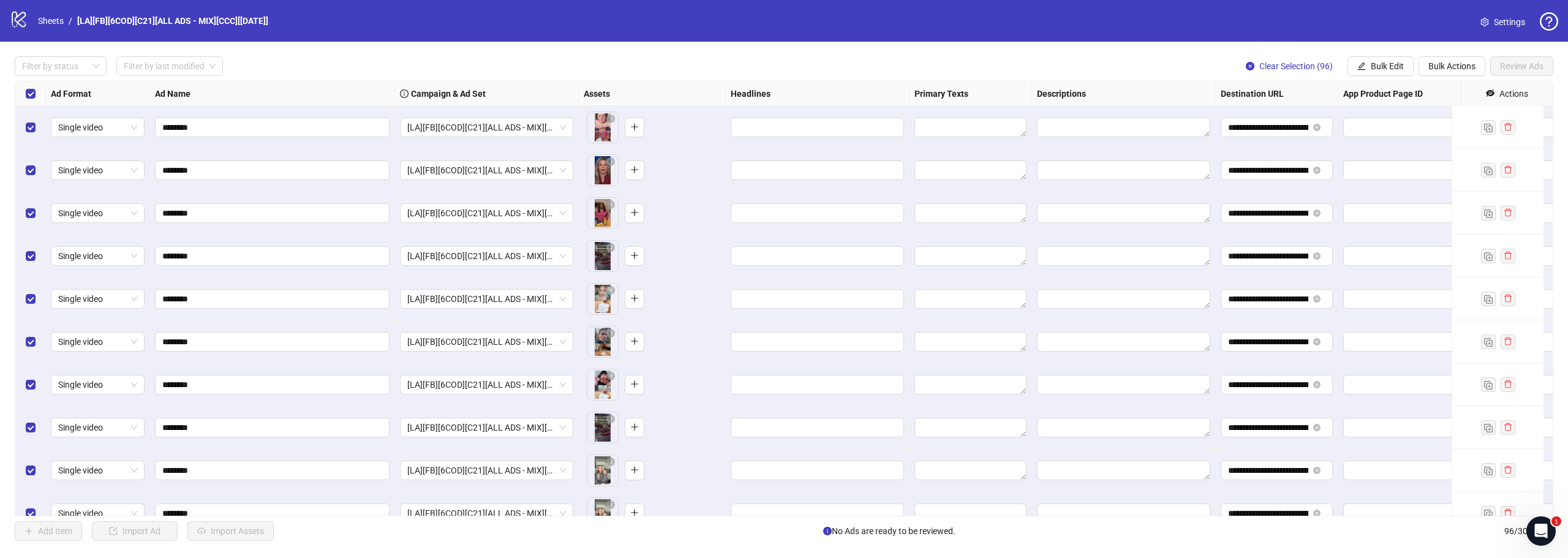 click at bounding box center (818, 127) 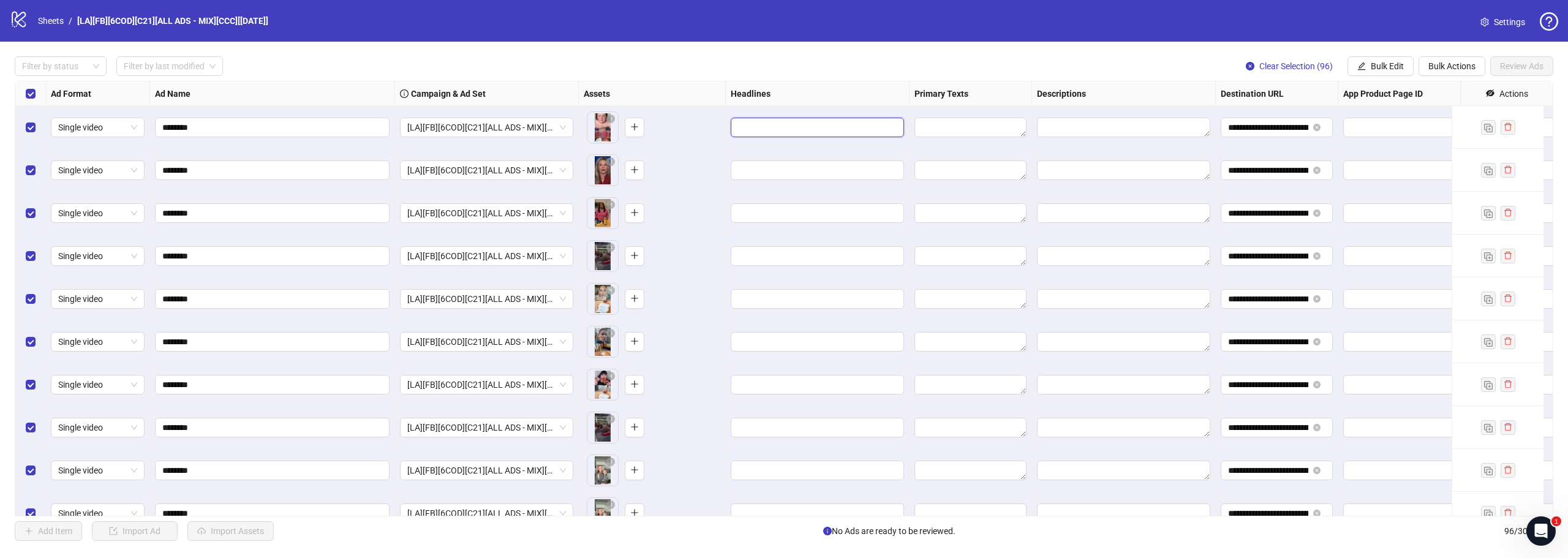 click at bounding box center (816, 127) 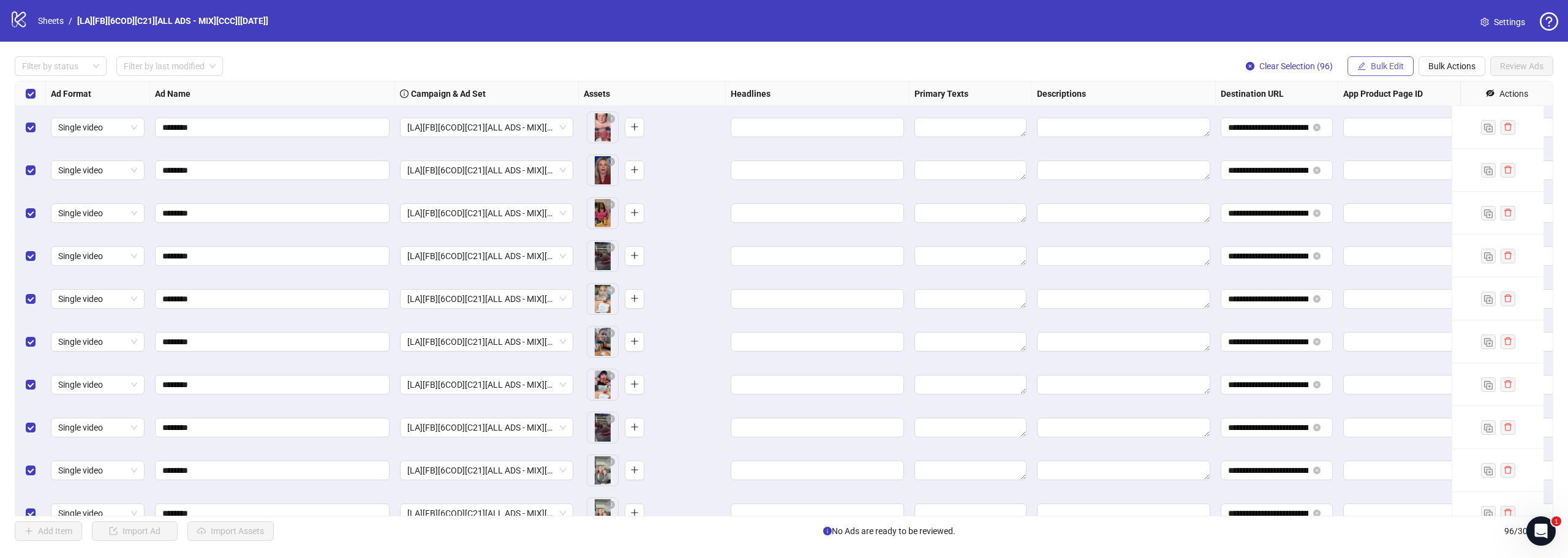 click on "Bulk Edit" at bounding box center [1381, 66] 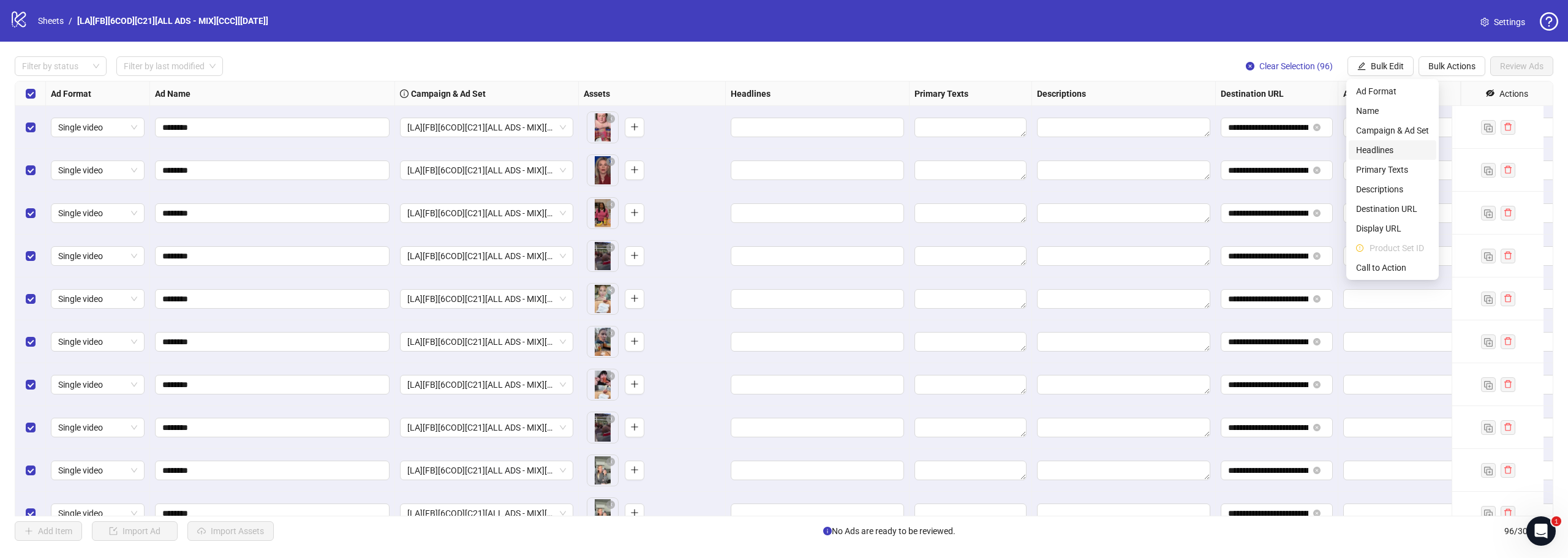 click on "Headlines" at bounding box center (1392, 150) 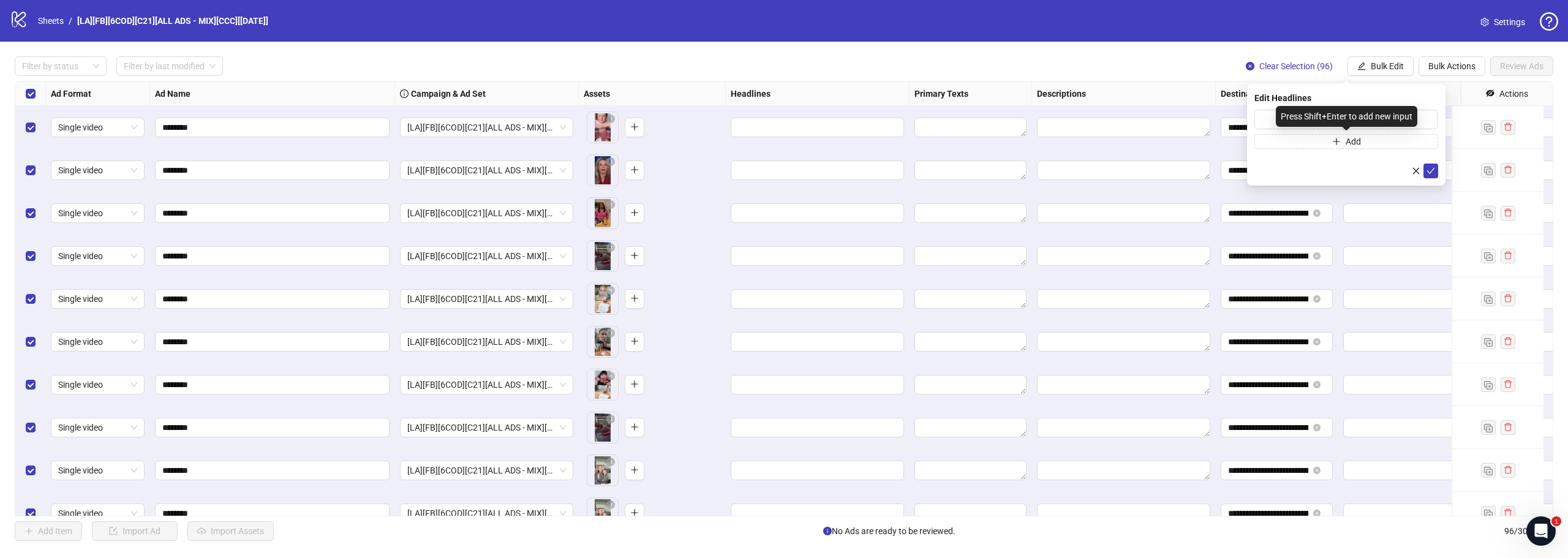 click on "Press Shift+Enter to add new input" at bounding box center [1346, 116] 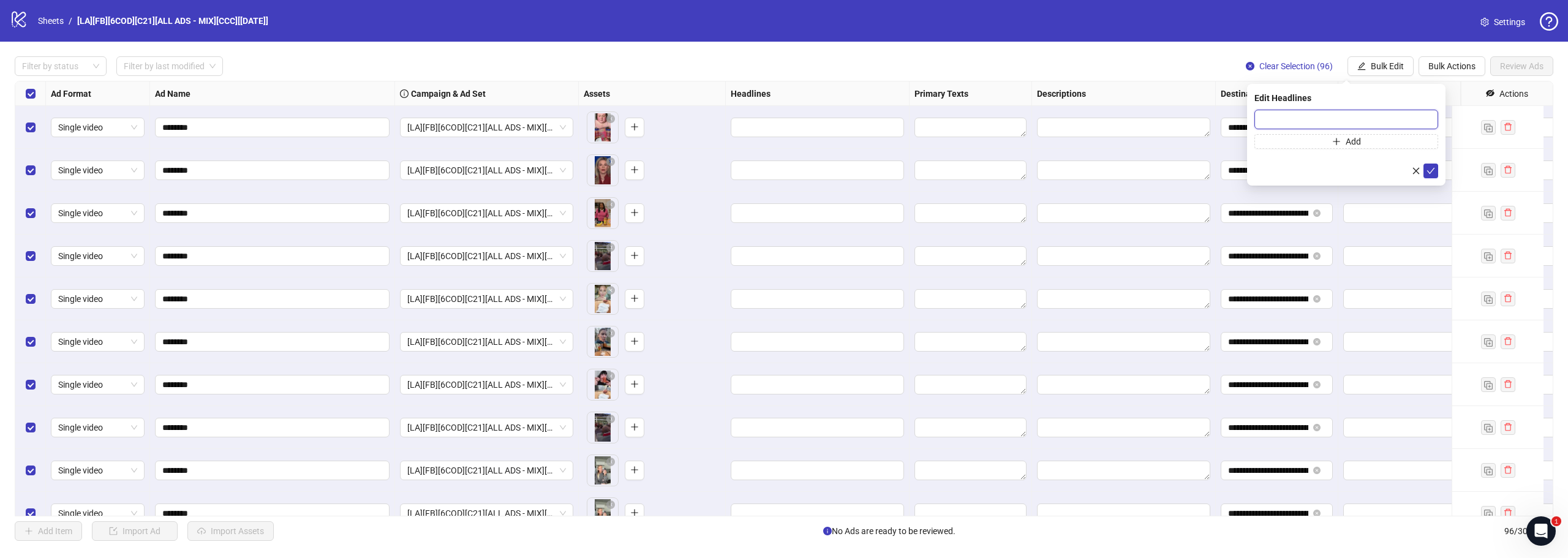click at bounding box center (1346, 119) 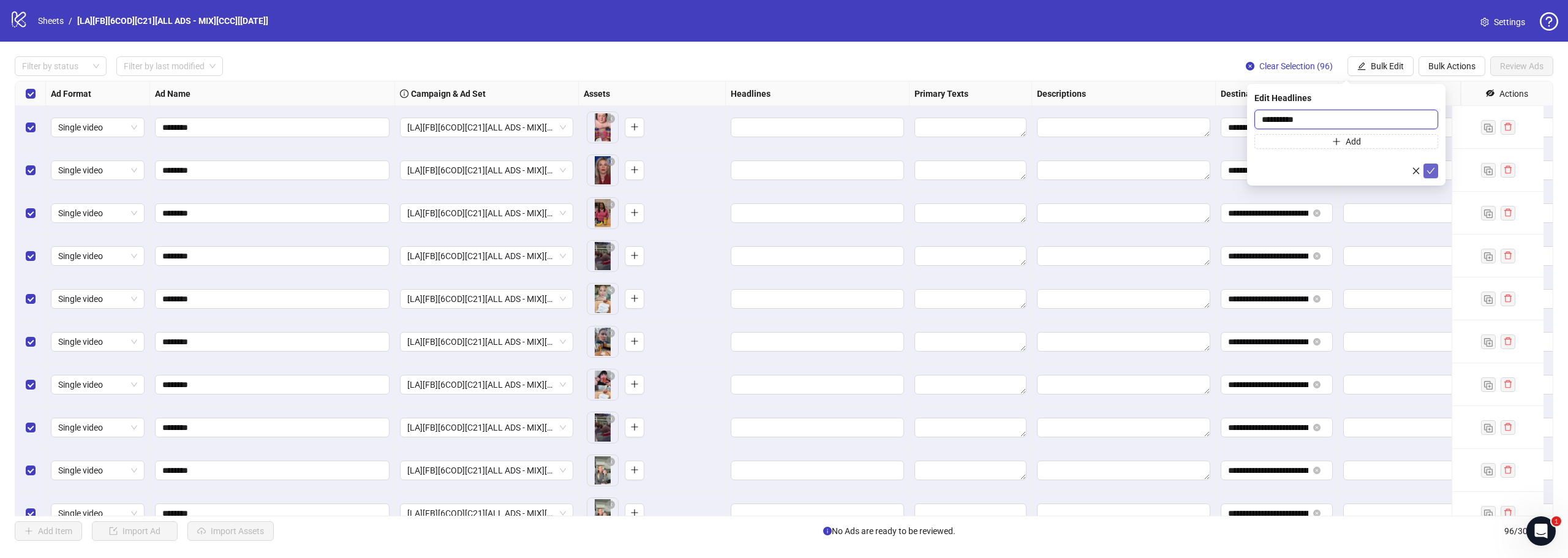 type on "**********" 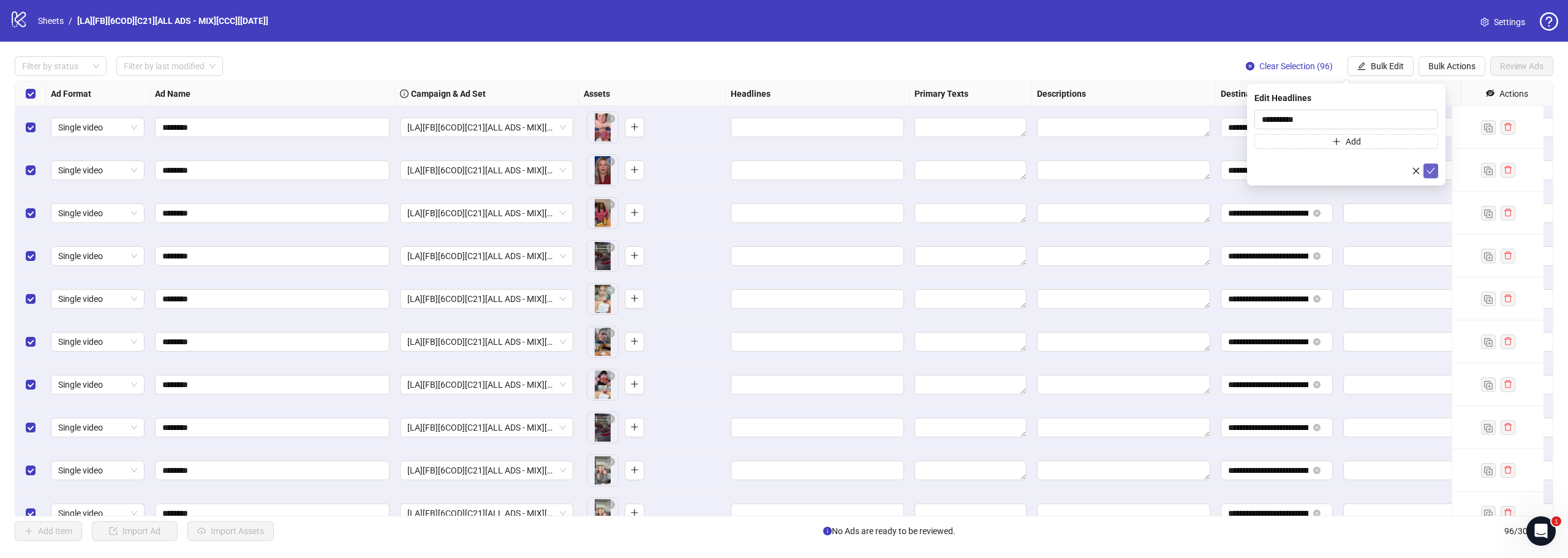 click 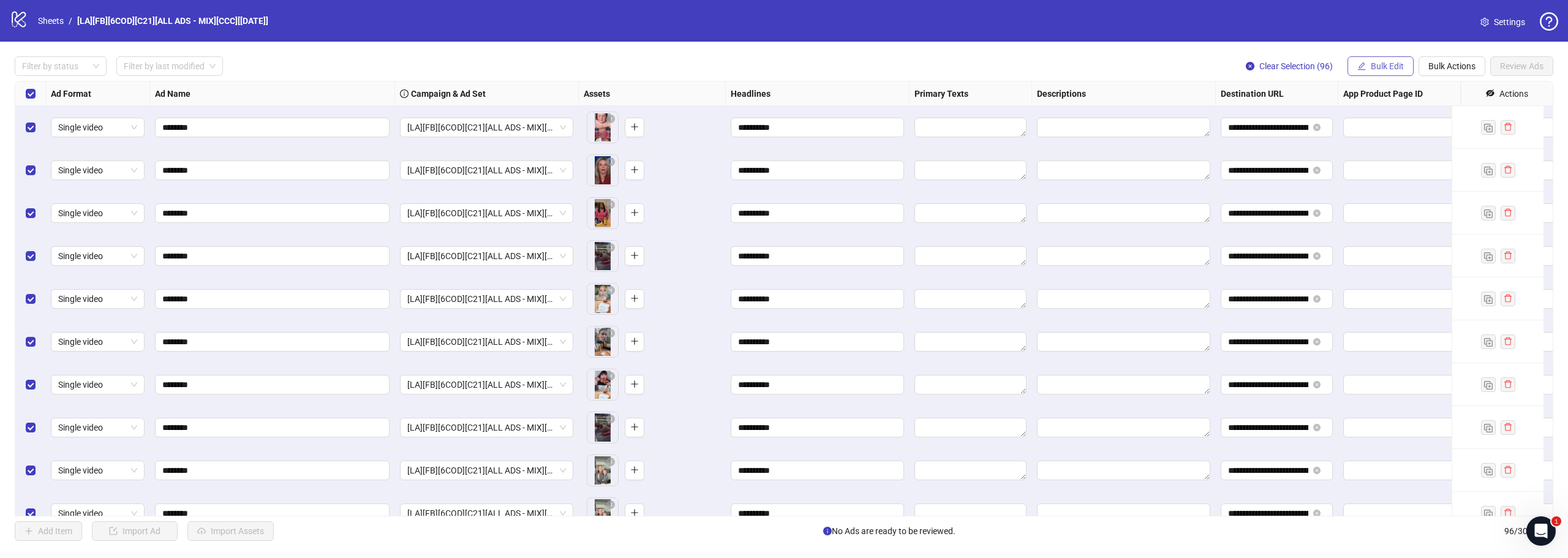 click on "Bulk Edit" at bounding box center (1381, 66) 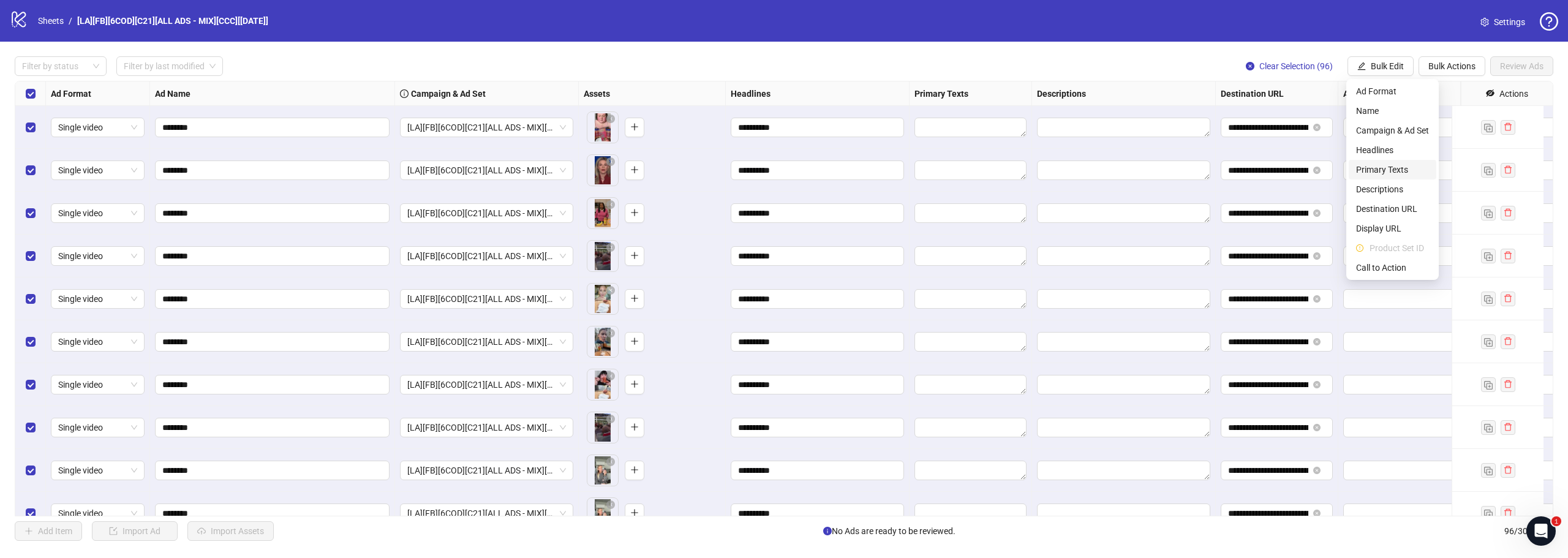 click on "Primary Texts" at bounding box center [1392, 170] 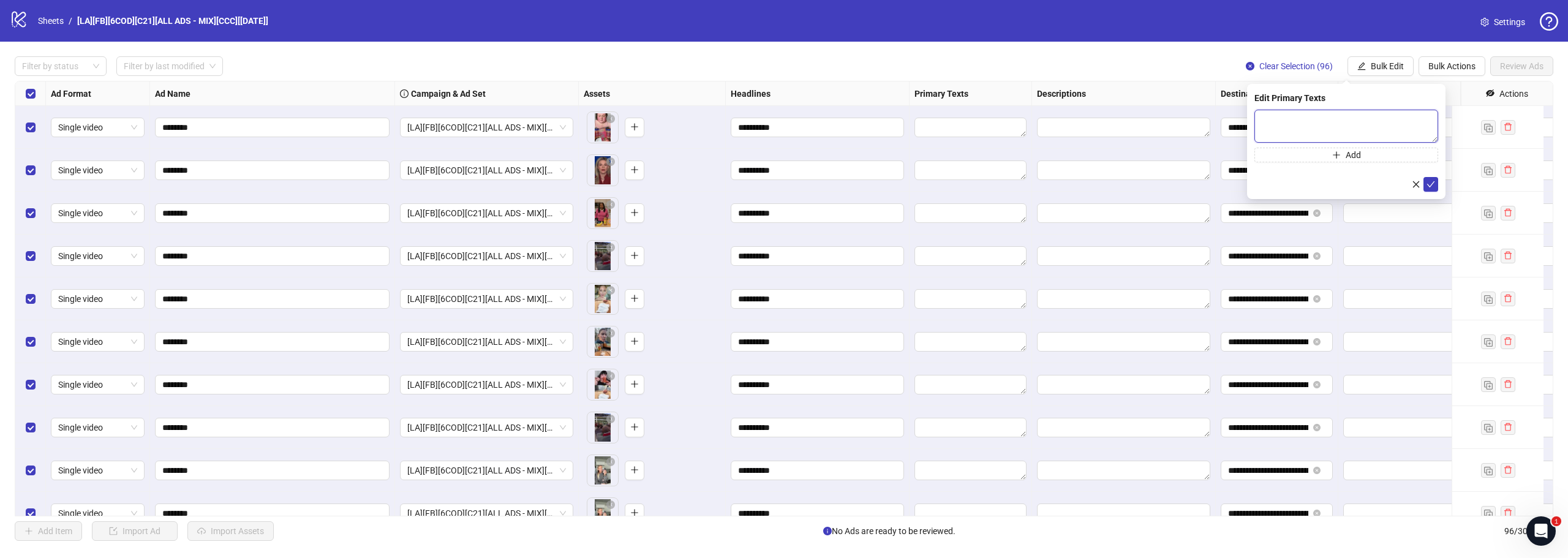 click at bounding box center [1346, 126] 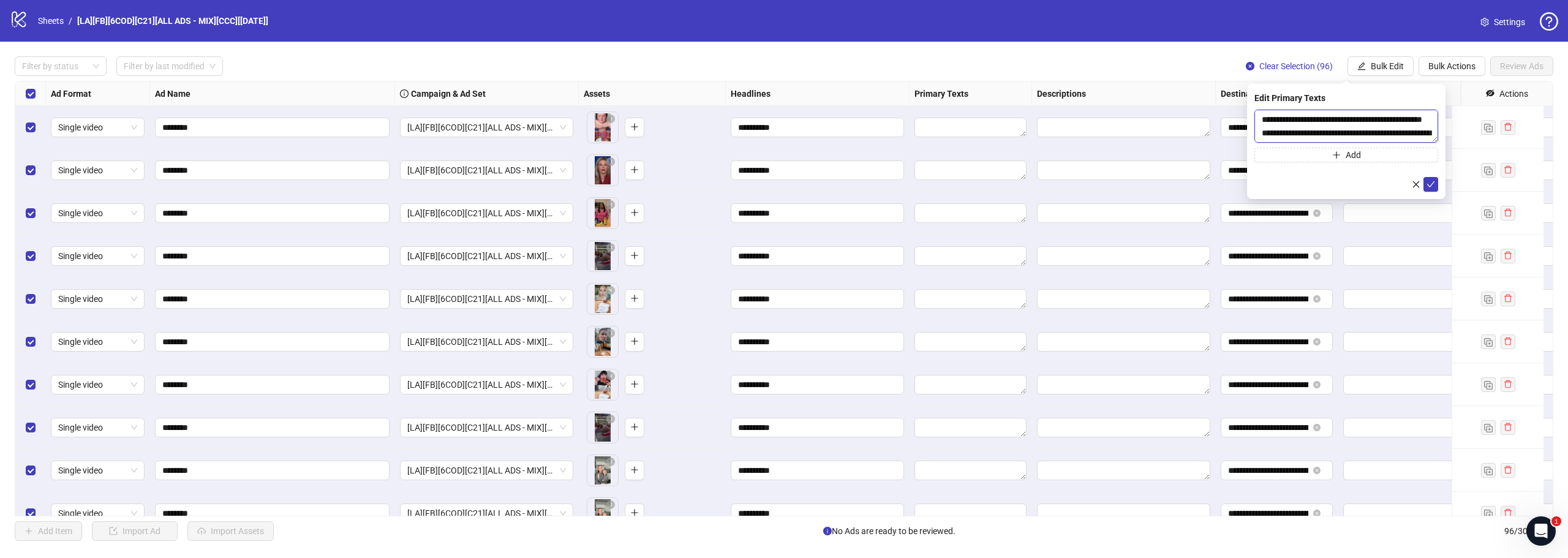 scroll, scrollTop: 63, scrollLeft: 0, axis: vertical 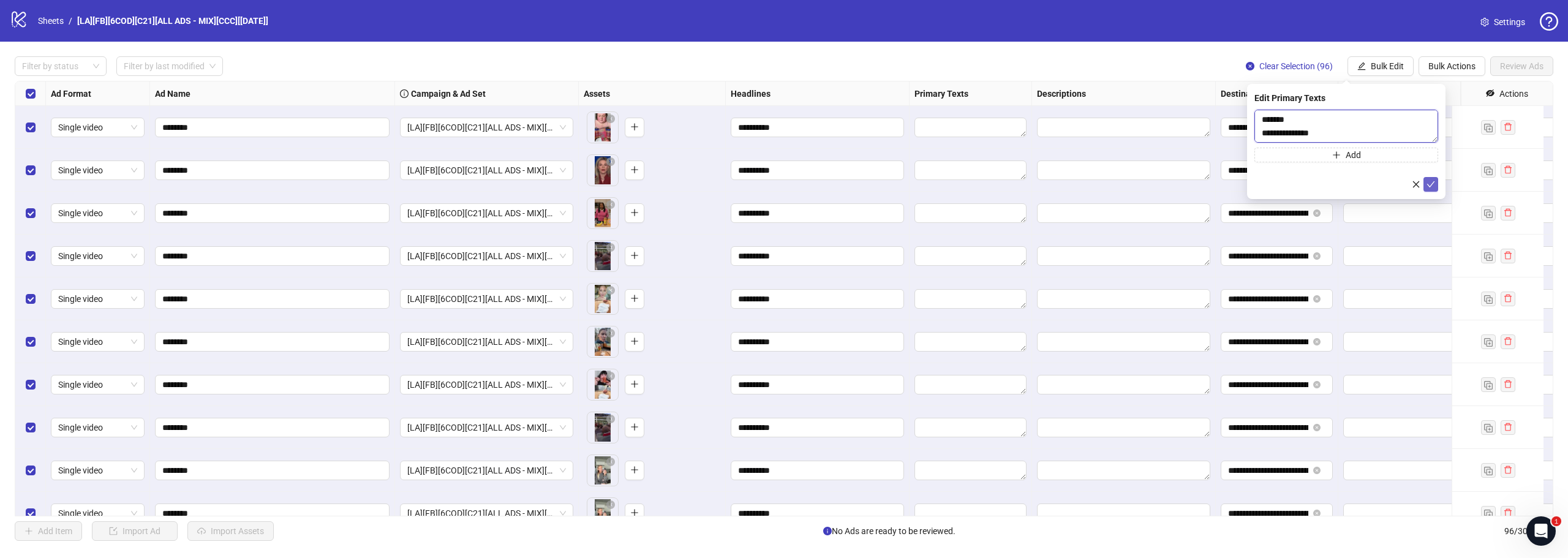 type on "**********" 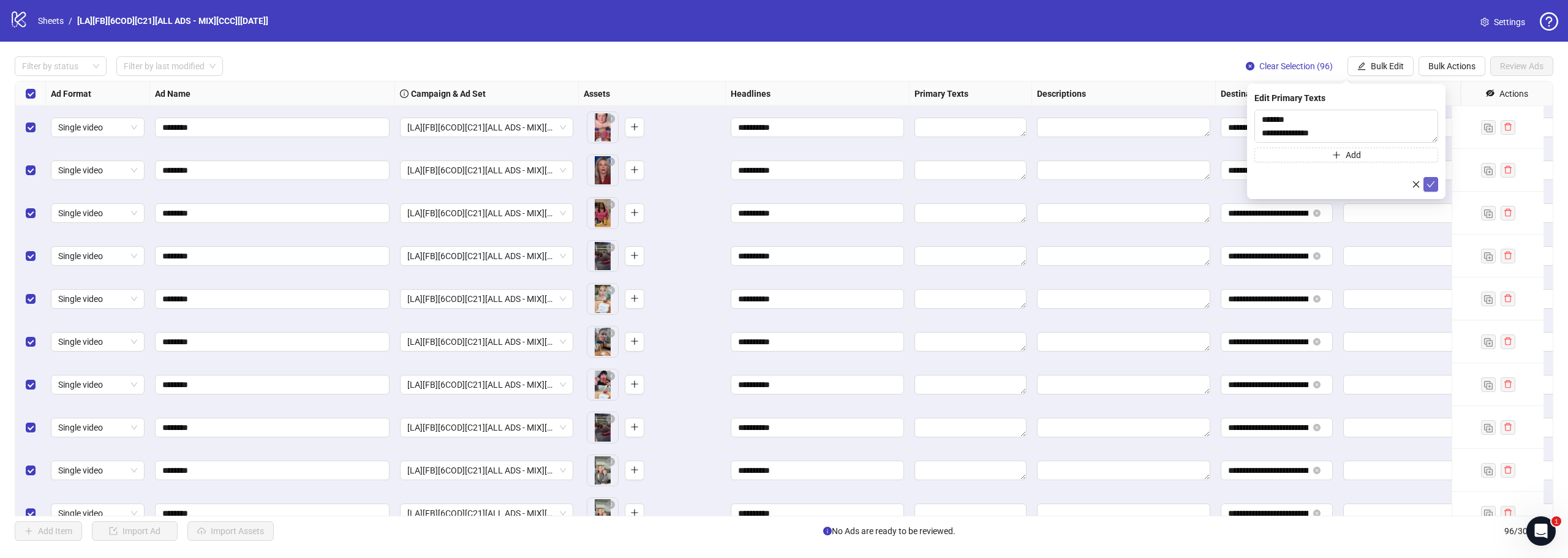 click at bounding box center [1431, 184] 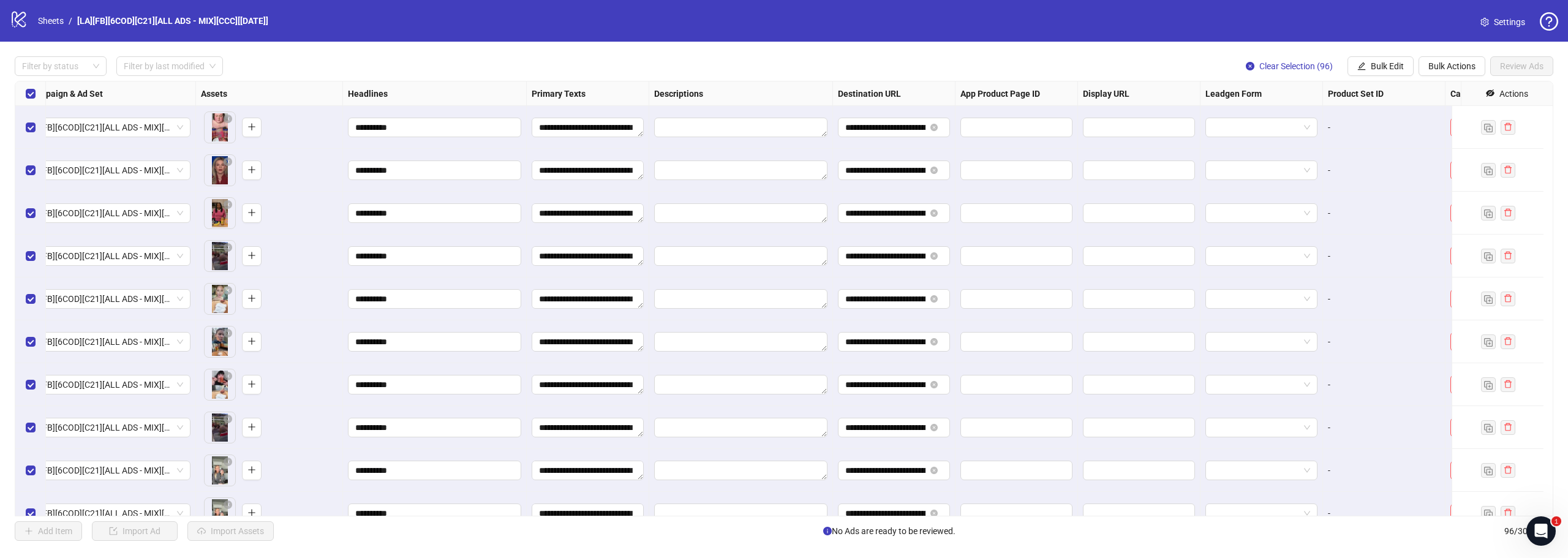 scroll, scrollTop: 0, scrollLeft: 475, axis: horizontal 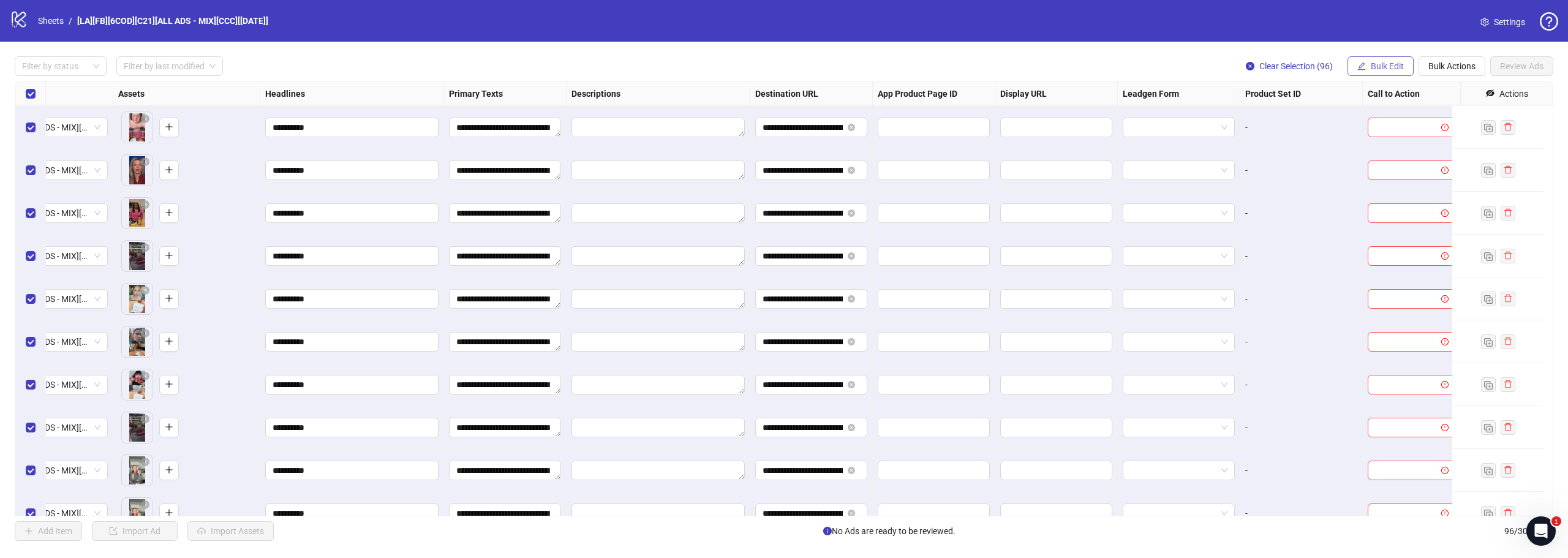 click on "Bulk Edit" at bounding box center (1387, 66) 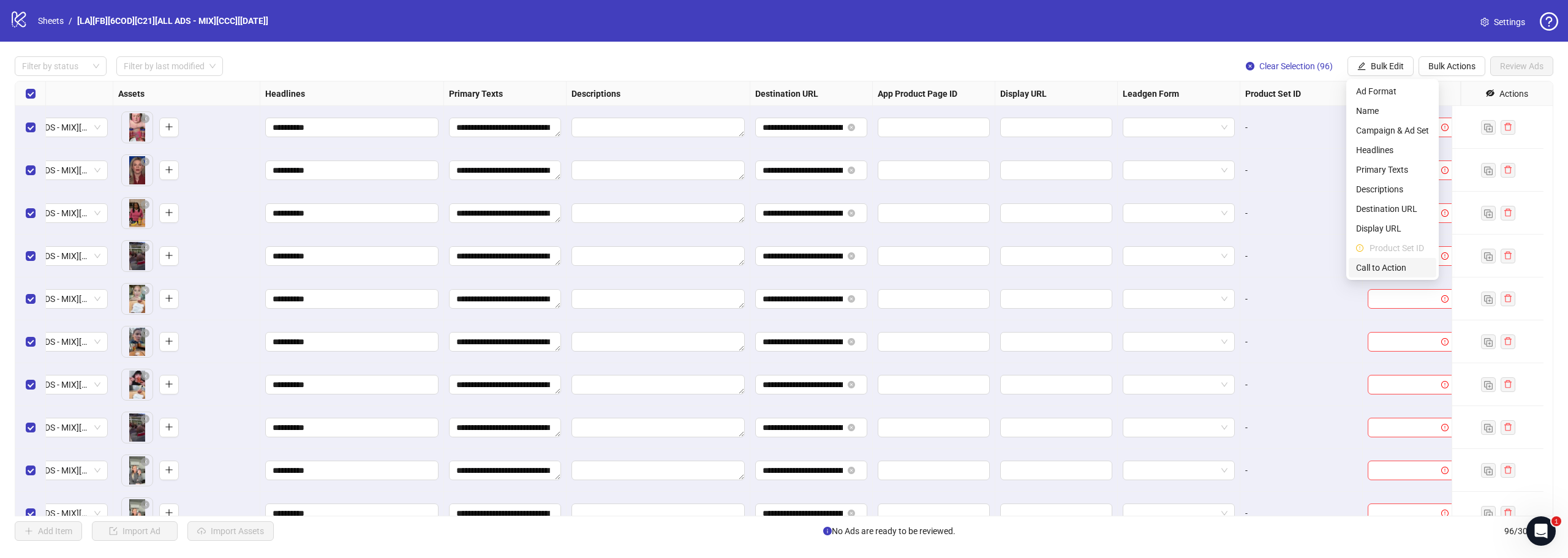 click on "Call to Action" at bounding box center (1392, 268) 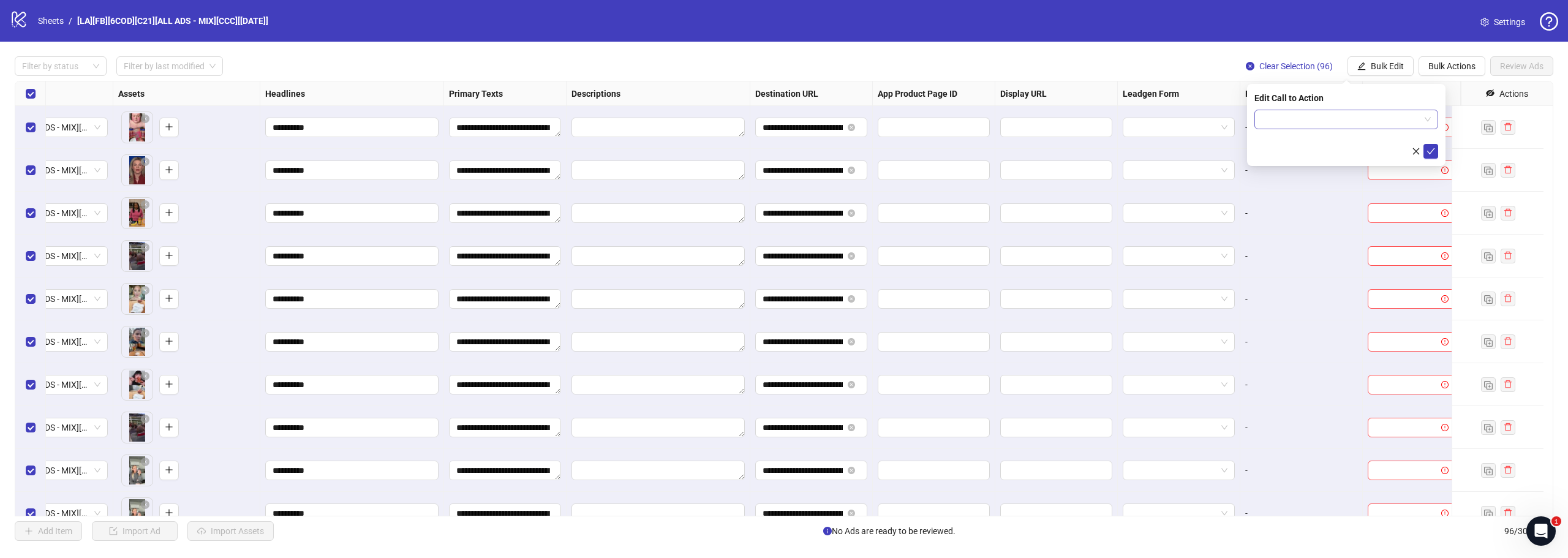click at bounding box center [1341, 119] 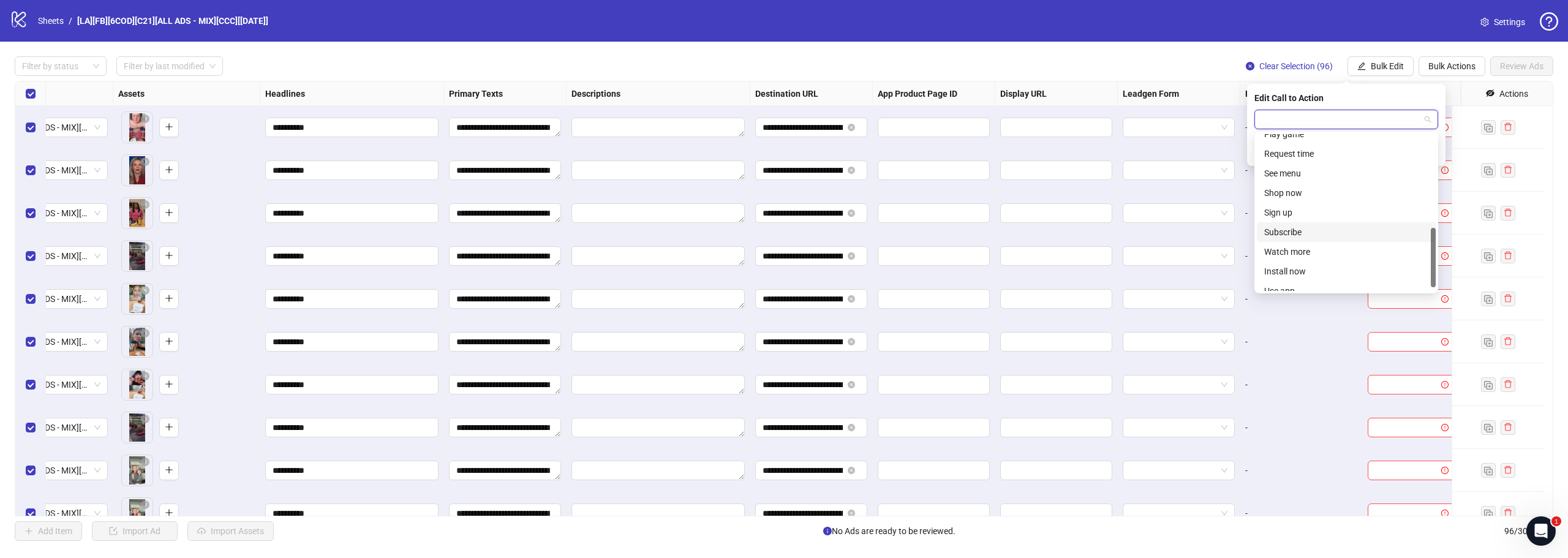 scroll, scrollTop: 255, scrollLeft: 0, axis: vertical 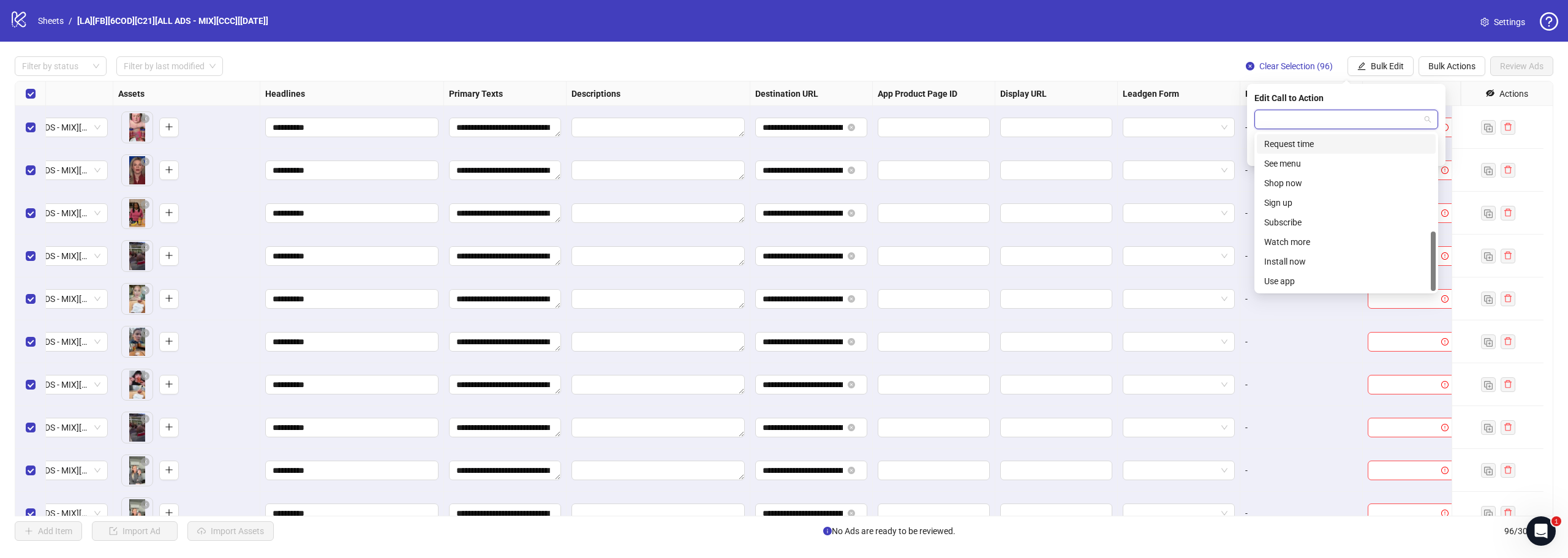 click at bounding box center (1341, 119) 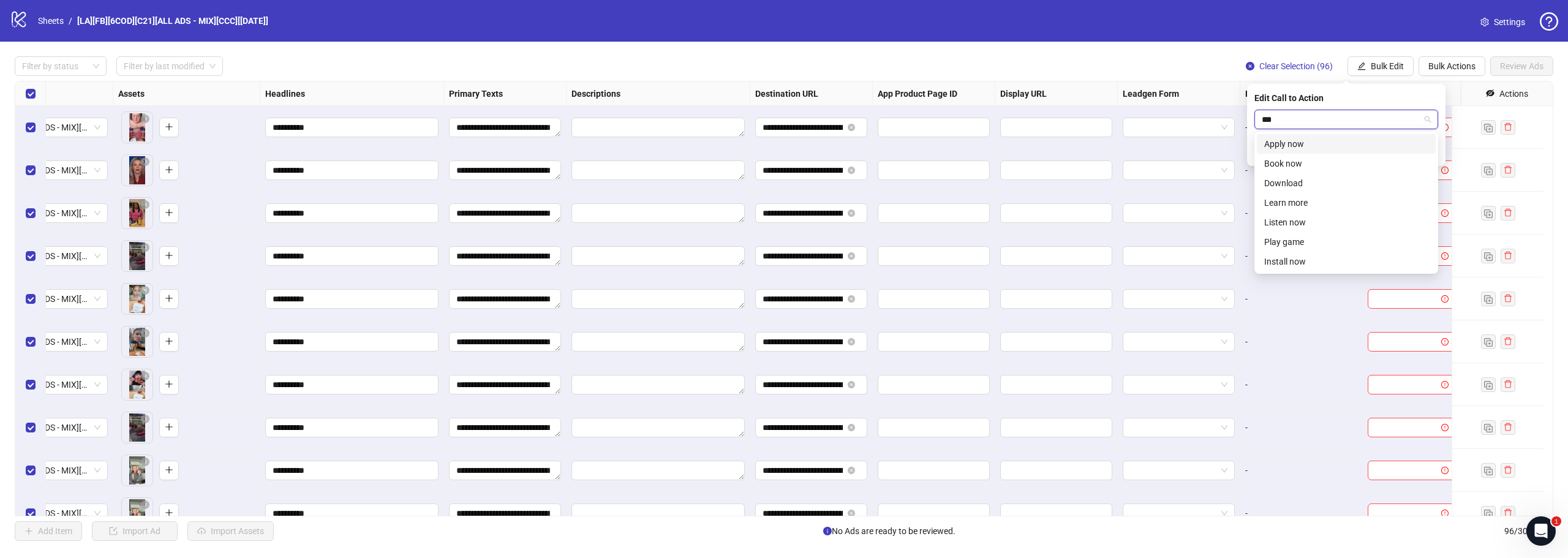 scroll, scrollTop: 0, scrollLeft: 0, axis: both 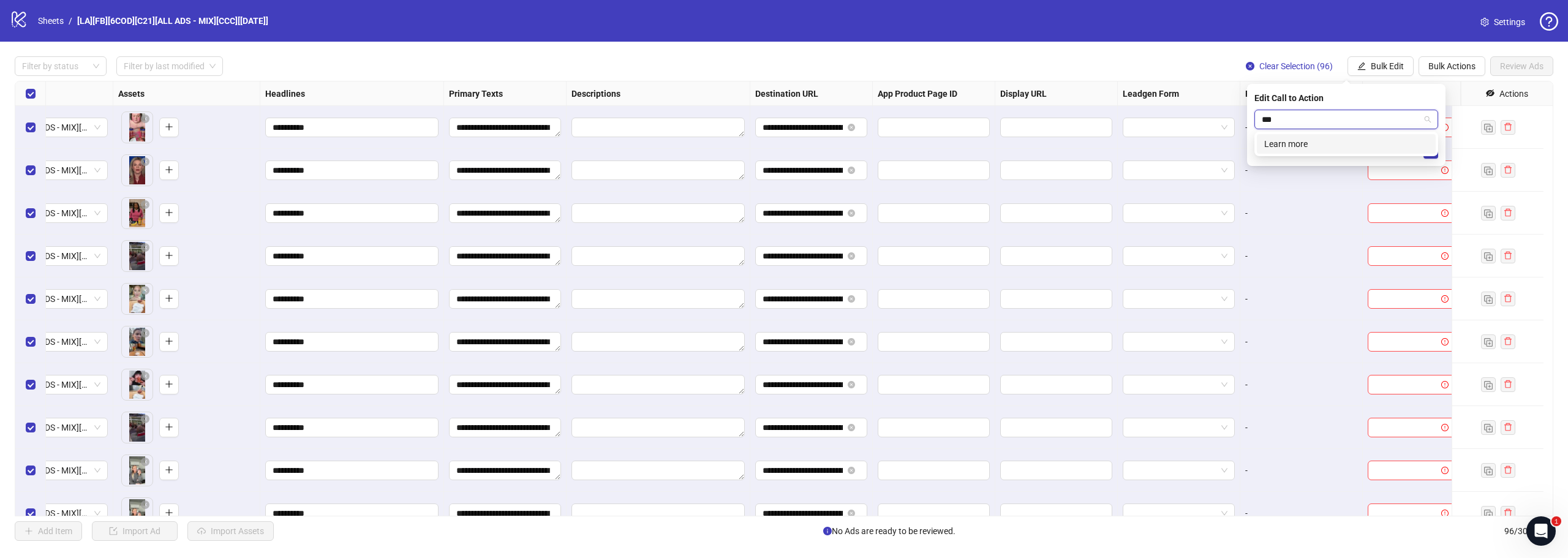 type on "****" 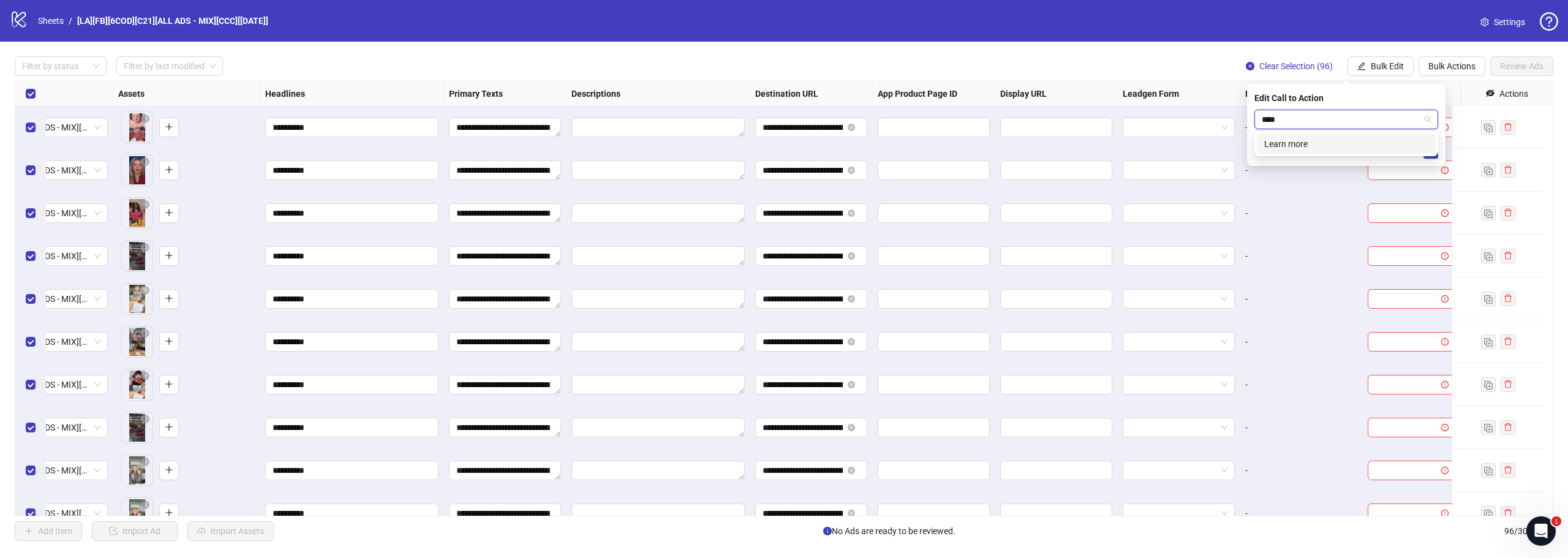 click on "Learn more" at bounding box center [1346, 144] 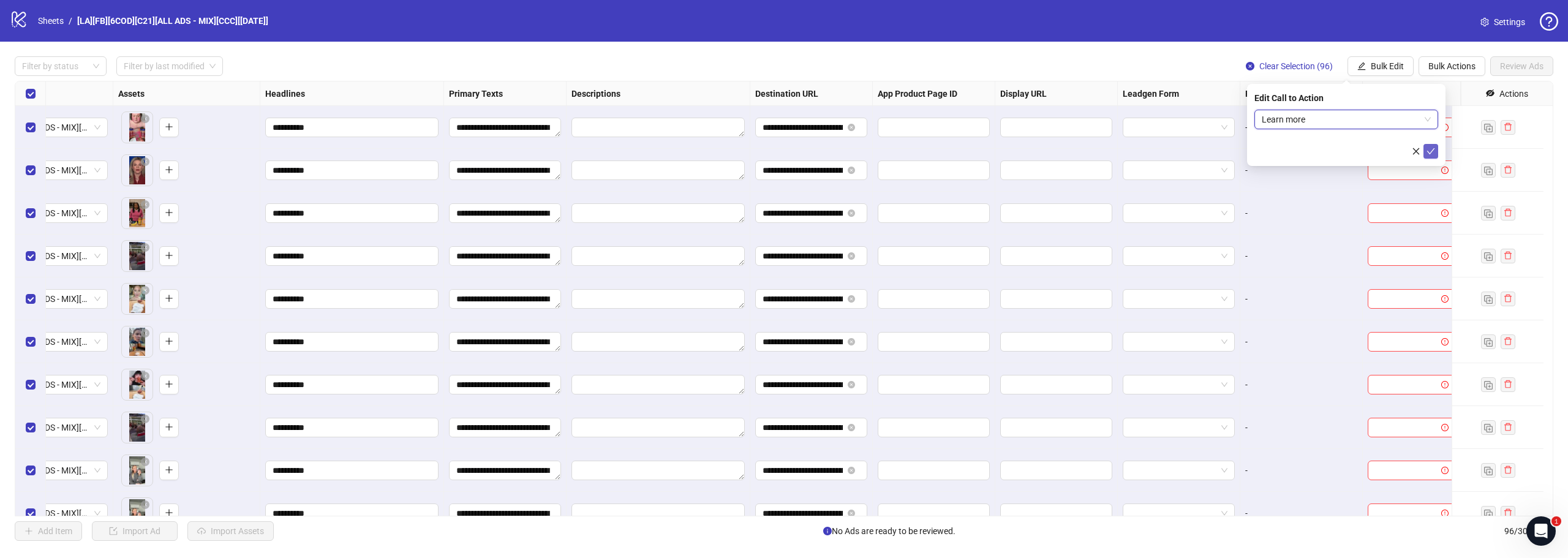 click 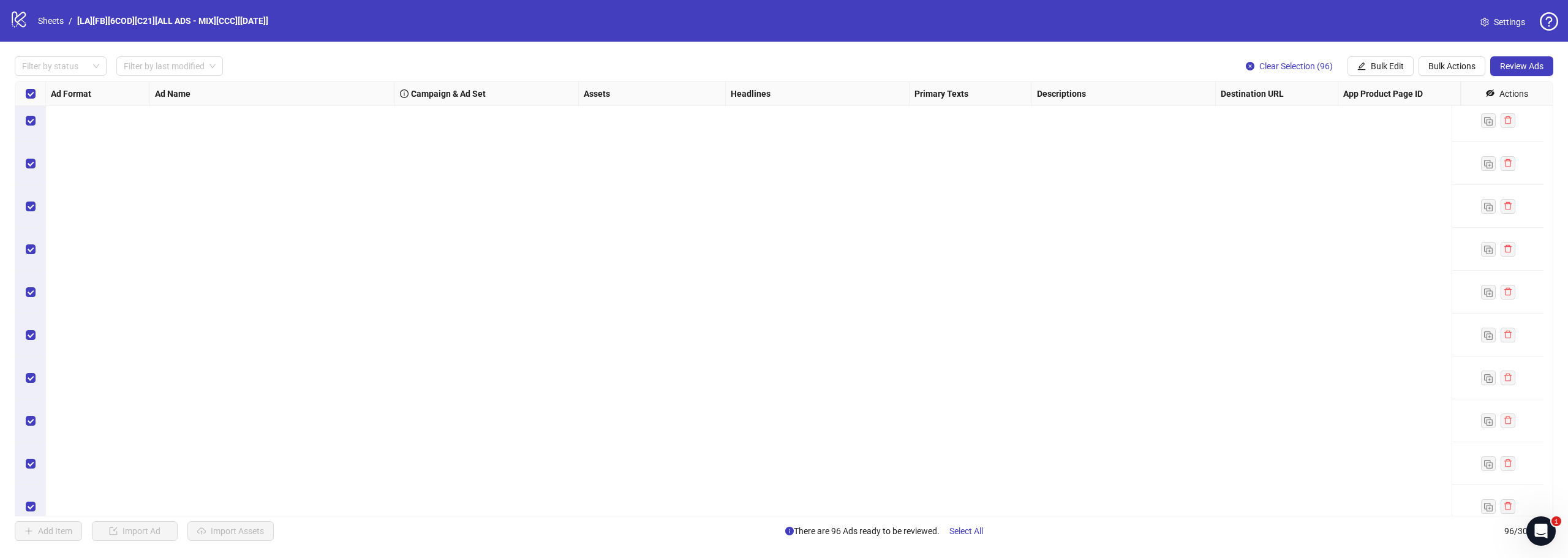 scroll, scrollTop: 0, scrollLeft: 0, axis: both 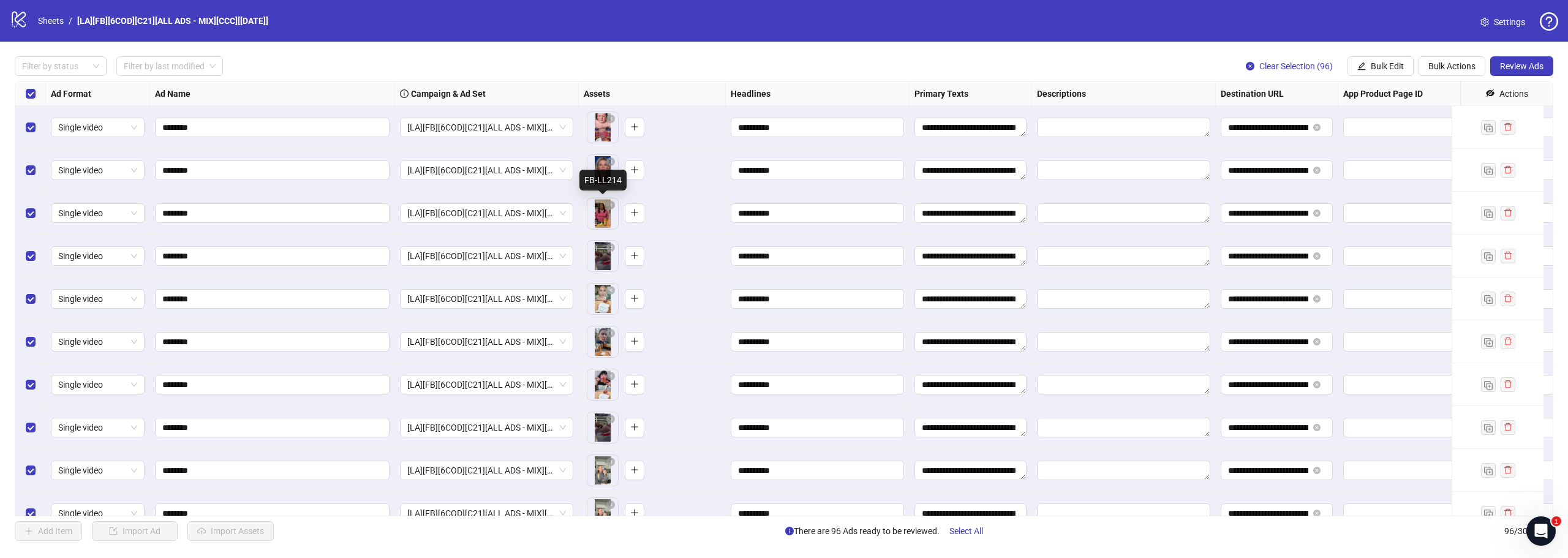 click on "**********" at bounding box center (784, 279) 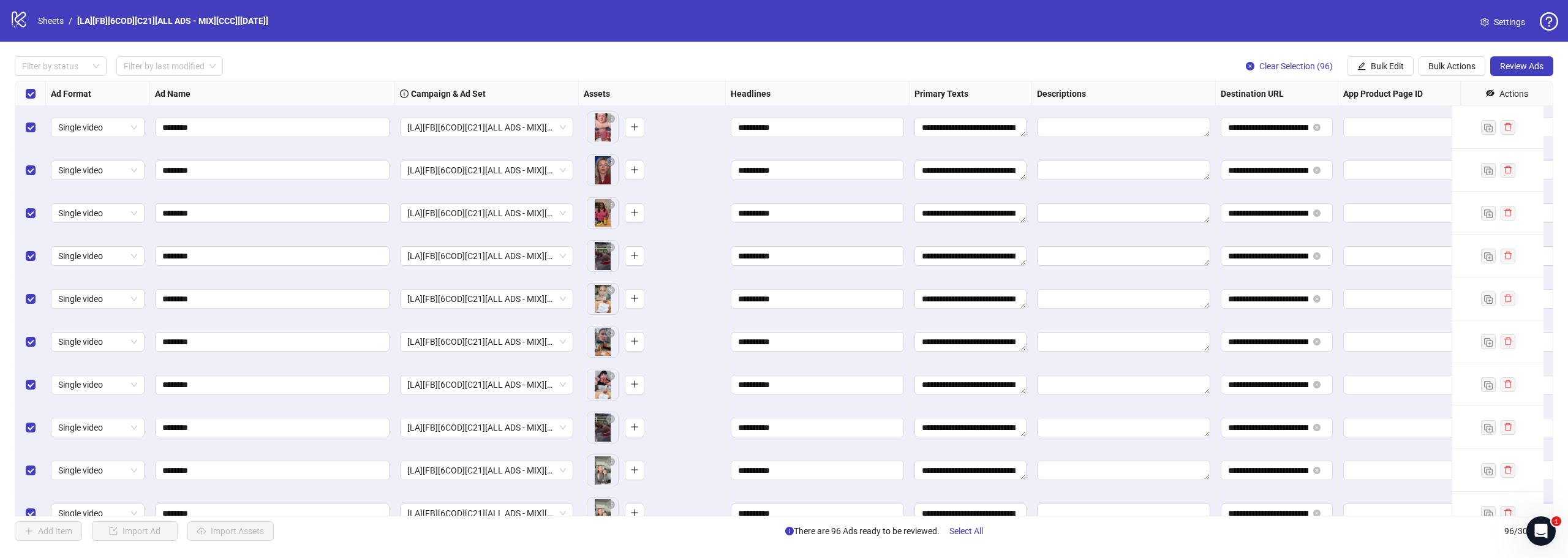 click at bounding box center (31, 94) 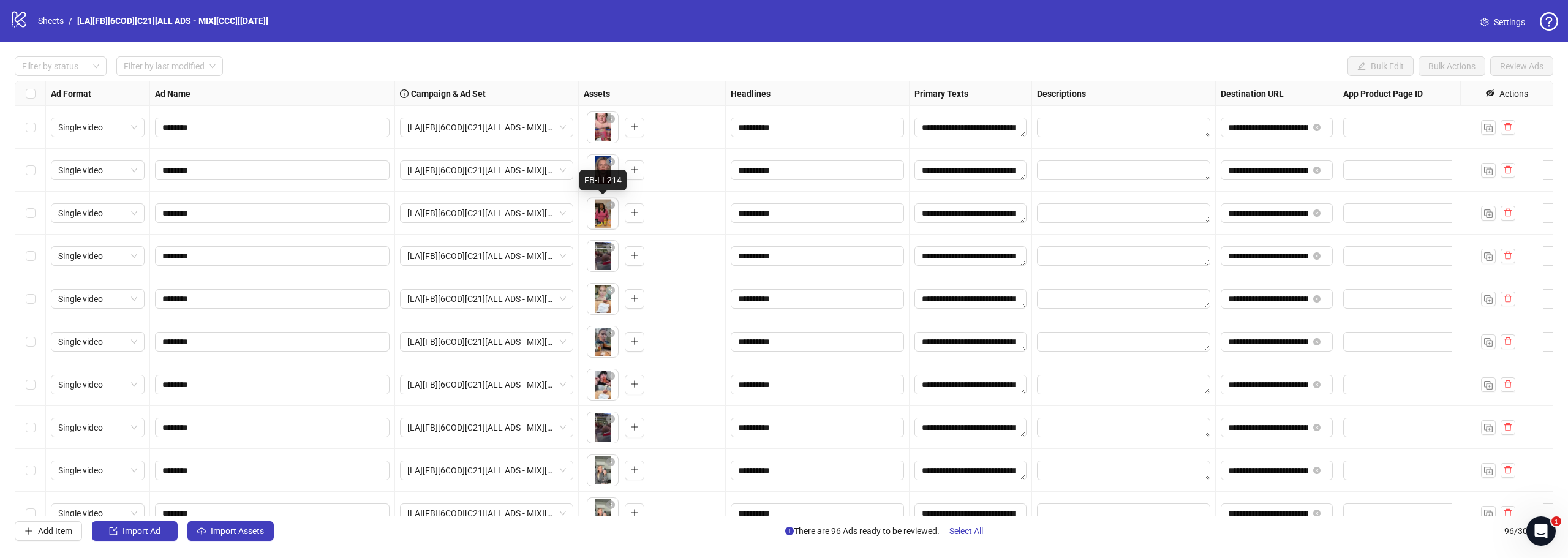 click on "**********" at bounding box center (784, 279) 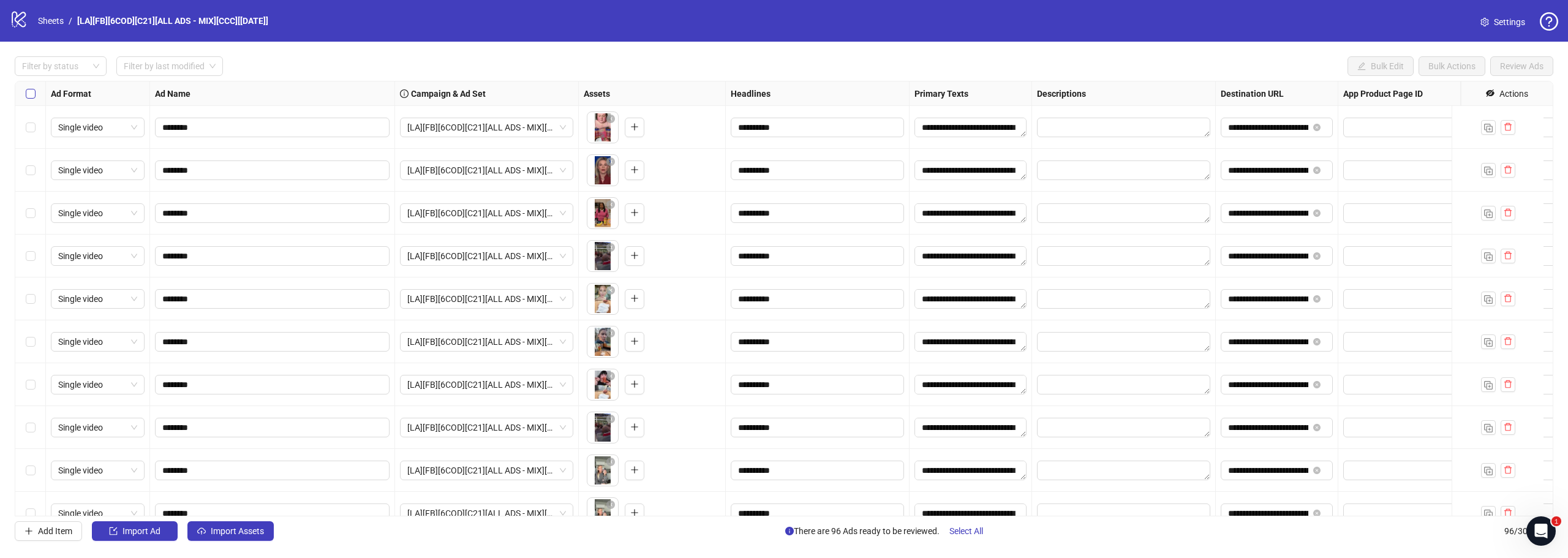 click at bounding box center (31, 94) 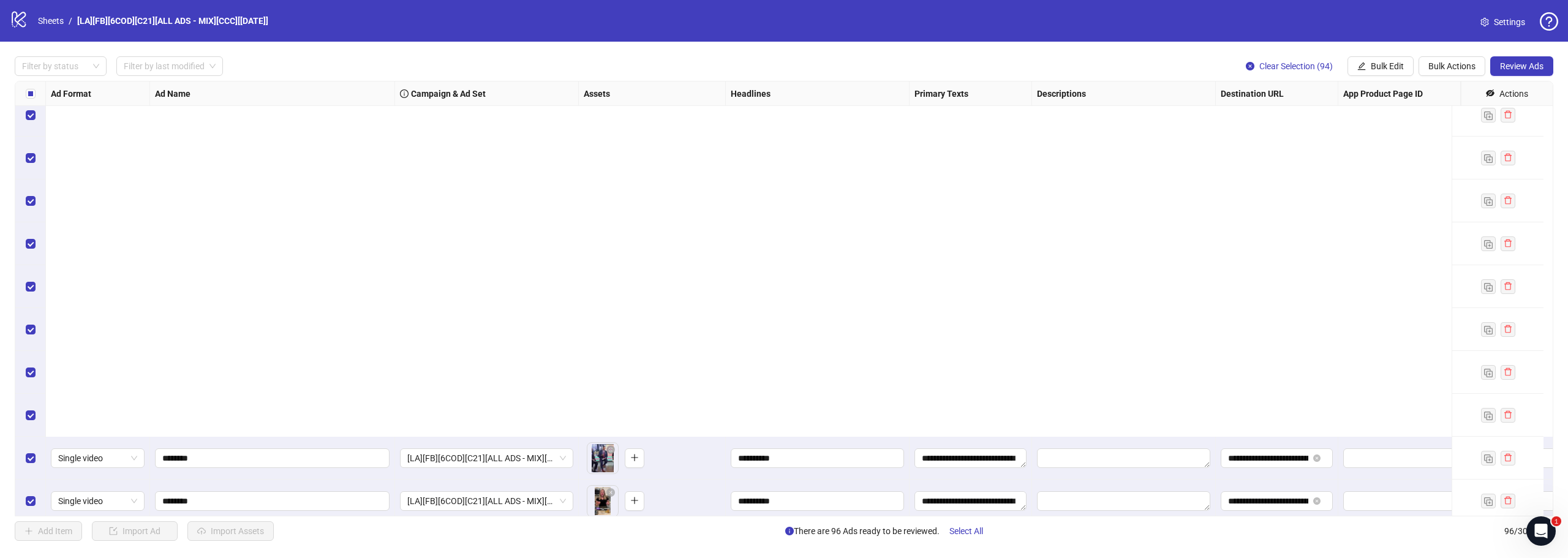 scroll, scrollTop: 1776, scrollLeft: 0, axis: vertical 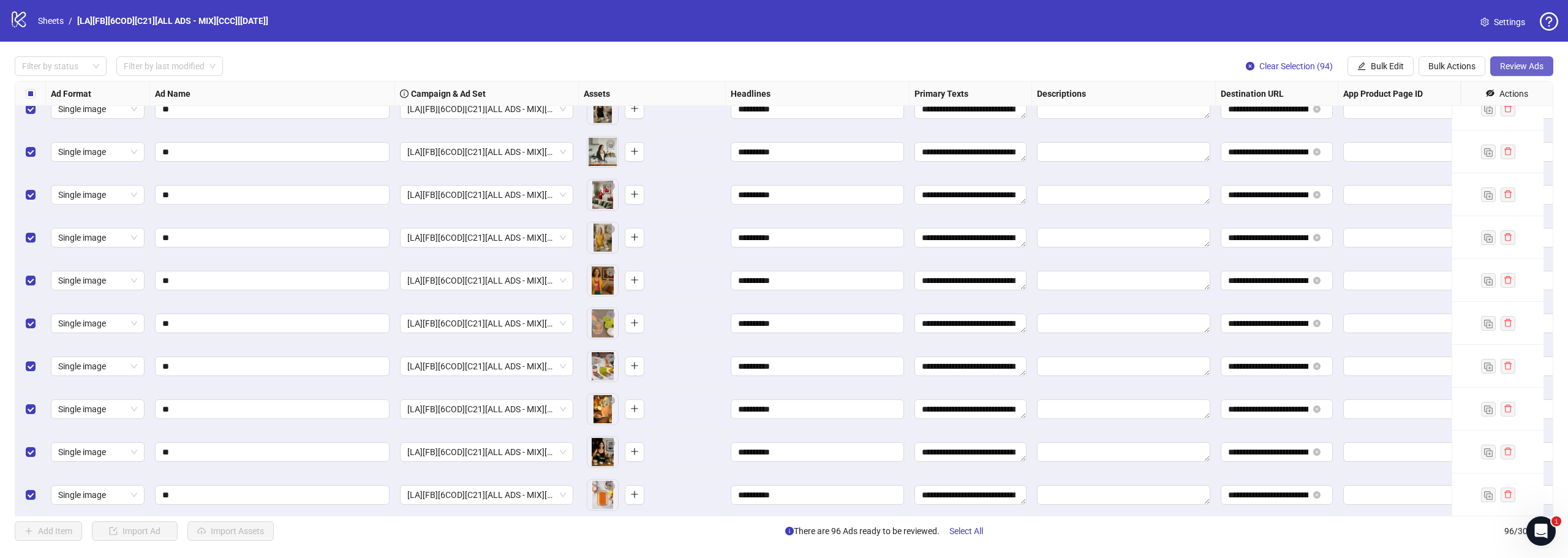 click on "Review Ads" at bounding box center (1521, 66) 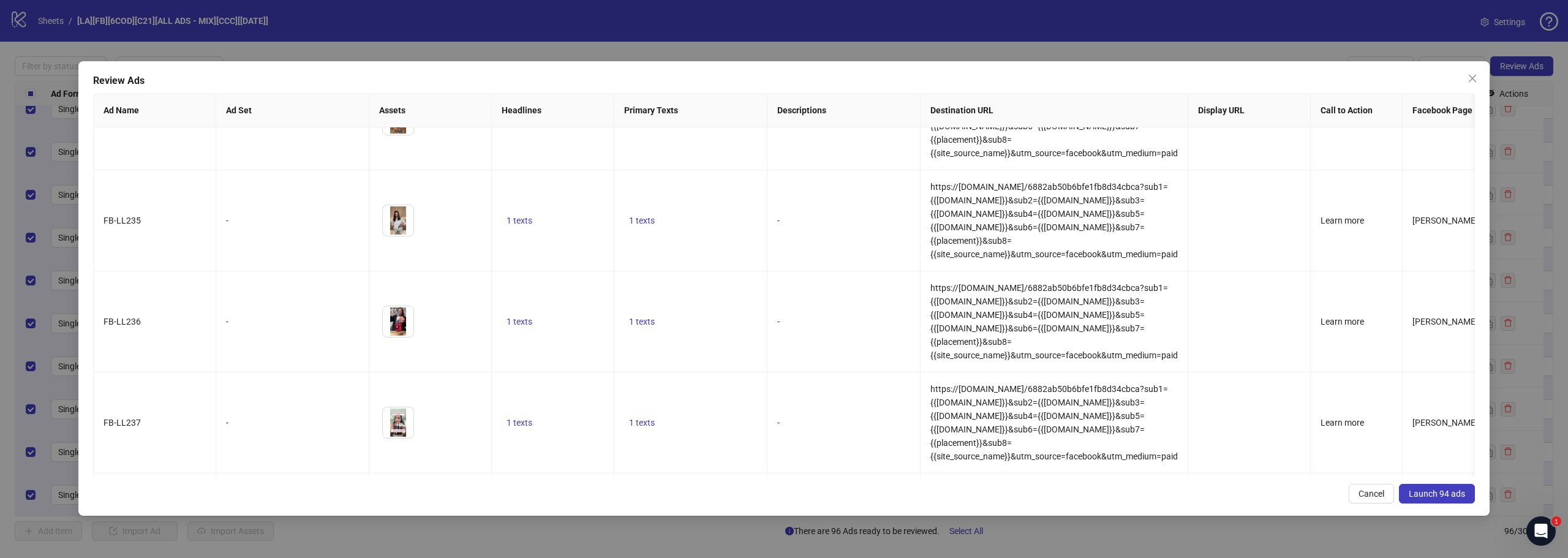 scroll, scrollTop: 2144, scrollLeft: 0, axis: vertical 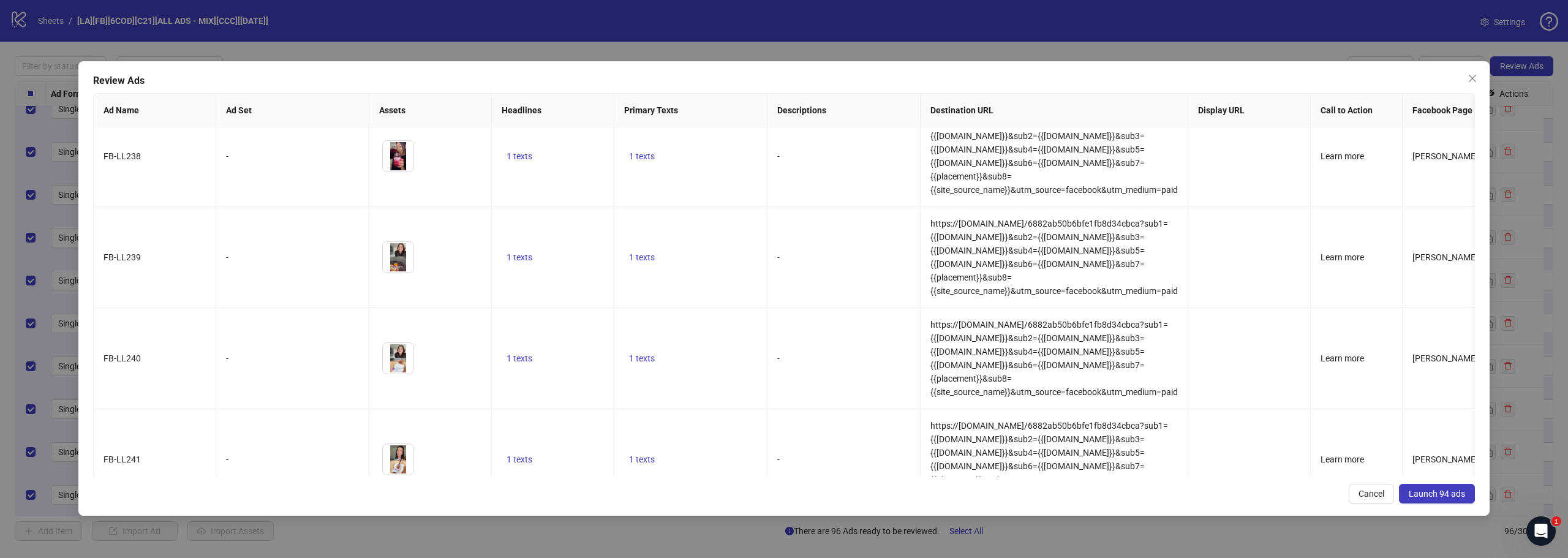 click on "1 texts" at bounding box center [642, 560] 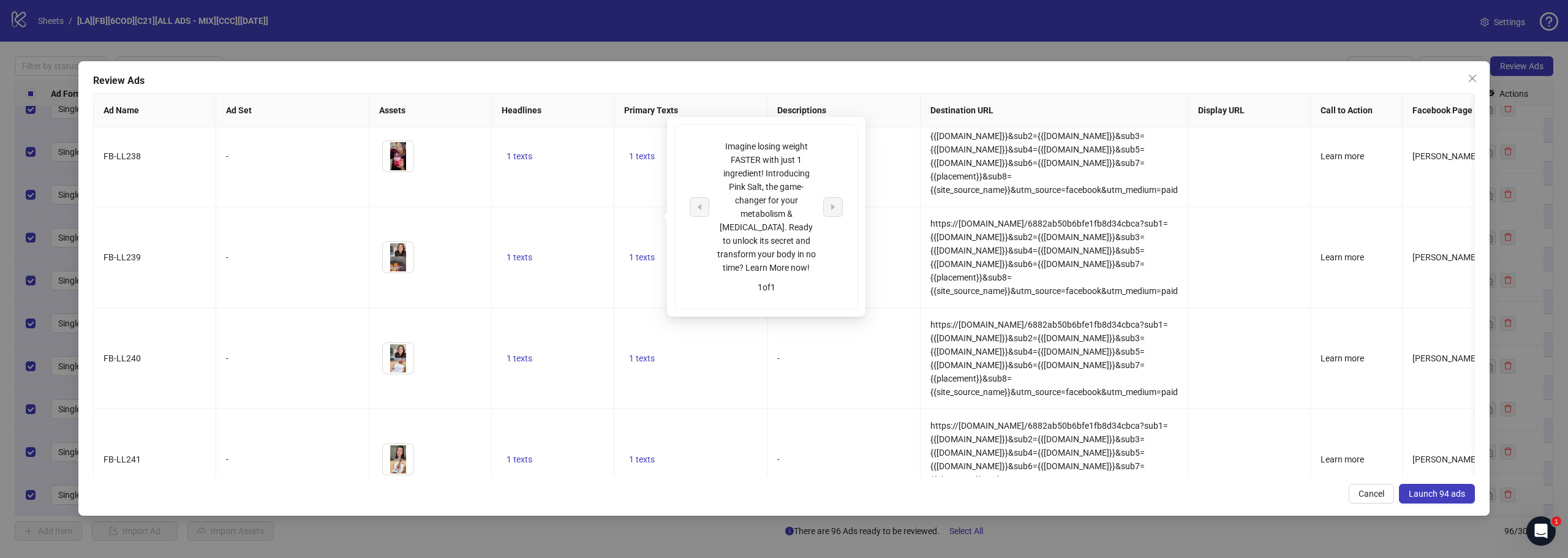 click on "1 texts" at bounding box center [519, 560] 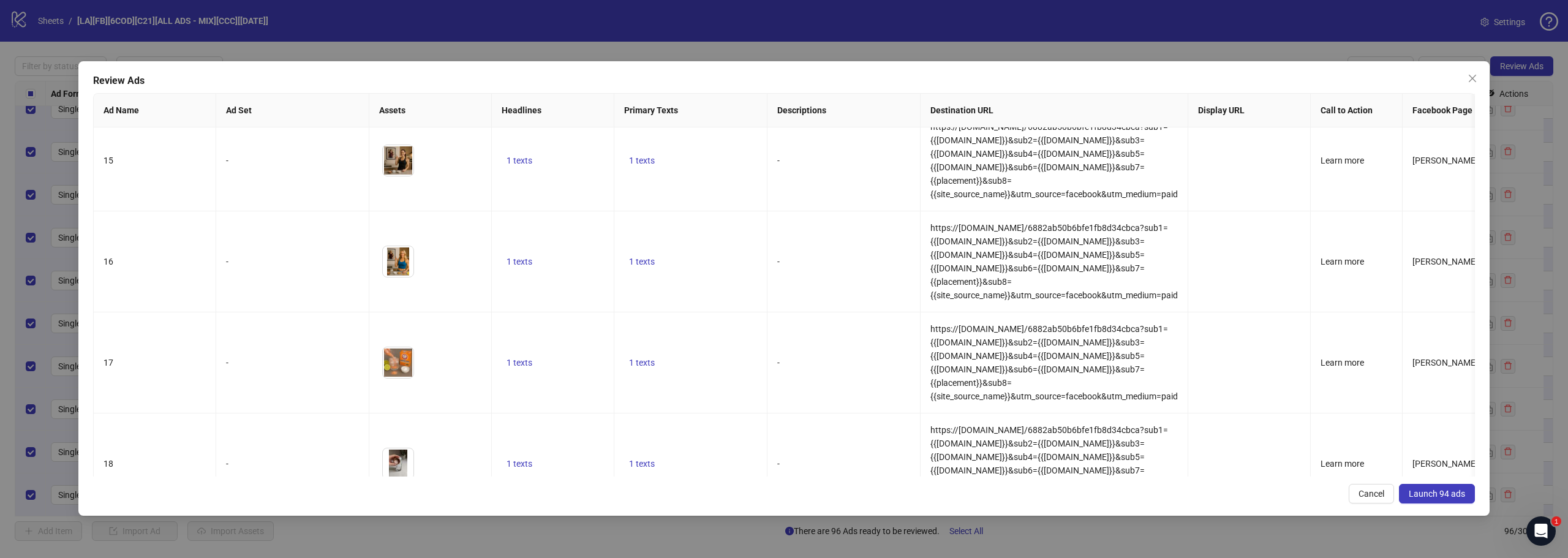 scroll, scrollTop: 5023, scrollLeft: 0, axis: vertical 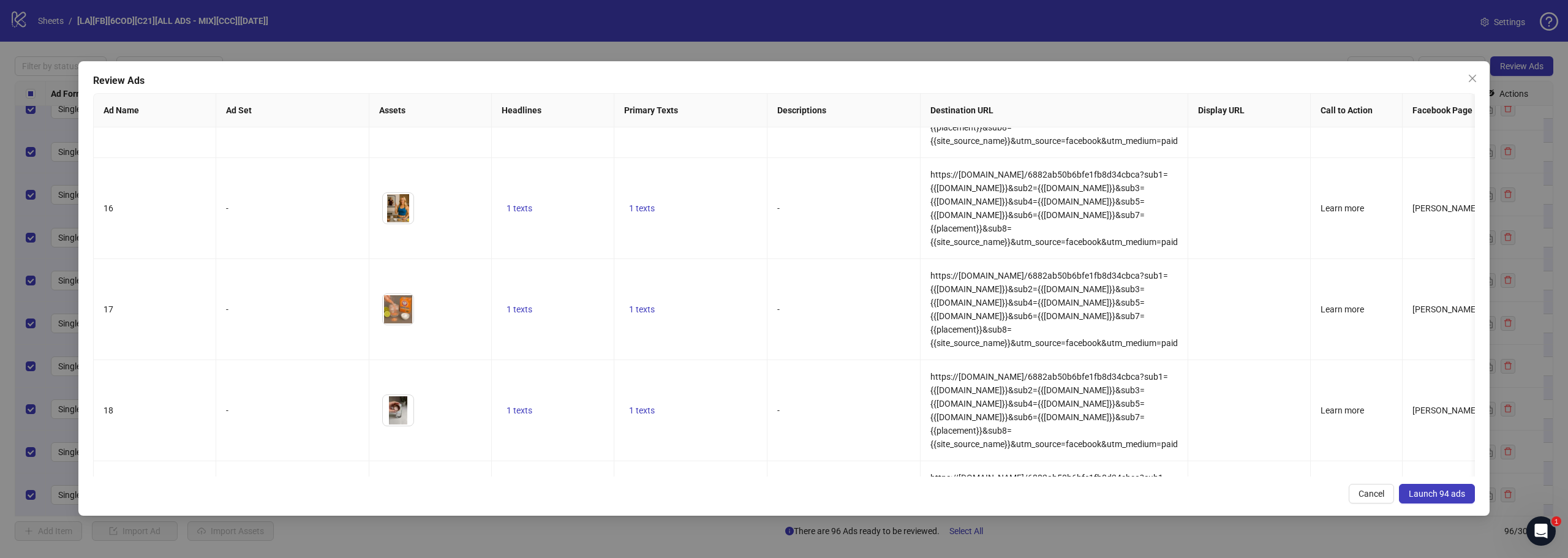 click on "Launch 94 ads" at bounding box center (1437, 494) 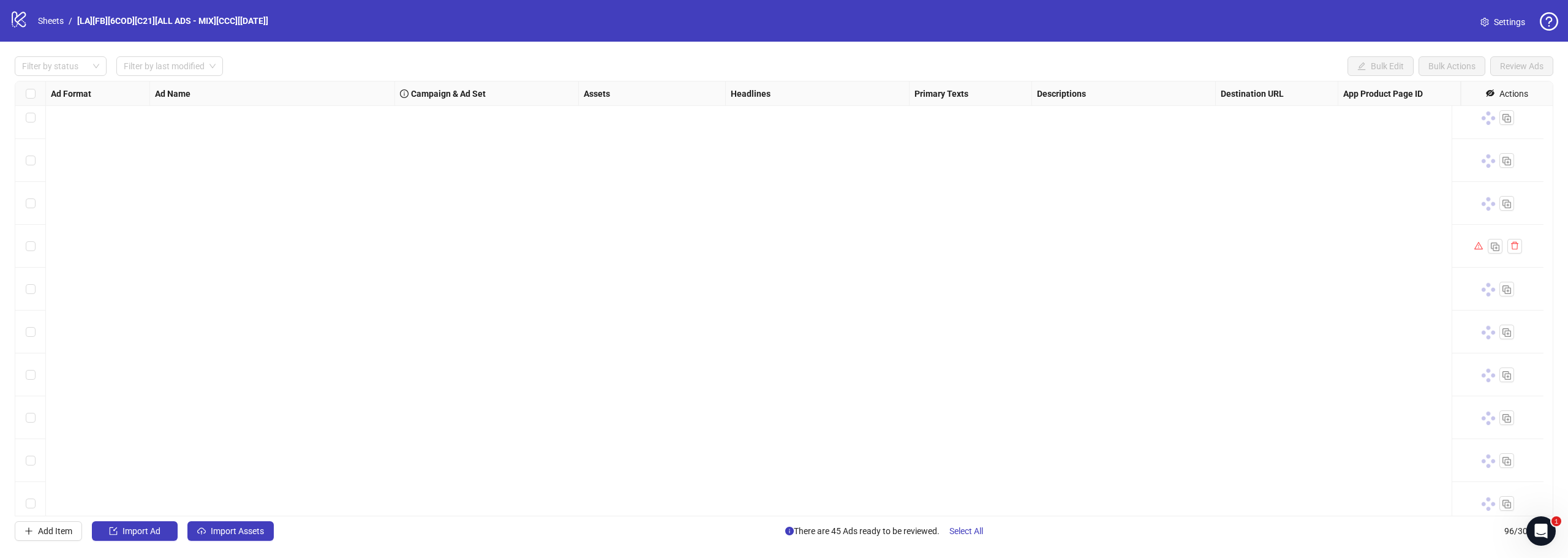 scroll, scrollTop: 0, scrollLeft: 0, axis: both 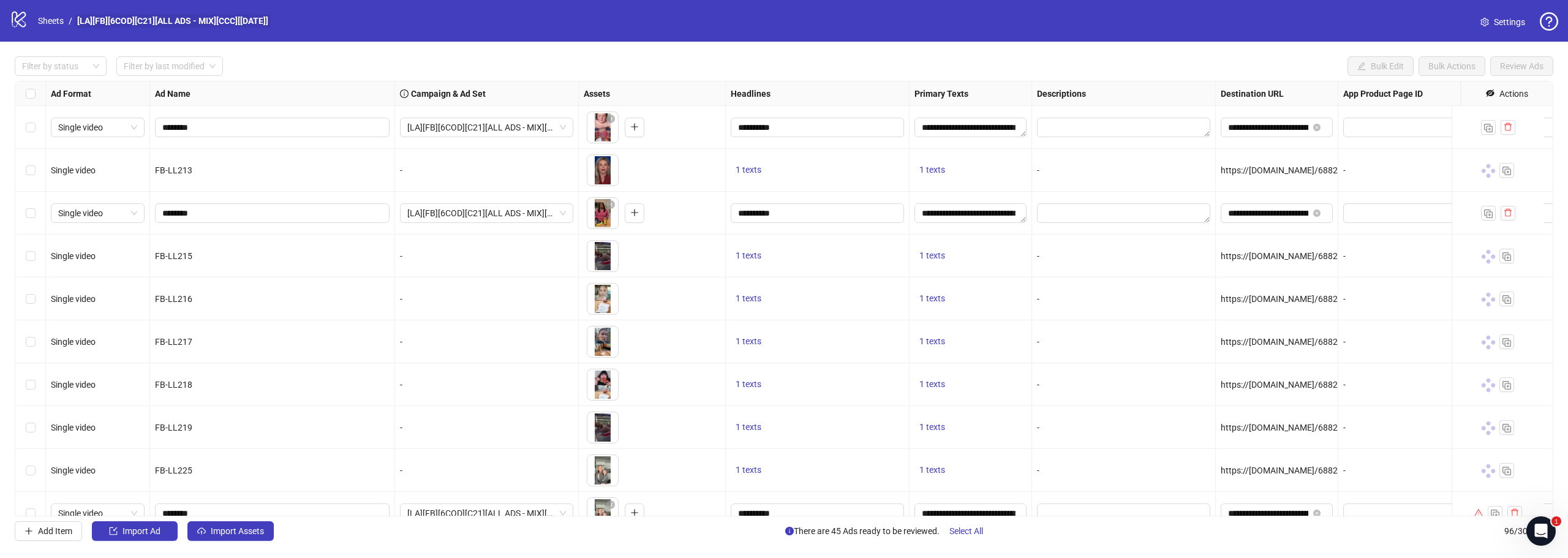 click on "[LA][FB][6COD][C21][ALL ADS - MIX][CCC][[DATE]]" at bounding box center (173, 21) 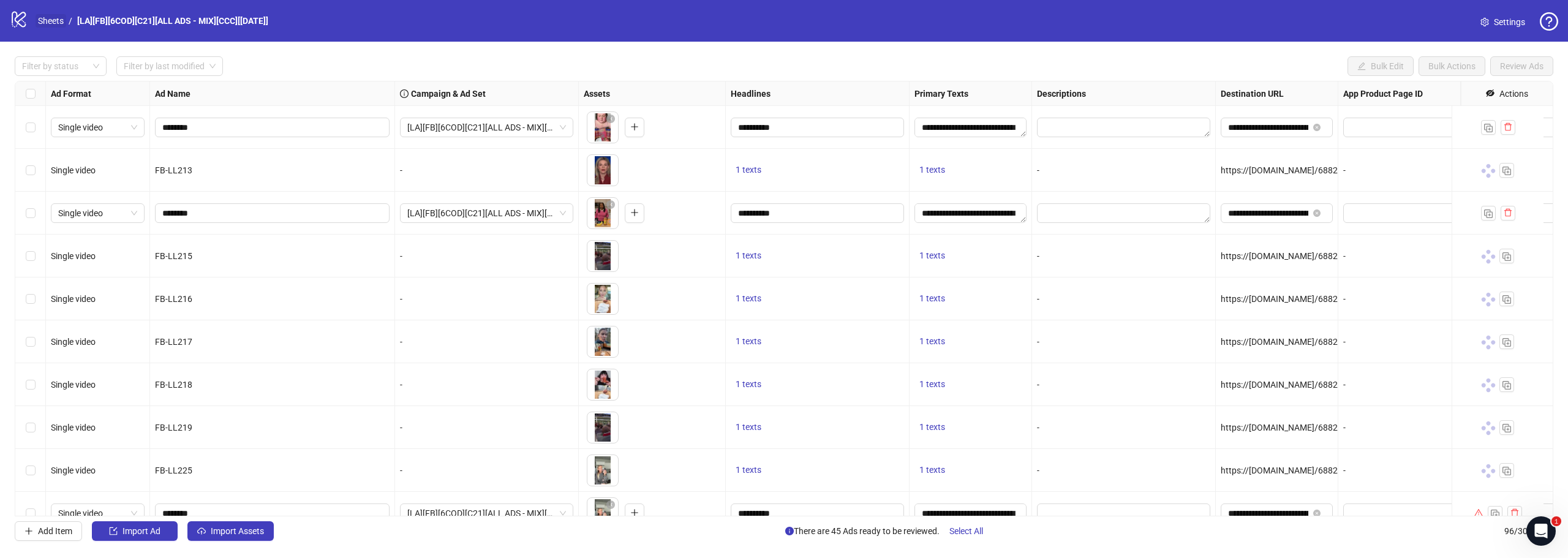 click on "Sheets" at bounding box center [51, 21] 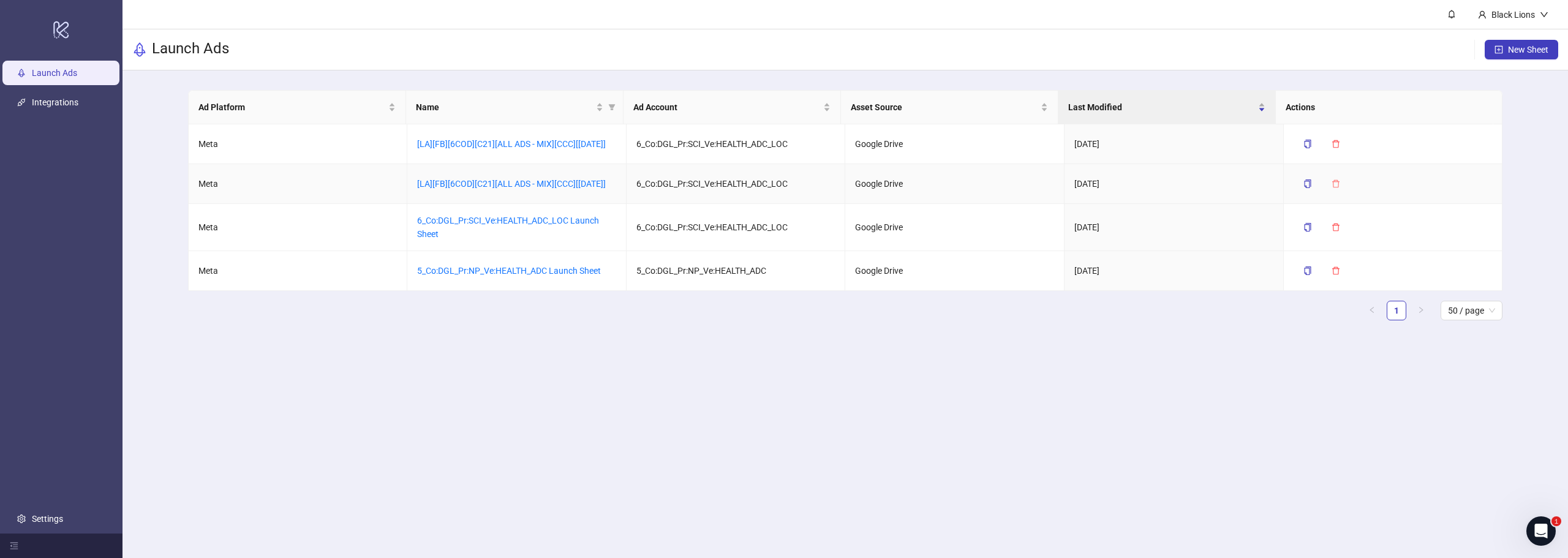 click at bounding box center (1336, 184) 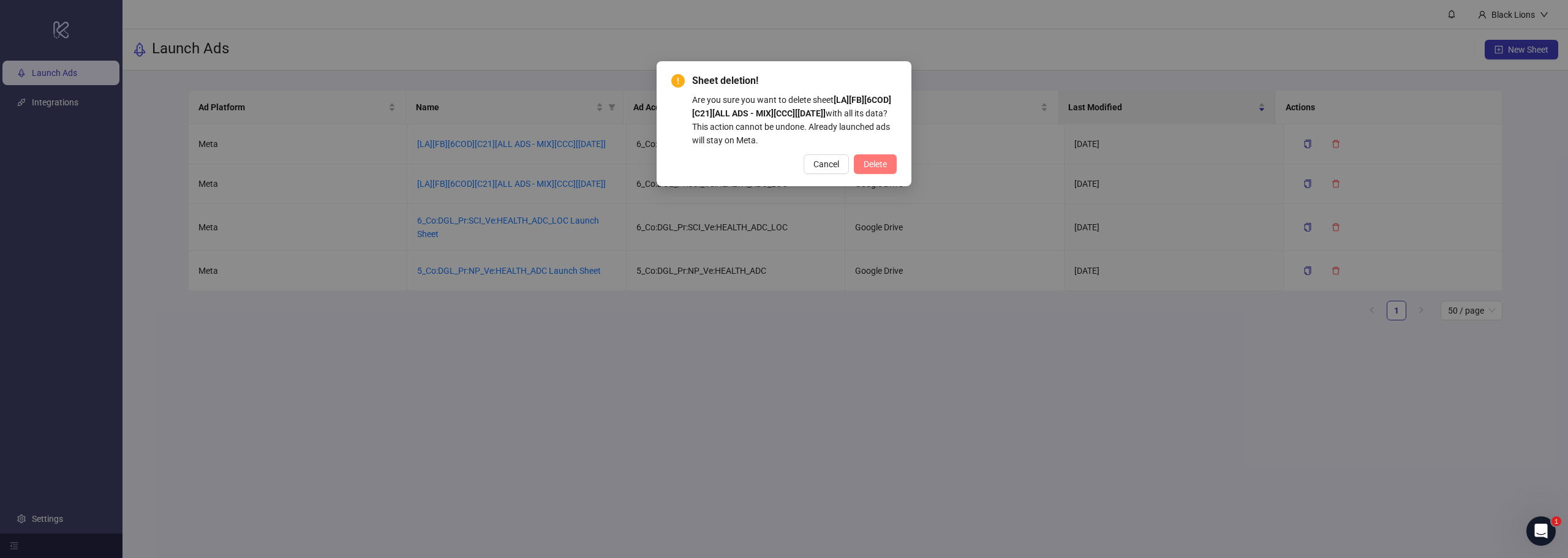 click on "Delete" at bounding box center [875, 164] 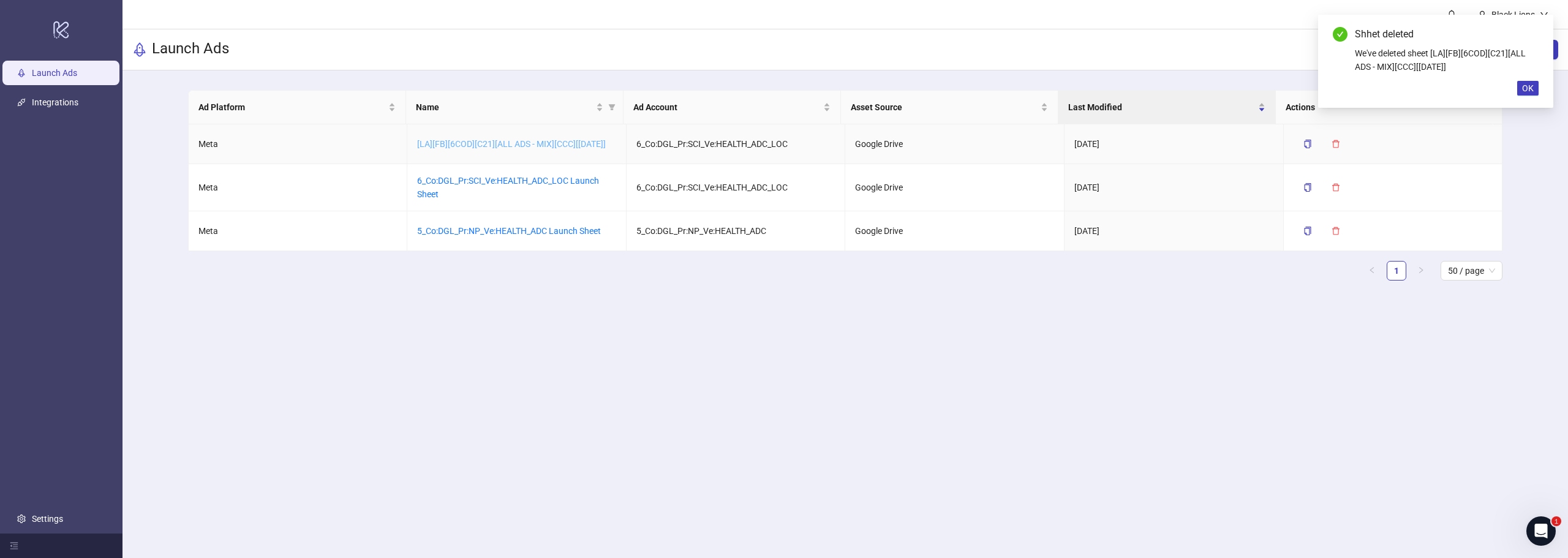 click on "[LA][FB][6COD][C21][ALL ADS - MIX][CCC][[DATE]]" at bounding box center [511, 144] 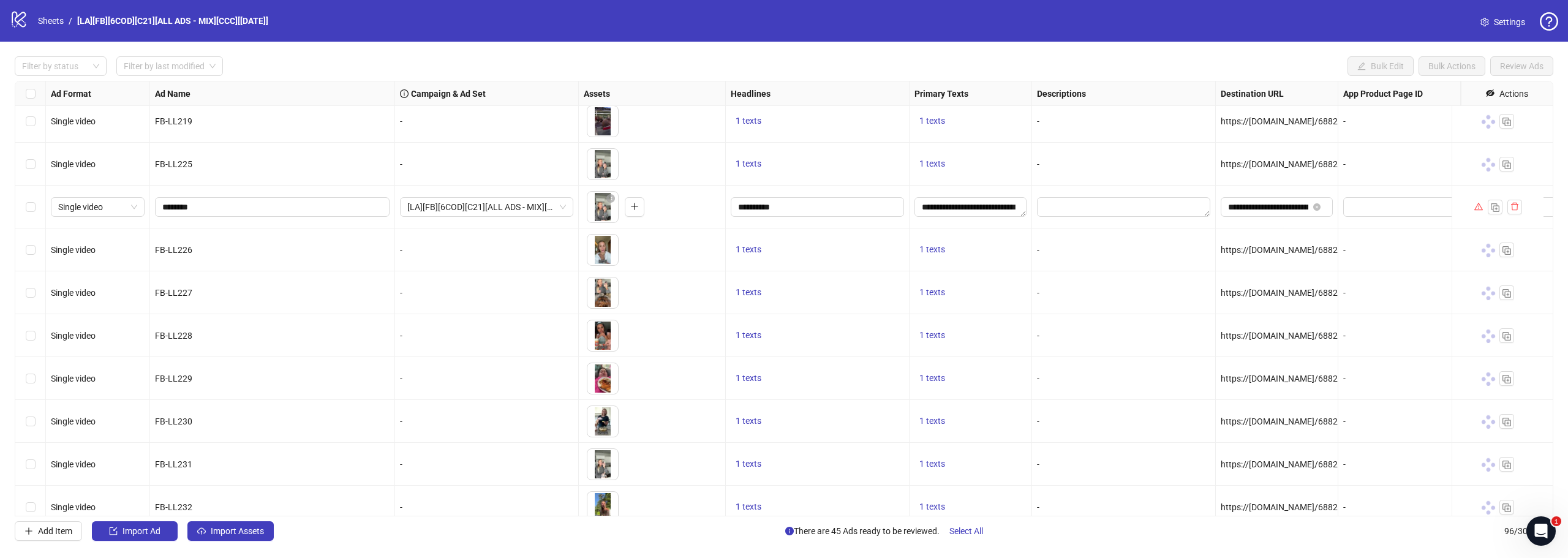 scroll, scrollTop: 0, scrollLeft: 0, axis: both 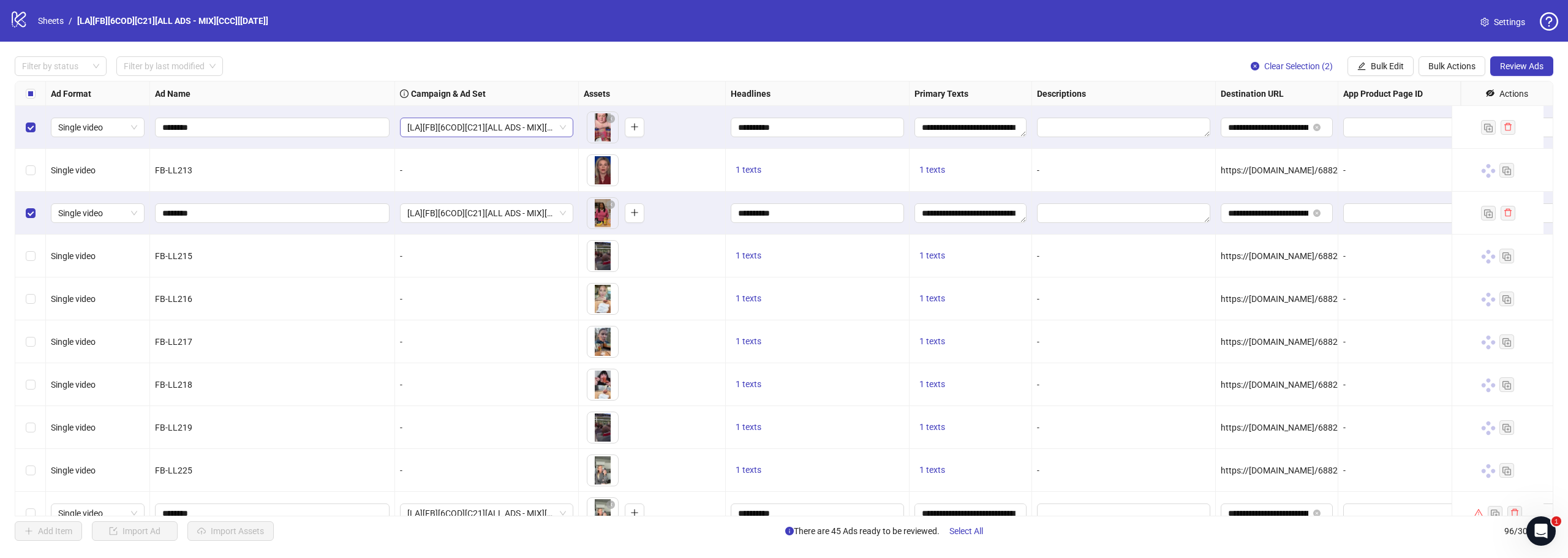 click on "[LA][FB][6COD][C21][ALL ADS - MIX][CCC][[DATE]]" at bounding box center (486, 127) 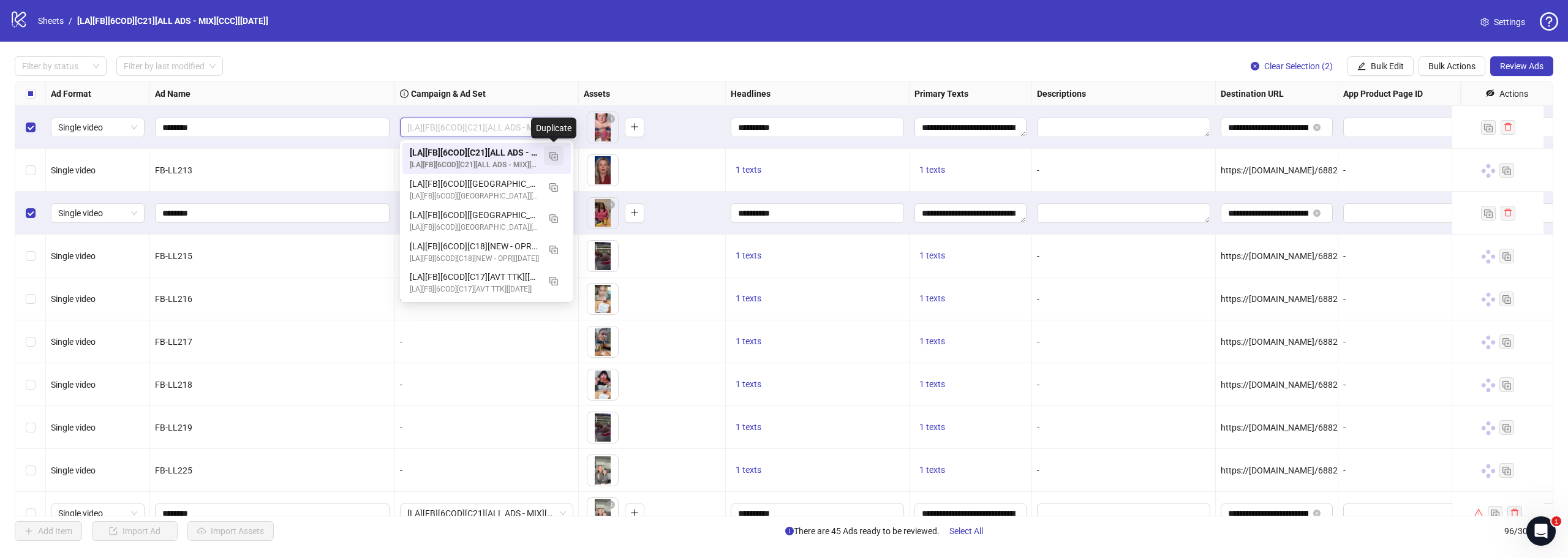 click at bounding box center (554, 156) 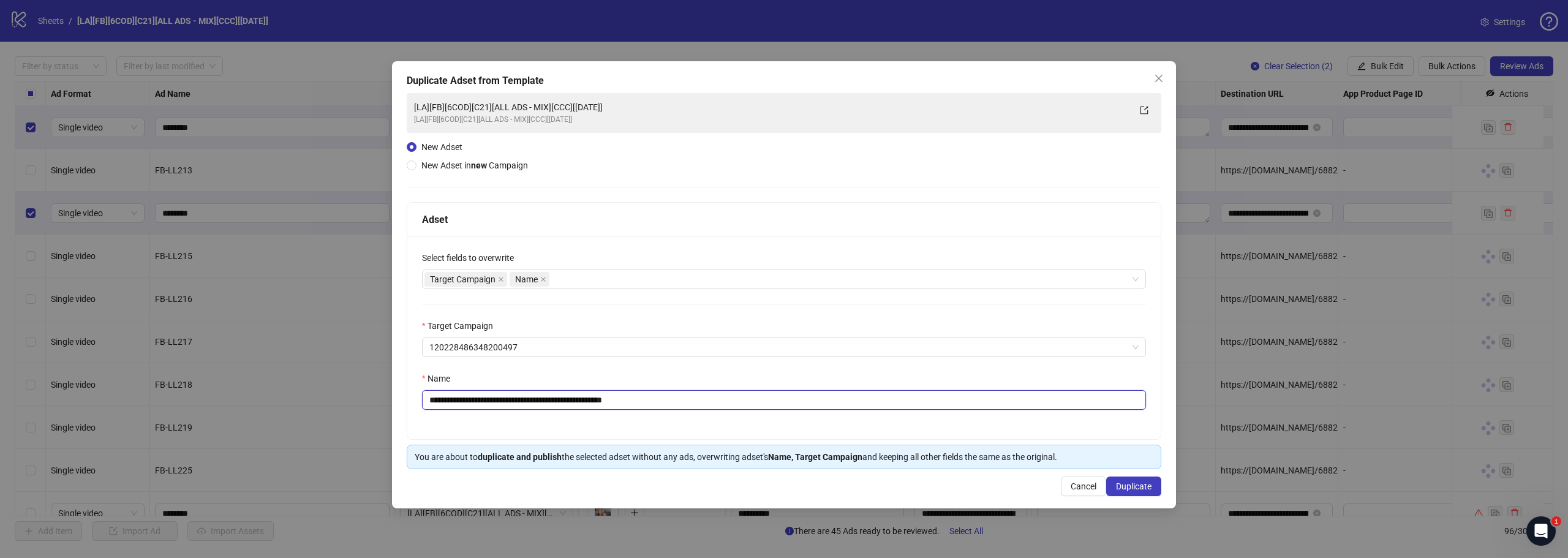 click on "**********" at bounding box center (784, 400) 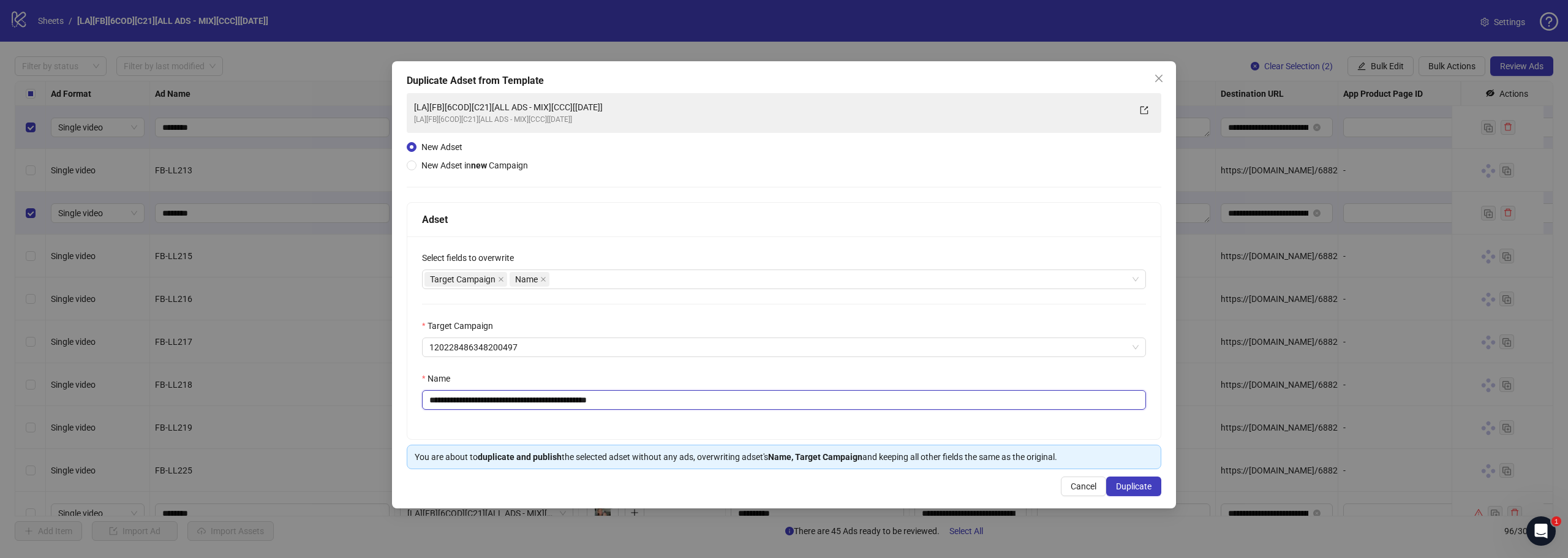 click on "**********" at bounding box center [784, 400] 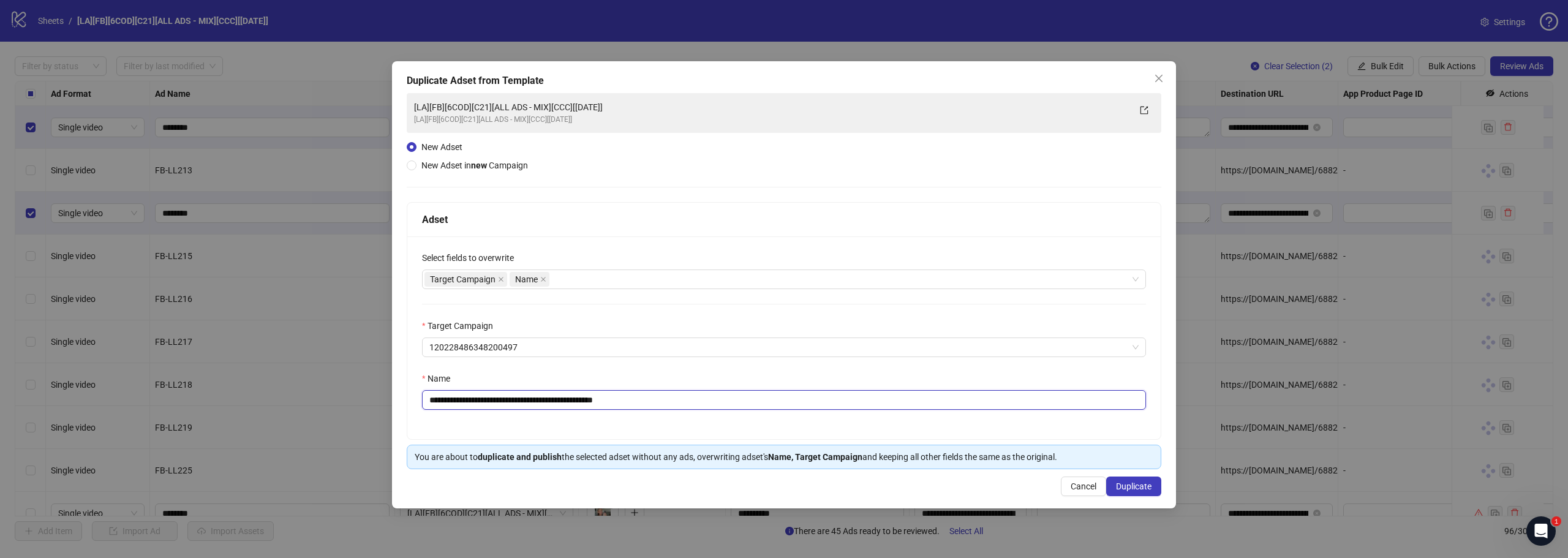 click on "**********" at bounding box center [784, 400] 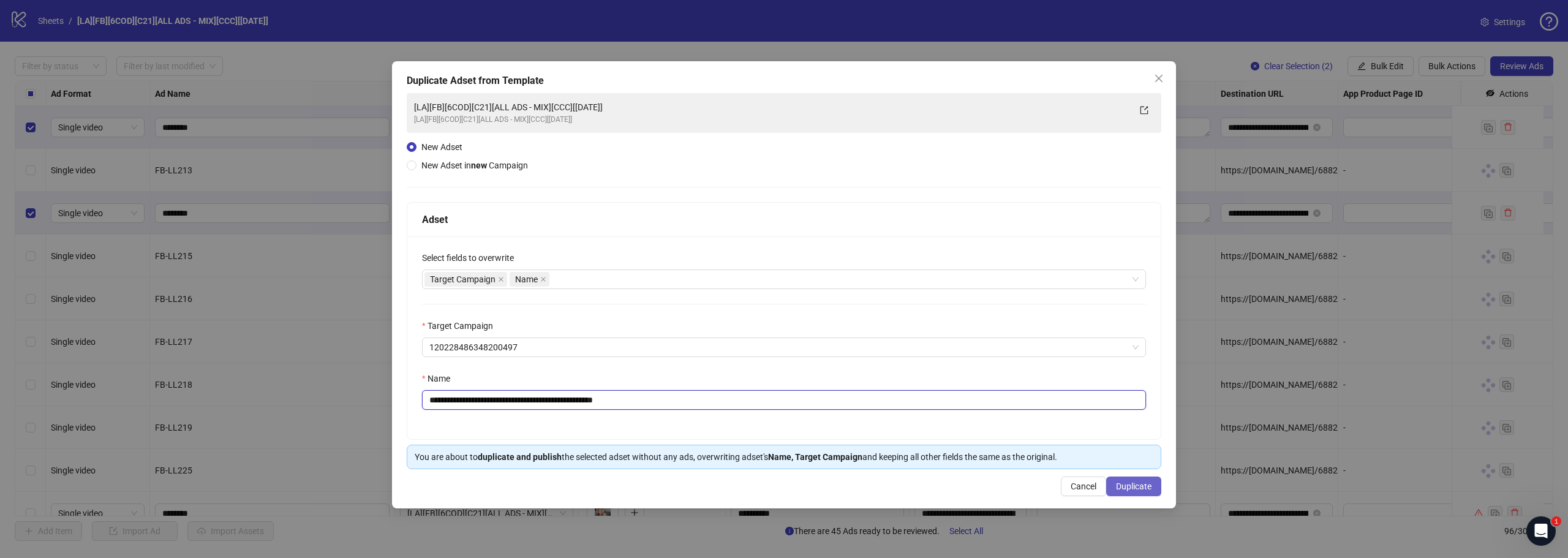 type on "**********" 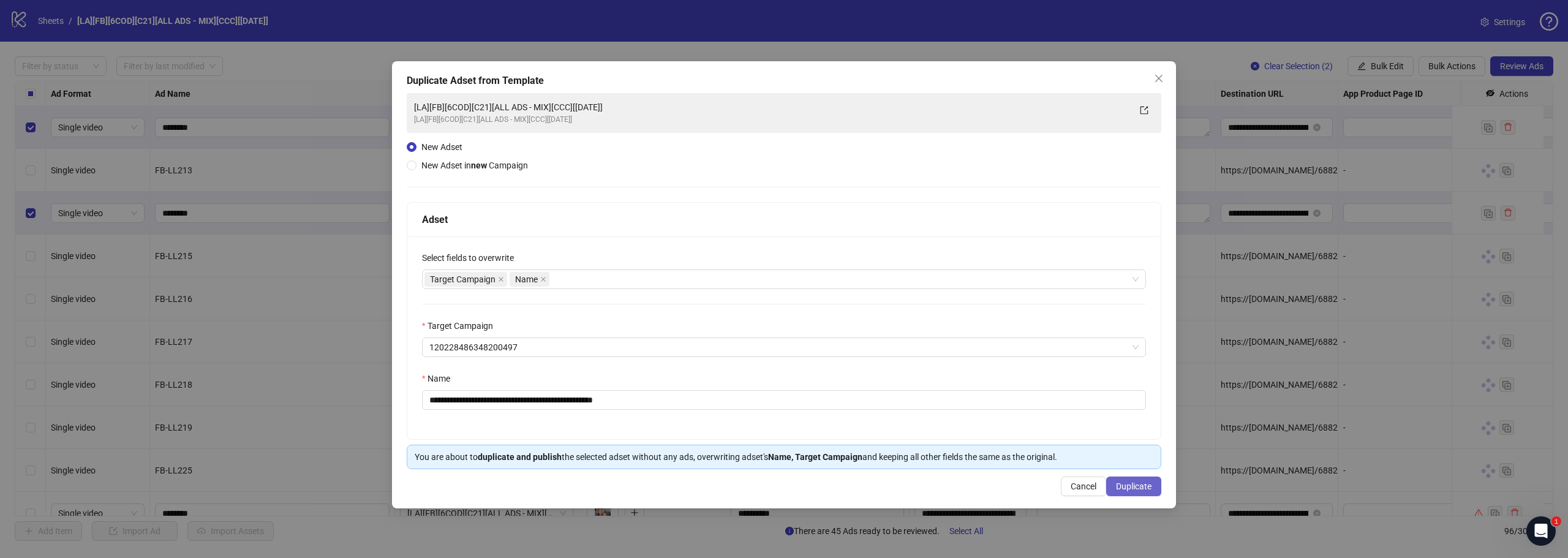 click on "Duplicate" at bounding box center [1134, 486] 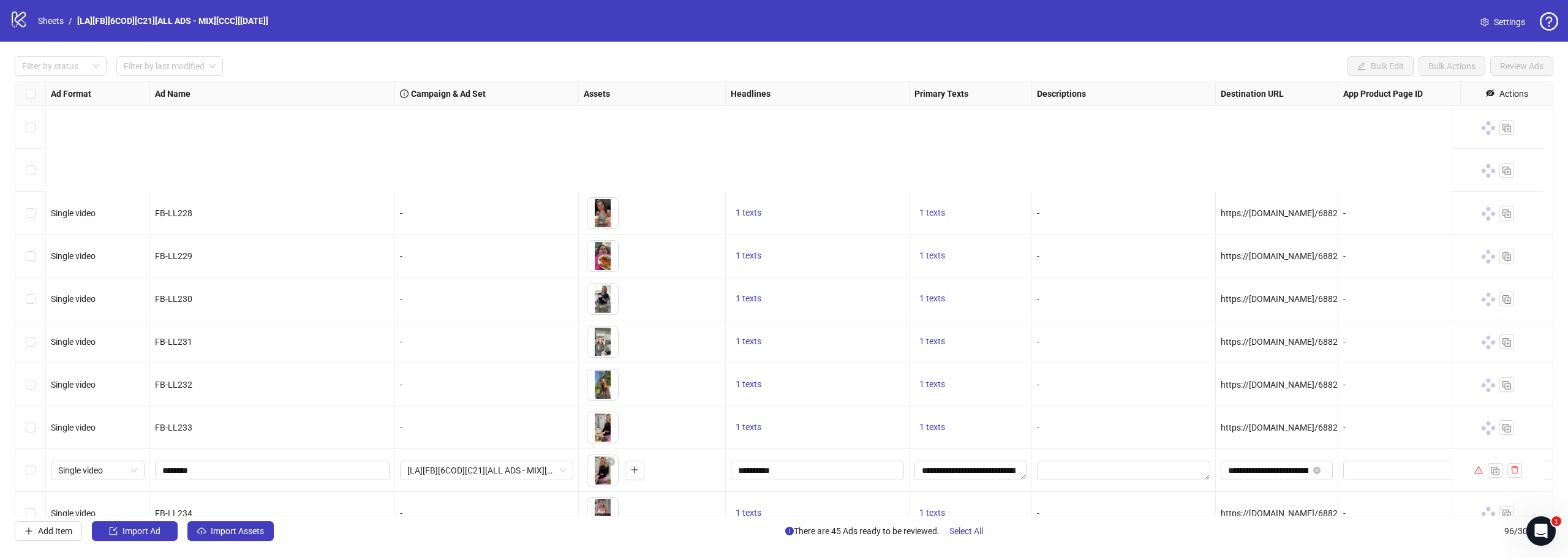 scroll, scrollTop: 613, scrollLeft: 0, axis: vertical 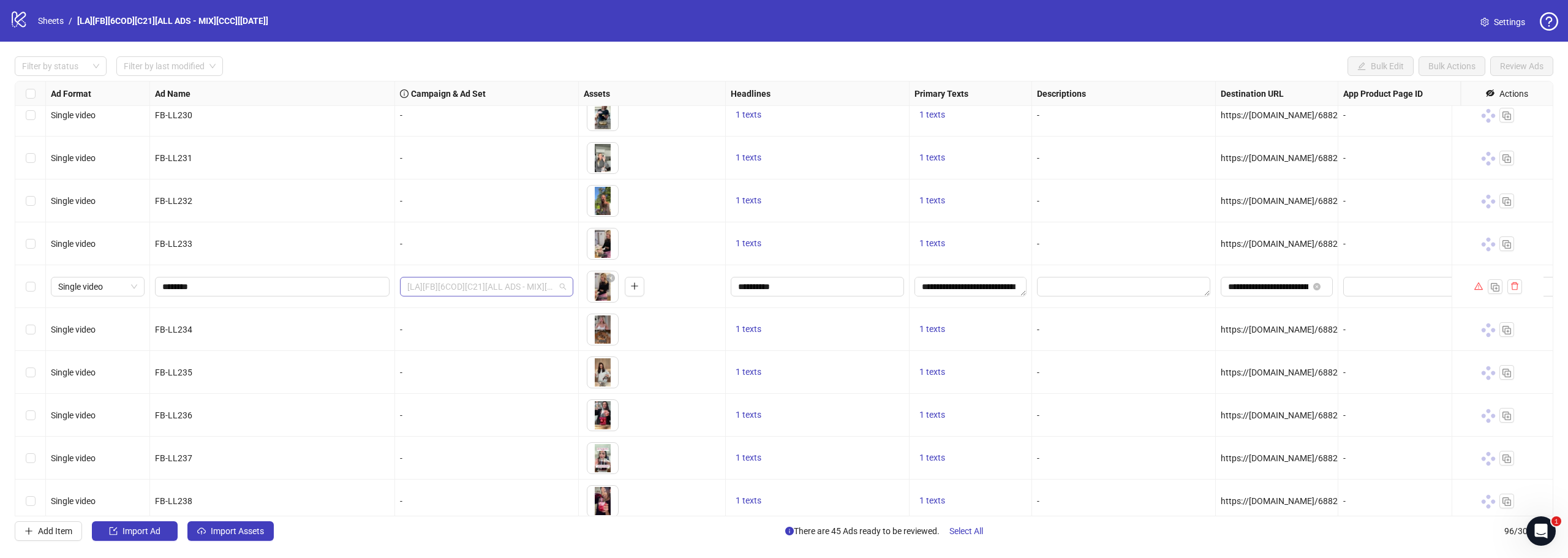 click on "[LA][FB][6COD][C21][ALL ADS - MIX][CCC][[DATE]]" at bounding box center (486, 287) 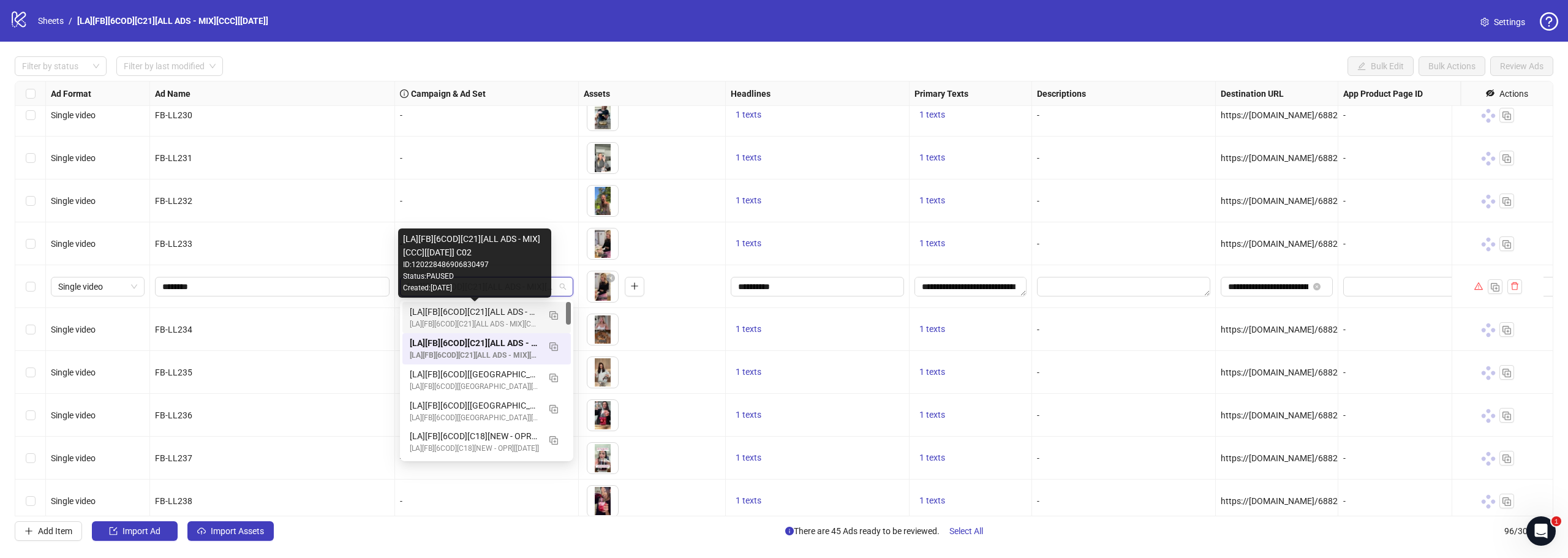 click on "[LA][FB][6COD][C21][ALL ADS - MIX][CCC][[DATE]] C02" at bounding box center (474, 312) 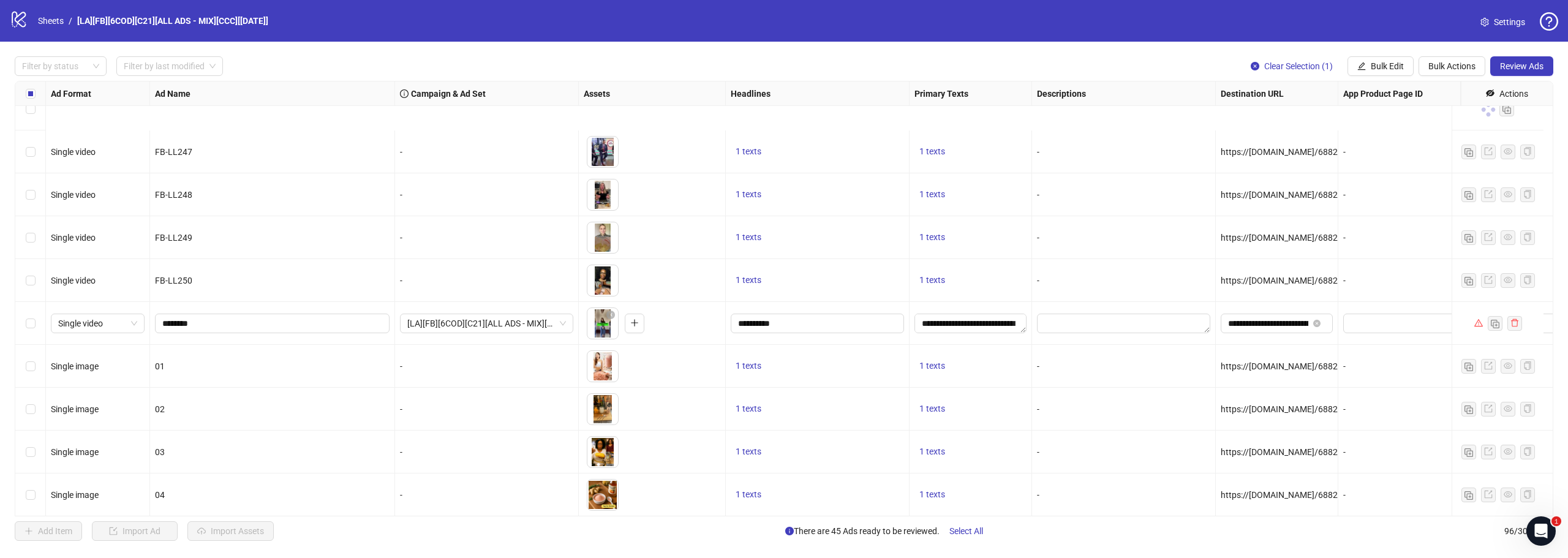 scroll, scrollTop: 1470, scrollLeft: 0, axis: vertical 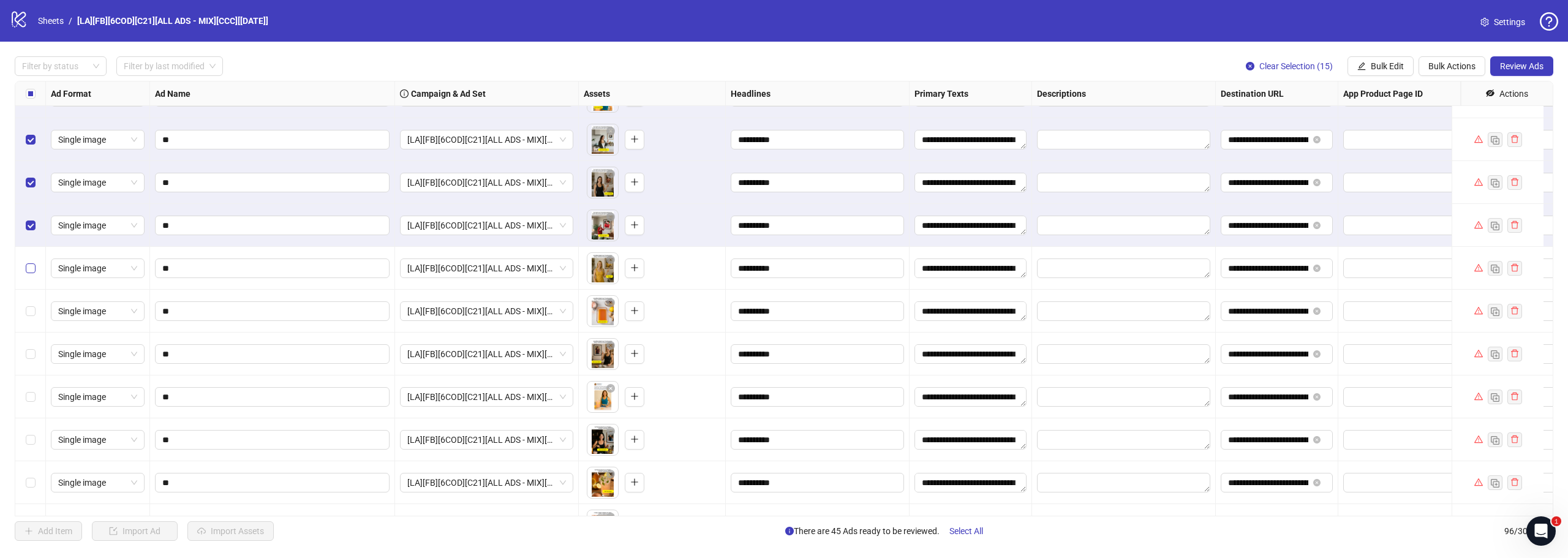 click at bounding box center (31, 268) 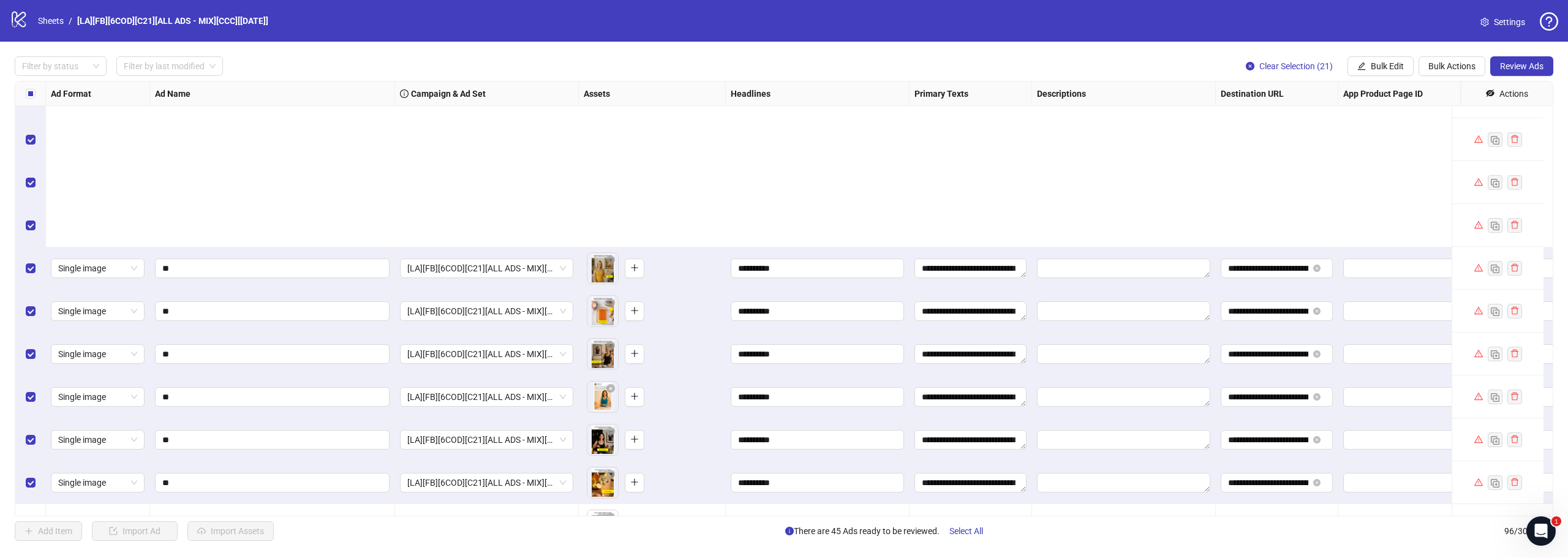 scroll, scrollTop: 3063, scrollLeft: 0, axis: vertical 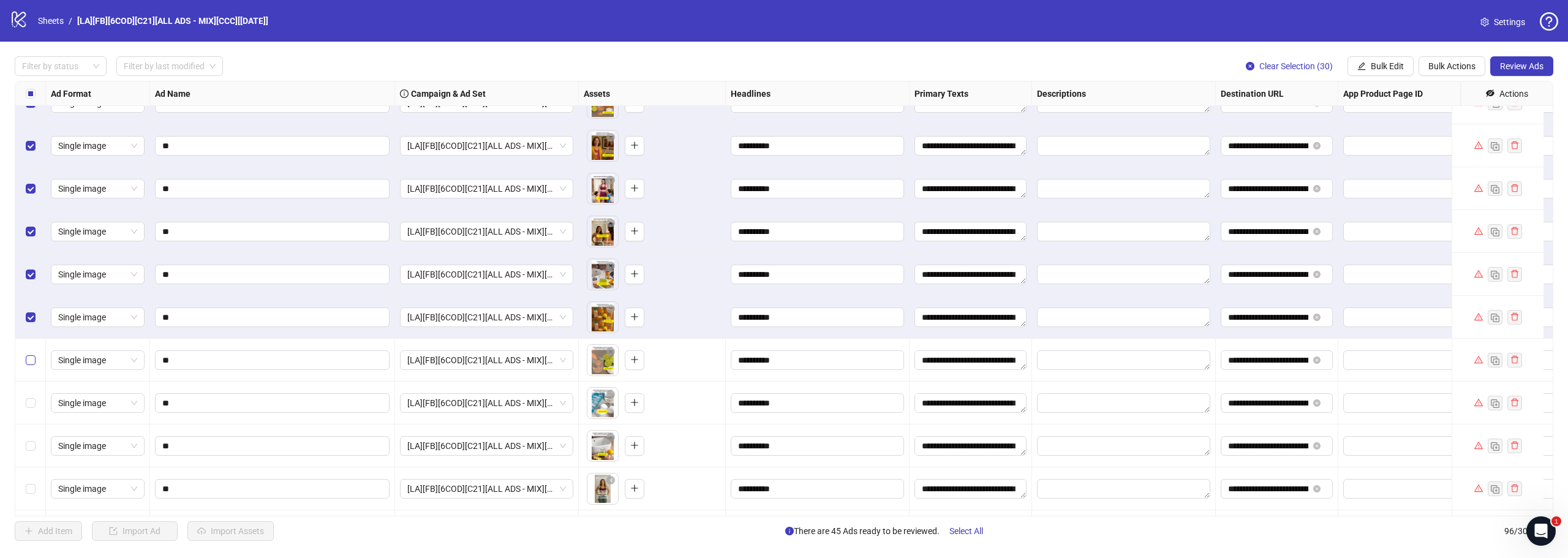 click at bounding box center [31, 360] 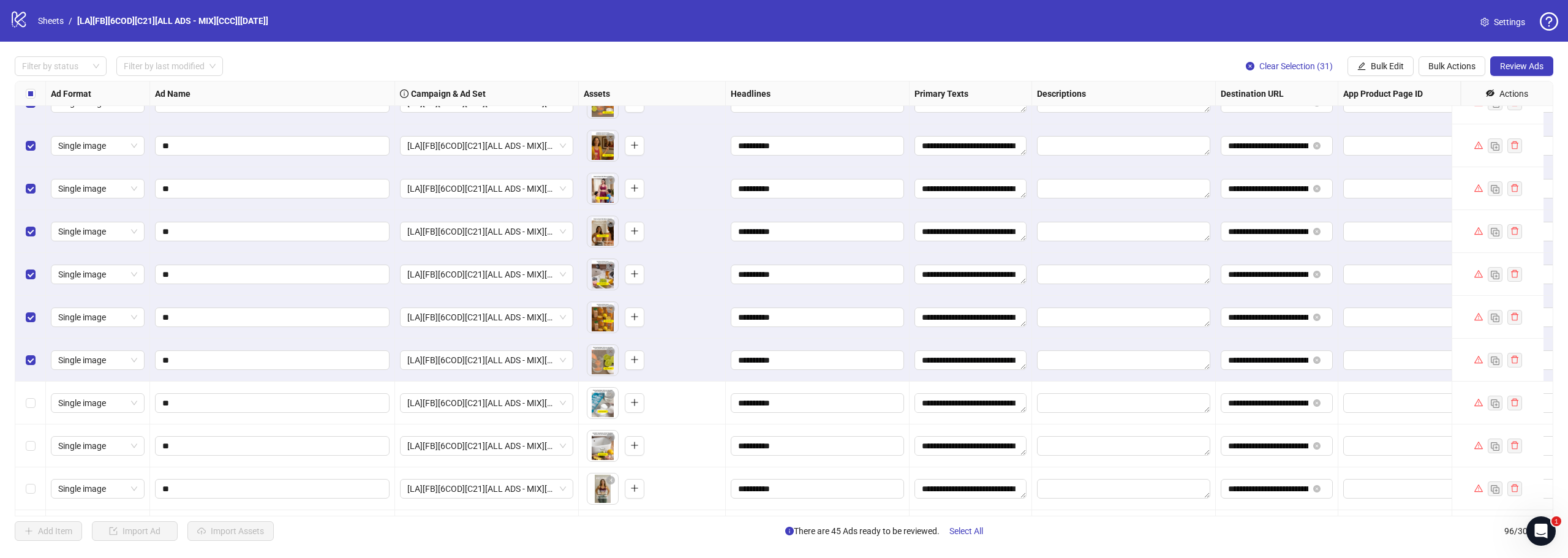 click at bounding box center [31, 403] 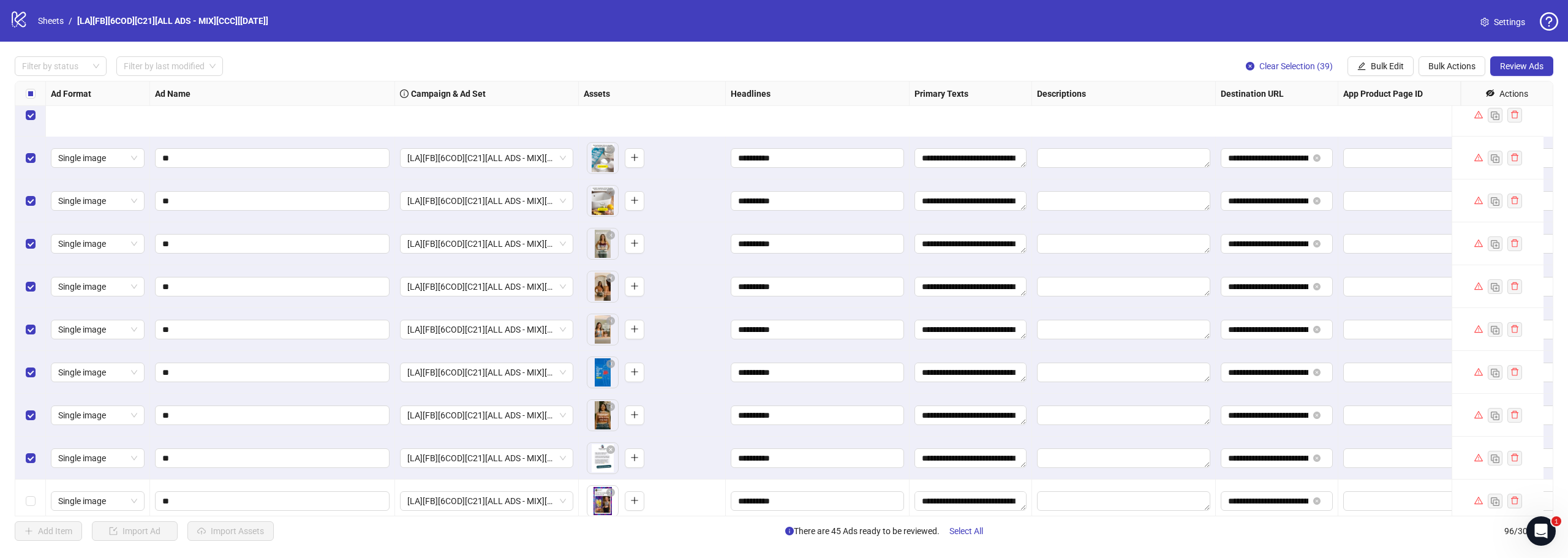 scroll, scrollTop: 3716, scrollLeft: 0, axis: vertical 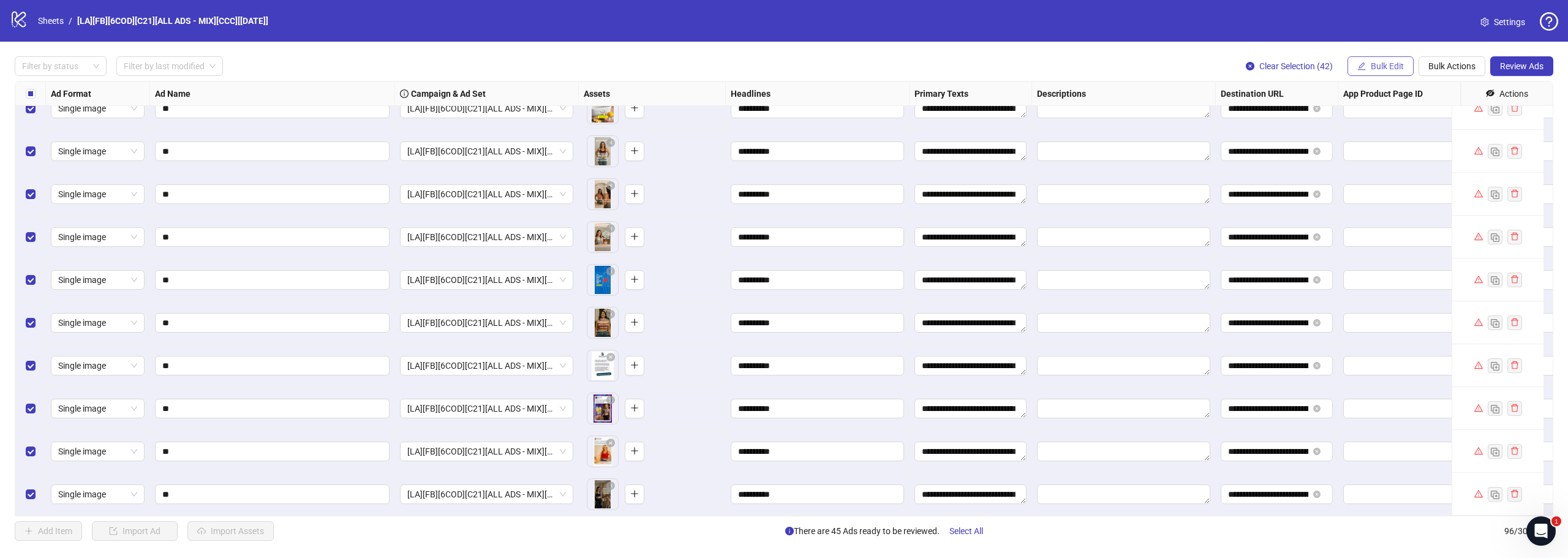 click on "Bulk Edit" at bounding box center [1387, 66] 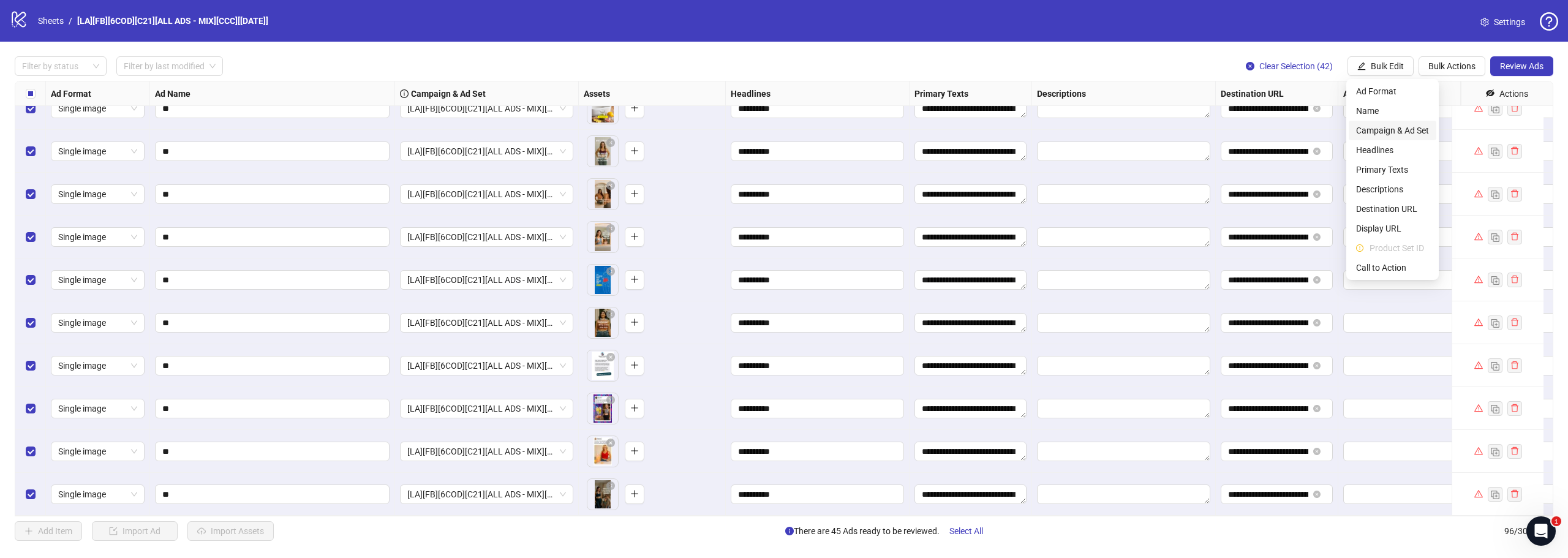 click on "Campaign & Ad Set" at bounding box center (1392, 130) 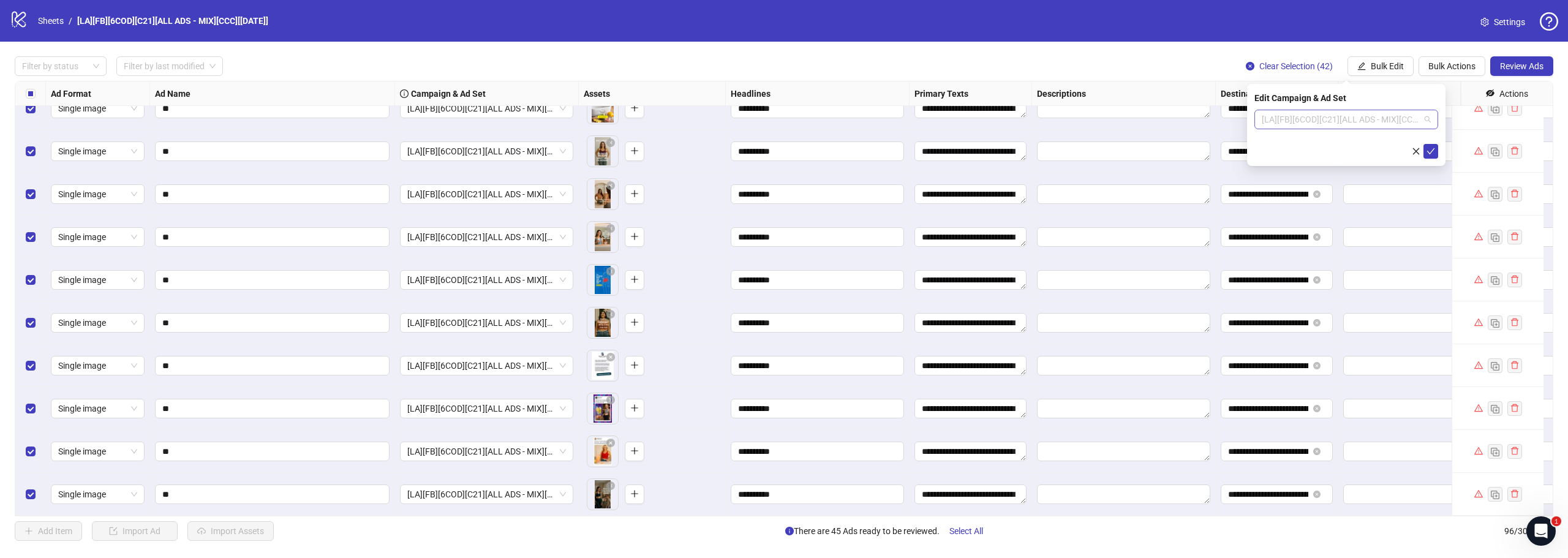 click on "[LA][FB][6COD][C21][ALL ADS - MIX][CCC][[DATE]] C02" at bounding box center (1346, 119) 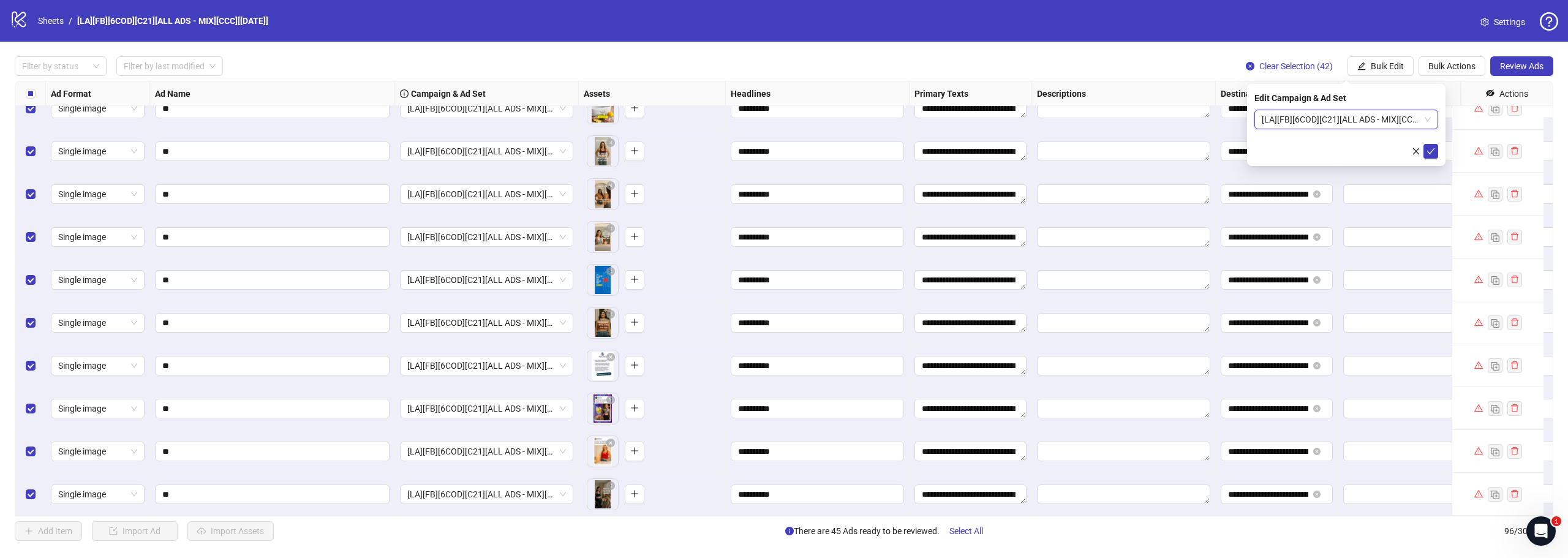 click on "[LA][FB][6COD][C21][ALL ADS - MIX][CCC][[DATE]] C02" at bounding box center (1346, 119) 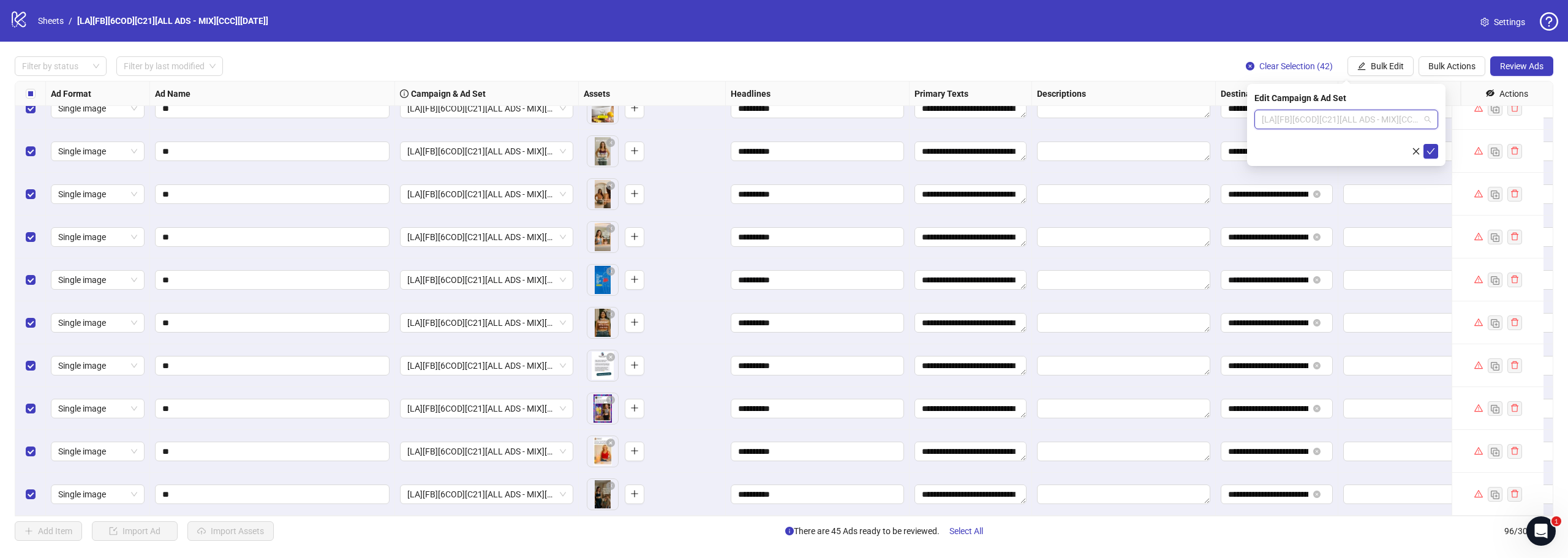 click on "[LA][FB][6COD][C21][ALL ADS - MIX][CCC][[DATE]] C02" at bounding box center [1346, 119] 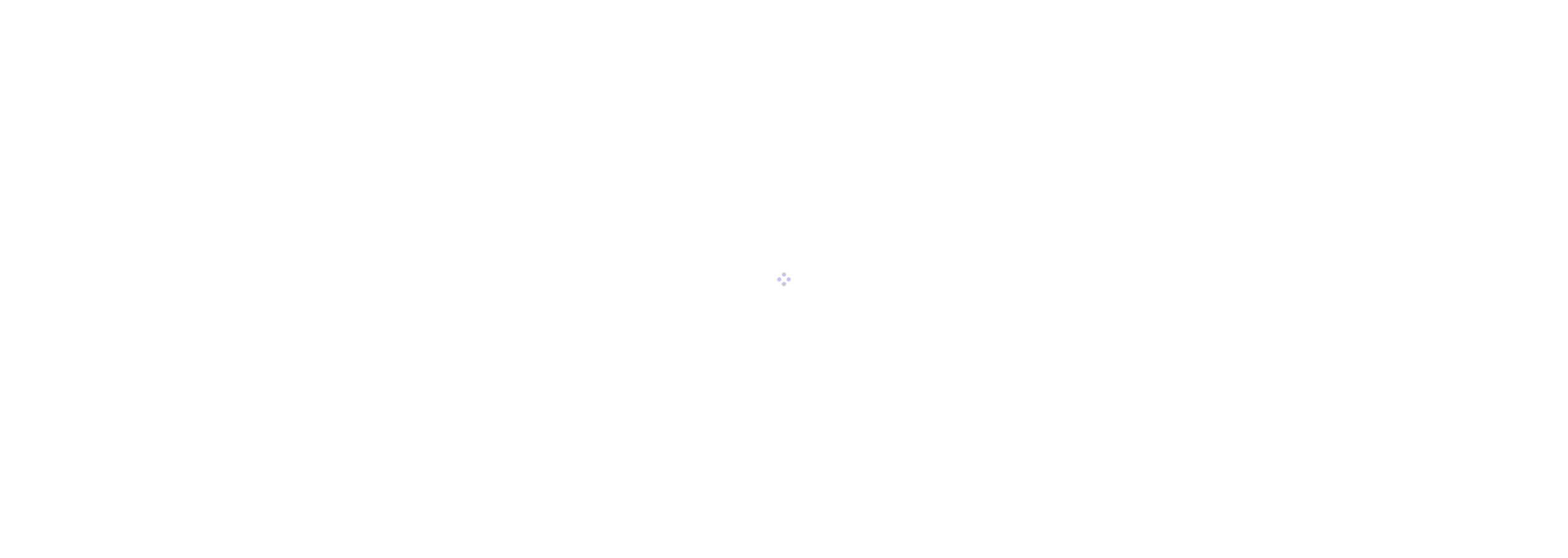 scroll, scrollTop: 0, scrollLeft: 0, axis: both 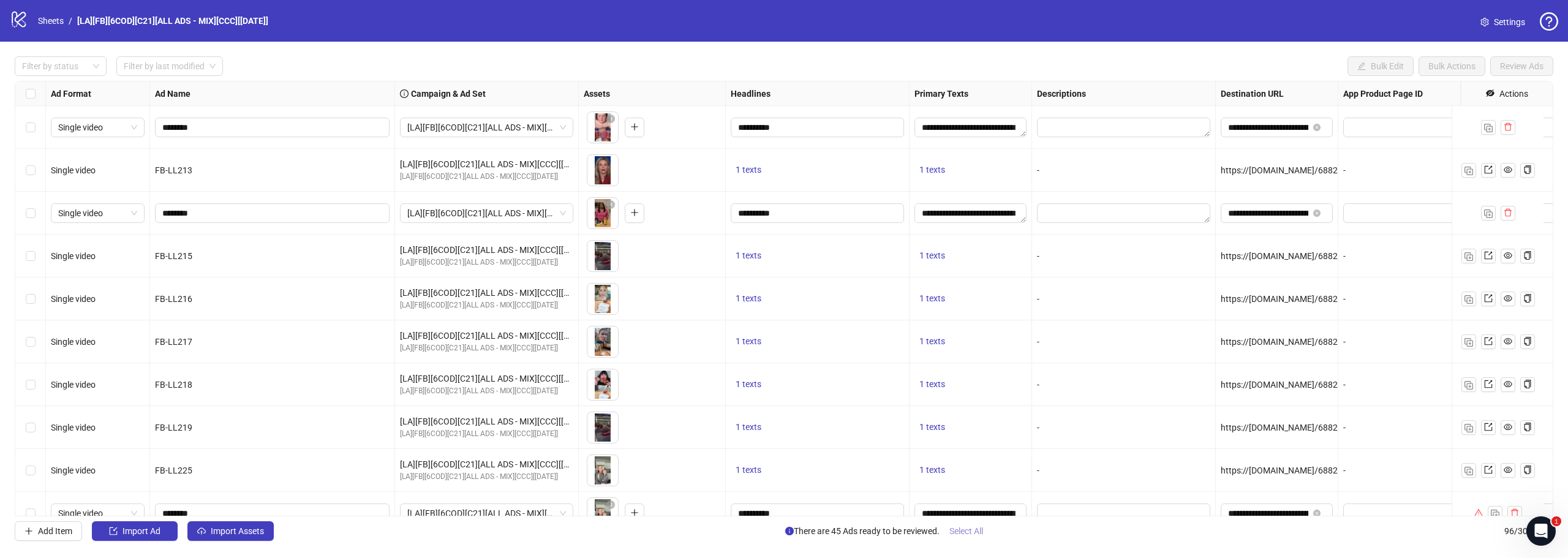 click on "Select All" at bounding box center [966, 531] 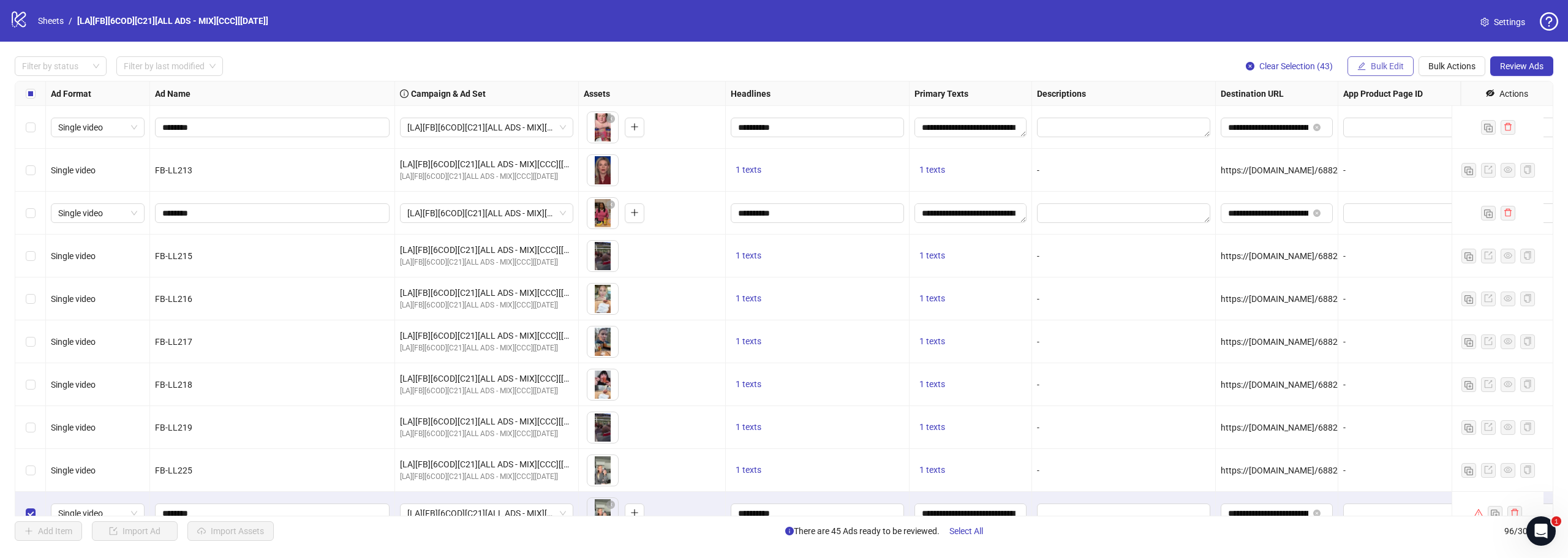 click on "Bulk Edit" at bounding box center (1381, 66) 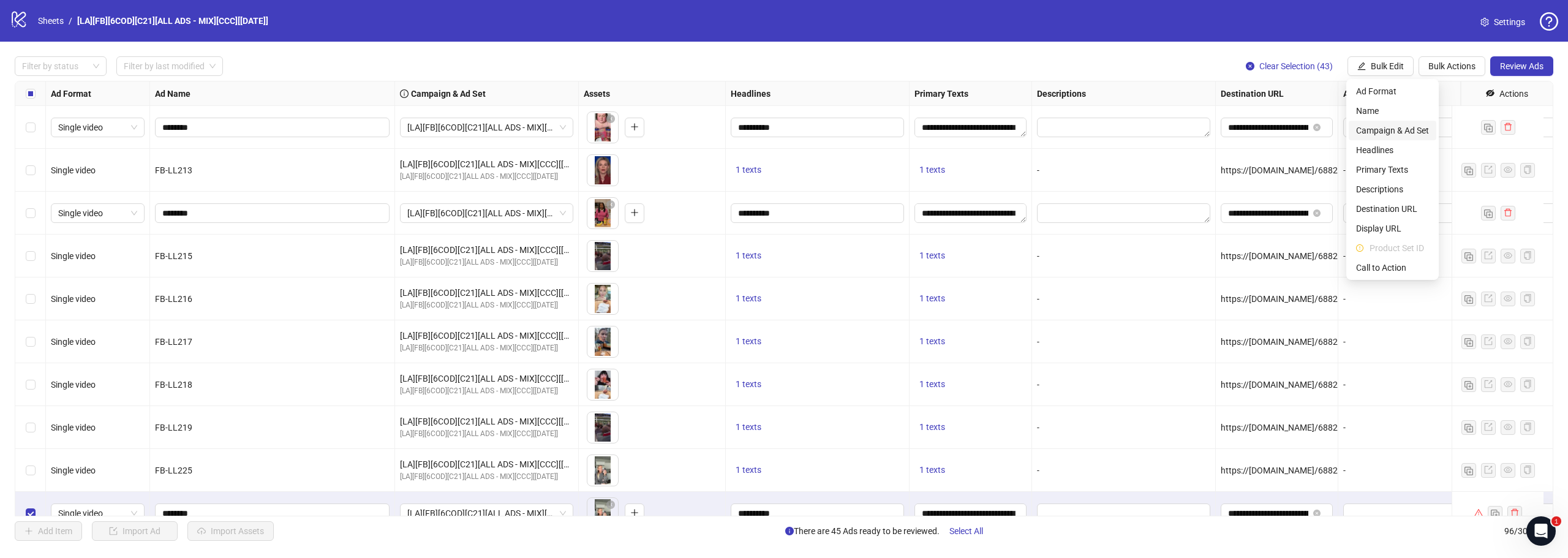 click on "Campaign & Ad Set" at bounding box center [1392, 130] 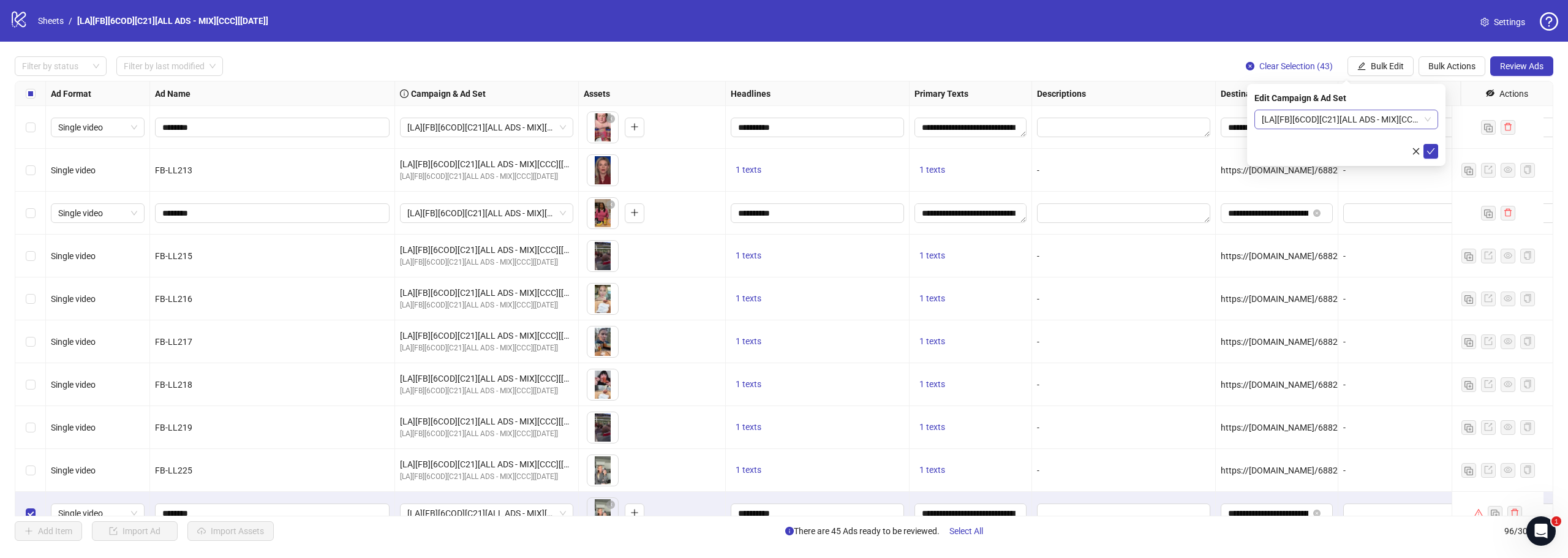 click on "[LA][FB][6COD][C21][ALL ADS - MIX][CCC][[DATE]]" at bounding box center [1346, 119] 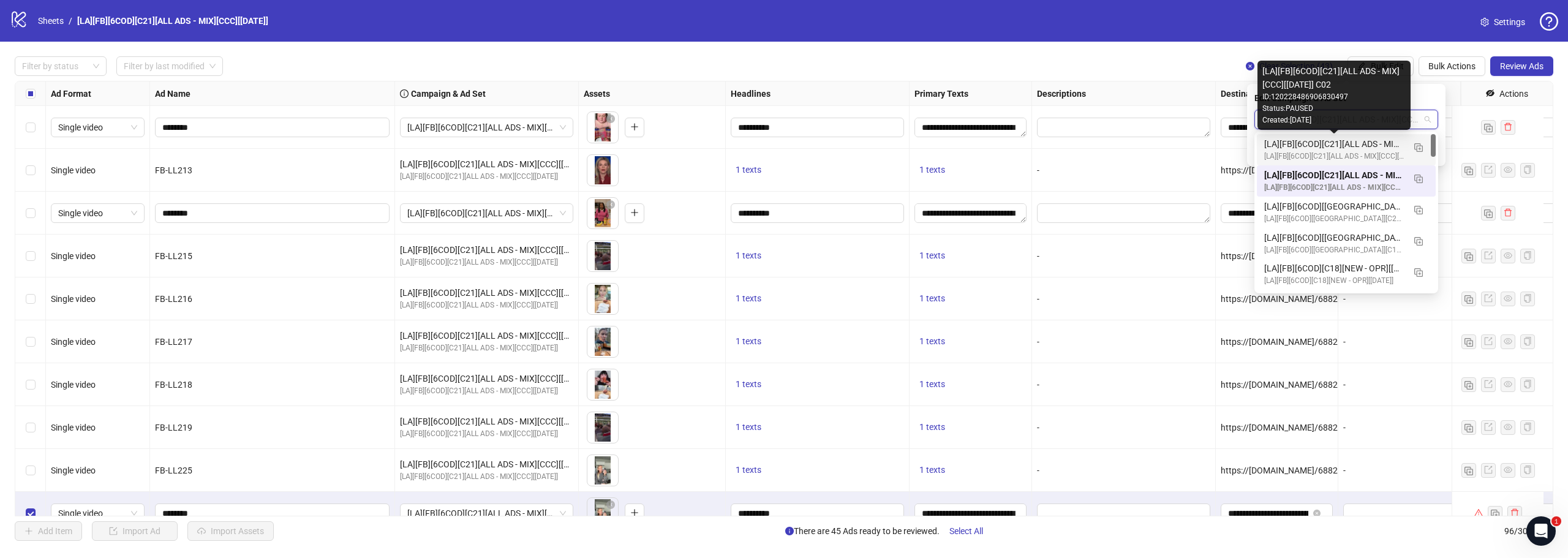 click on "[LA][FB][6COD][C21][ALL ADS - MIX][CCC][[DATE]] C02" at bounding box center [1334, 144] 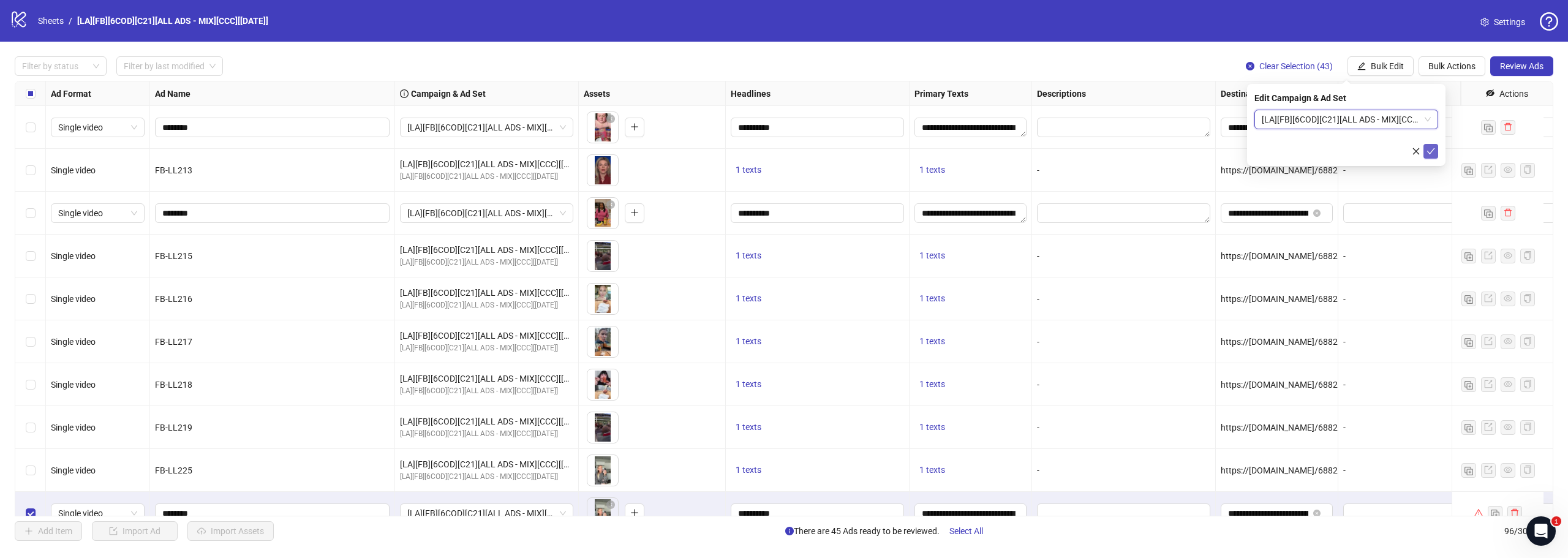 click 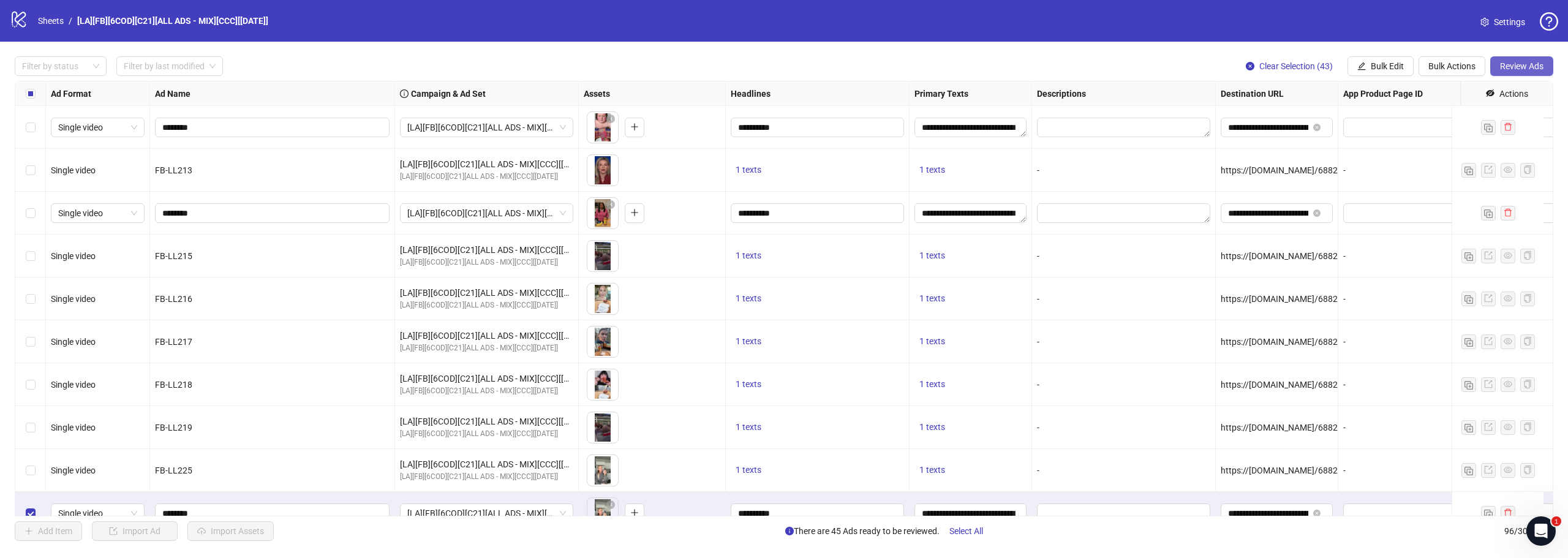 click on "Review Ads" at bounding box center [1521, 66] 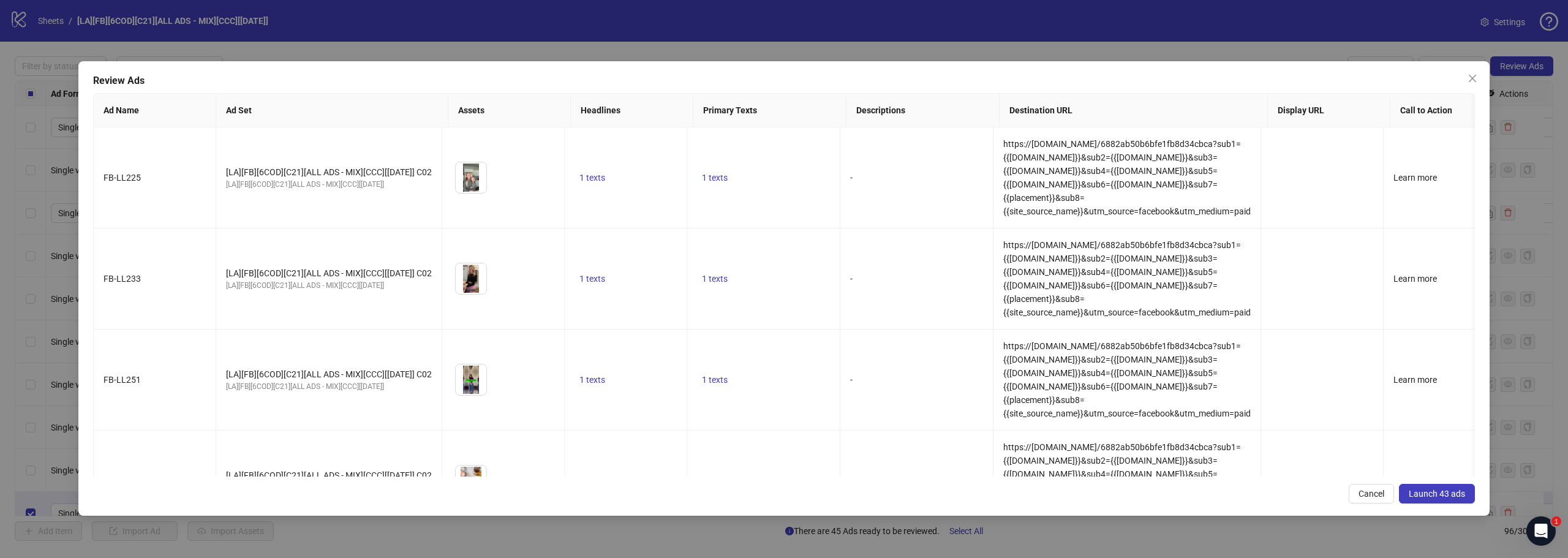 click on "Launch 43 ads" at bounding box center [1437, 494] 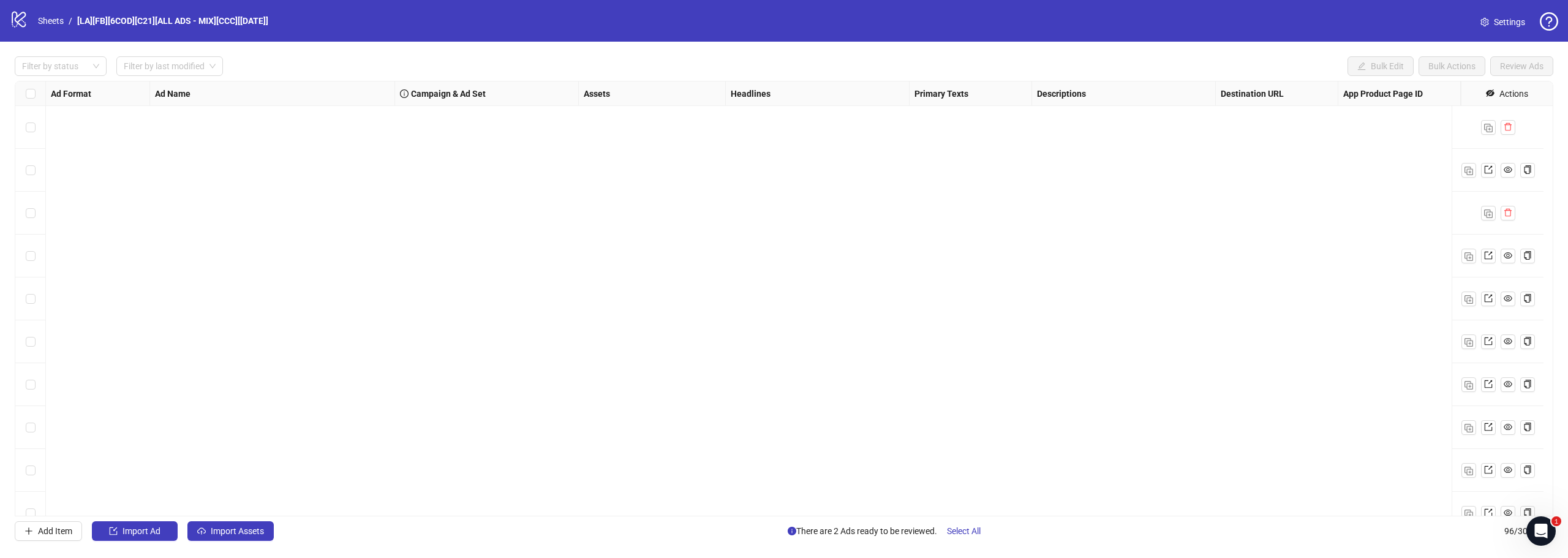 scroll, scrollTop: 613, scrollLeft: 0, axis: vertical 